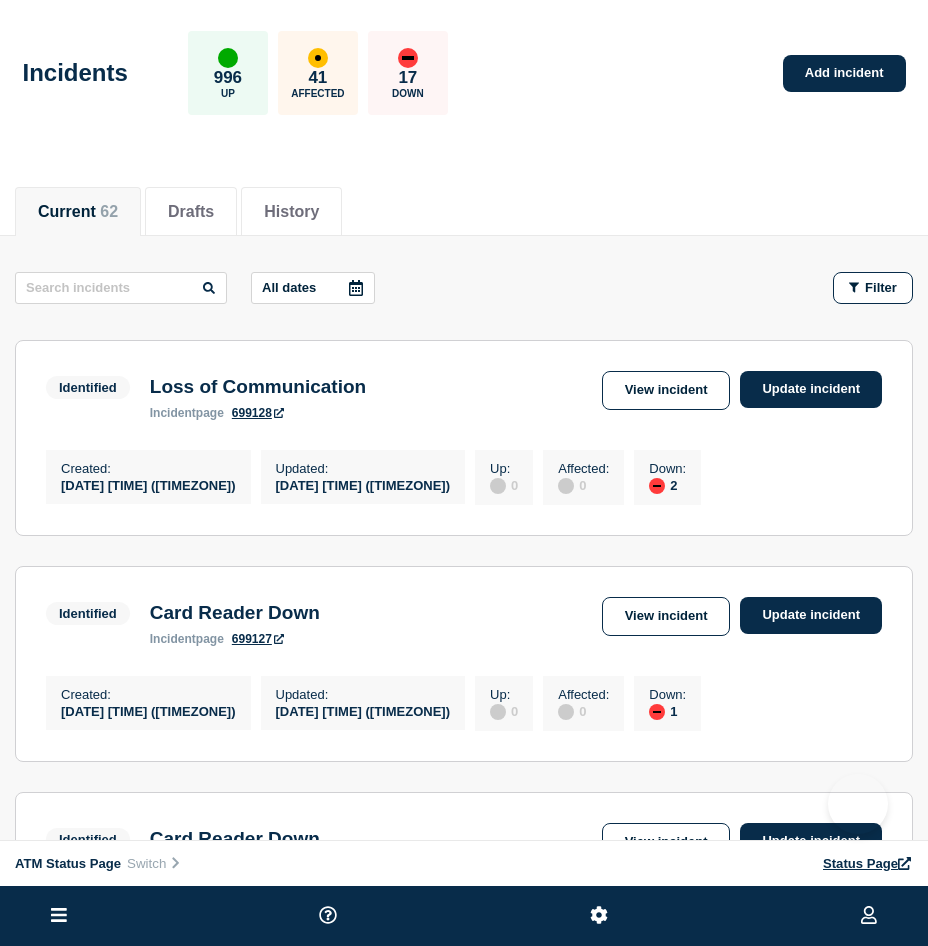 scroll, scrollTop: 0, scrollLeft: 0, axis: both 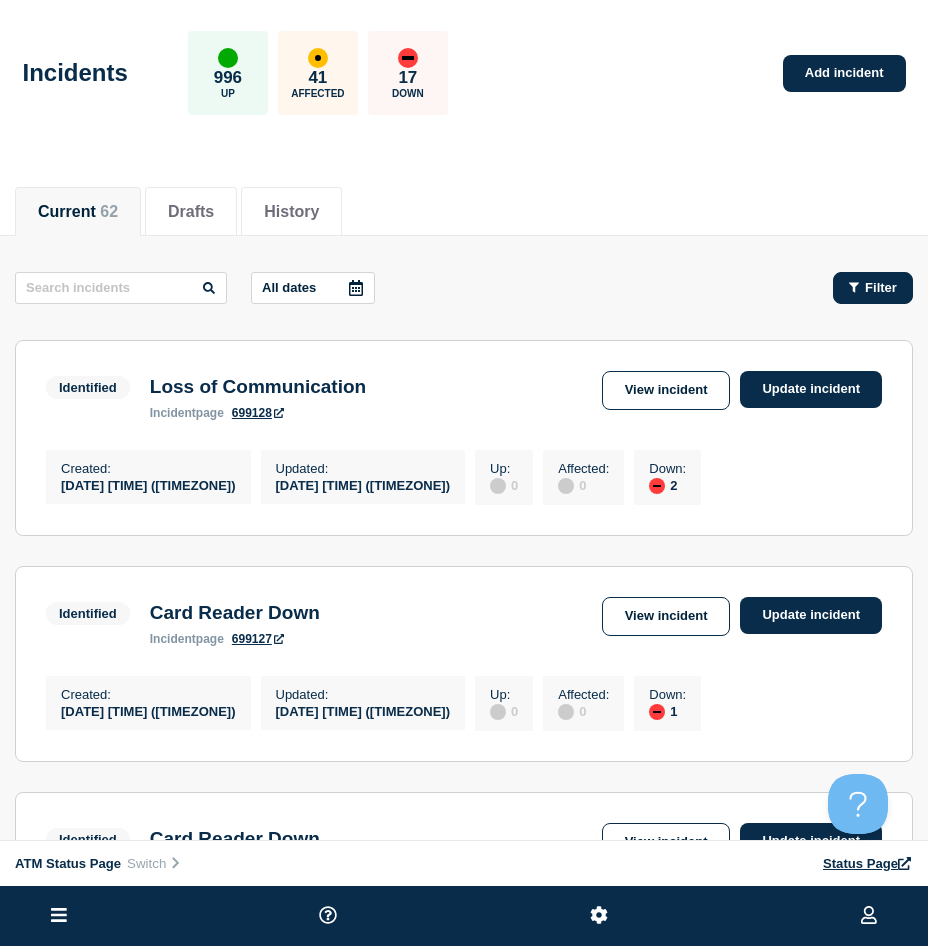 click on "Filter" at bounding box center [873, 288] 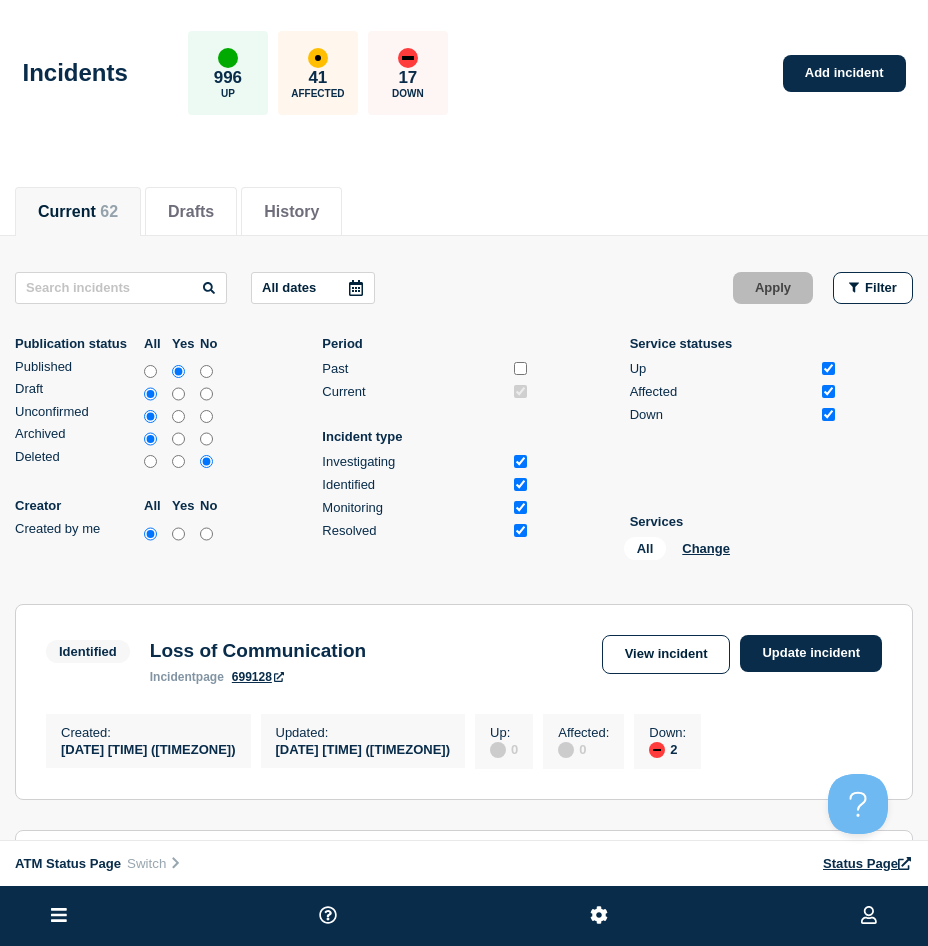 click on "All Change" at bounding box center [724, 552] 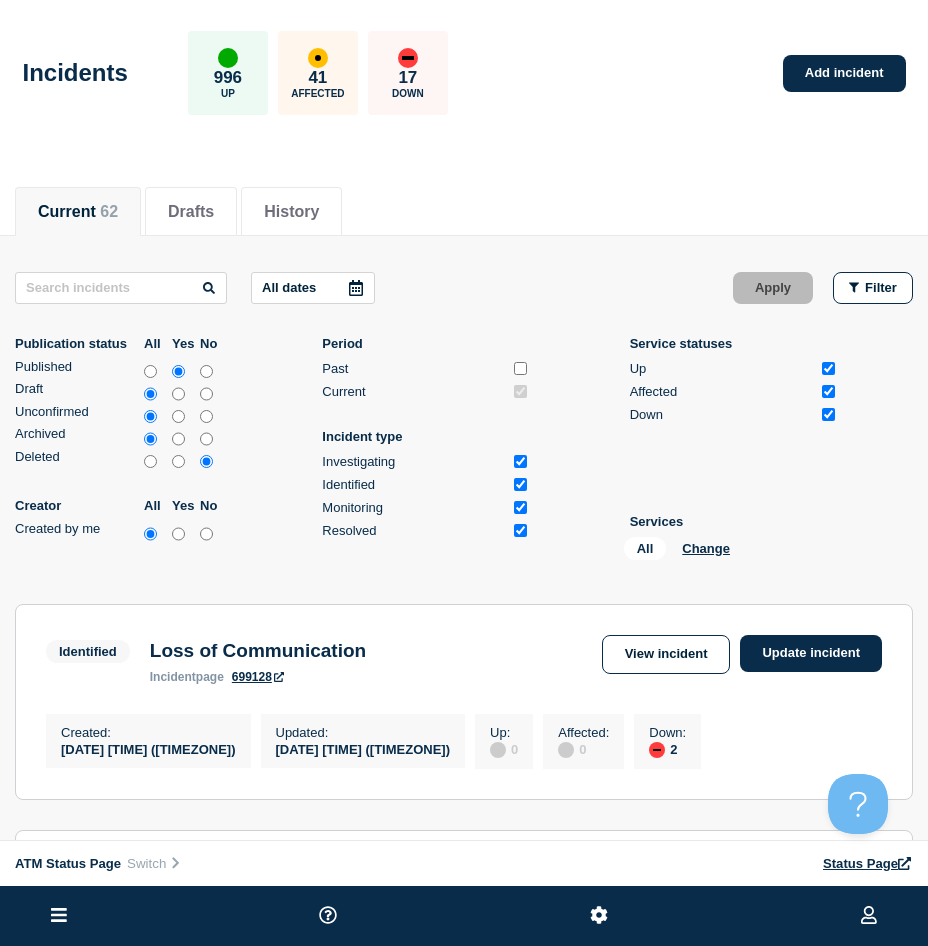 scroll, scrollTop: 200, scrollLeft: 0, axis: vertical 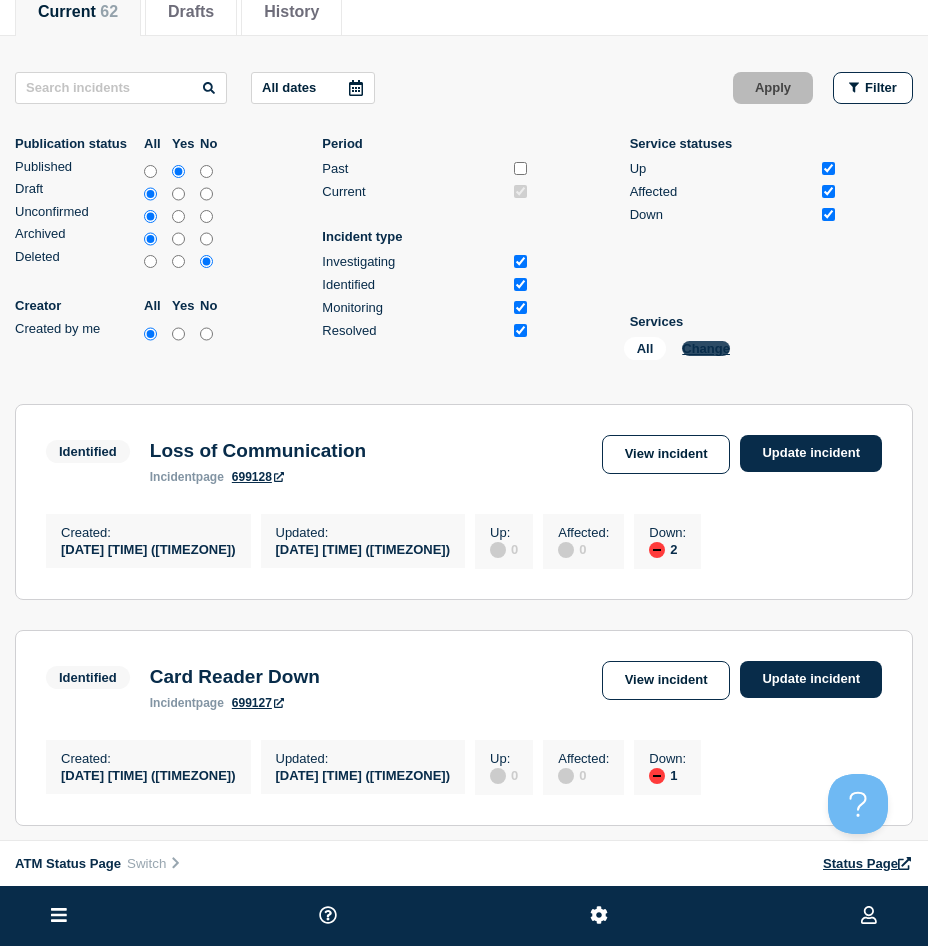 click on "Change" at bounding box center [706, 348] 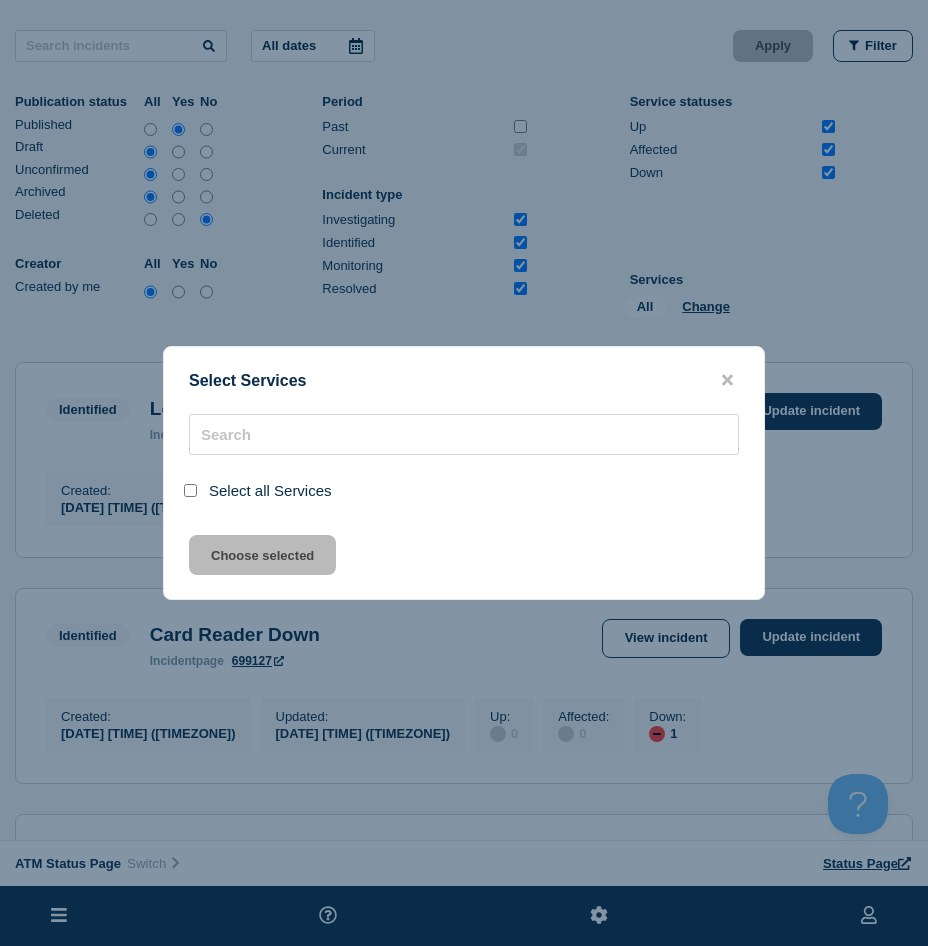scroll, scrollTop: 42, scrollLeft: 0, axis: vertical 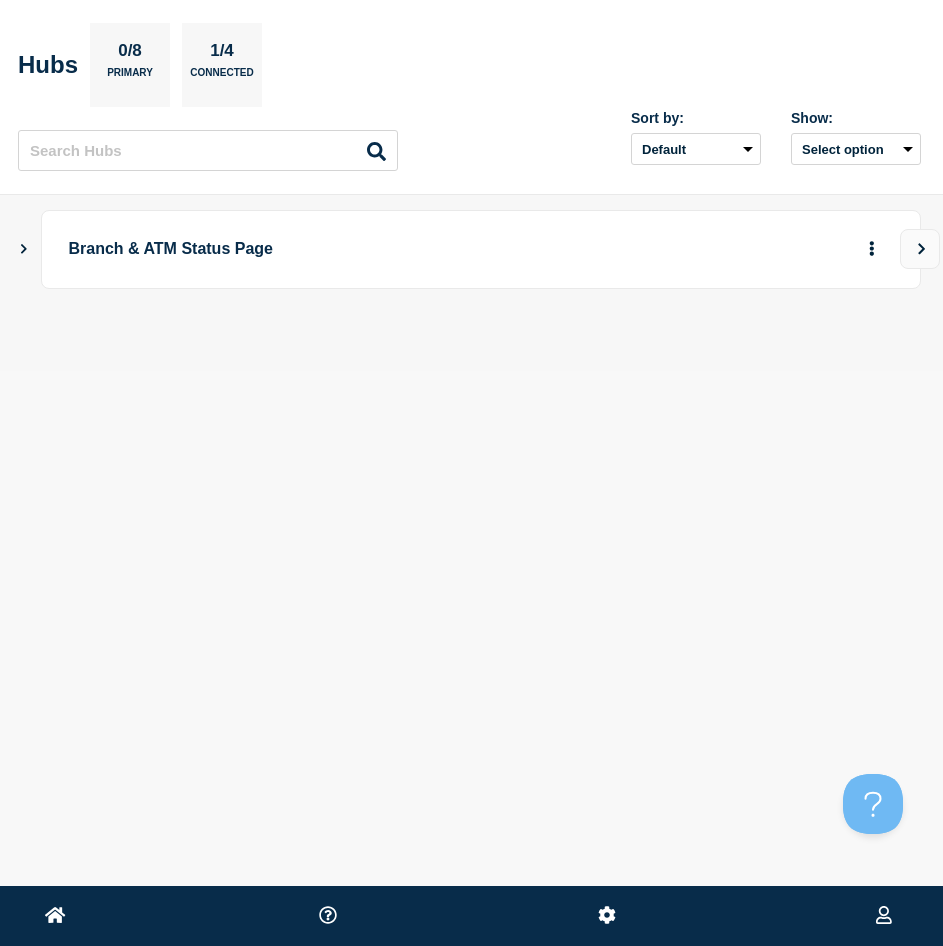 click 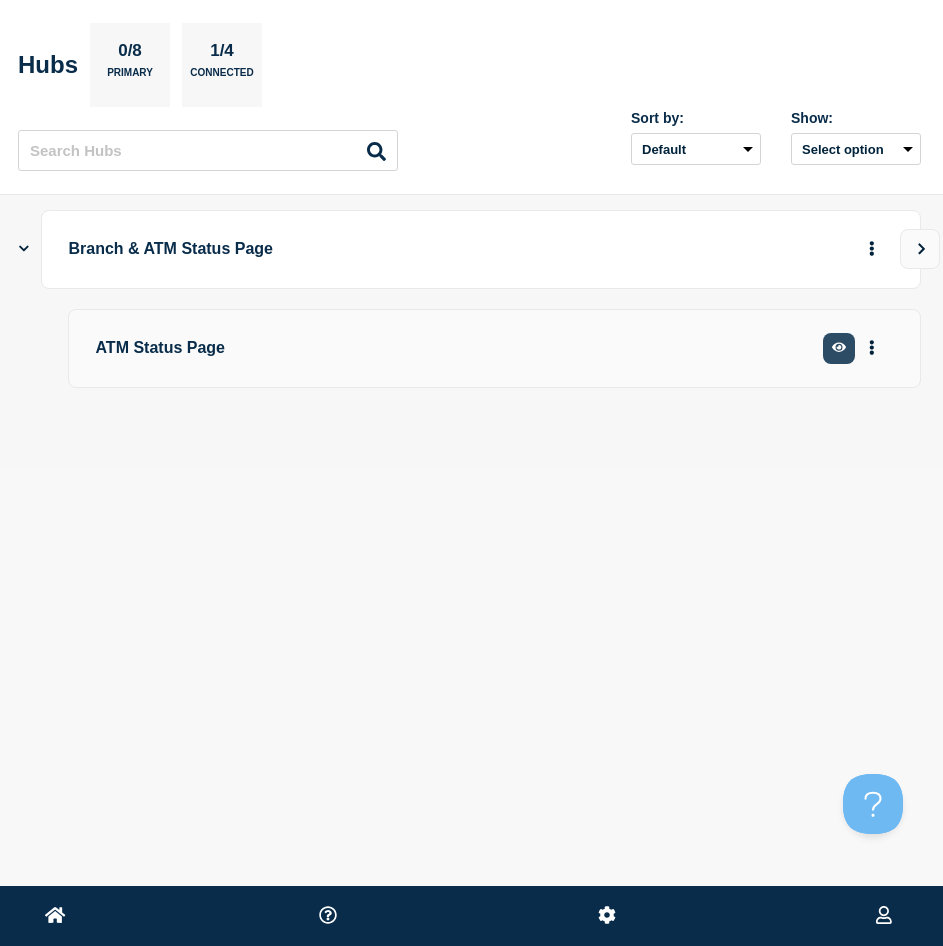 click 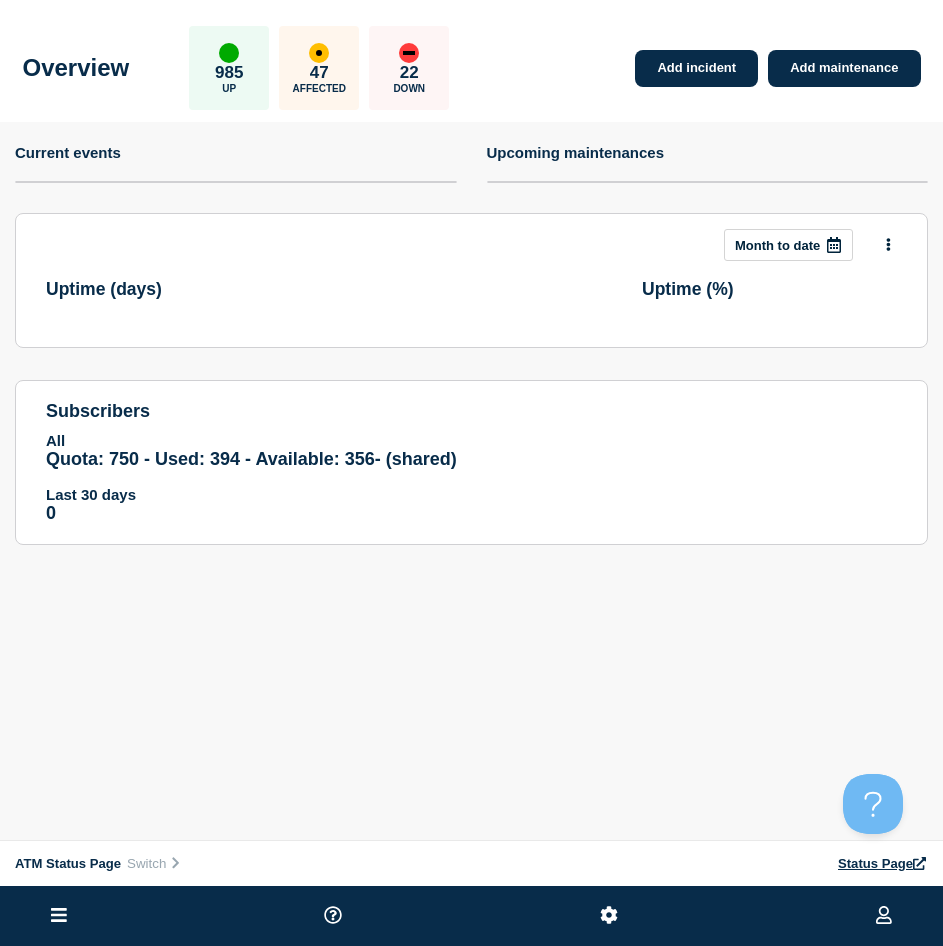 click at bounding box center (59, 916) 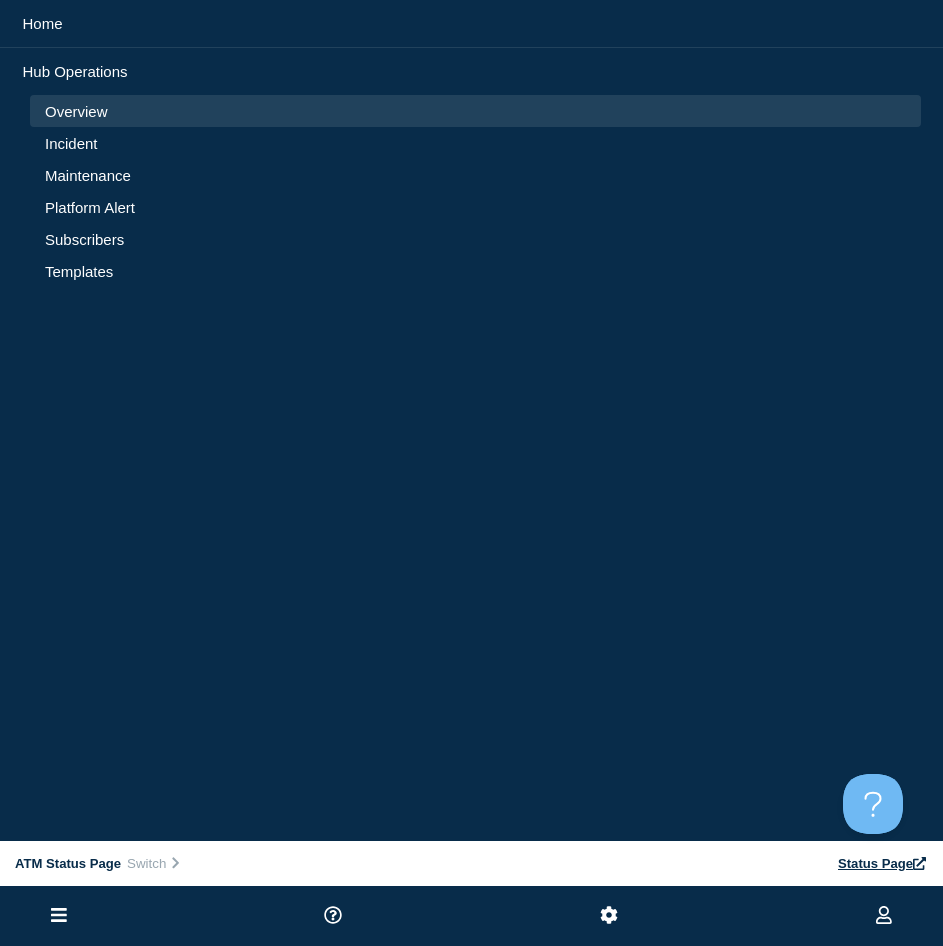click on "Incident" at bounding box center [475, 143] 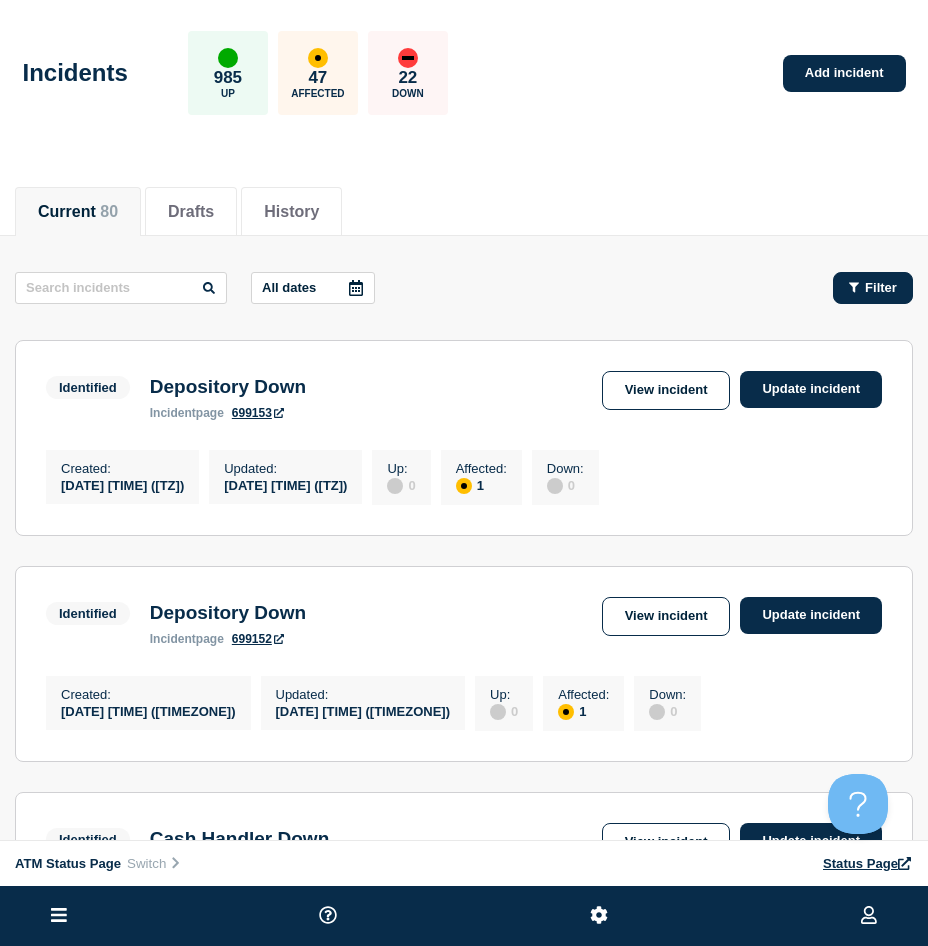 click 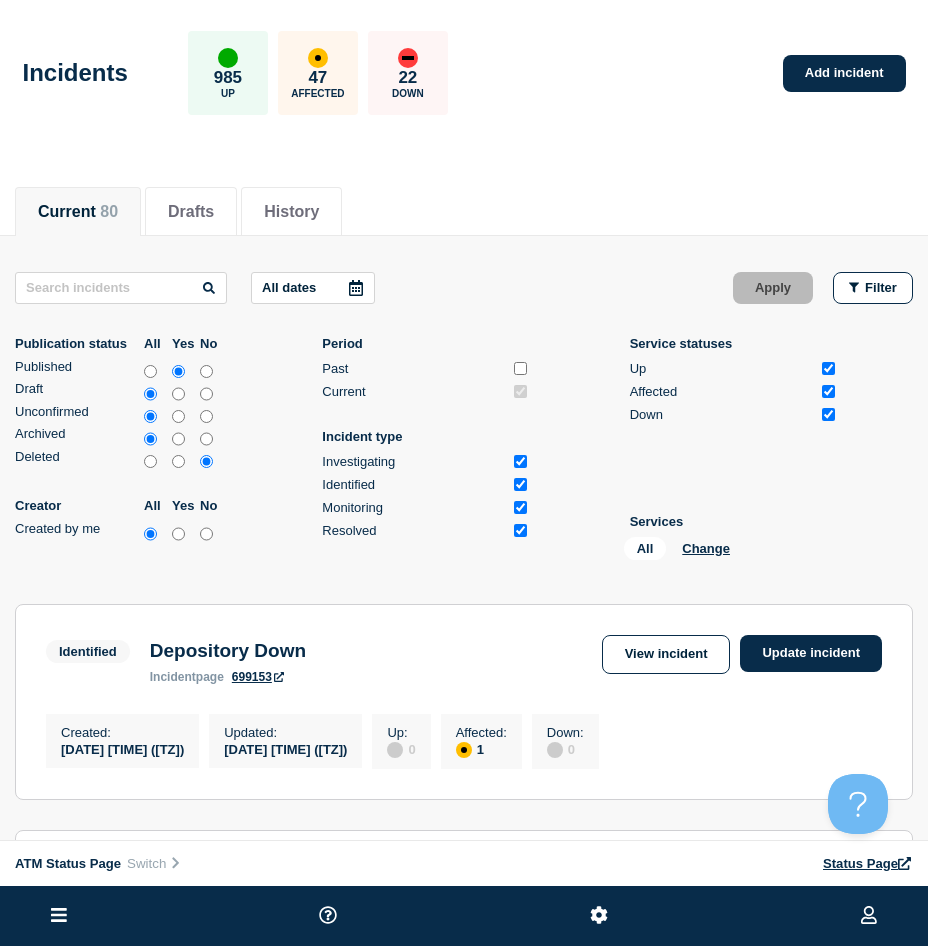 click on "All Change" at bounding box center (724, 552) 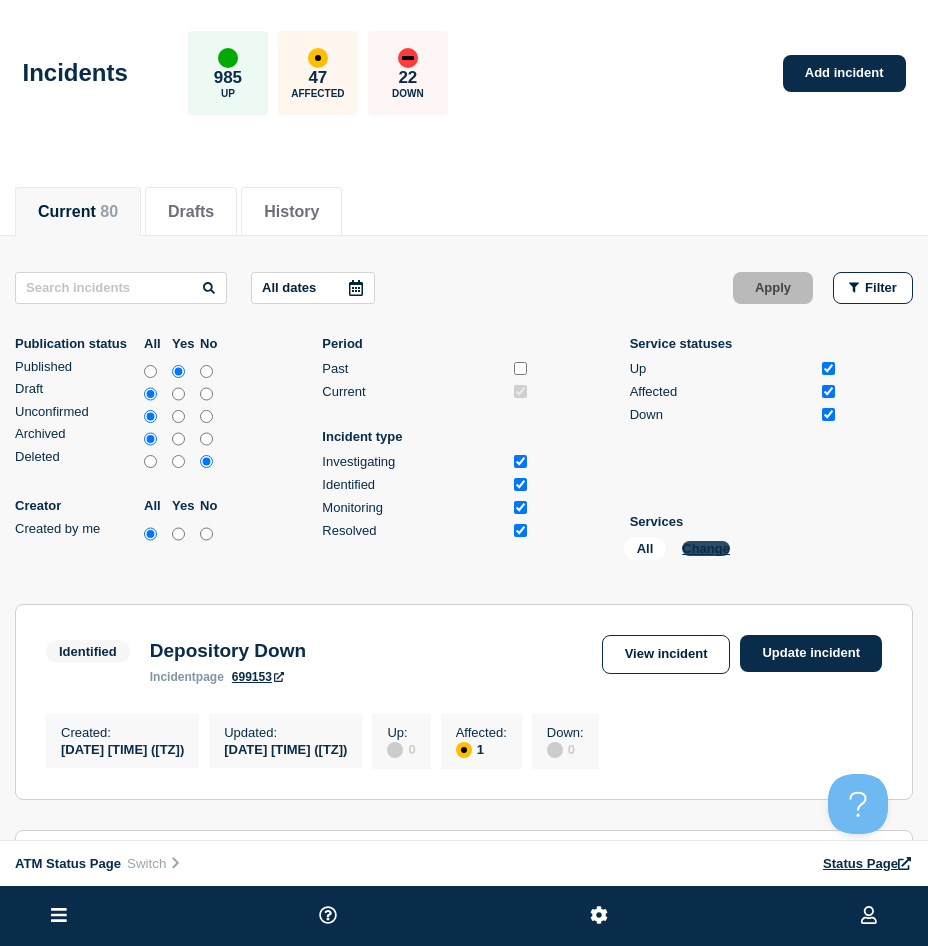click on "Change" at bounding box center (706, 548) 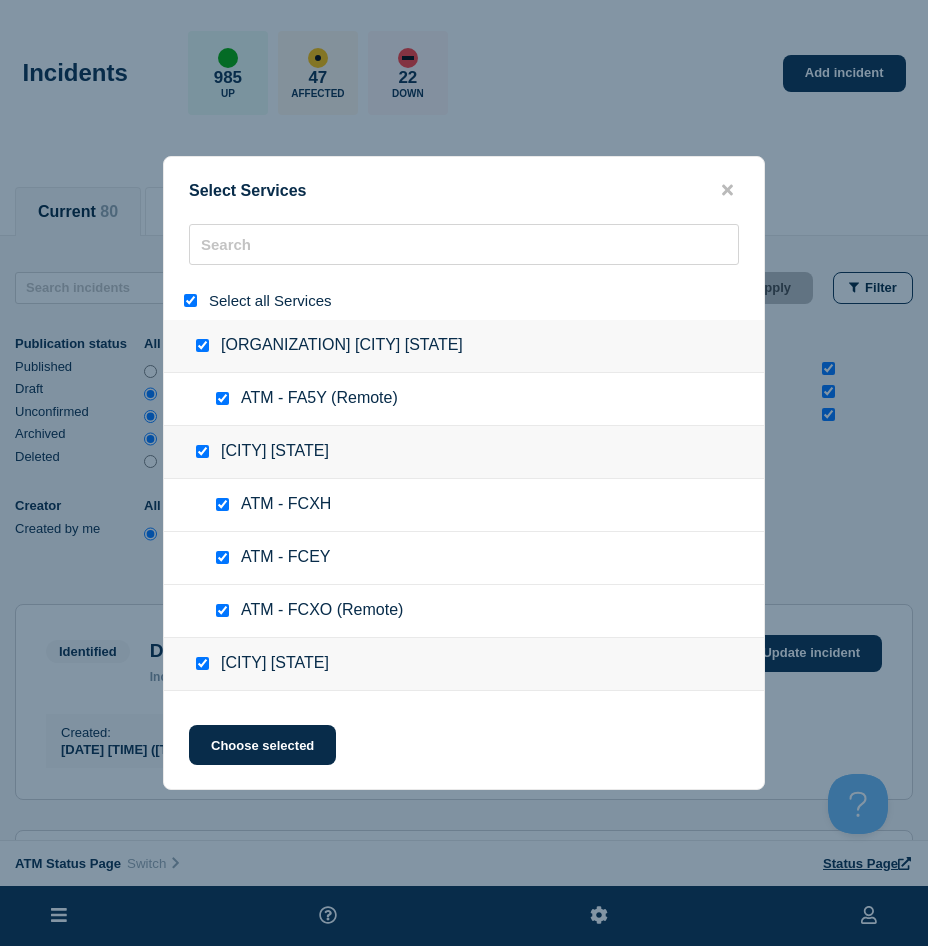click at bounding box center (190, 300) 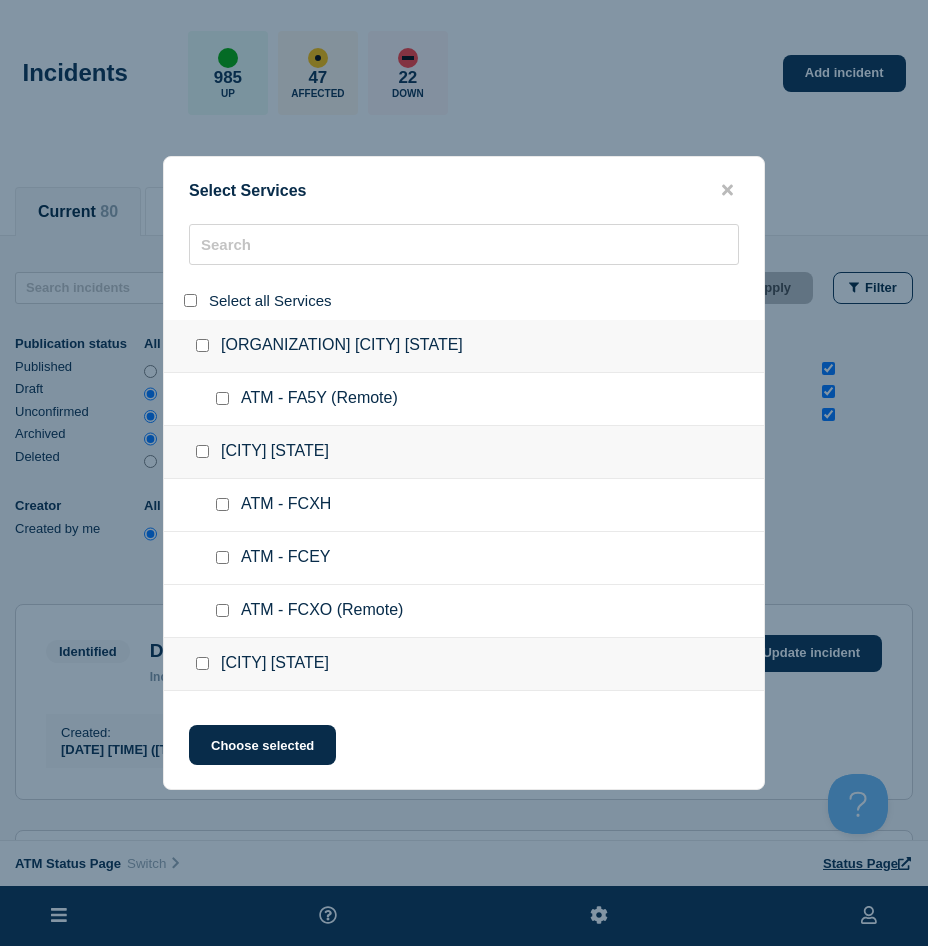 checkbox on "false" 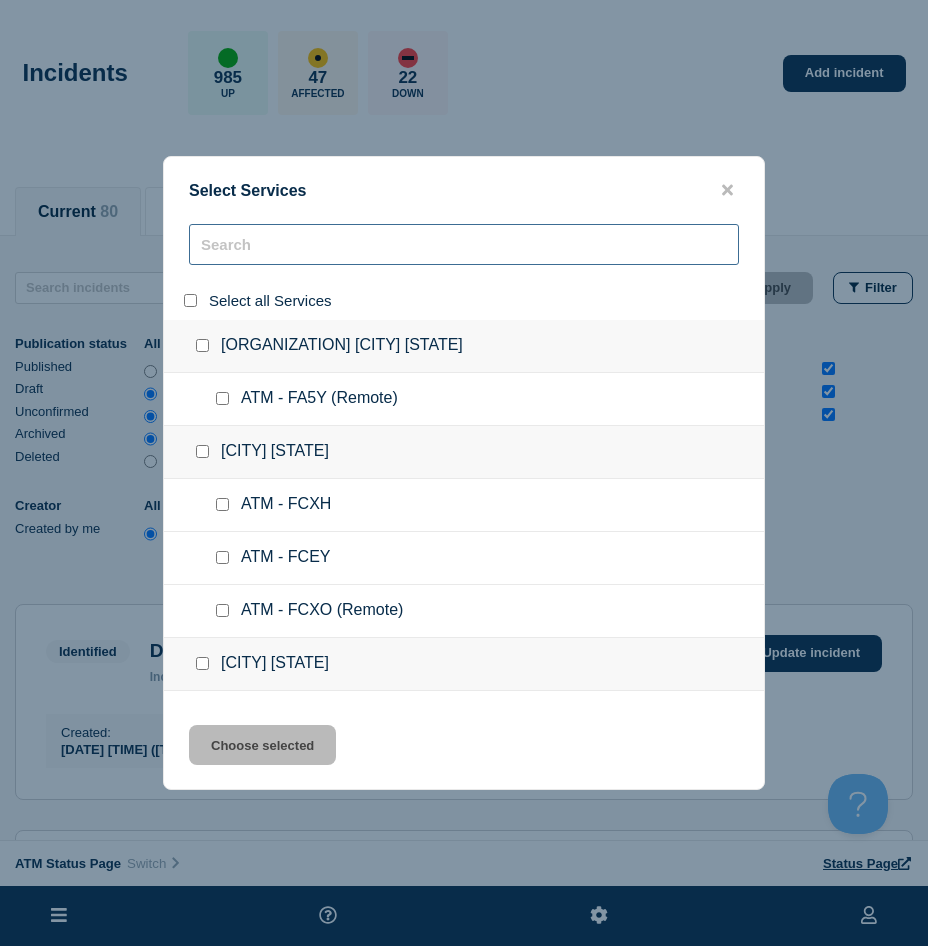 click at bounding box center (464, 244) 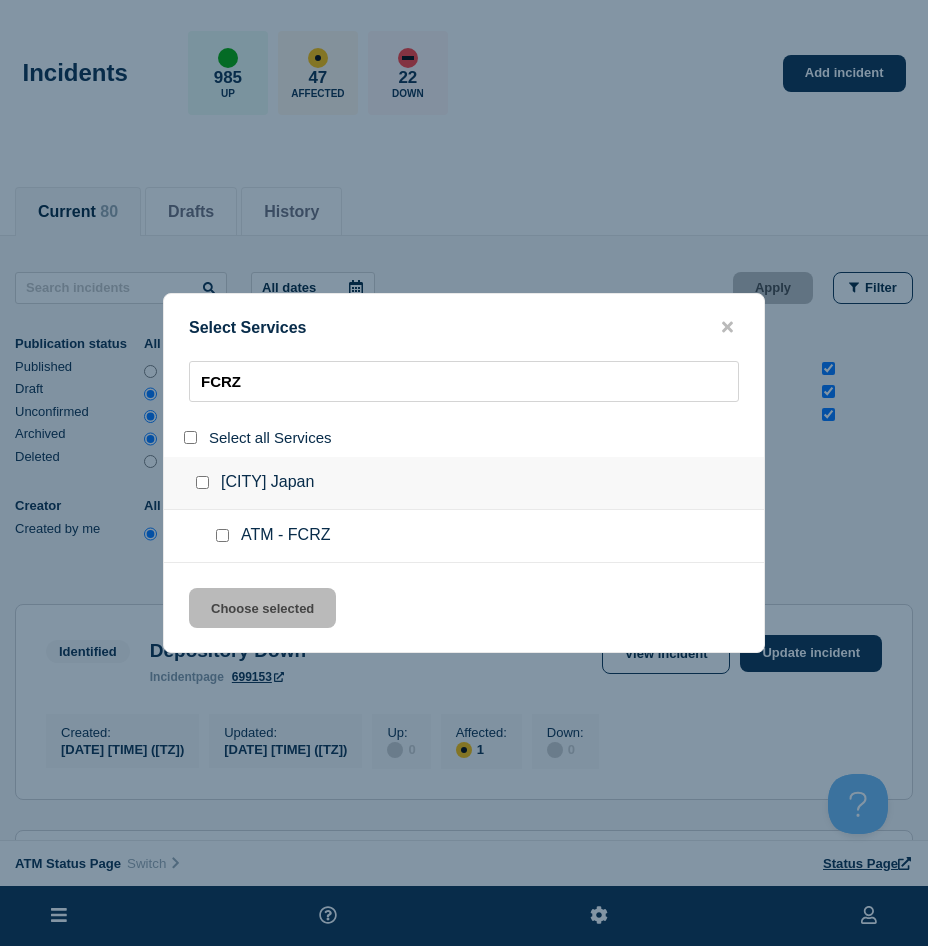 click at bounding box center [222, 535] 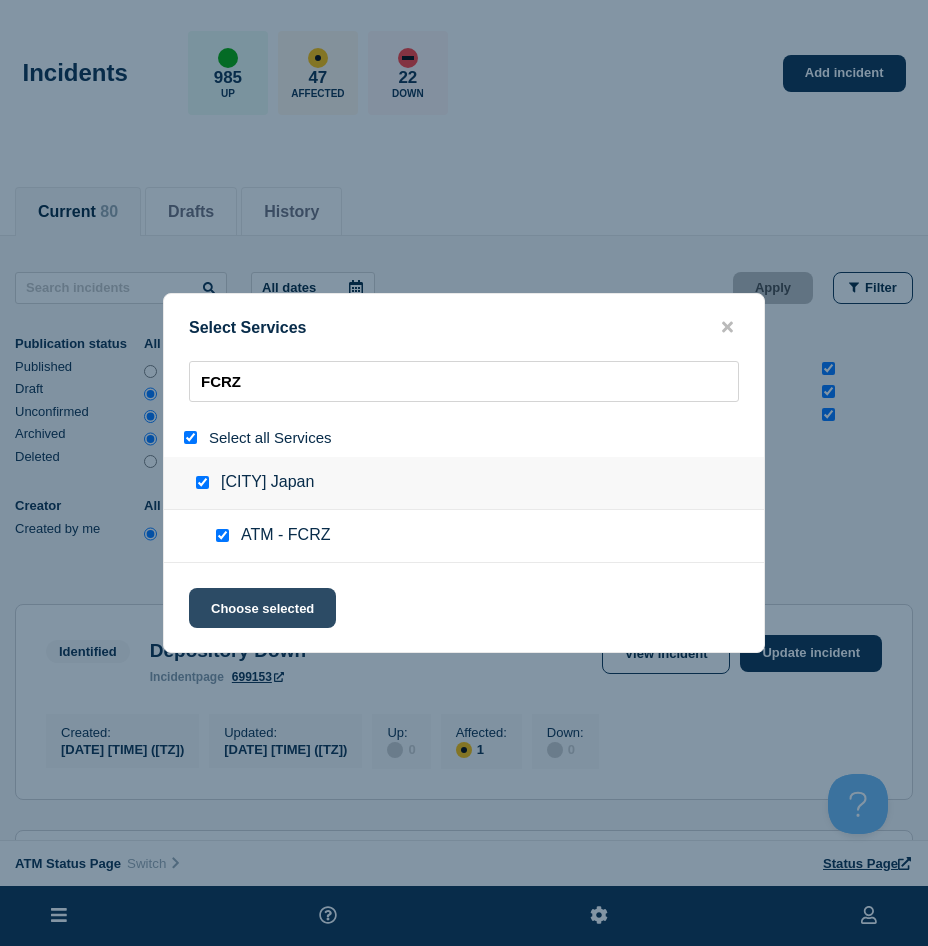 click on "Choose selected" 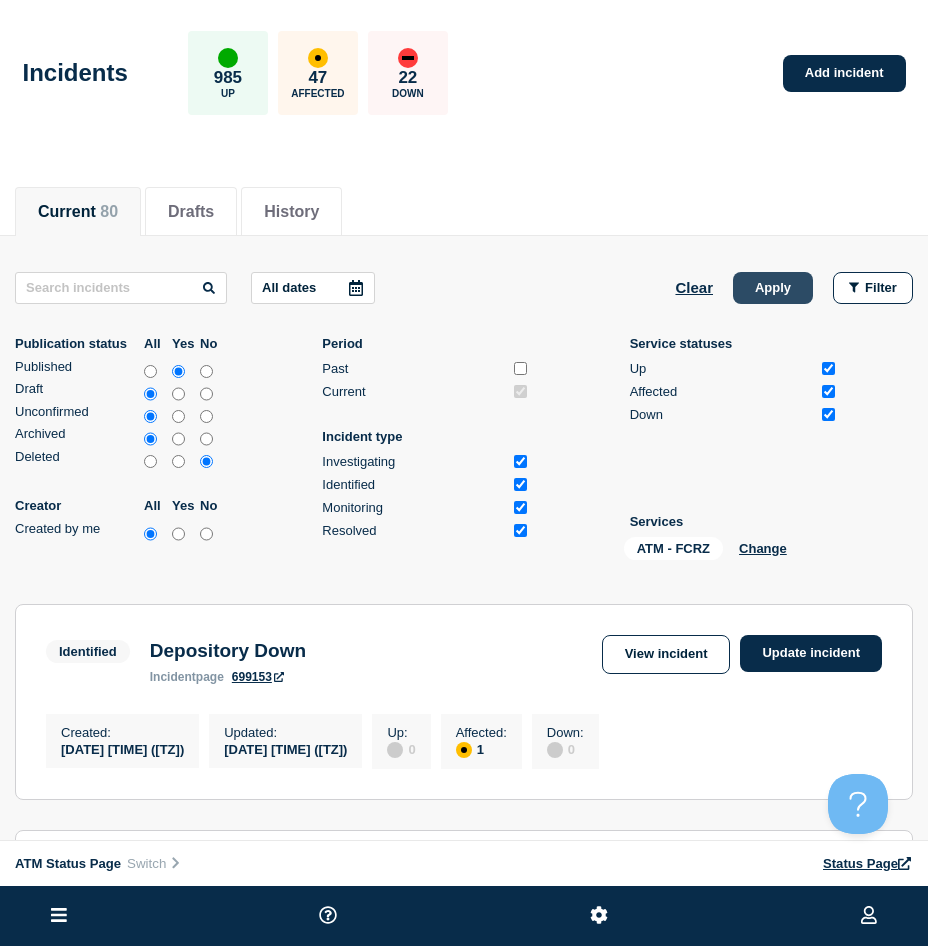 click on "Apply" 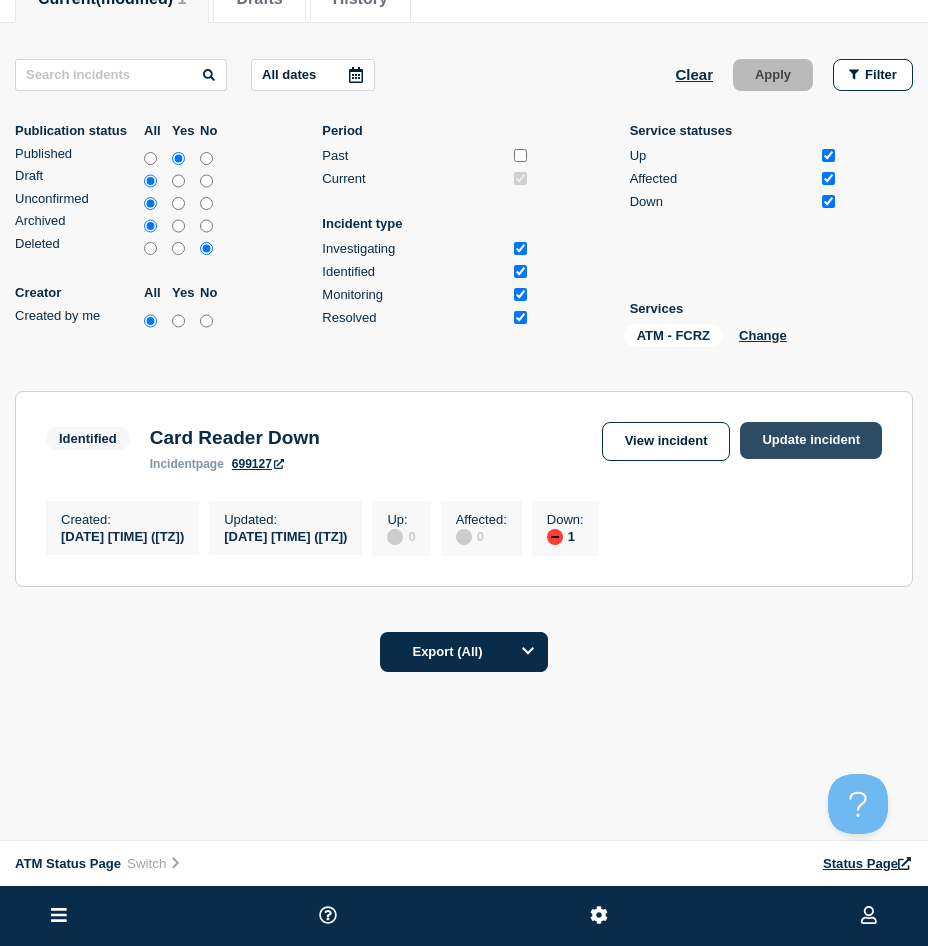 click on "Update incident" at bounding box center [811, 440] 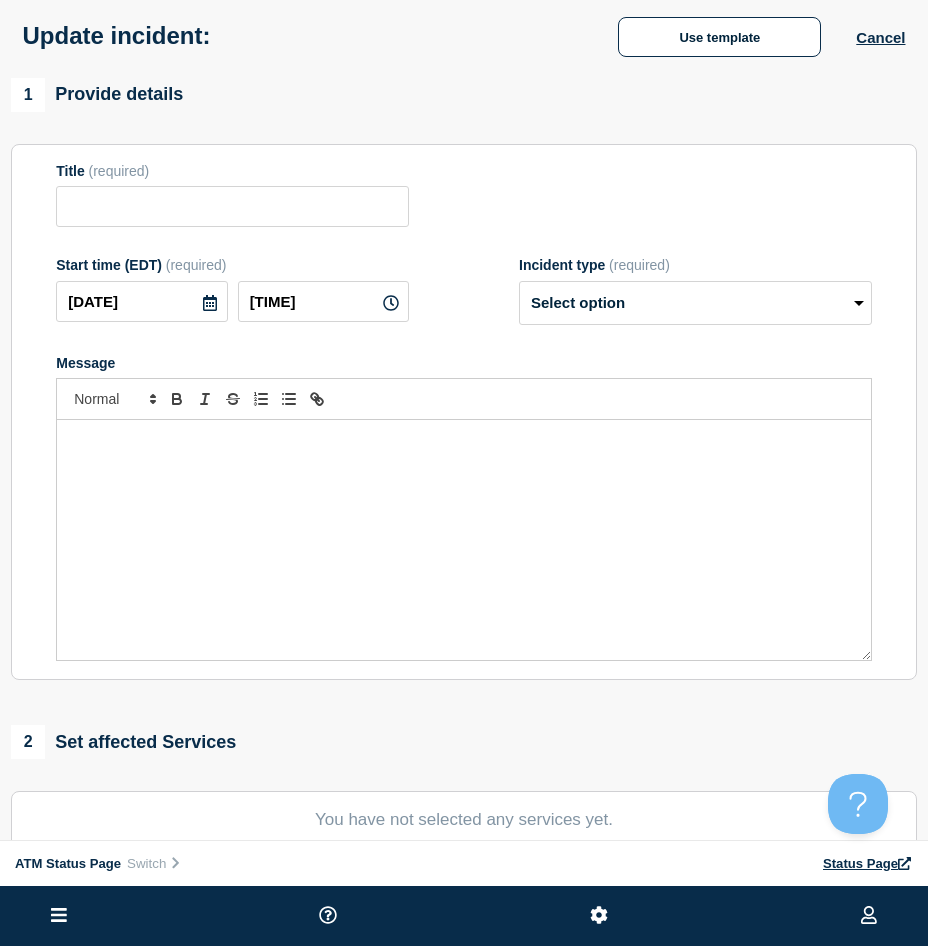 scroll, scrollTop: 0, scrollLeft: 0, axis: both 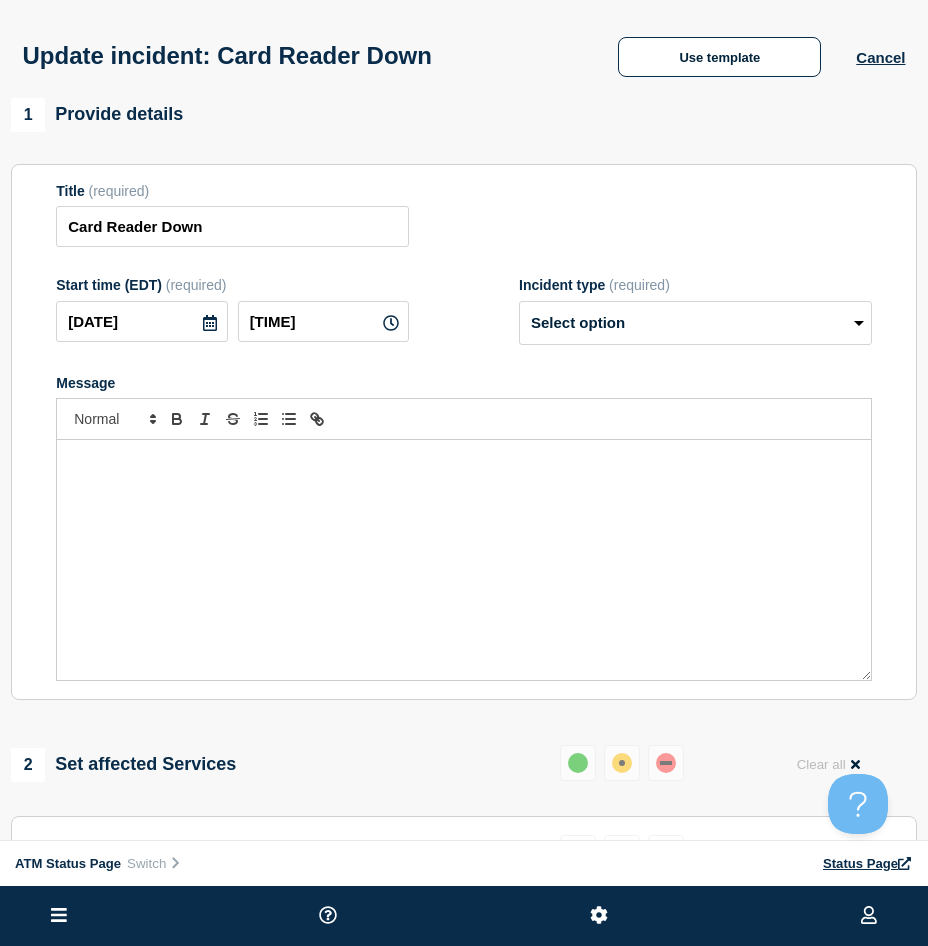 click on "Update incident: Card Reader Down Use template Cancel" at bounding box center [464, 49] 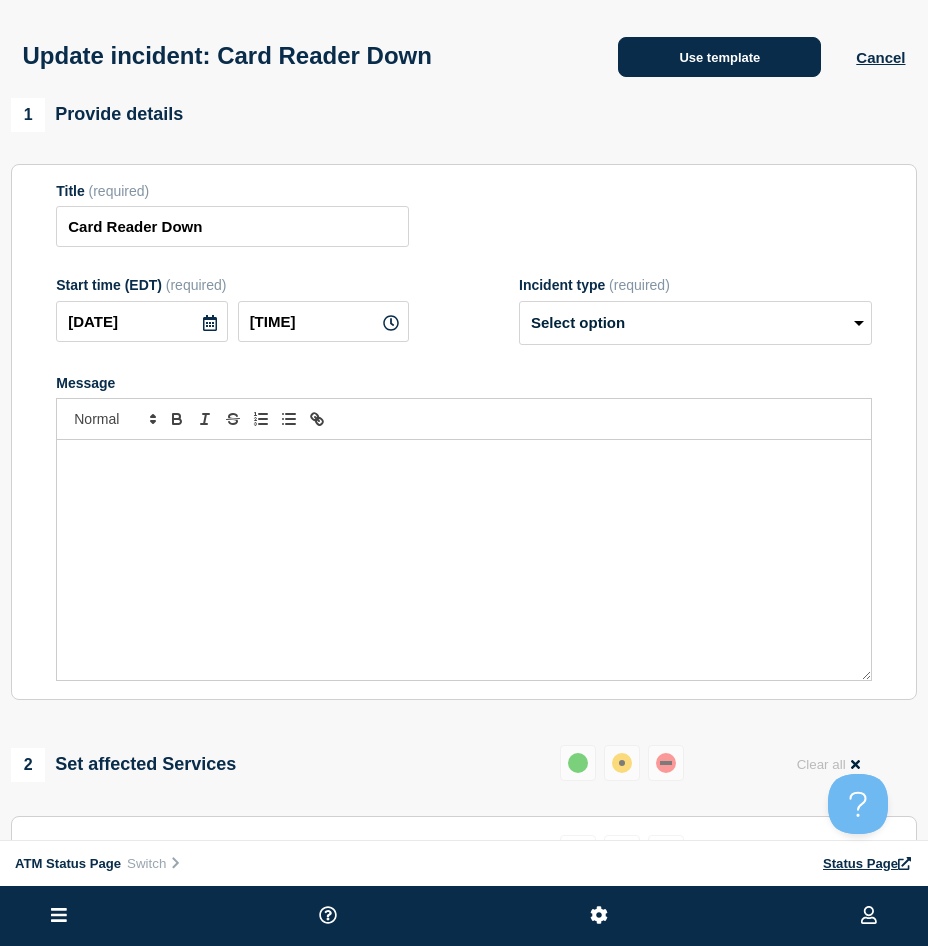 click on "Use template" at bounding box center [719, 57] 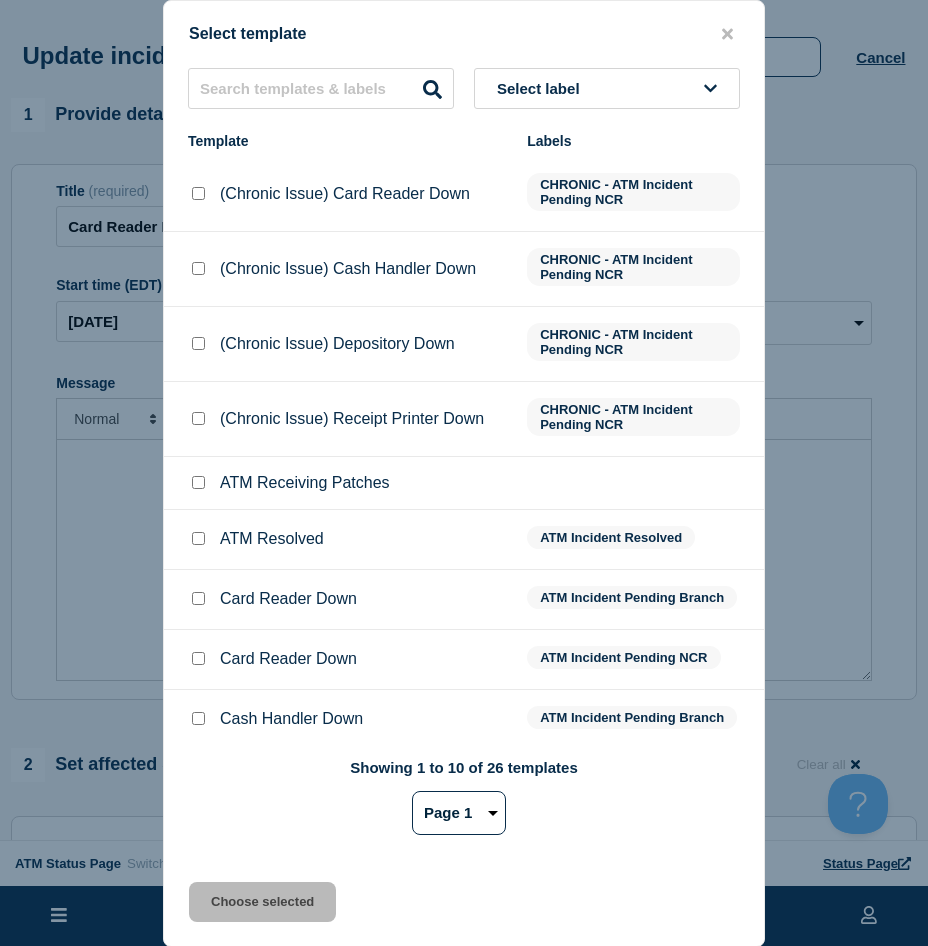 click at bounding box center (198, 538) 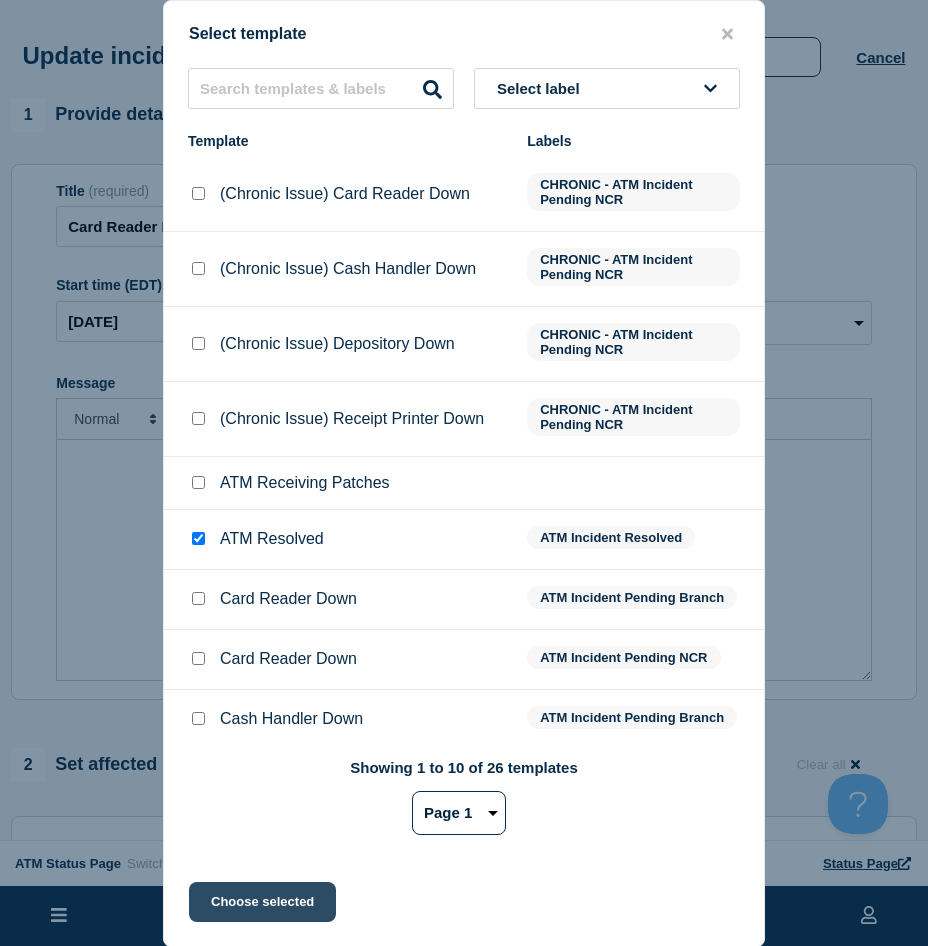 click on "Choose selected" 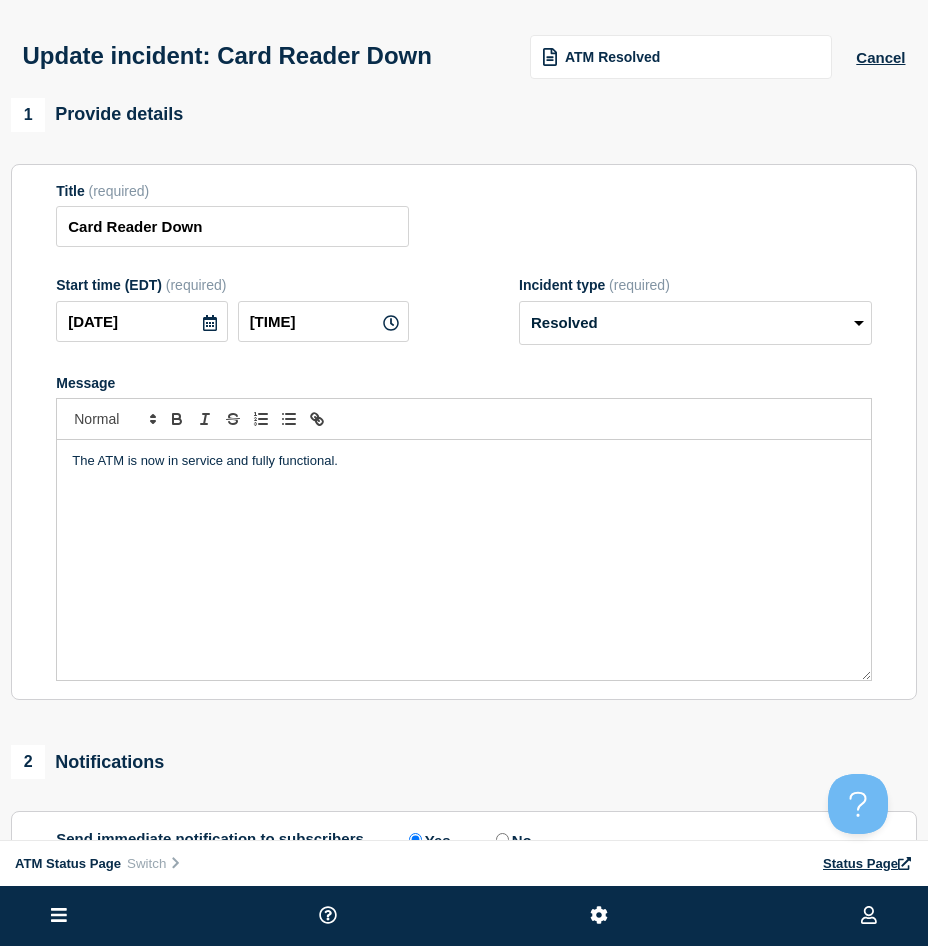scroll, scrollTop: 200, scrollLeft: 0, axis: vertical 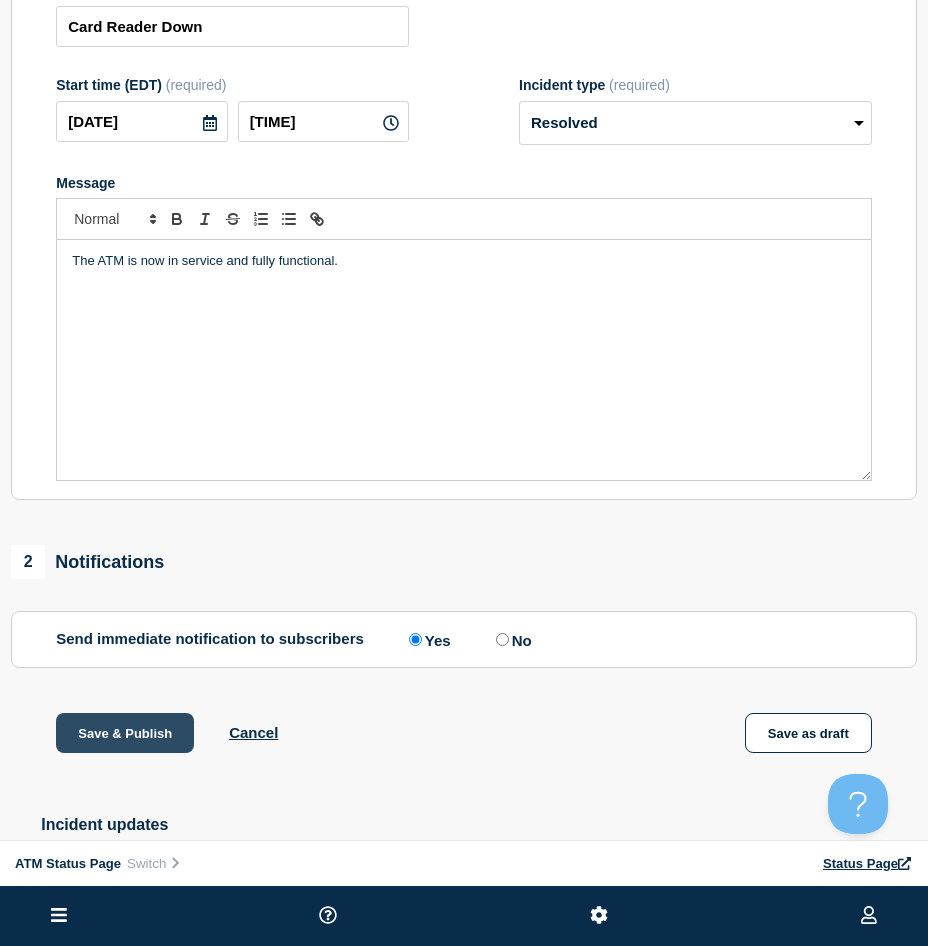 click on "Save & Publish" at bounding box center (125, 733) 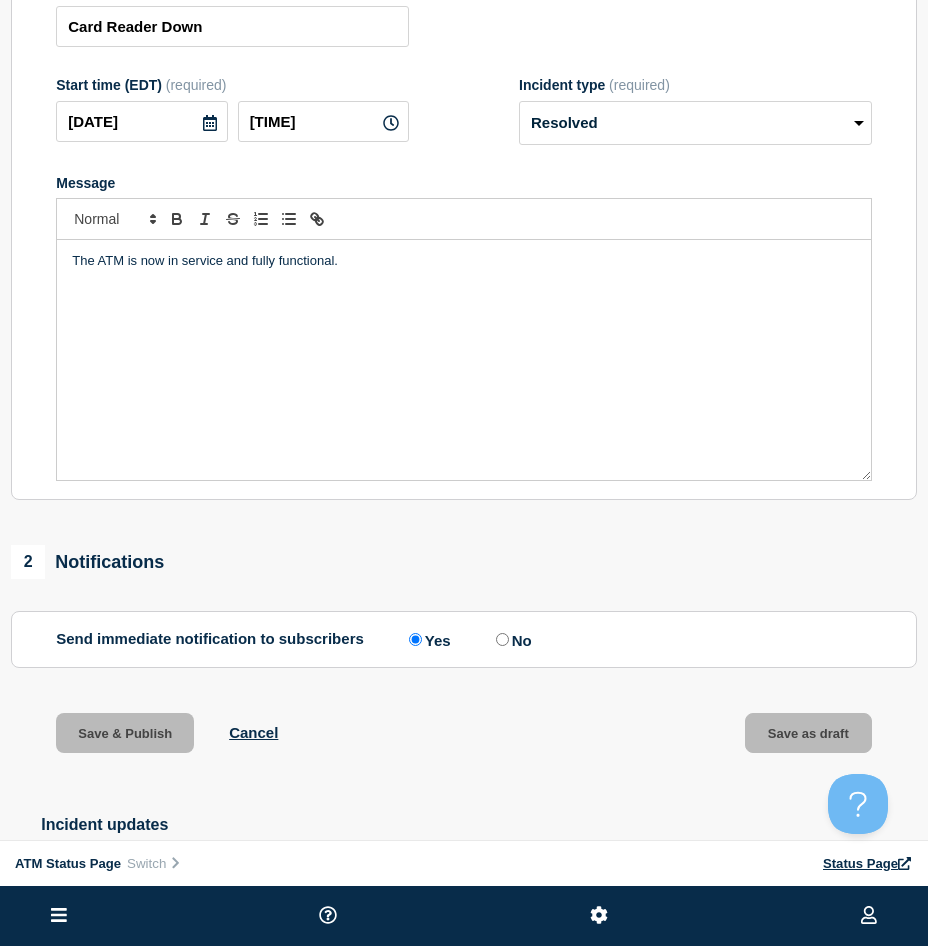 scroll, scrollTop: 0, scrollLeft: 0, axis: both 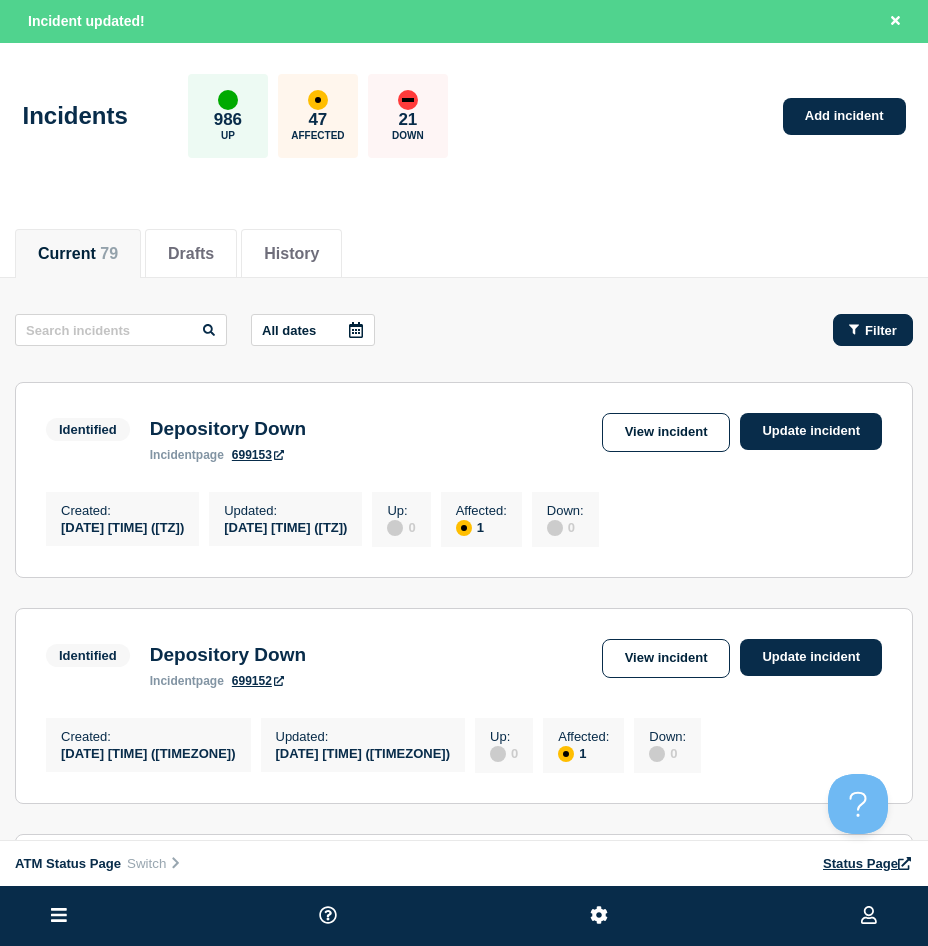 click on "Filter" at bounding box center (881, 330) 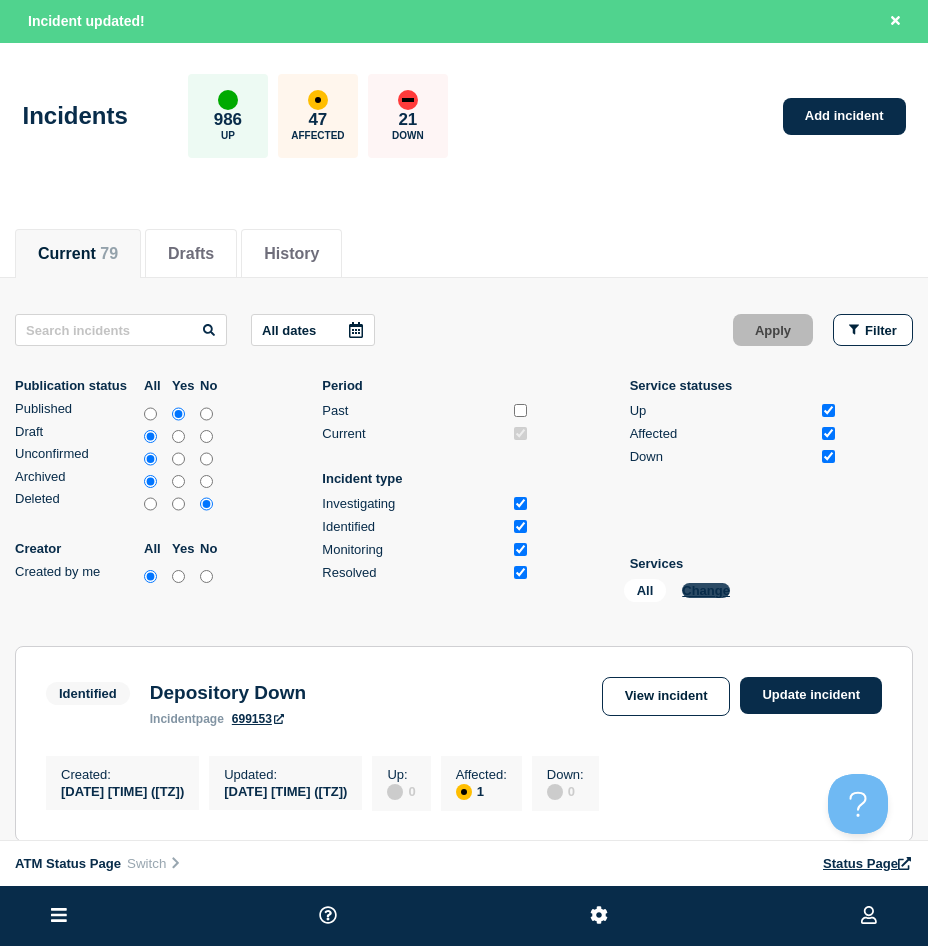 click on "Change" at bounding box center [706, 590] 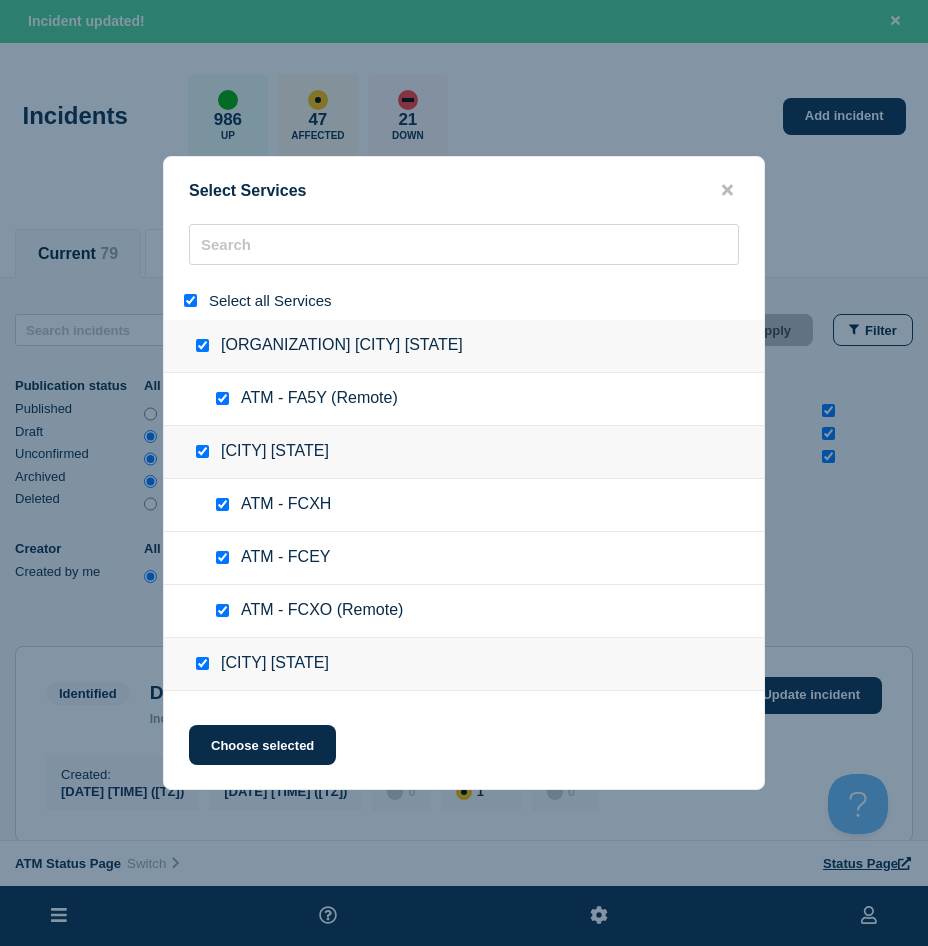 click at bounding box center (190, 300) 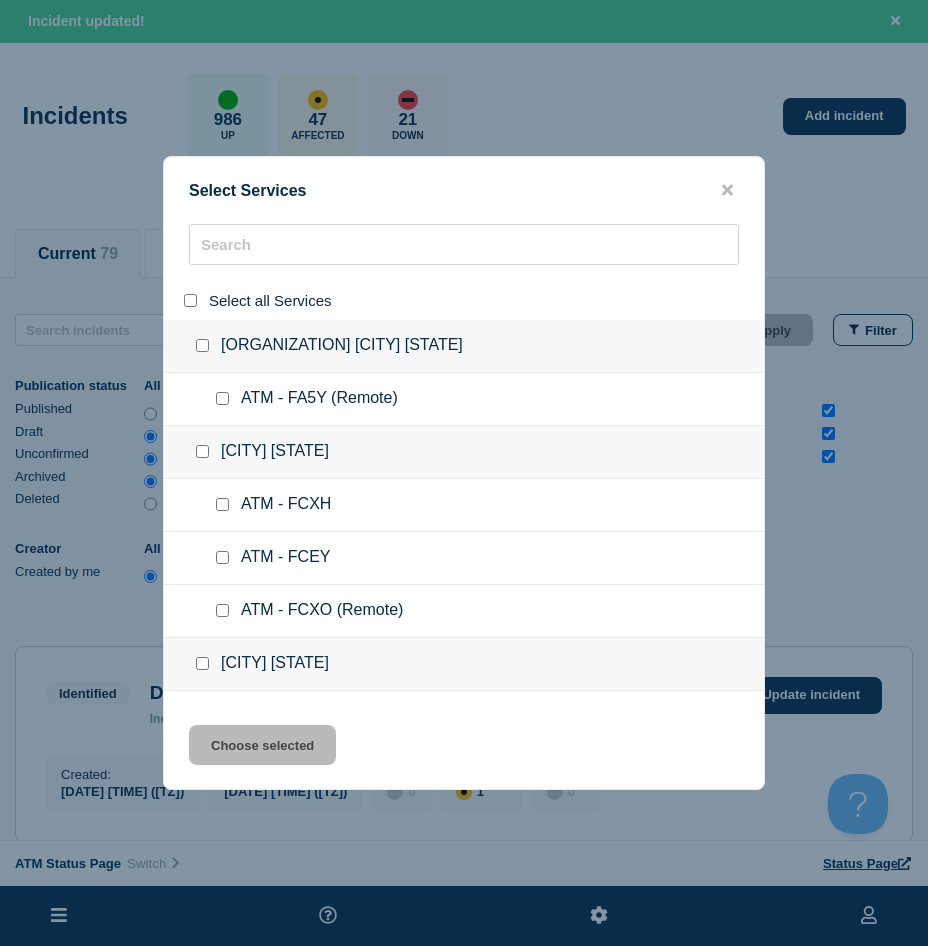 click on "Select Services Select all Services USAG Fort Detrick [STATE] Accokeek [STATE] [CITY] [STATE] [CITY] [STATE] Allen [CITY] [STATE] [CITY] [STATE] Alpharetta [CITY] [STATE] [CITY] [STATE] Altamonte Springs [CITY] [STATE] [CITY] [STATE] Annapolis [CITY] [STATE] [CITY] [STATE] [CITY] [STATE] [CITY] [STATE] [CITY] [STATE] Arroyo Market-Las Vegas [STATE] [CITY] [STATE] [CITY] [STATE] Atlantic Beach [CITY] [STATE] [CITY] [STATE] [CITY] [STATE] [CITY] [STATE] [CITY] [STATE] [CITY] [STATE] [CITY] [STATE] [CITY] [STATE] [CITY] [STATE] [CITY] [STATE] [CITY] [STATE] Augusta [CITY] [STATE] [CITY] [STATE] [CITY] [STATE] Aurora [CITY] [STATE] [CITY] [STATE] [CITY] [STATE] Avenues-[CITY] [STATE] [CITY] [STATE] [CITY] [STATE] [CITY] [STATE] Ballston [STATE] [CITY] [STATE] Beaufort [STATE] [CITY] [STATE] [CITY] [STATE] [CITY] [STATE] [CITY] [STATE] Rosedale [STATE]" at bounding box center (464, 473) 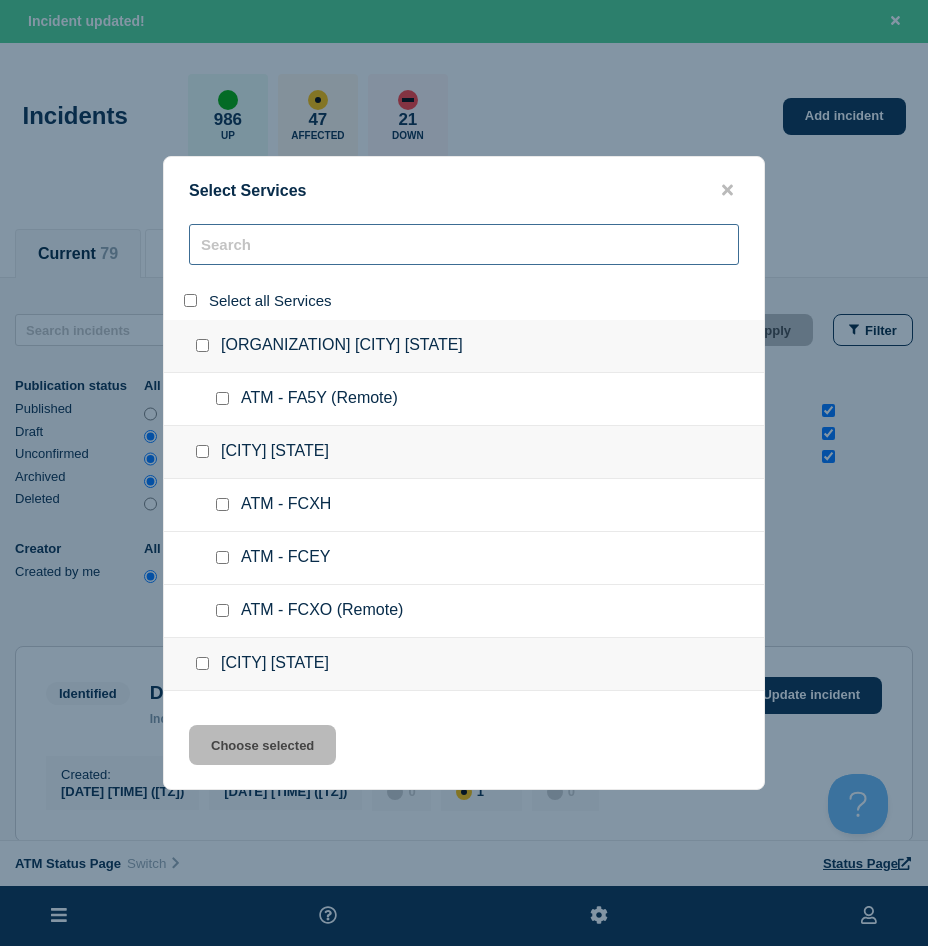 click at bounding box center [464, 244] 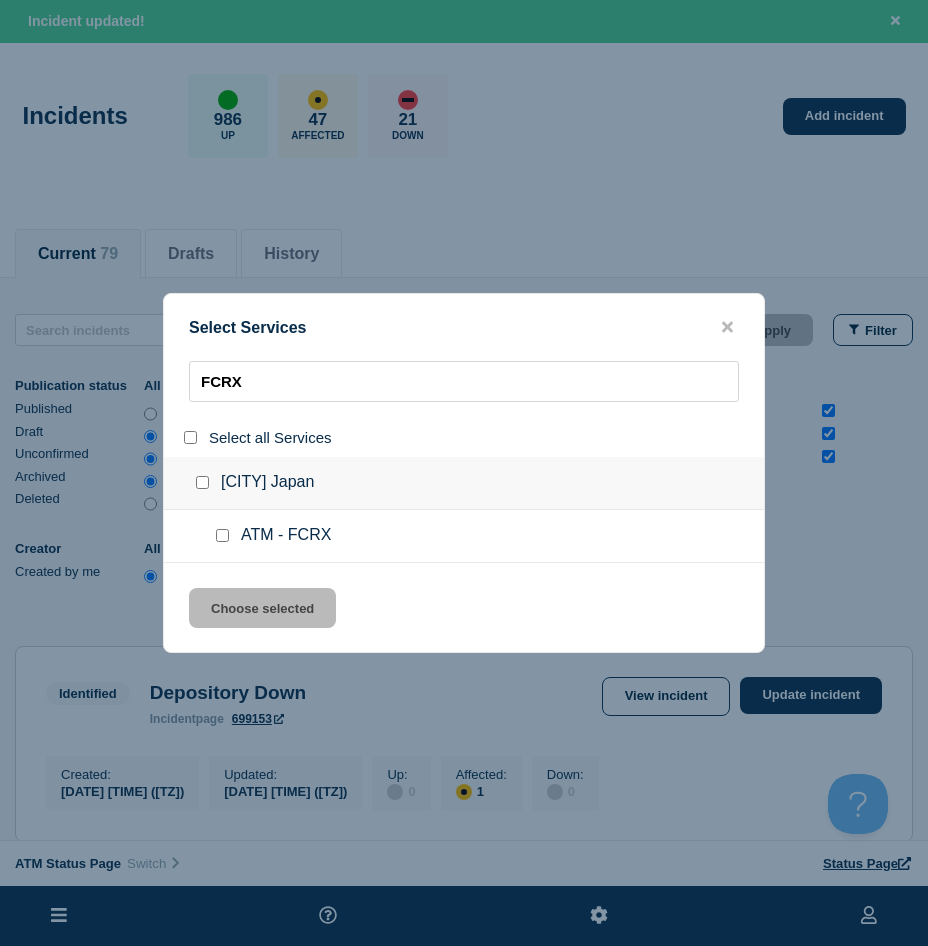 click at bounding box center (226, 536) 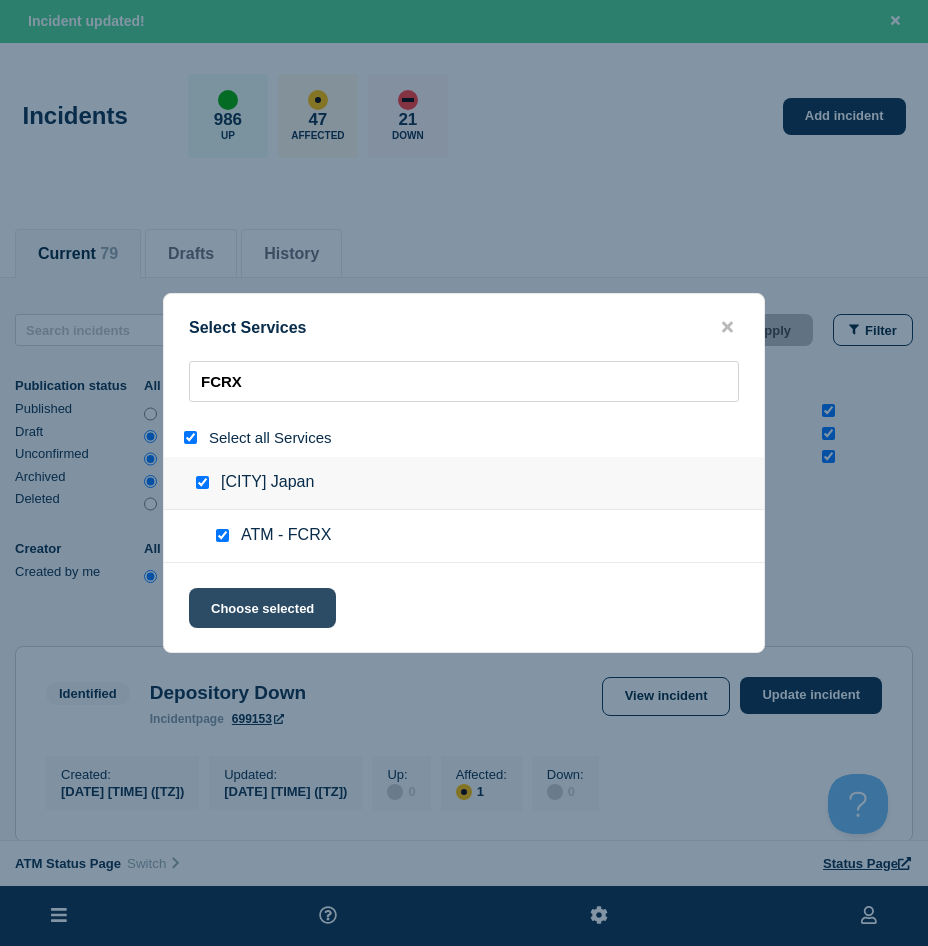 click on "Choose selected" 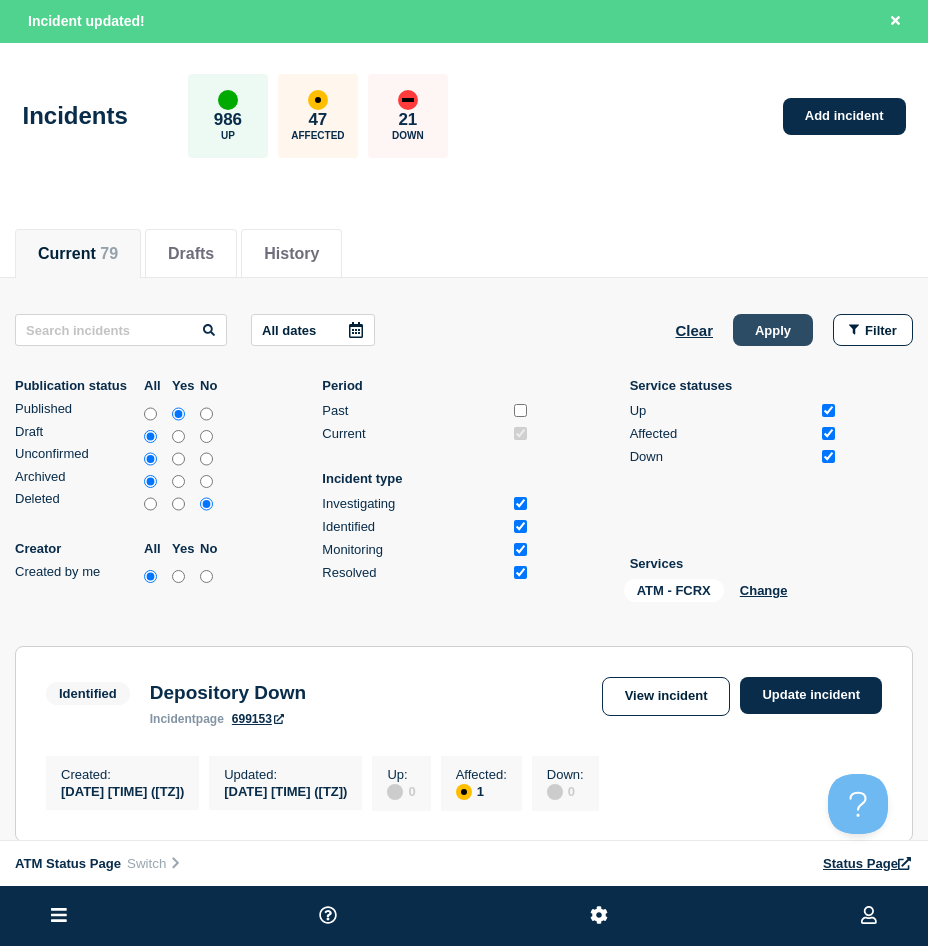 click on "Apply" 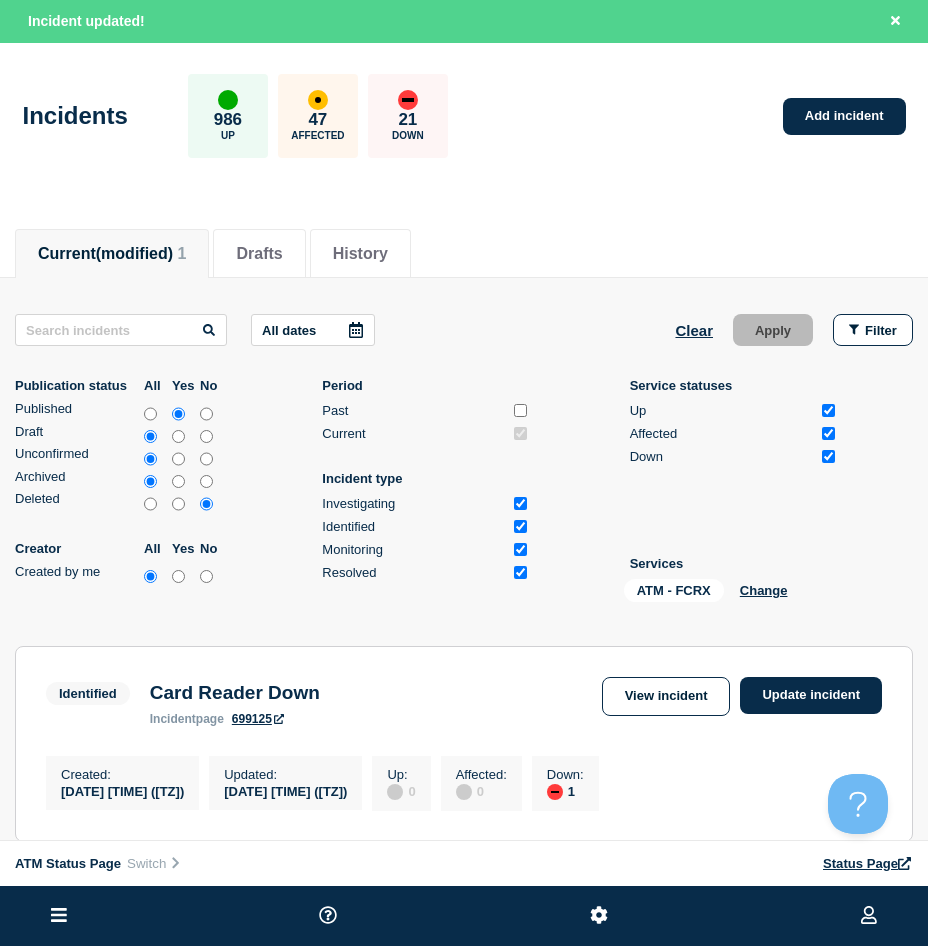 scroll, scrollTop: 100, scrollLeft: 0, axis: vertical 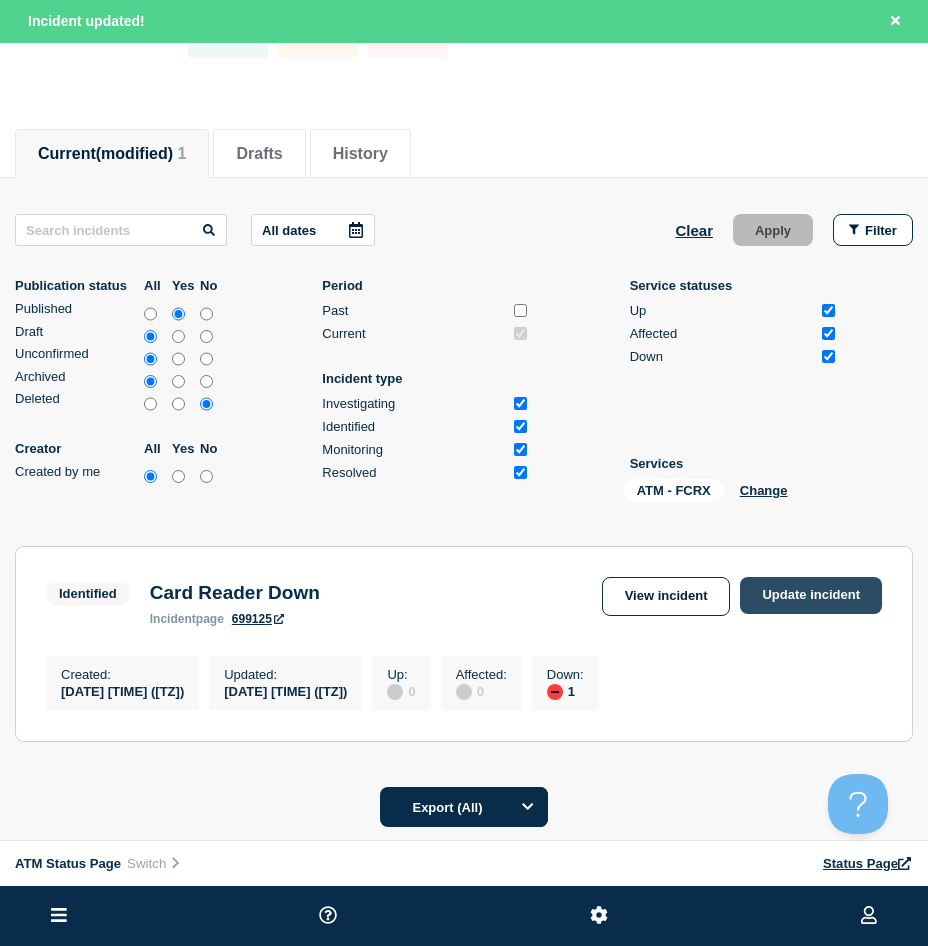 click on "Update incident" at bounding box center [811, 595] 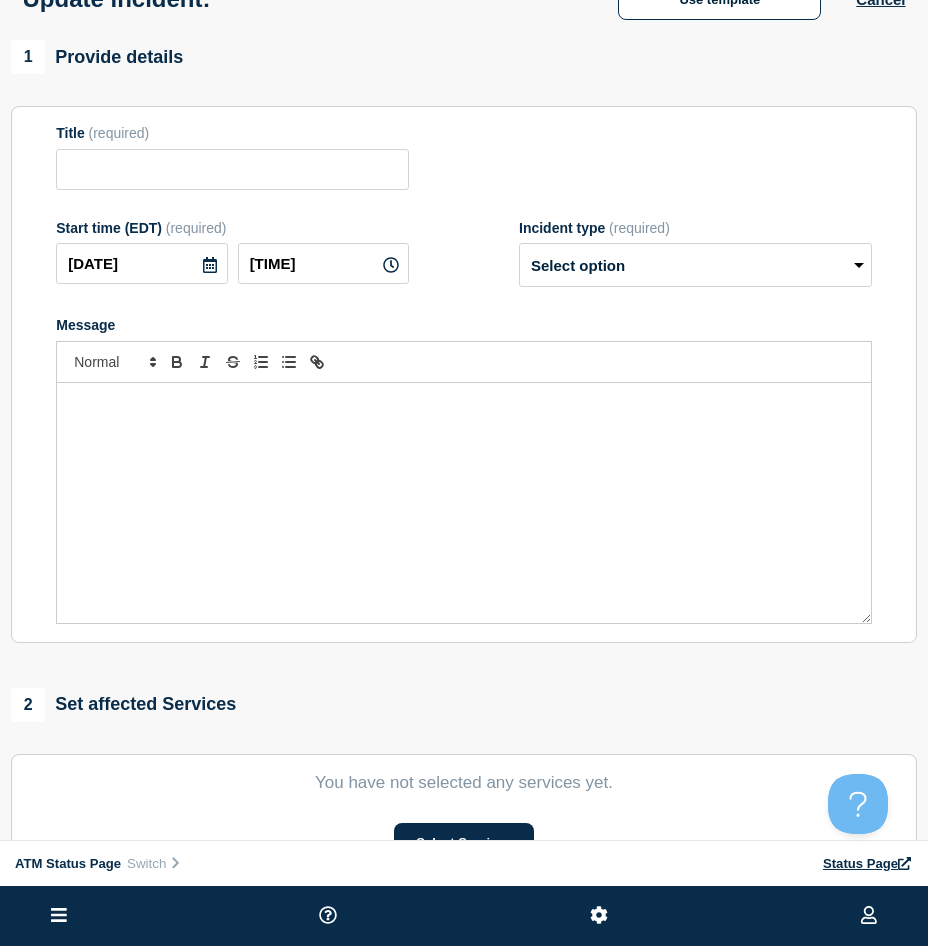 scroll, scrollTop: 0, scrollLeft: 0, axis: both 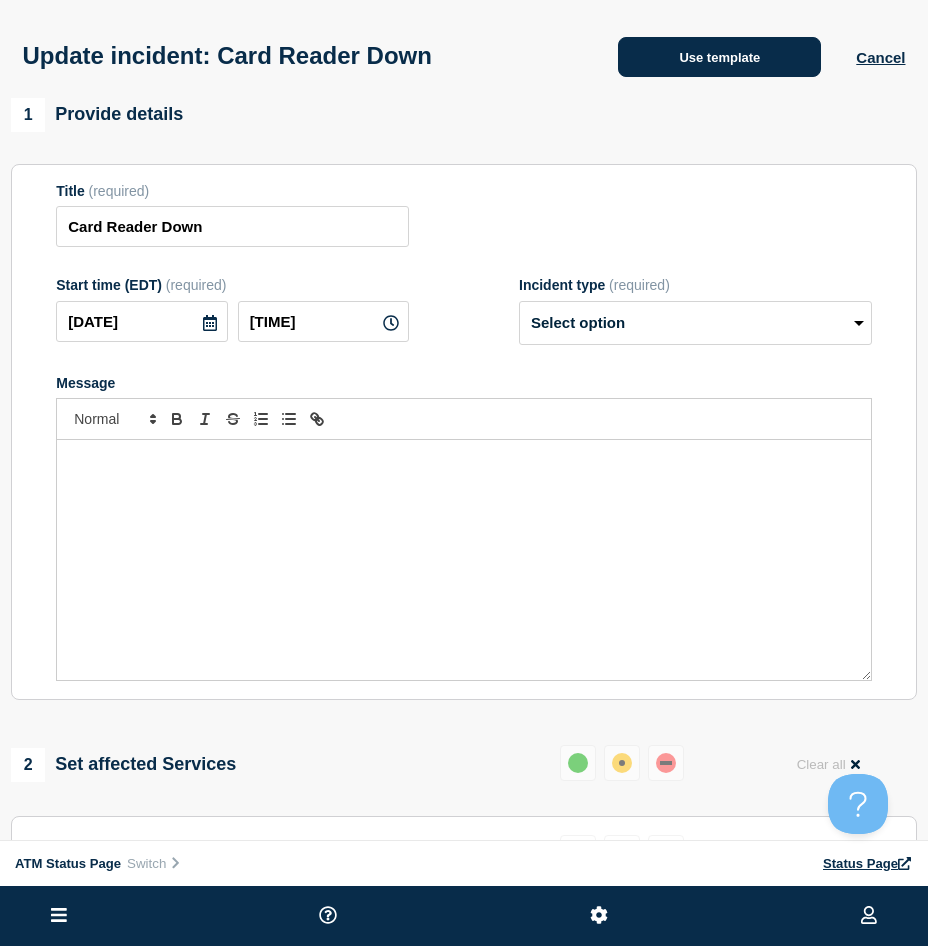 click on "Use template" at bounding box center [719, 57] 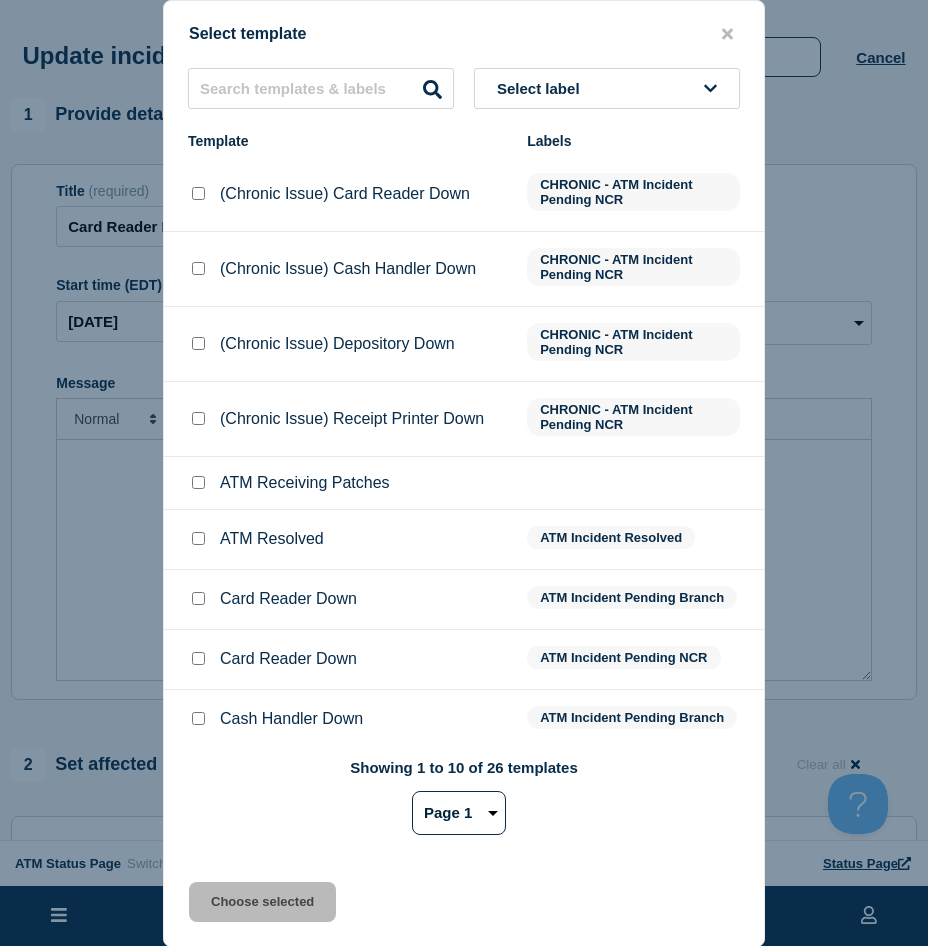 drag, startPoint x: 196, startPoint y: 541, endPoint x: 222, endPoint y: 745, distance: 205.65019 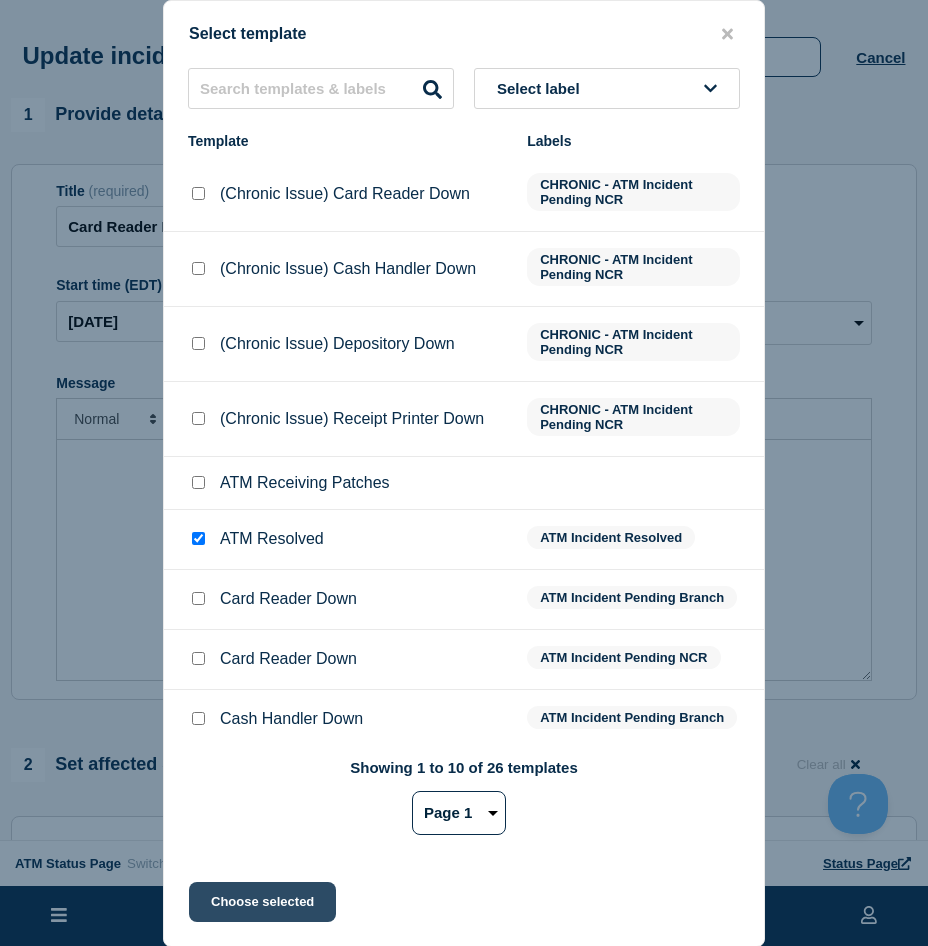 click on "Choose selected" 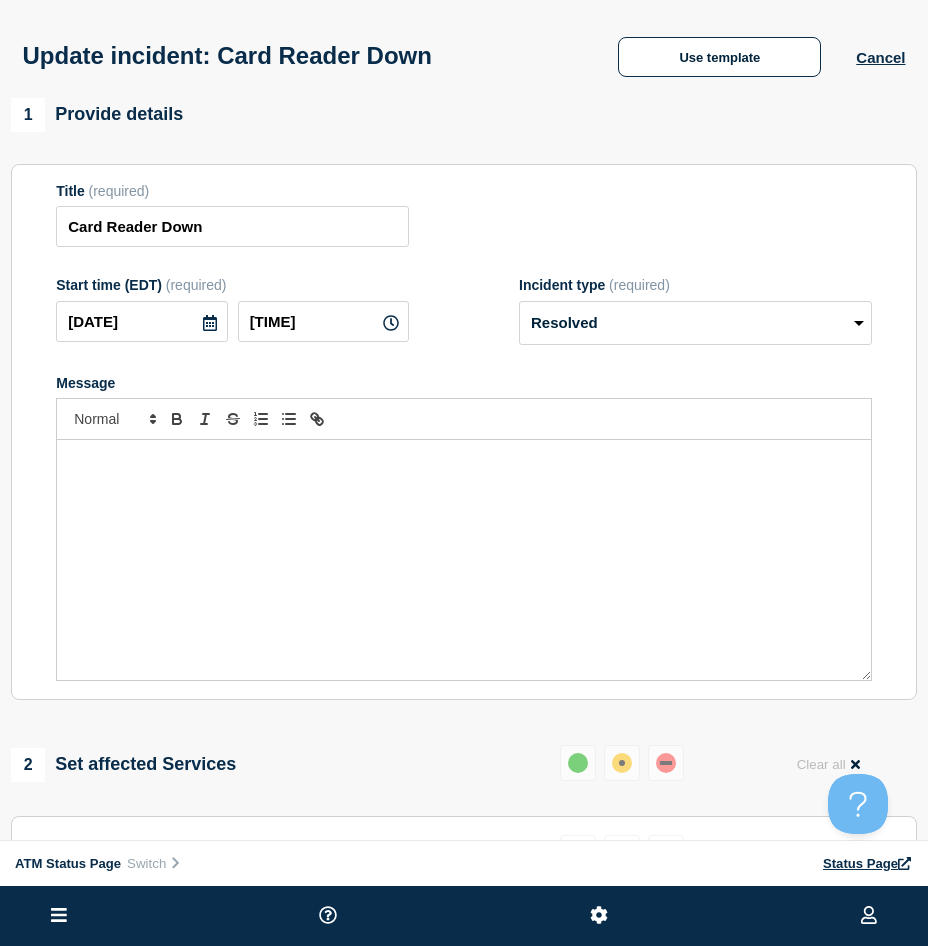 scroll, scrollTop: 200, scrollLeft: 0, axis: vertical 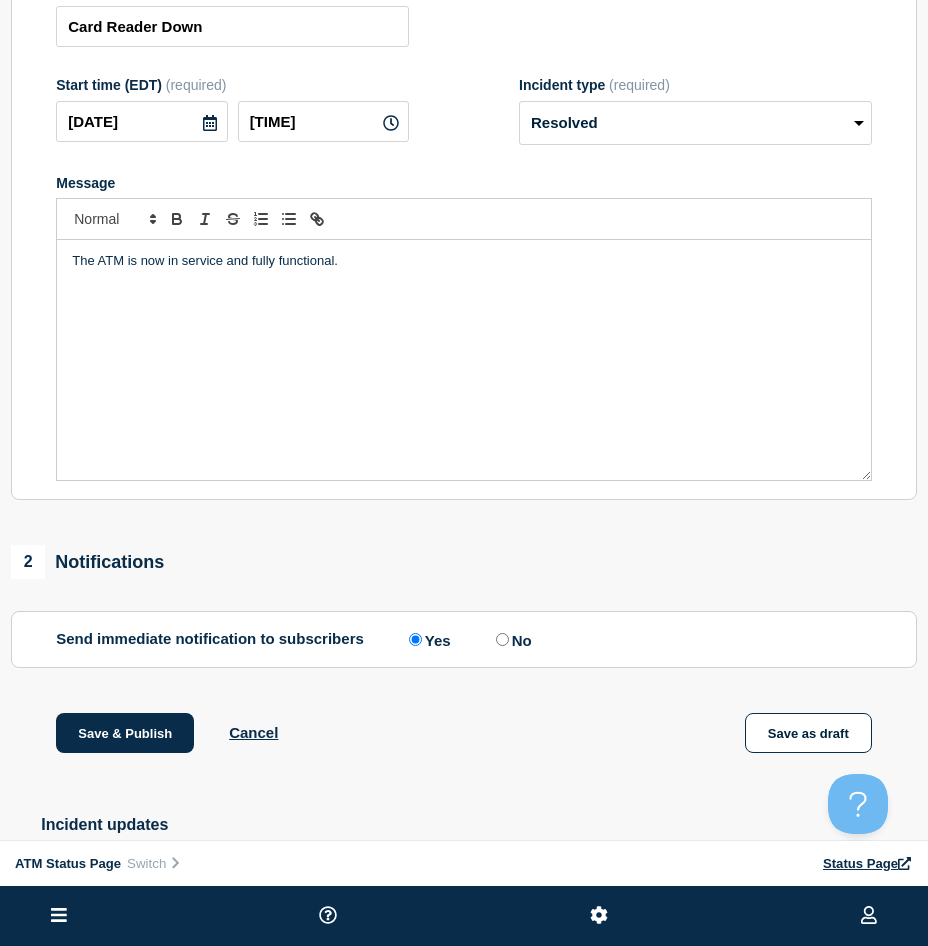 click on "Provide details  Title  (required) Card Reader Down Start time ([TZ])  (required) [DATE] [TIME] Incident type  (required) Select option Investigating Identified Monitoring Resolved Message  The ATM is now in service and fully functional. 2  Notifications  Send immediate notification to subscribers Send immediate notification to subscribers  Yes  No Save & Publish Cancel Save as draft Incident updates [DATE] [TIME] ([TZ]) Show details  Identified" at bounding box center (464, 432) 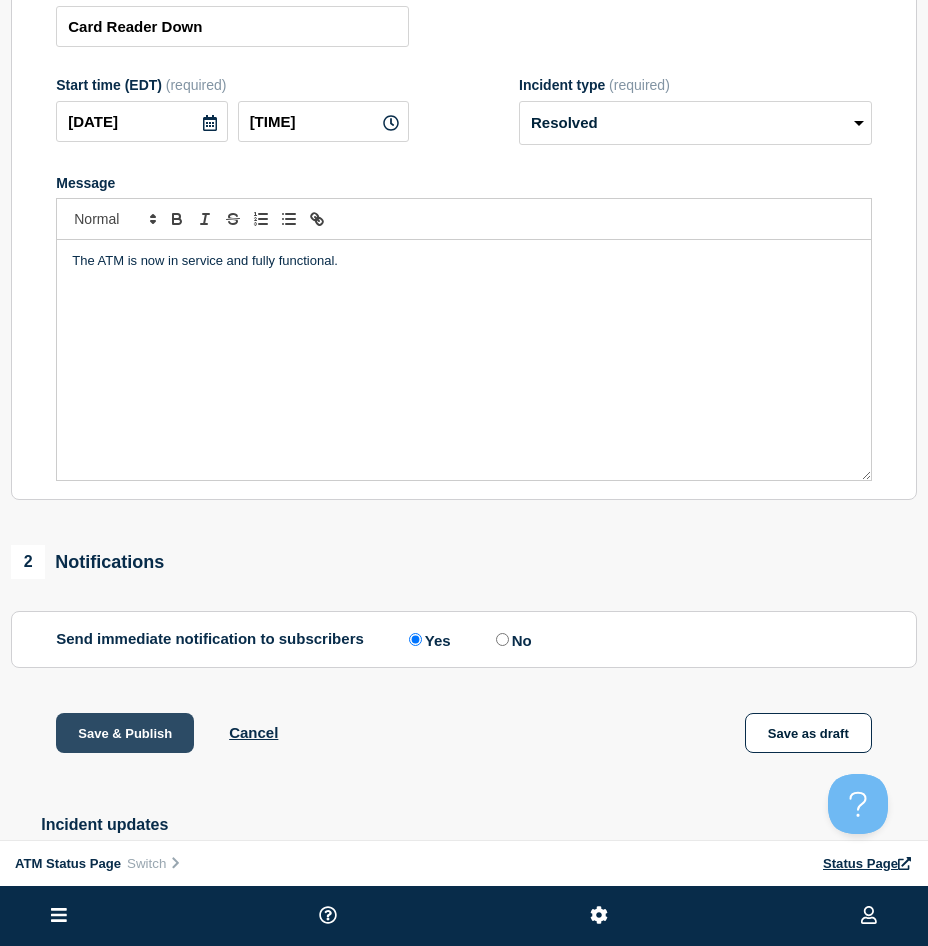 click on "Save & Publish" at bounding box center [125, 733] 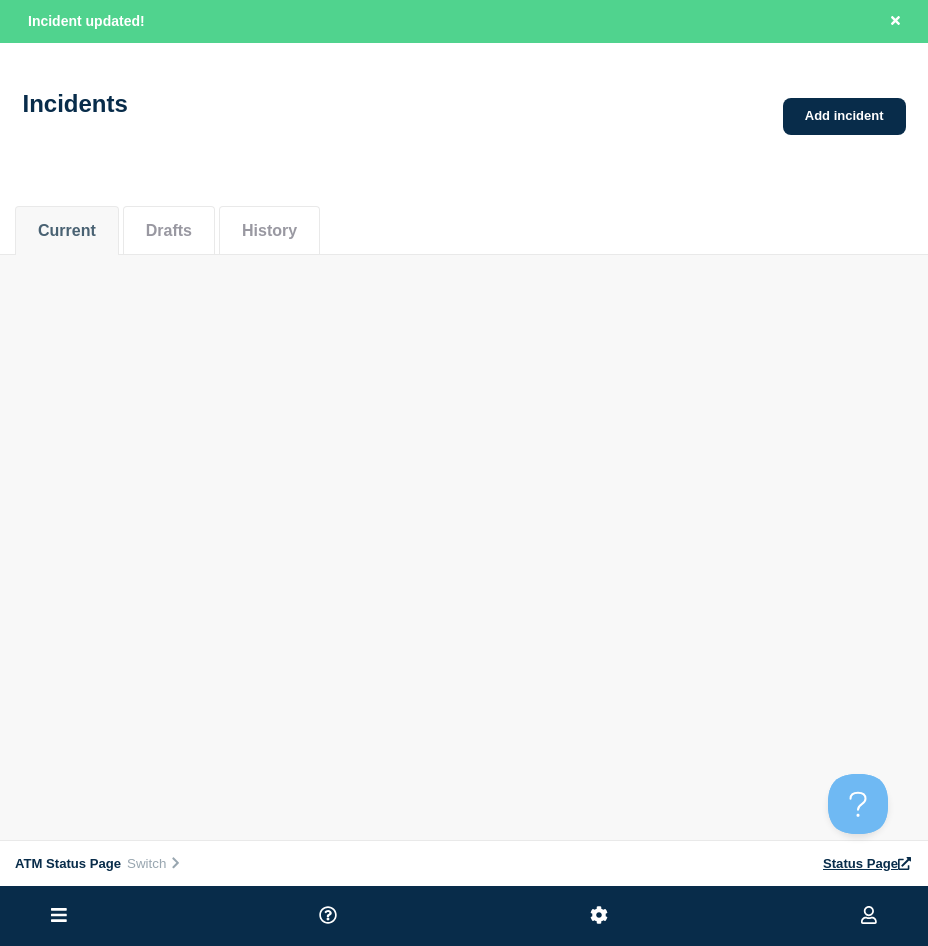 scroll, scrollTop: 0, scrollLeft: 0, axis: both 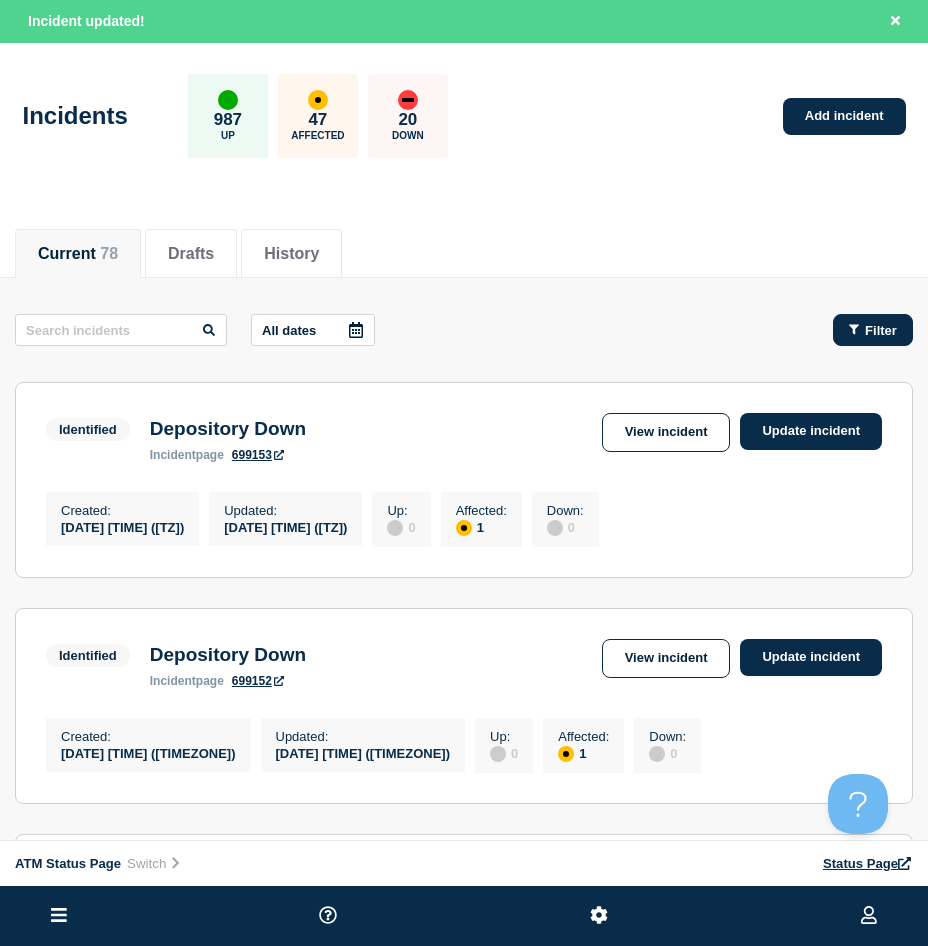 click on "Filter" at bounding box center [873, 330] 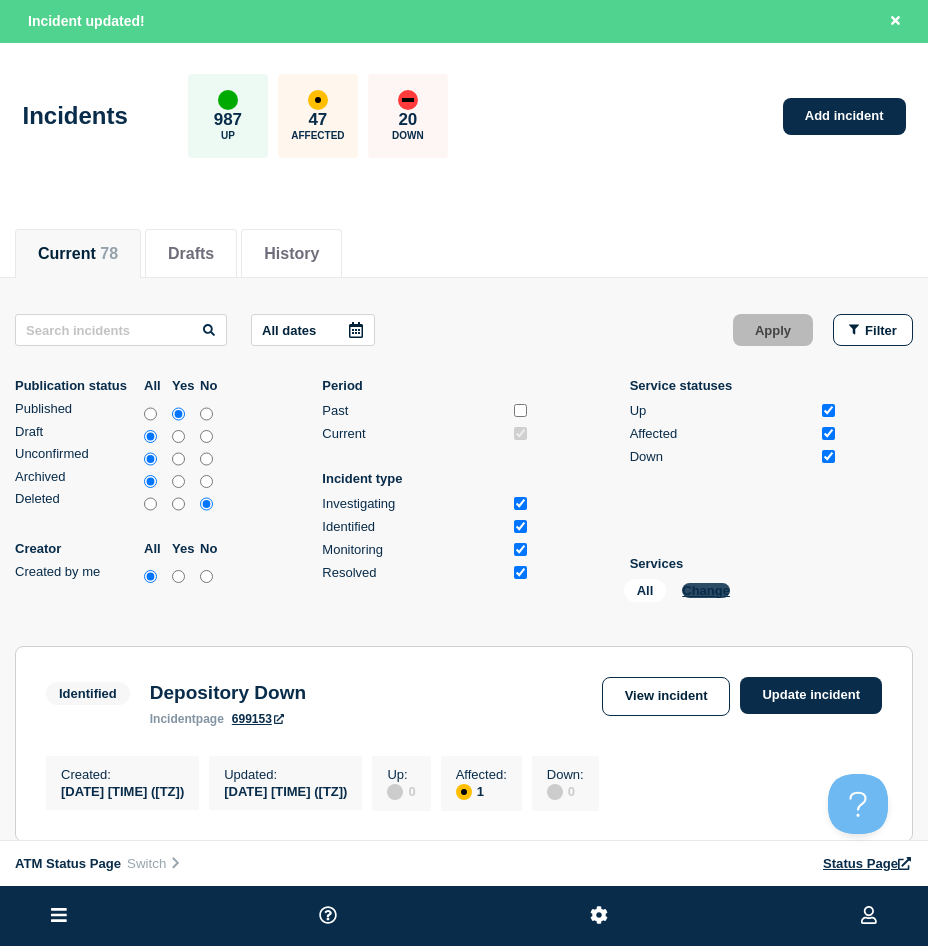 click on "Change" at bounding box center [706, 590] 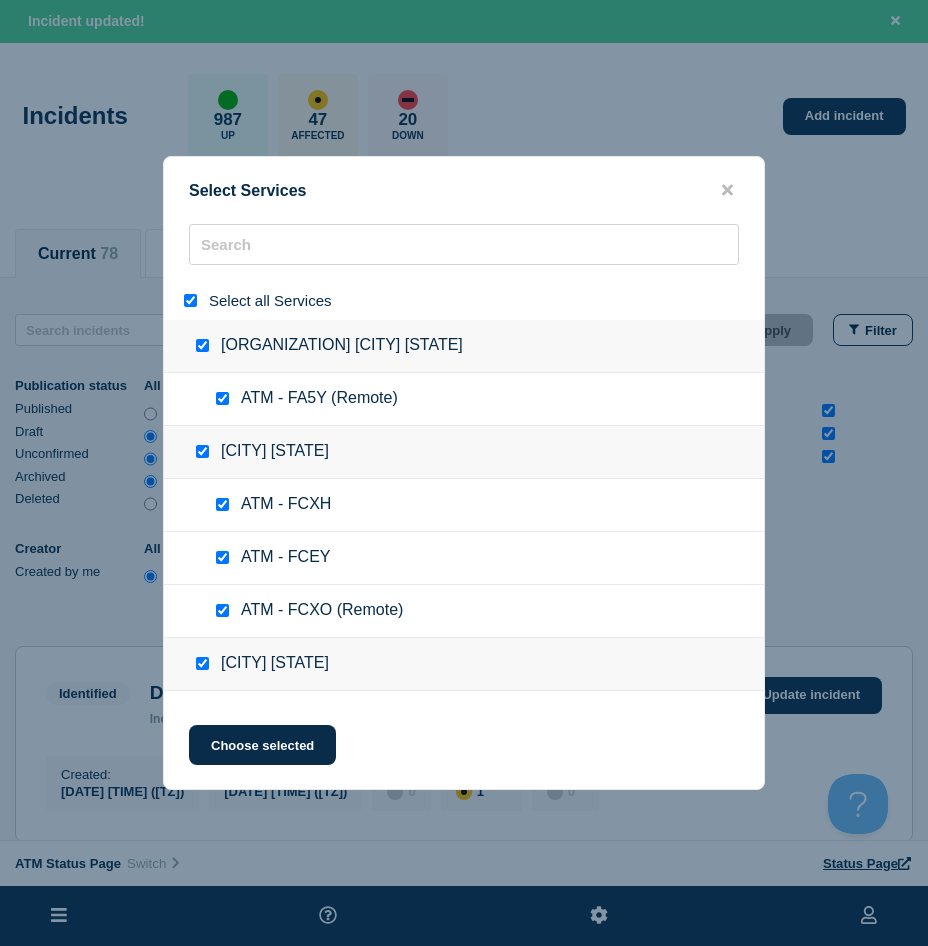 click at bounding box center [190, 300] 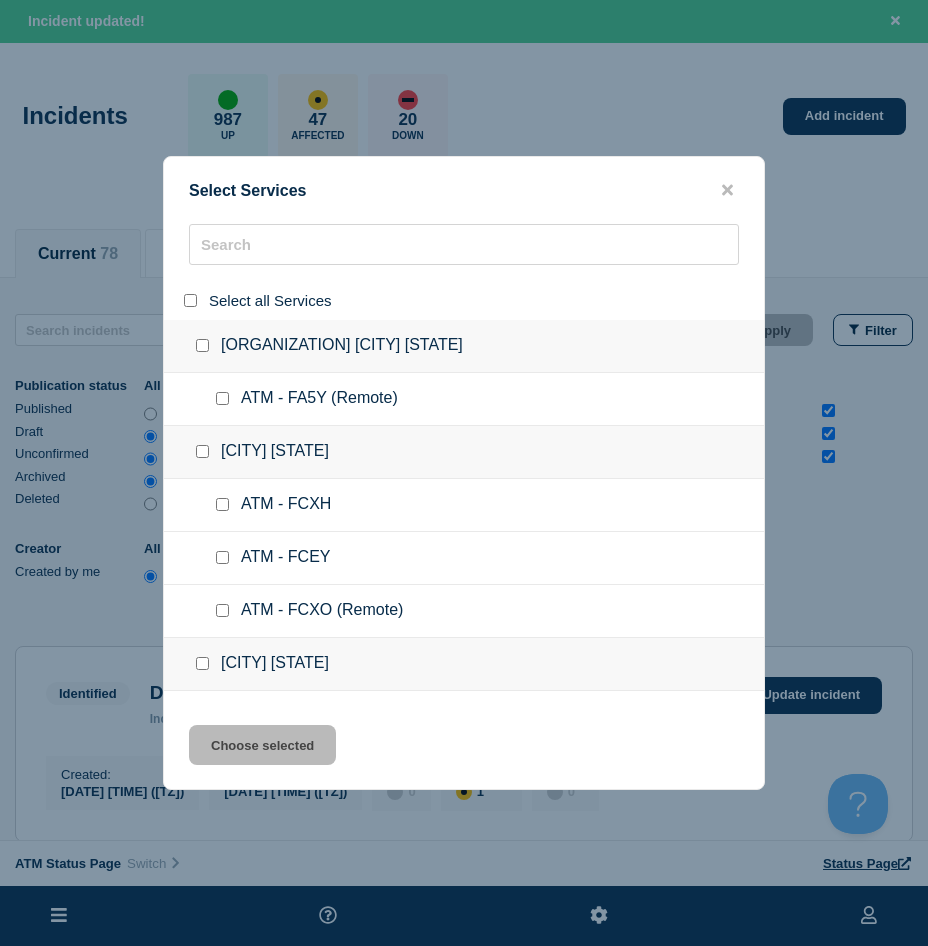 click 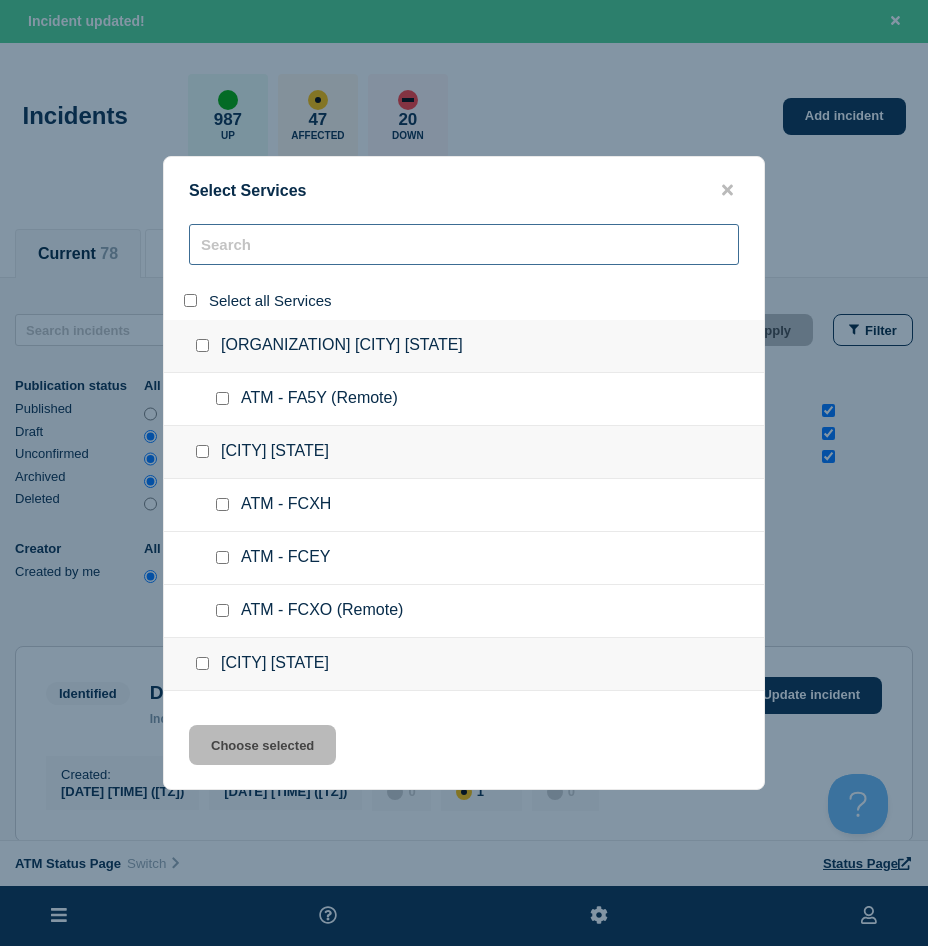 click at bounding box center (464, 244) 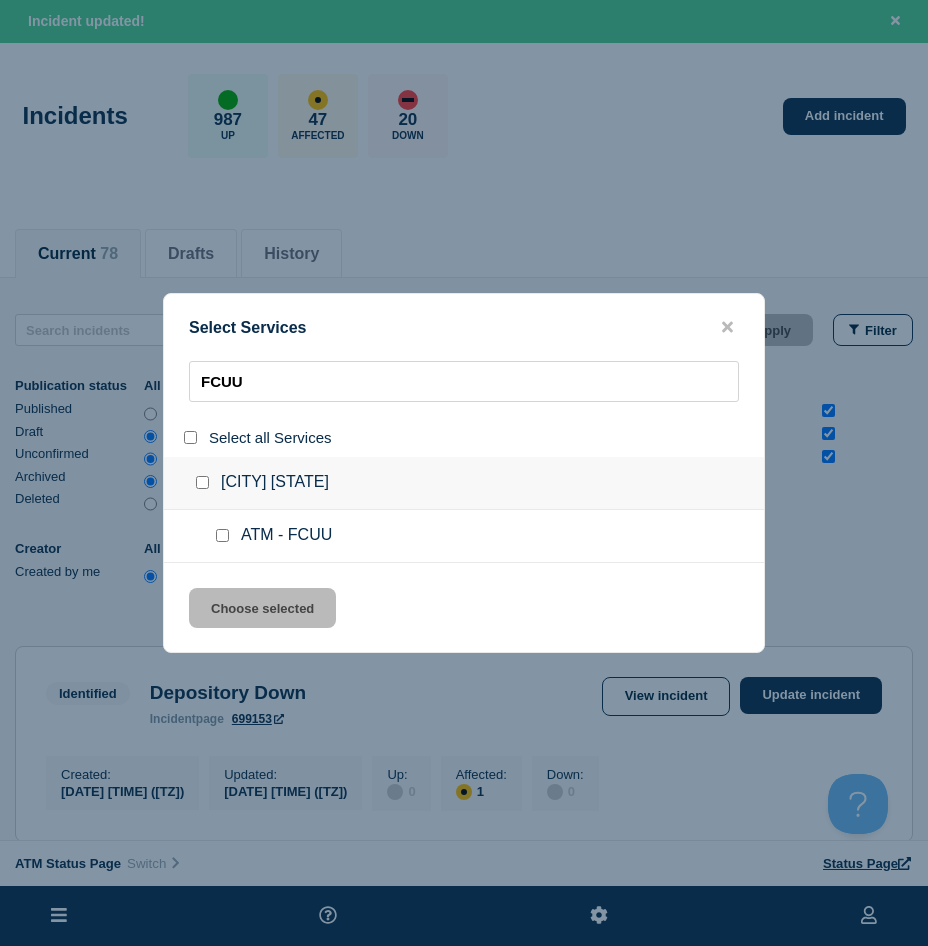 click at bounding box center (222, 535) 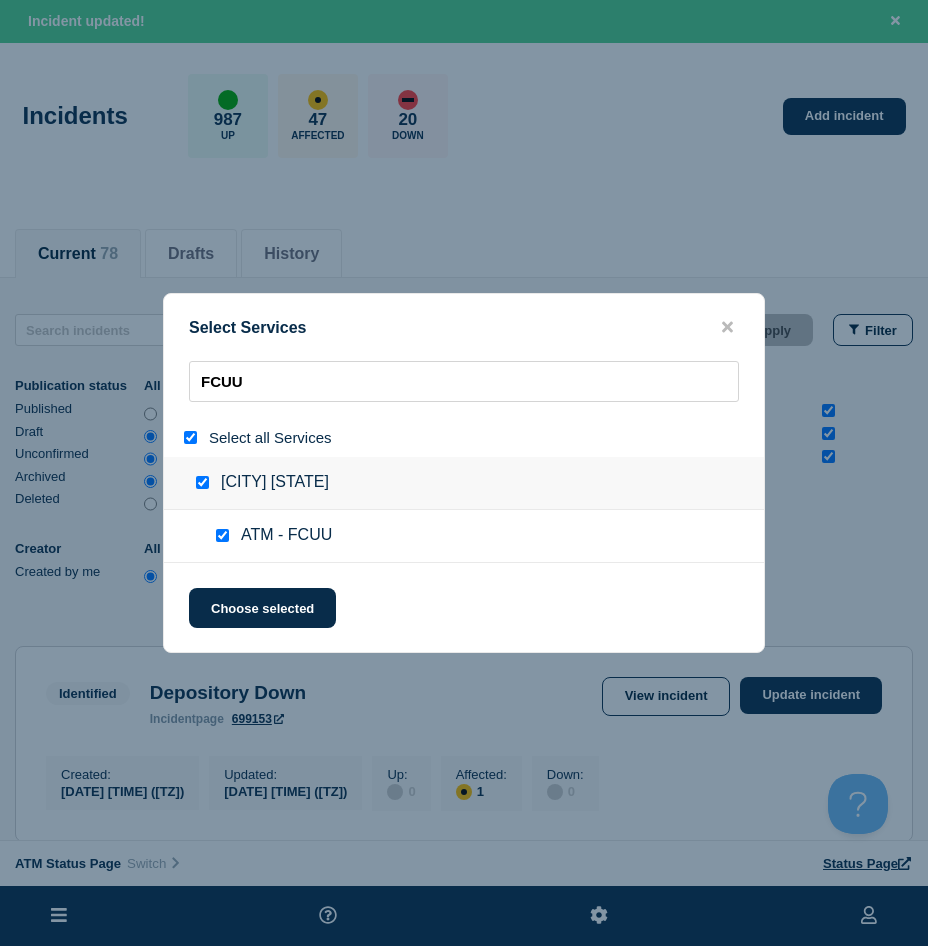click on "Select Services [CODE] Select all Services [CITY] [STATE] ATM - [CODE] Choose selected" at bounding box center [464, 473] 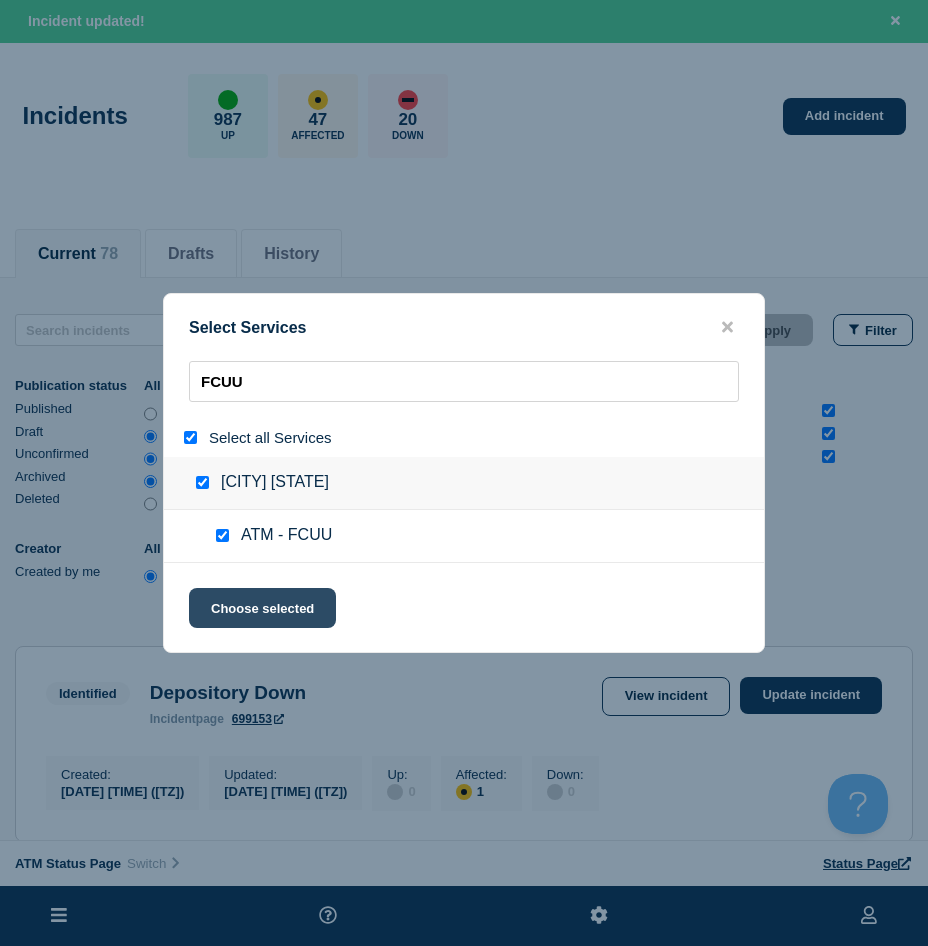 click on "Choose selected" 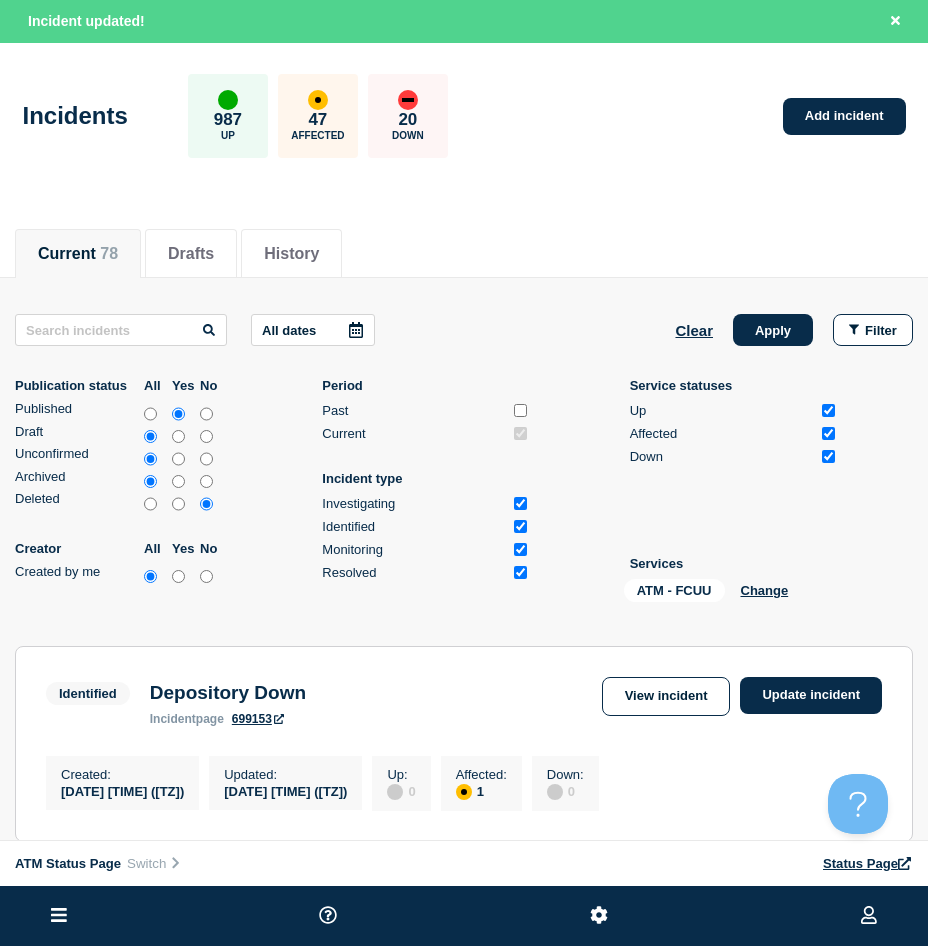 click on "All dates Clear Apply Filter Publication status All Yes No Published  Draft  Unconfirmed  Archived  Deleted  Creator All Yes No Created by me  Period Past  Current  Incident type Investigating  Identified  Monitoring  Resolved  Service statuses Up  Affected  Down  Services ATM - [ID] Change" at bounding box center [464, 462] 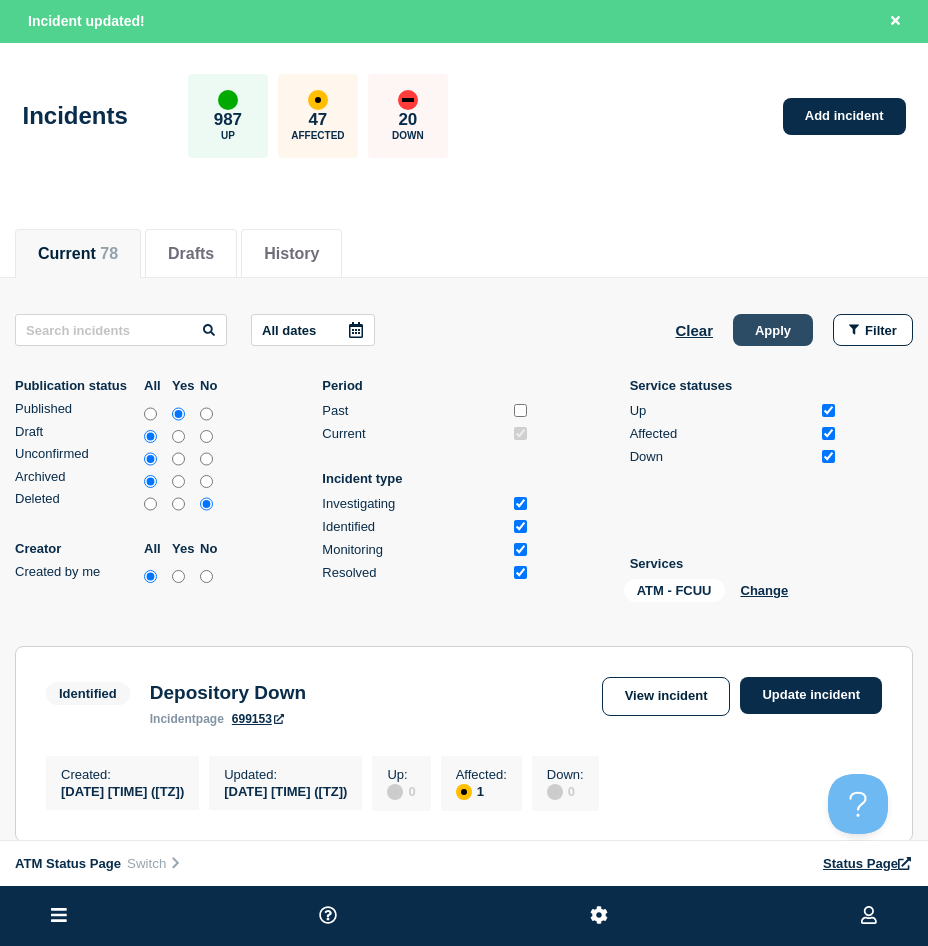click on "Apply" 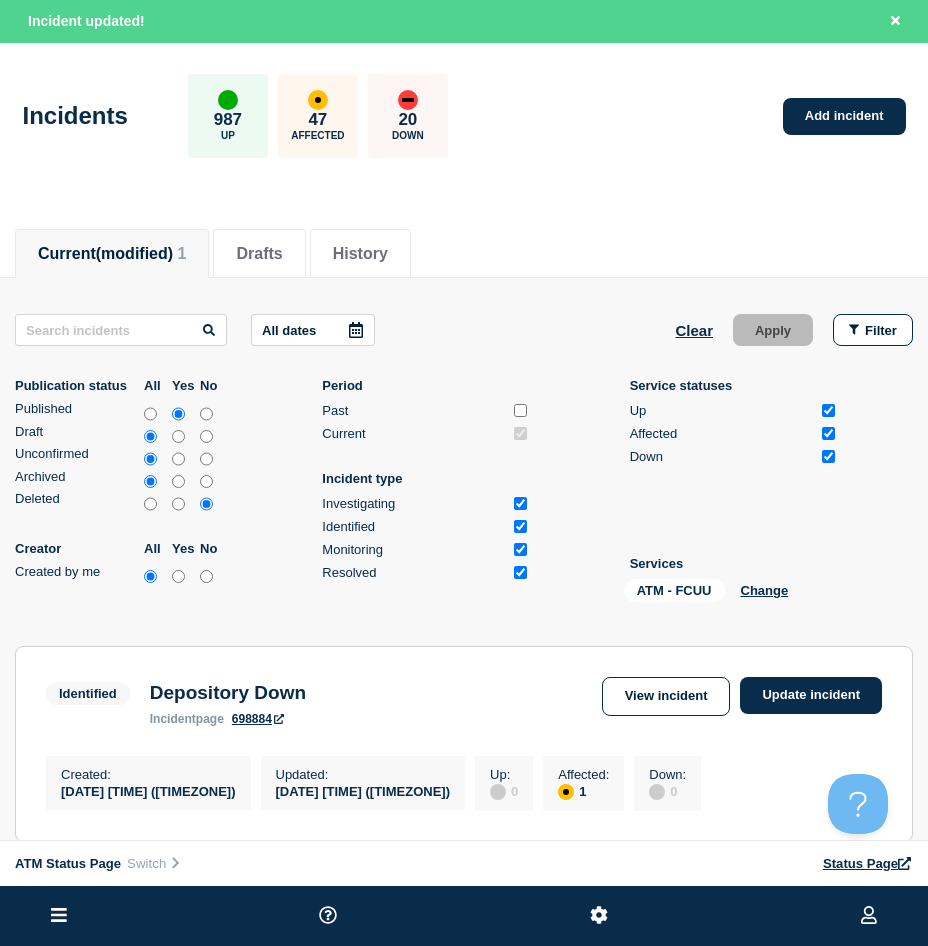 scroll, scrollTop: 200, scrollLeft: 0, axis: vertical 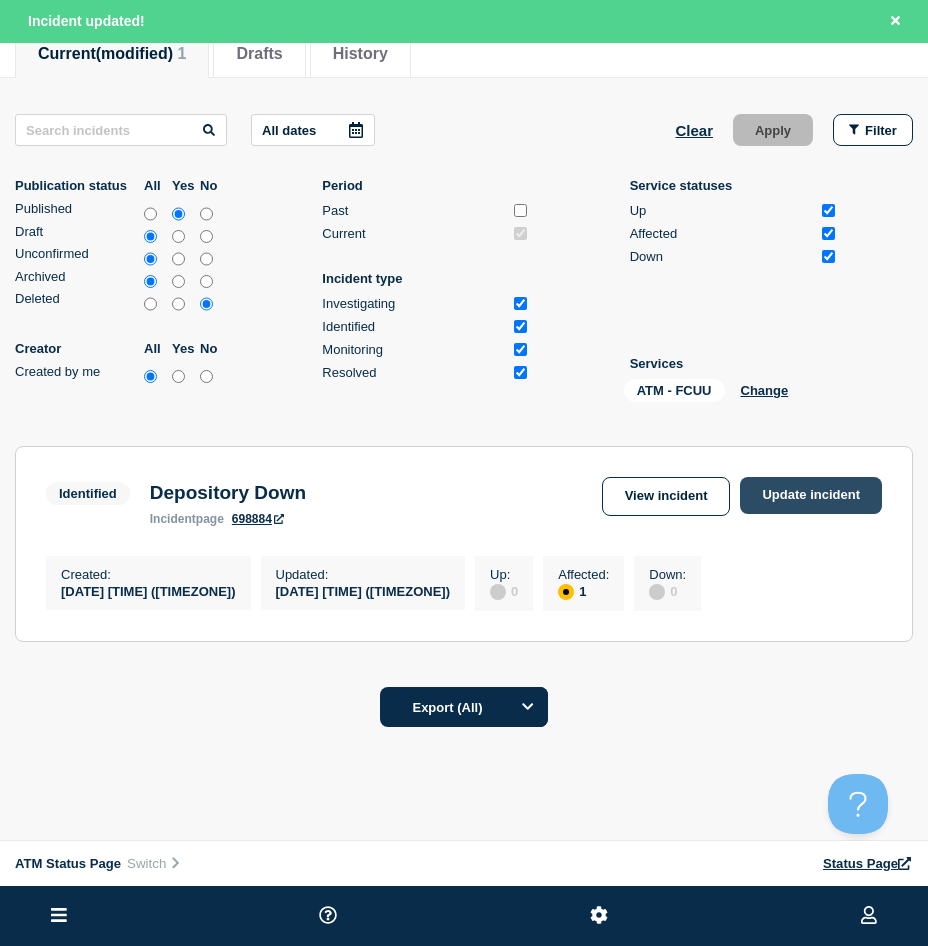 click on "Update incident" at bounding box center [811, 495] 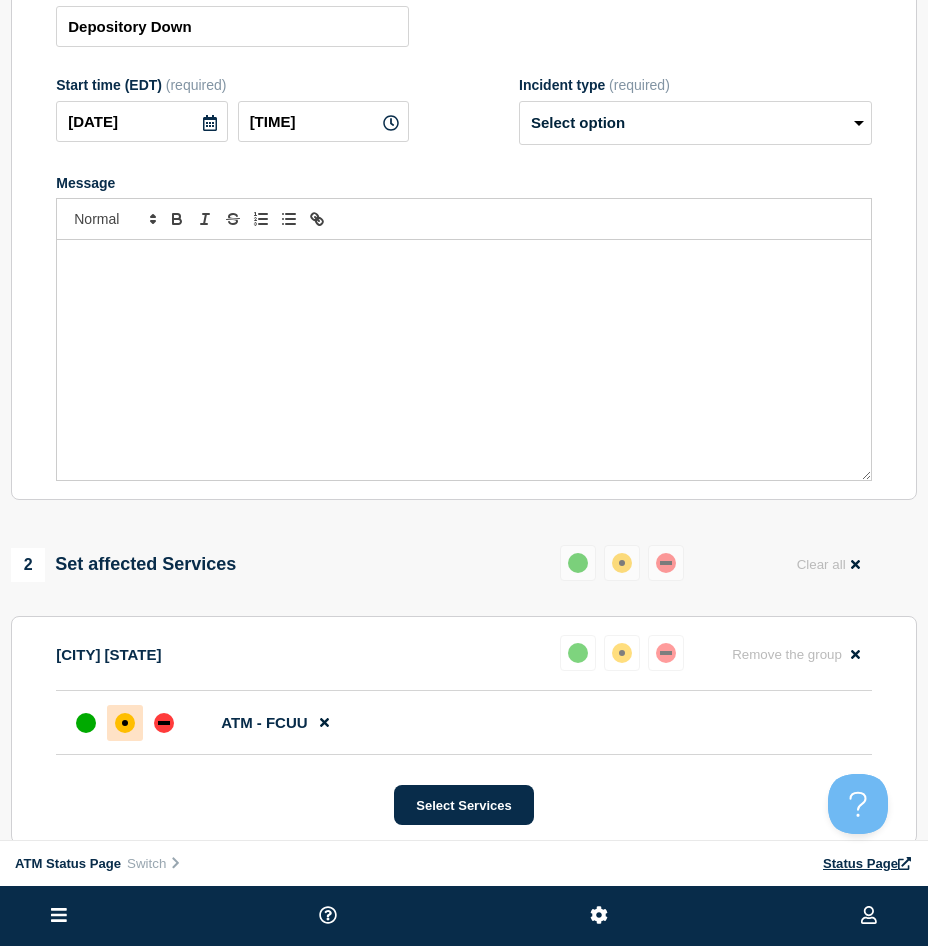 scroll, scrollTop: 0, scrollLeft: 0, axis: both 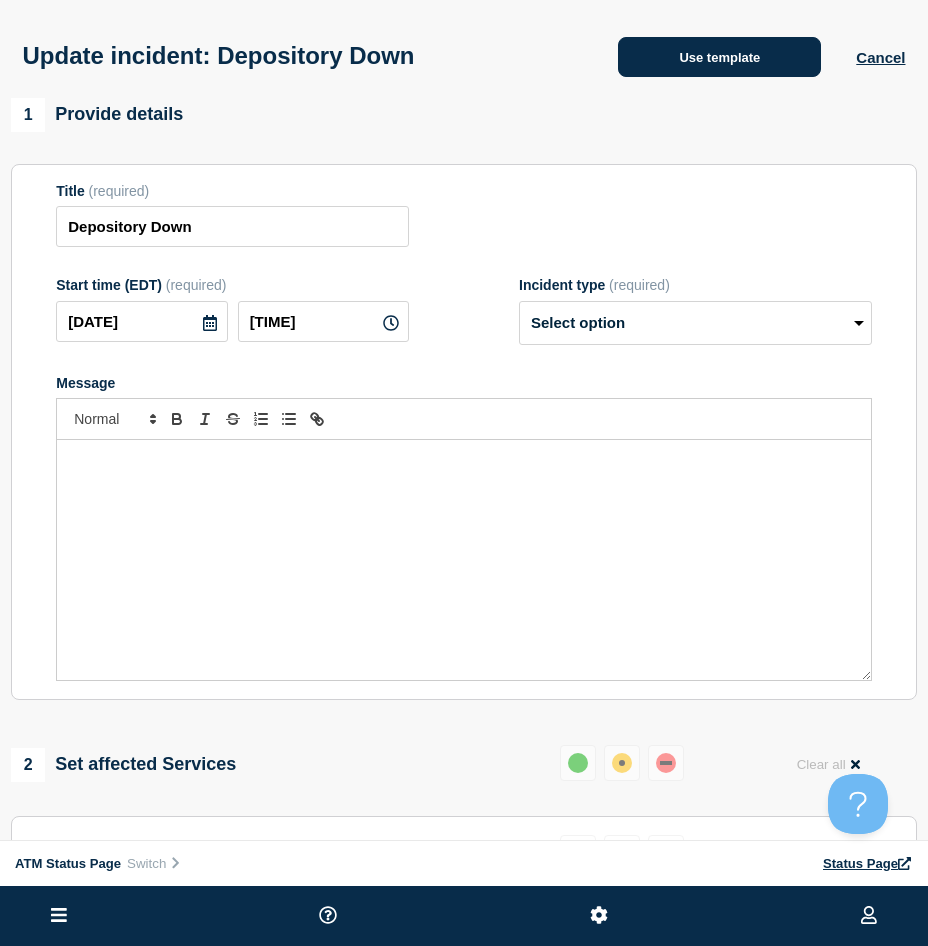 click on "Use template" at bounding box center [719, 57] 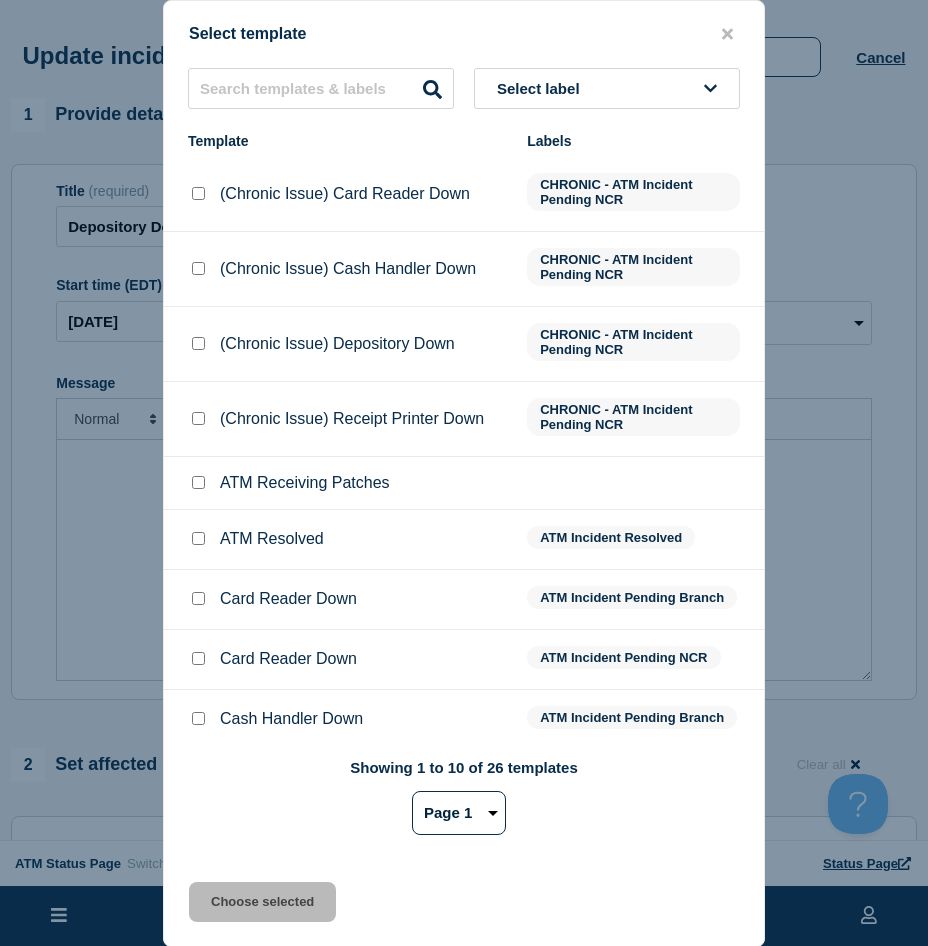 click at bounding box center [198, 538] 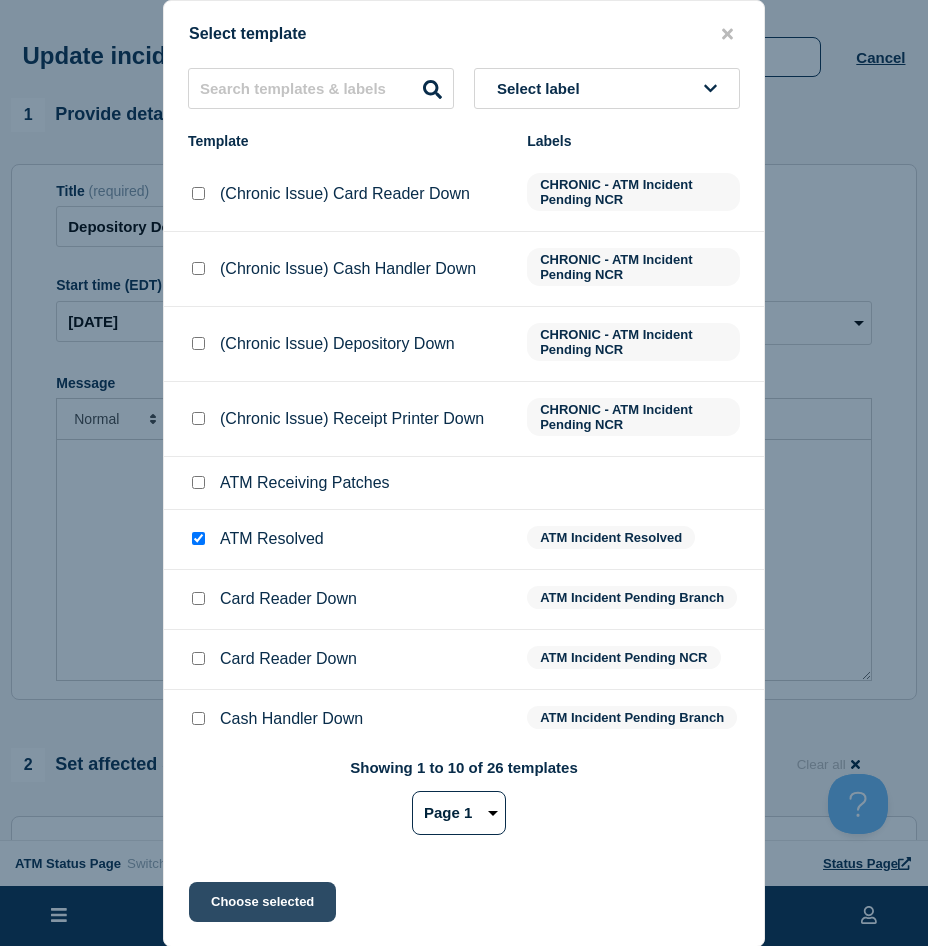 click on "Choose selected" 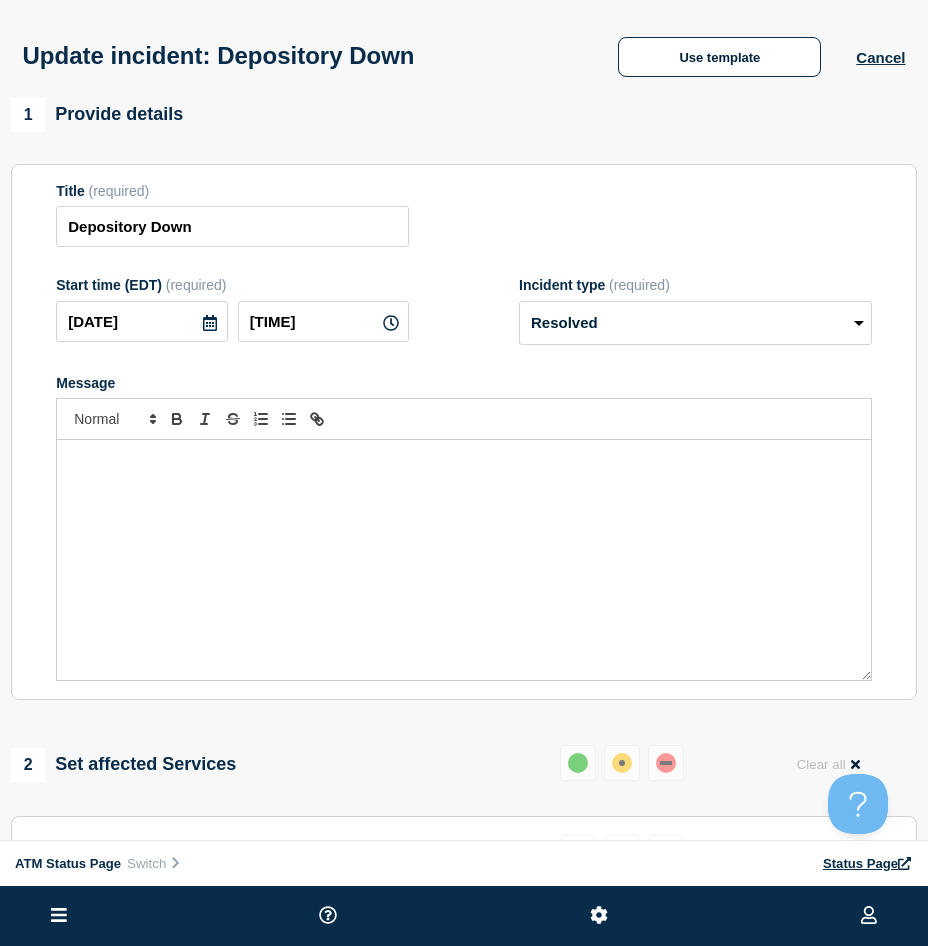 scroll, scrollTop: 200, scrollLeft: 0, axis: vertical 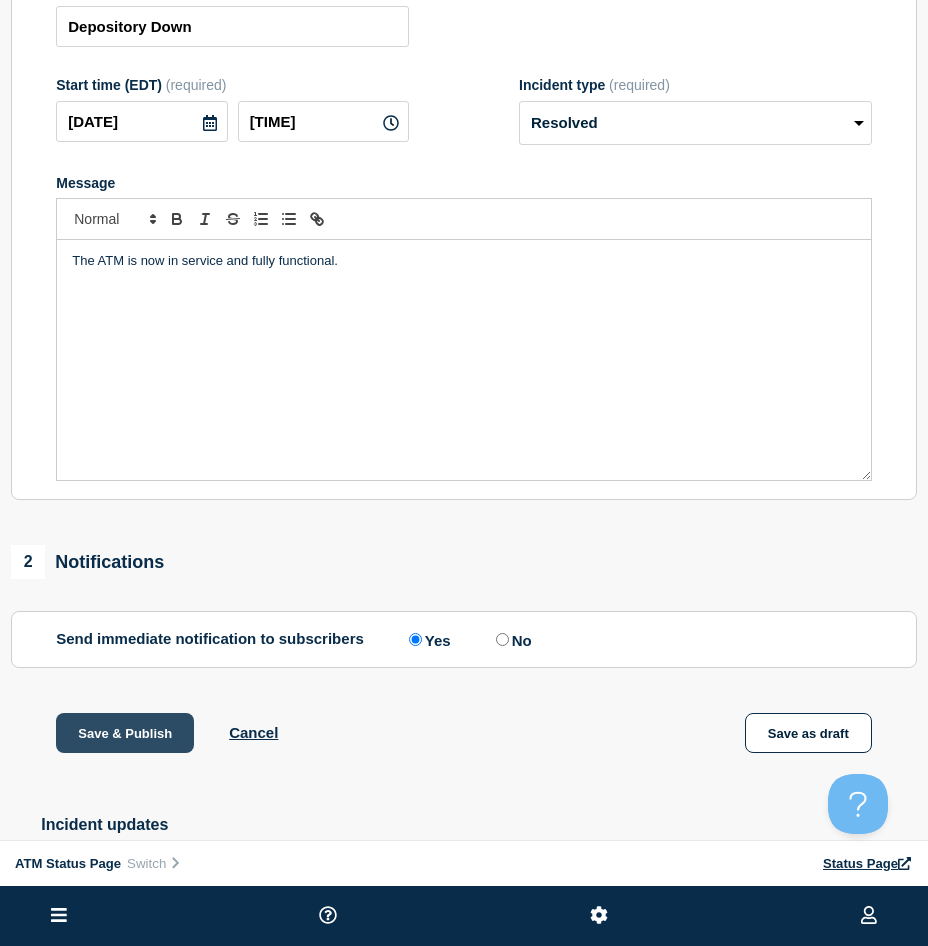 click on "Save & Publish" at bounding box center (125, 733) 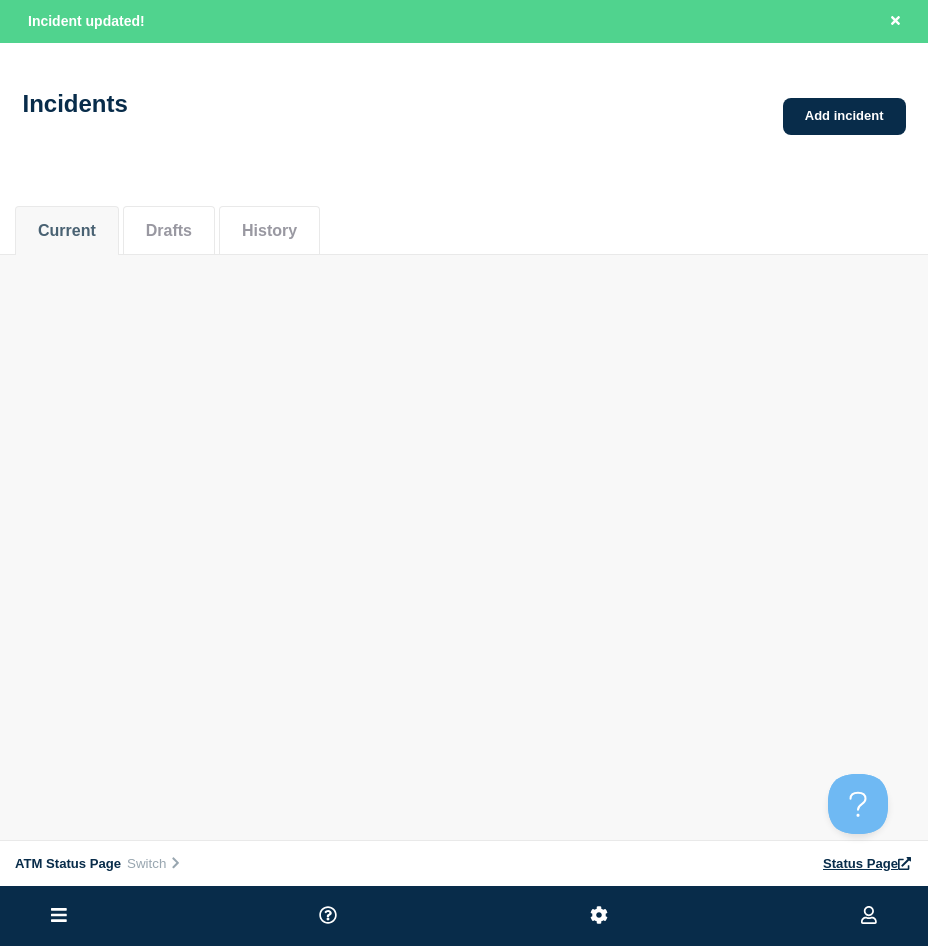 scroll, scrollTop: 0, scrollLeft: 0, axis: both 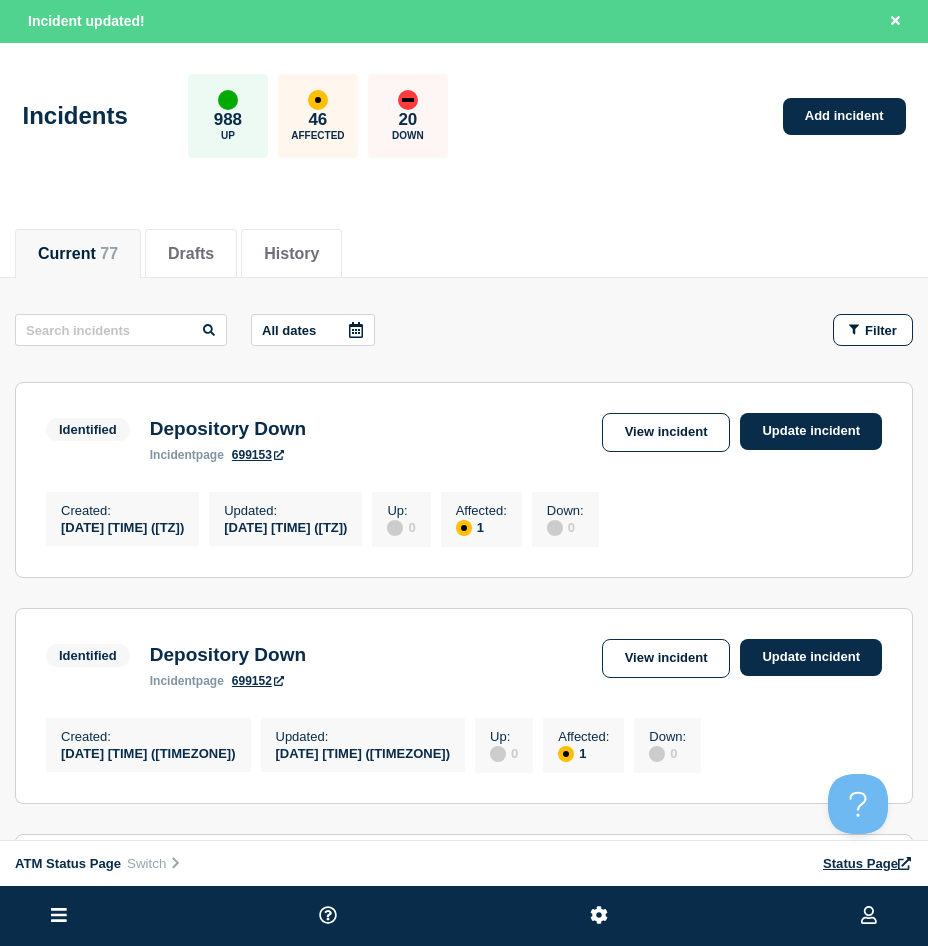 click on "All dates Filter Identified 1 Affected Depository Down Created  [DATE] [TIME] ([TIMEZONE]) Updated  [DATE] [TIME] ([TIMEZONE]) Identified Depository Down incident  page 699153  View incident Update incident Created :  [DATE] [TIME] ([TIMEZONE]) Updated :  [DATE] [TIME] ([TIMEZONE]) Up :  0 Affected :  1 Down :  0 Identified 1 Affected Depository Down Created  [DATE] [TIME] ([TIMEZONE]) Updated  [DATE] [TIME] ([TIMEZONE]) Identified Depository Down incident  page 699152  View incident Update incident Created :  [DATE] [TIME] ([TIMEZONE]) Updated :  [DATE] [TIME] ([TIMEZONE]) Up :  0 Affected :  1 Down :  0 Identified 1 Down Cash Handler Down Created  [DATE] [TIME] ([TIMEZONE]) Updated  [DATE] [TIME] ([TIMEZONE]) Identified Cash Handler Down incident  page 699151  View incident Update incident Created :  [DATE] [TIME] ([TIMEZONE]) Updated :  [DATE] [TIME] ([TIMEZONE]) Up :  0 Affected :  0 Down :  1 Identified 1 Down Cash Handler Down Created  [DATE] [TIME] ([TIMEZONE]) Updated  [DATE] [TIME] ([TIMEZONE]) Identified Cash Handler Down incident  page 699150  Created :" 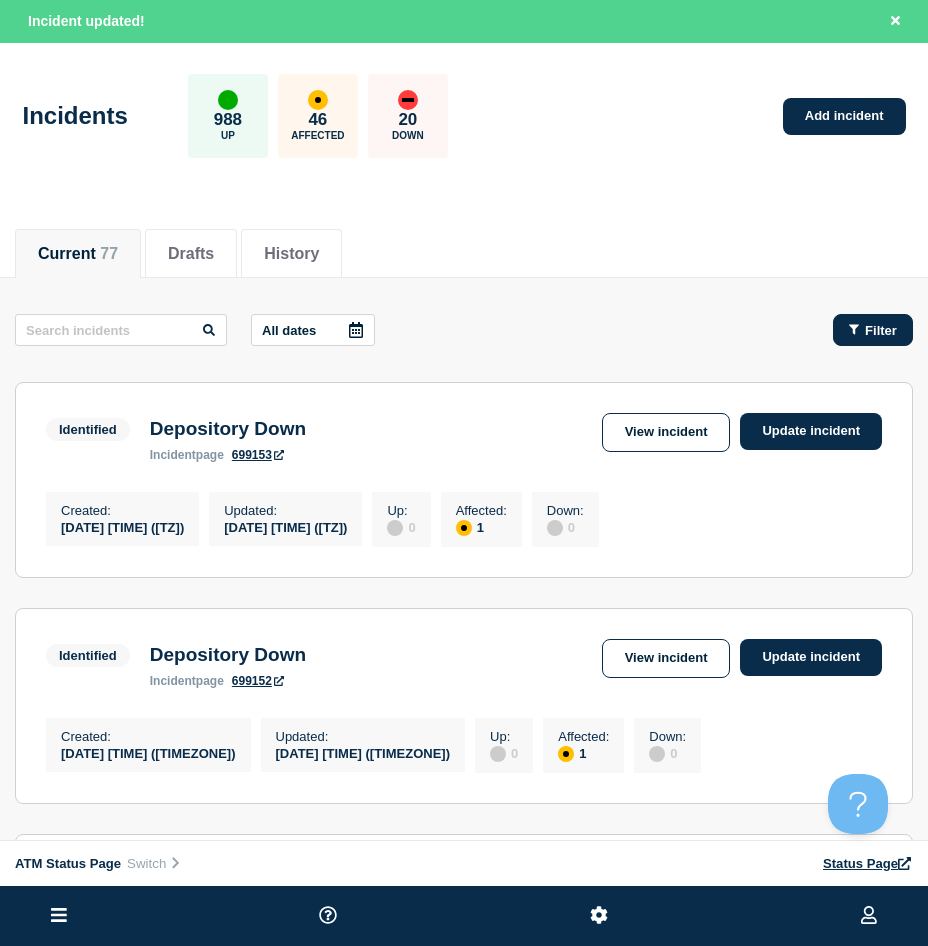 click on "Filter" at bounding box center (881, 330) 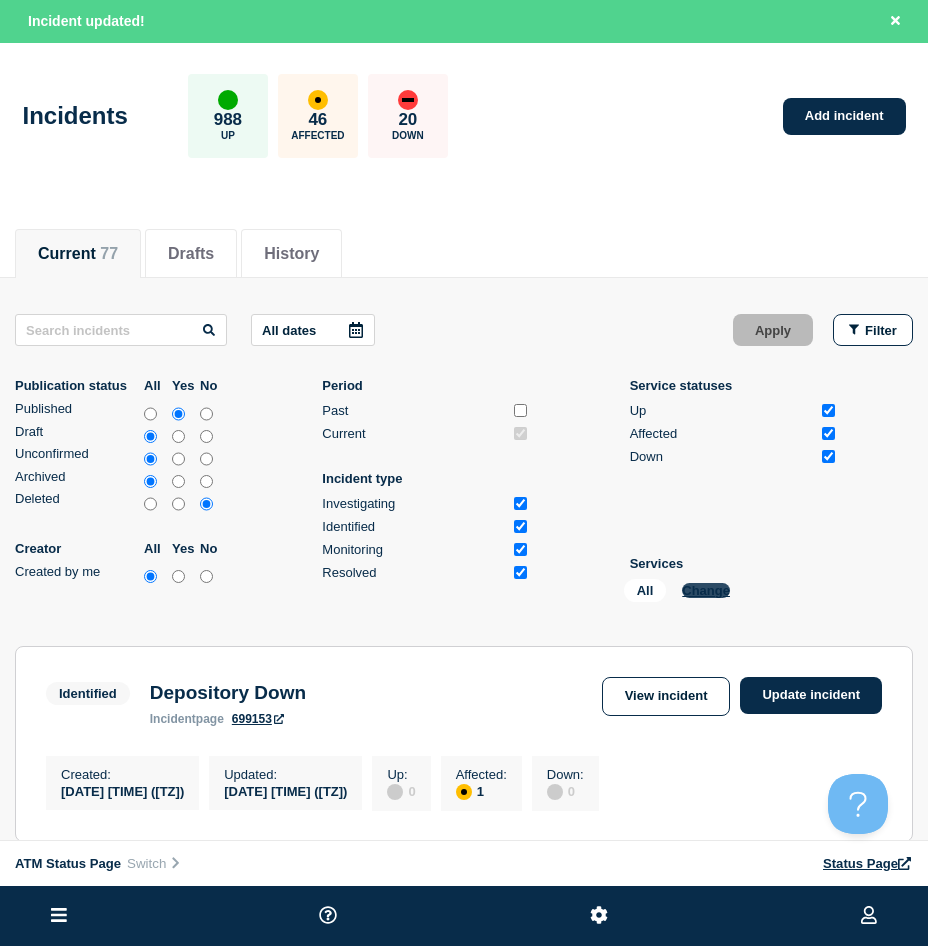 click on "Change" at bounding box center (706, 590) 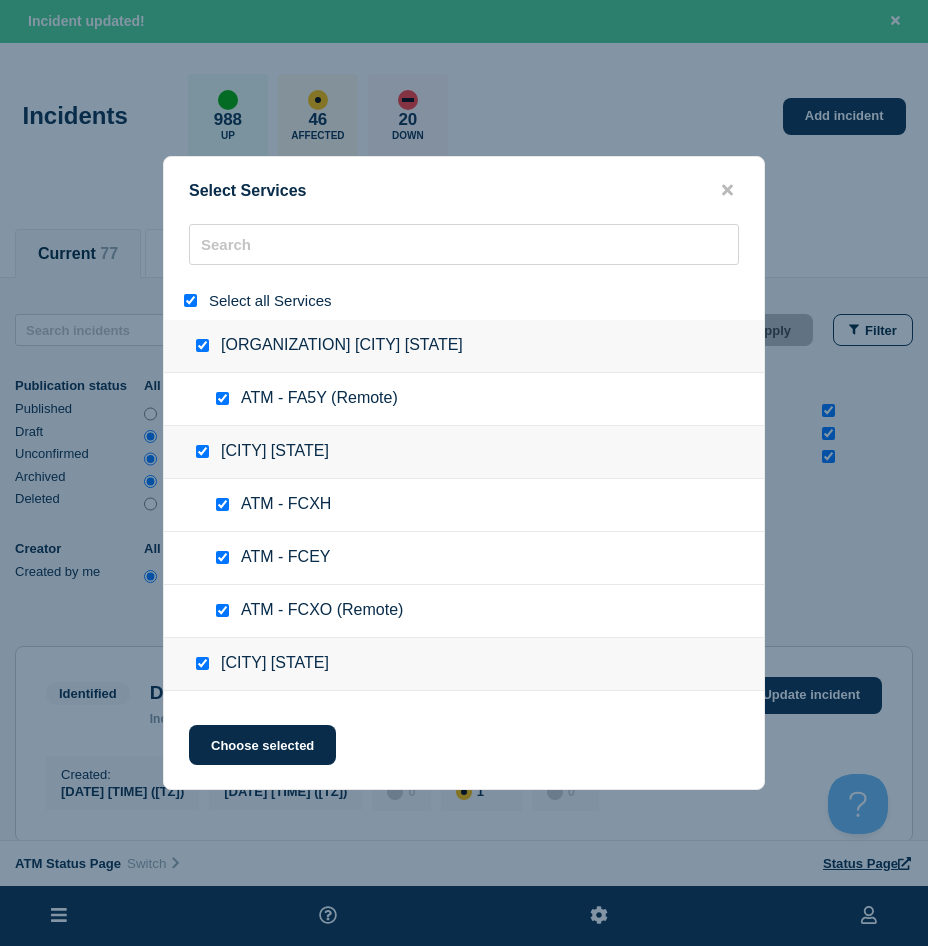 click at bounding box center [190, 300] 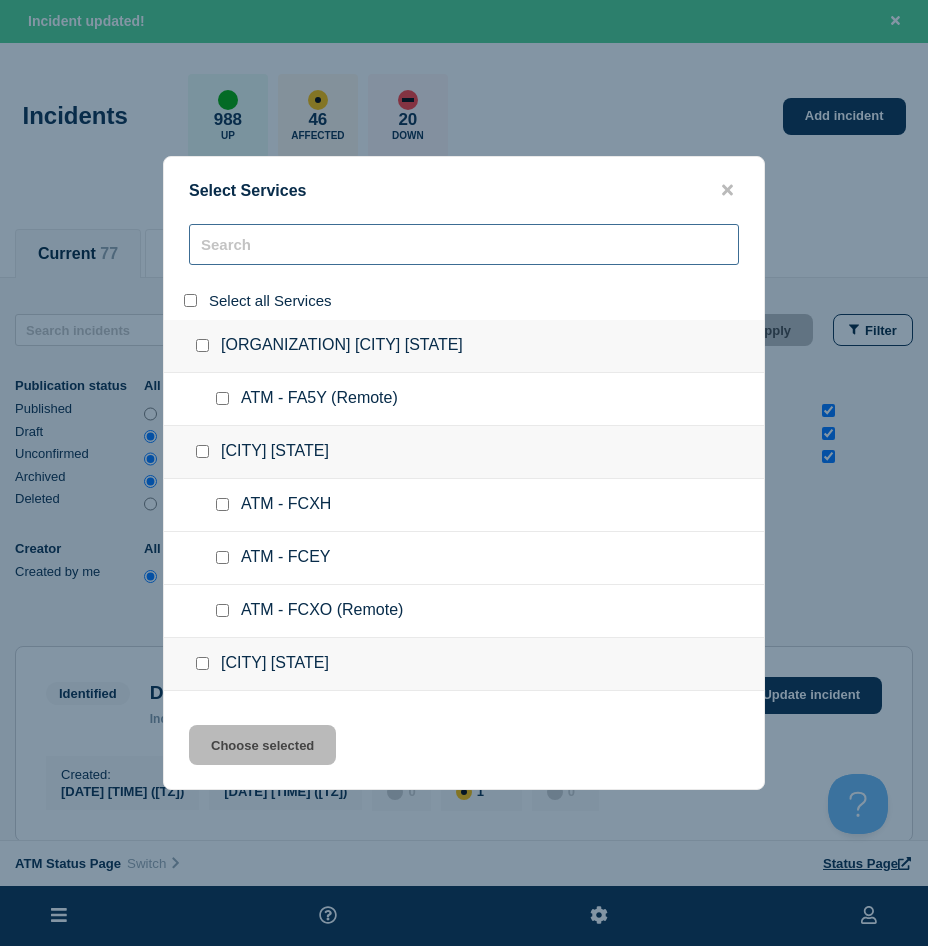 click at bounding box center (464, 244) 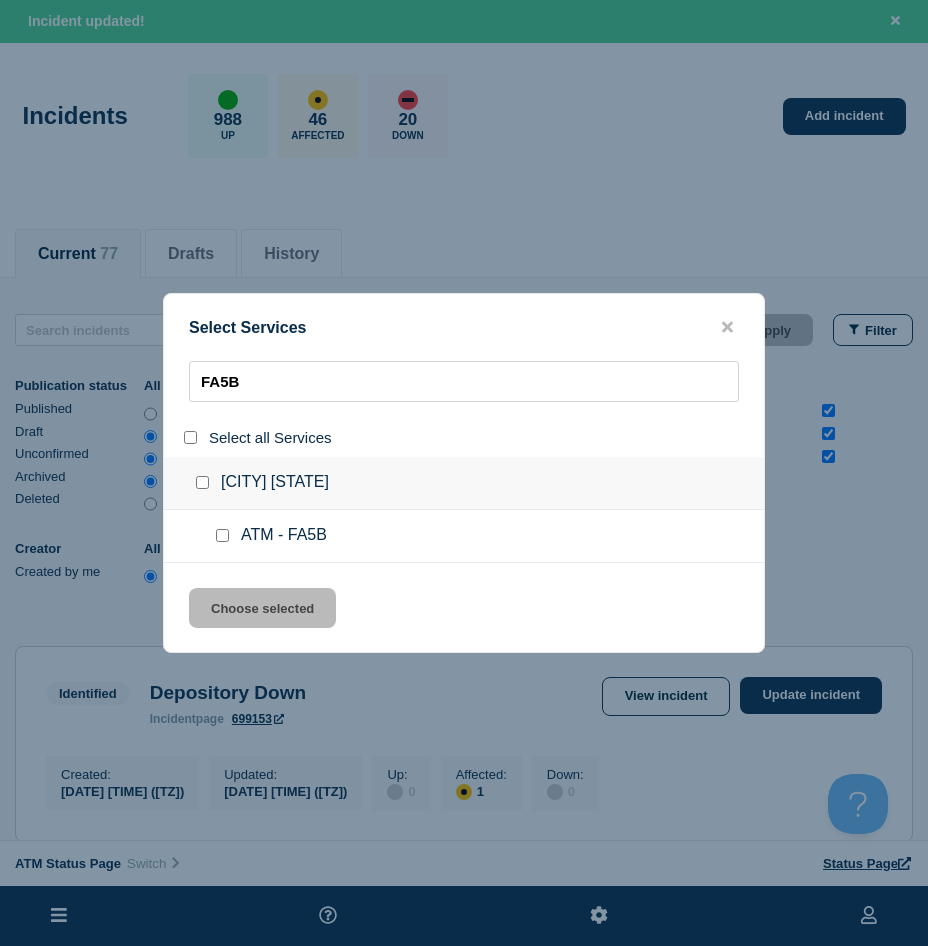 click at bounding box center (222, 535) 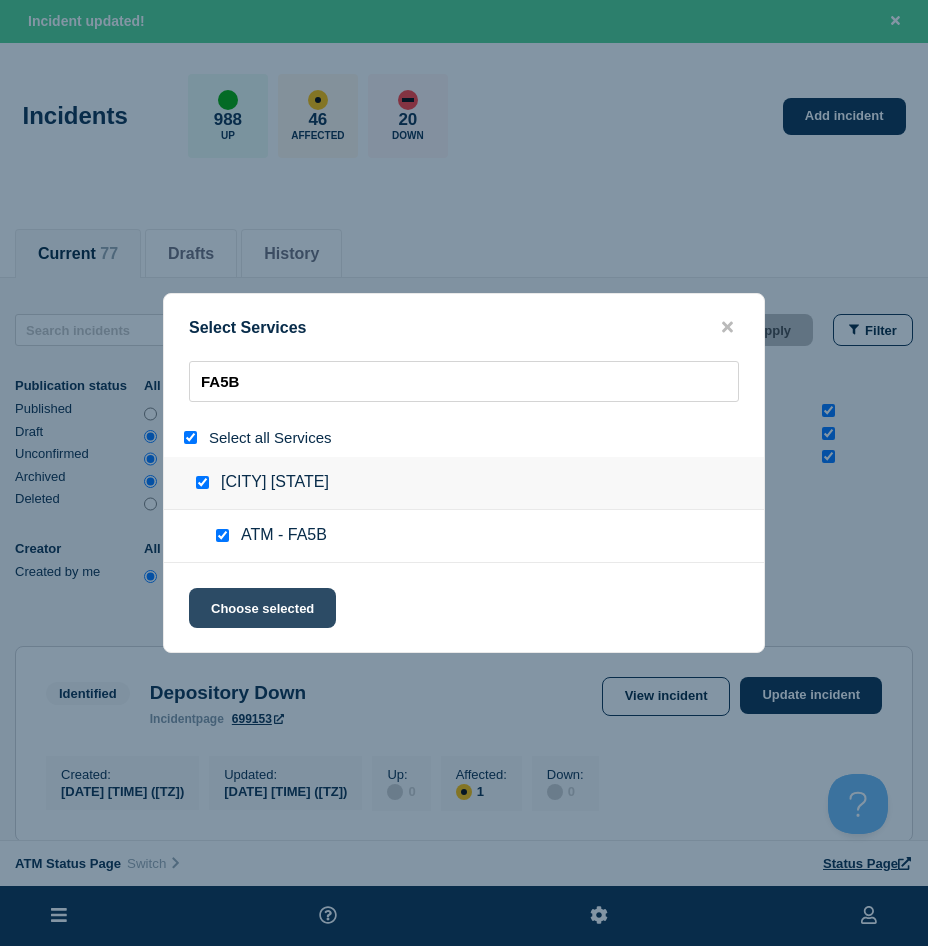 click on "Choose selected" 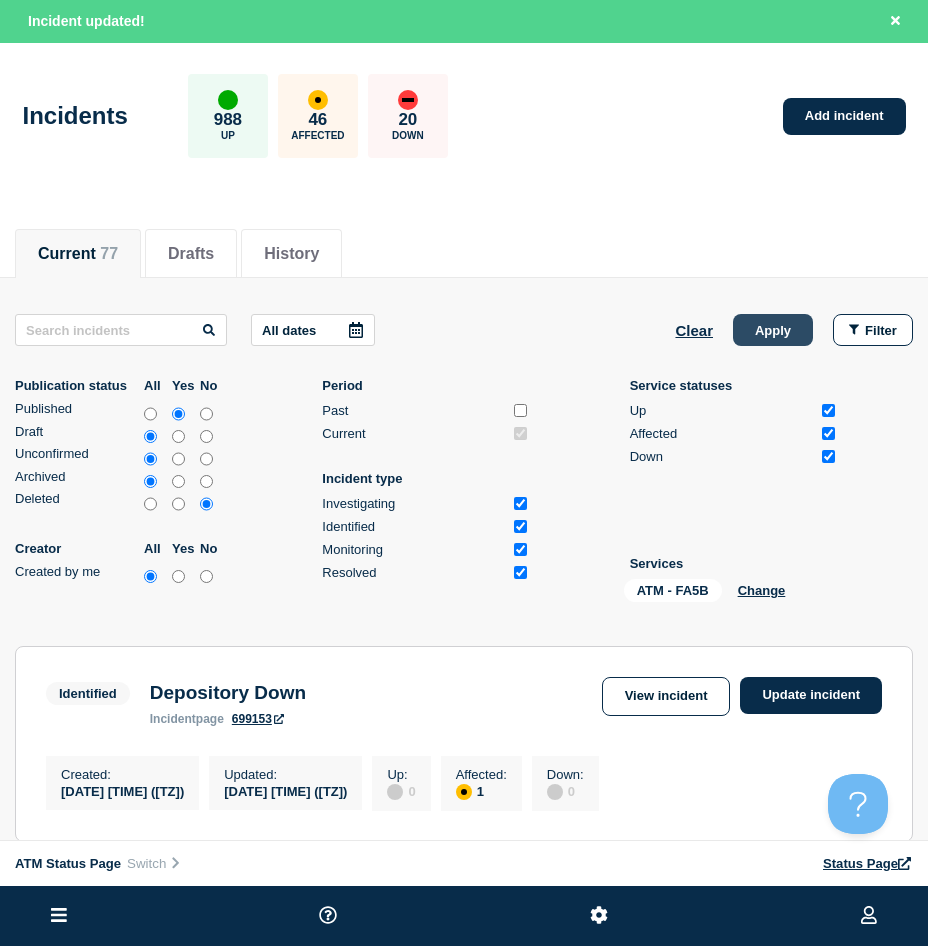 click on "Apply" 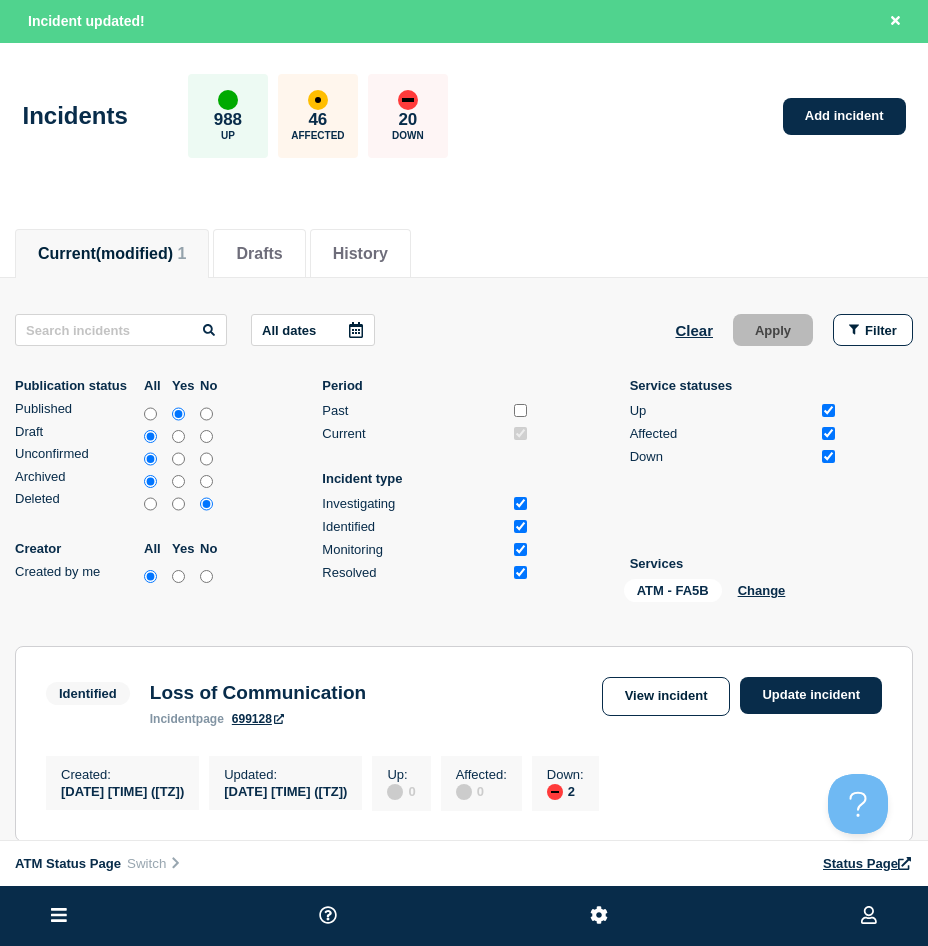 scroll, scrollTop: 200, scrollLeft: 0, axis: vertical 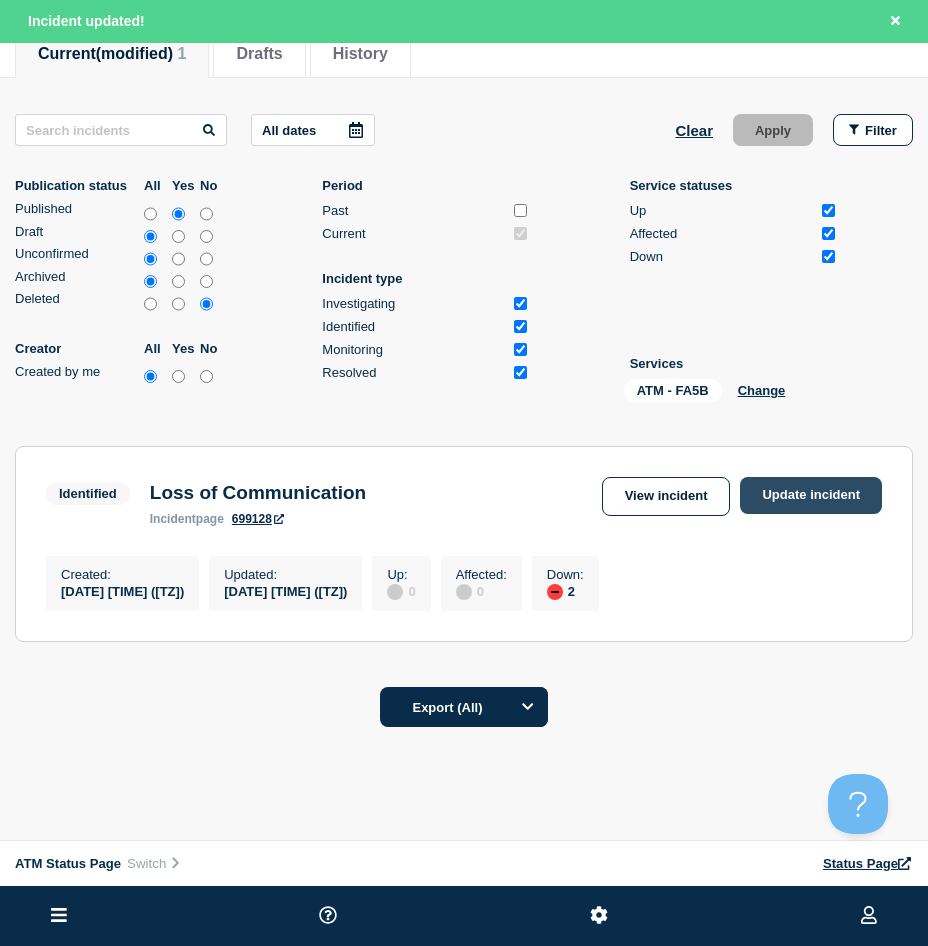 drag, startPoint x: 843, startPoint y: 470, endPoint x: 844, endPoint y: 492, distance: 22.022715 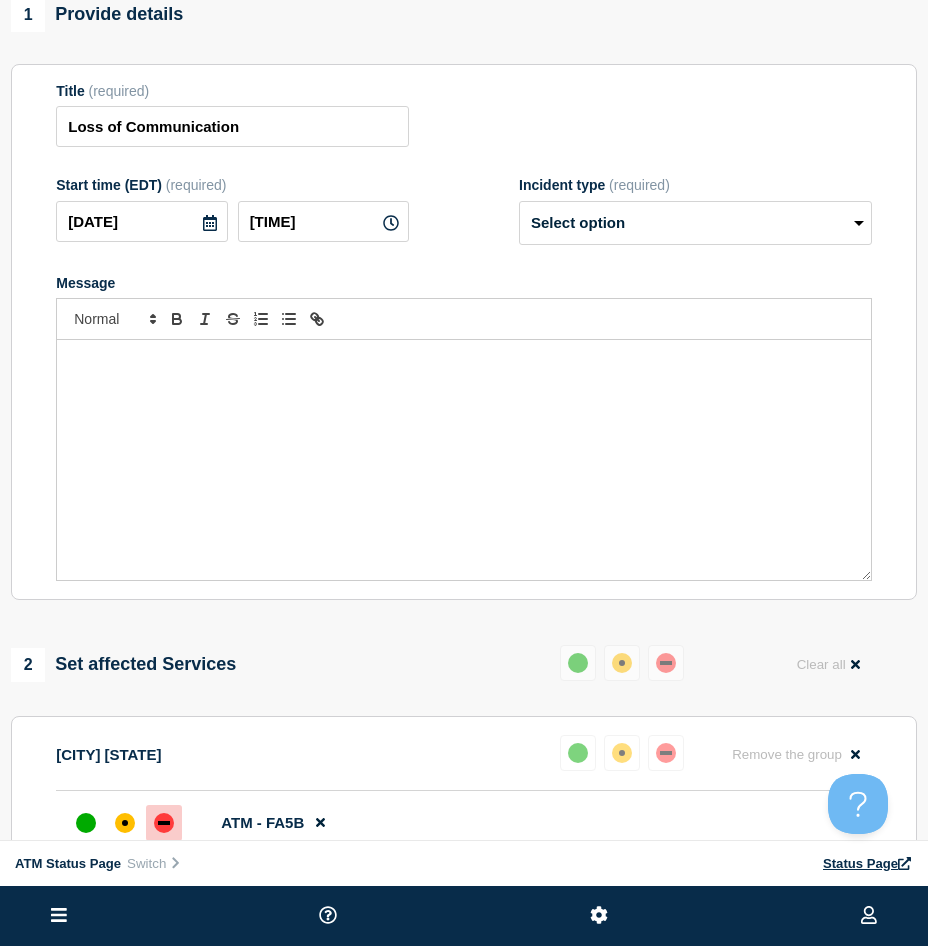 scroll, scrollTop: 0, scrollLeft: 0, axis: both 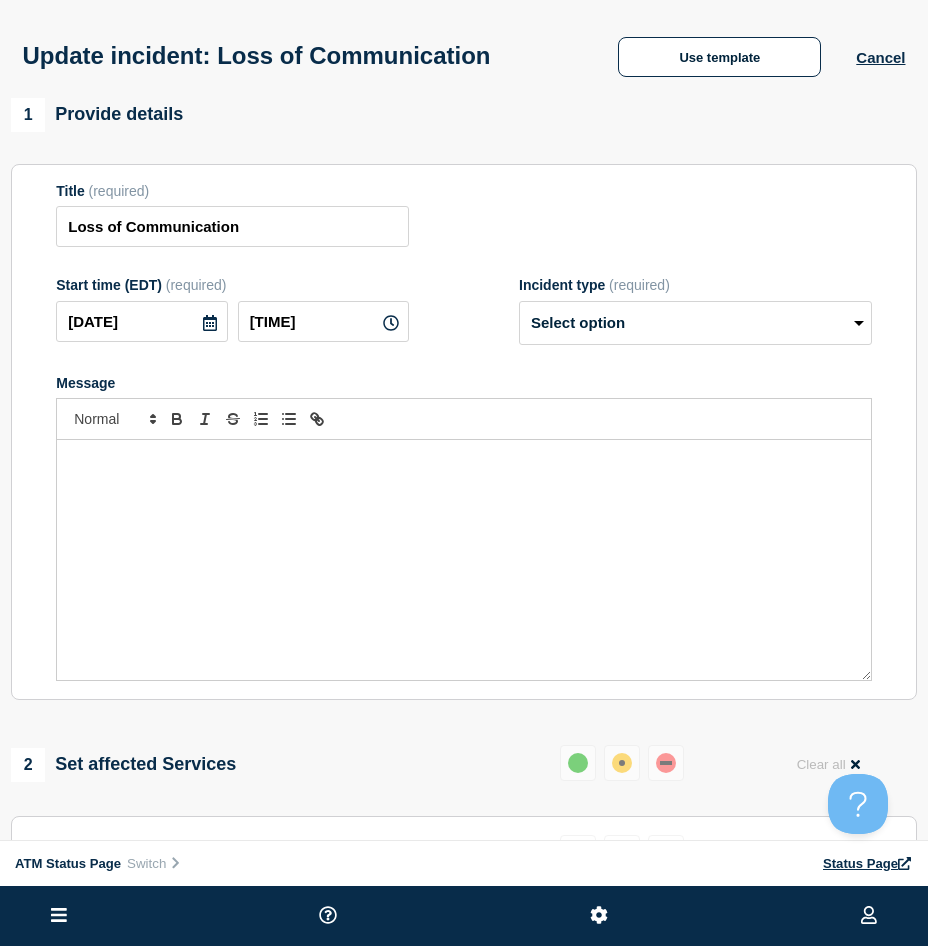 click on "Update incident: Loss of Communication Use template Cancel" at bounding box center (464, 49) 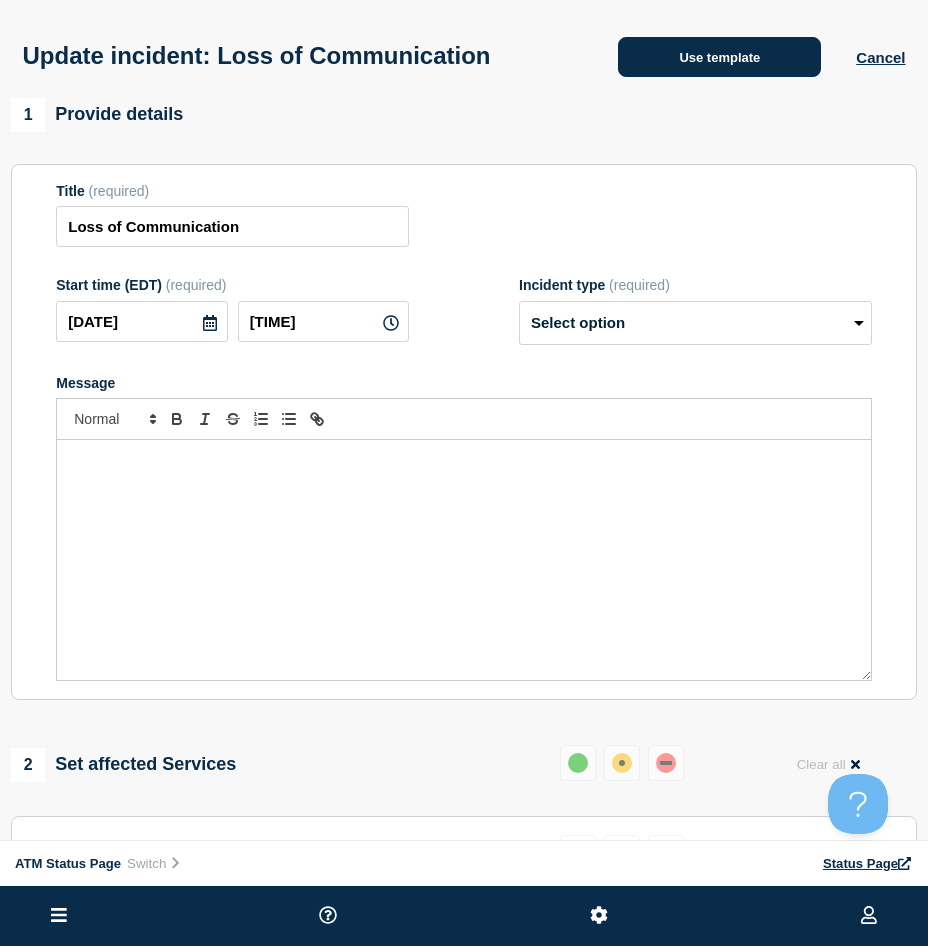 click on "Use template" at bounding box center (719, 57) 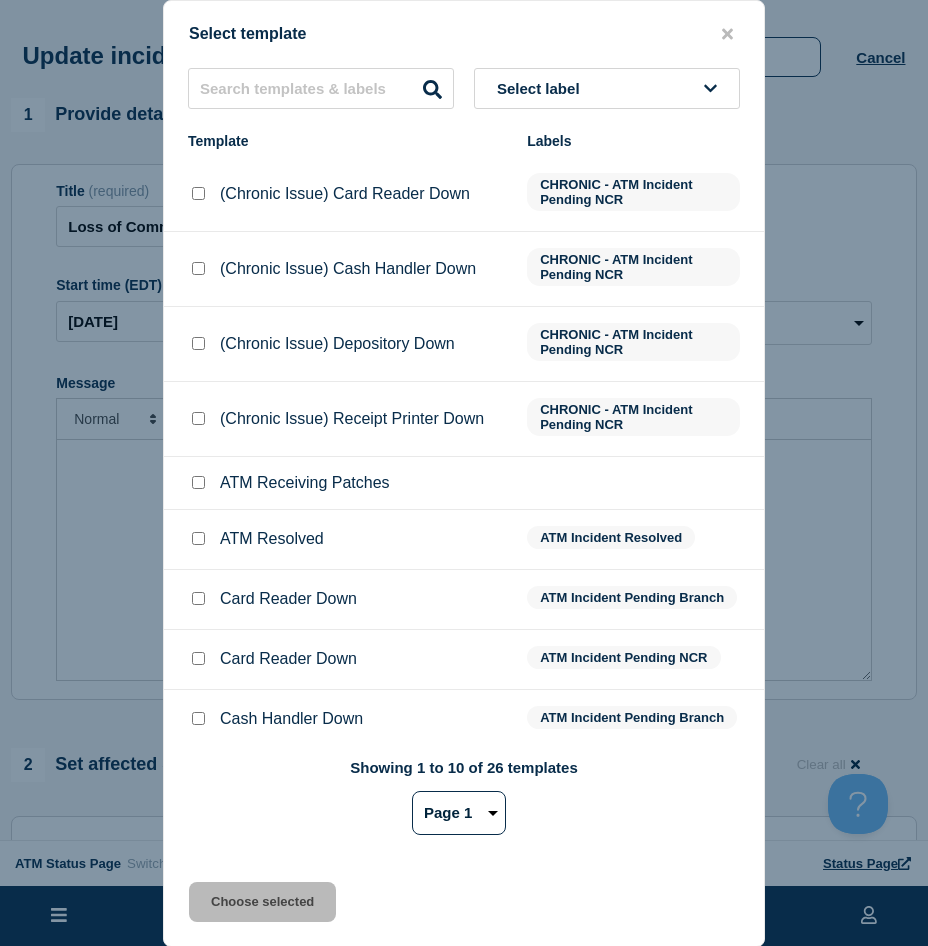 click at bounding box center [198, 538] 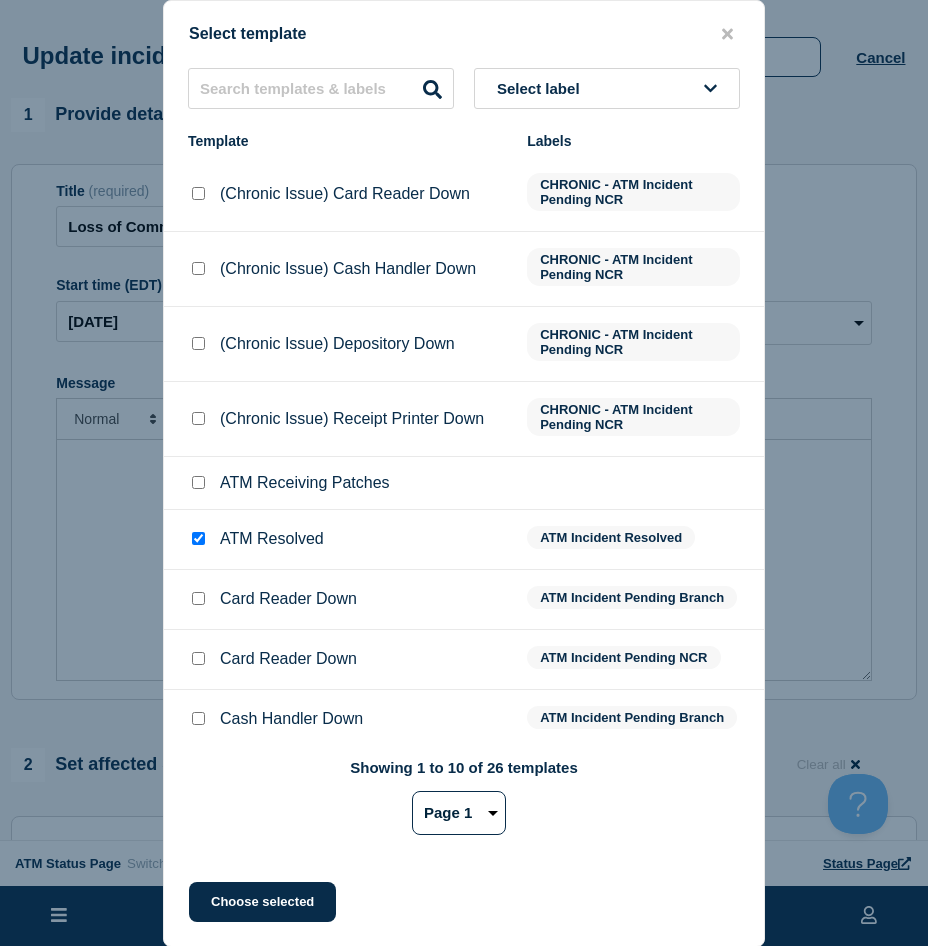 drag, startPoint x: 248, startPoint y: 911, endPoint x: 244, endPoint y: 839, distance: 72.11102 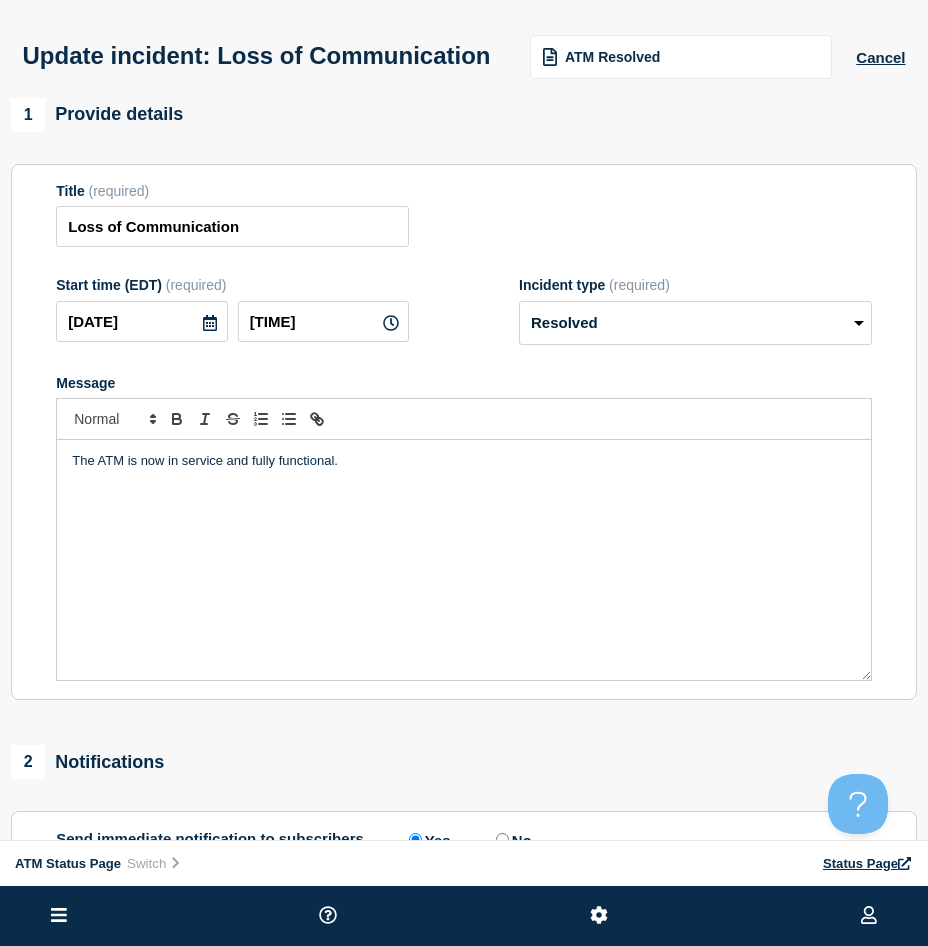 scroll, scrollTop: 200, scrollLeft: 0, axis: vertical 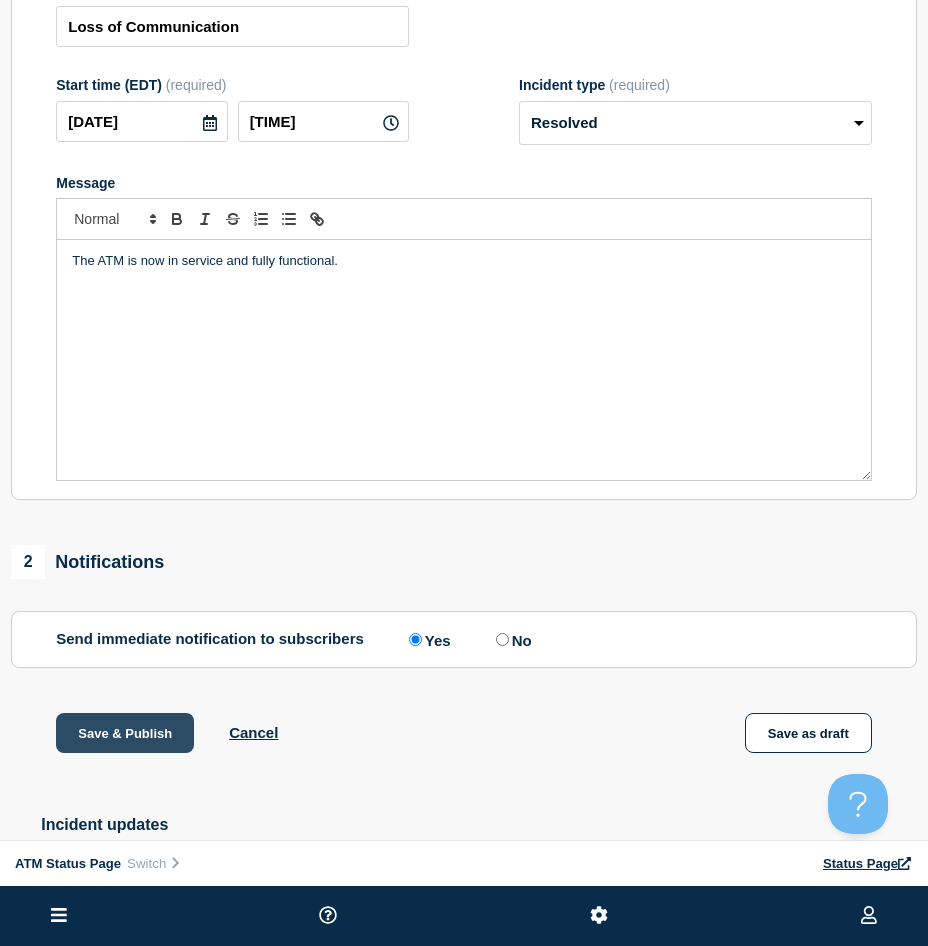 click on "Save & Publish" at bounding box center (125, 733) 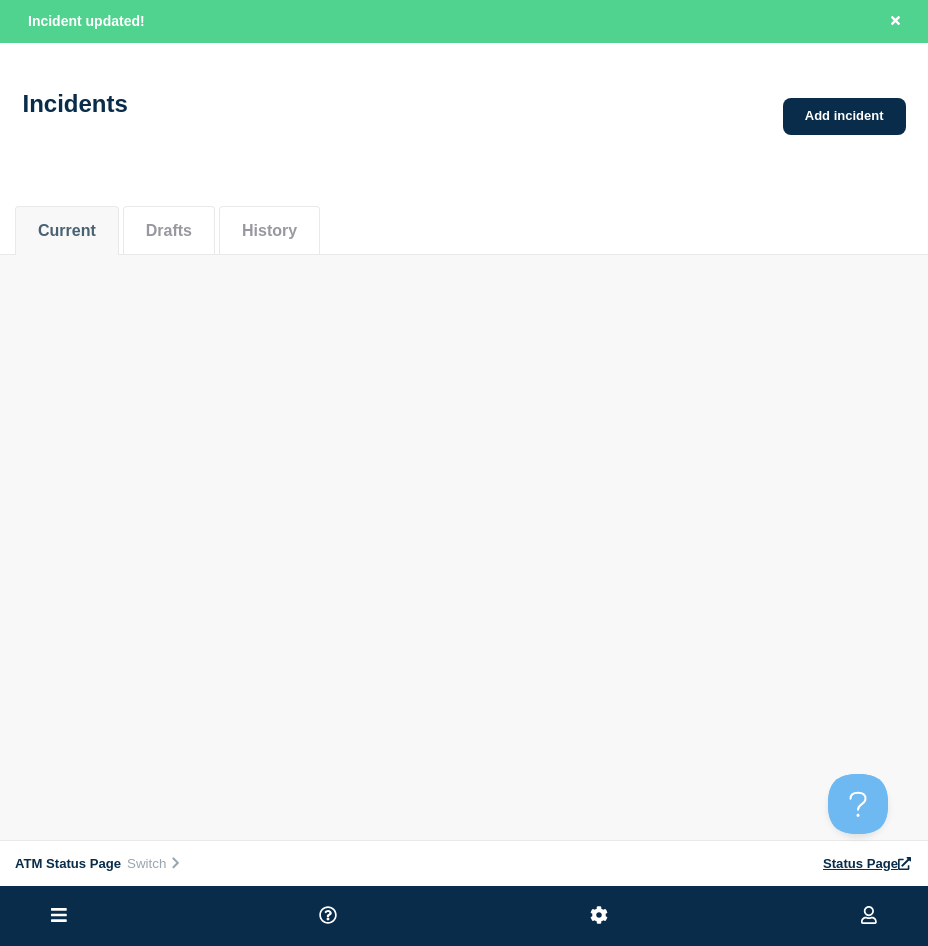 scroll, scrollTop: 0, scrollLeft: 0, axis: both 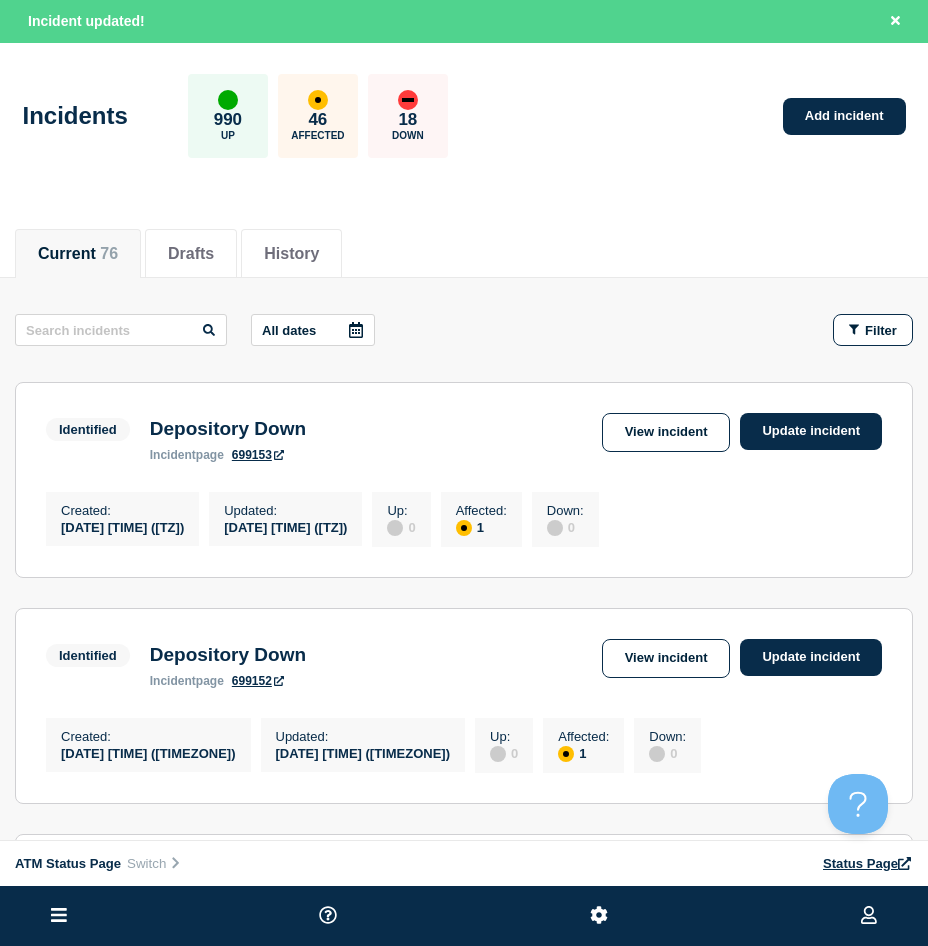click on "All dates Filter Identified 1 Affected Depository Down Created  [DATE] [TIME] ([TIMEZONE]) Updated  [DATE] [TIME] ([TIMEZONE]) Identified Depository Down incident  page 699153  View incident Update incident Created :  [DATE] [TIME] ([TIMEZONE]) Updated :  [DATE] [TIME] ([TIMEZONE]) Up :  0 Affected :  1 Down :  0 Identified 1 Affected Depository Down Created  [DATE] [TIME] ([TIMEZONE]) Updated  [DATE] [TIME] ([TIMEZONE]) Identified Depository Down incident  page 699152  View incident Update incident Created :  [DATE] [TIME] ([TIMEZONE]) Updated :  [DATE] [TIME] ([TIMEZONE]) Up :  0 Affected :  1 Down :  0 Identified 1 Down Cash Handler Down Created  [DATE] [TIME] ([TIMEZONE]) Updated  [DATE] [TIME] ([TIMEZONE]) Identified Cash Handler Down incident  page 699151  View incident Update incident Created :  [DATE] [TIME] ([TIMEZONE]) Updated :  [DATE] [TIME] ([TIMEZONE]) Up :  0 Affected :  0 Down :  1 Identified 1 Down Cash Handler Down Created  [DATE] [TIME] ([TIMEZONE]) Updated  [DATE] [TIME] ([TIMEZONE]) Identified Cash Handler Down incident  page 699150  Created :" at bounding box center [464, 1478] 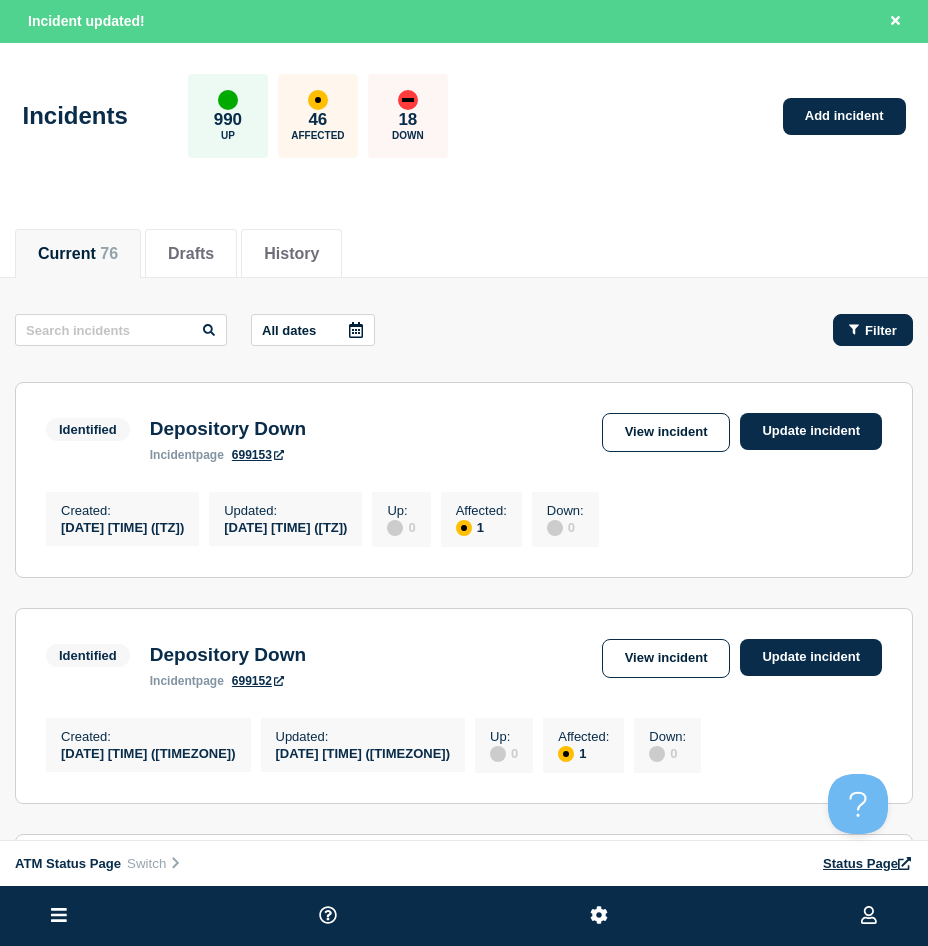 click 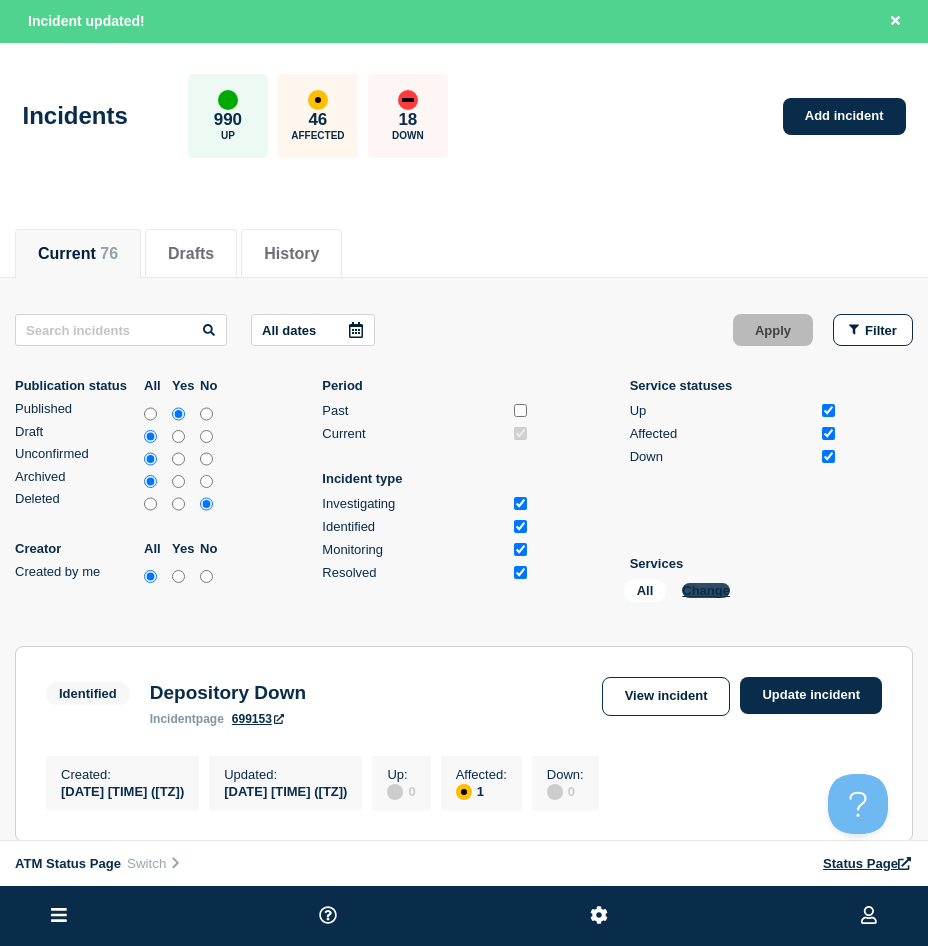 click on "Change" at bounding box center [706, 590] 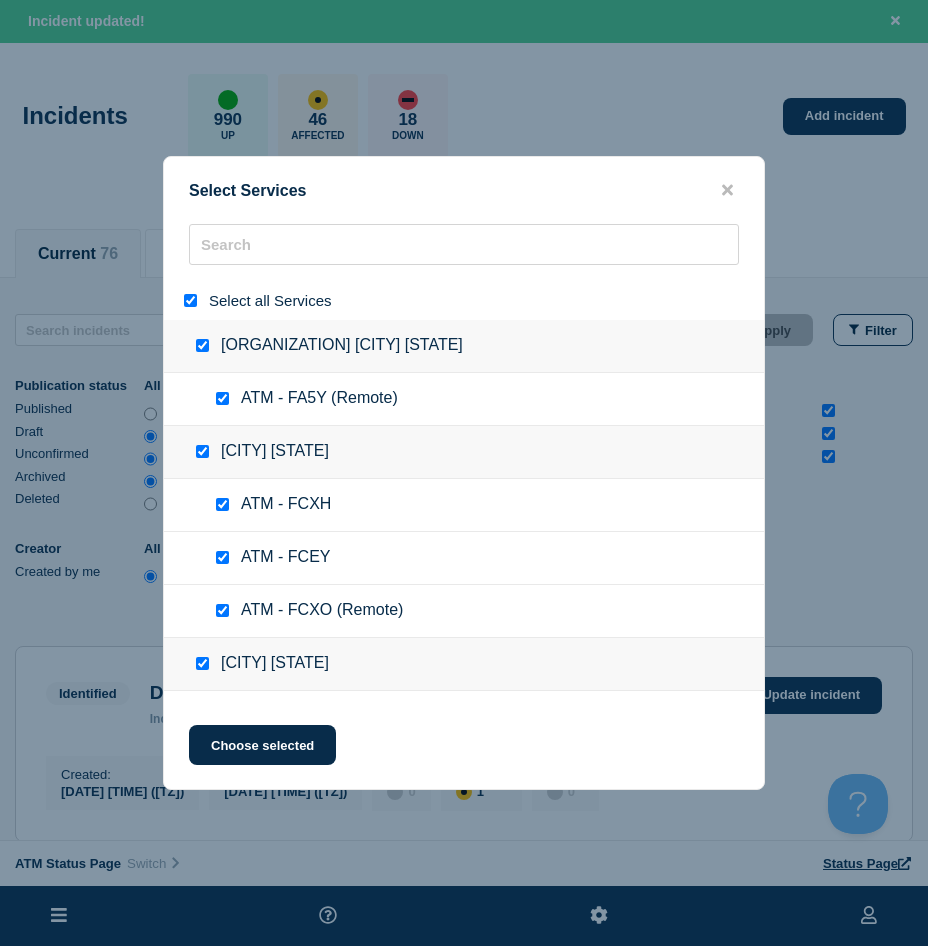click at bounding box center (190, 300) 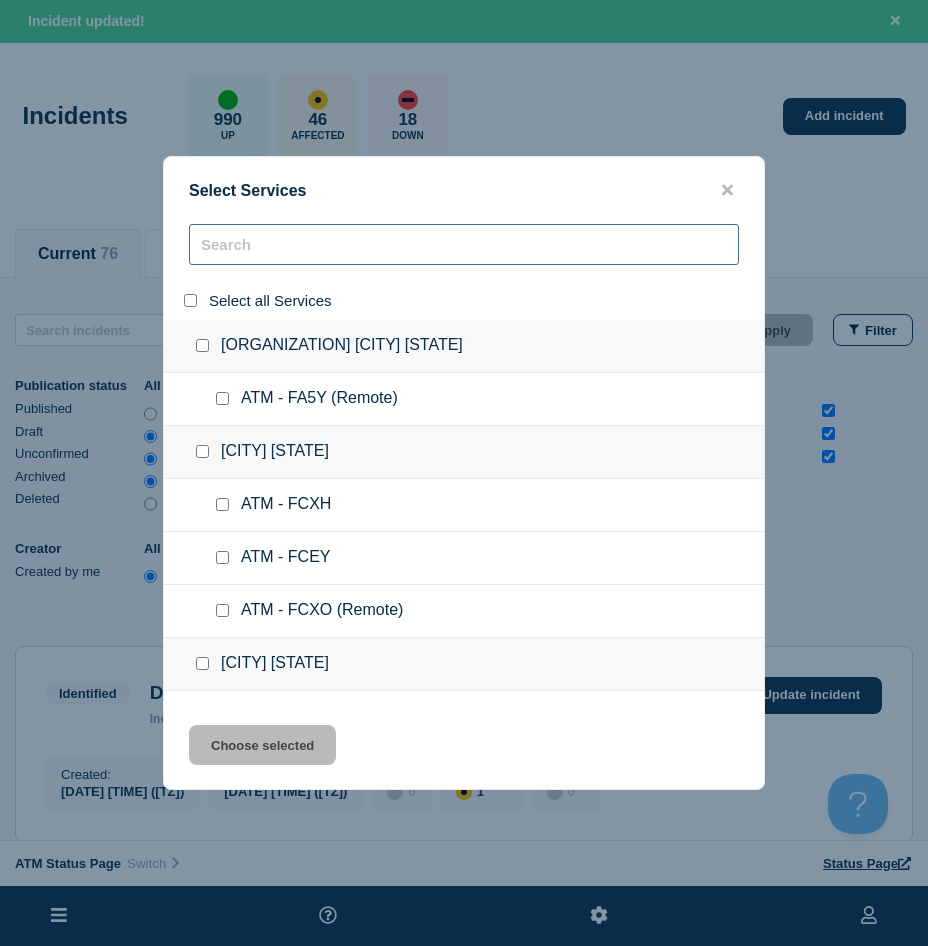 click at bounding box center (464, 244) 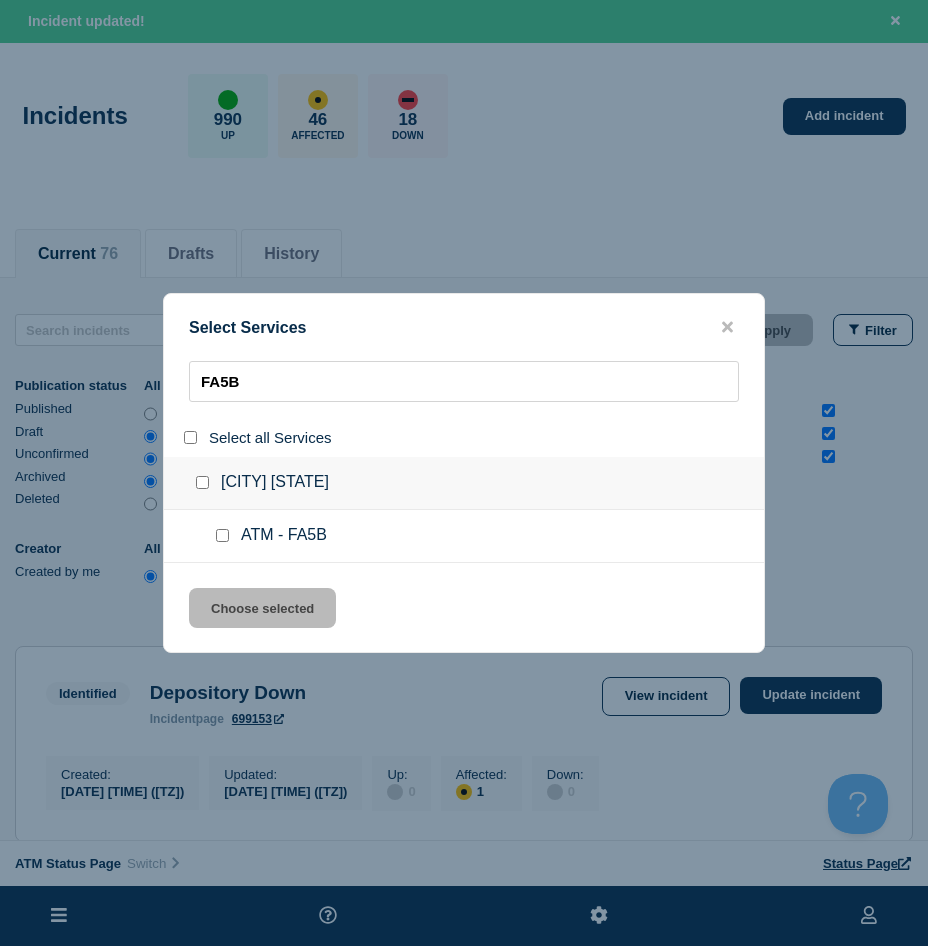 click at bounding box center [226, 536] 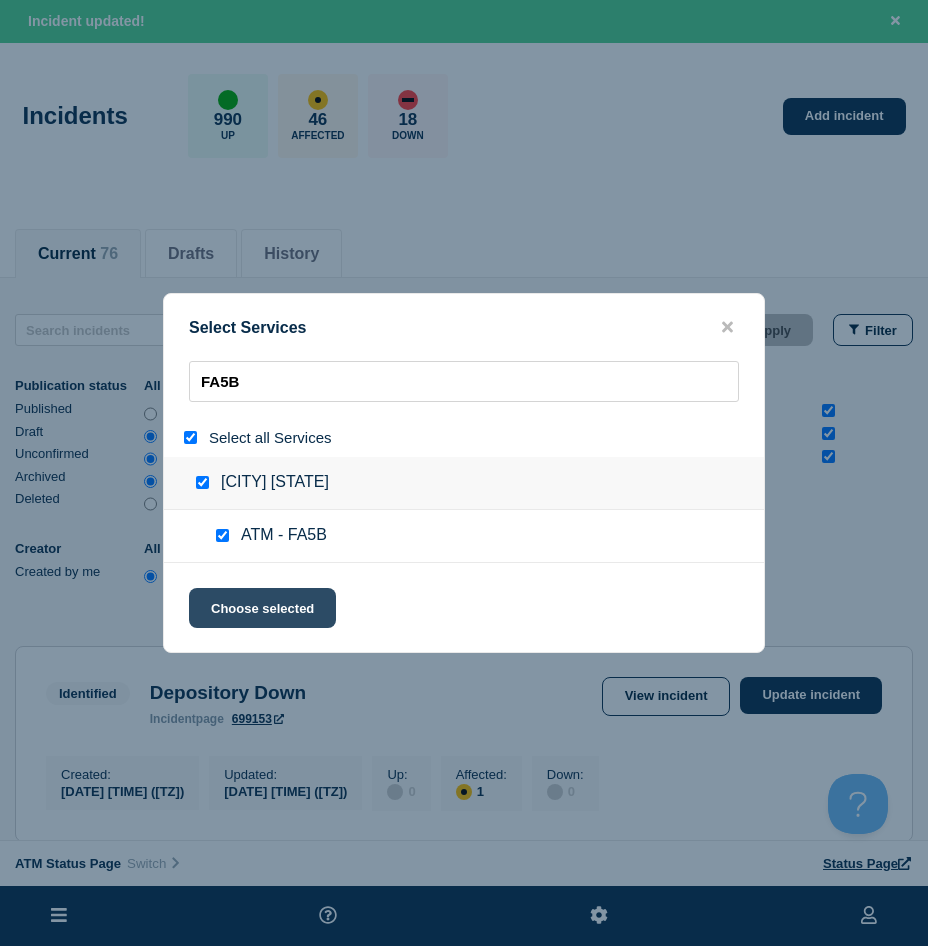 click on "Choose selected" 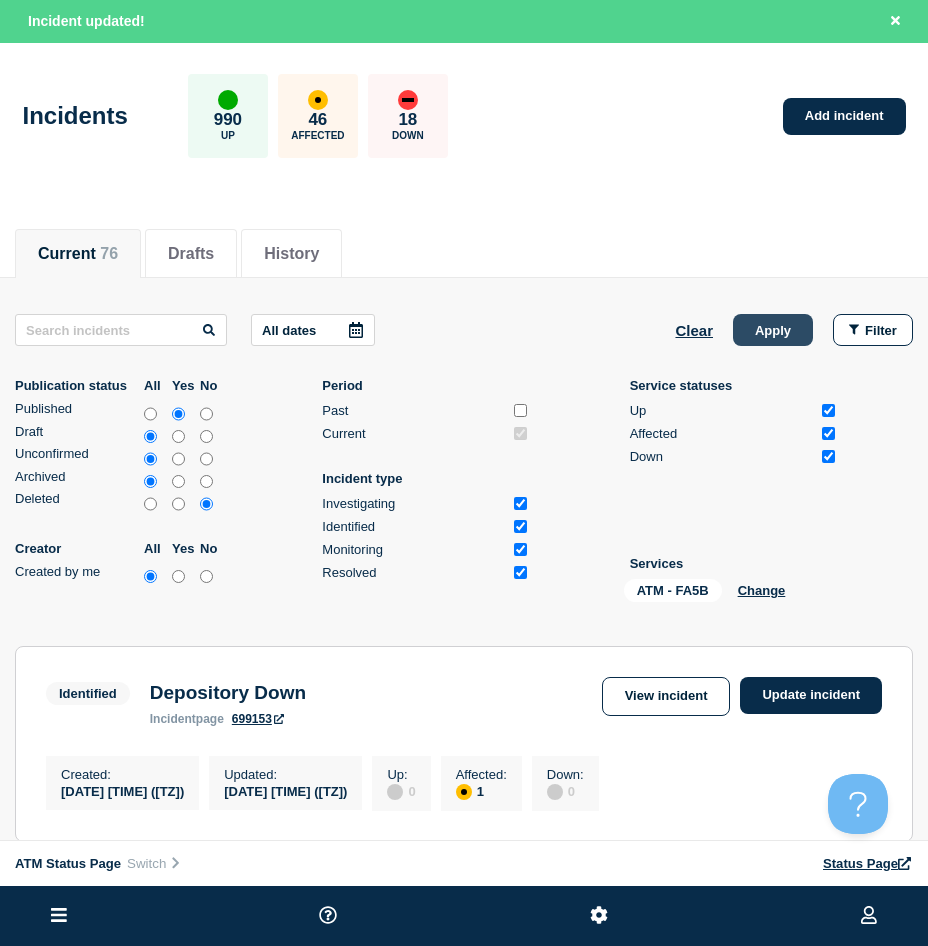 click on "Apply" 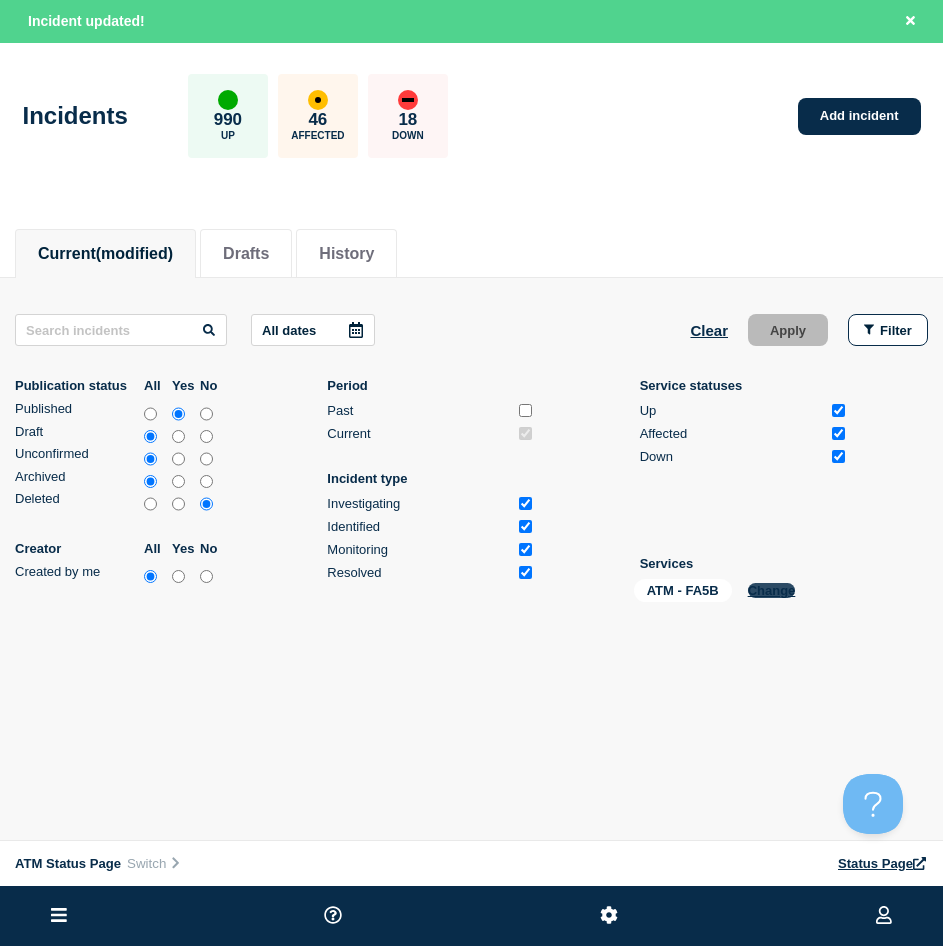 click on "Change" 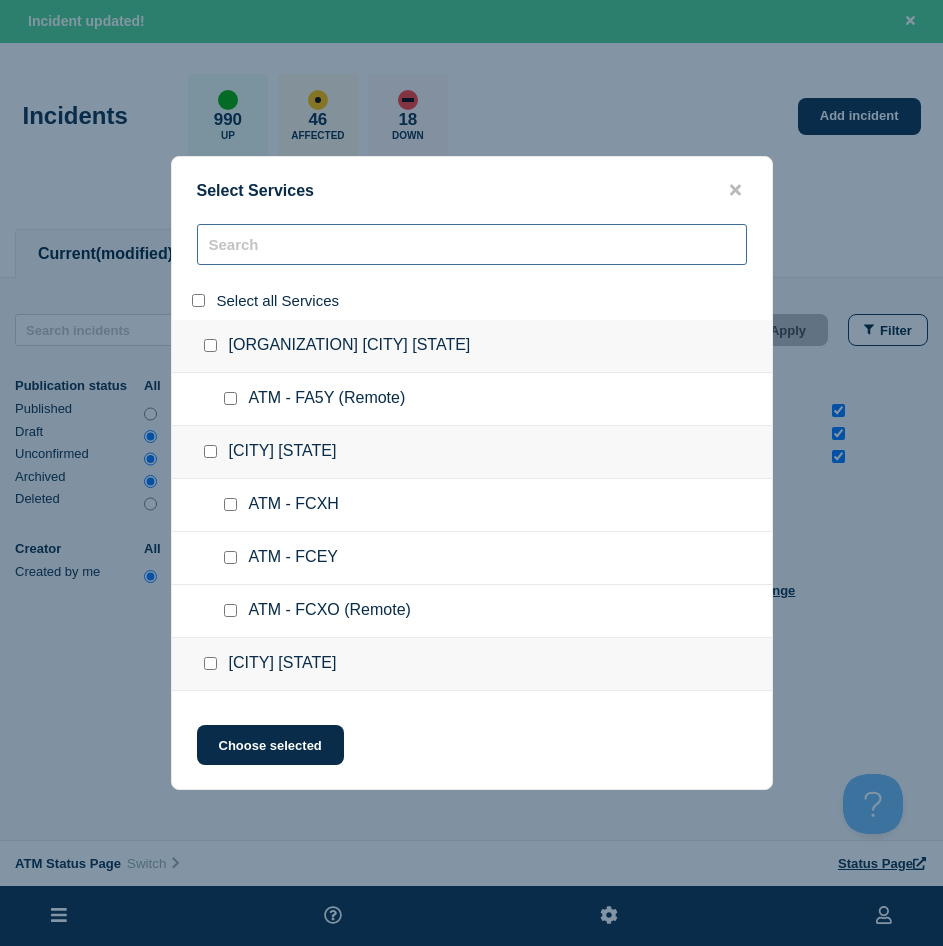 click at bounding box center [472, 244] 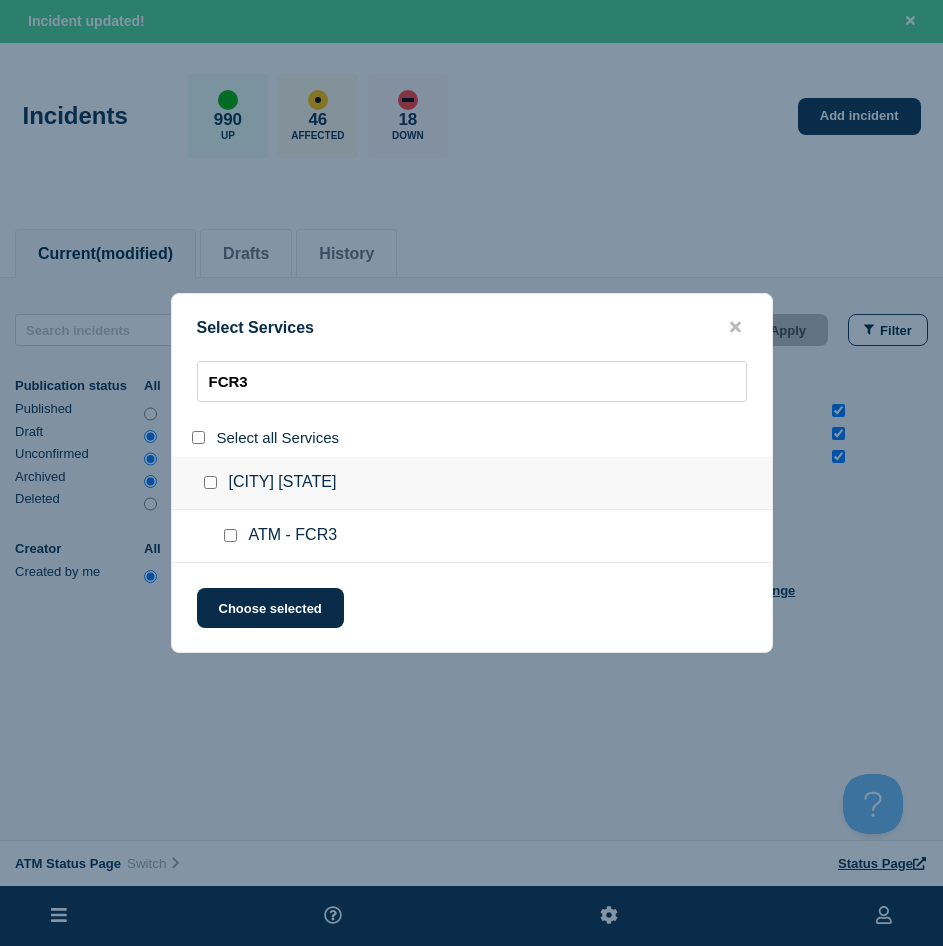 click at bounding box center (230, 535) 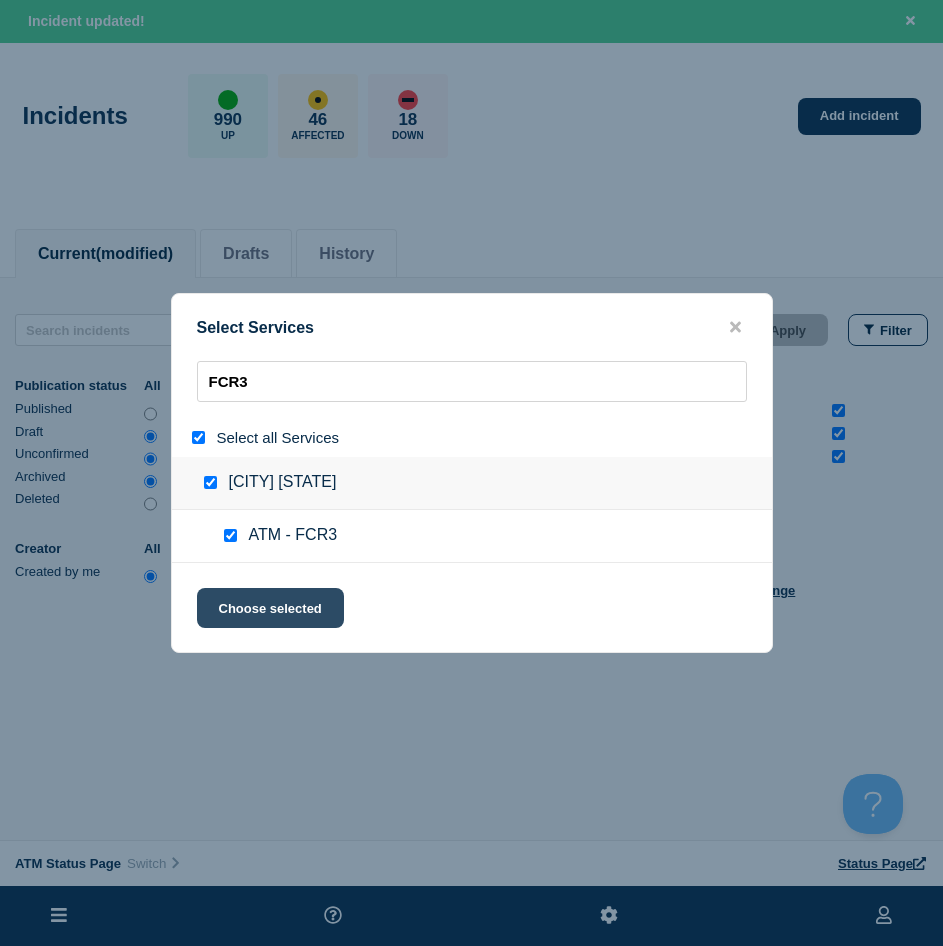 click on "Choose selected" 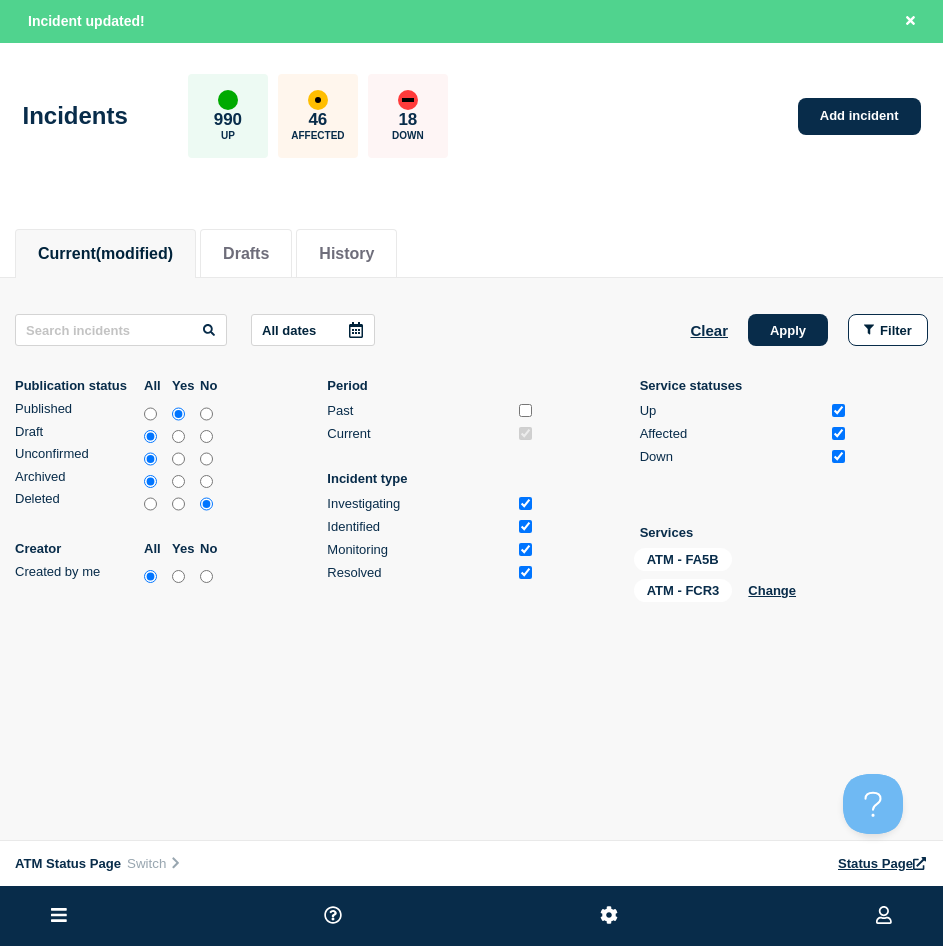 click on "All dates Clear Apply Filter Publication status All Yes No Published Draft Unconfirmed Archived Deleted Creator All Yes No Created by me Period Past Current Incident type Investigating Identified Monitoring Resolved Service statuses Up Affected Down Services ATM - FA5B ATM - FCR3 Change" at bounding box center (471, 462) 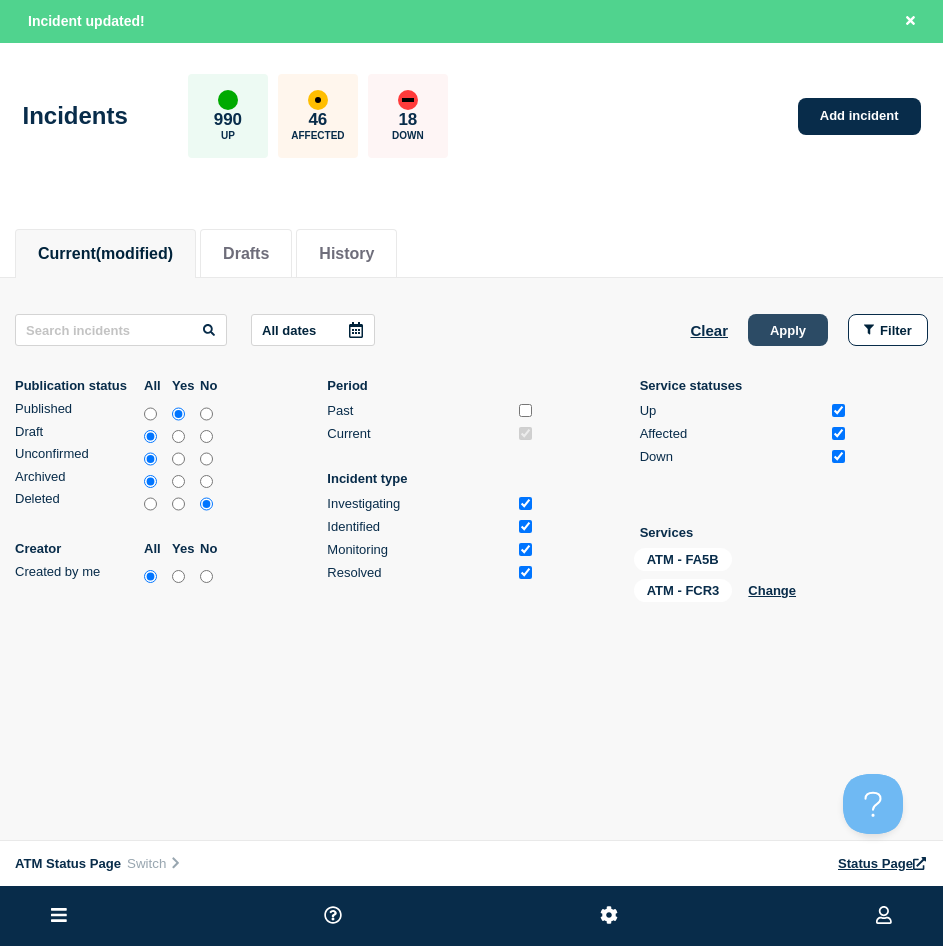 click on "Apply" 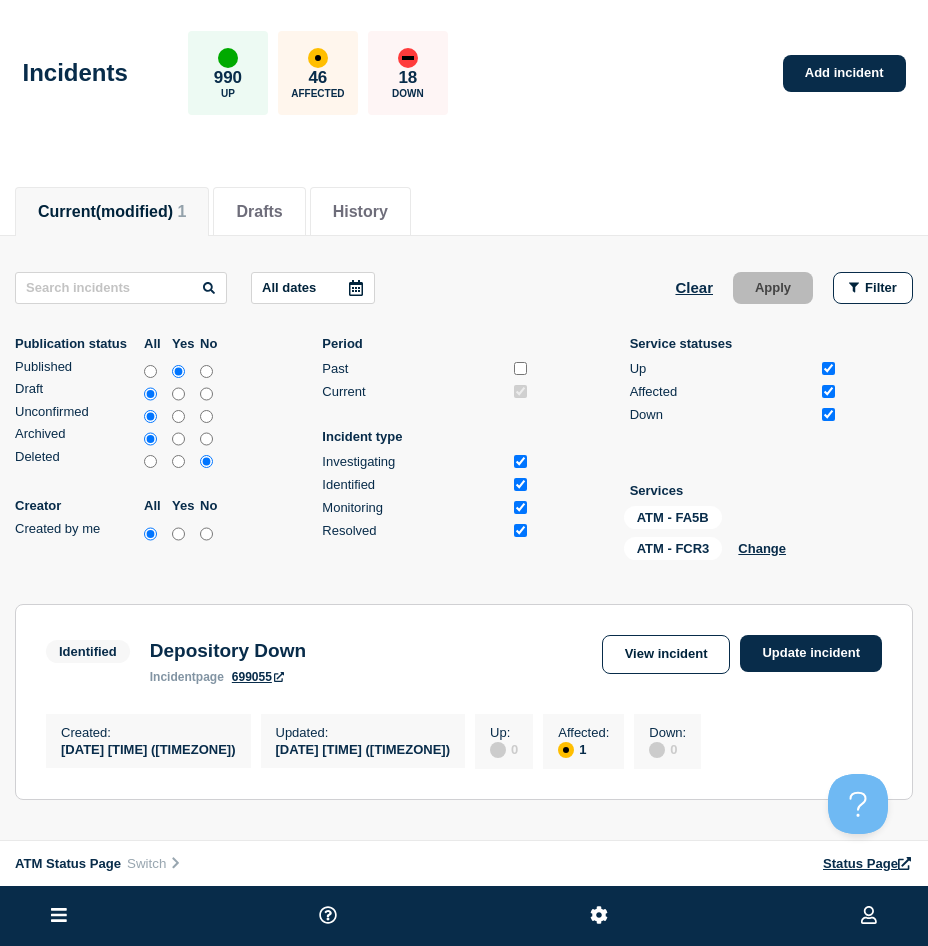 scroll, scrollTop: 200, scrollLeft: 0, axis: vertical 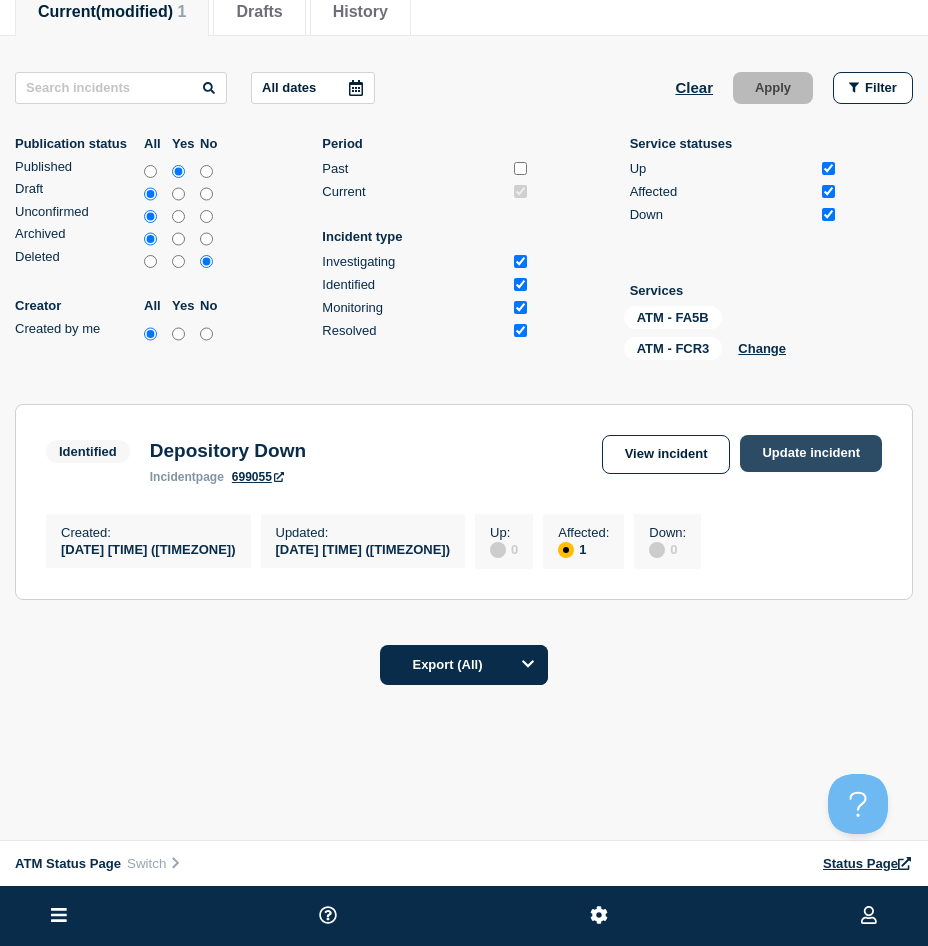click on "Update incident" at bounding box center [811, 453] 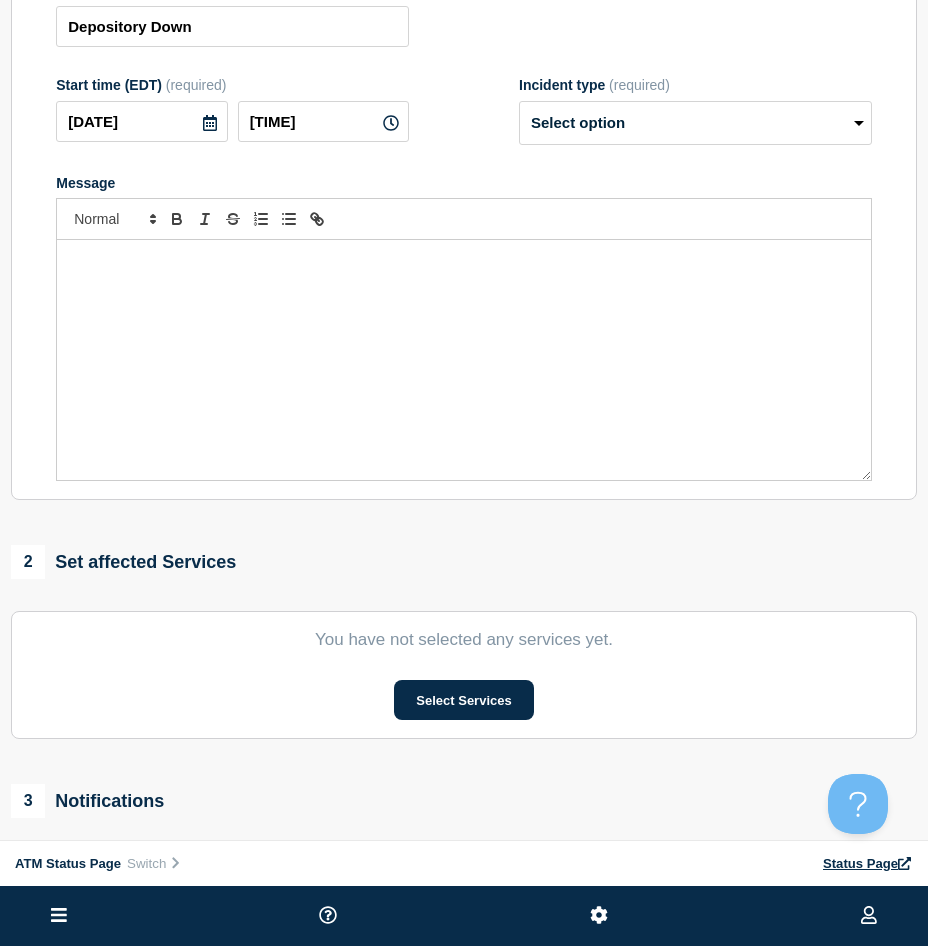 scroll, scrollTop: 0, scrollLeft: 0, axis: both 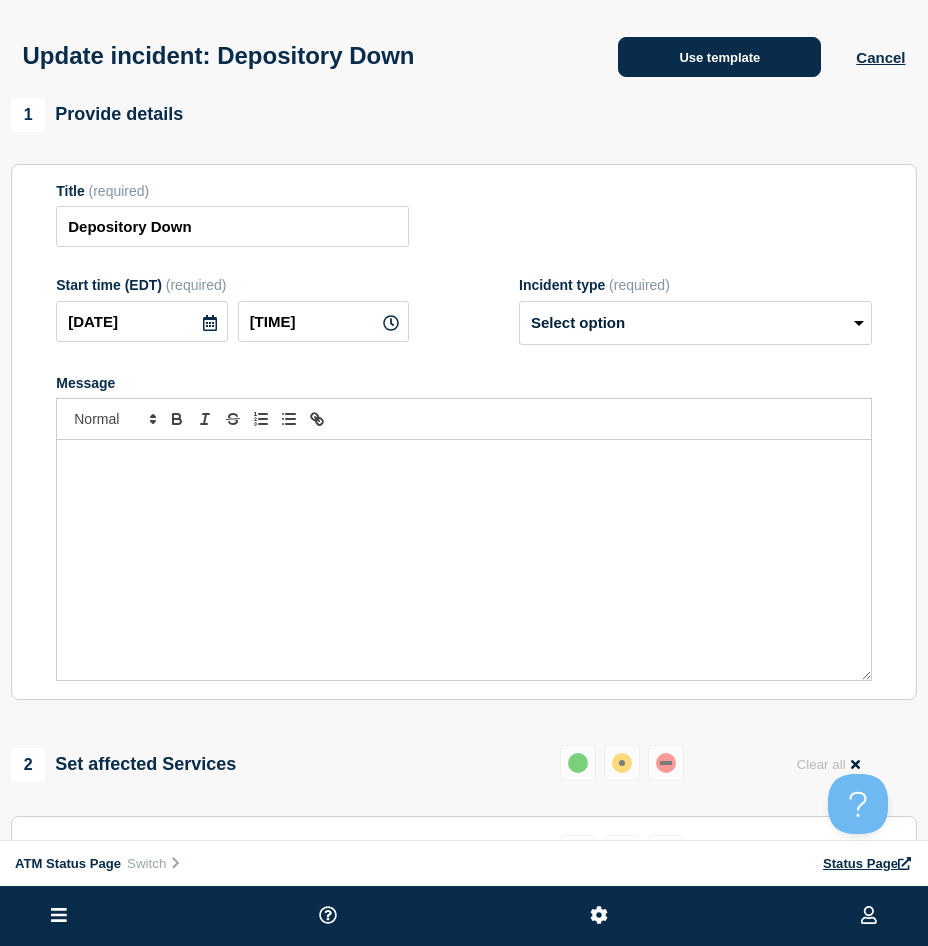 click on "Use template" at bounding box center (719, 57) 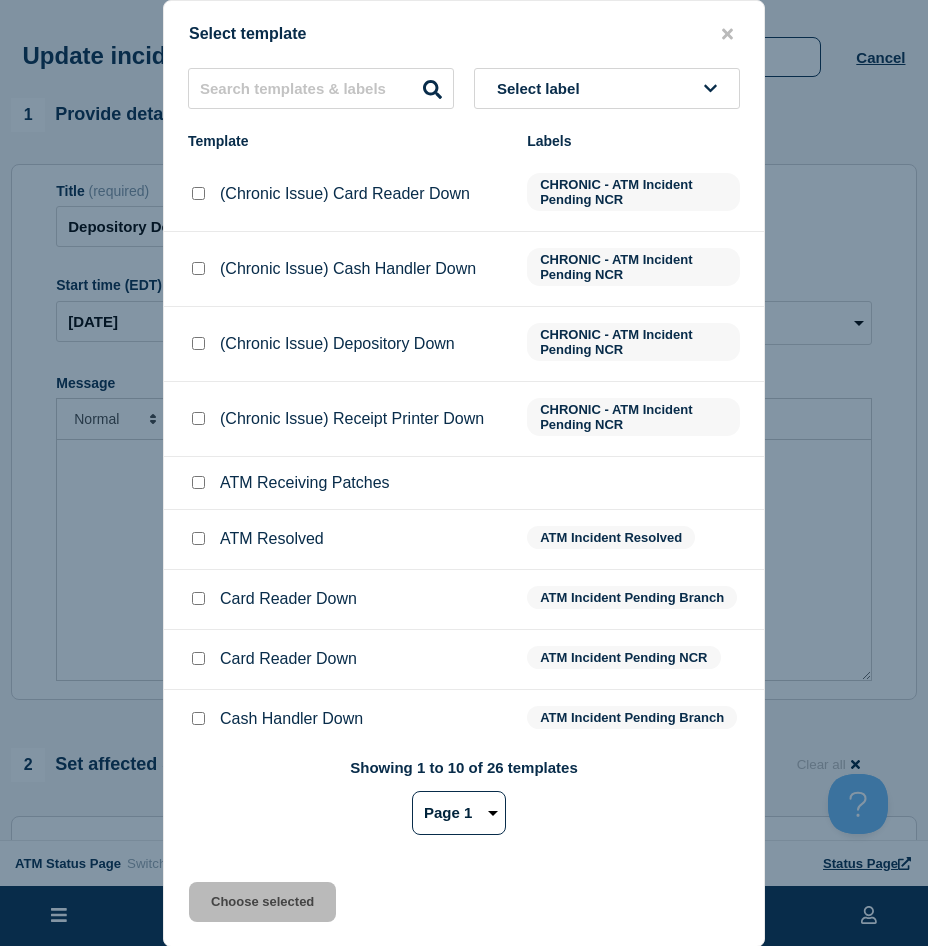 click at bounding box center [198, 538] 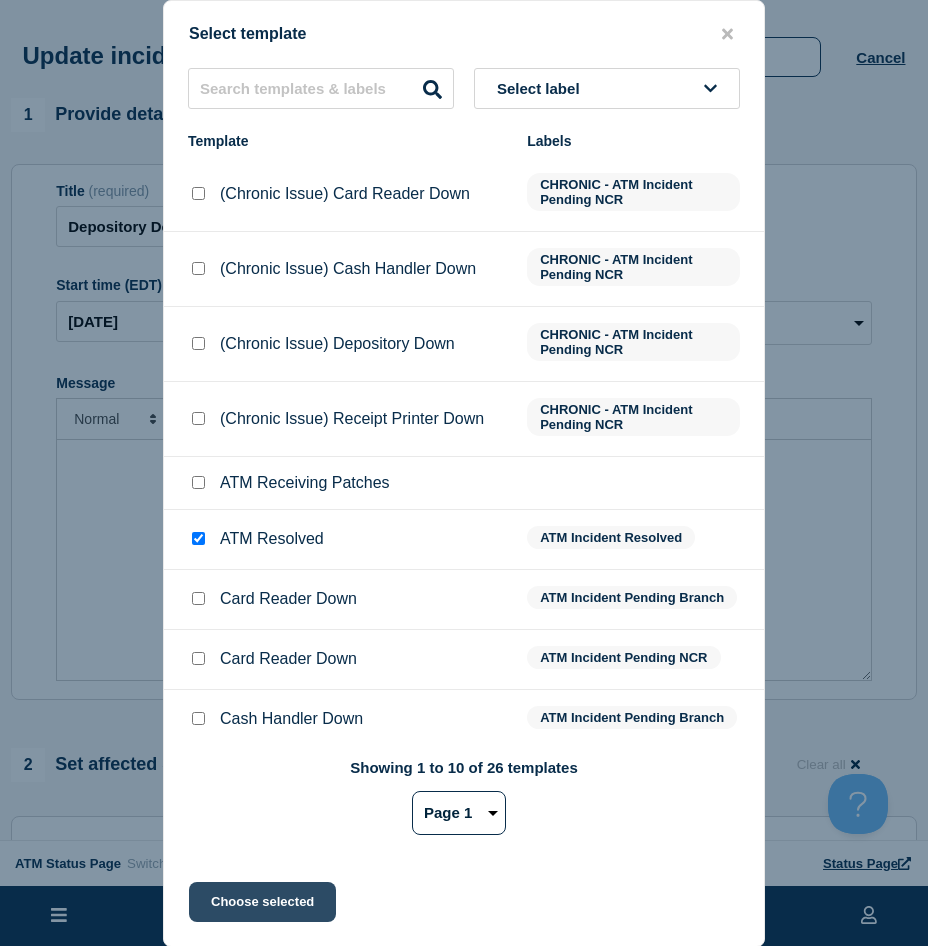 click on "Choose selected" 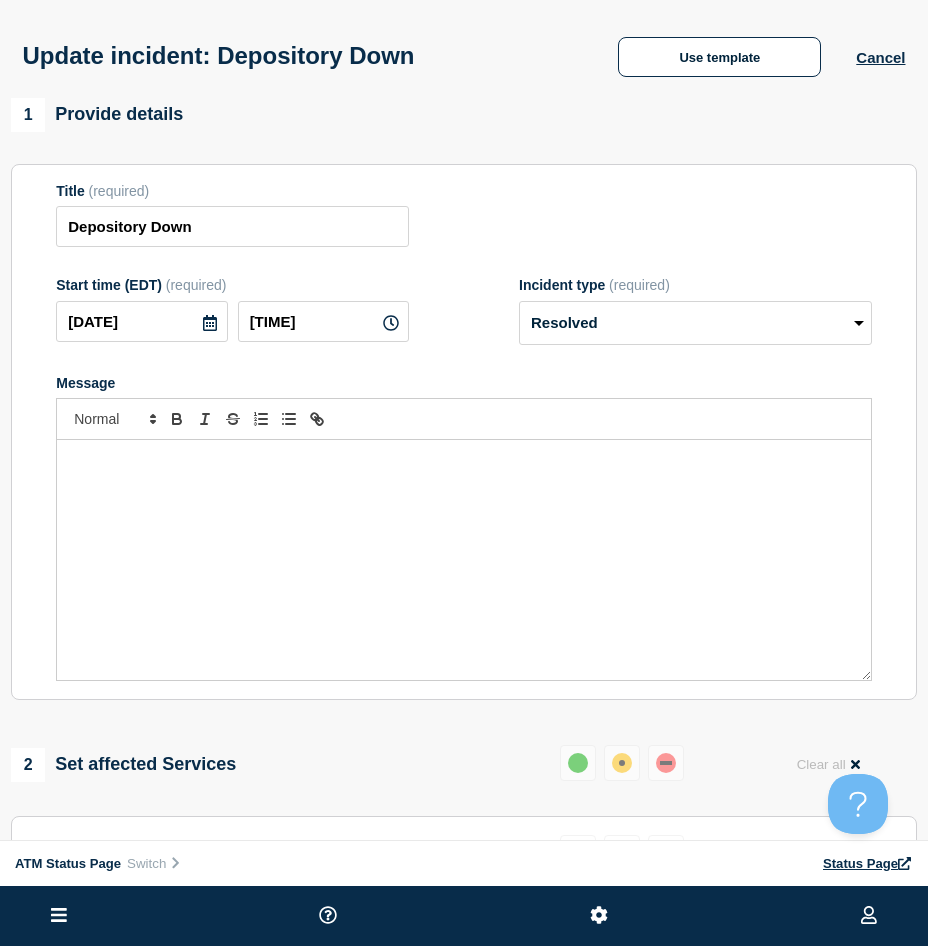 scroll, scrollTop: 200, scrollLeft: 0, axis: vertical 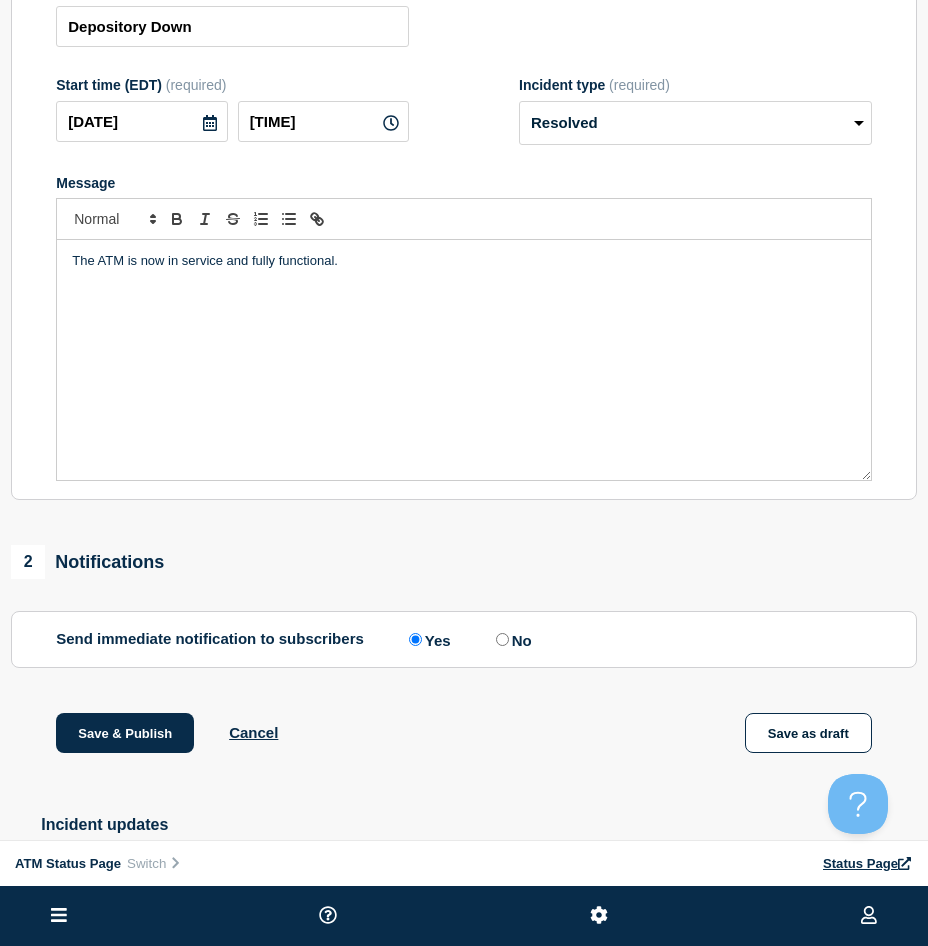 click on "Save & Publish Cancel Save as draft" 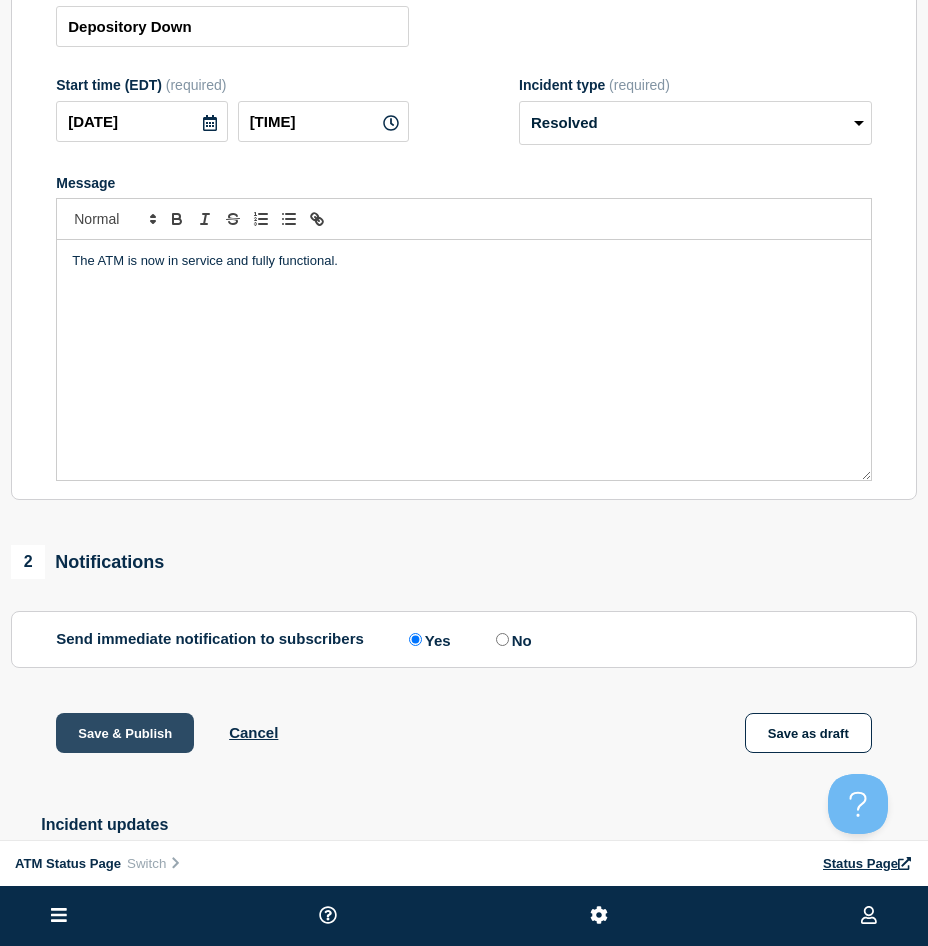 click on "Save & Publish" at bounding box center (125, 733) 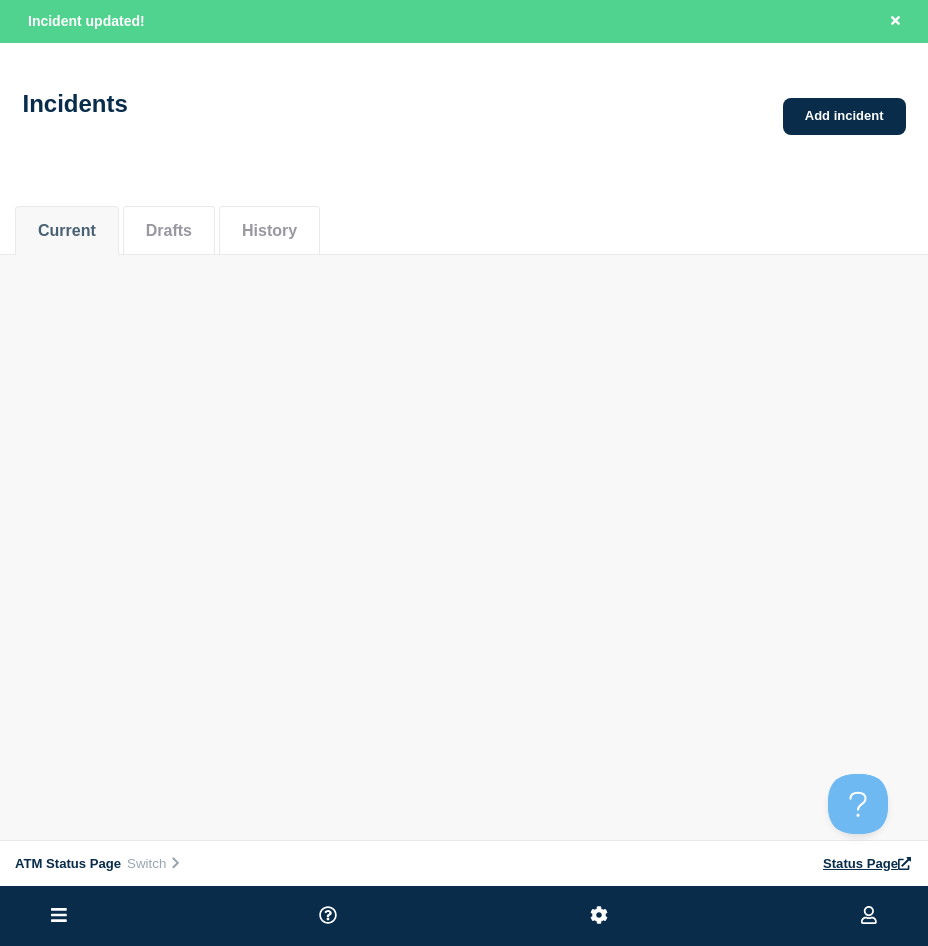 scroll, scrollTop: 0, scrollLeft: 0, axis: both 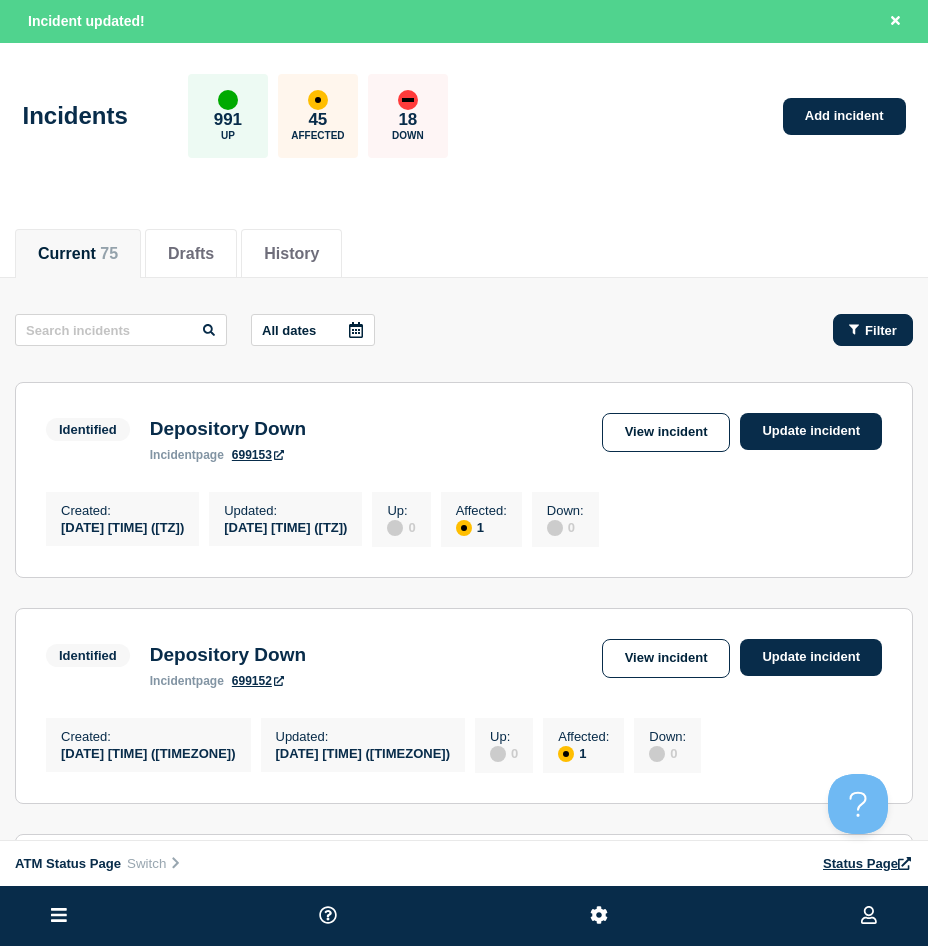 click on "Filter" at bounding box center [873, 330] 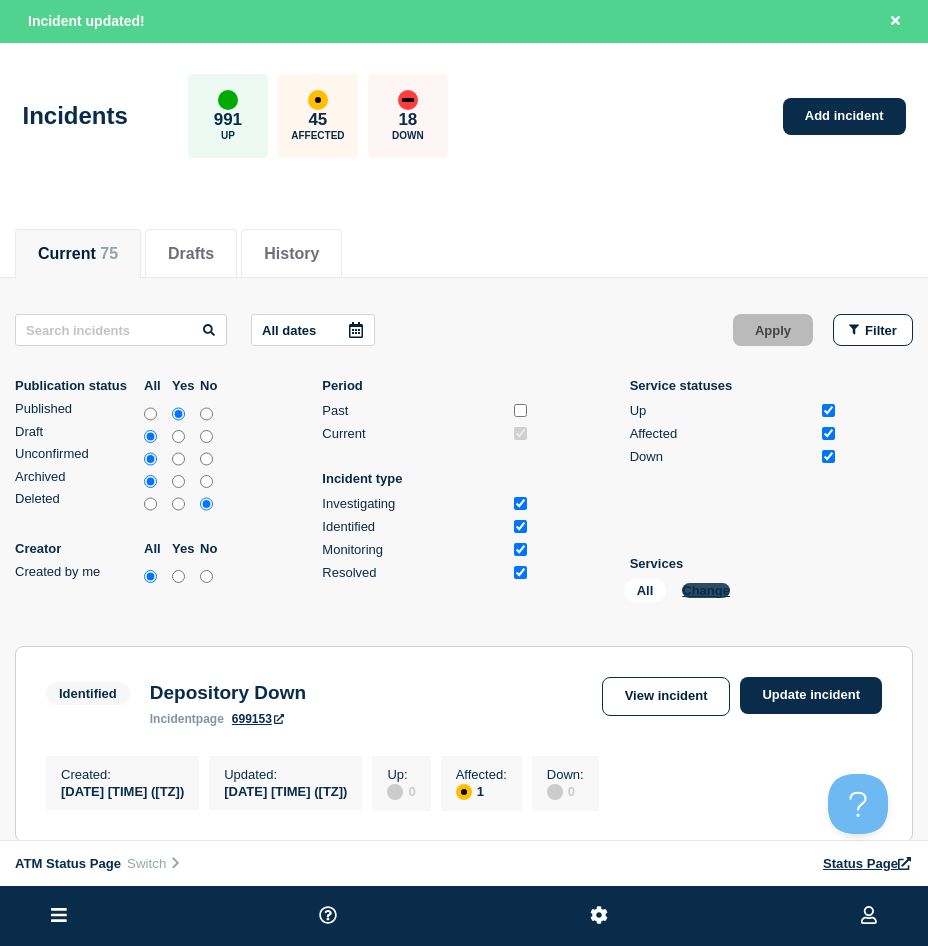 click on "Change" at bounding box center [706, 590] 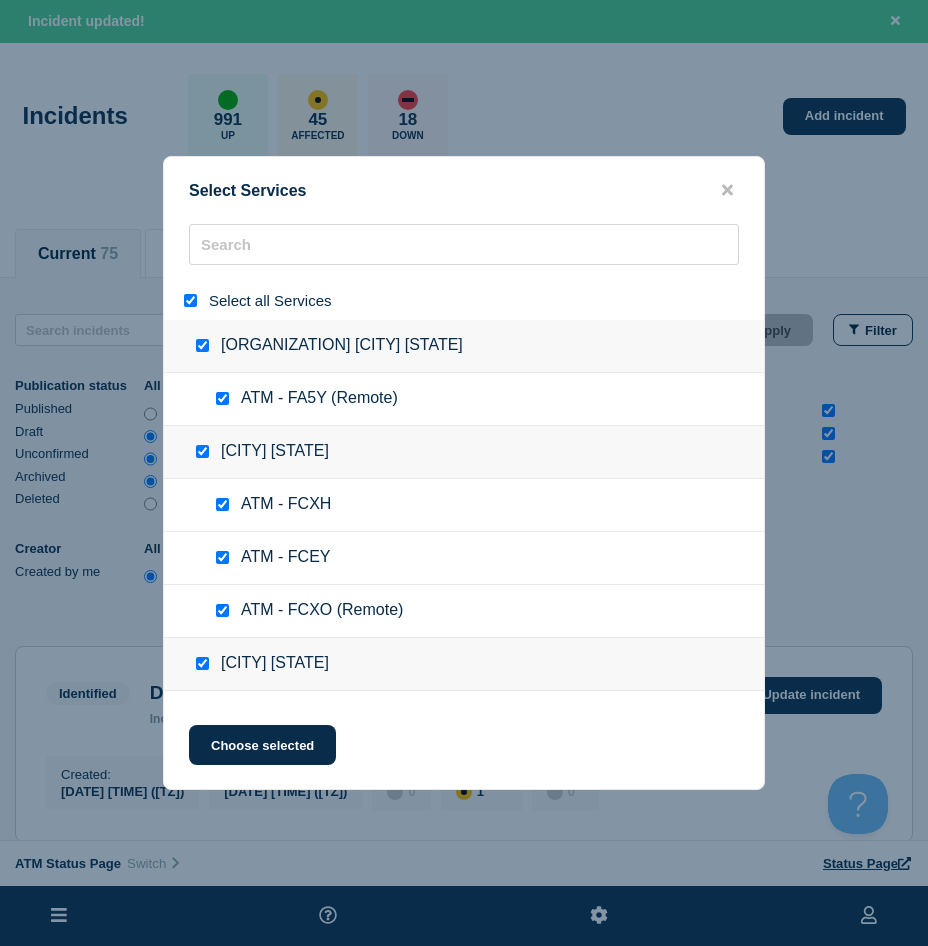 click at bounding box center [190, 300] 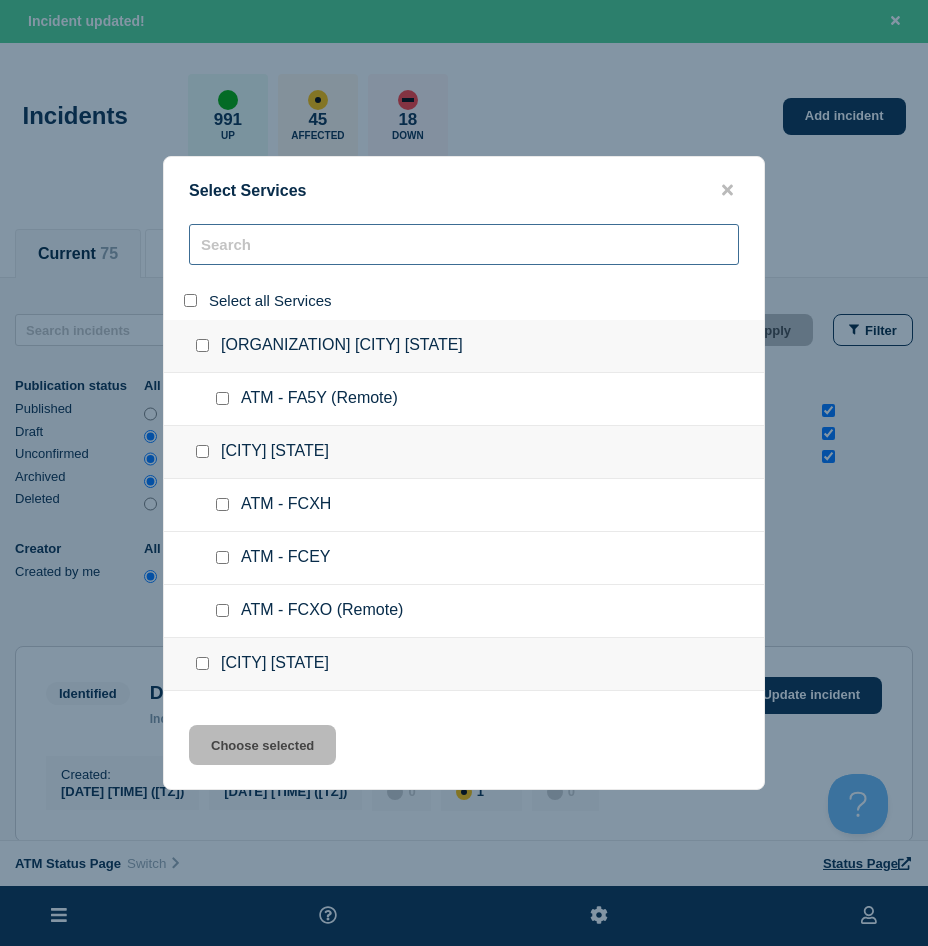 click at bounding box center [464, 244] 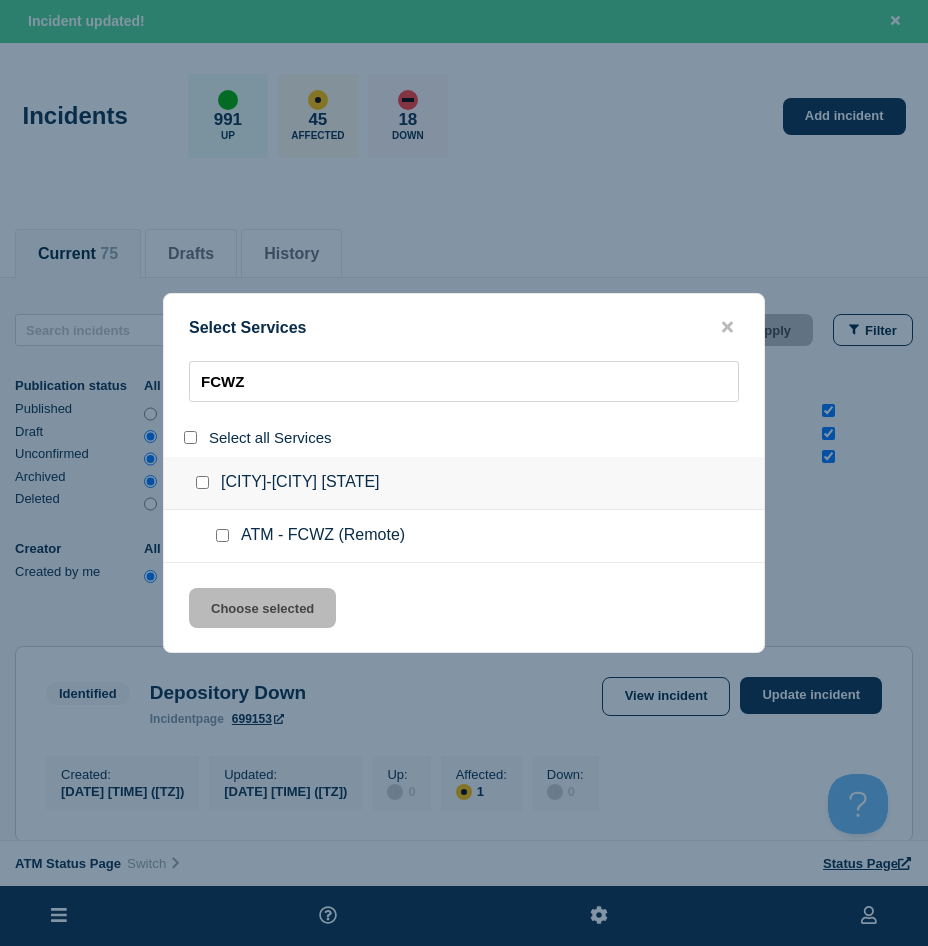 click at bounding box center (222, 535) 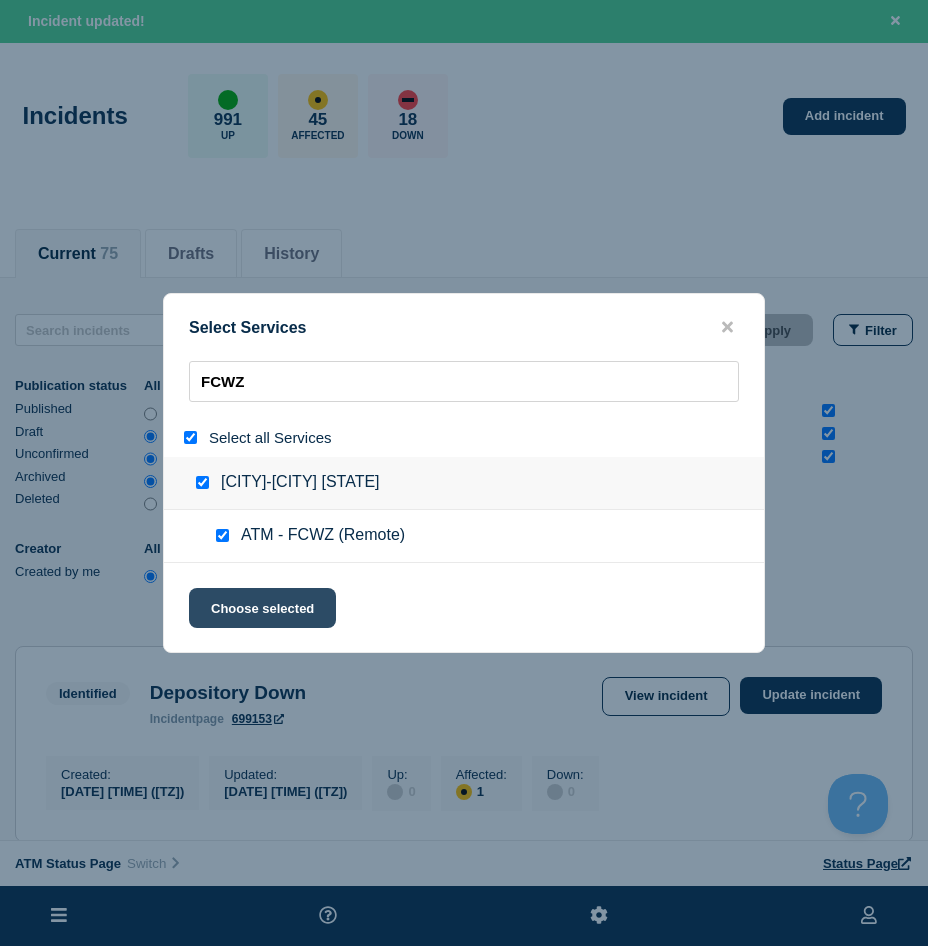 click on "Choose selected" 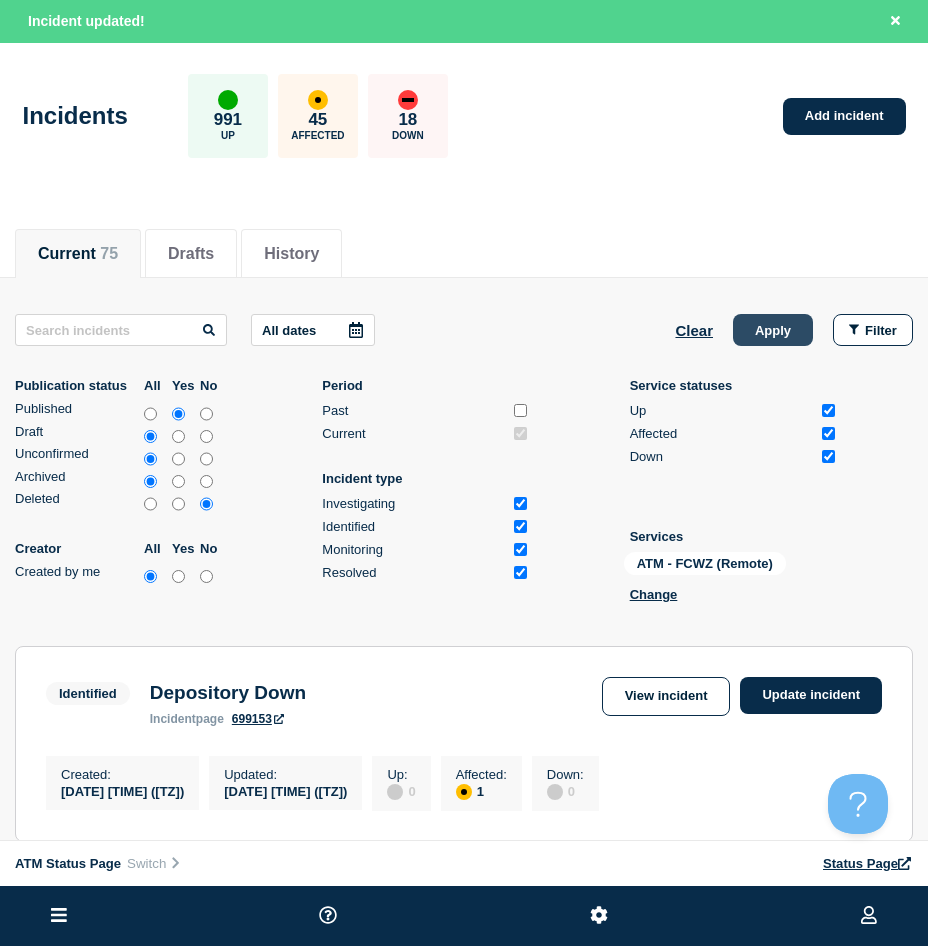 click on "Apply" 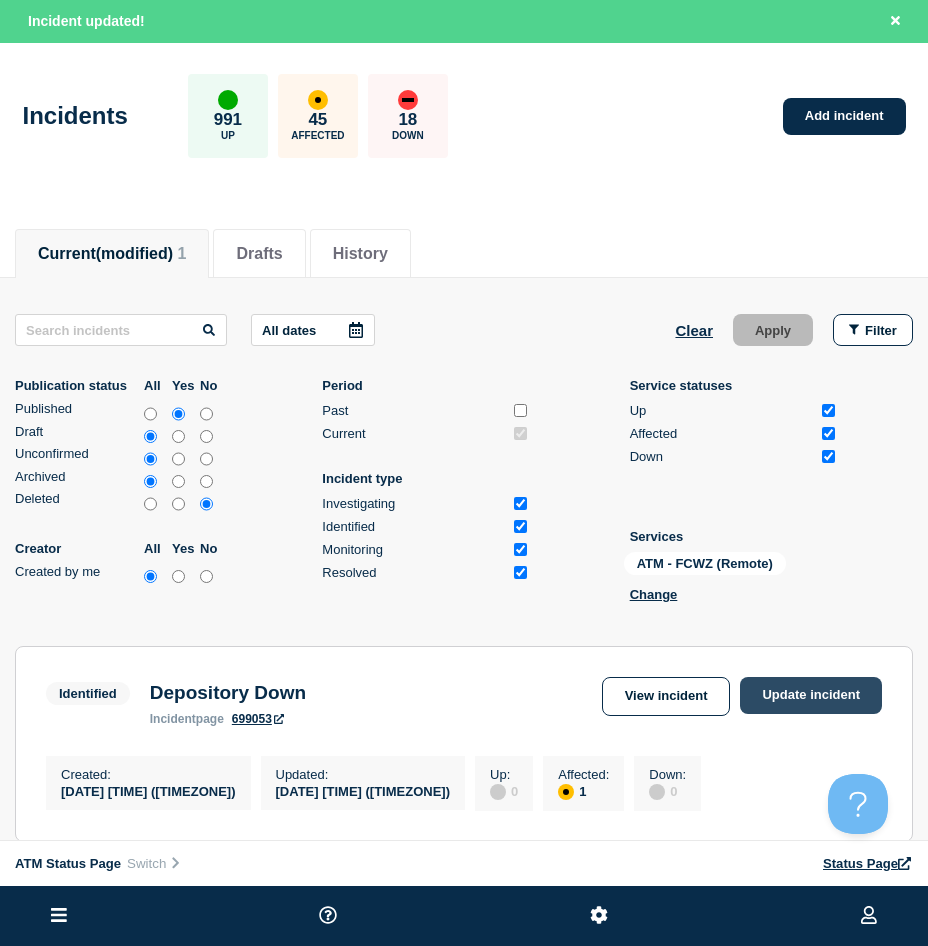 scroll, scrollTop: 200, scrollLeft: 0, axis: vertical 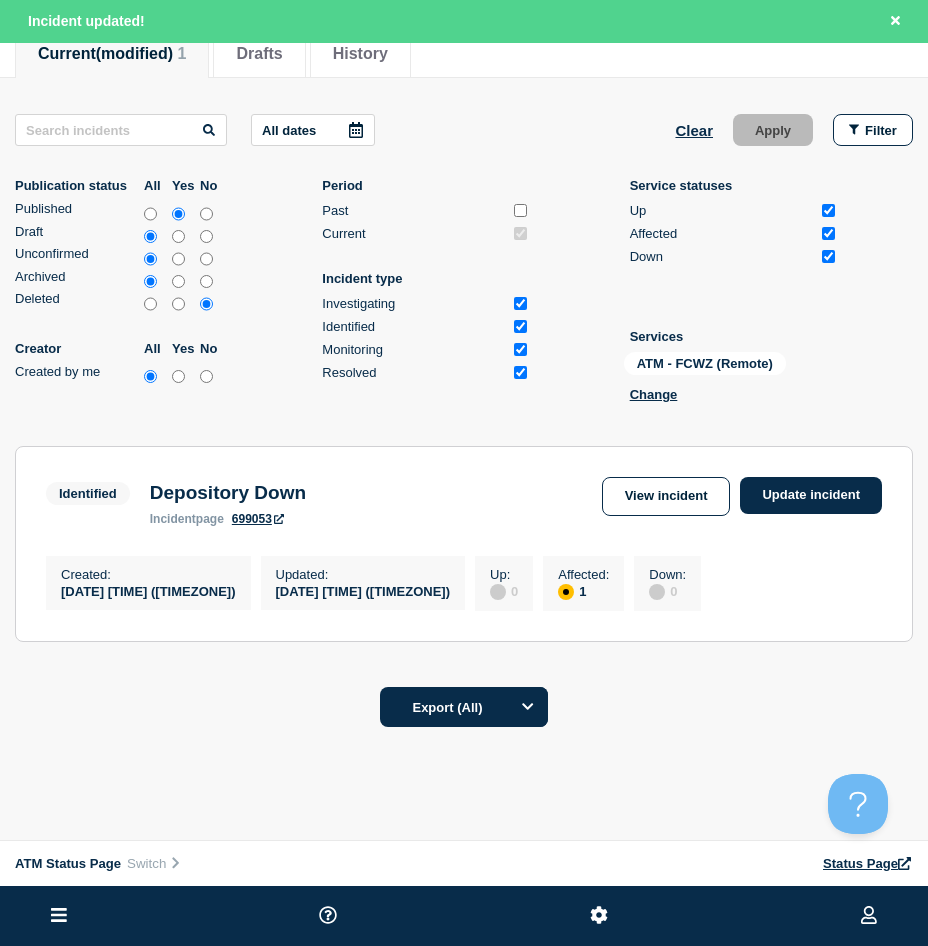 click on "Identified Depository Down incident  page [NUMBER]  View incident Update incident" 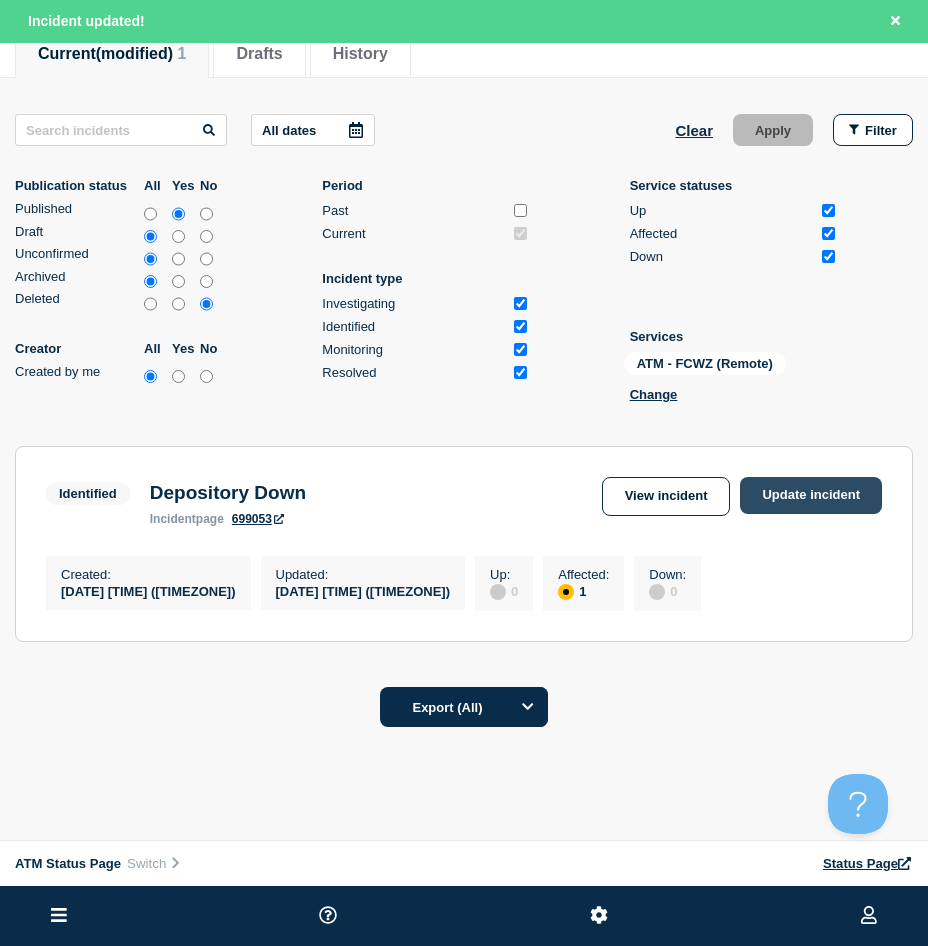 click on "Update incident" at bounding box center [811, 495] 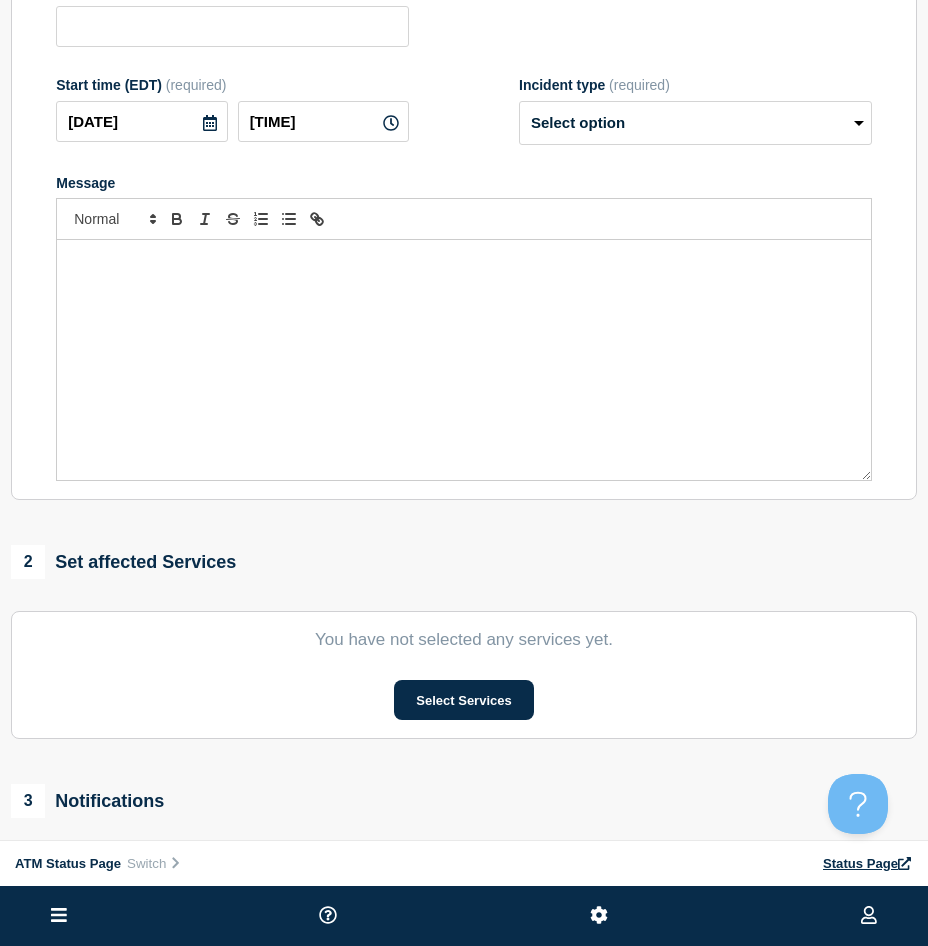 scroll, scrollTop: 0, scrollLeft: 0, axis: both 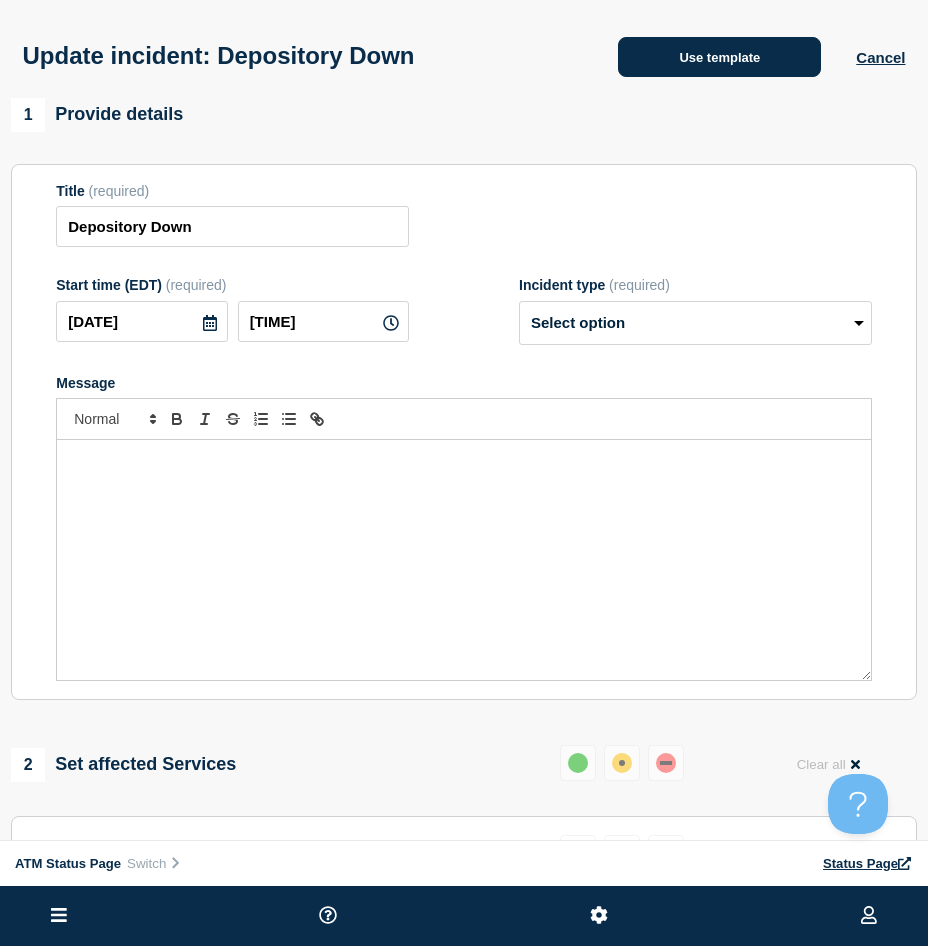 click on "Use template" at bounding box center [719, 57] 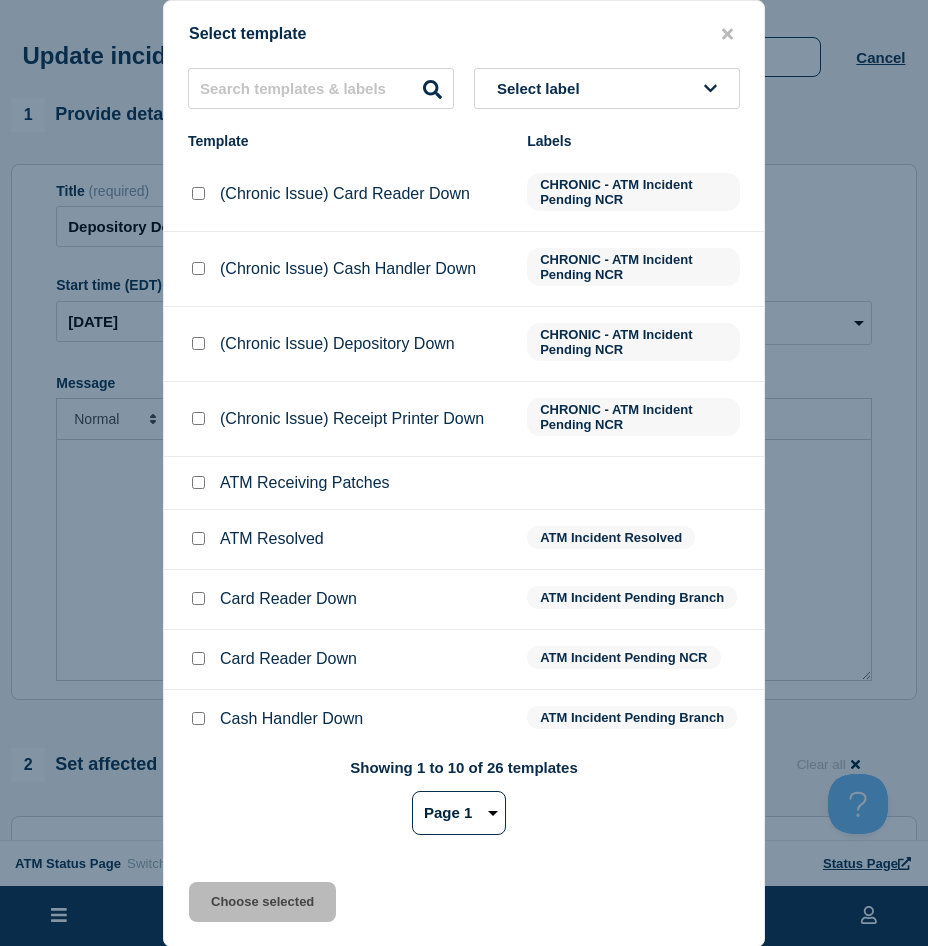click at bounding box center [198, 538] 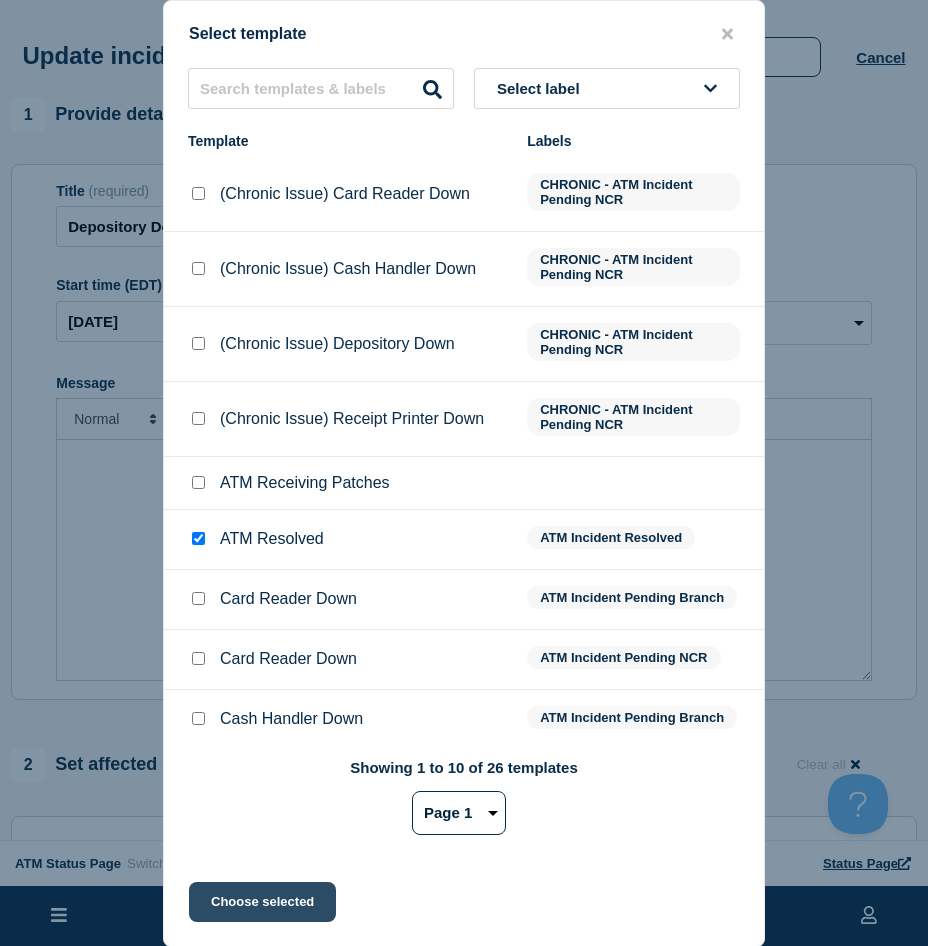 click on "Choose selected" 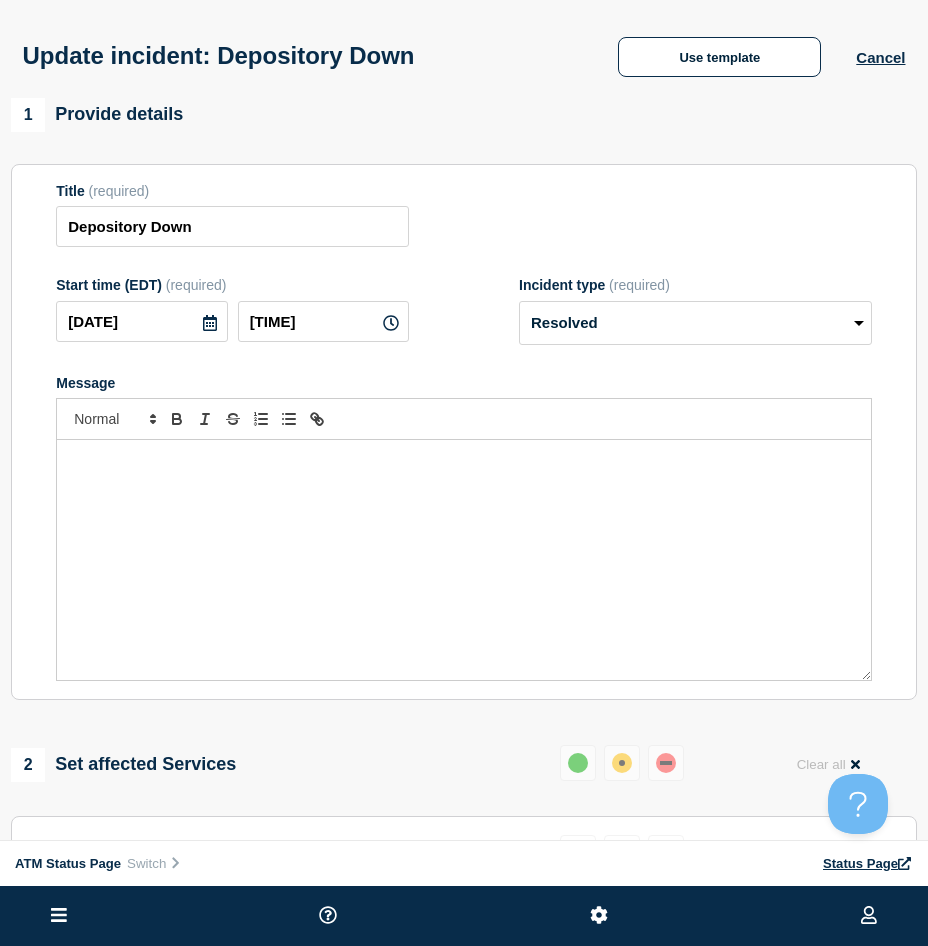 scroll, scrollTop: 100, scrollLeft: 0, axis: vertical 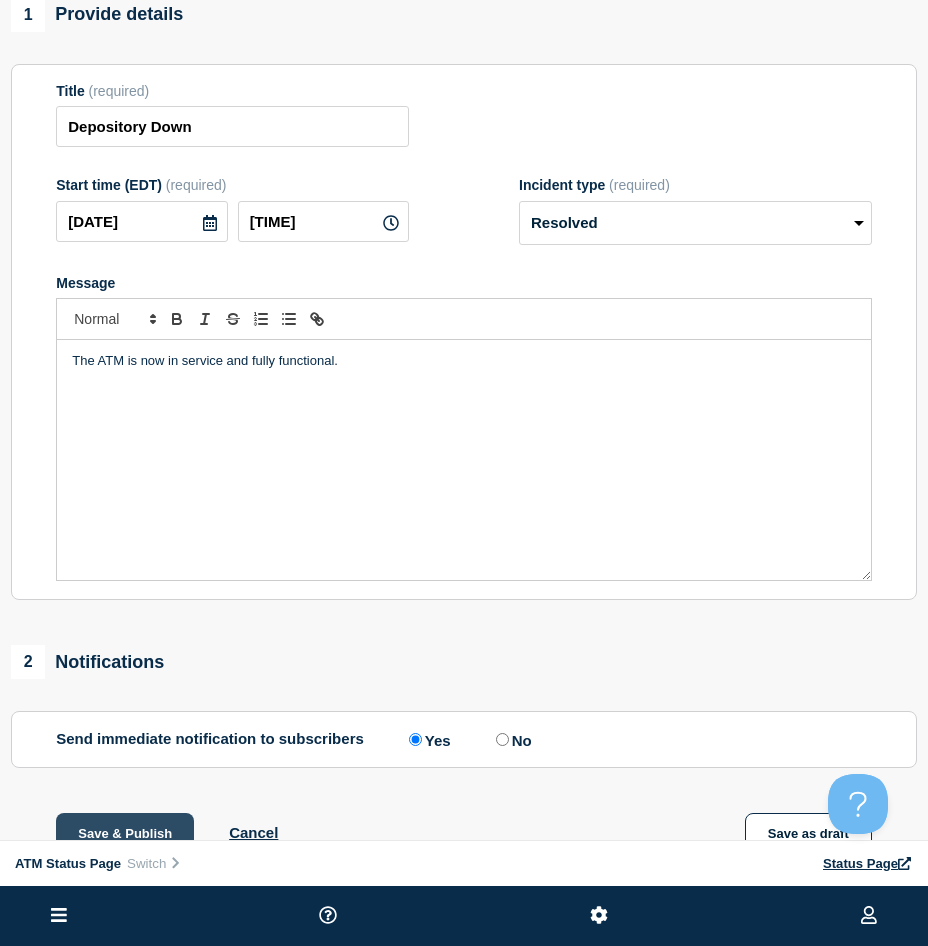 click on "Save & Publish" at bounding box center (125, 833) 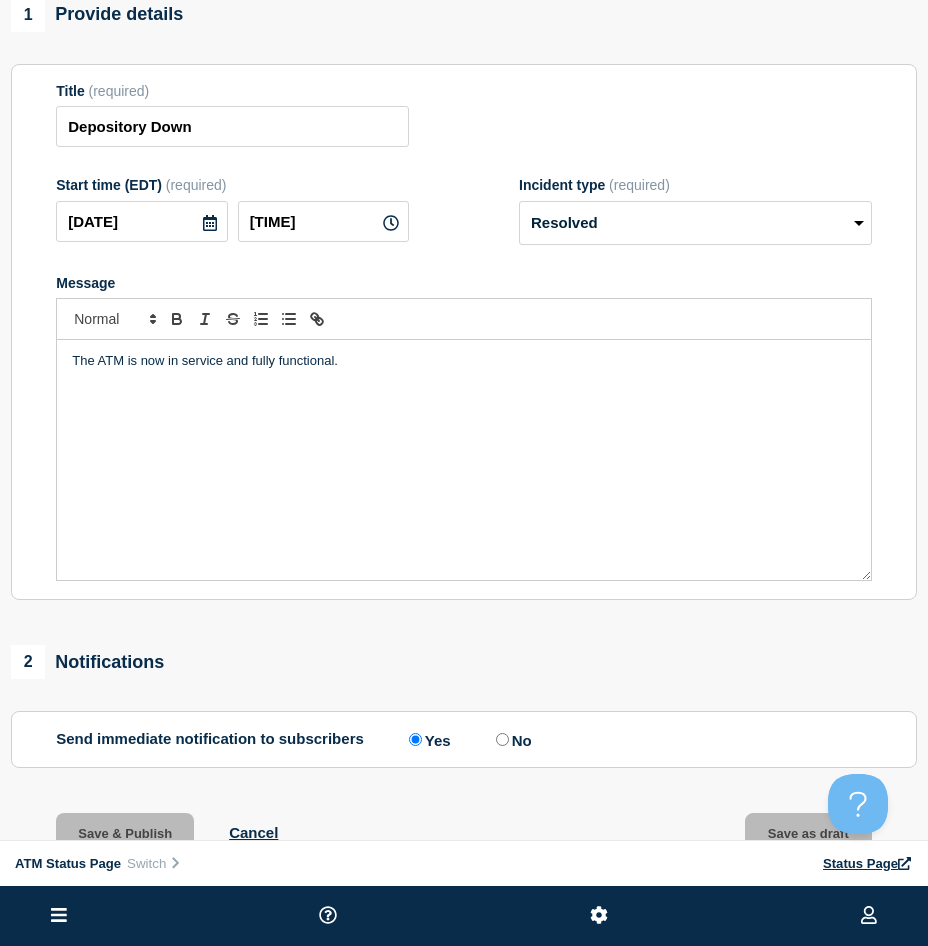 scroll, scrollTop: 0, scrollLeft: 0, axis: both 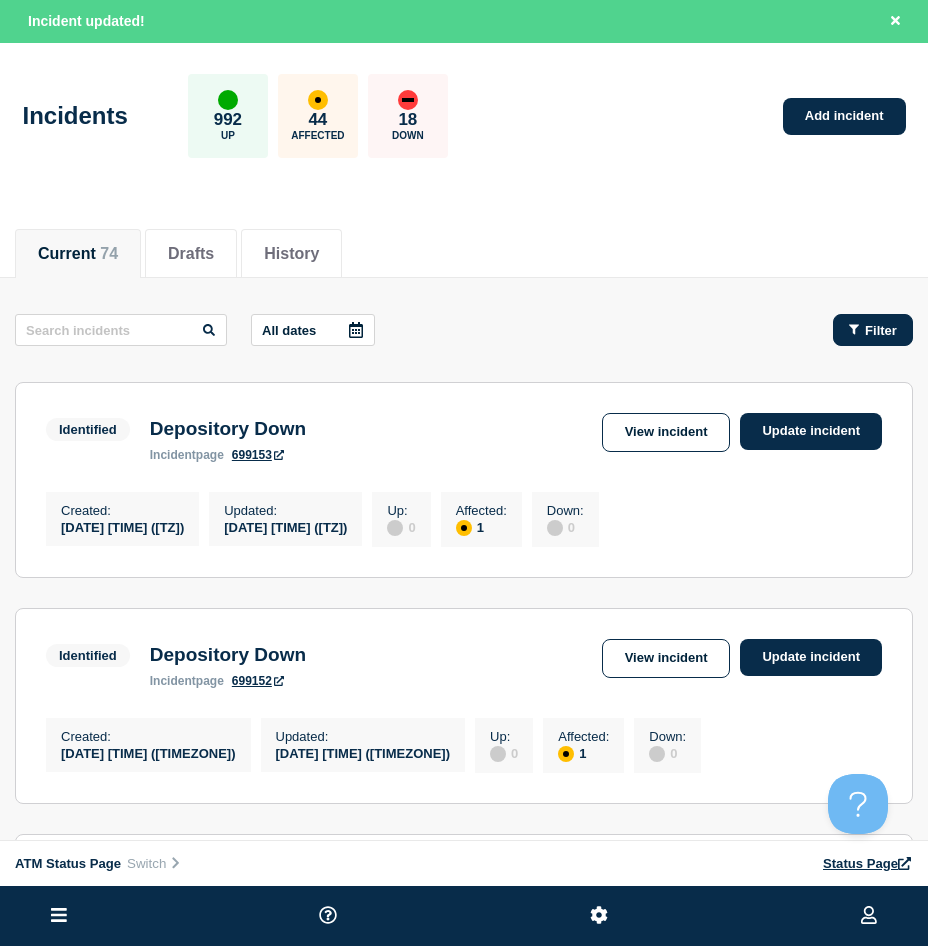 click on "Filter" at bounding box center (881, 330) 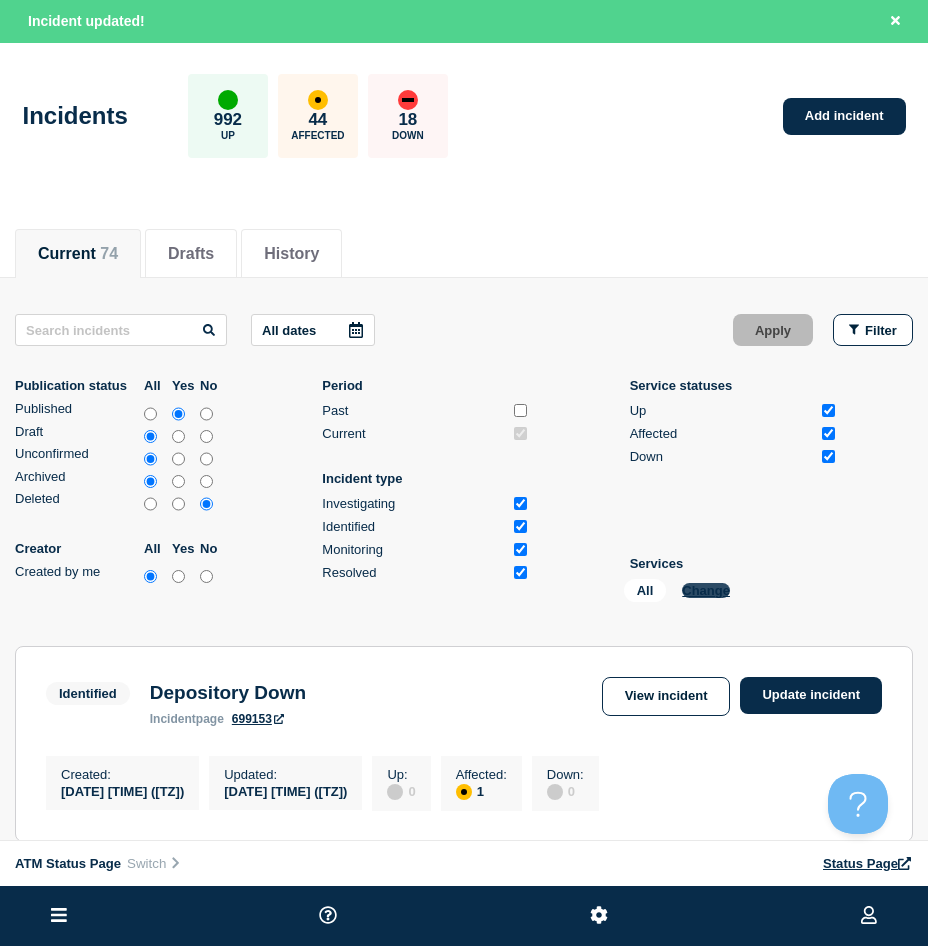 click on "Change" at bounding box center (706, 590) 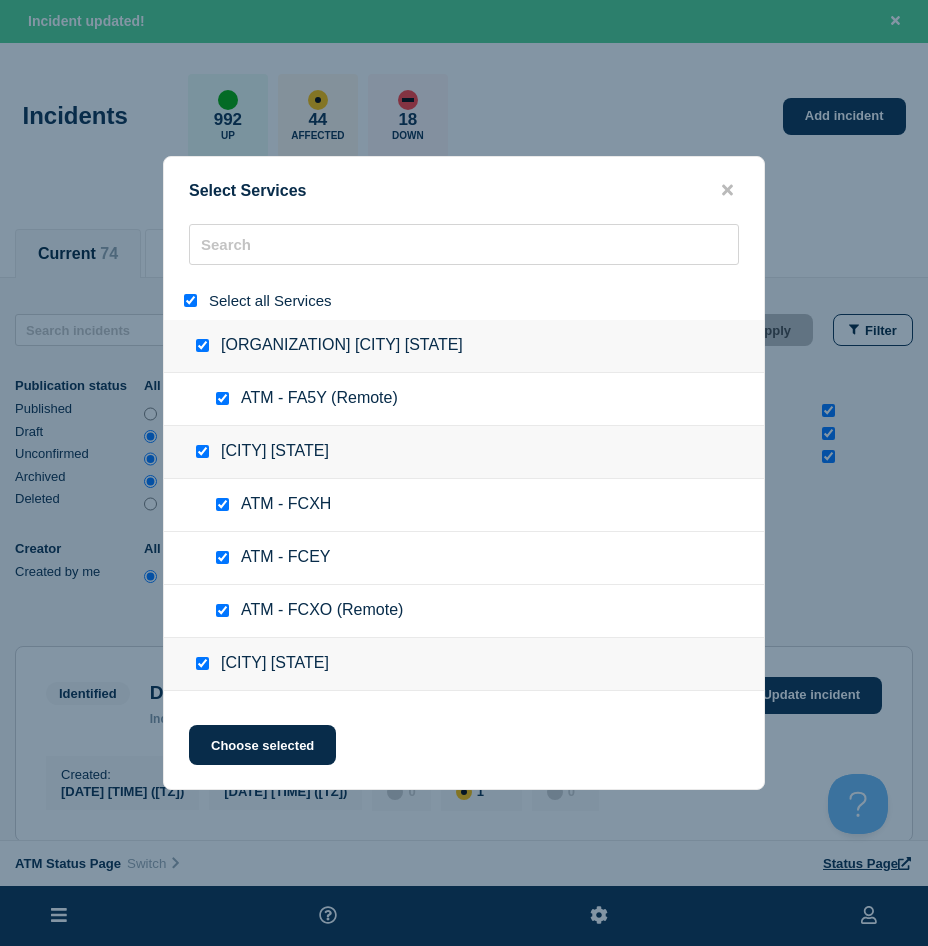 drag, startPoint x: 197, startPoint y: 311, endPoint x: 186, endPoint y: 303, distance: 13.601471 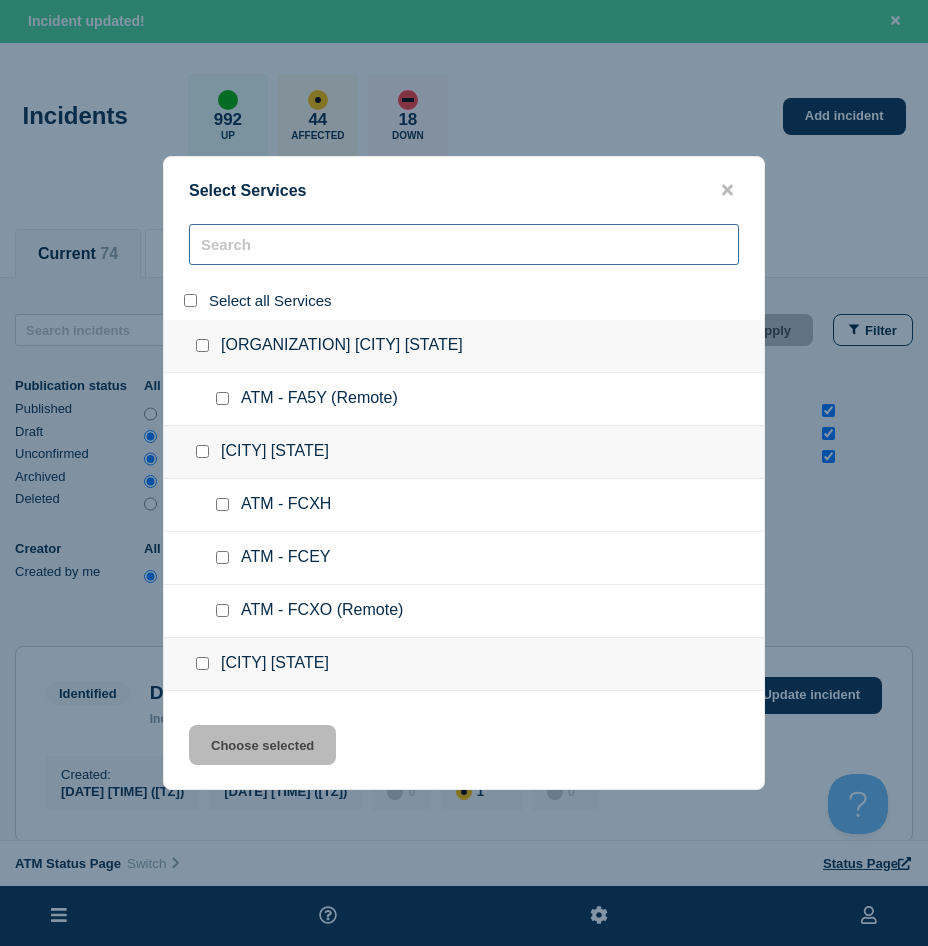 click at bounding box center (464, 244) 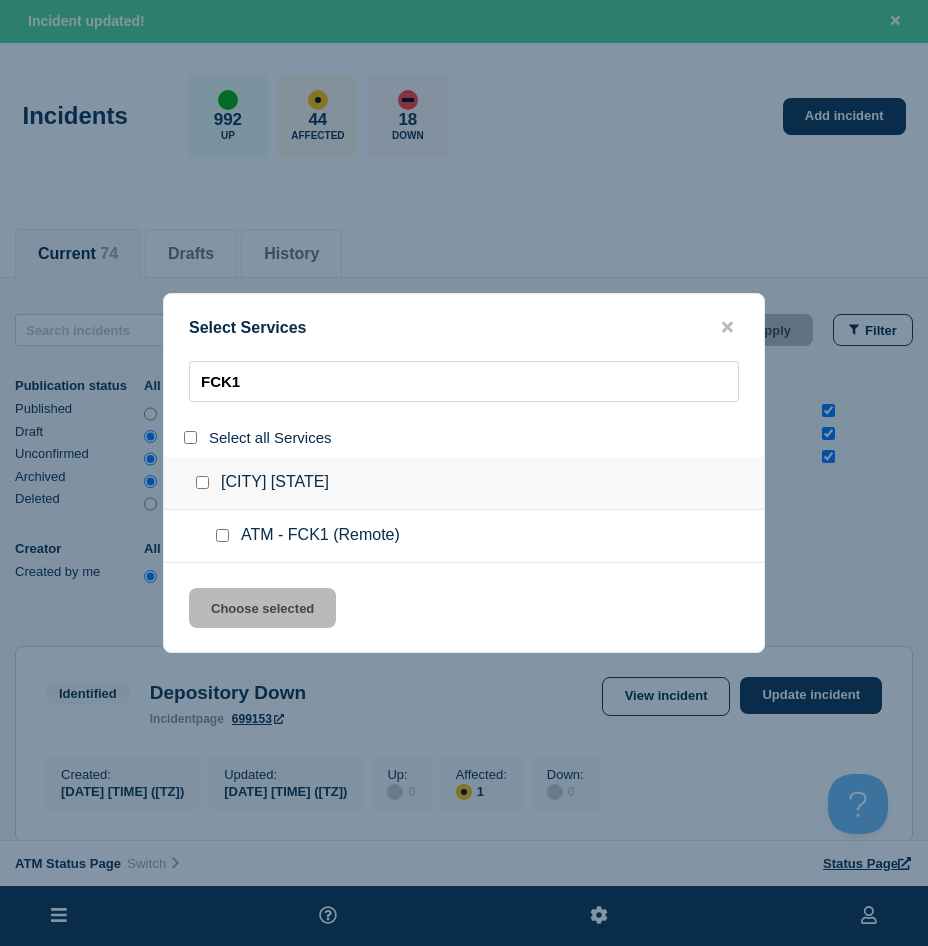drag, startPoint x: 219, startPoint y: 541, endPoint x: 229, endPoint y: 578, distance: 38.327538 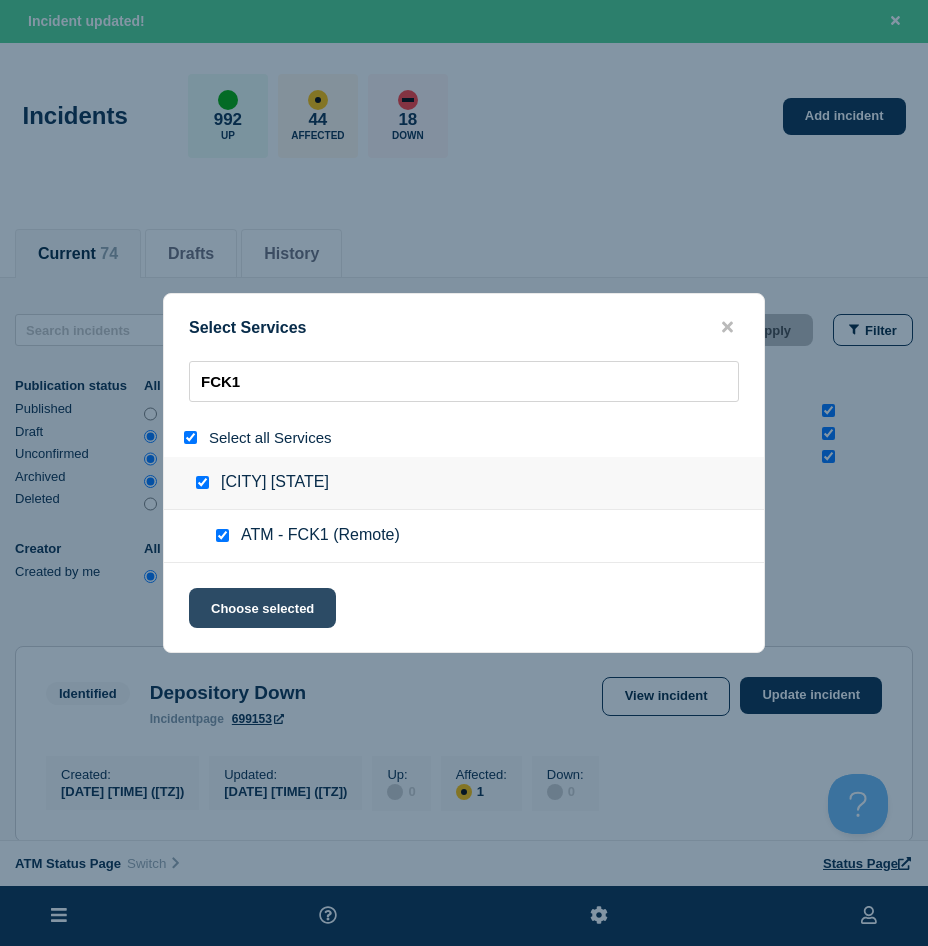 click on "Choose selected" 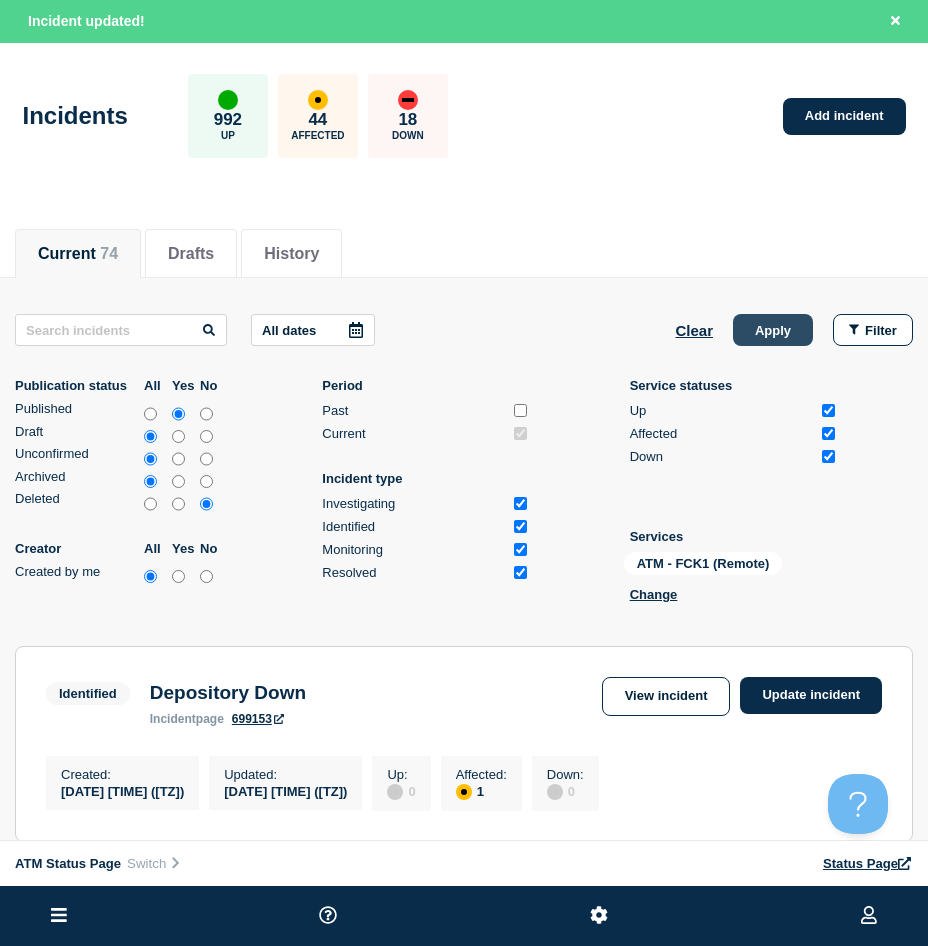 click on "Apply" 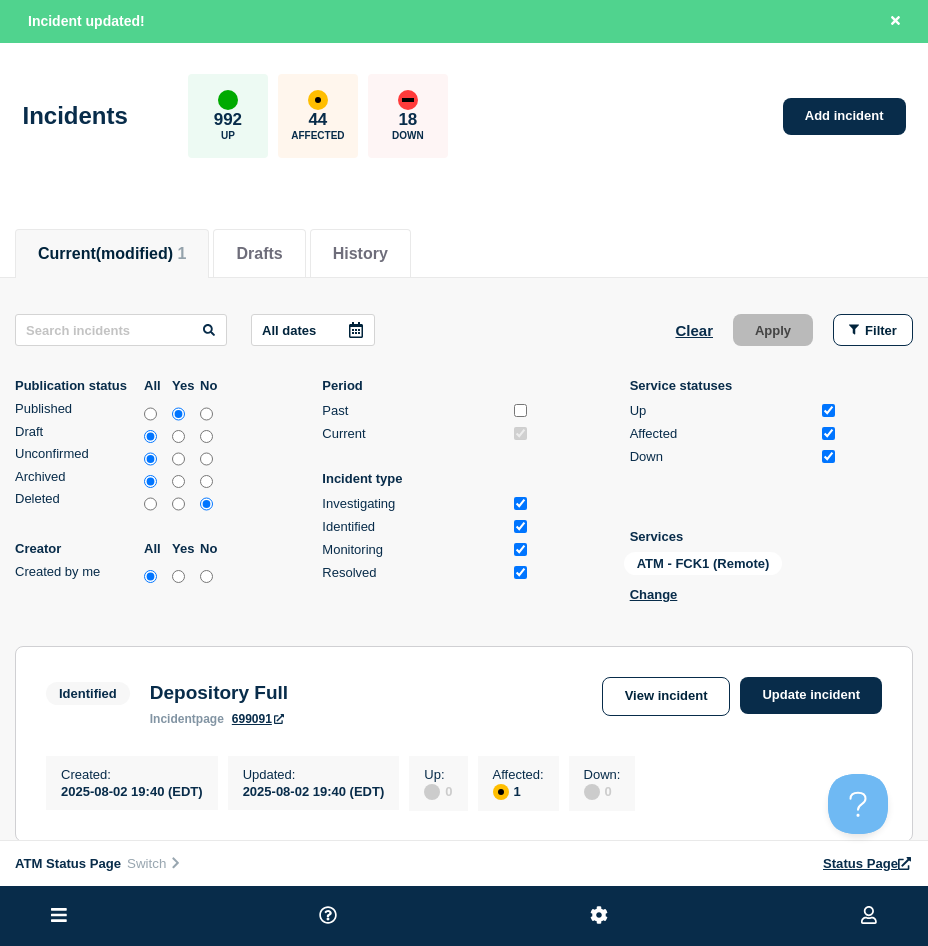 scroll, scrollTop: 262, scrollLeft: 0, axis: vertical 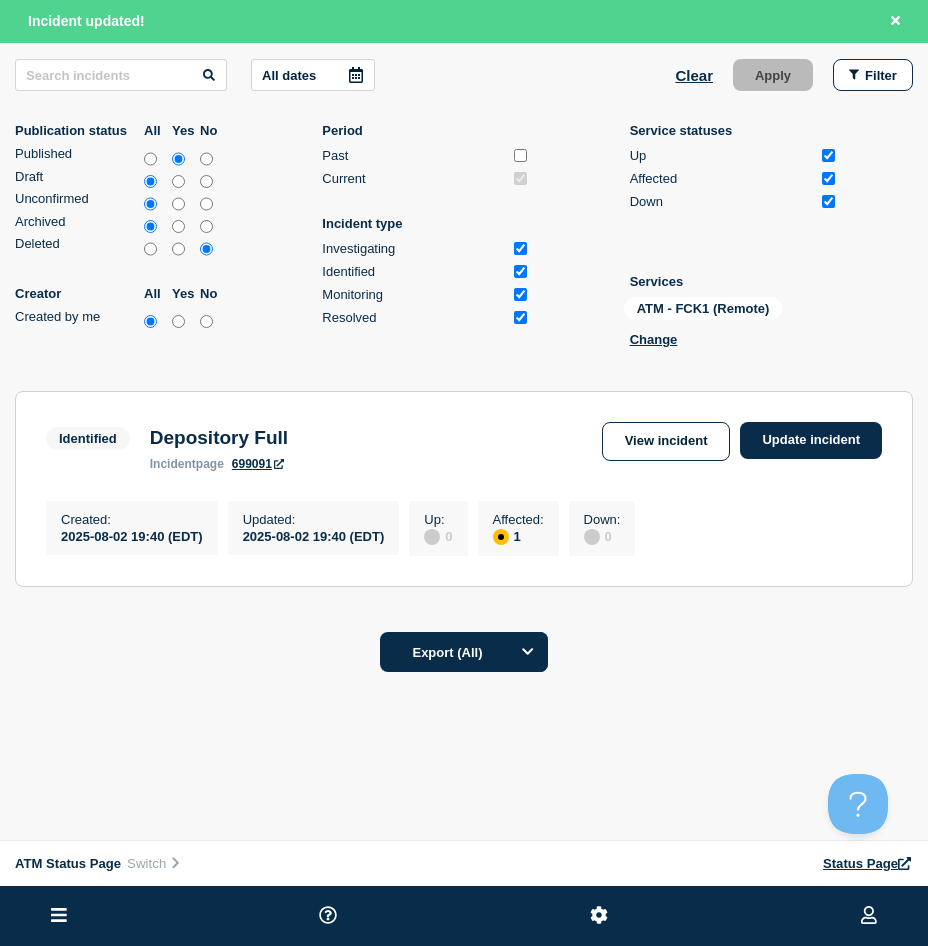 click on "Identified Depository Full incident page 699091 View incident Update incident" 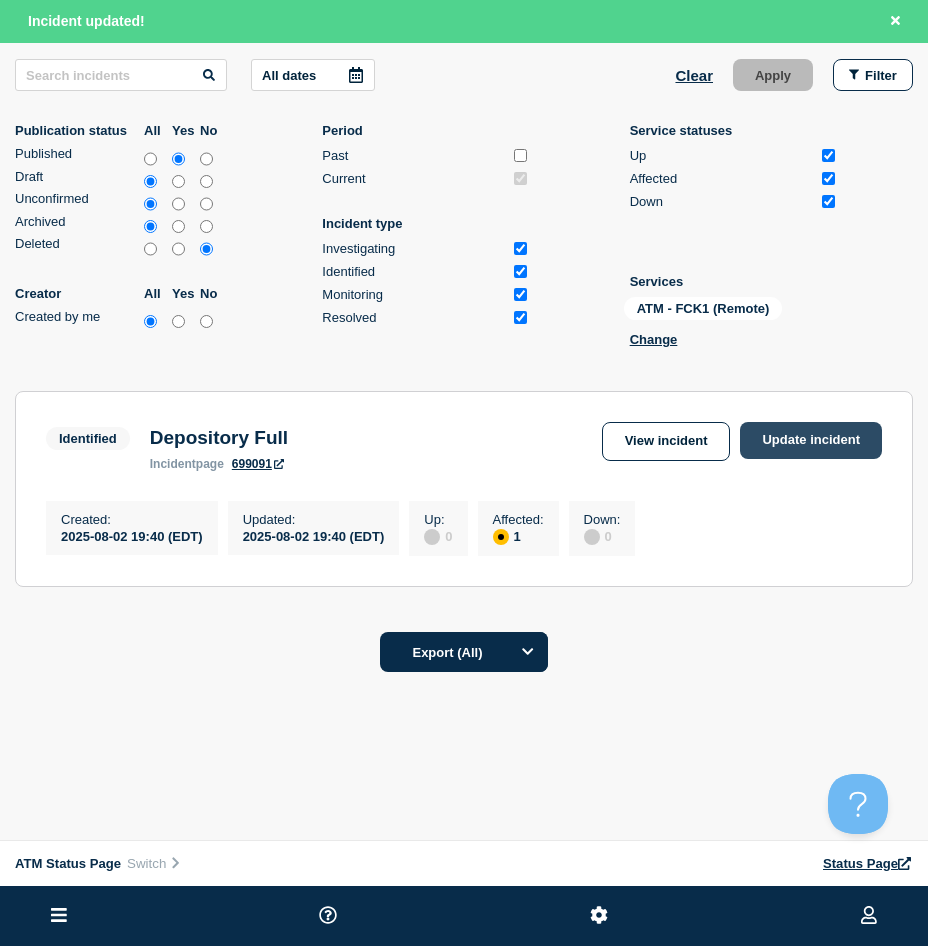 click on "Update incident" at bounding box center [811, 440] 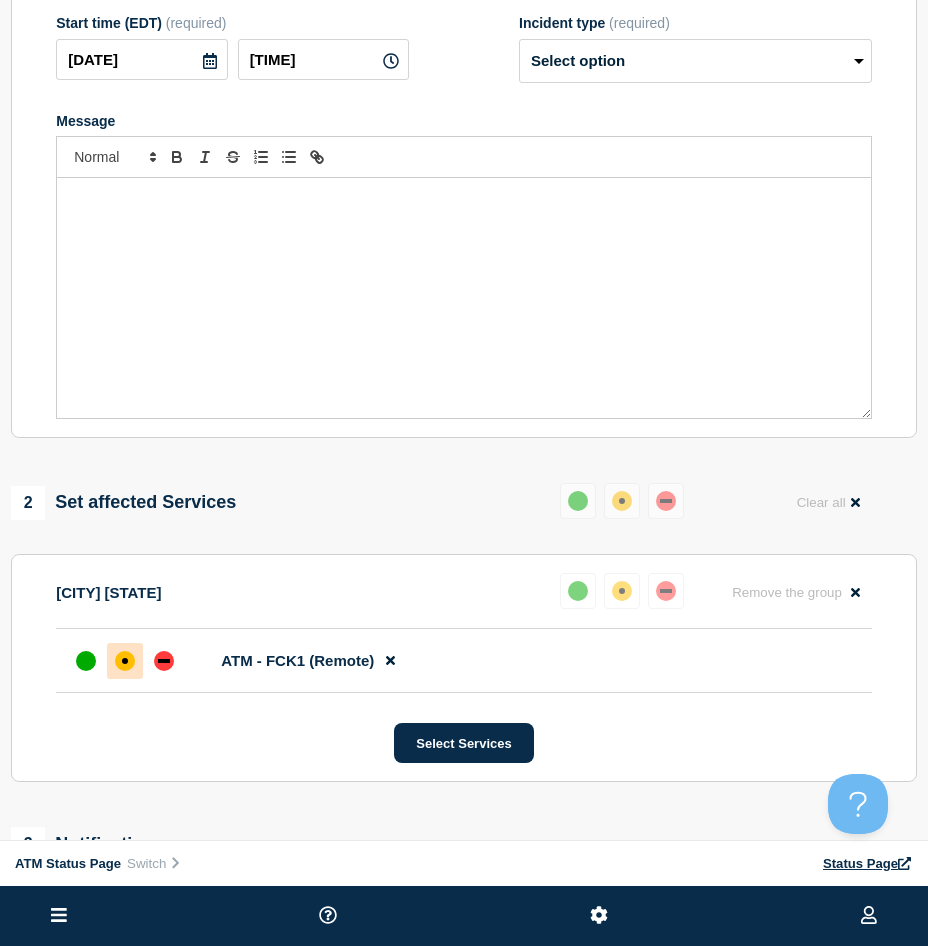 scroll, scrollTop: 0, scrollLeft: 0, axis: both 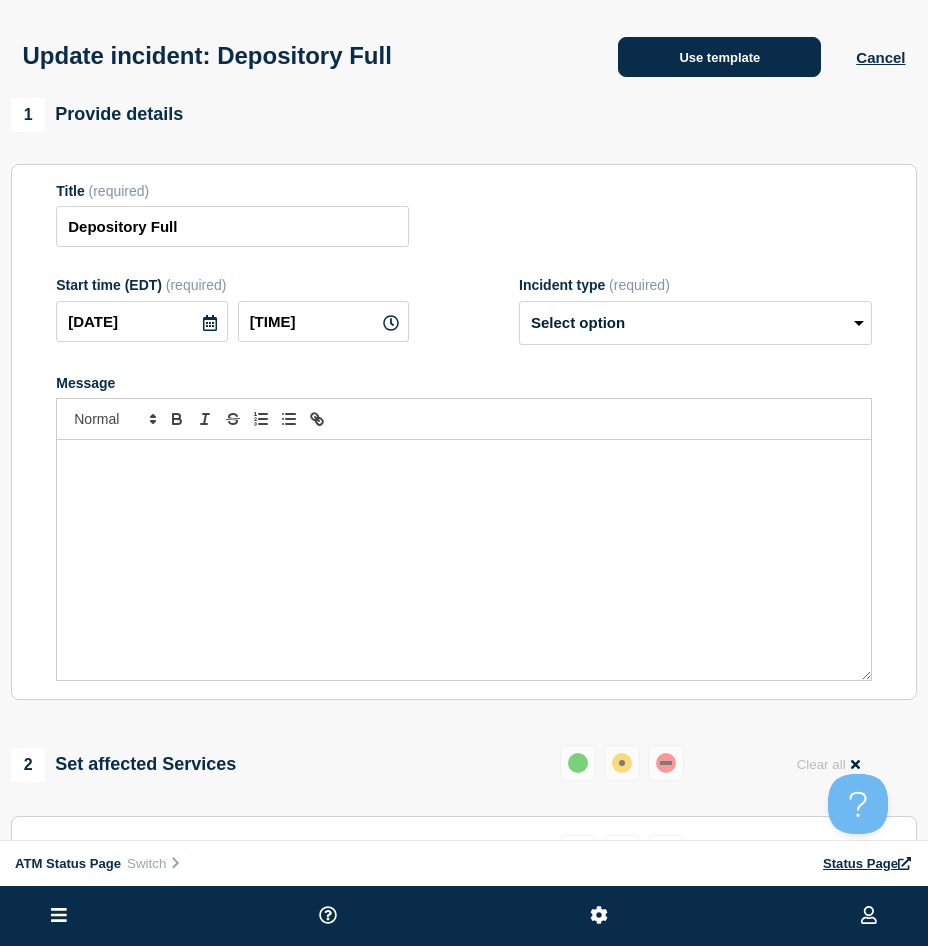click on "Use template" at bounding box center [719, 57] 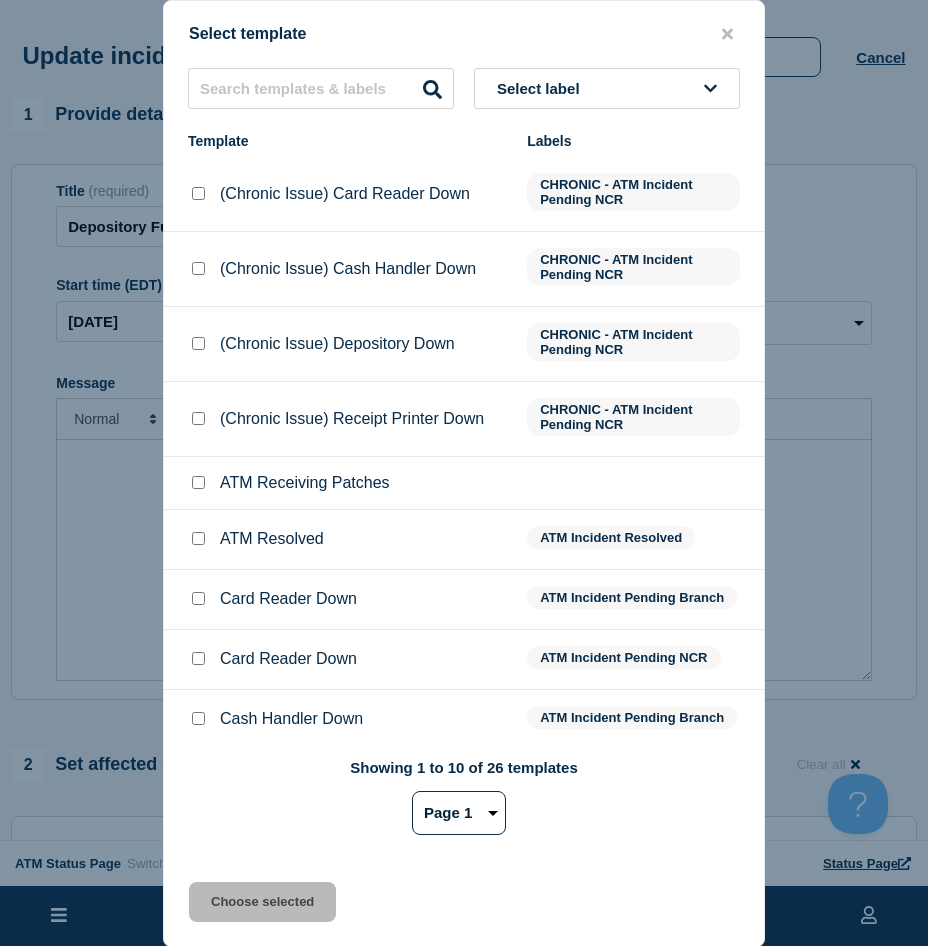 click at bounding box center [198, 538] 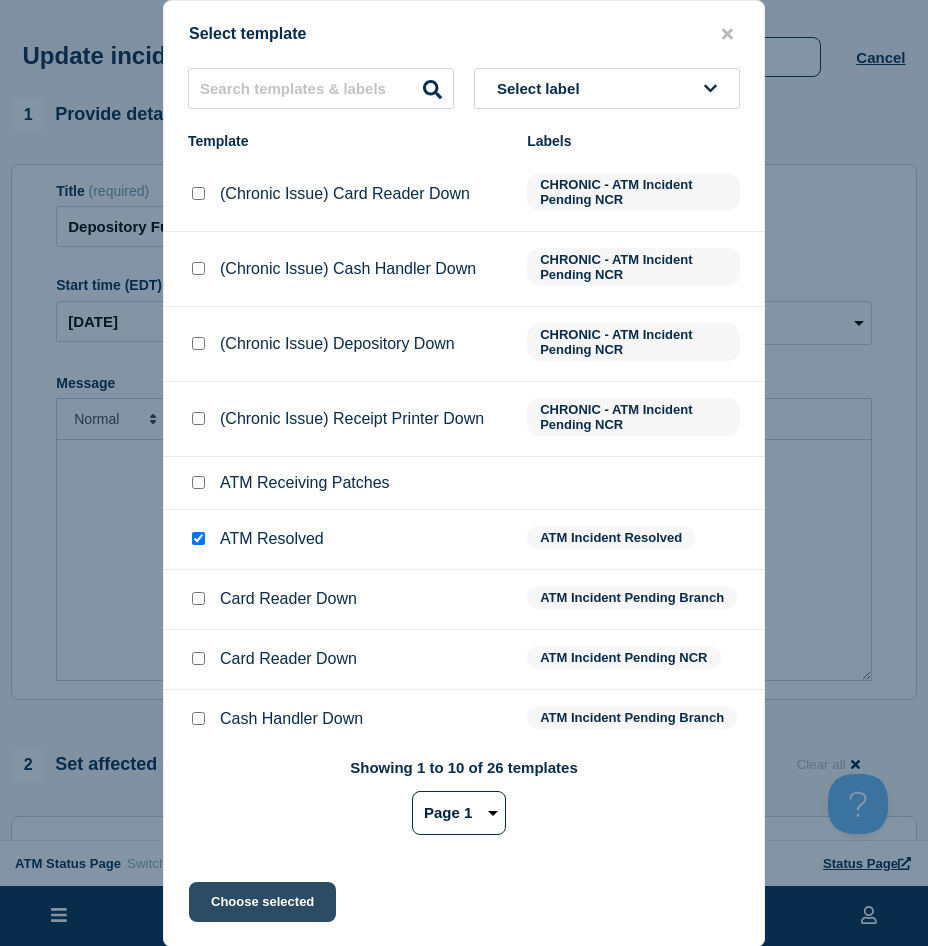 click on "Choose selected" 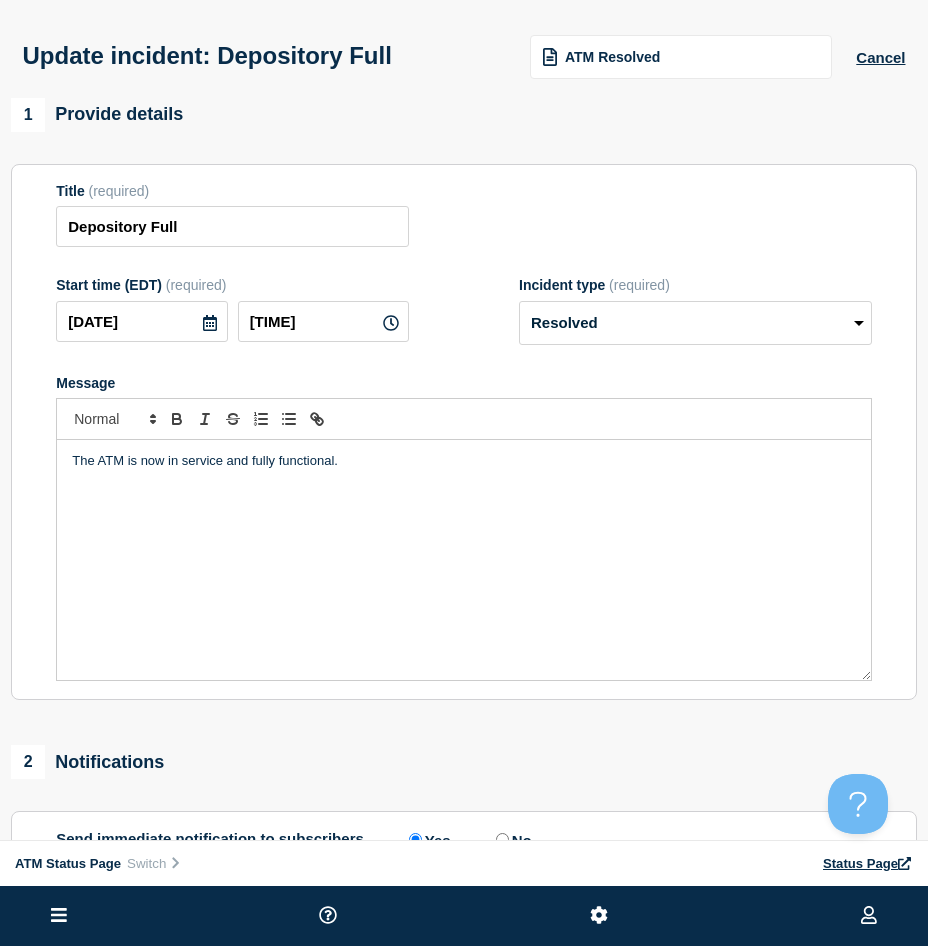 scroll, scrollTop: 200, scrollLeft: 0, axis: vertical 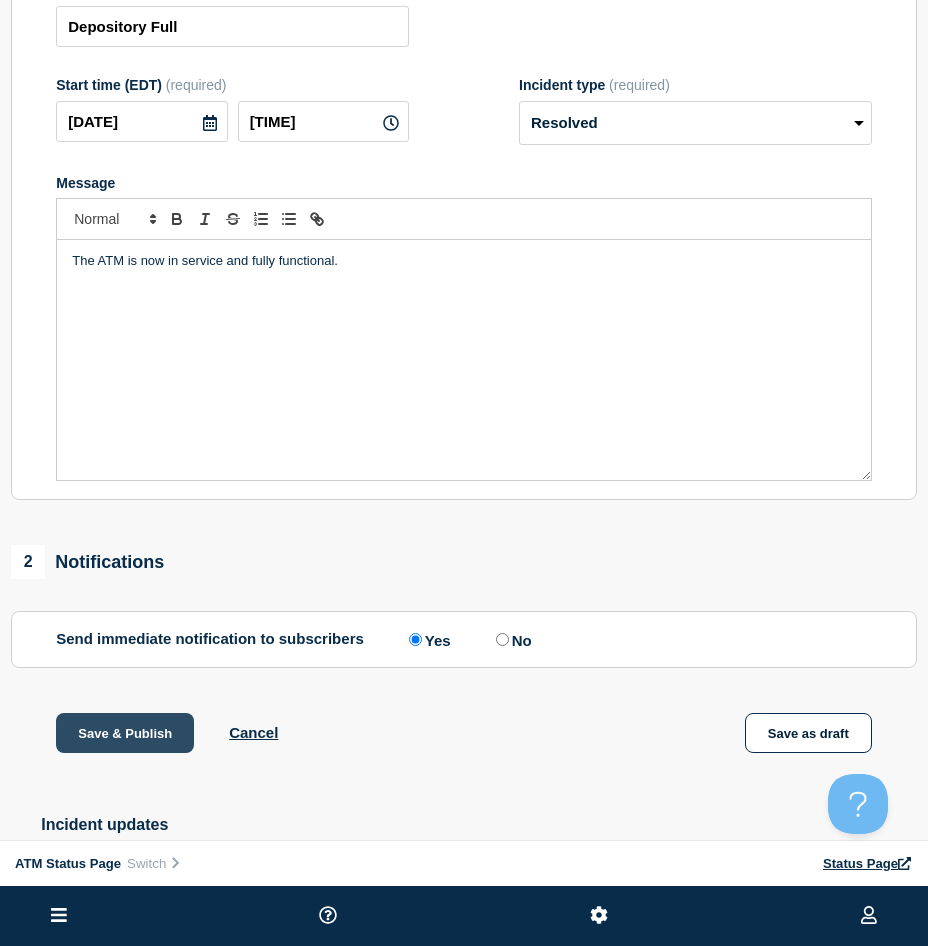 click on "Save & Publish" at bounding box center (125, 733) 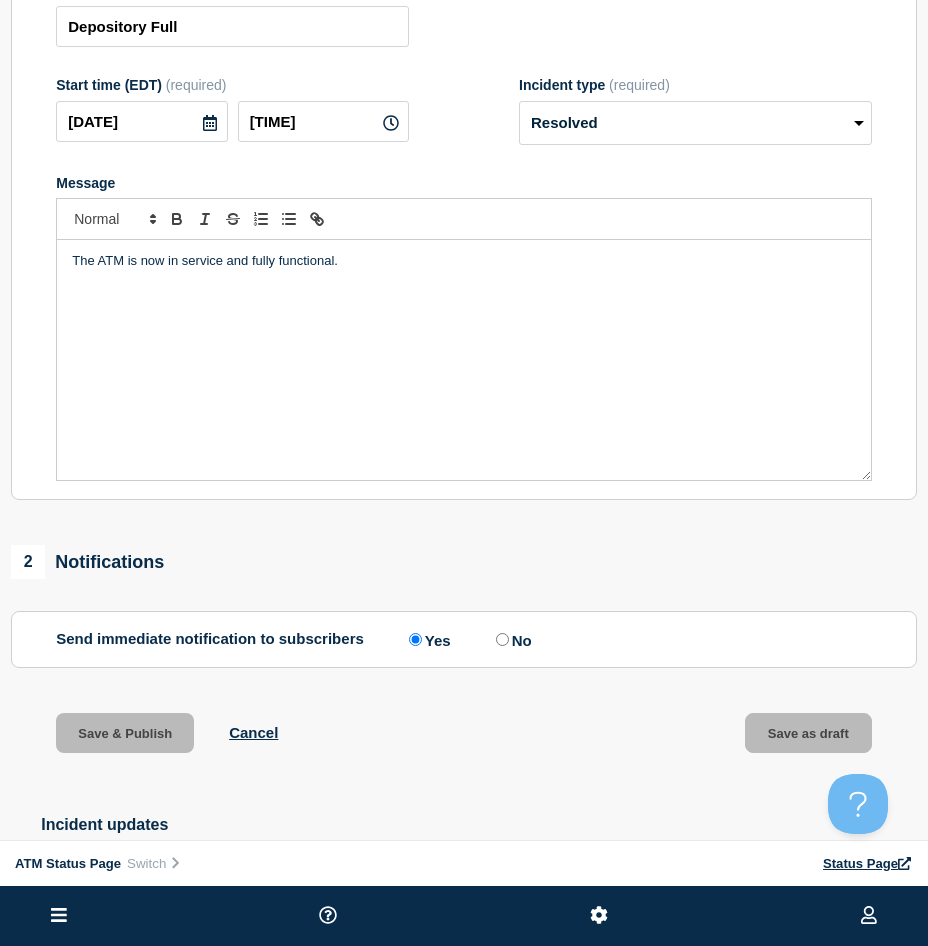 scroll, scrollTop: 0, scrollLeft: 0, axis: both 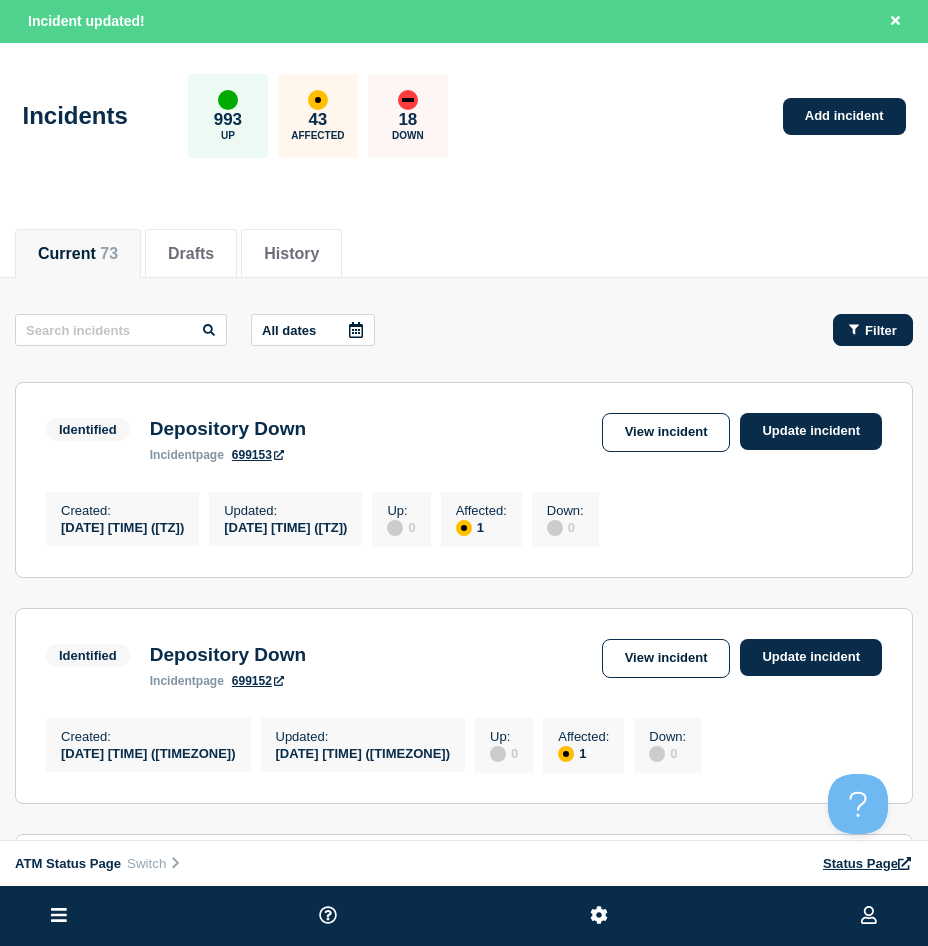 click on "Filter" at bounding box center [873, 330] 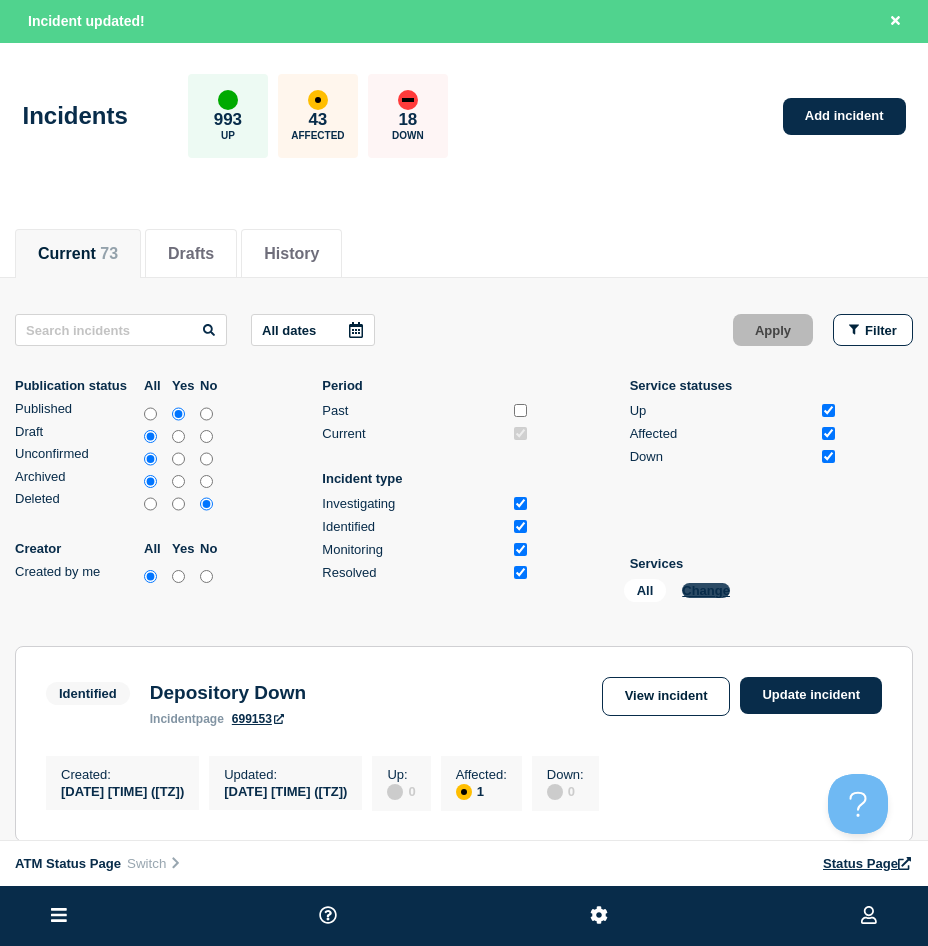 click on "Change" at bounding box center (706, 590) 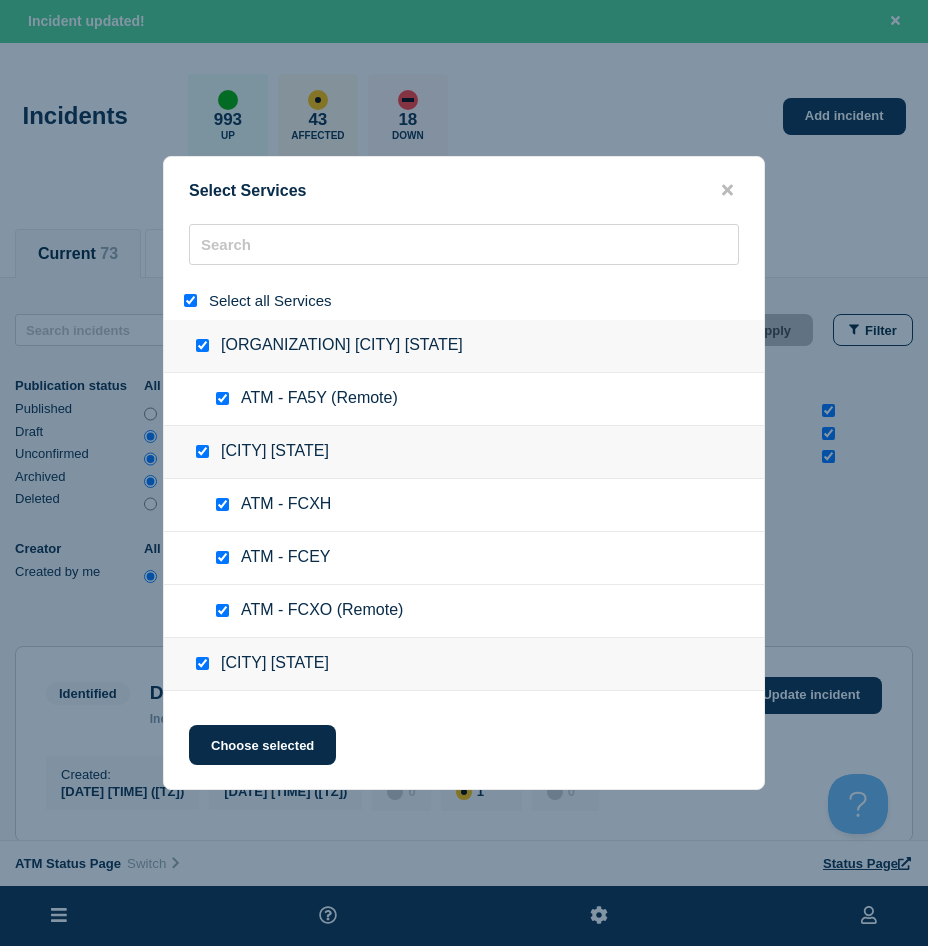click at bounding box center (190, 300) 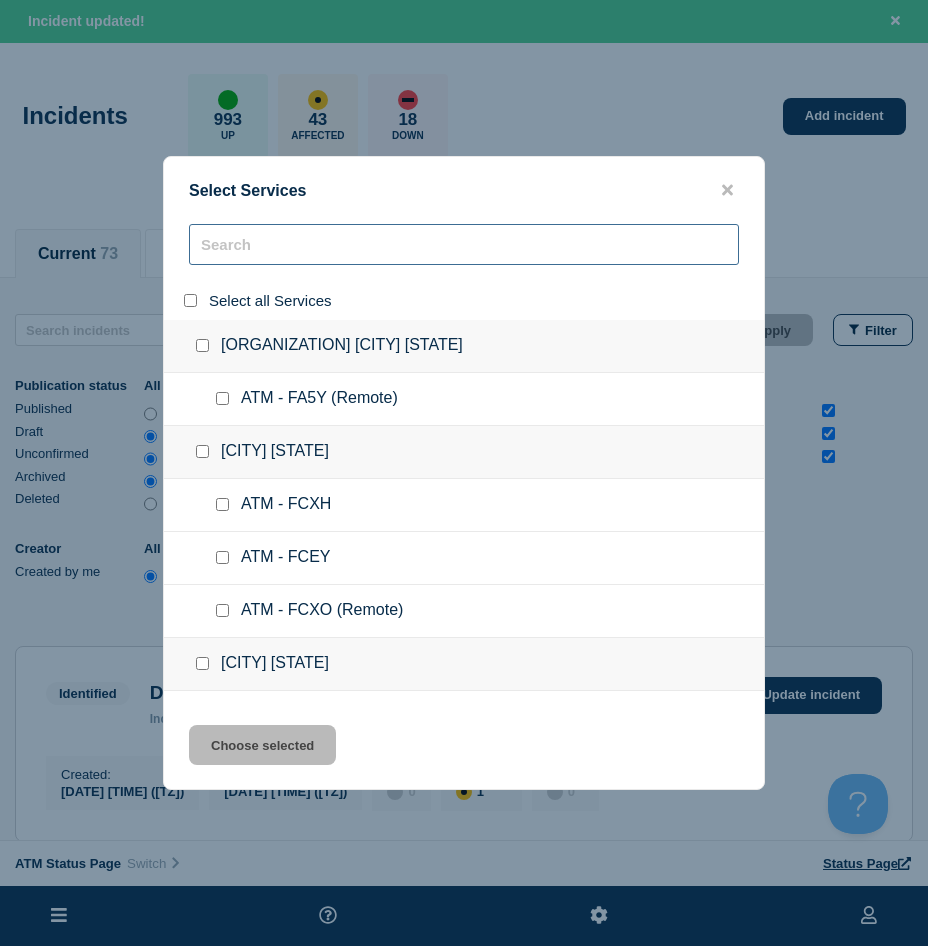 click at bounding box center [464, 244] 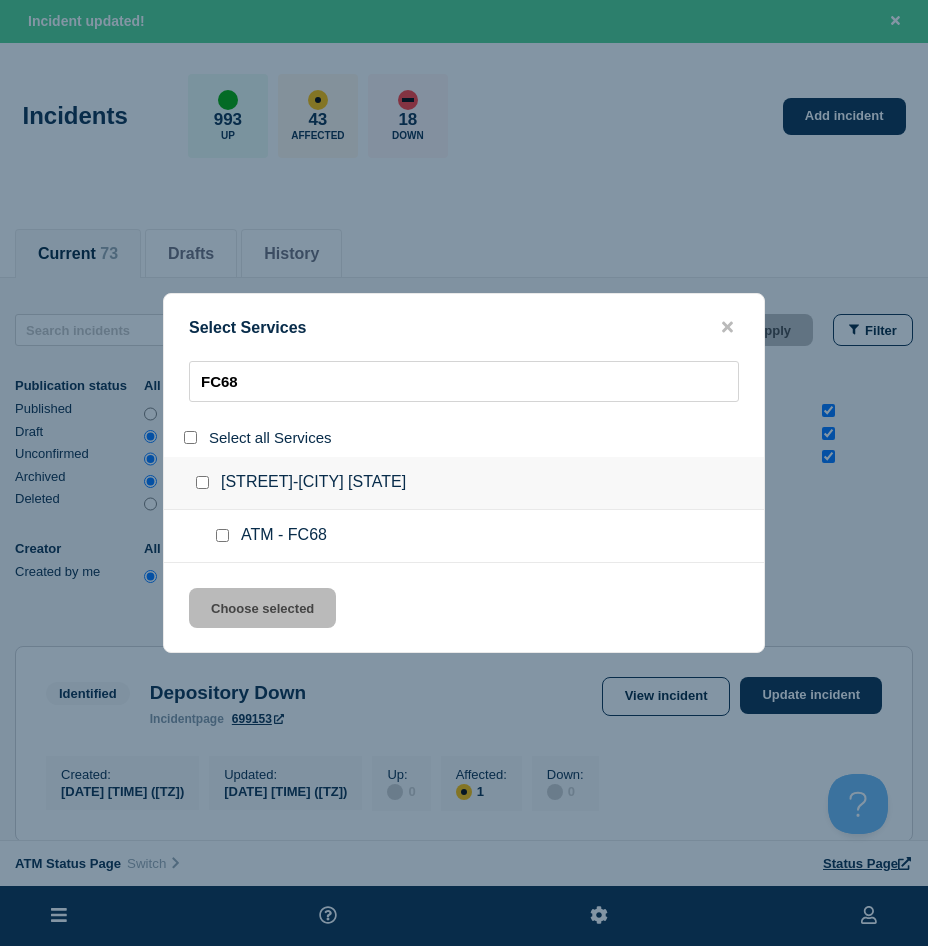 click at bounding box center [222, 535] 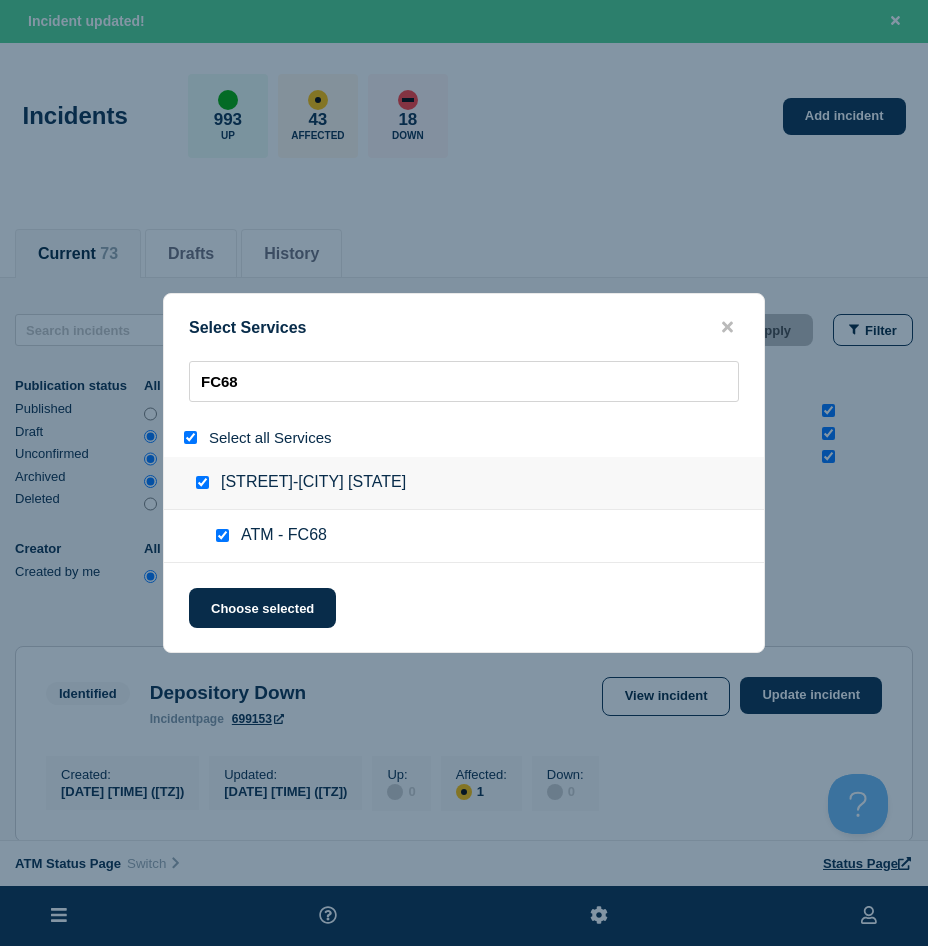 click on "Select Services FC68 Select all Services Imperial Ave-[CITY]-[STATE] ATM - FC68 Choose selected" at bounding box center [464, 473] 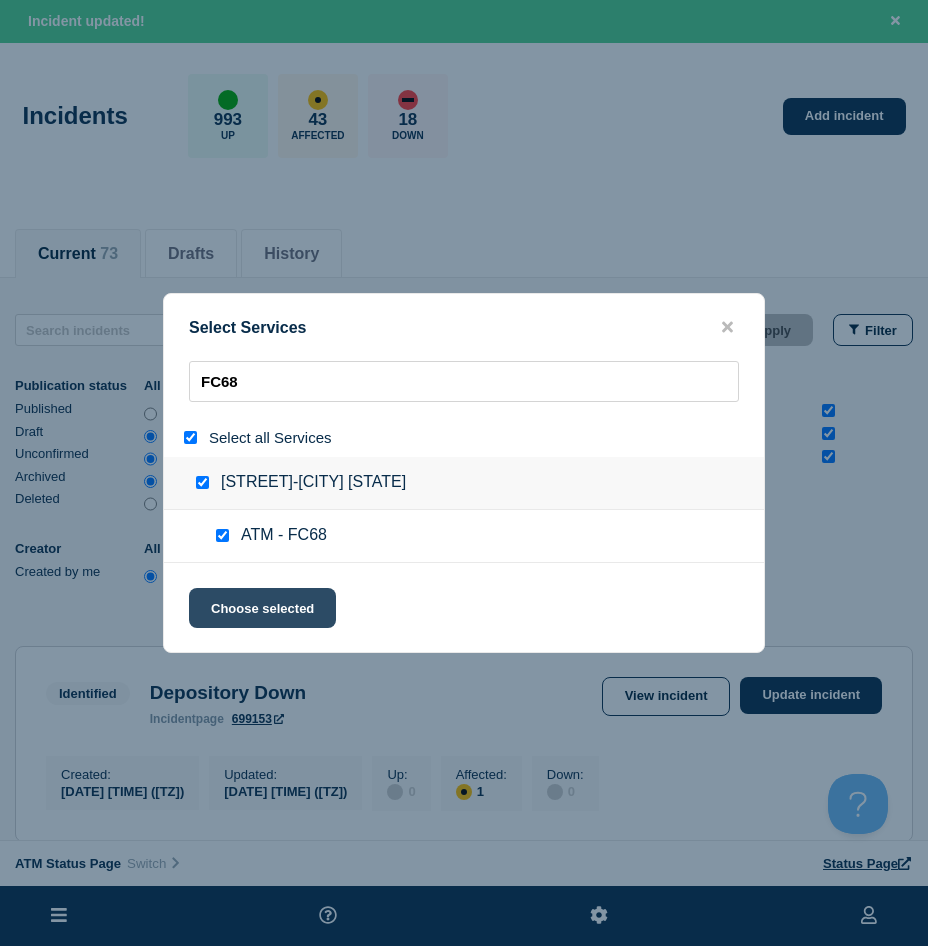 click on "Choose selected" 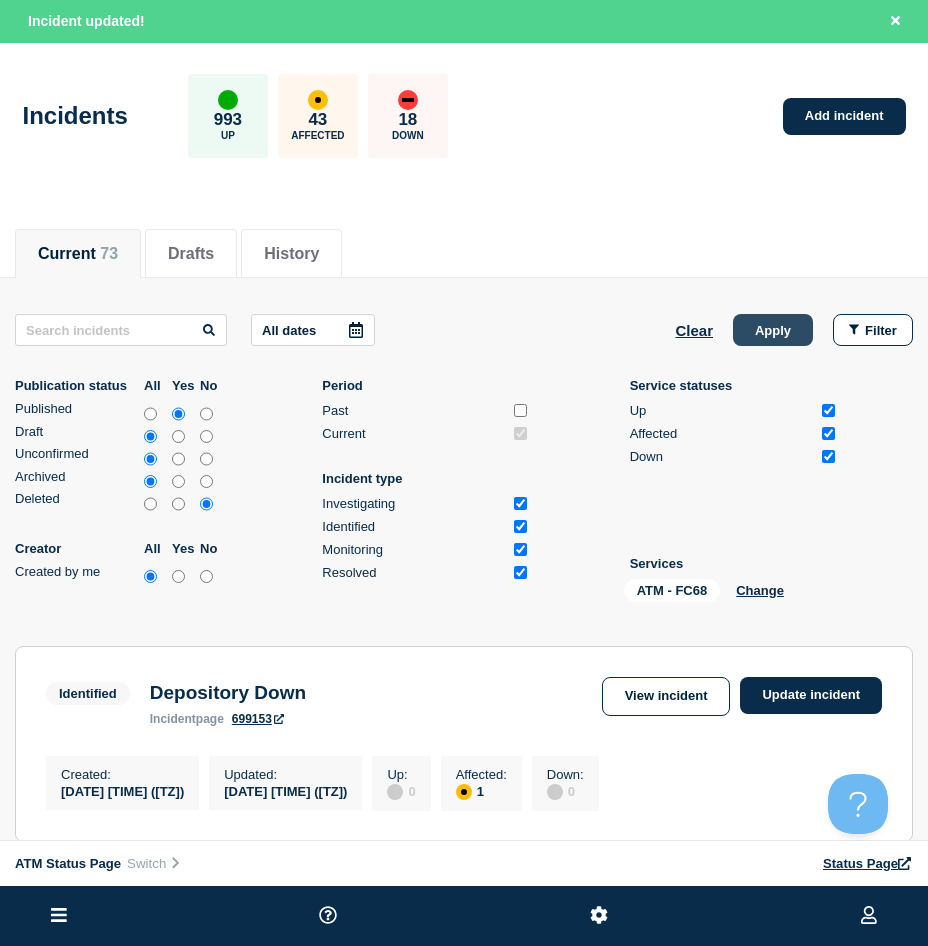 click on "Apply" 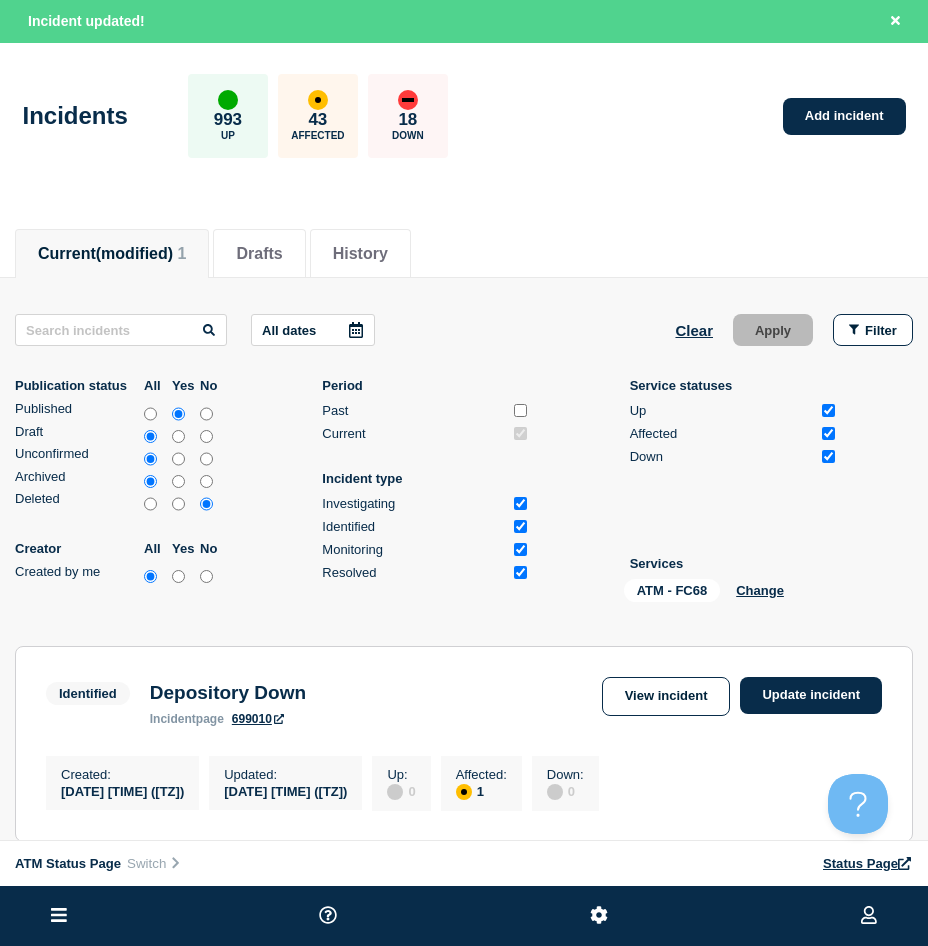 scroll, scrollTop: 262, scrollLeft: 0, axis: vertical 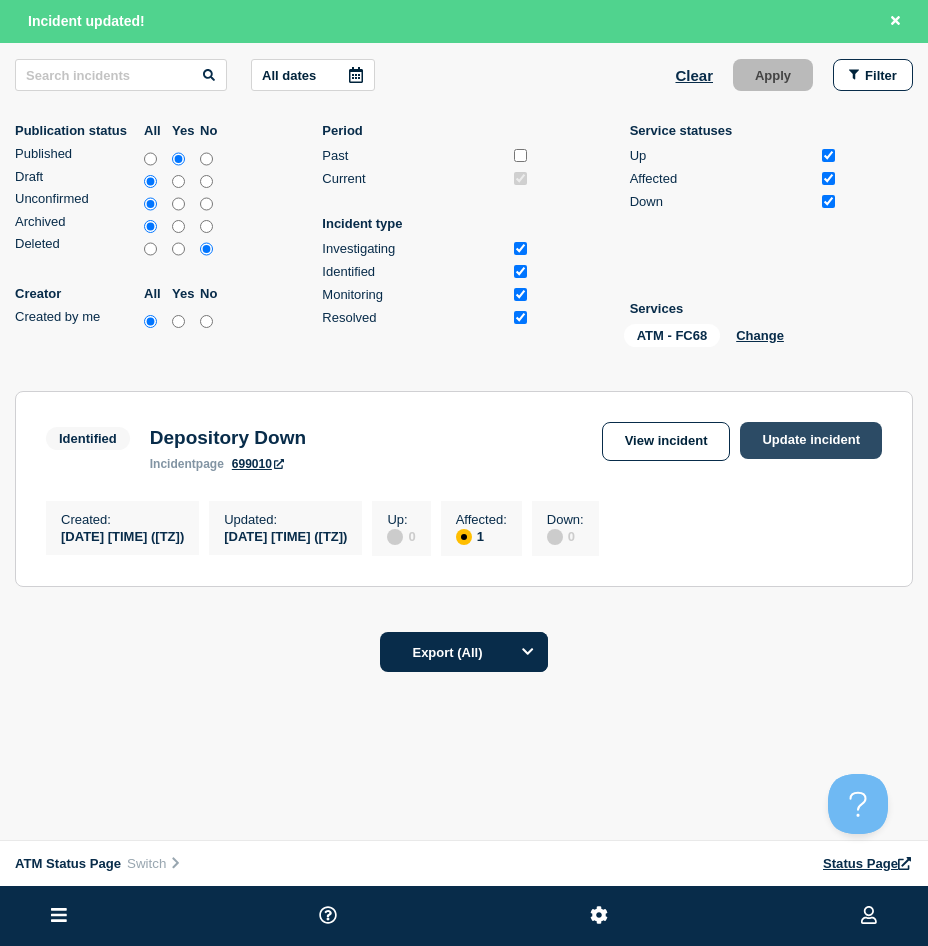 click on "Update incident" at bounding box center [811, 440] 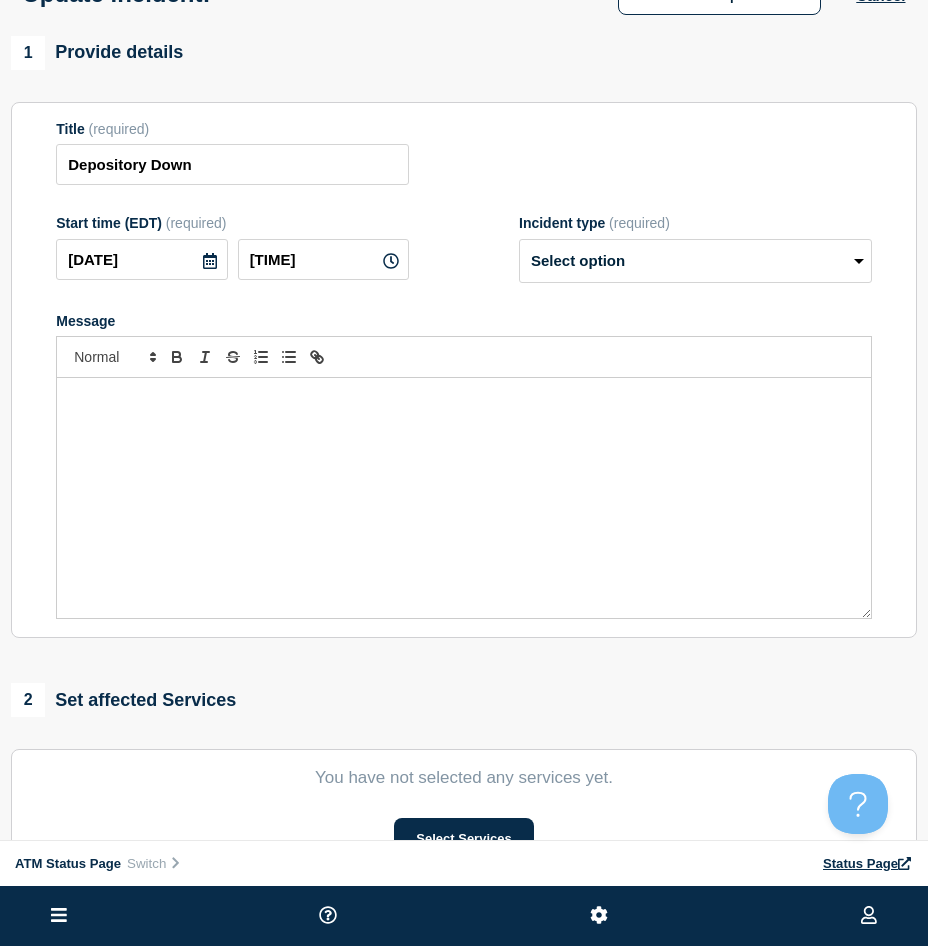 scroll, scrollTop: 0, scrollLeft: 0, axis: both 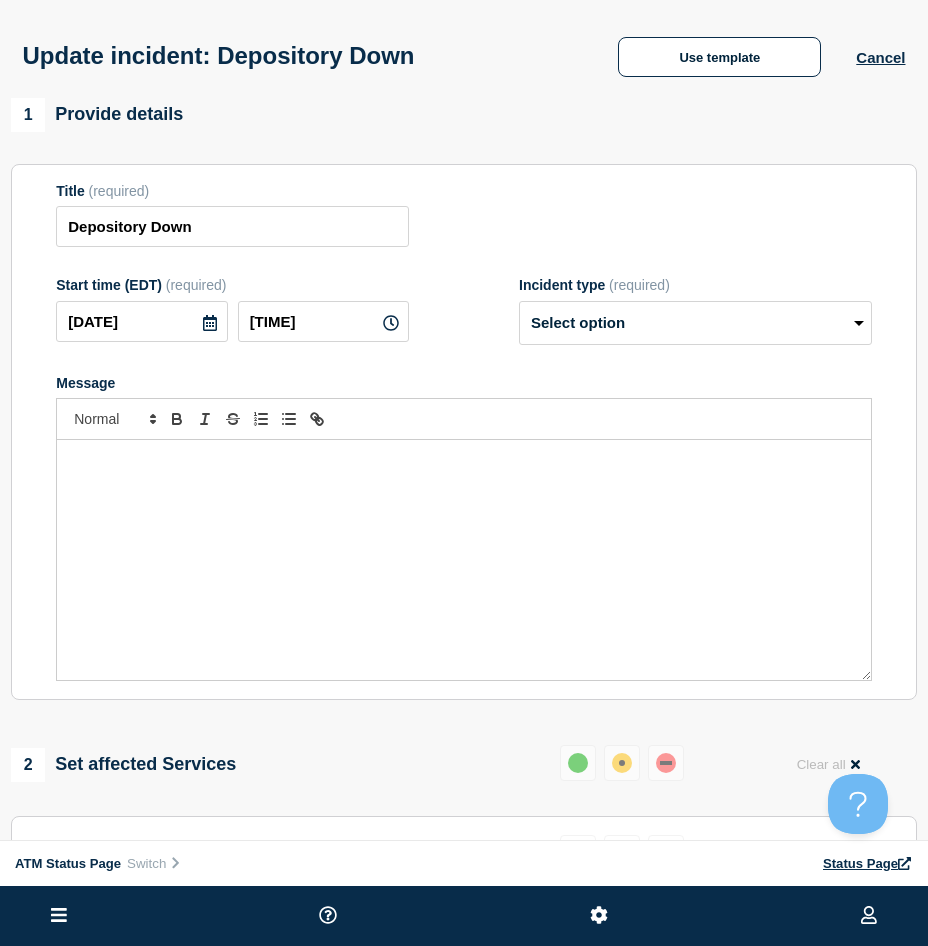 click on "Update incident: Depository Down Use template Cancel" at bounding box center [464, 49] 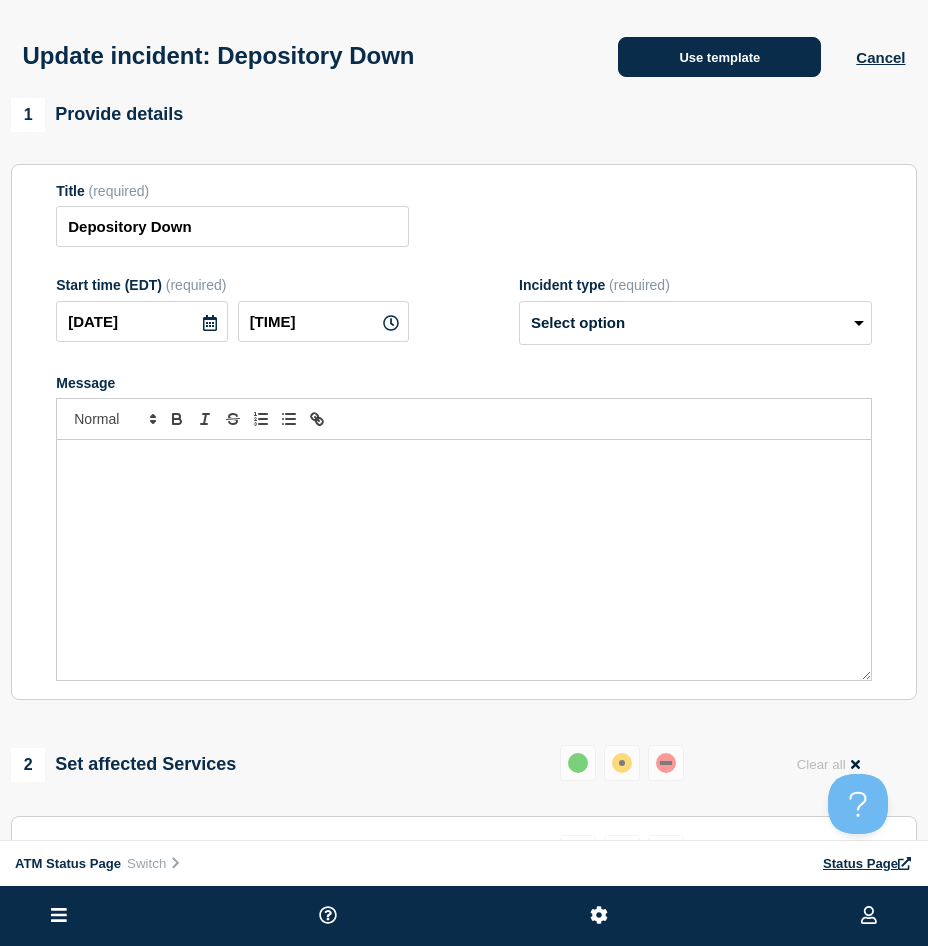 click on "Use template" at bounding box center [719, 57] 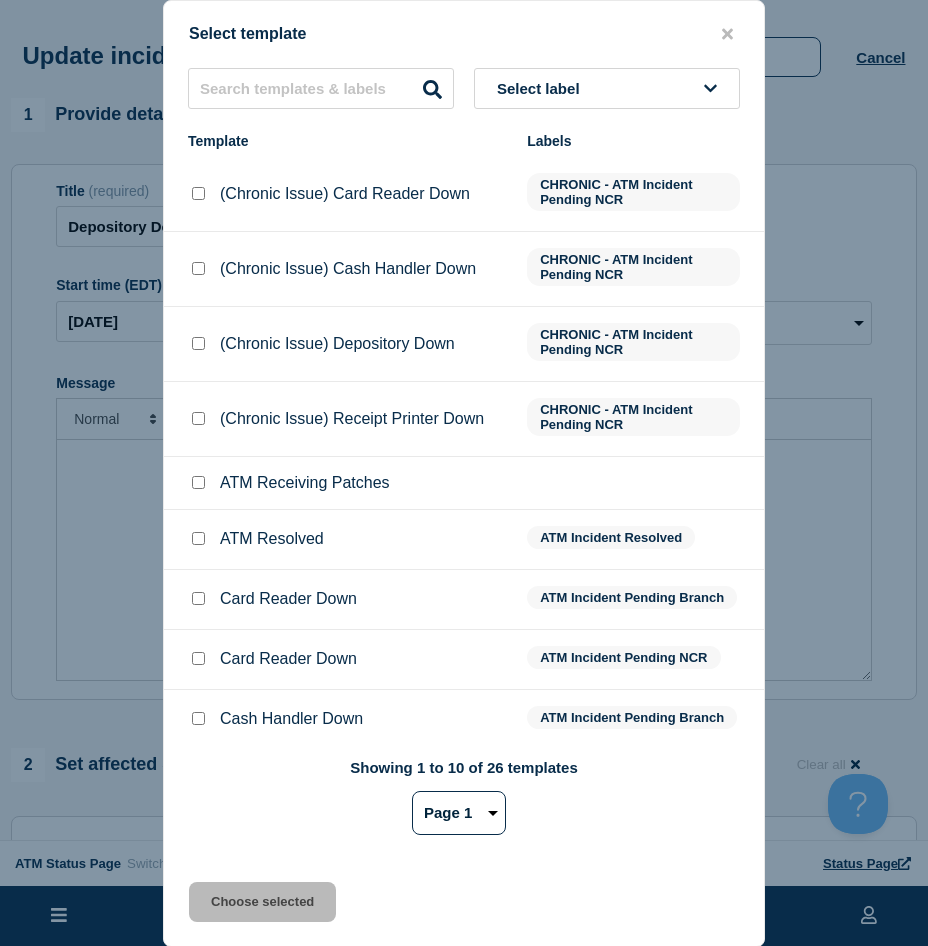 click on "ATM Resolved ATM Incident Resolved" 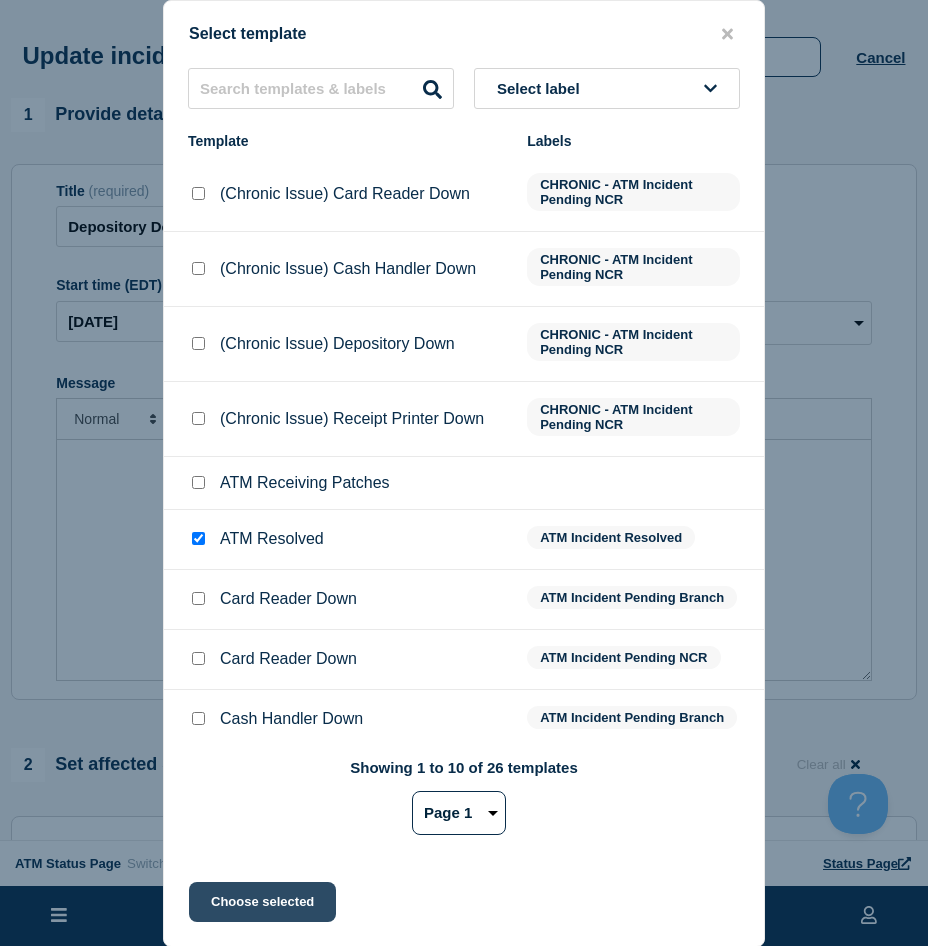 click on "Choose selected" 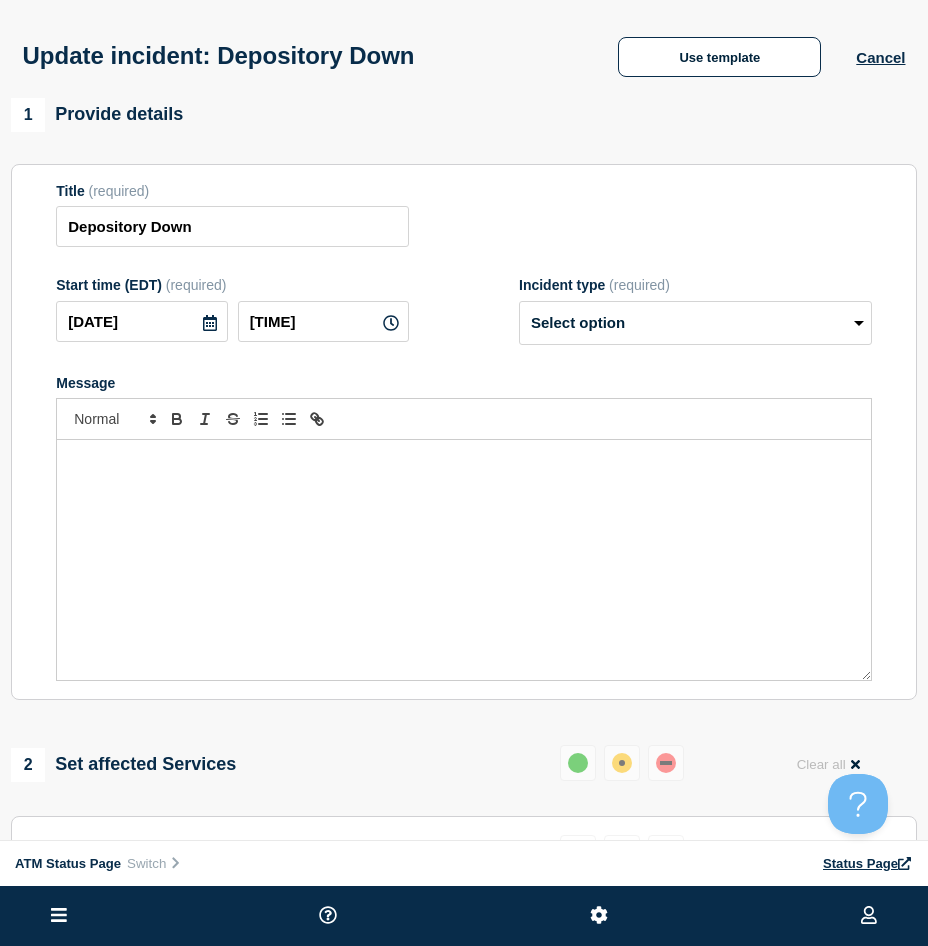 scroll, scrollTop: 200, scrollLeft: 0, axis: vertical 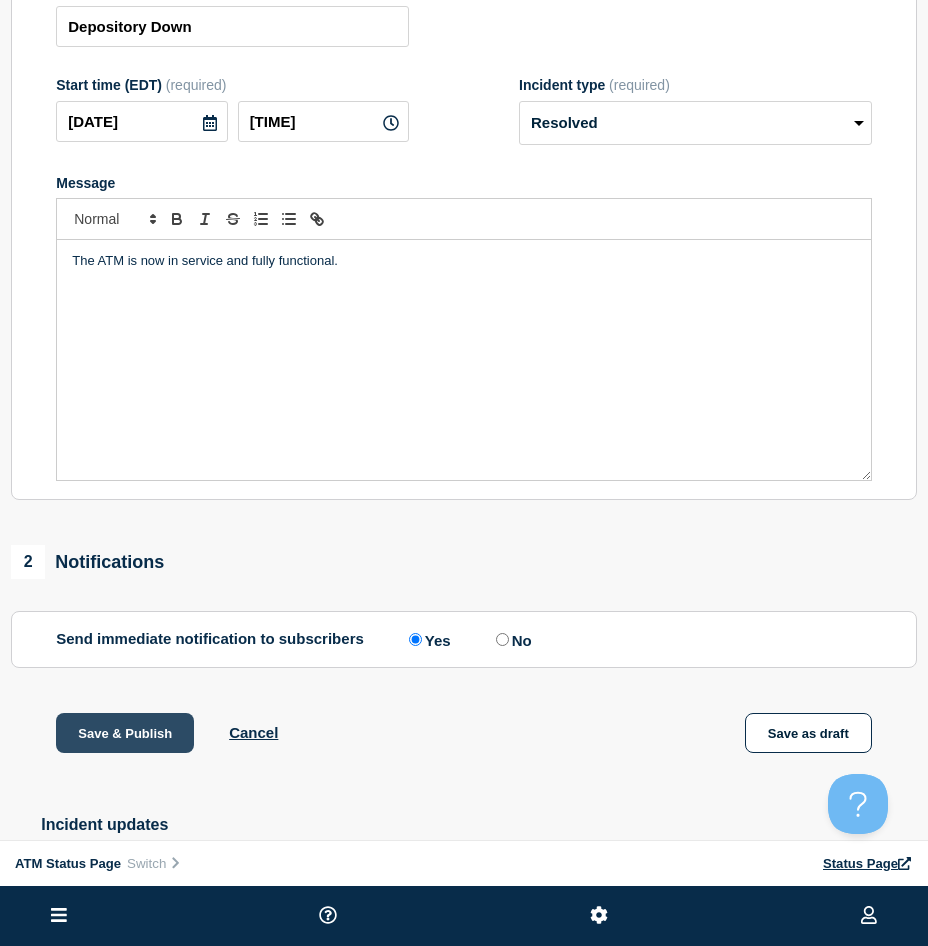 click on "Save & Publish" at bounding box center (125, 733) 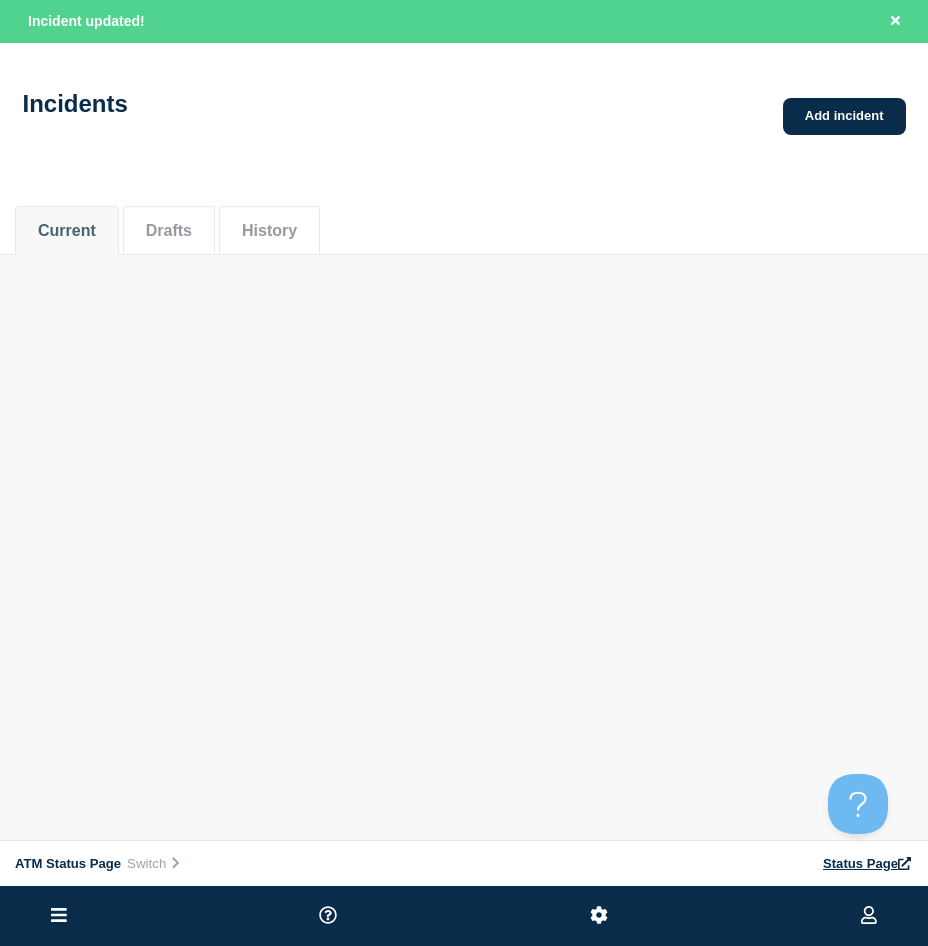 scroll, scrollTop: 0, scrollLeft: 0, axis: both 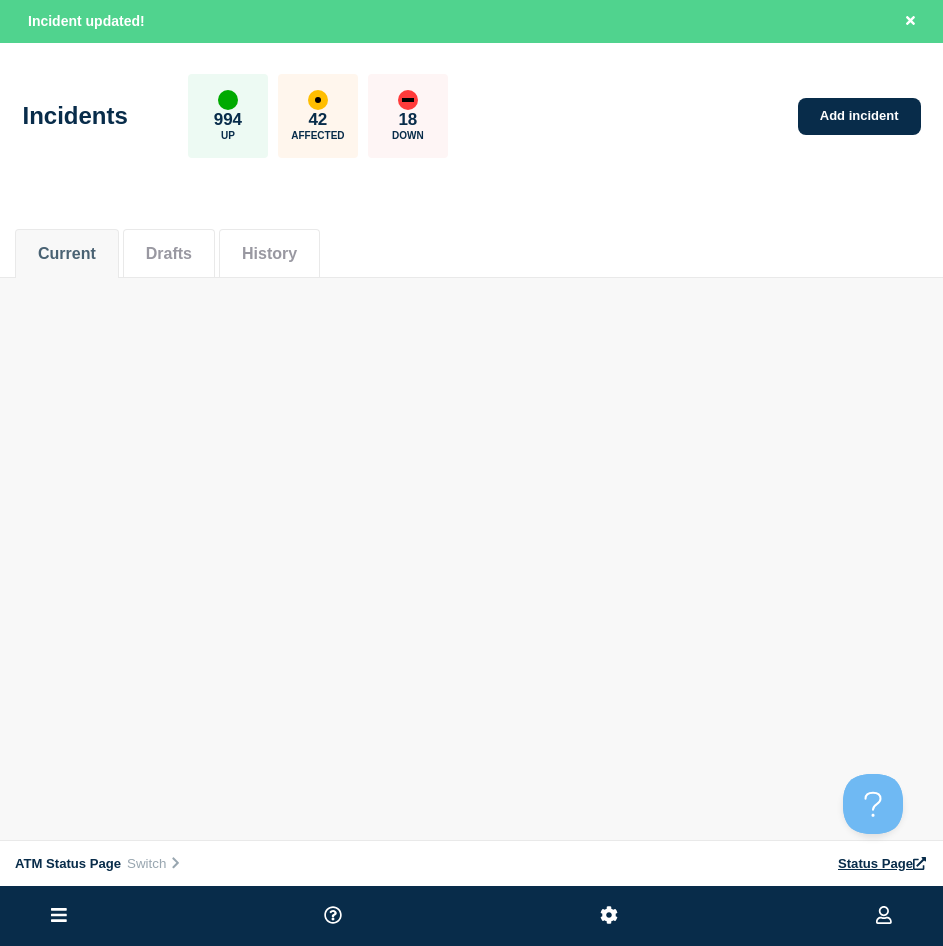 click on "Incidents 994 Up 42 Affected 18 Down Add incident" at bounding box center (471, 126) 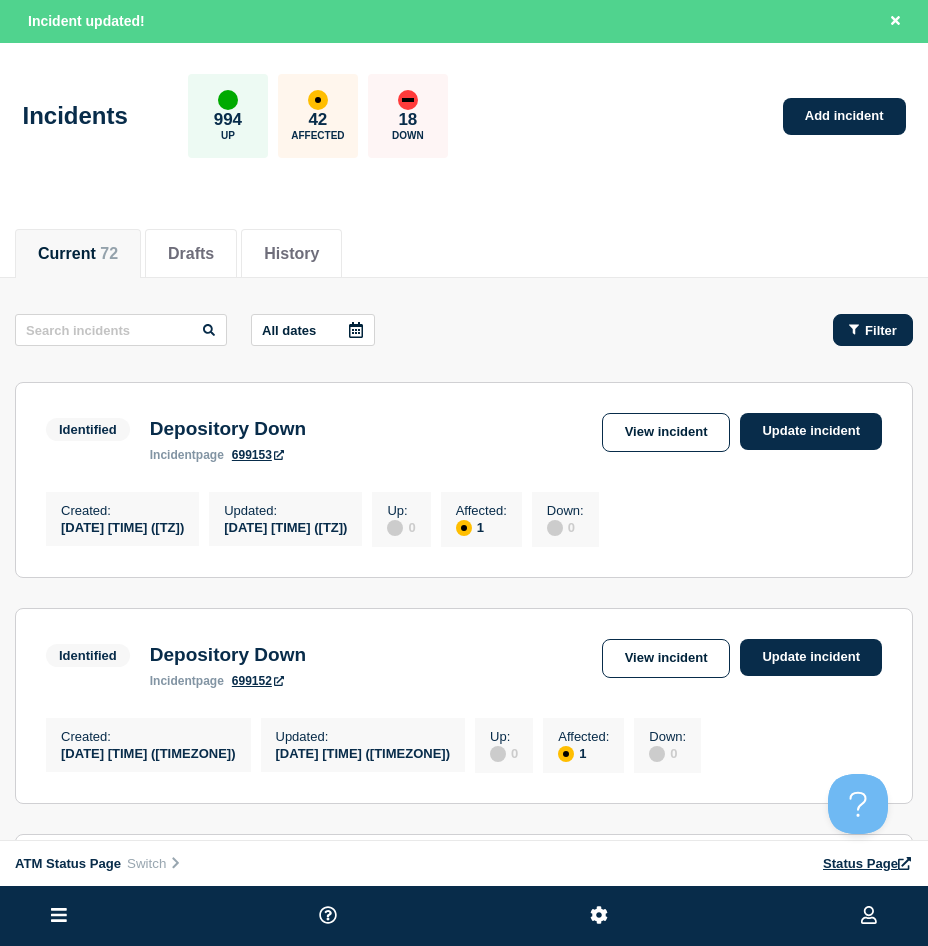 click on "Filter" at bounding box center (881, 330) 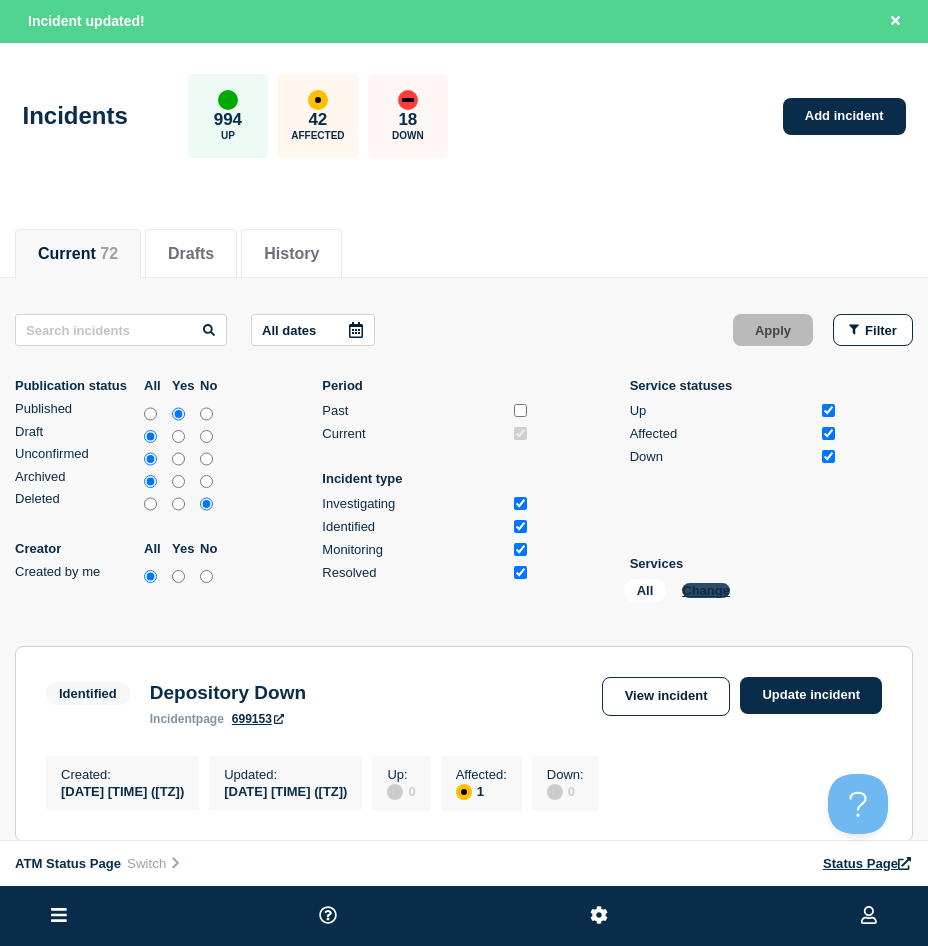 click on "Change" at bounding box center (706, 590) 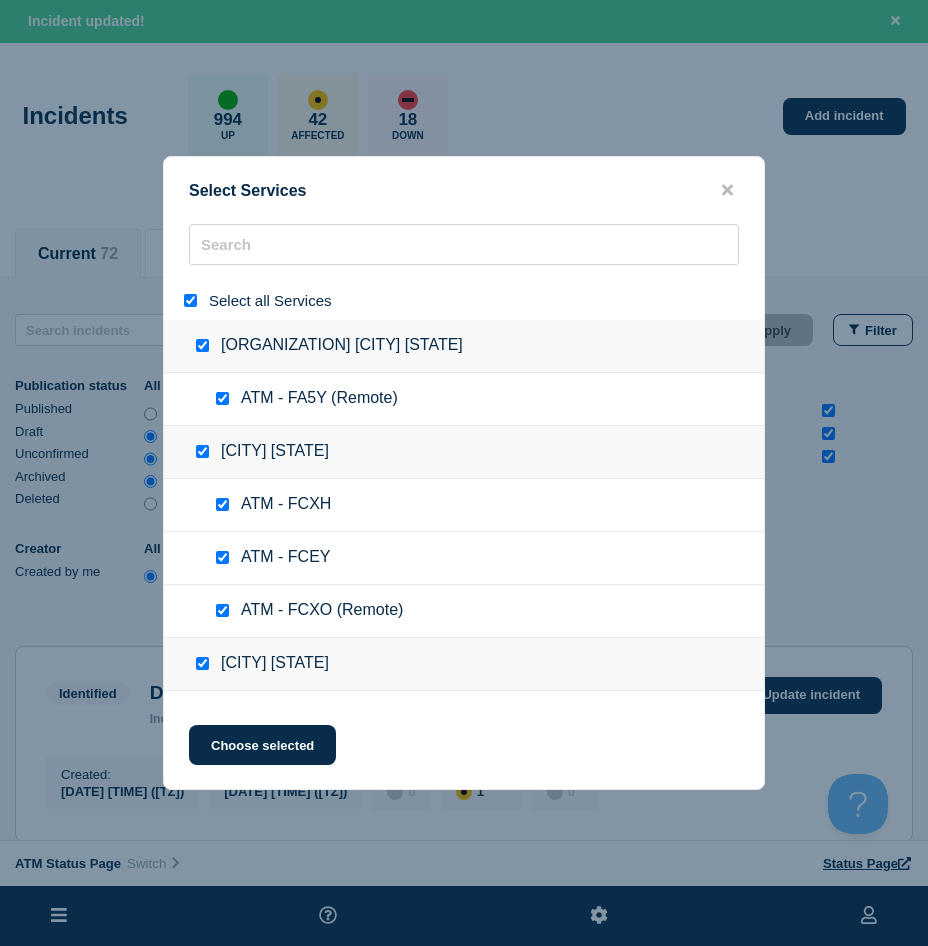 click at bounding box center (190, 300) 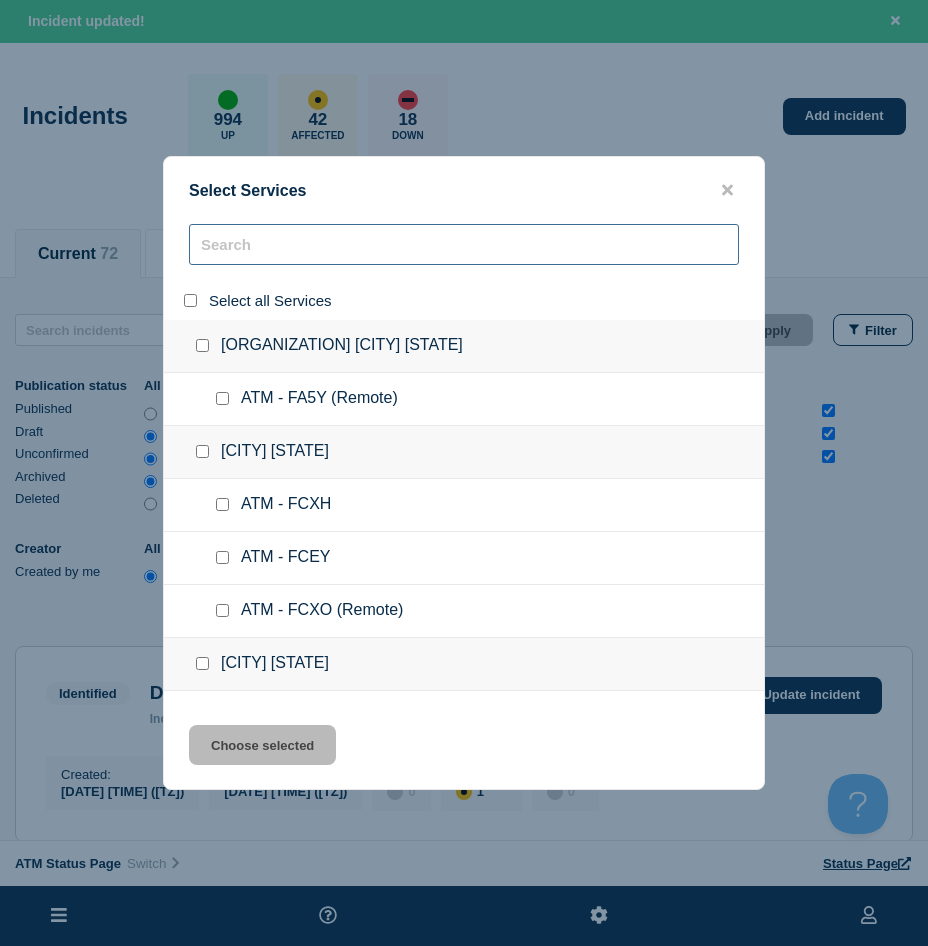 click at bounding box center [464, 244] 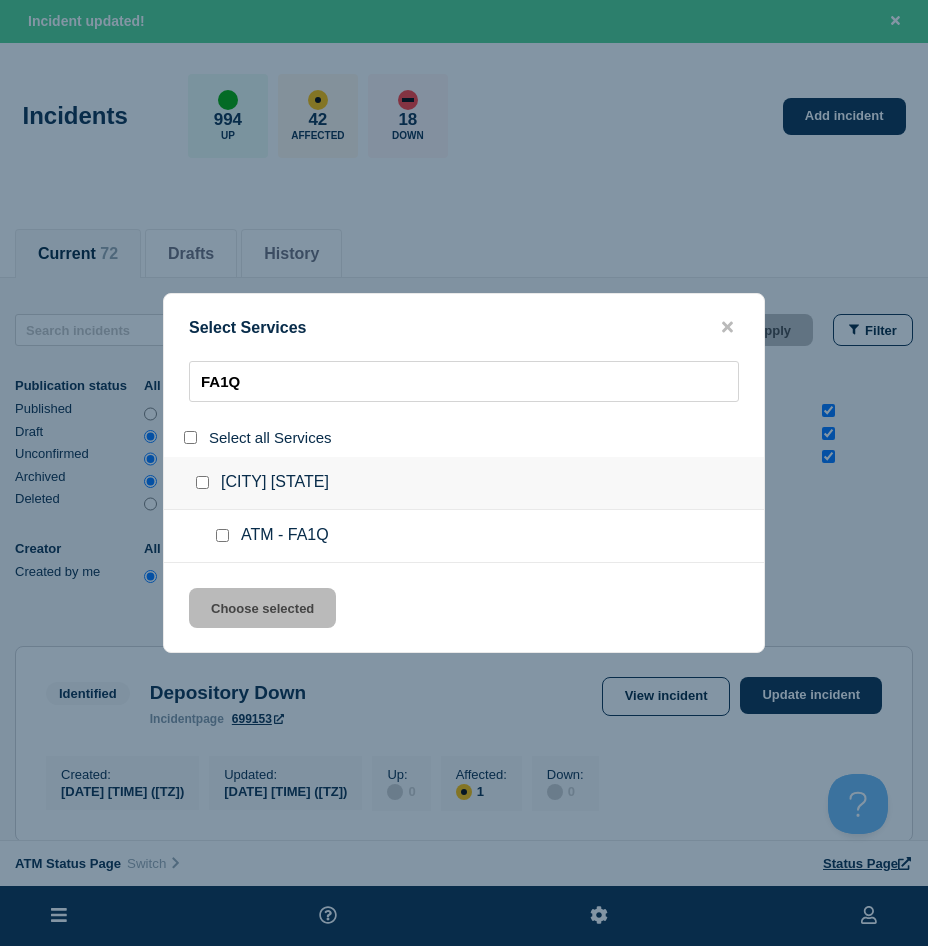 click at bounding box center [222, 535] 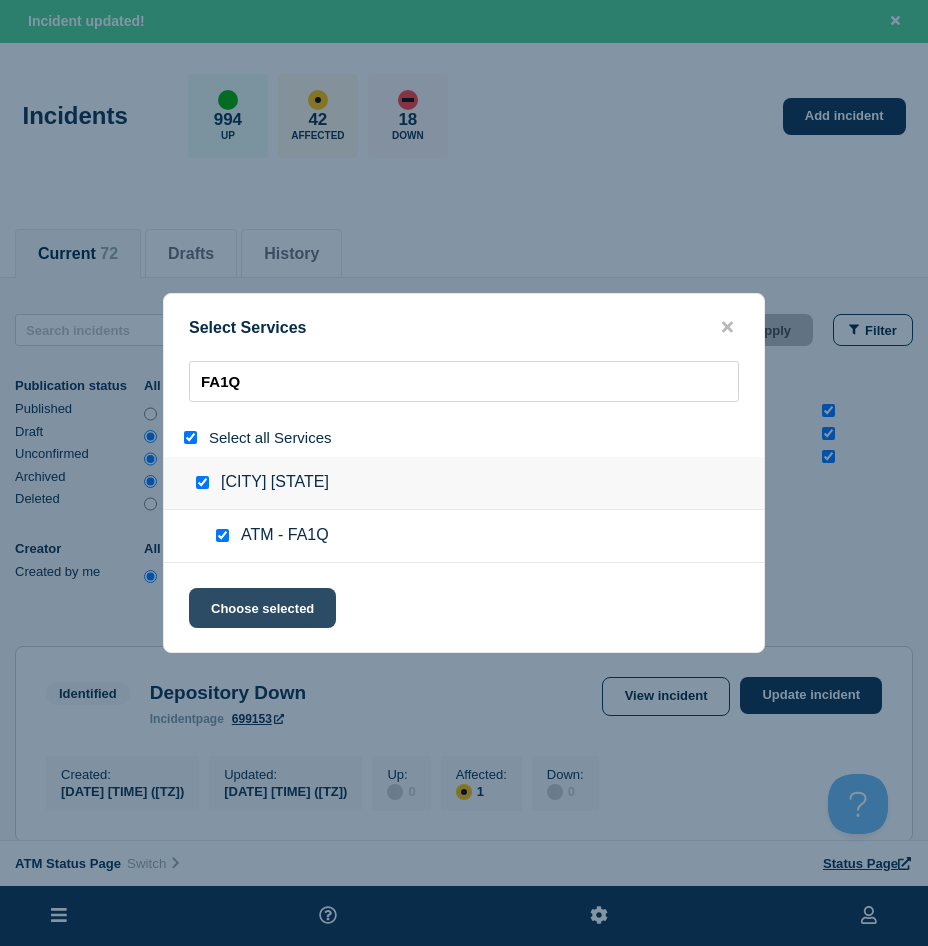 click on "Choose selected" 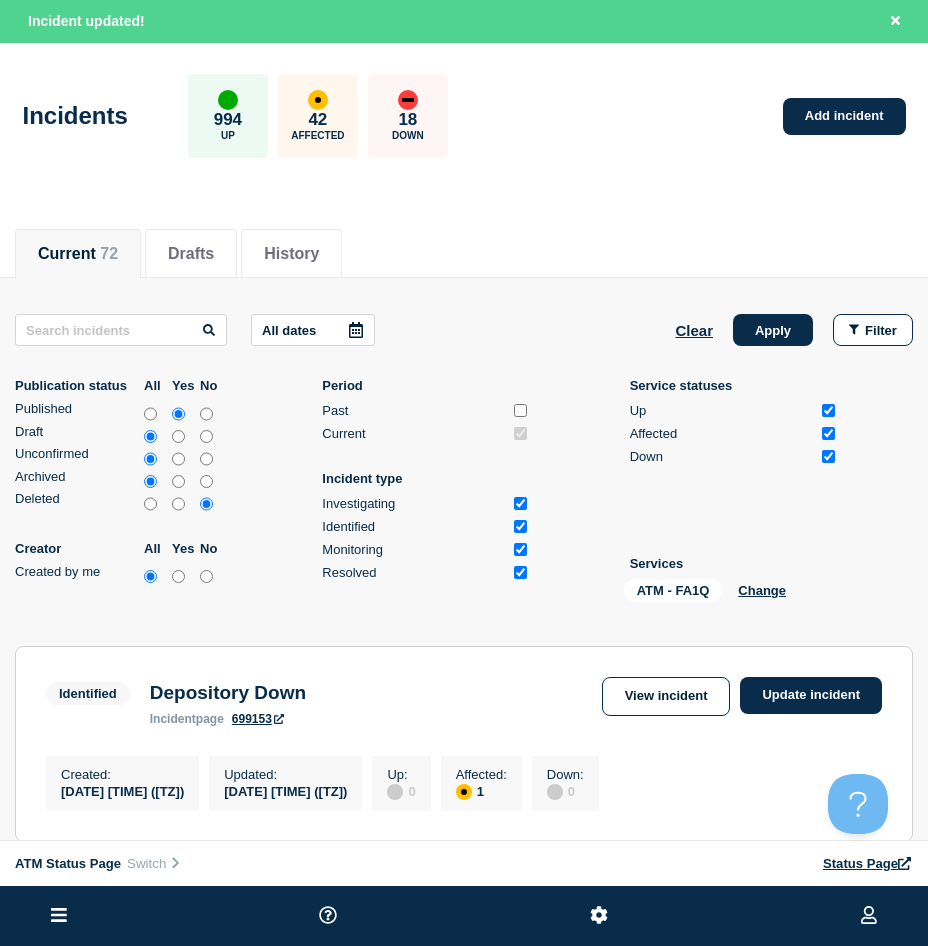 click on "All dates Clear Apply Filter Publication status All Yes No Published  Draft  Unconfirmed  Archived  Deleted  Creator All Yes No Created by me  Period Past  Current  Incident type Investigating  Identified  Monitoring  Resolved  Service statuses Up  Affected  Down  Services ATM - [ID] Change" at bounding box center (464, 462) 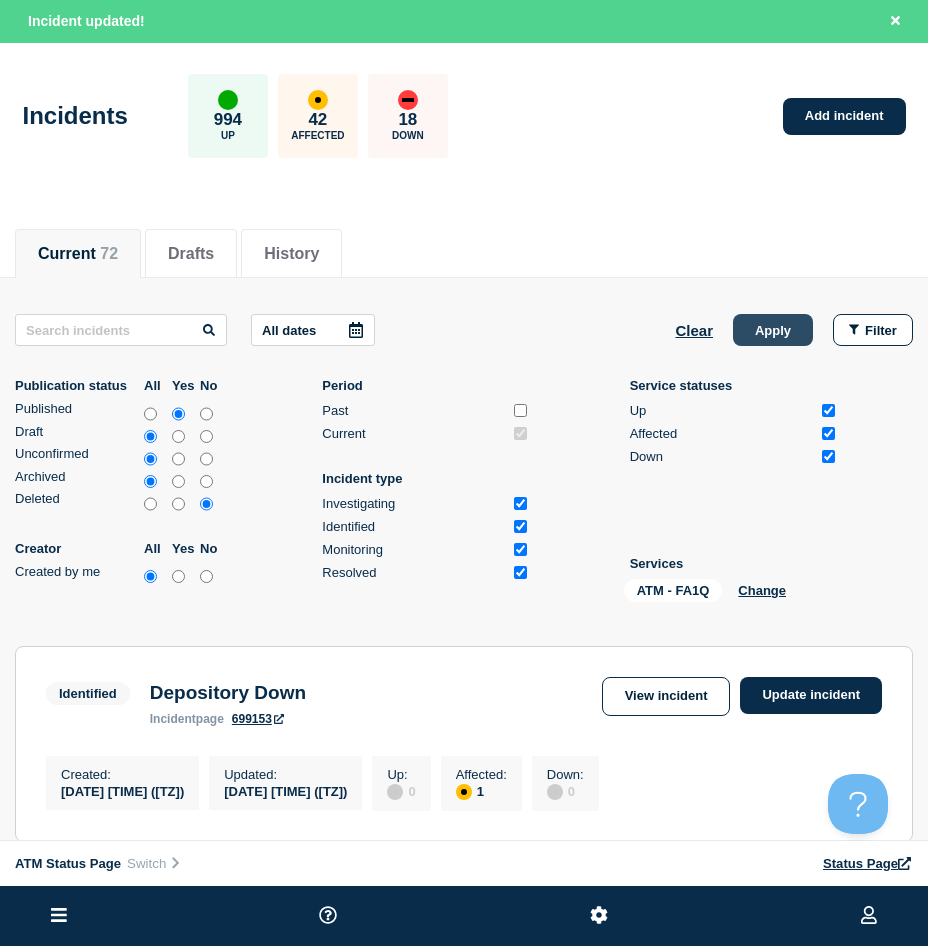 click on "Apply" 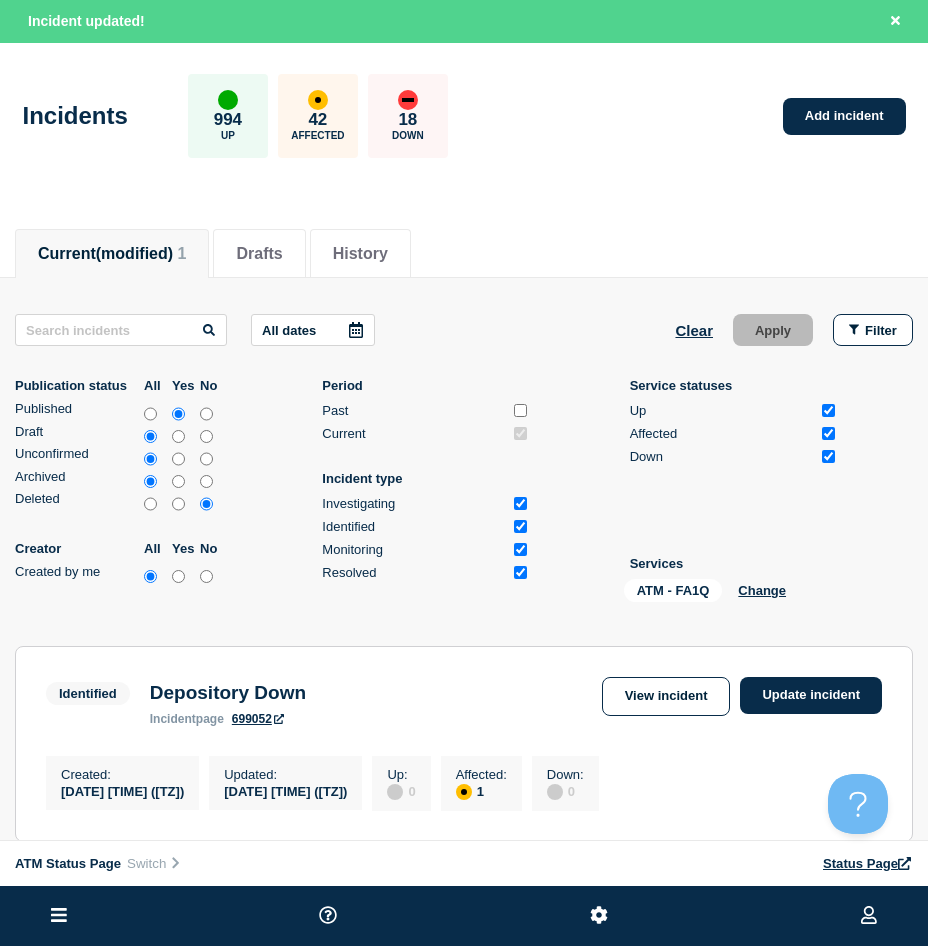 scroll, scrollTop: 262, scrollLeft: 0, axis: vertical 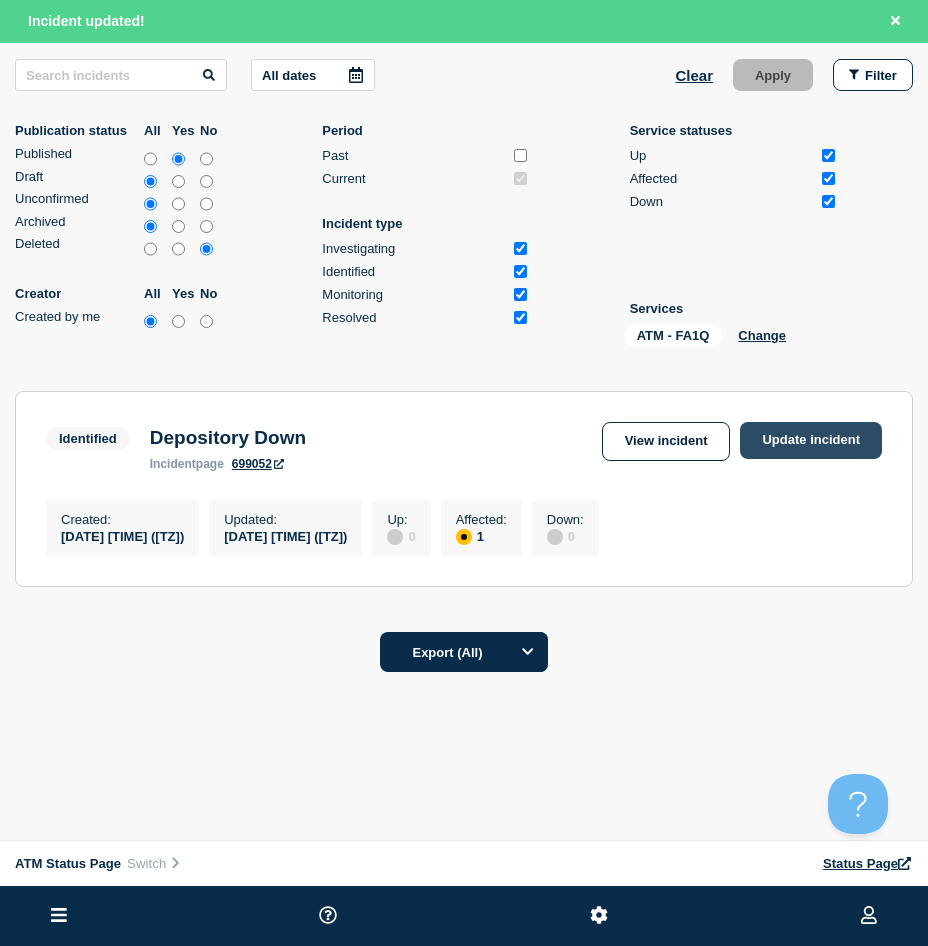 click on "Update incident" at bounding box center (811, 440) 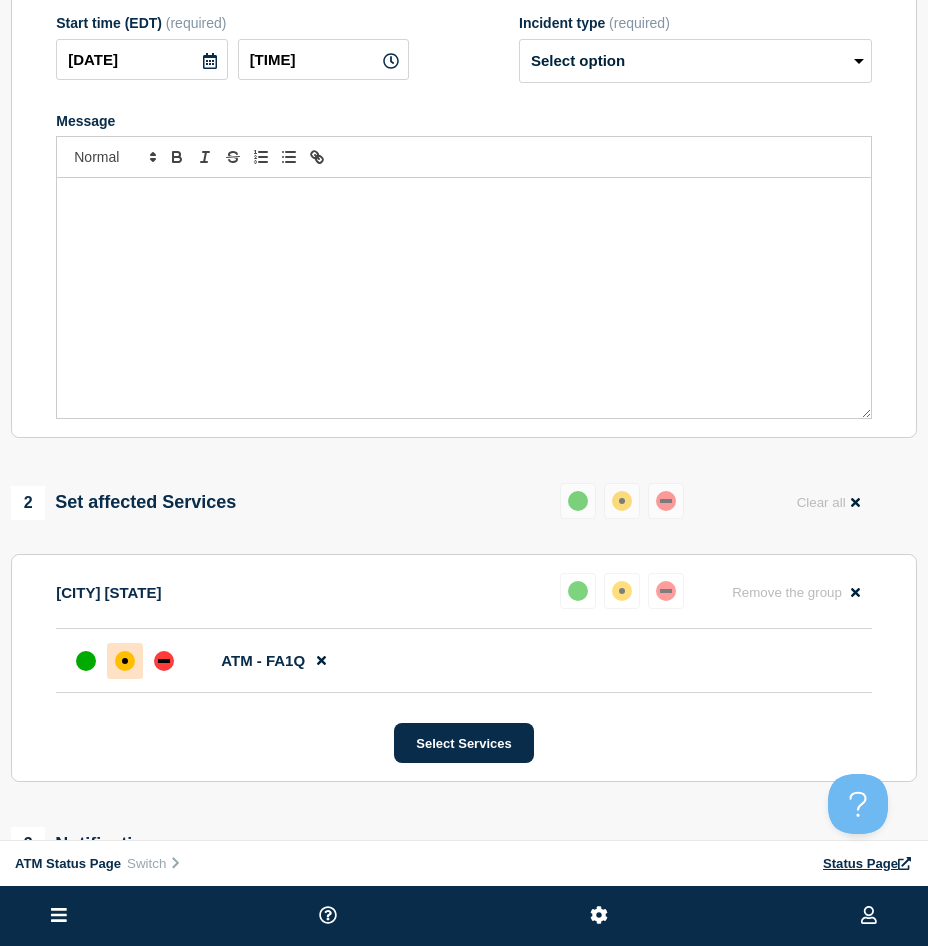 scroll, scrollTop: 0, scrollLeft: 0, axis: both 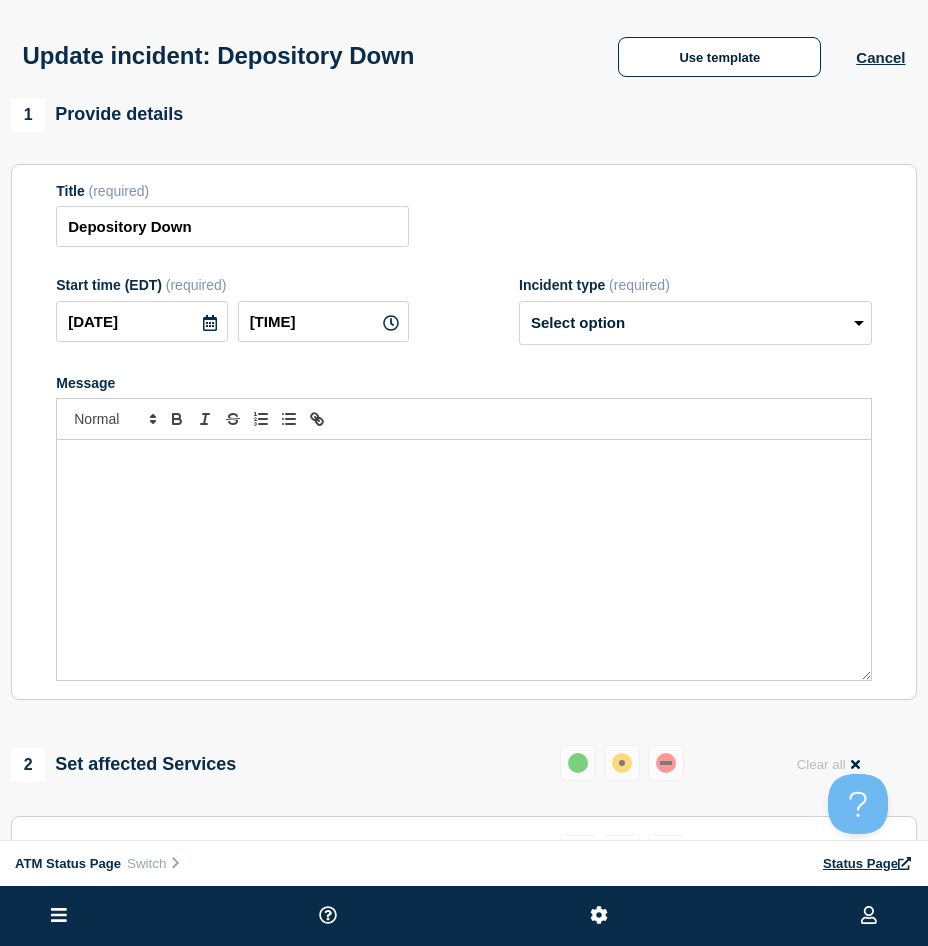 click on "Update incident: Depository Down Use template Cancel" at bounding box center [464, 49] 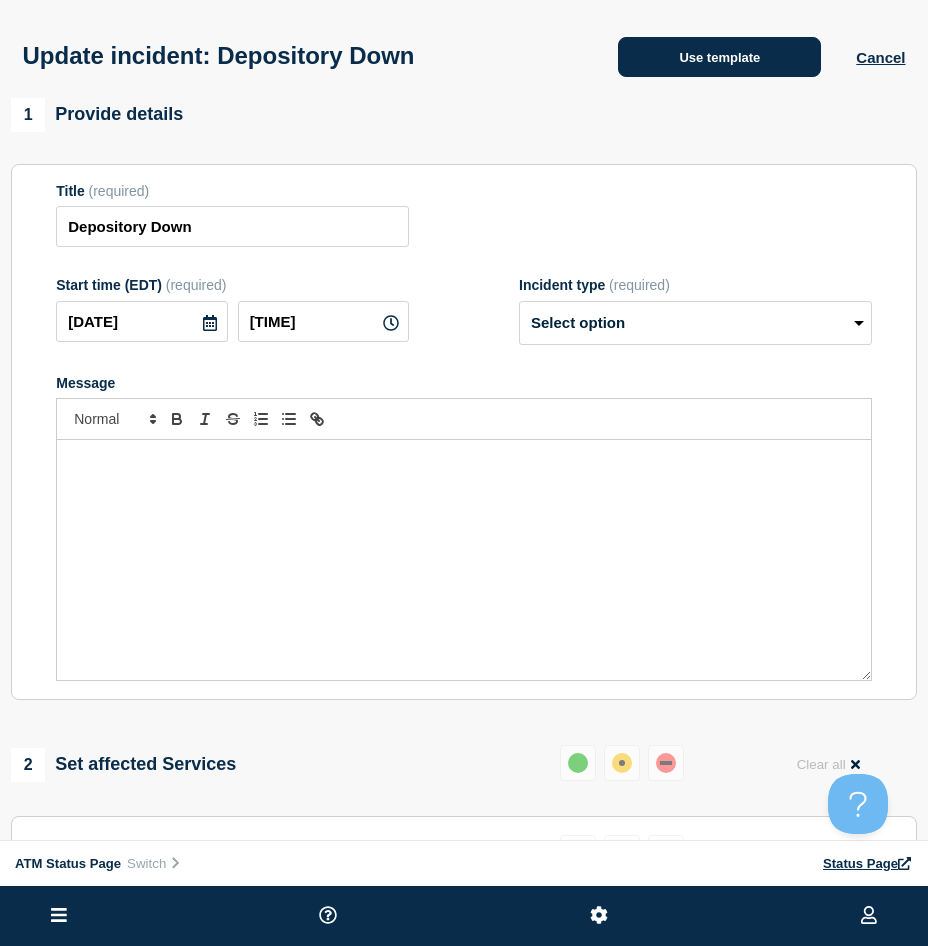 click on "Use template" at bounding box center (719, 57) 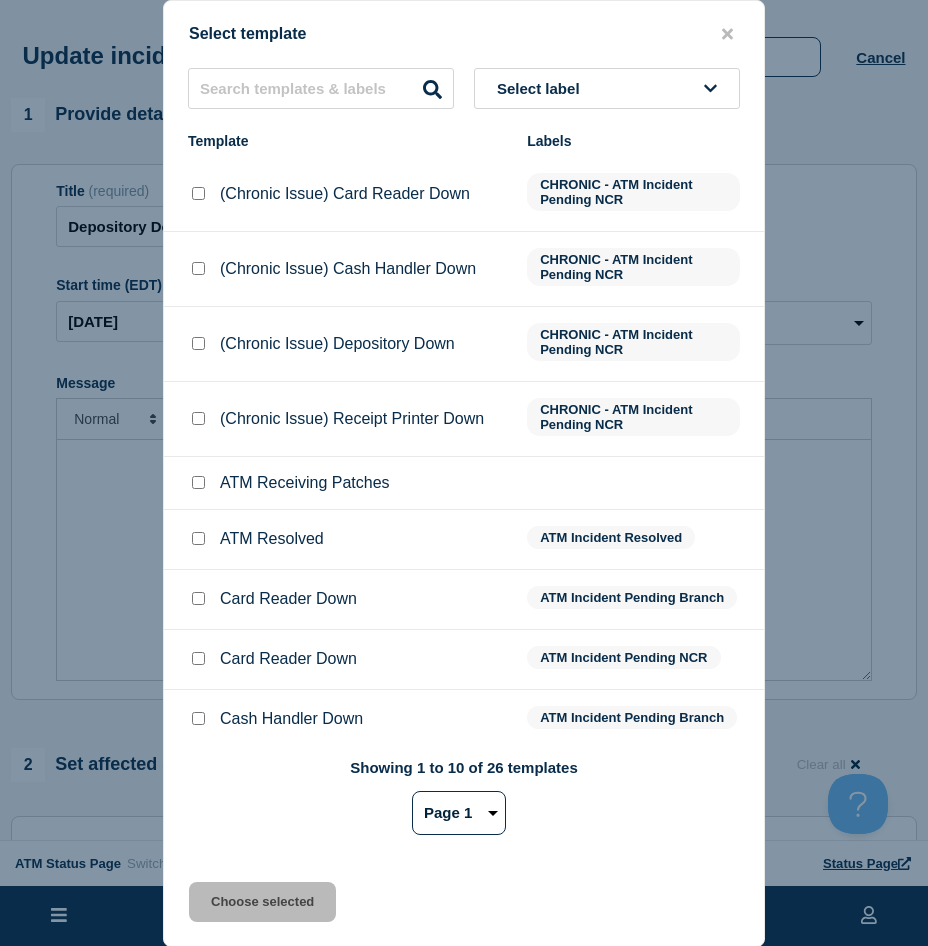 click at bounding box center [198, 538] 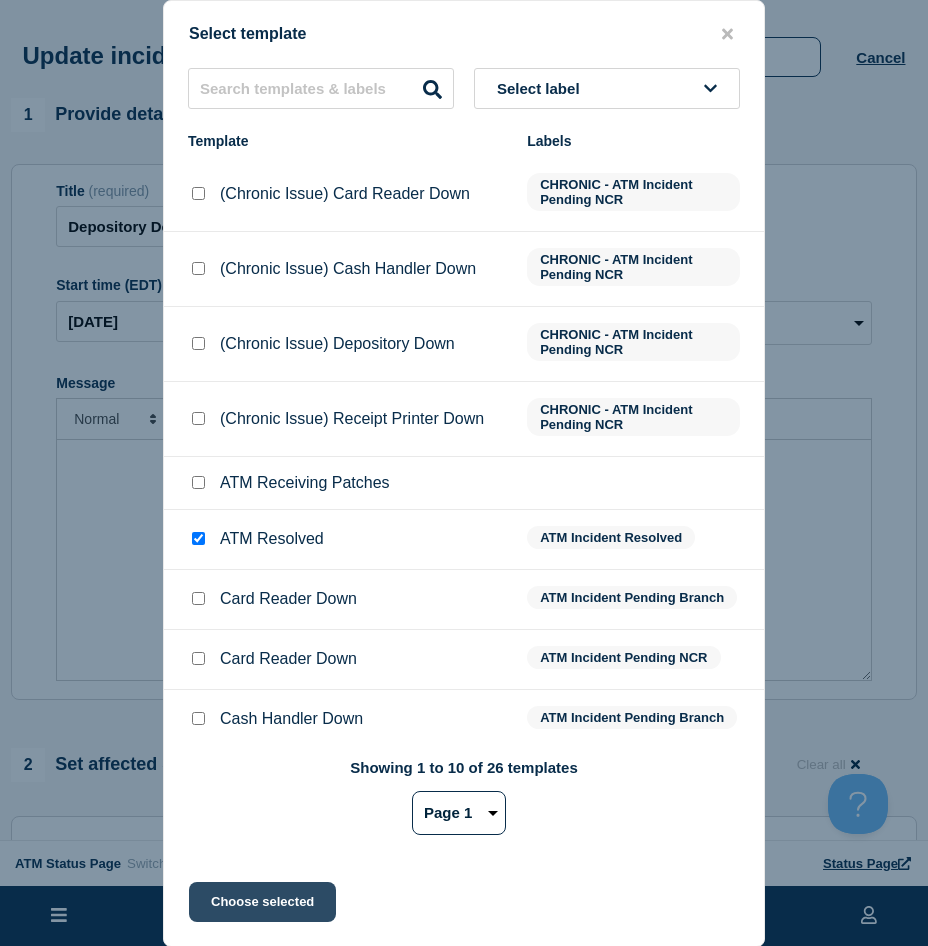 click on "Choose selected" 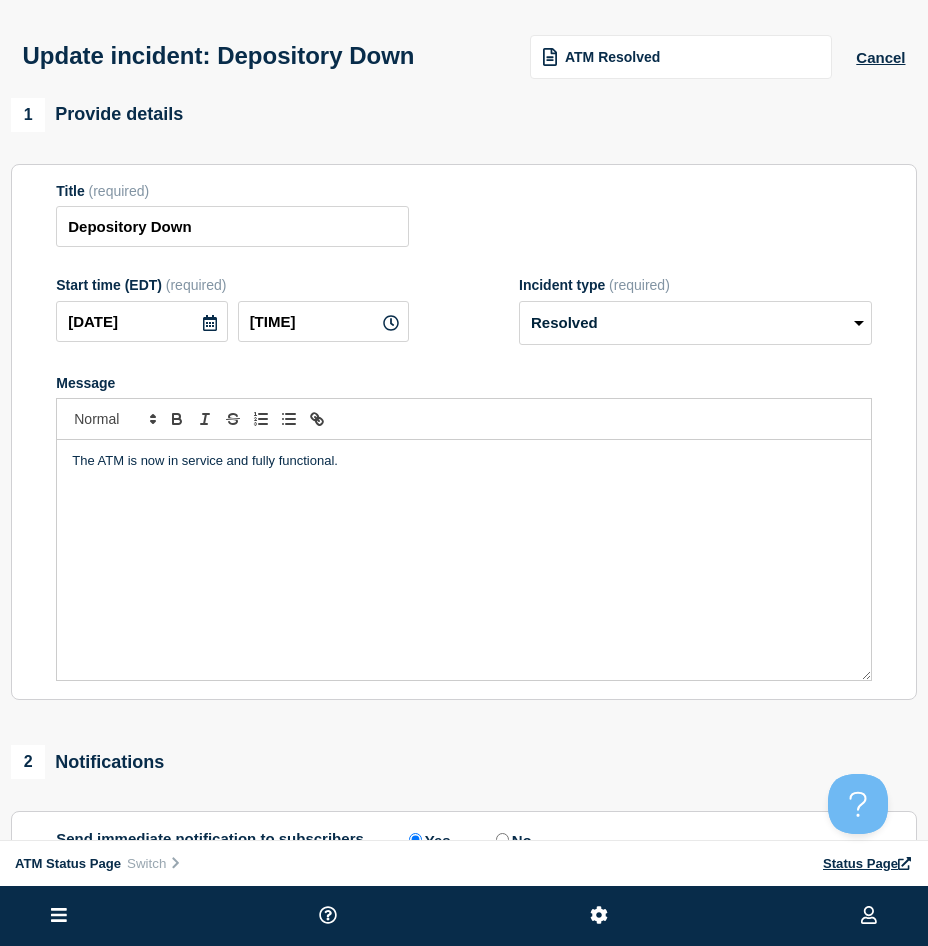 scroll, scrollTop: 200, scrollLeft: 0, axis: vertical 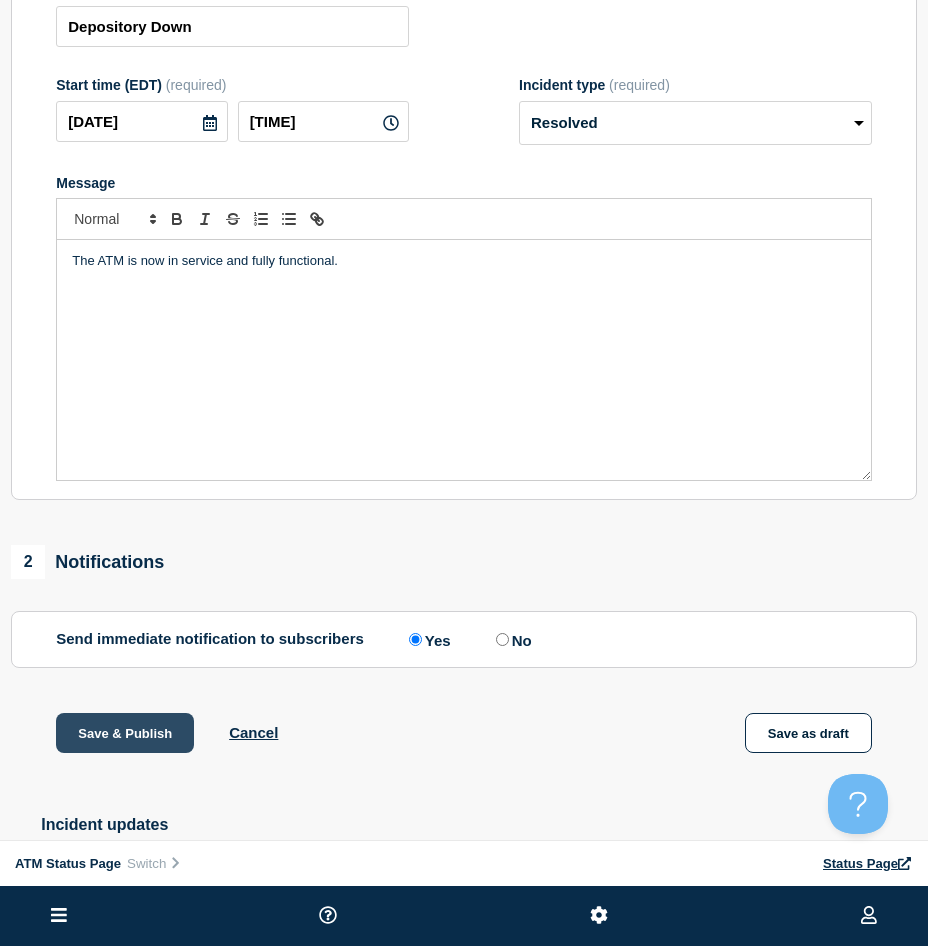 click on "Save & Publish" at bounding box center [125, 733] 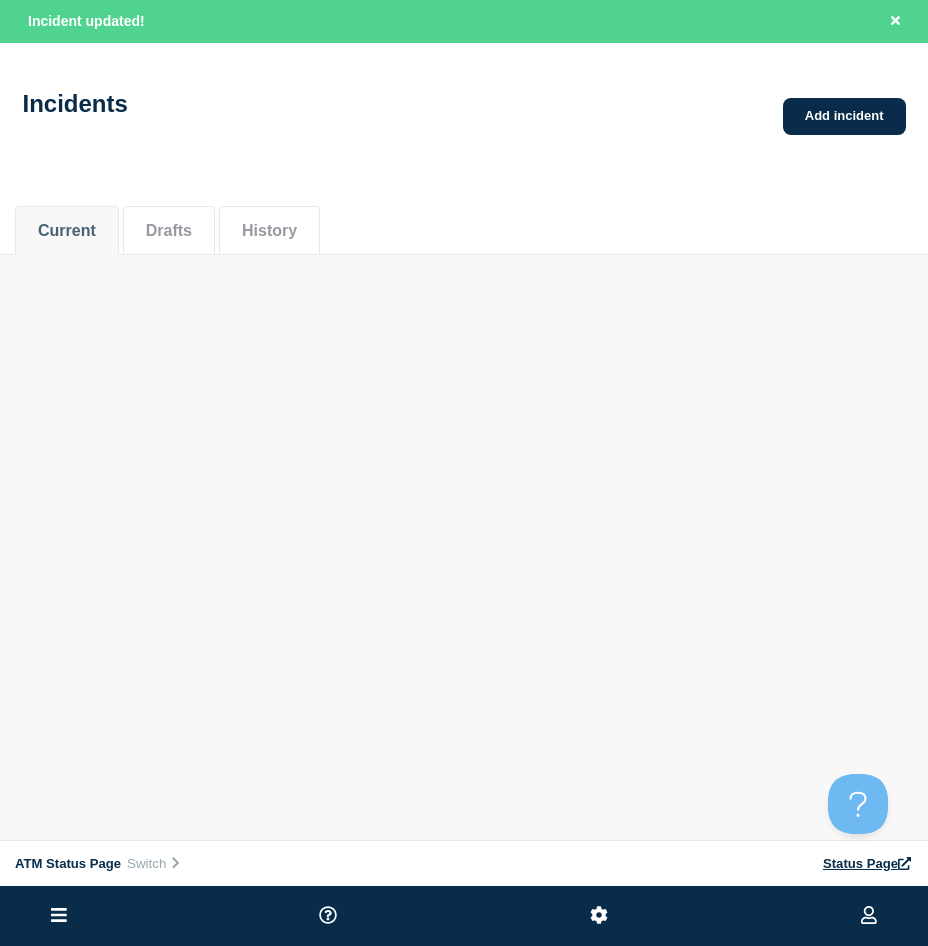 scroll, scrollTop: 0, scrollLeft: 0, axis: both 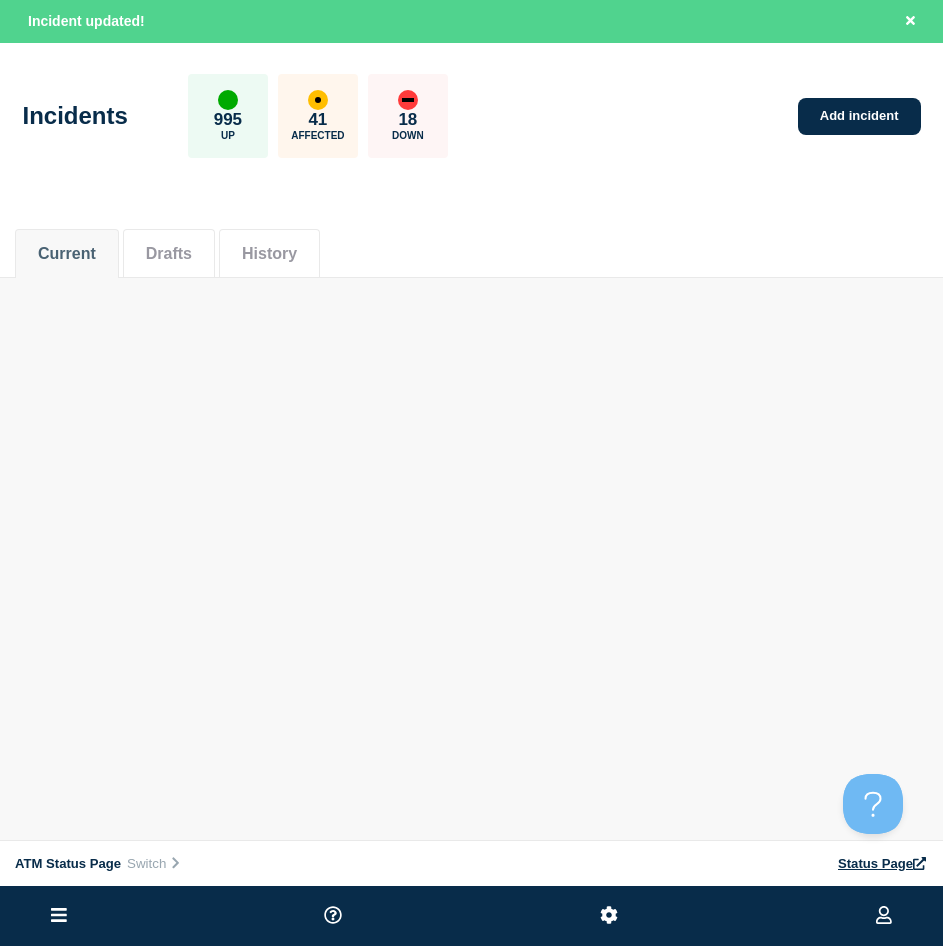 click on "Current    Drafts    History" at bounding box center [471, 243] 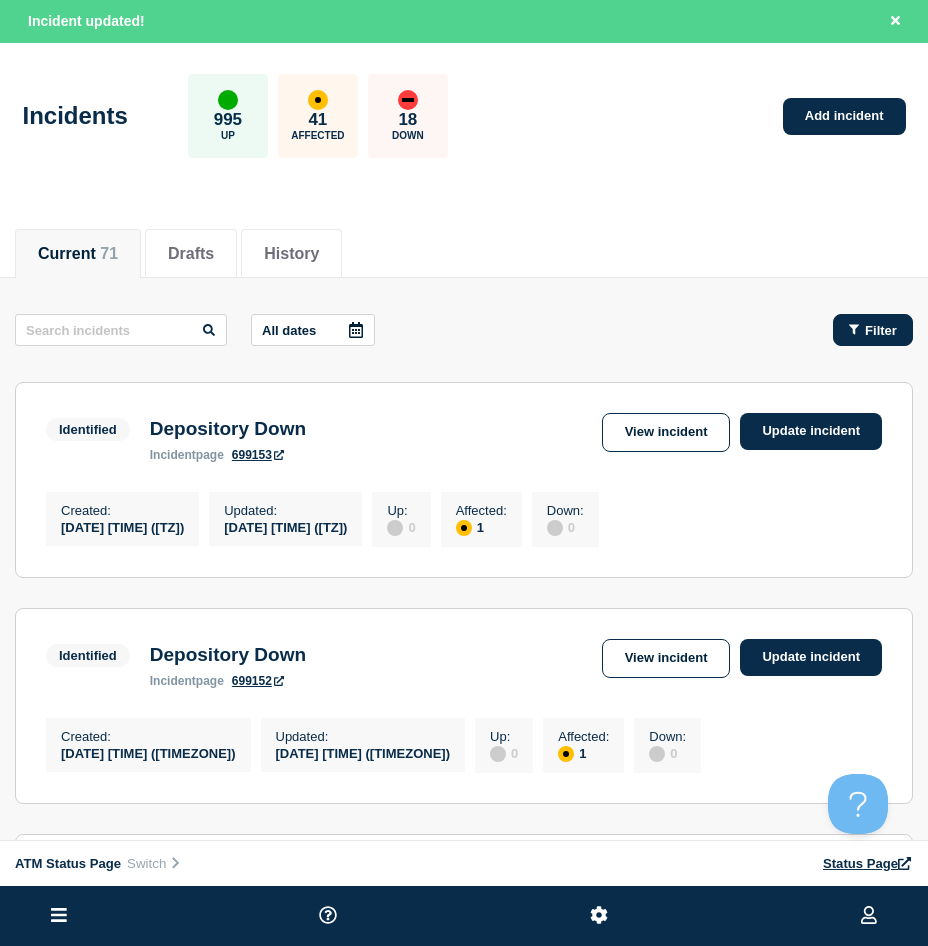 click on "Filter" at bounding box center [881, 330] 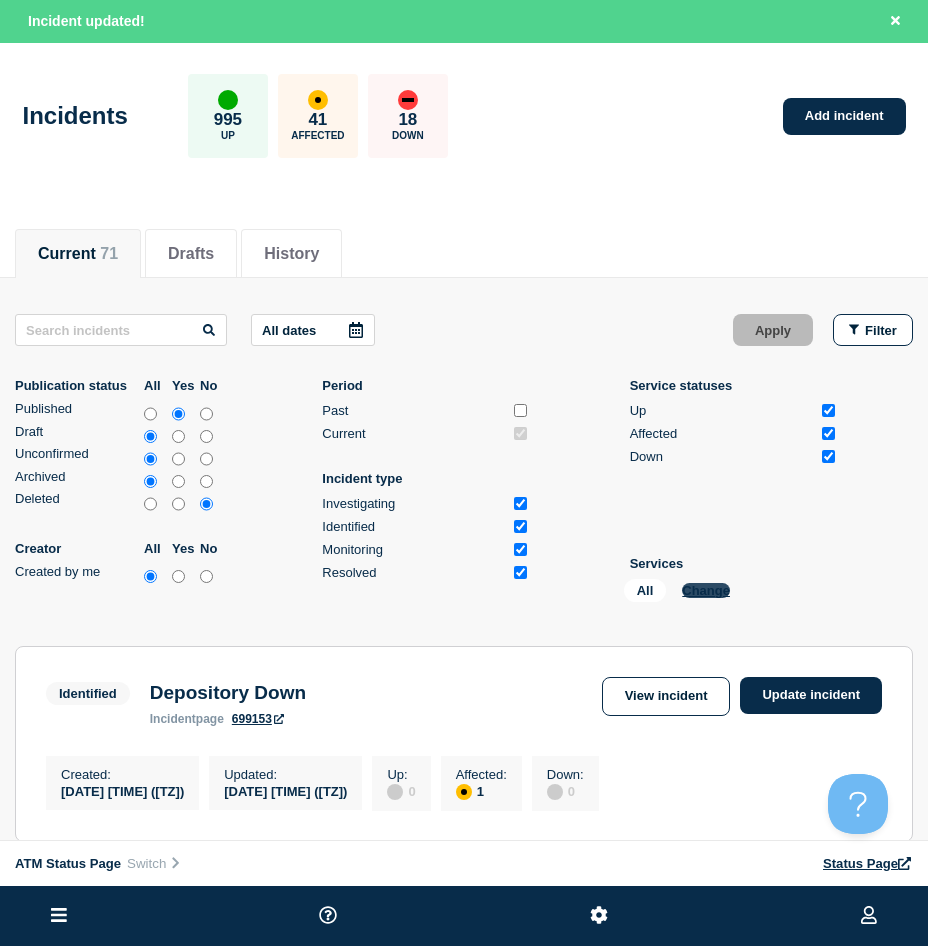 click on "Change" at bounding box center [706, 590] 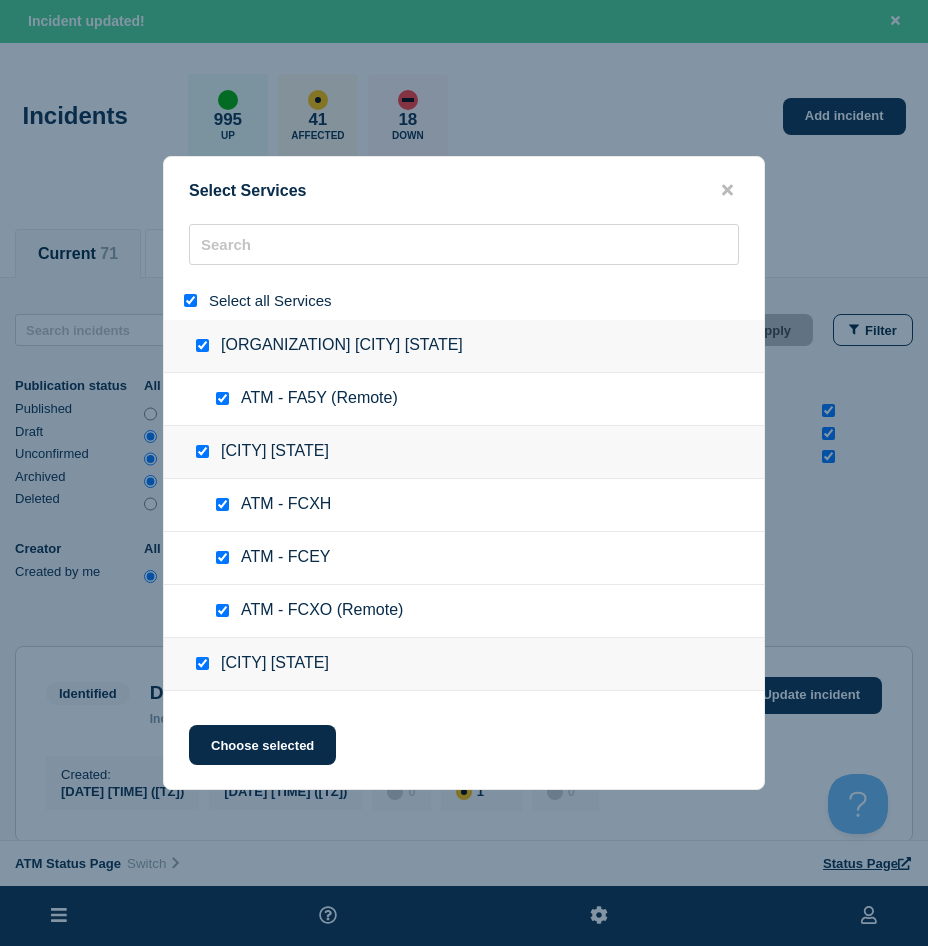 click at bounding box center [190, 300] 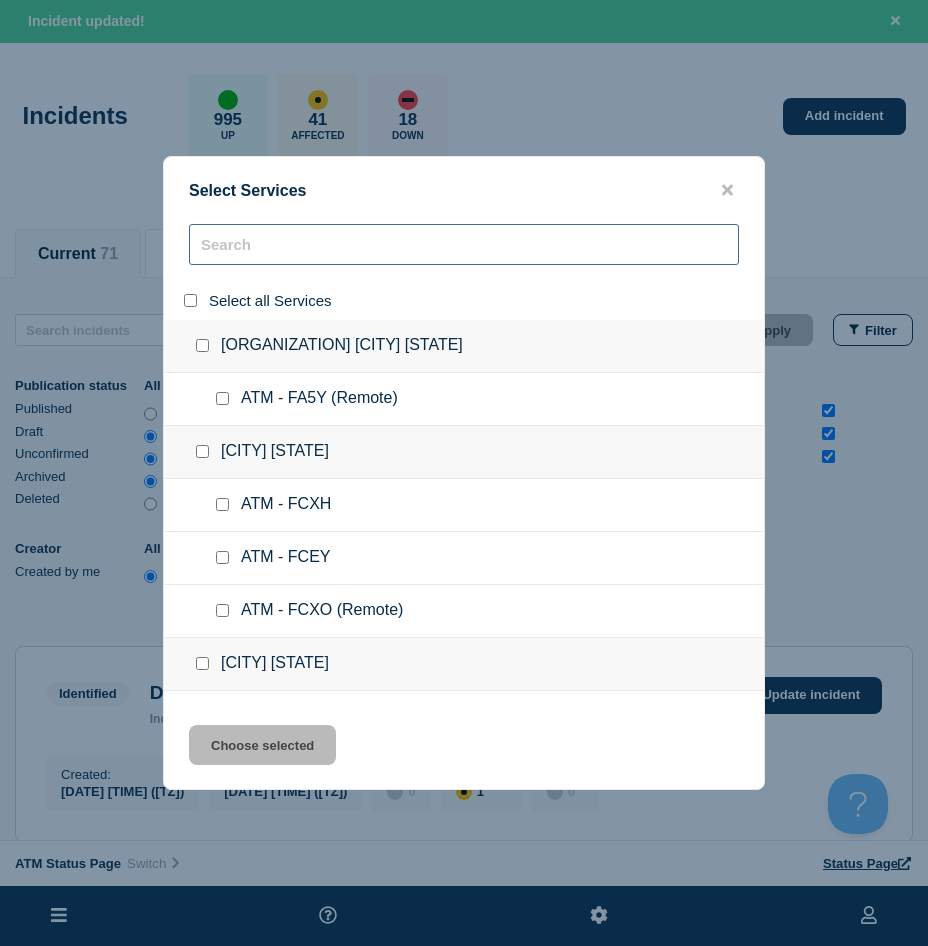 click at bounding box center [464, 244] 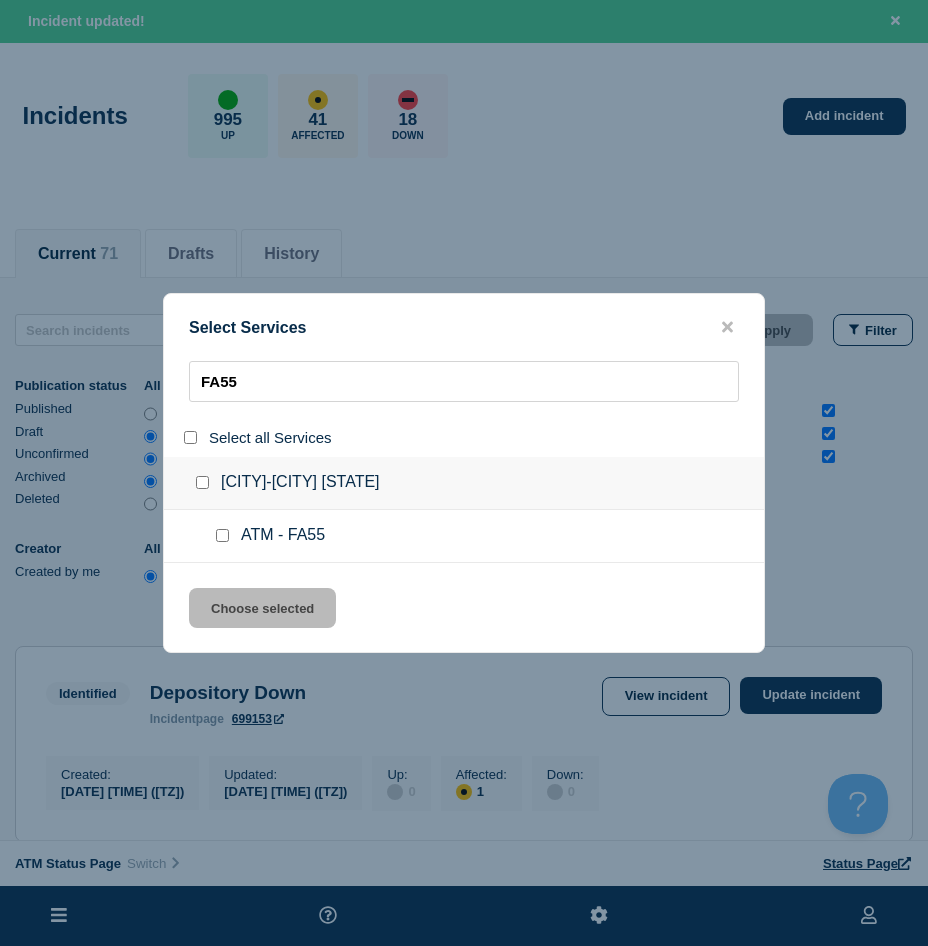click at bounding box center (222, 535) 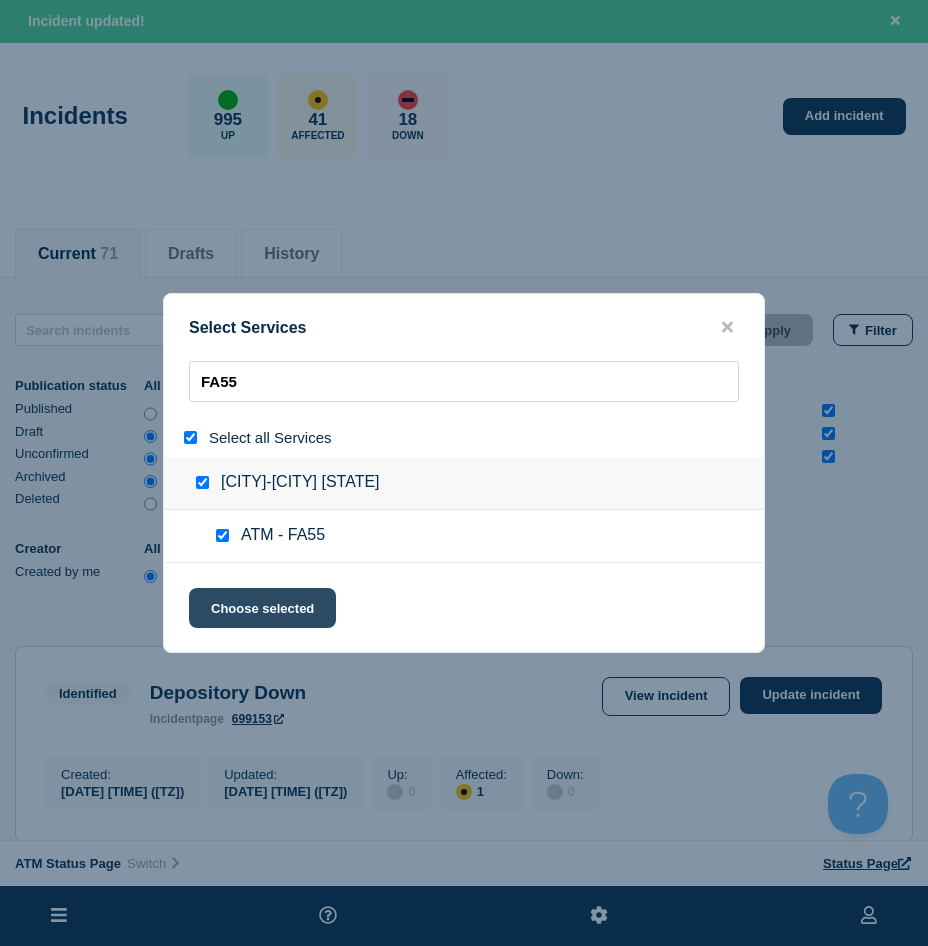 click on "Choose selected" 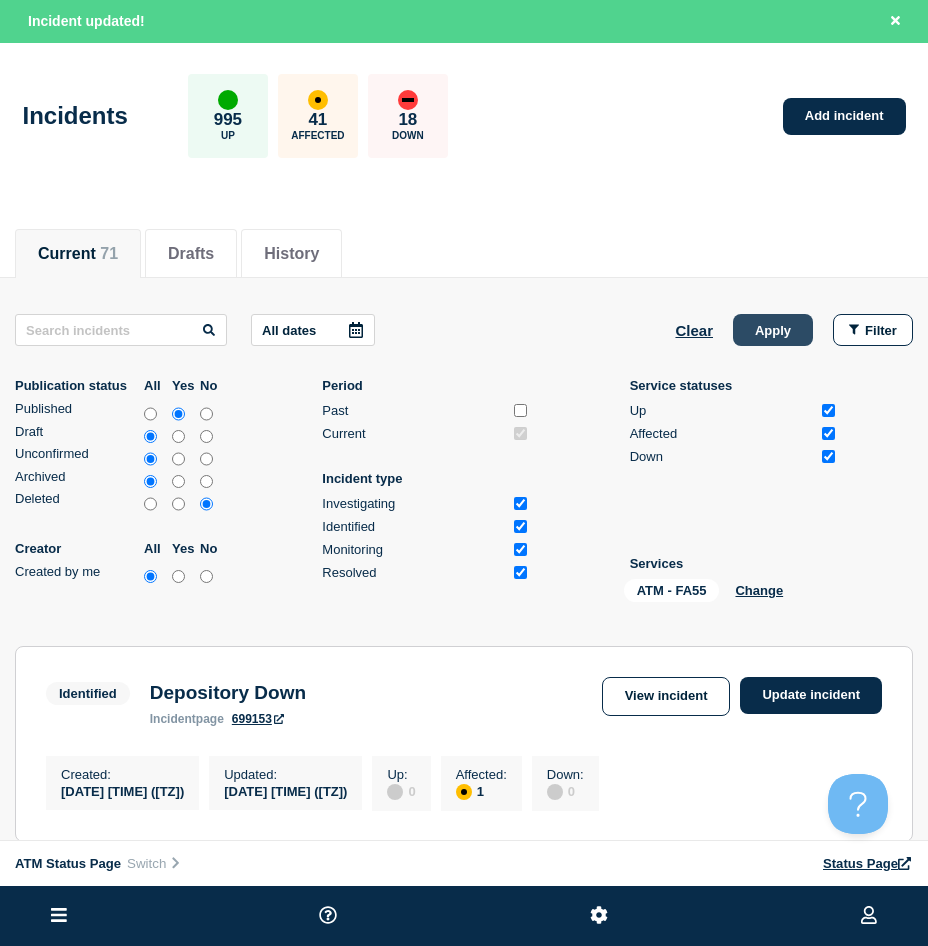 click on "Apply" 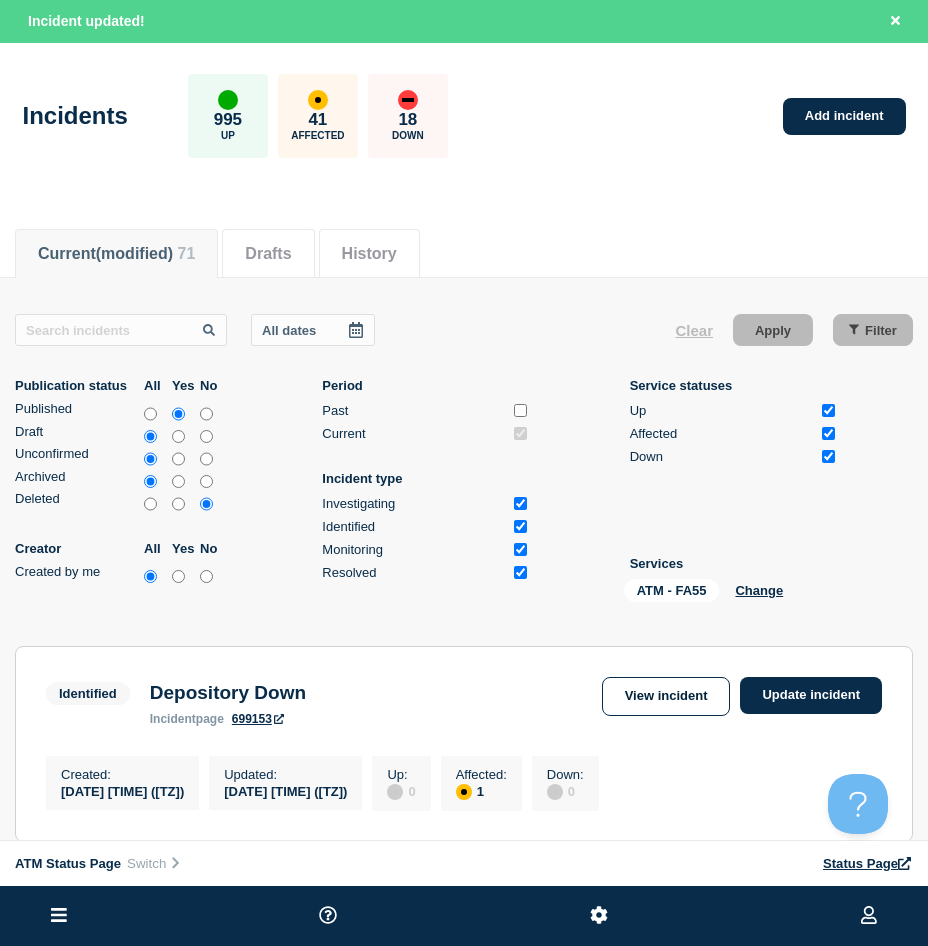 scroll, scrollTop: 200, scrollLeft: 0, axis: vertical 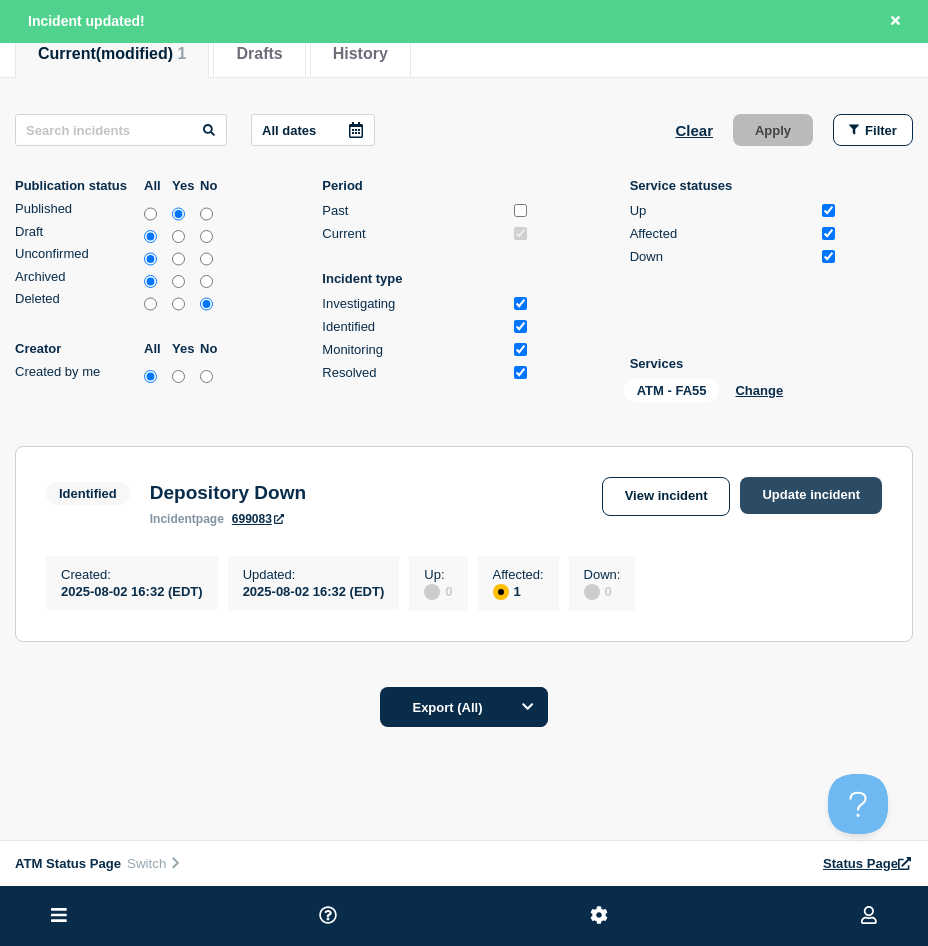 click on "Update incident" at bounding box center (811, 495) 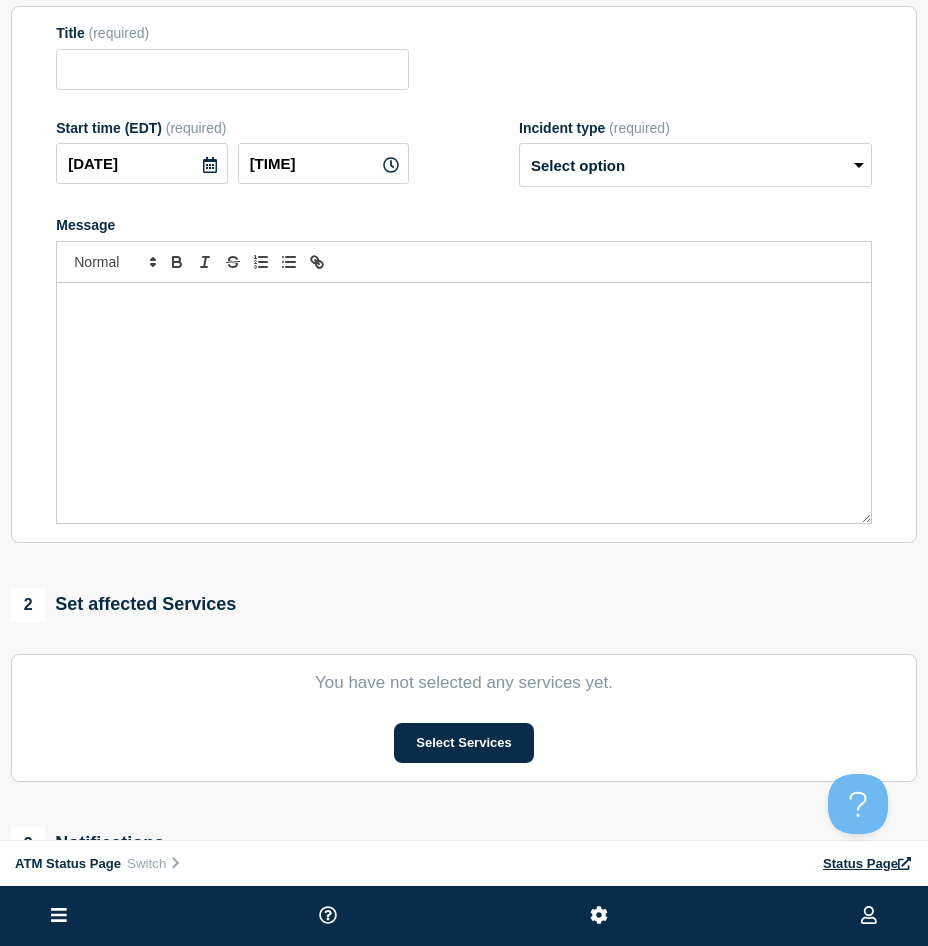 scroll, scrollTop: 0, scrollLeft: 0, axis: both 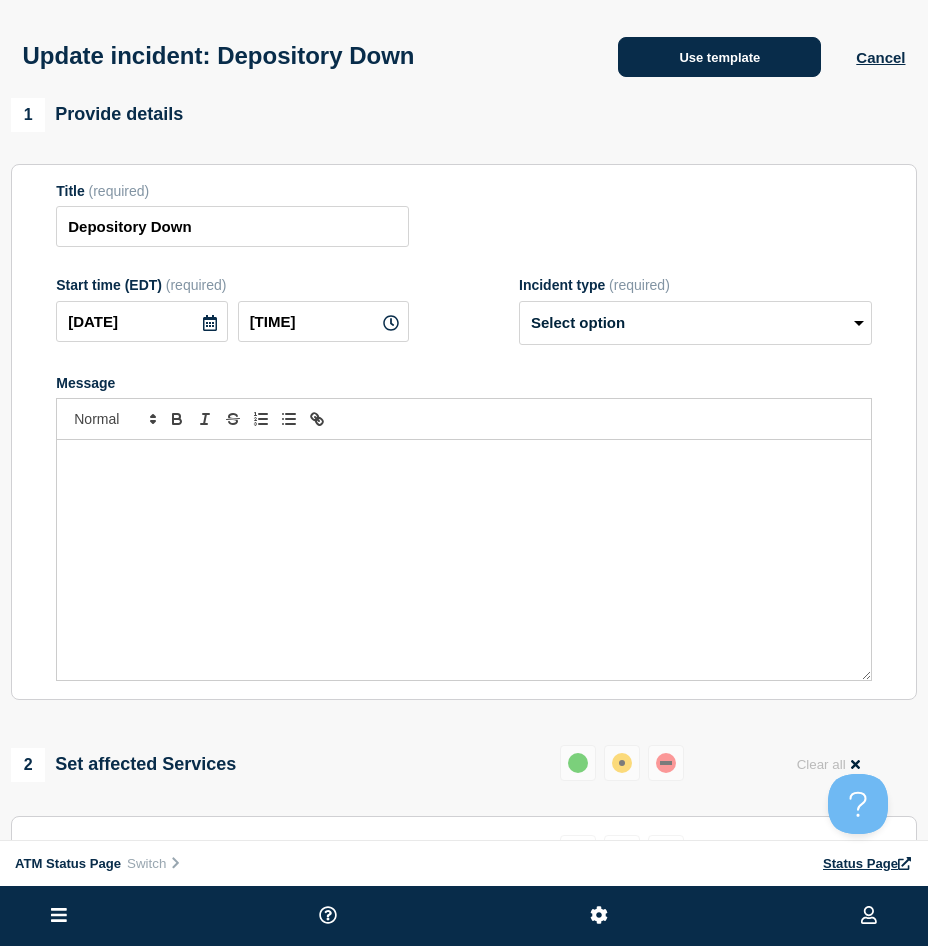click on "Use template" at bounding box center (719, 57) 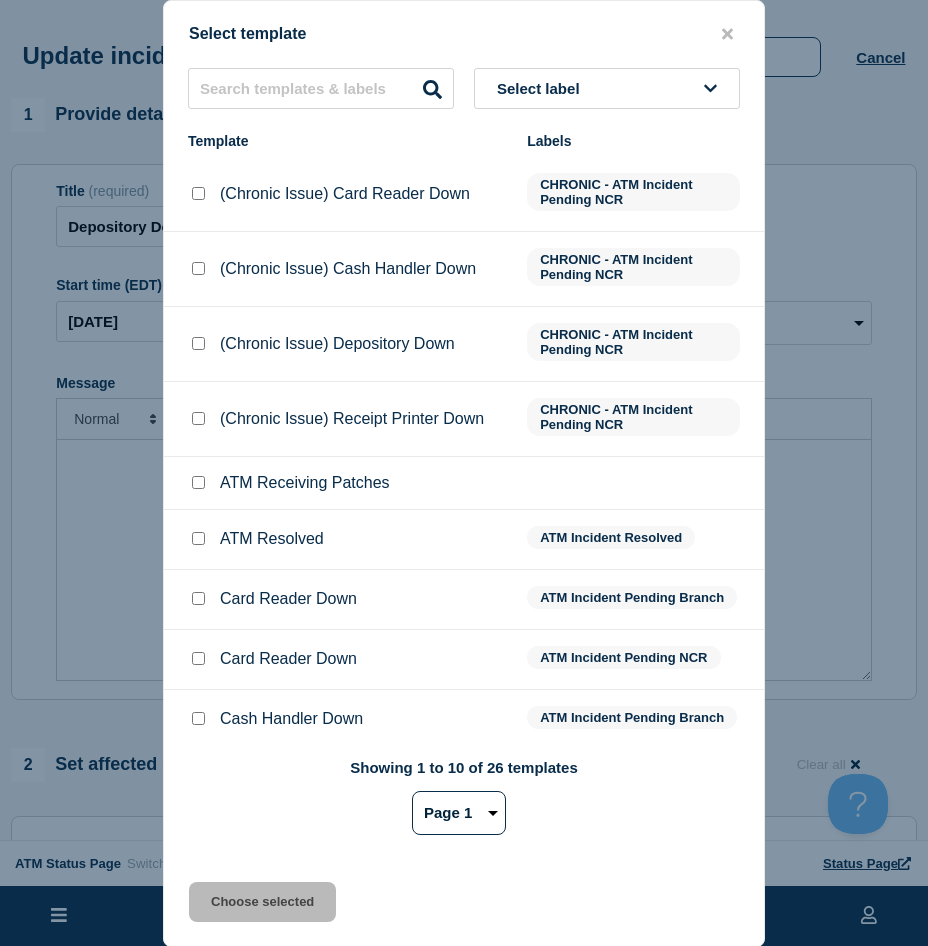 click at bounding box center [198, 538] 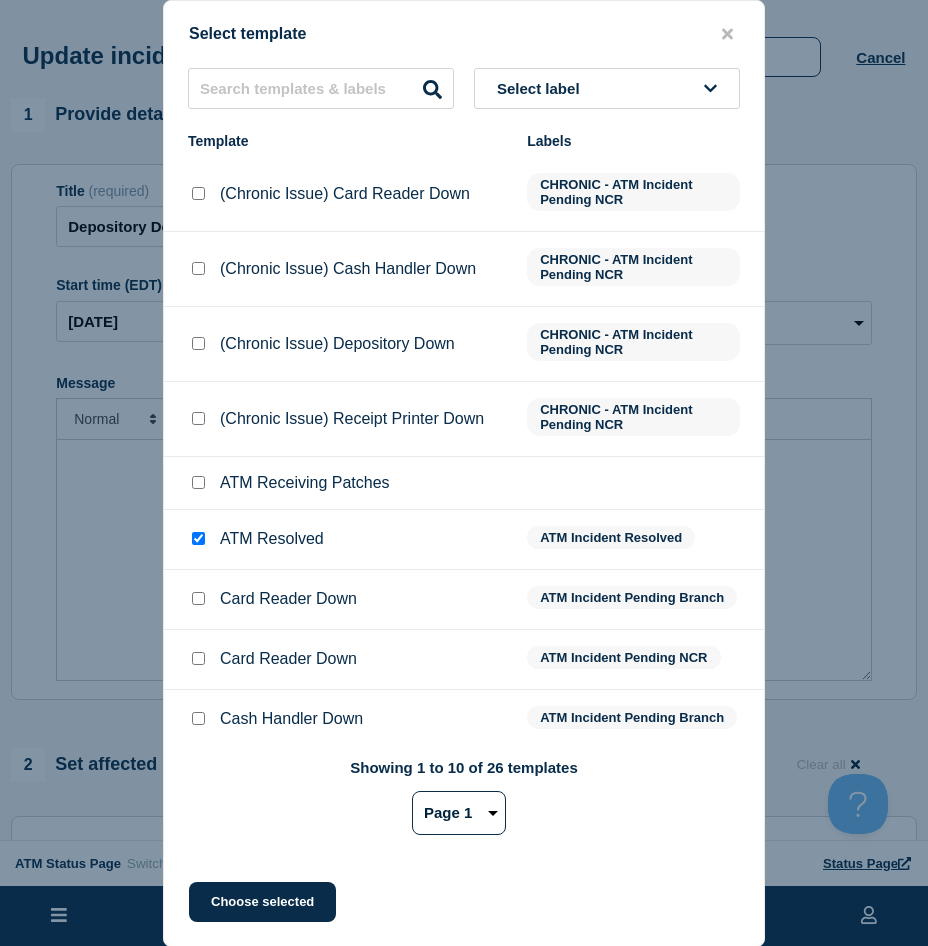 click at bounding box center (198, 538) 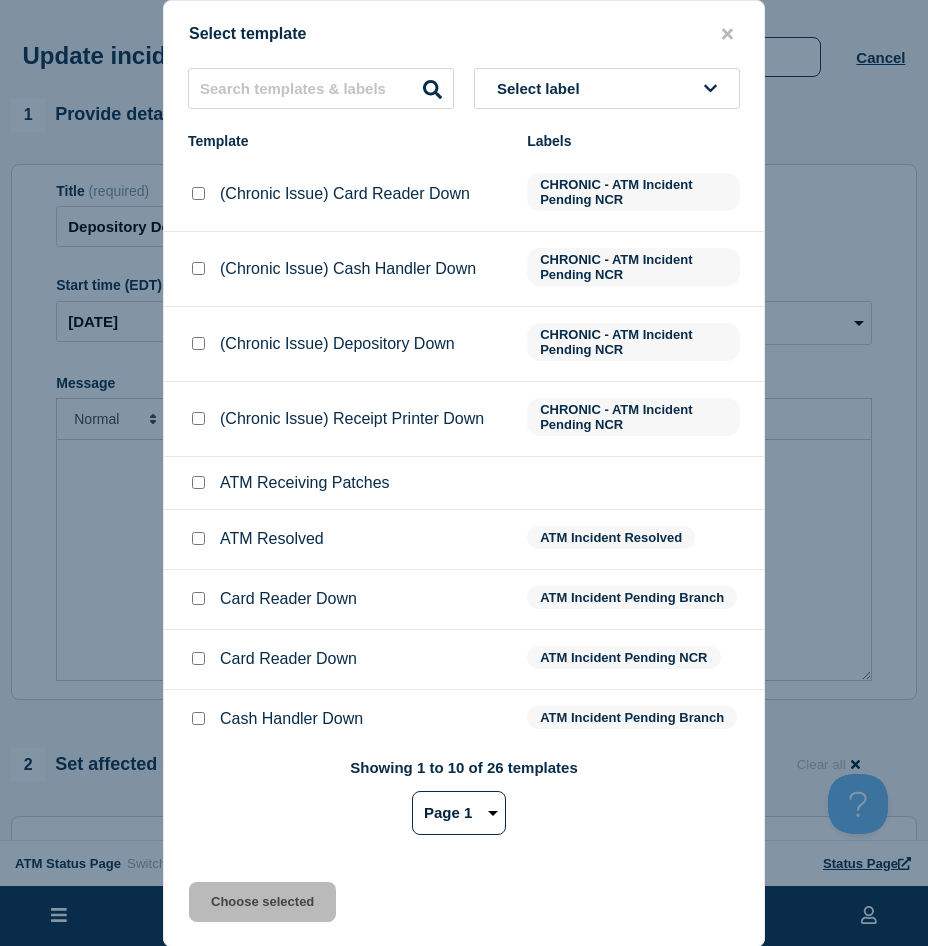 click at bounding box center (198, 538) 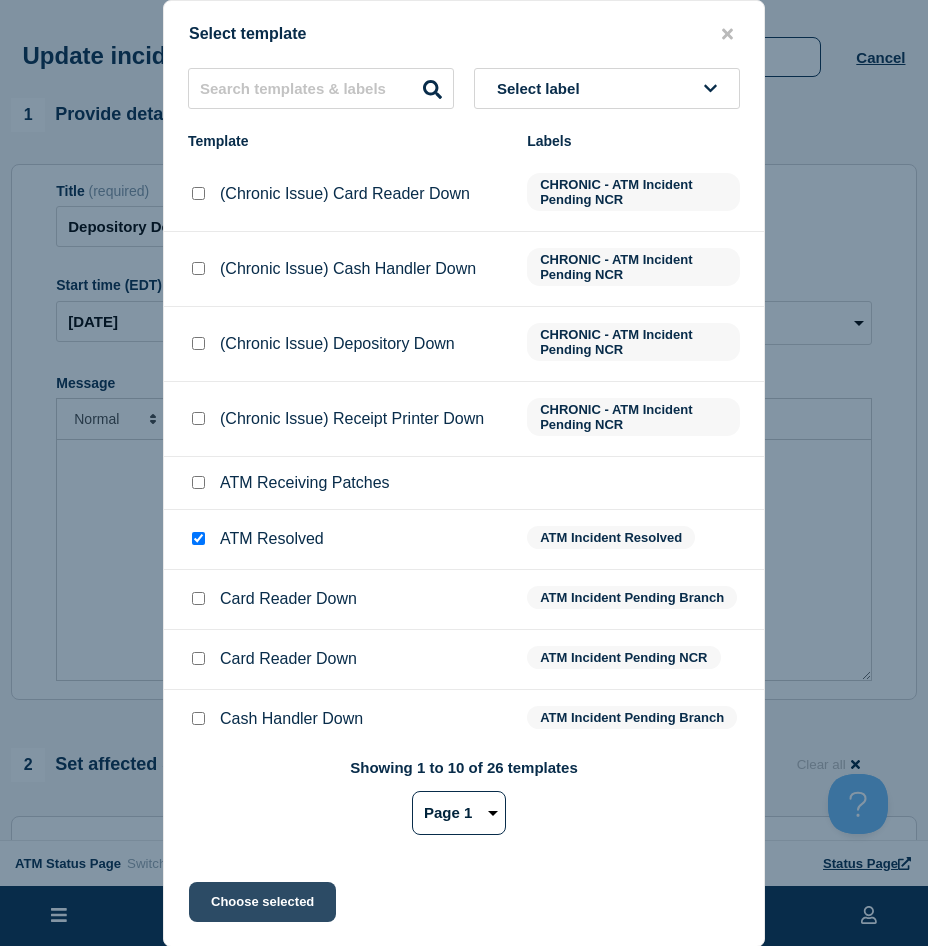 click on "Choose selected" 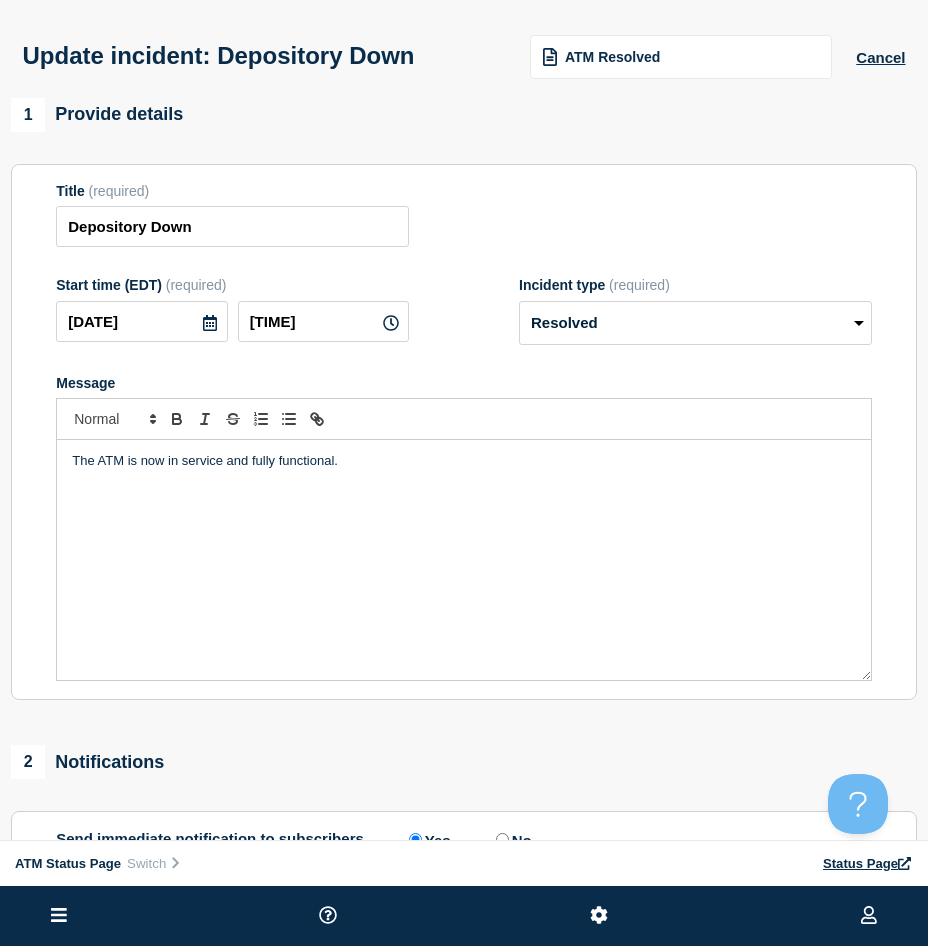 scroll, scrollTop: 100, scrollLeft: 0, axis: vertical 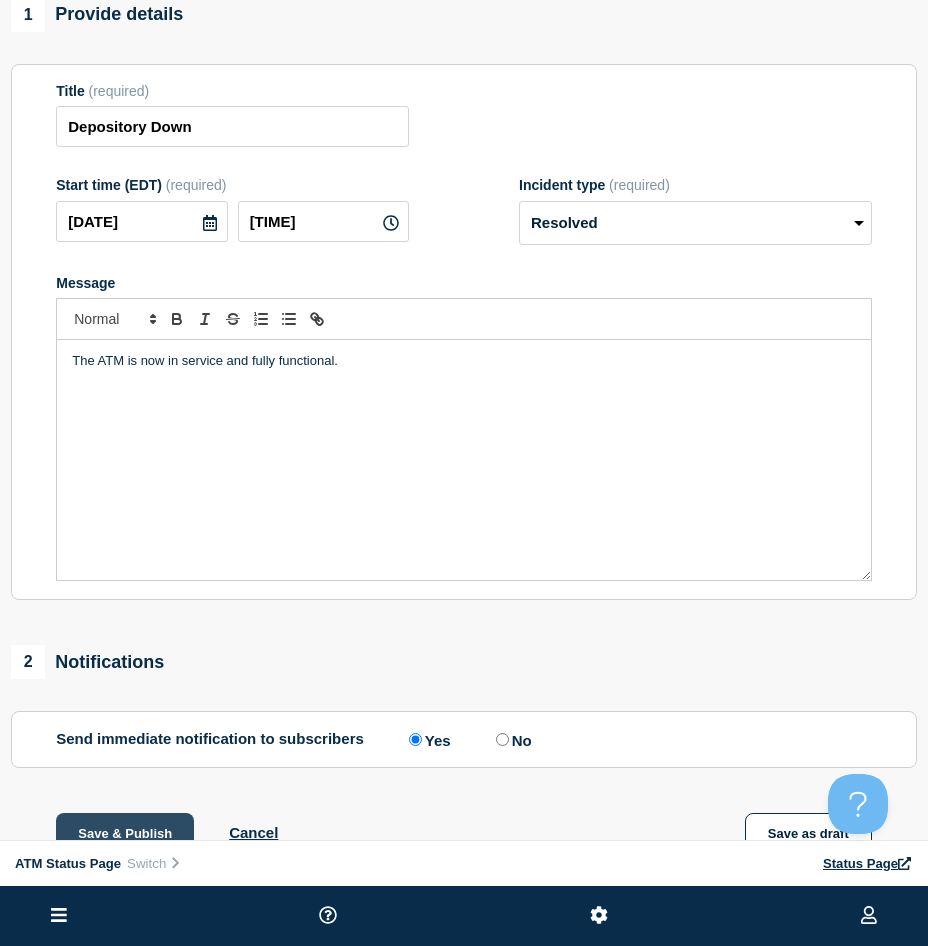 click on "Save & Publish" at bounding box center (125, 833) 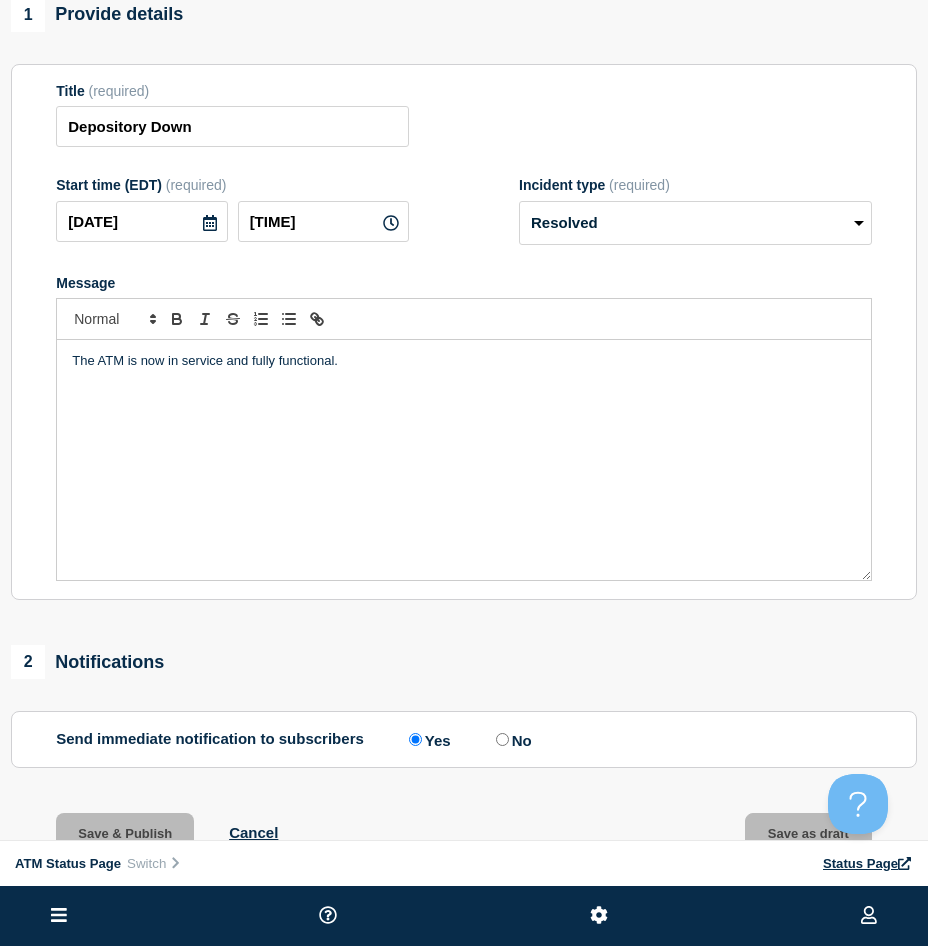 scroll, scrollTop: 0, scrollLeft: 0, axis: both 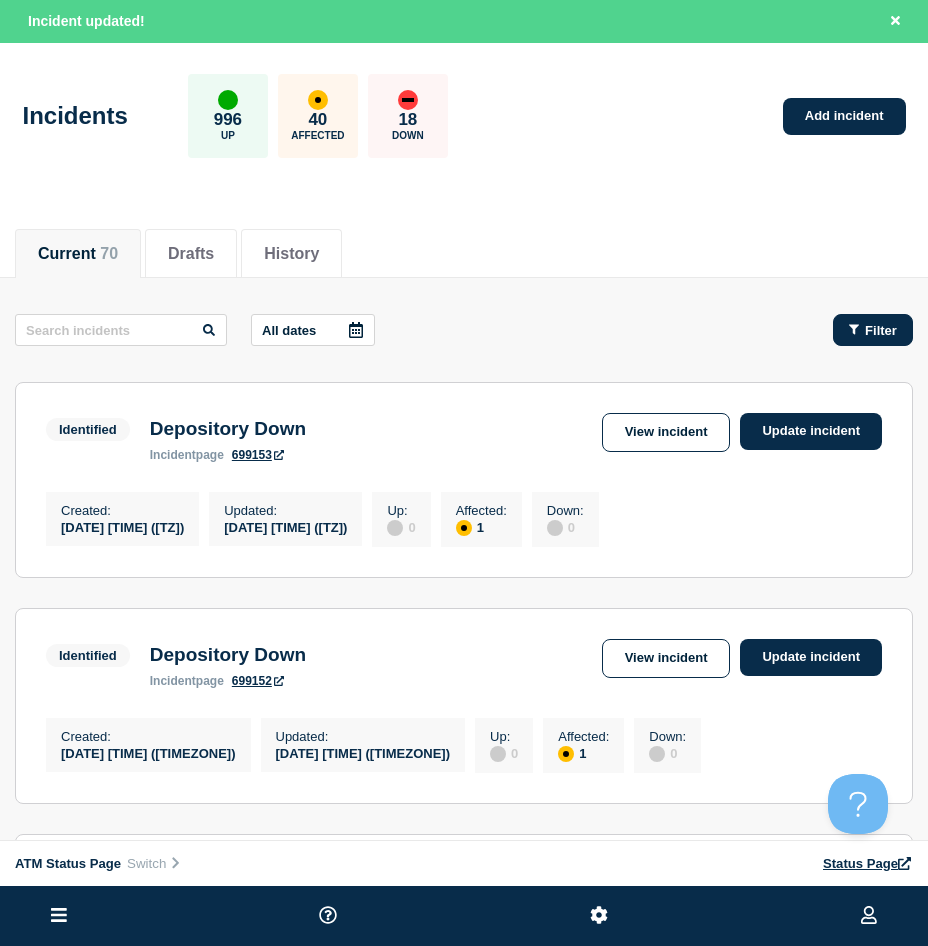 click on "Filter" at bounding box center (873, 330) 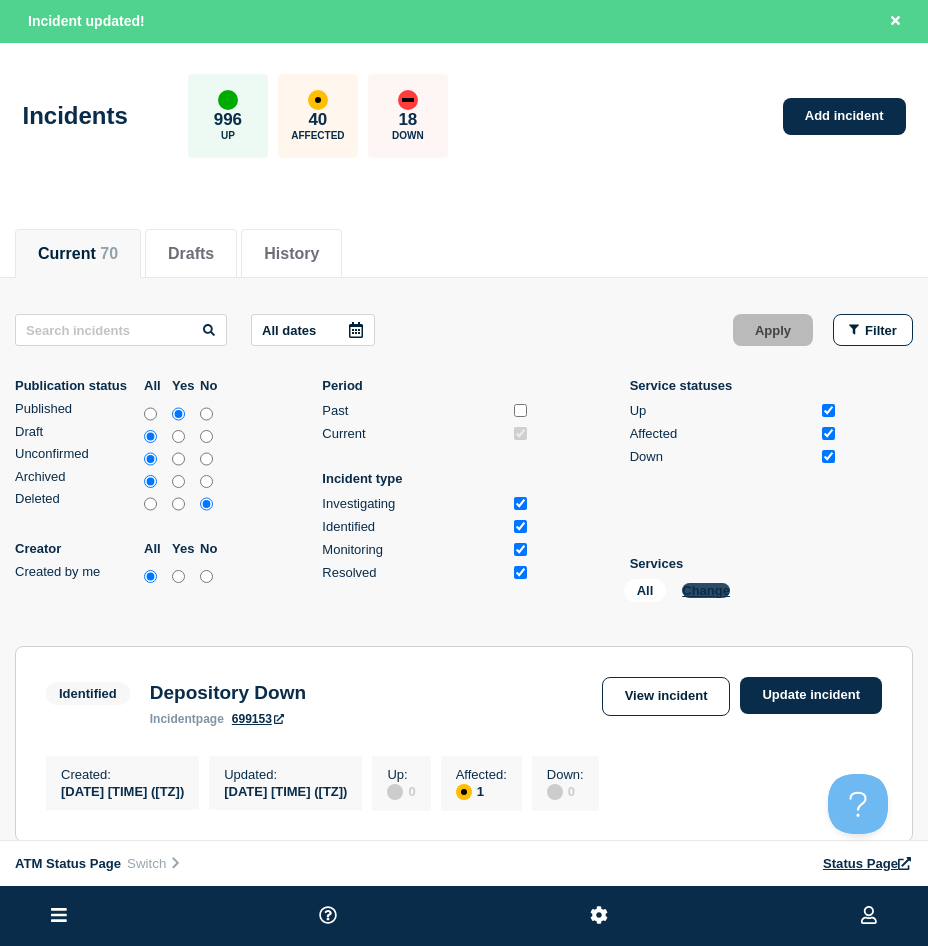 click on "Change" at bounding box center (706, 590) 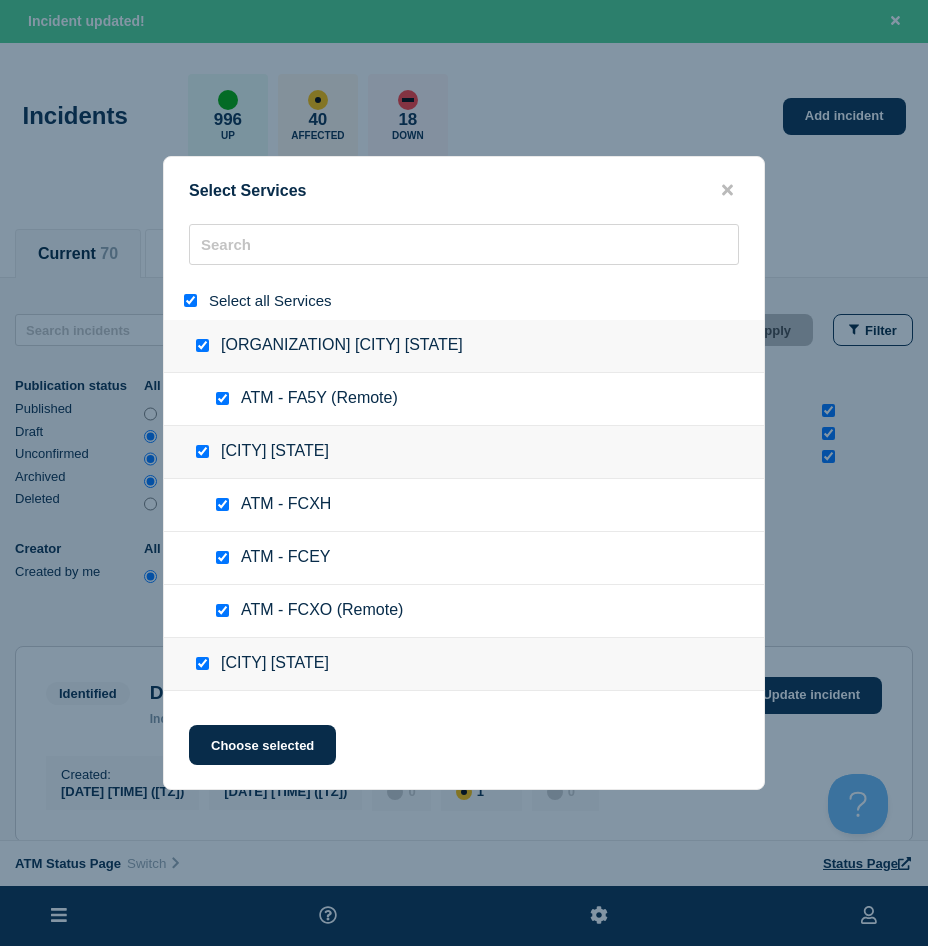 click at bounding box center [190, 300] 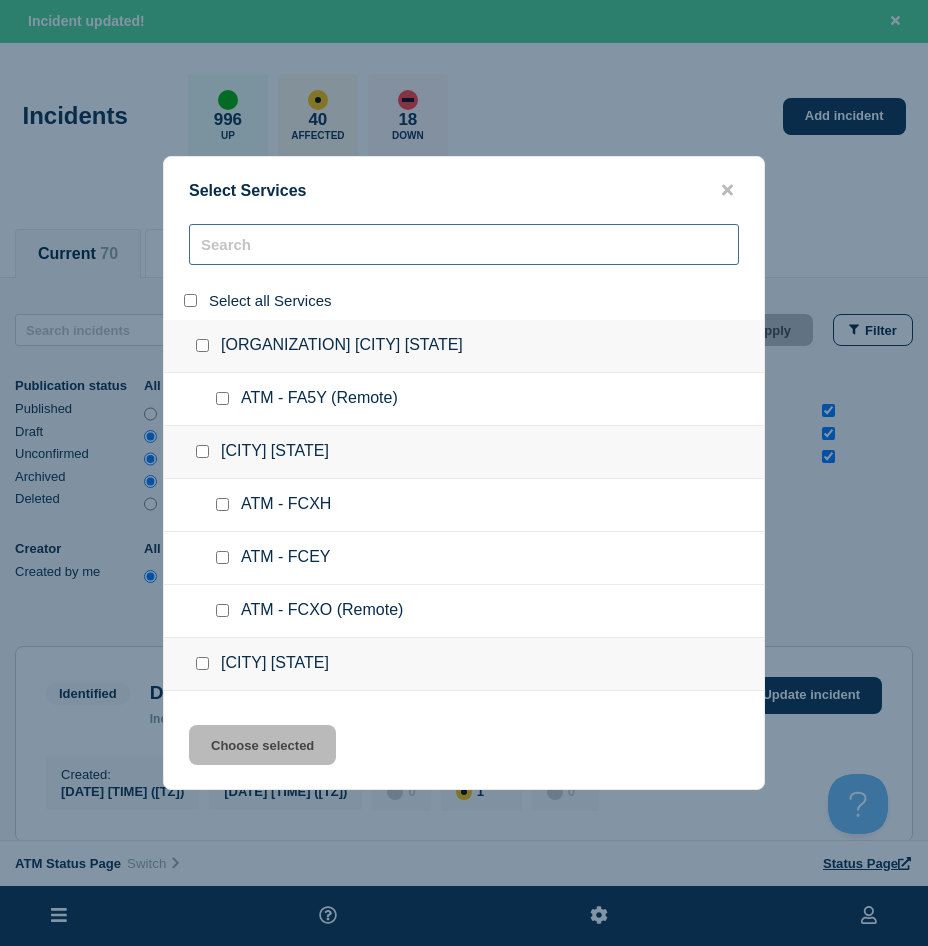 click at bounding box center (464, 244) 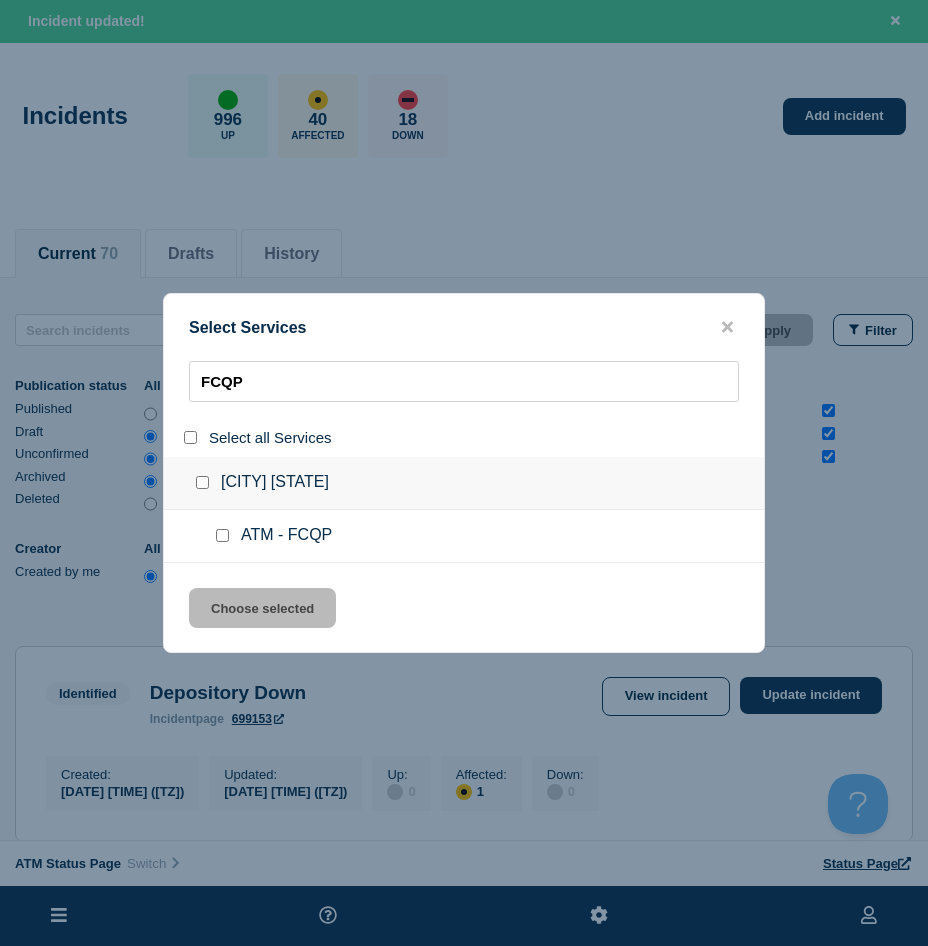 click at bounding box center (222, 535) 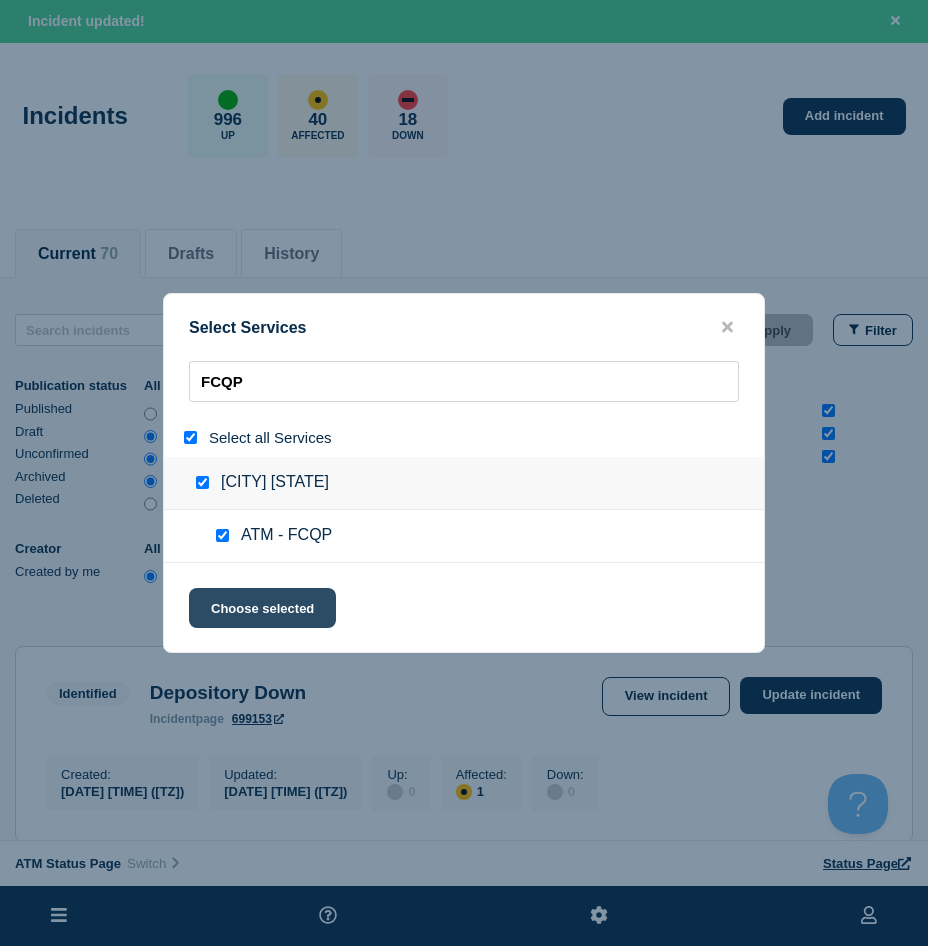 click on "Choose selected" 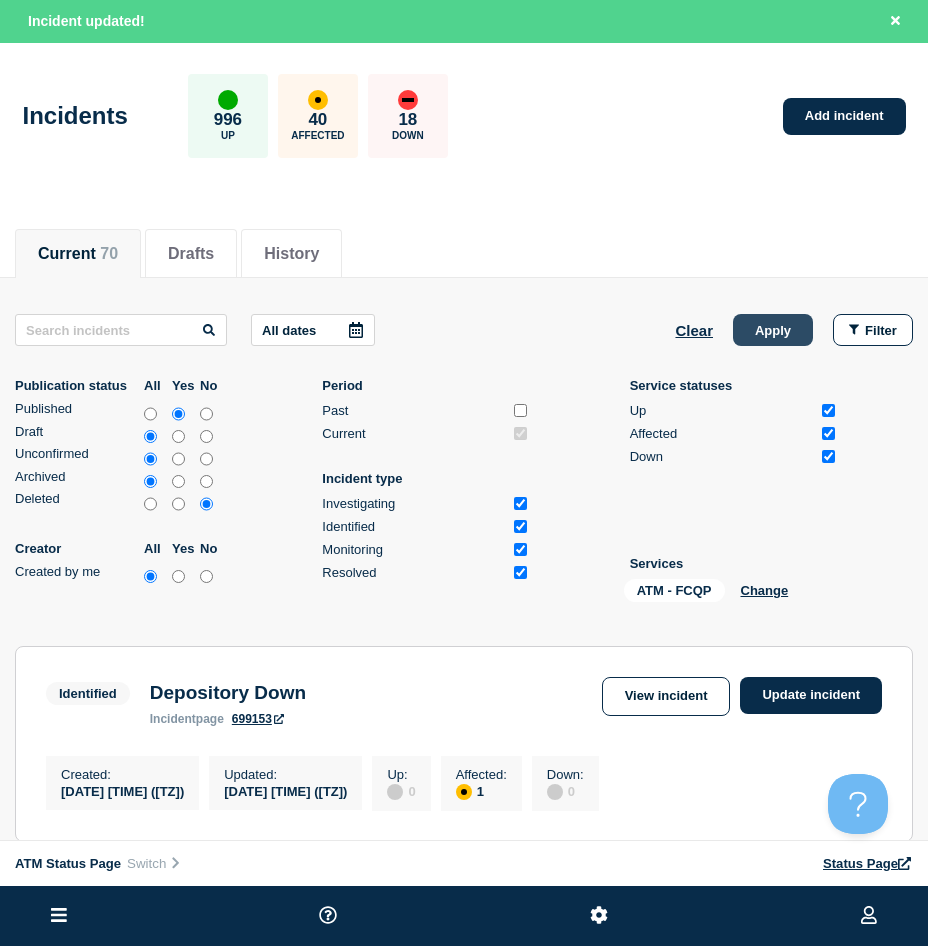 click on "Apply" 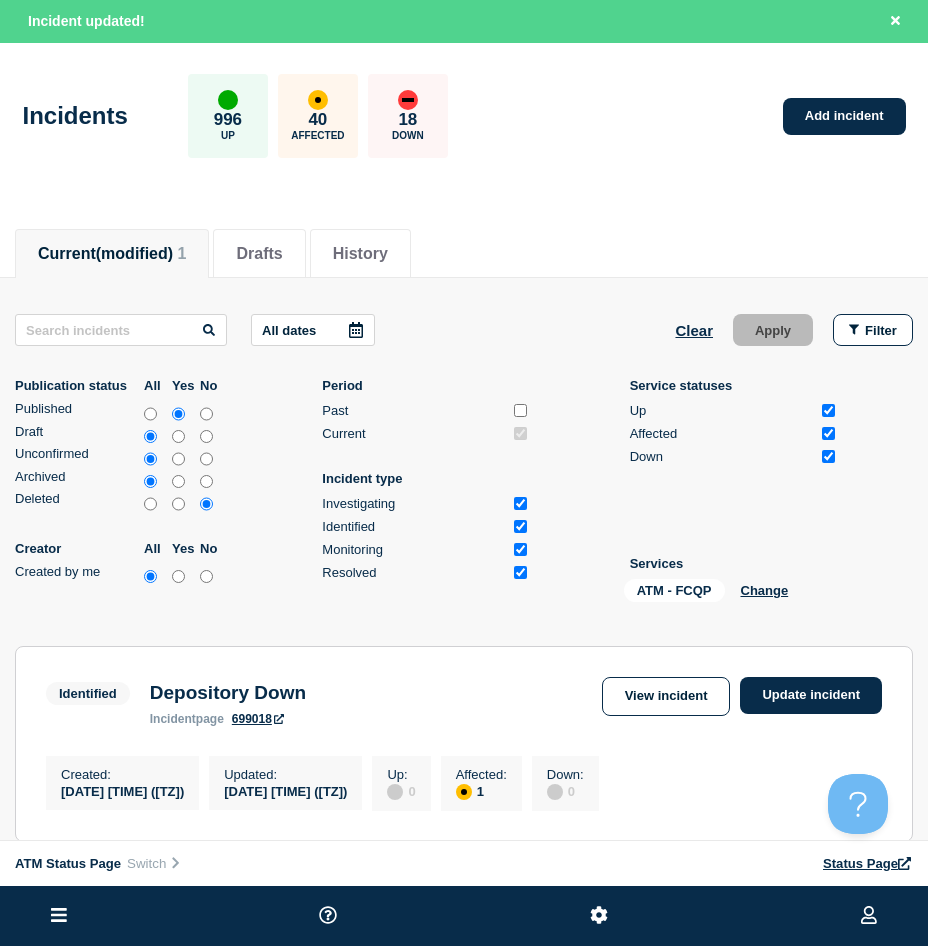 scroll, scrollTop: 262, scrollLeft: 0, axis: vertical 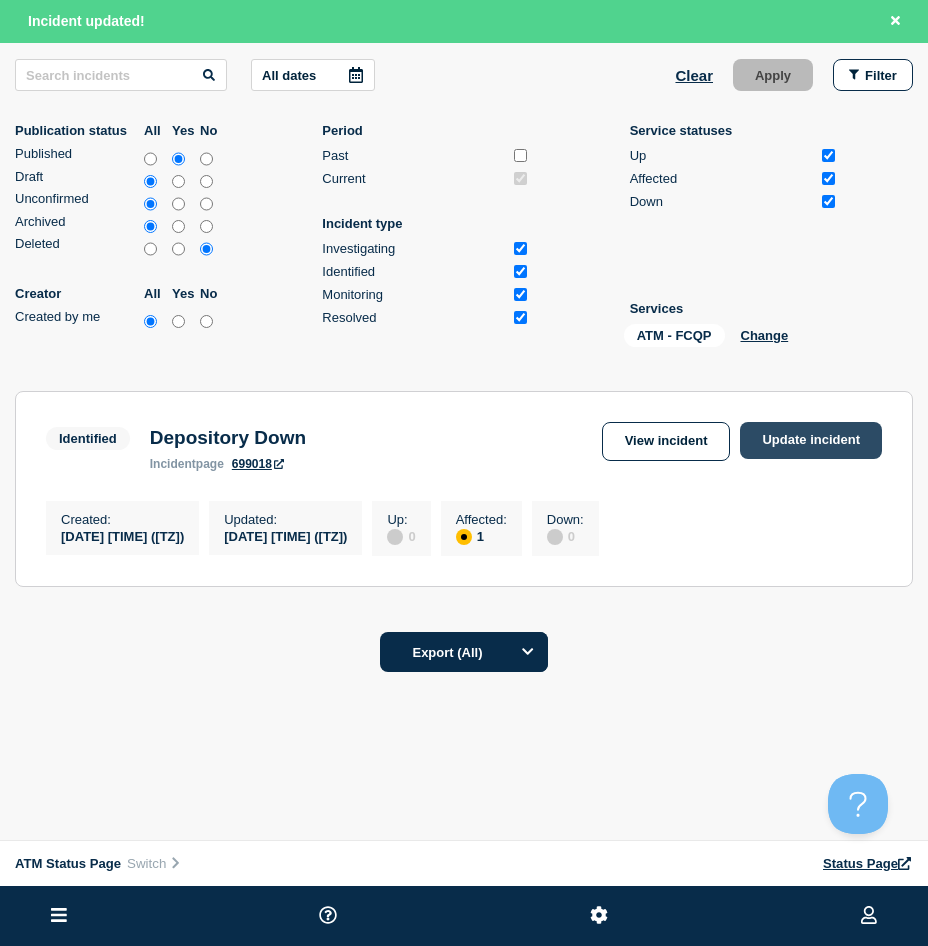 click on "Update incident" at bounding box center [811, 440] 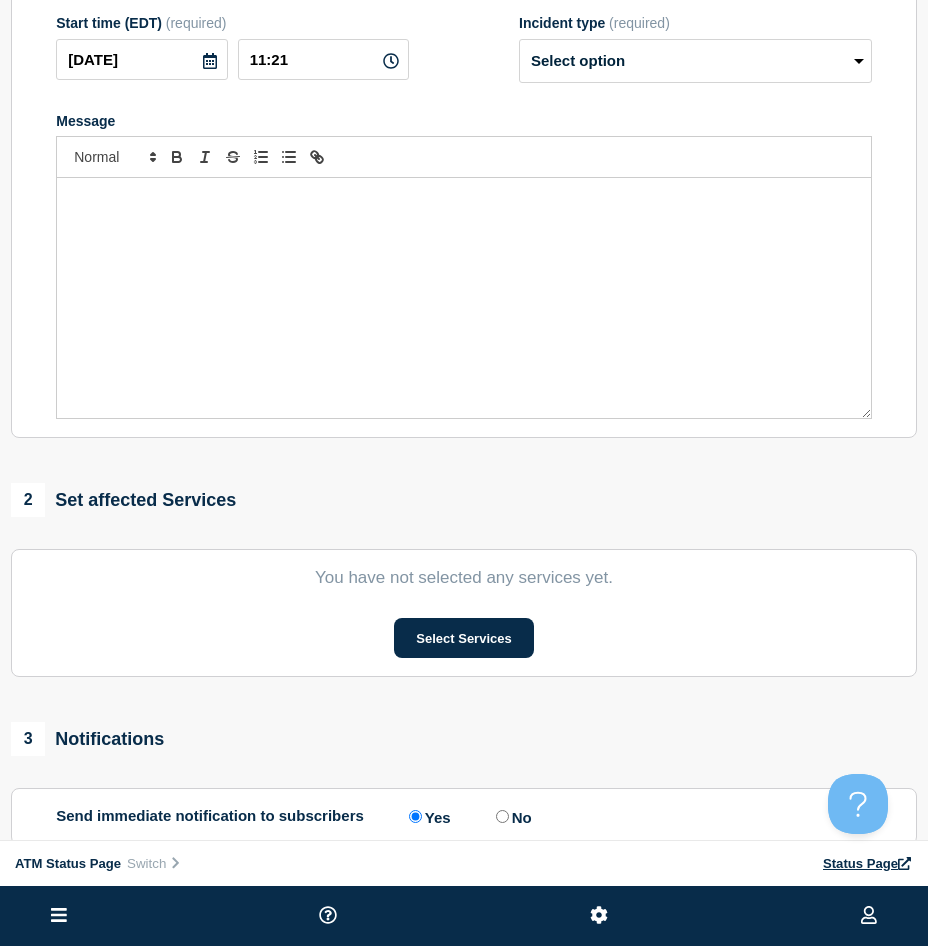 scroll, scrollTop: 0, scrollLeft: 0, axis: both 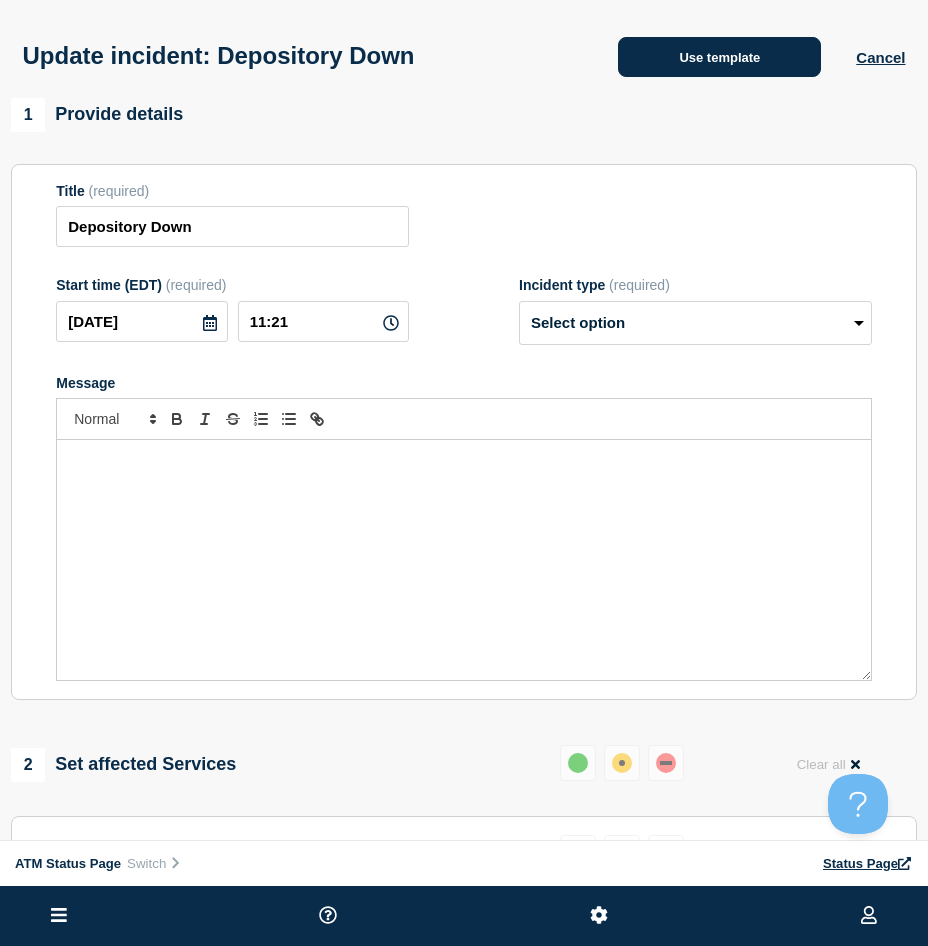 click on "Use template" at bounding box center [719, 57] 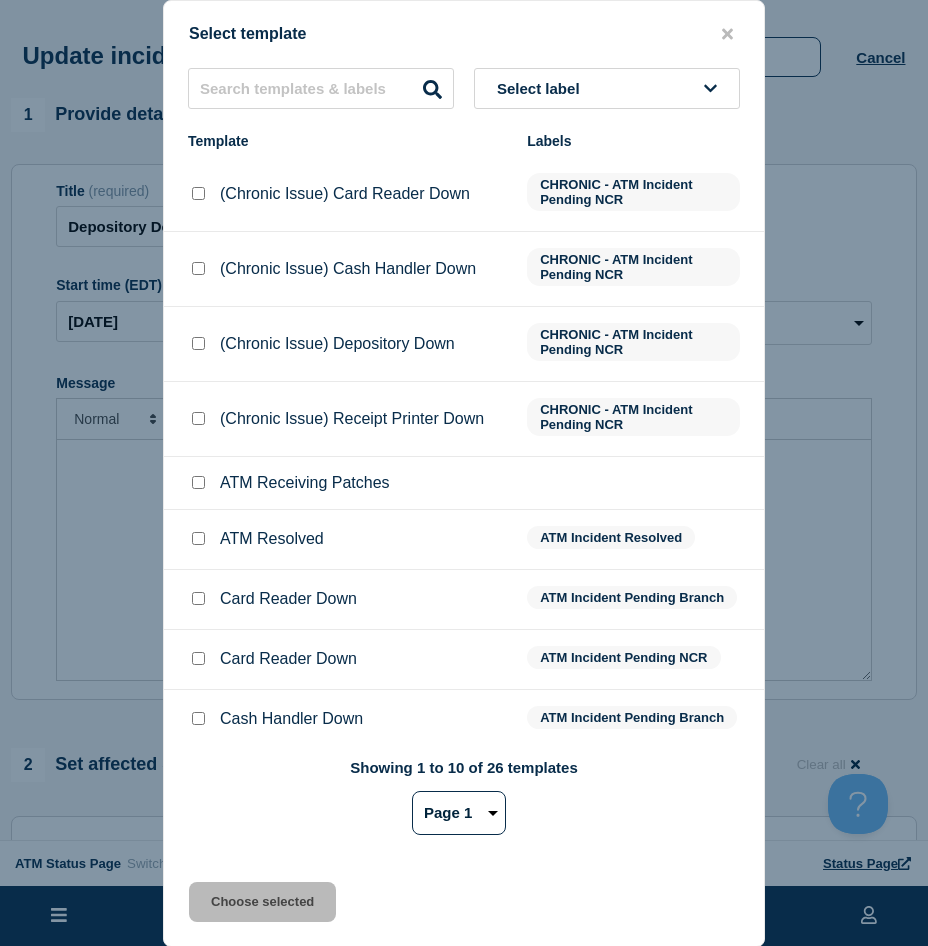 click at bounding box center [198, 538] 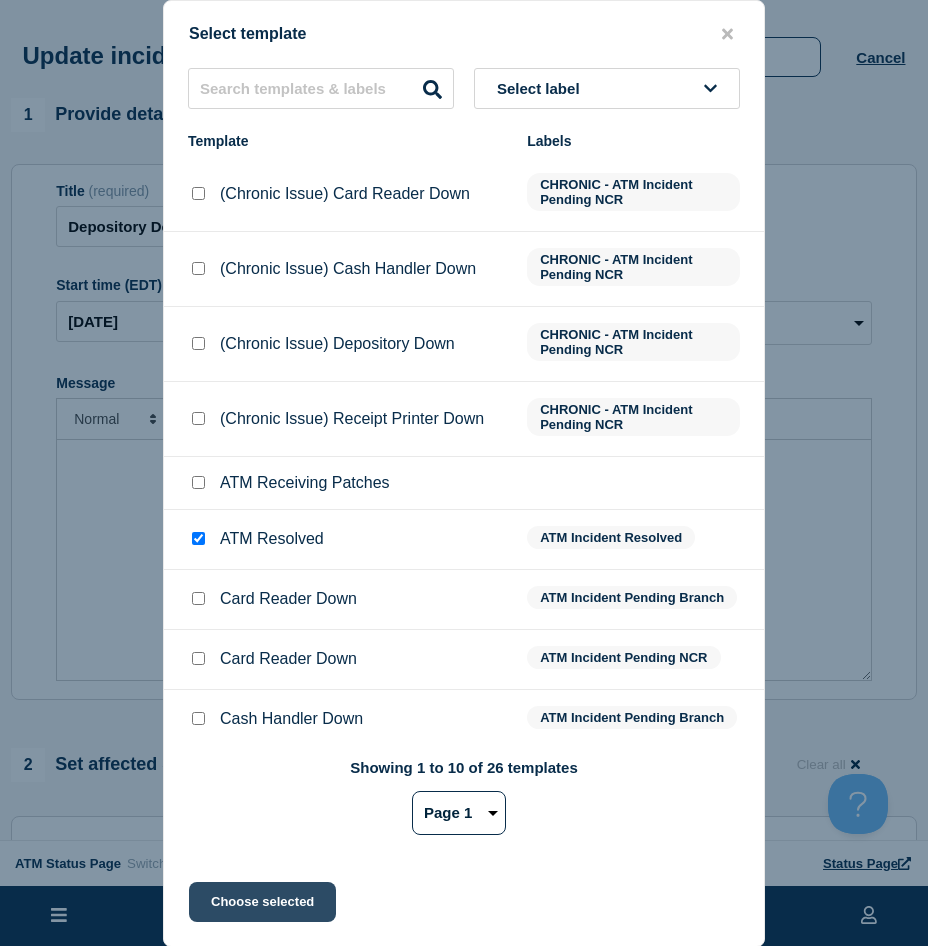 click on "Choose selected" 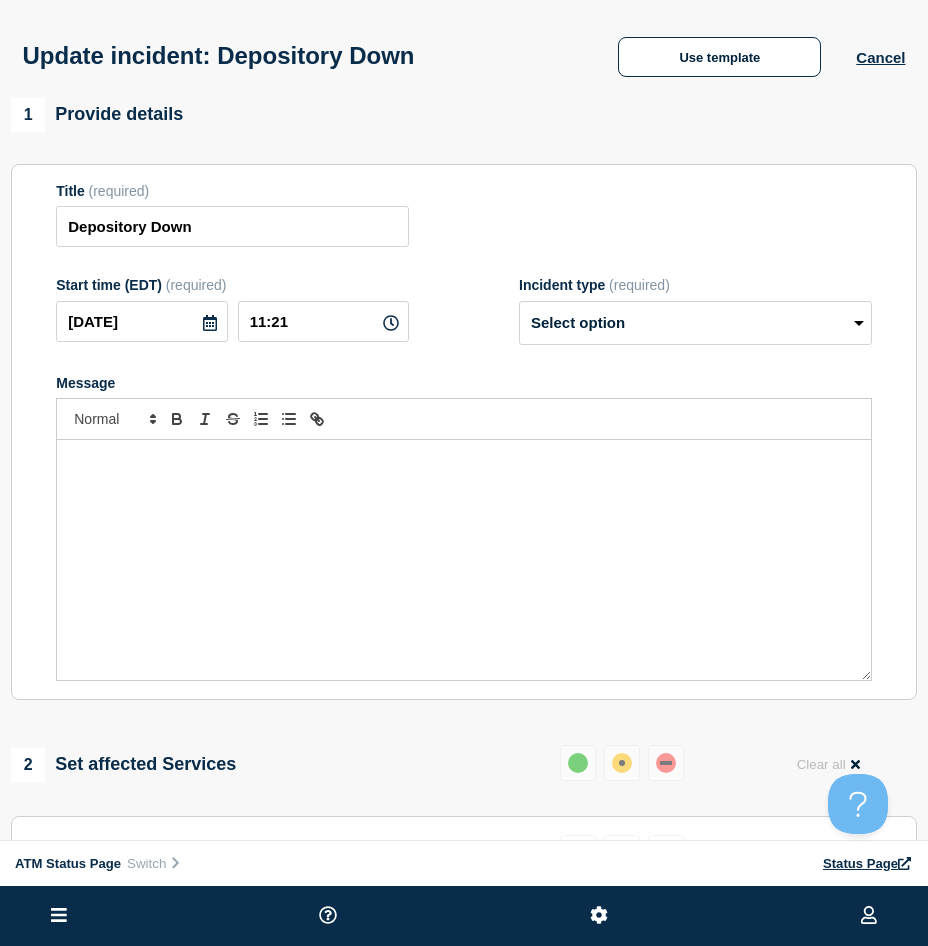 scroll, scrollTop: 100, scrollLeft: 0, axis: vertical 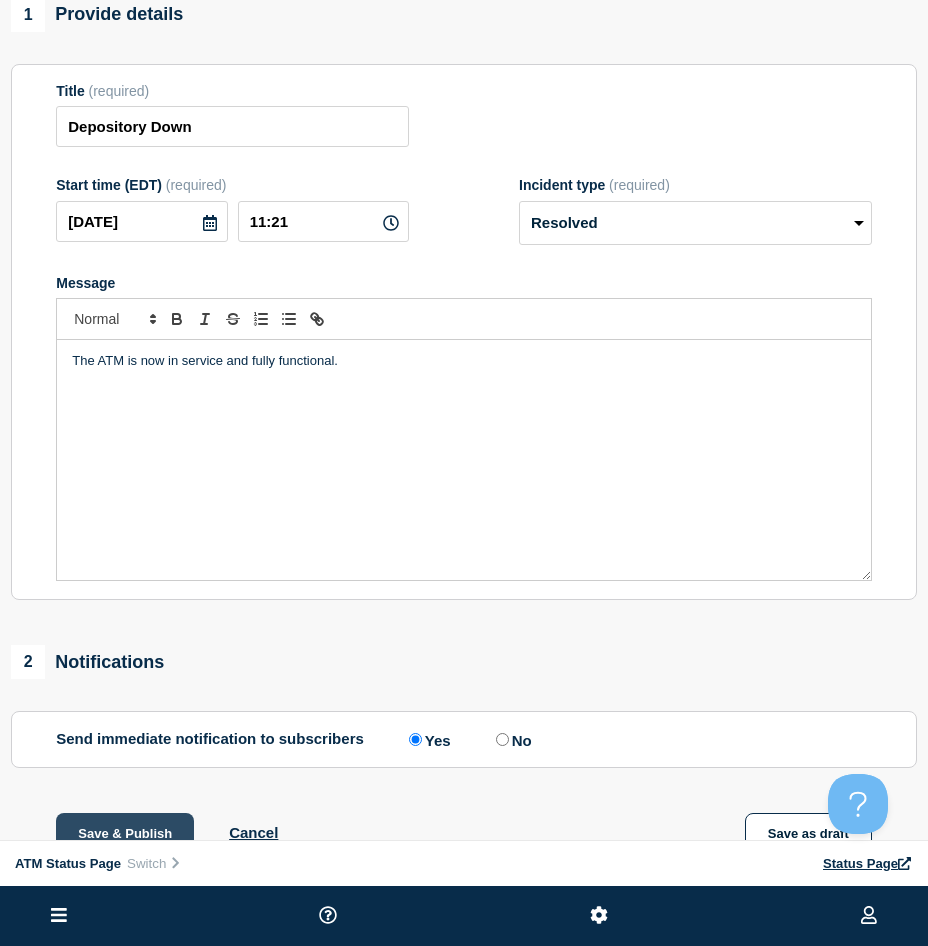 click on "Save & Publish" at bounding box center (125, 833) 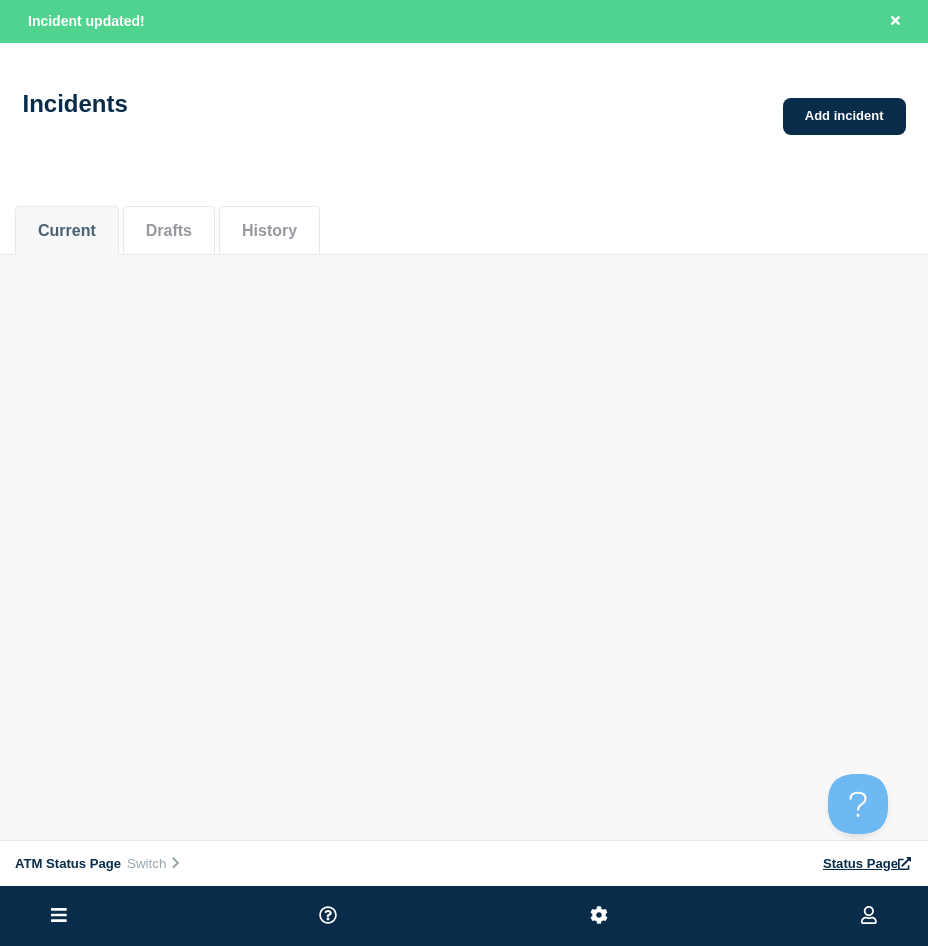 scroll, scrollTop: 0, scrollLeft: 0, axis: both 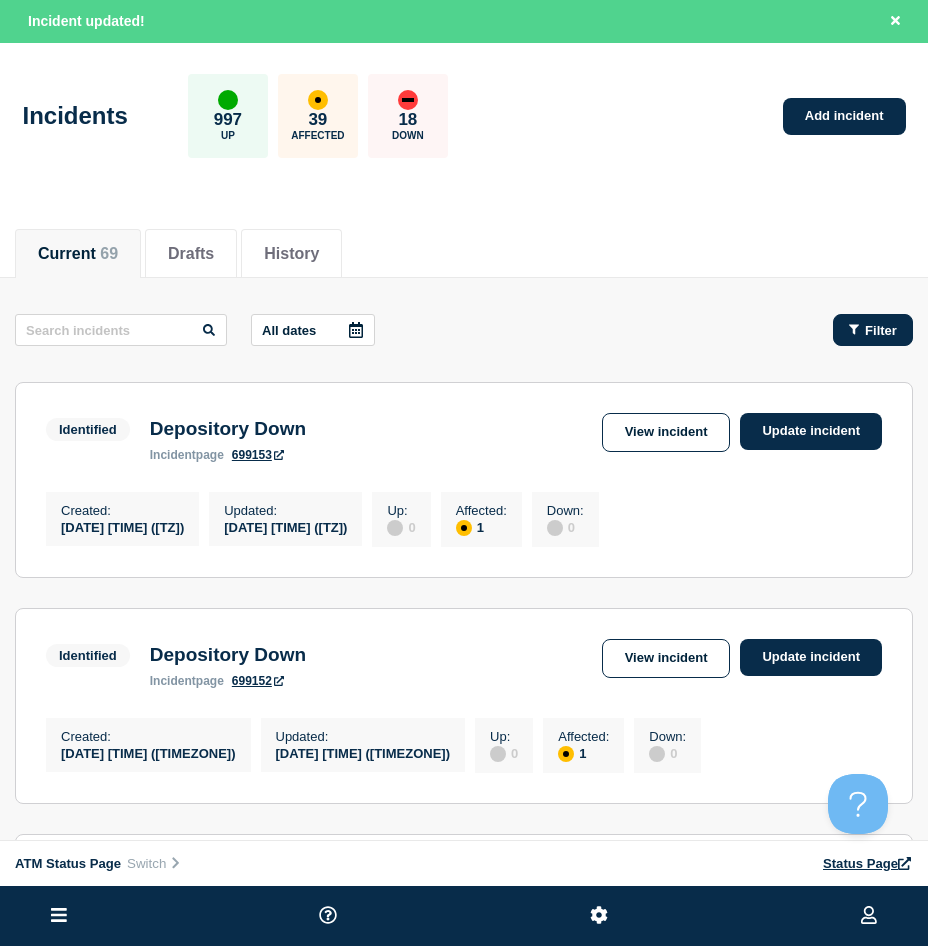 click on "Filter" at bounding box center (873, 330) 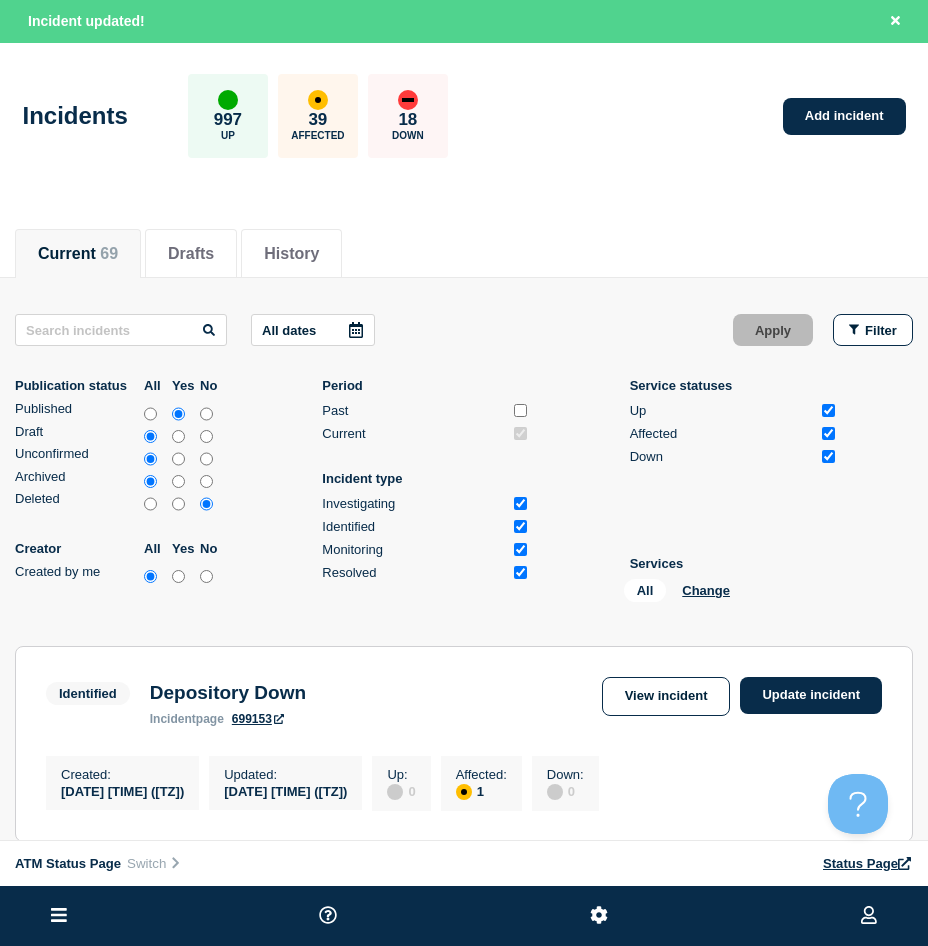 click on "All Change" at bounding box center [724, 594] 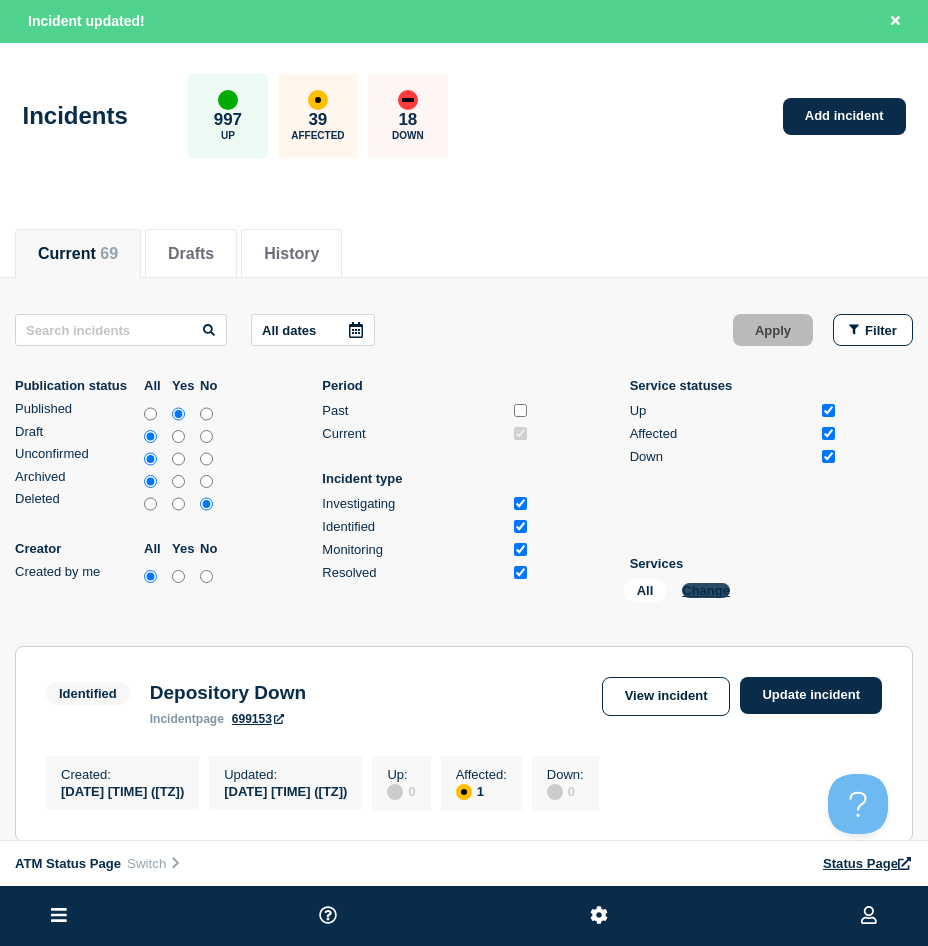 click on "Change" at bounding box center [706, 590] 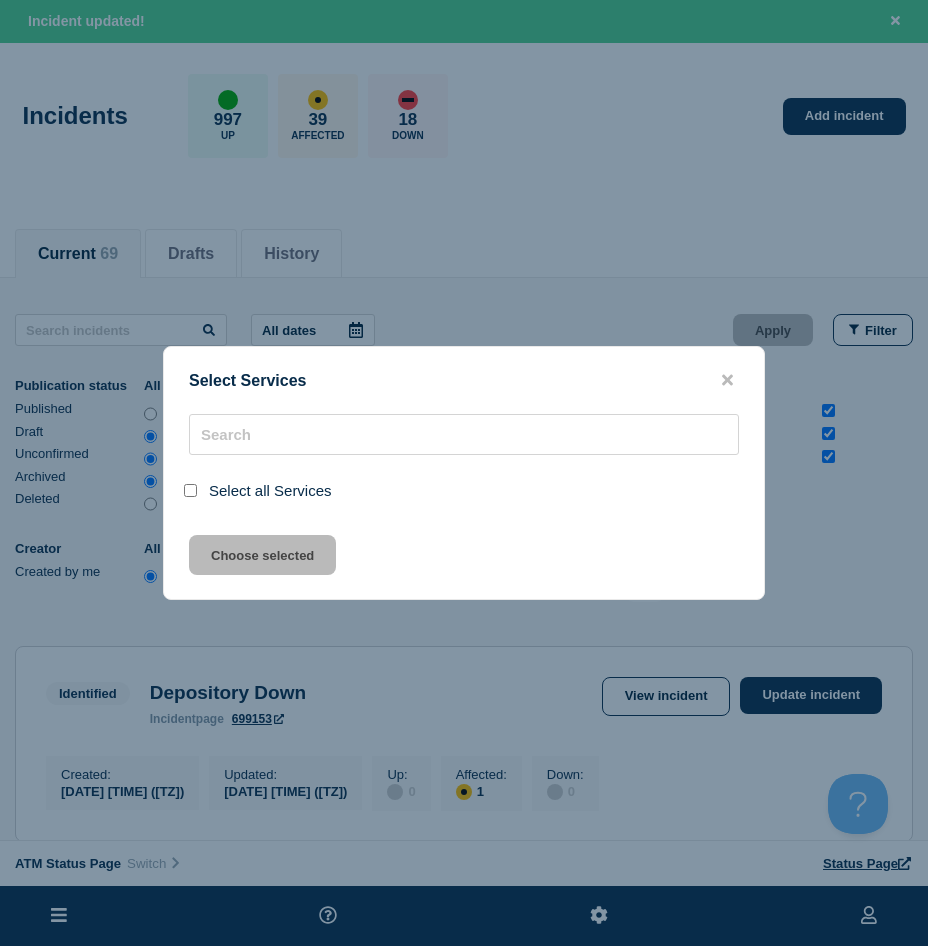 click on "Select Services Select all Services Choose selected" at bounding box center (464, 473) 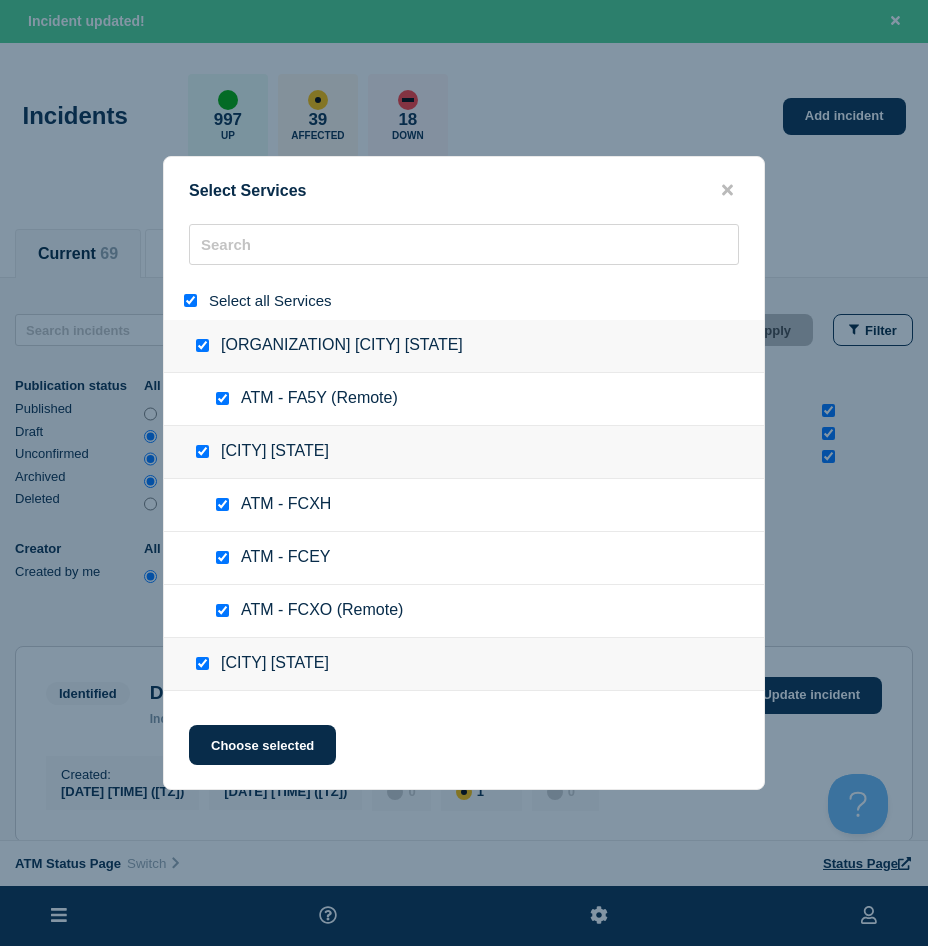 drag, startPoint x: 190, startPoint y: 300, endPoint x: 235, endPoint y: 254, distance: 64.3506 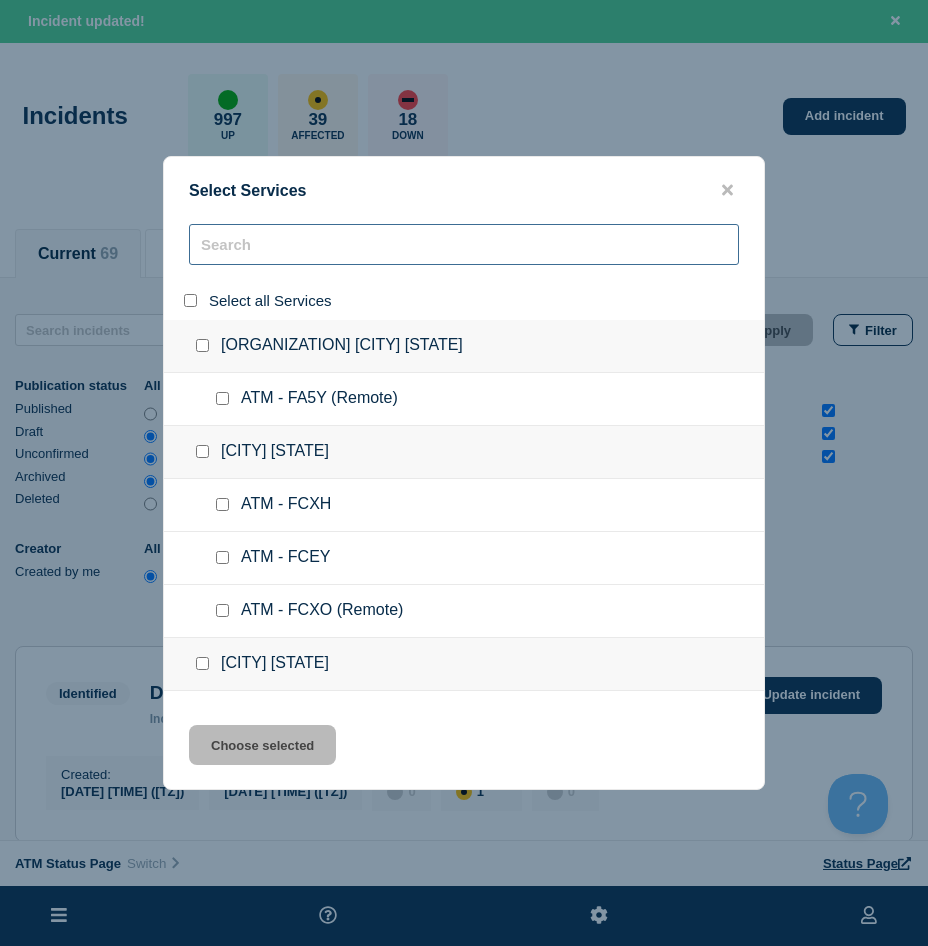 click at bounding box center (464, 244) 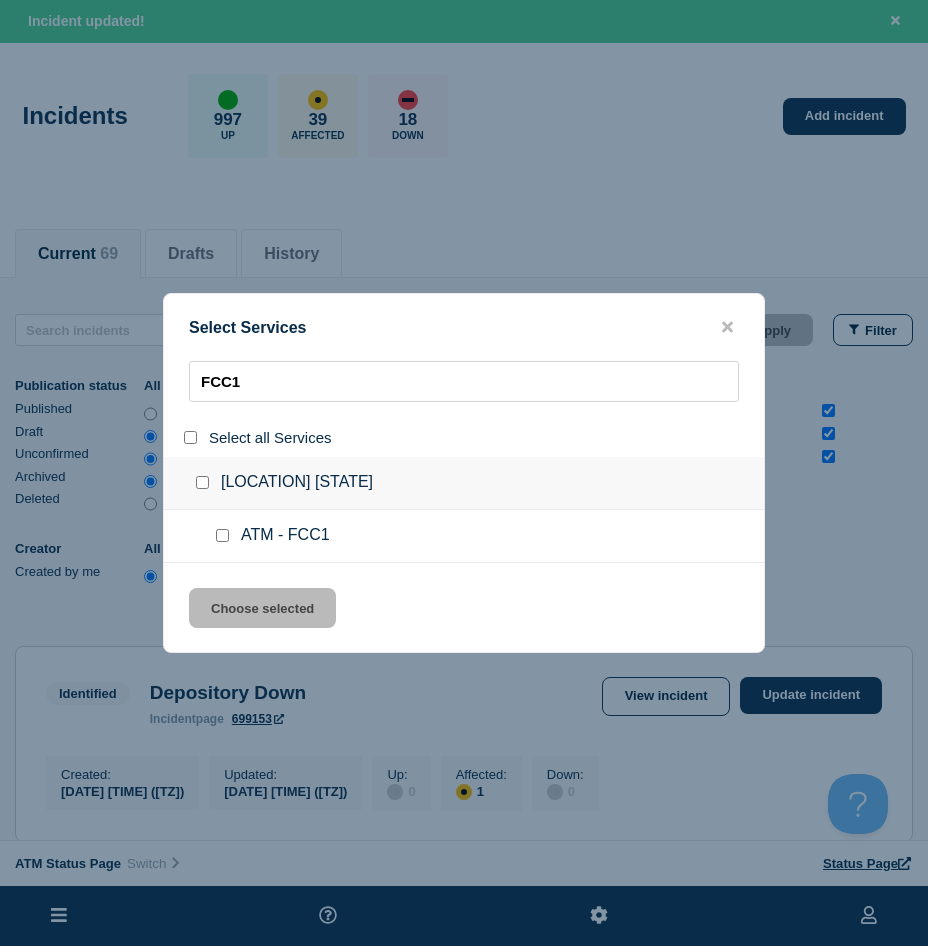 click at bounding box center [222, 535] 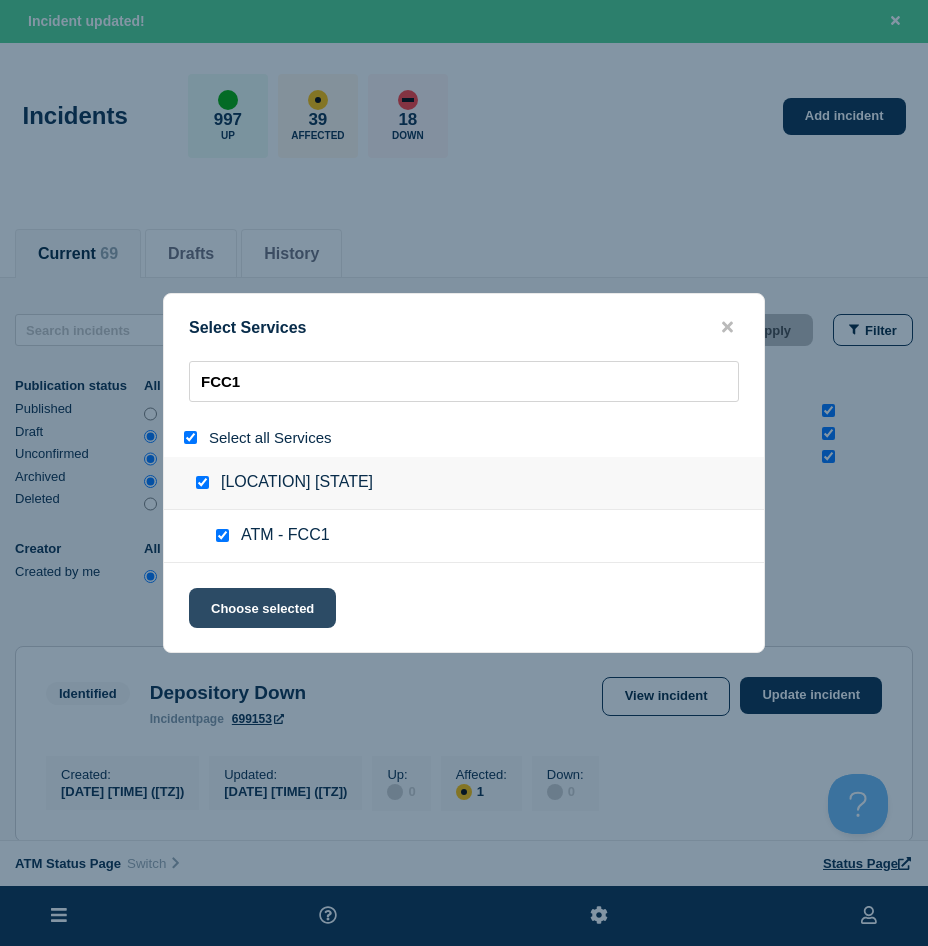 click on "Choose selected" 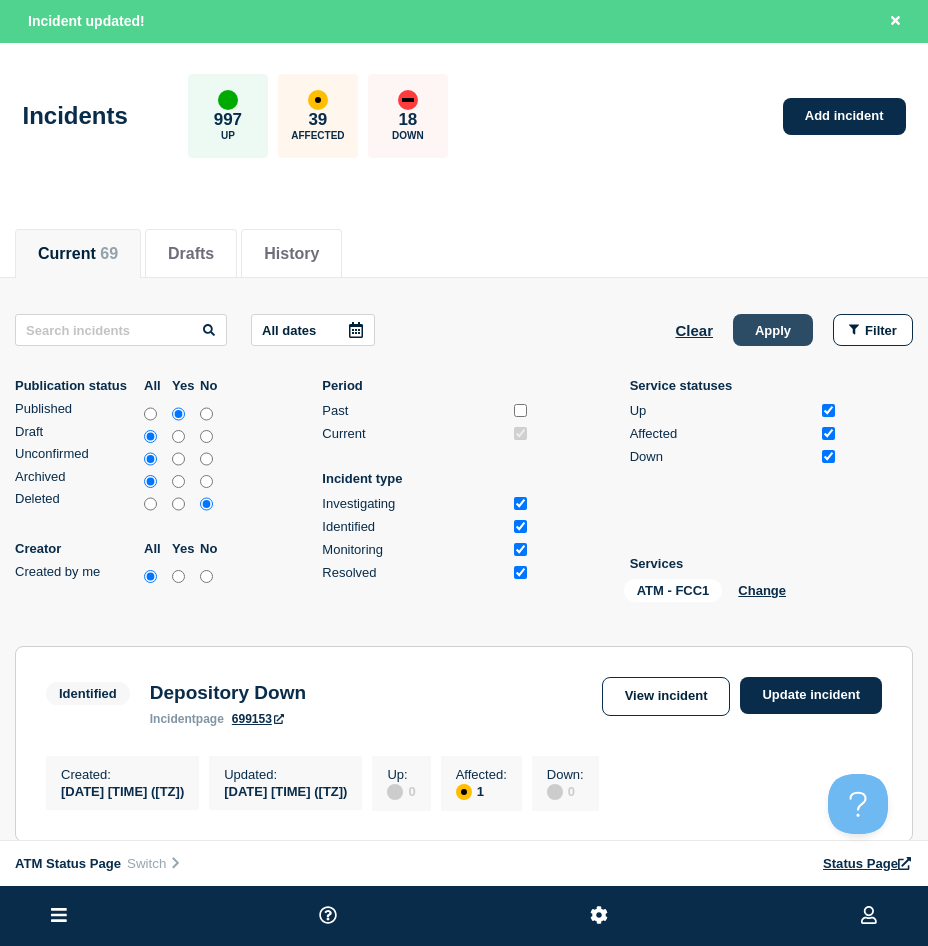 click on "Apply" 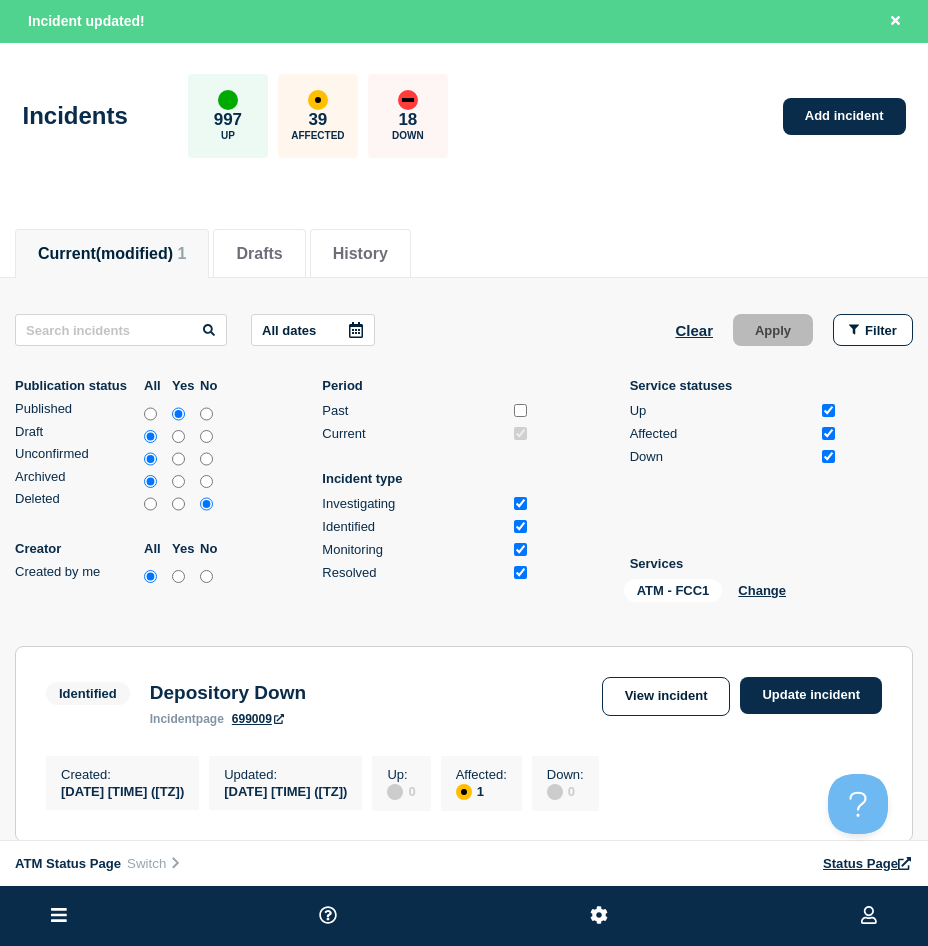 scroll, scrollTop: 200, scrollLeft: 0, axis: vertical 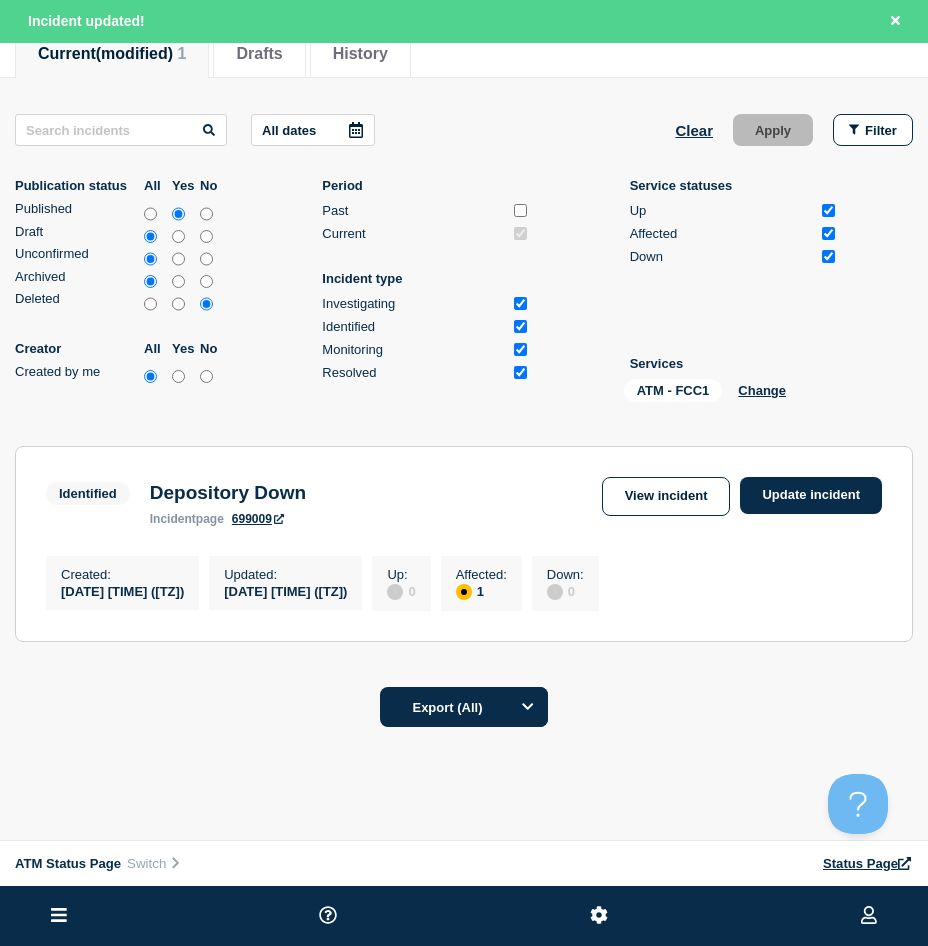 click on "Identified Depository Down incident  page 699009  View incident Update incident" 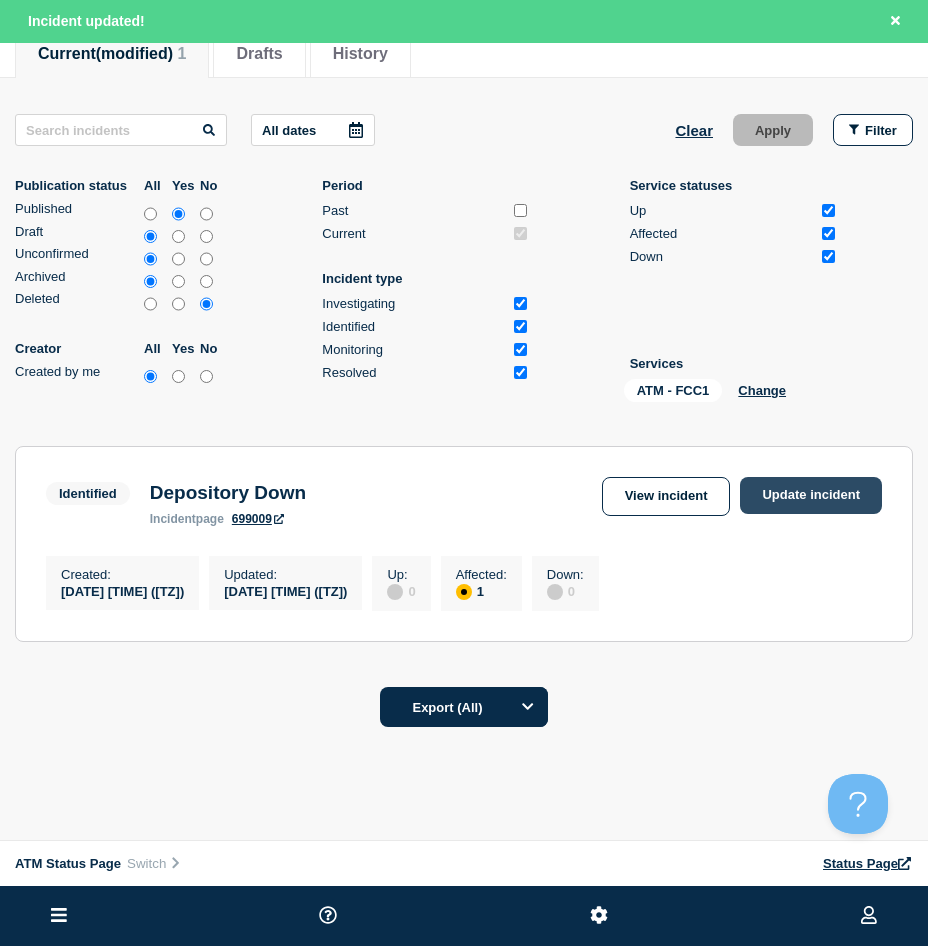 click on "Update incident" at bounding box center [811, 495] 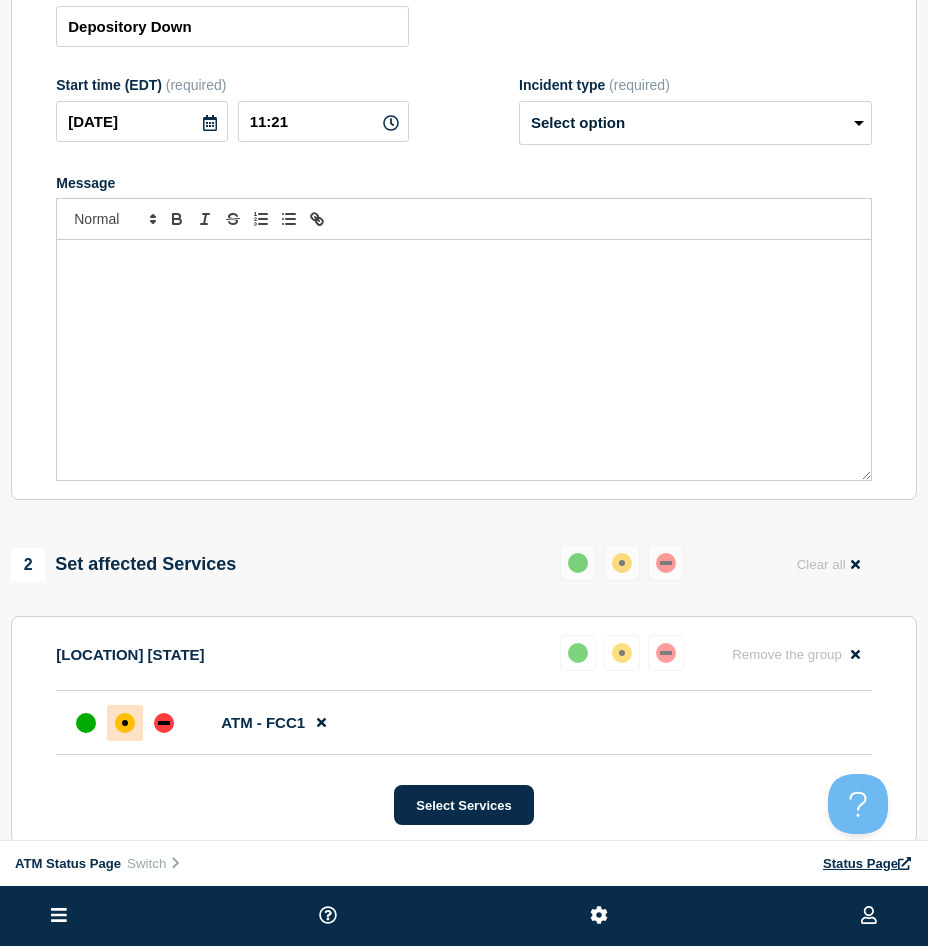 scroll, scrollTop: 0, scrollLeft: 0, axis: both 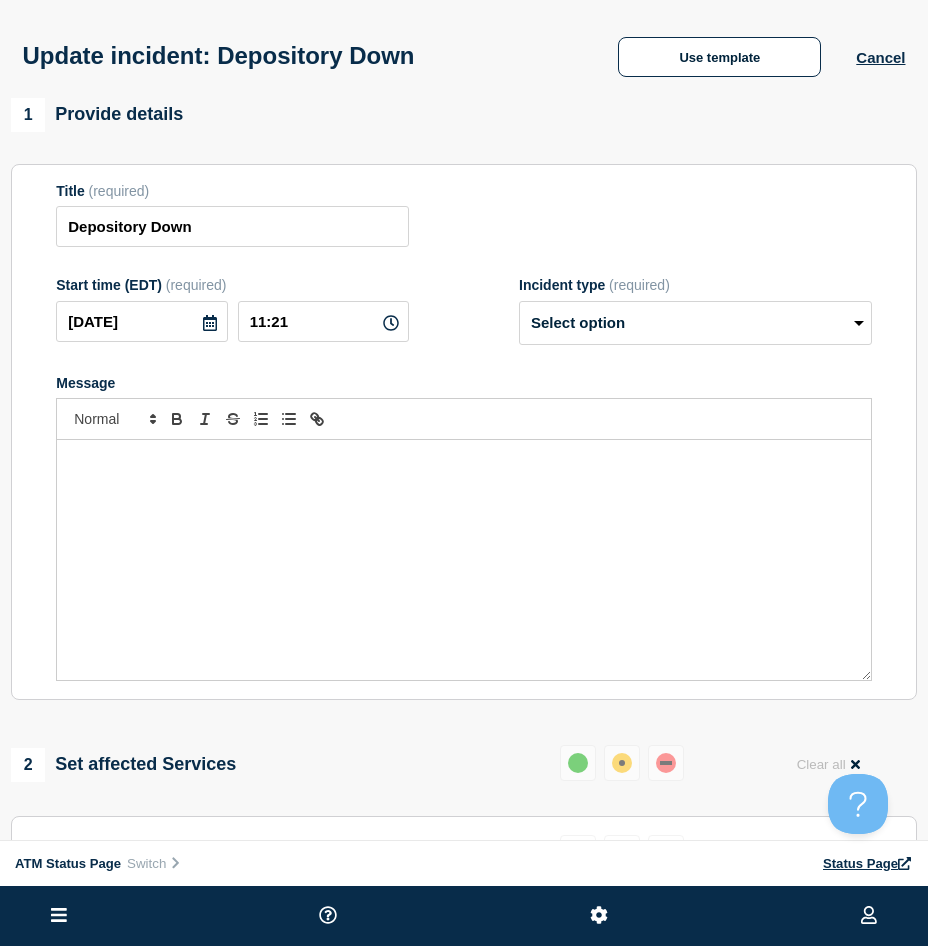 click on "Update incident: Depository Down Use template Cancel" at bounding box center [464, 49] 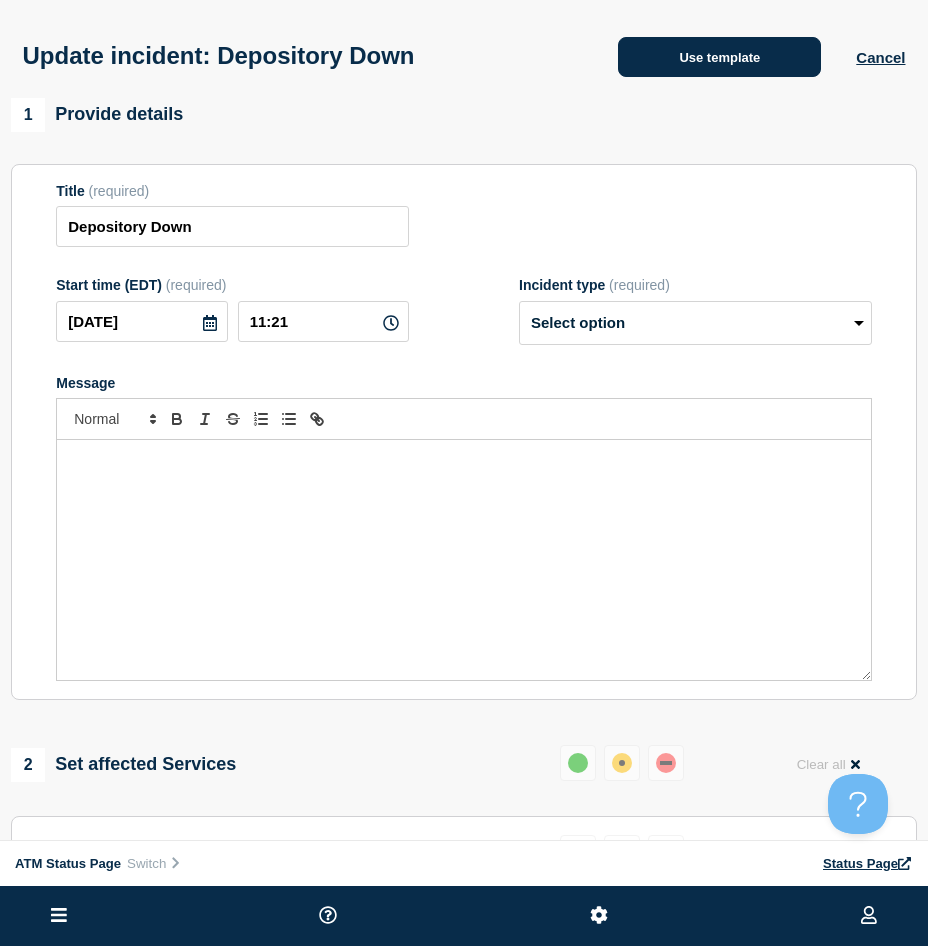 click on "Use template" at bounding box center (719, 57) 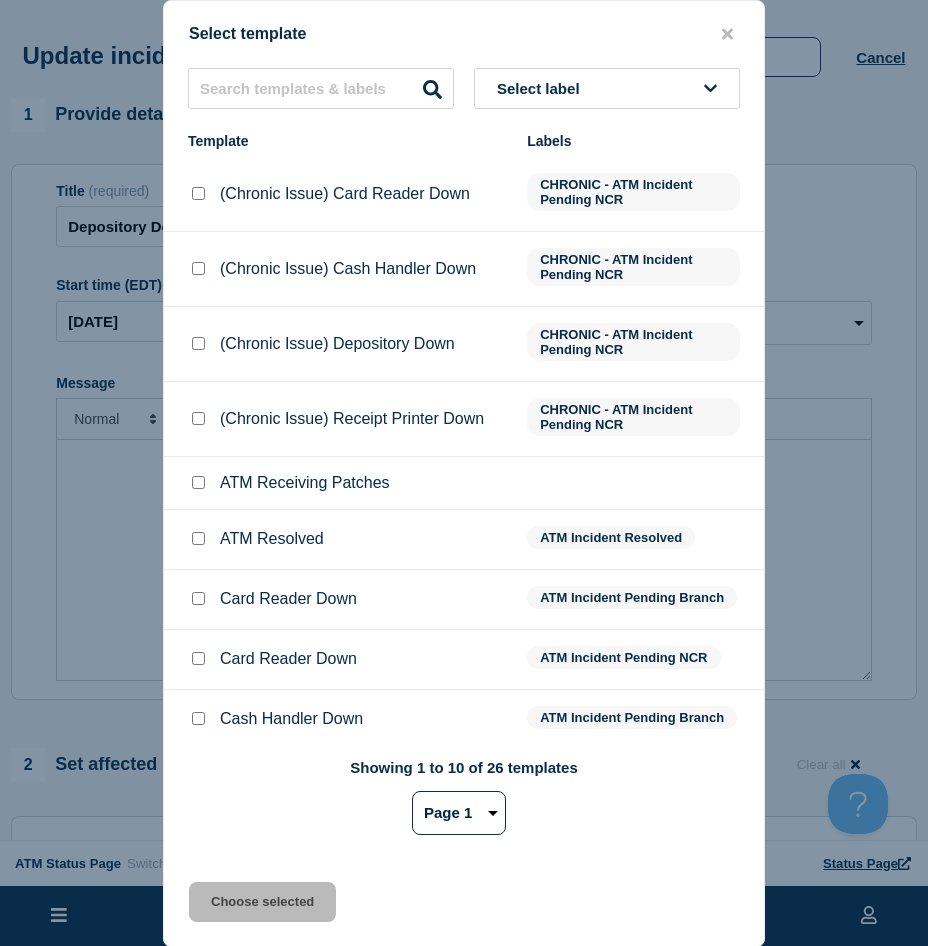 click at bounding box center [198, 538] 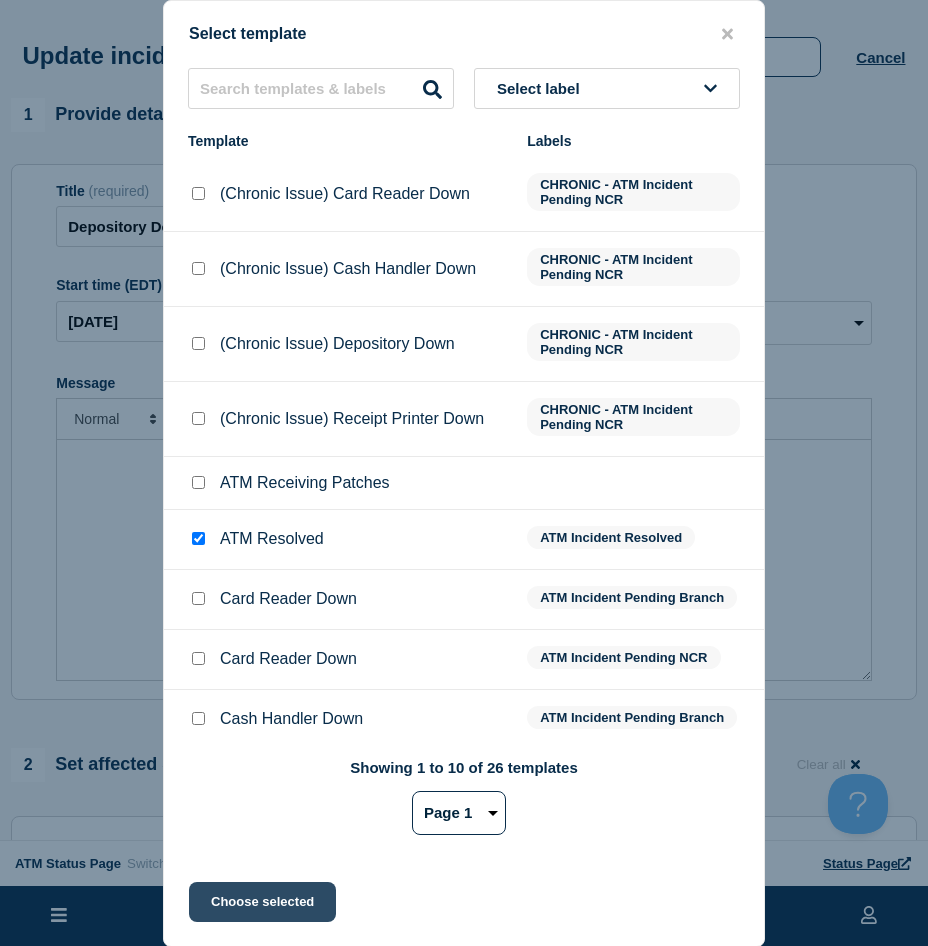 click on "Choose selected" 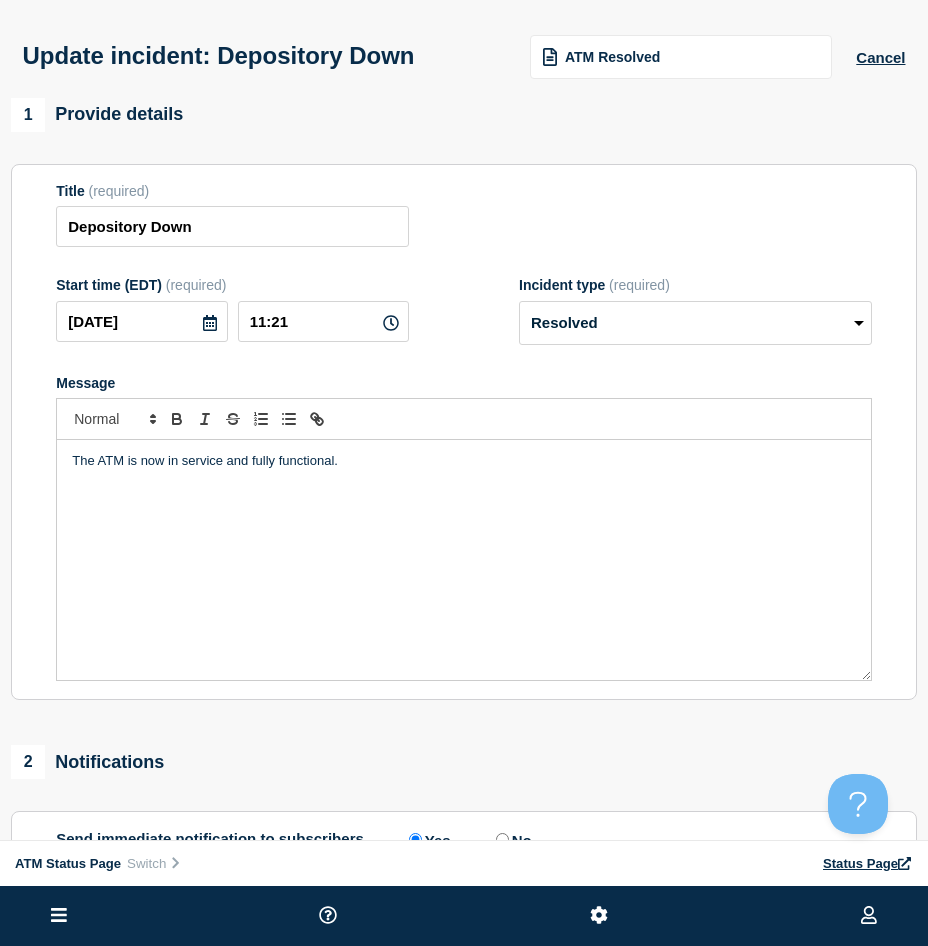 scroll, scrollTop: 100, scrollLeft: 0, axis: vertical 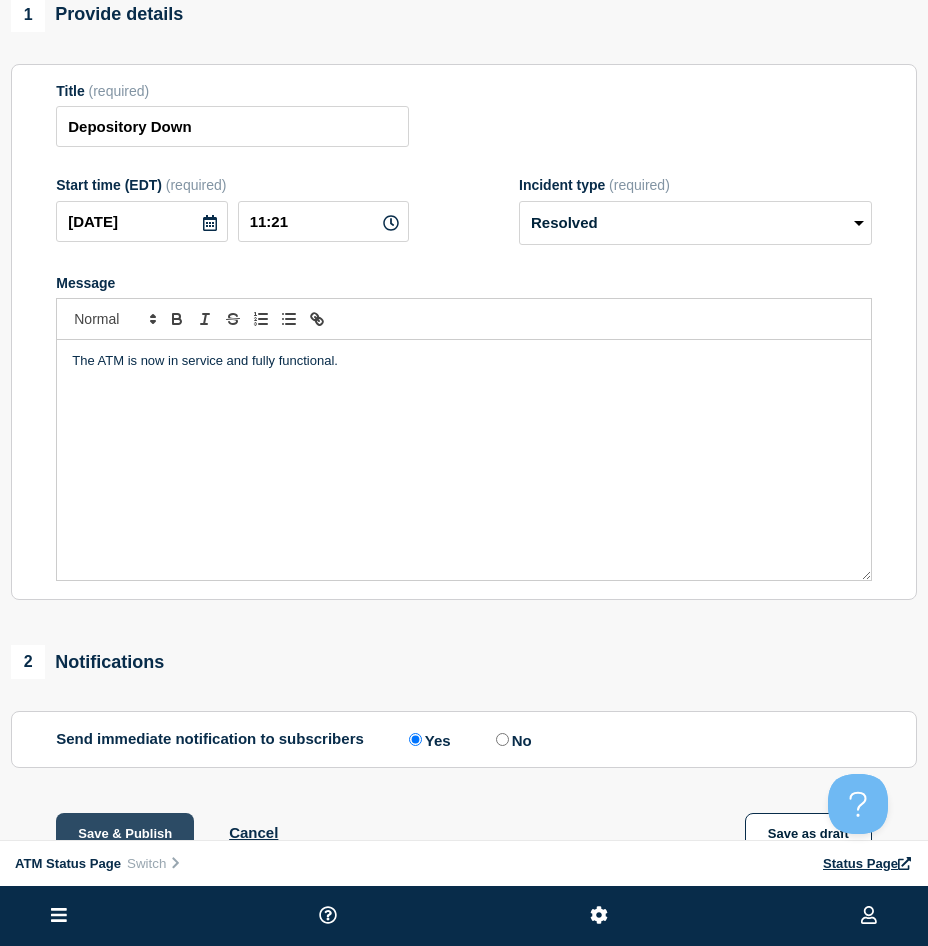 click on "Save & Publish" at bounding box center [125, 833] 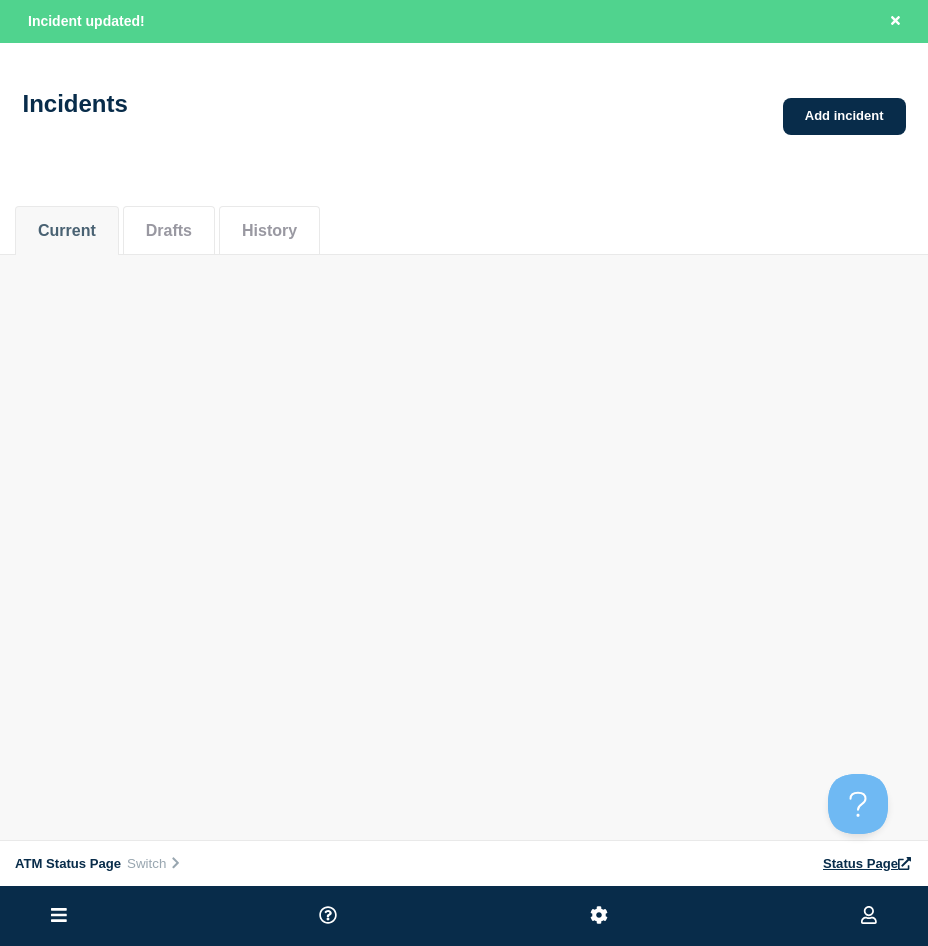 scroll, scrollTop: 0, scrollLeft: 0, axis: both 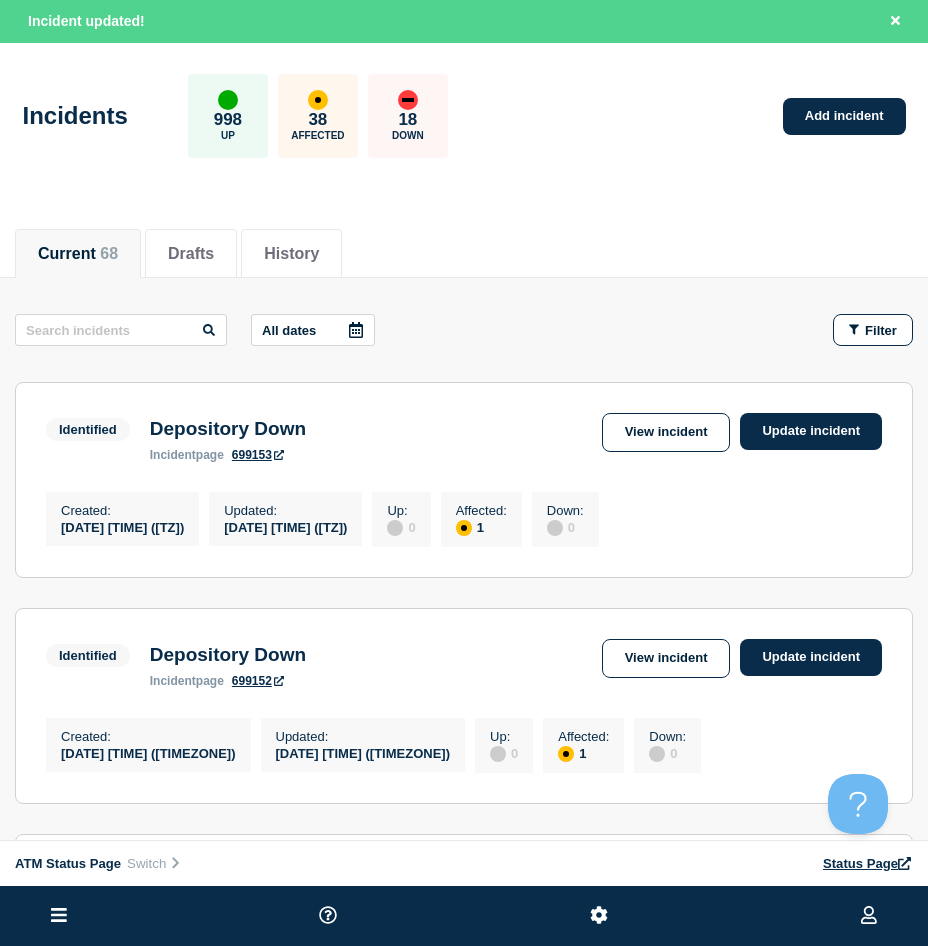 drag, startPoint x: 853, startPoint y: 324, endPoint x: 853, endPoint y: 369, distance: 45 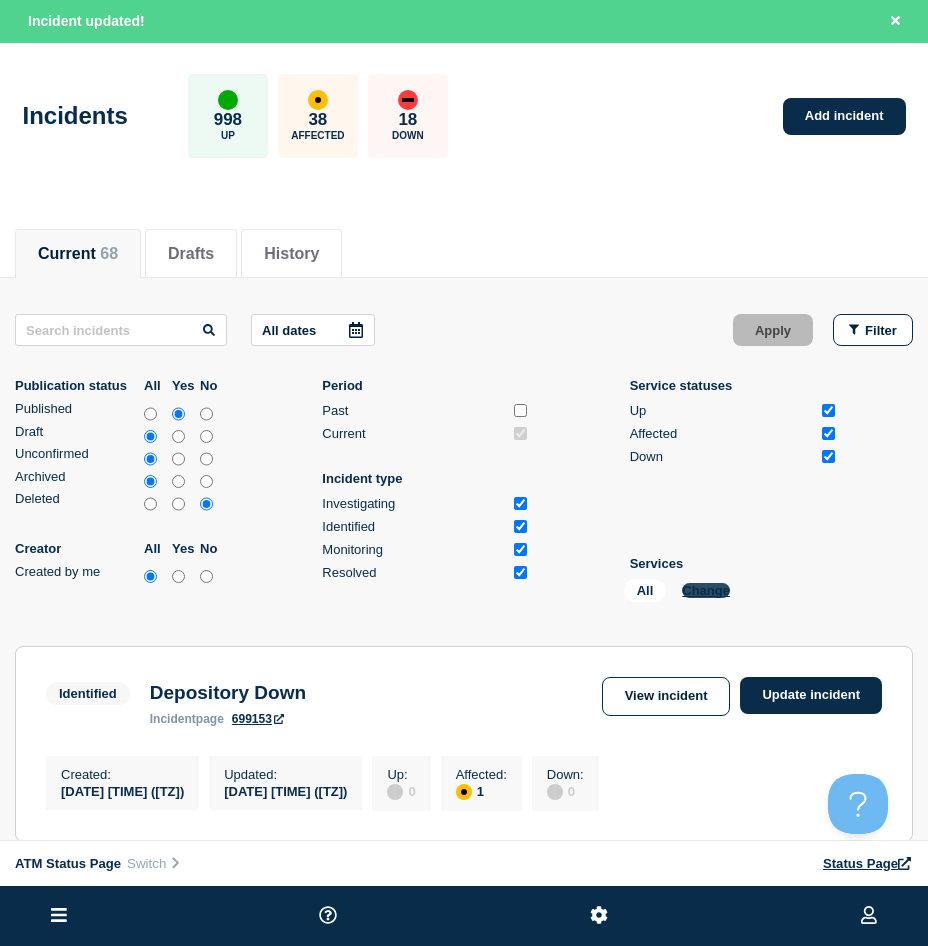 click on "Change" at bounding box center (706, 590) 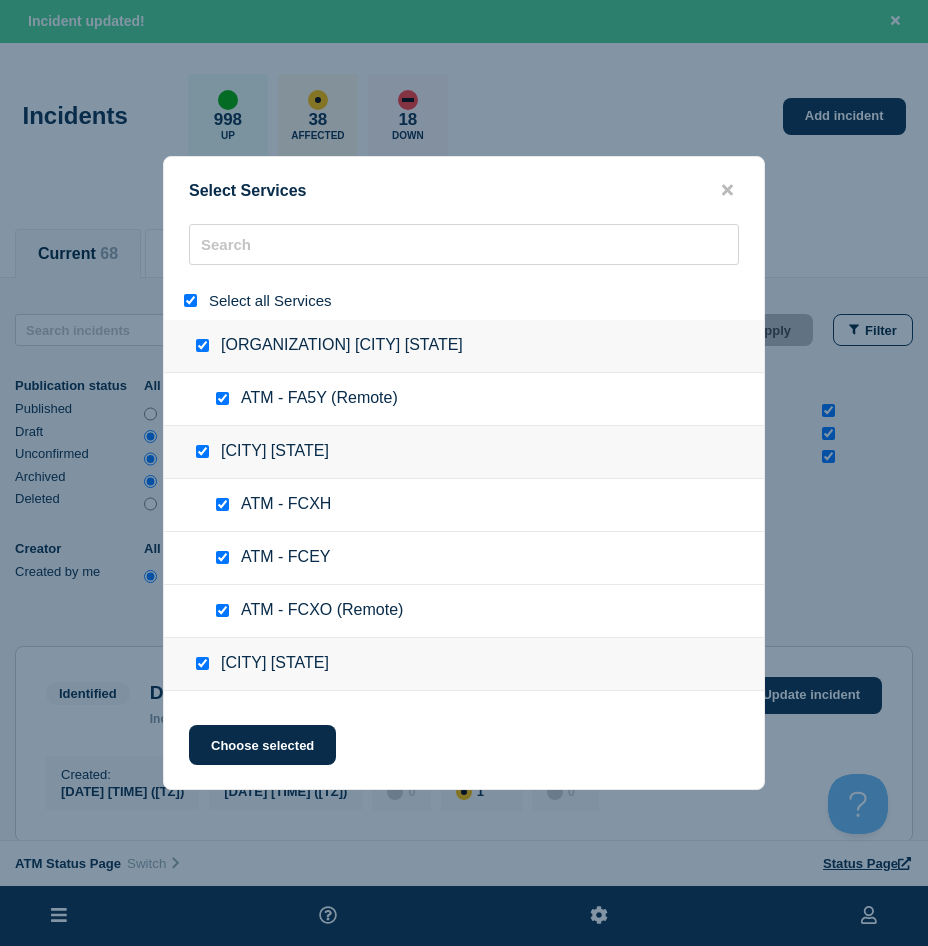 click at bounding box center (190, 300) 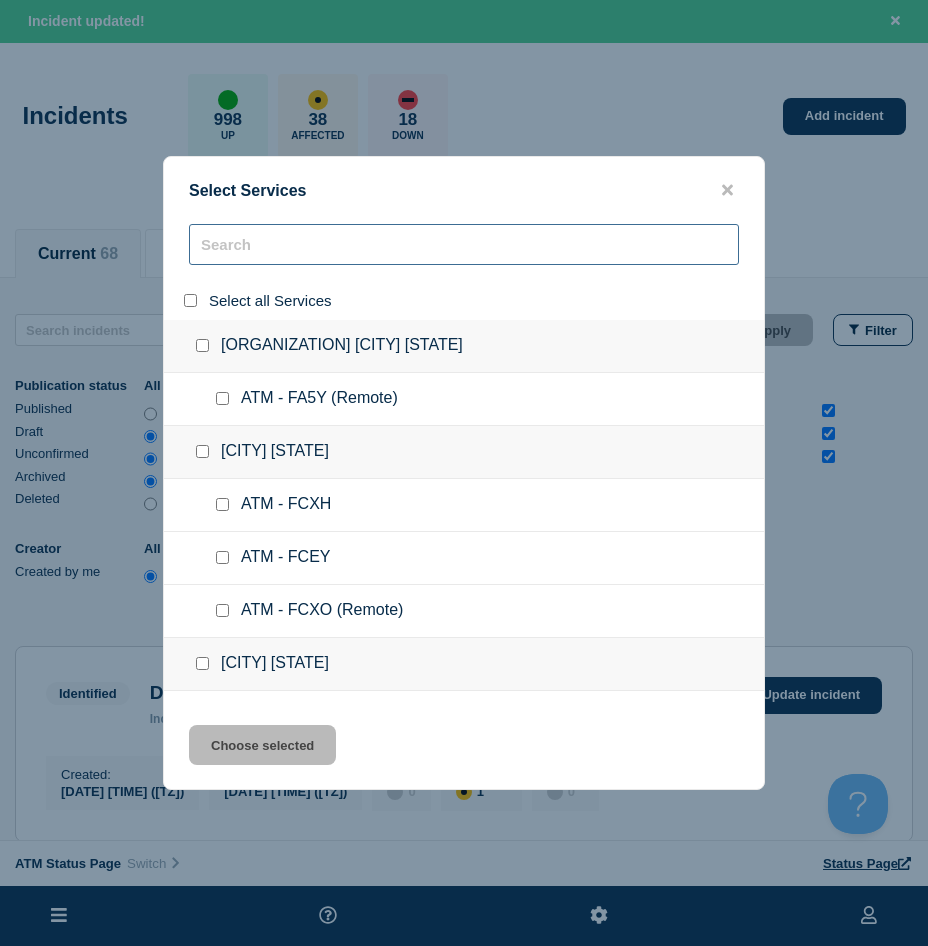 click at bounding box center (464, 244) 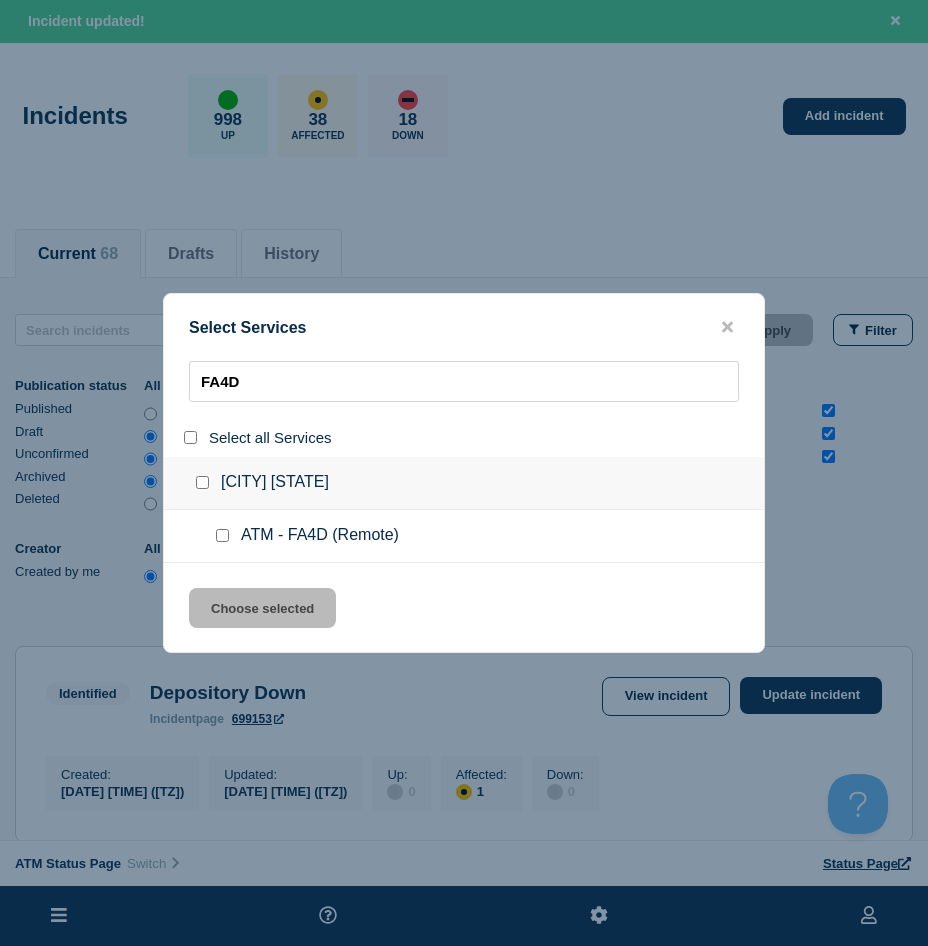click at bounding box center [222, 535] 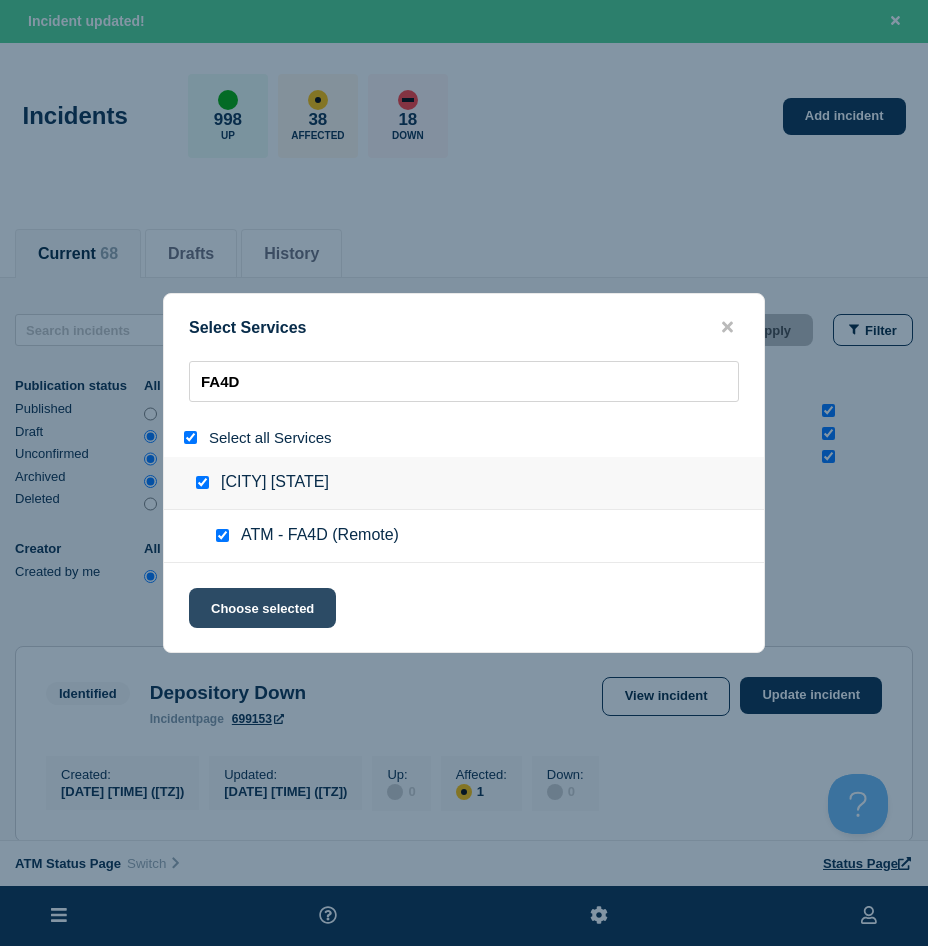 click on "Choose selected" 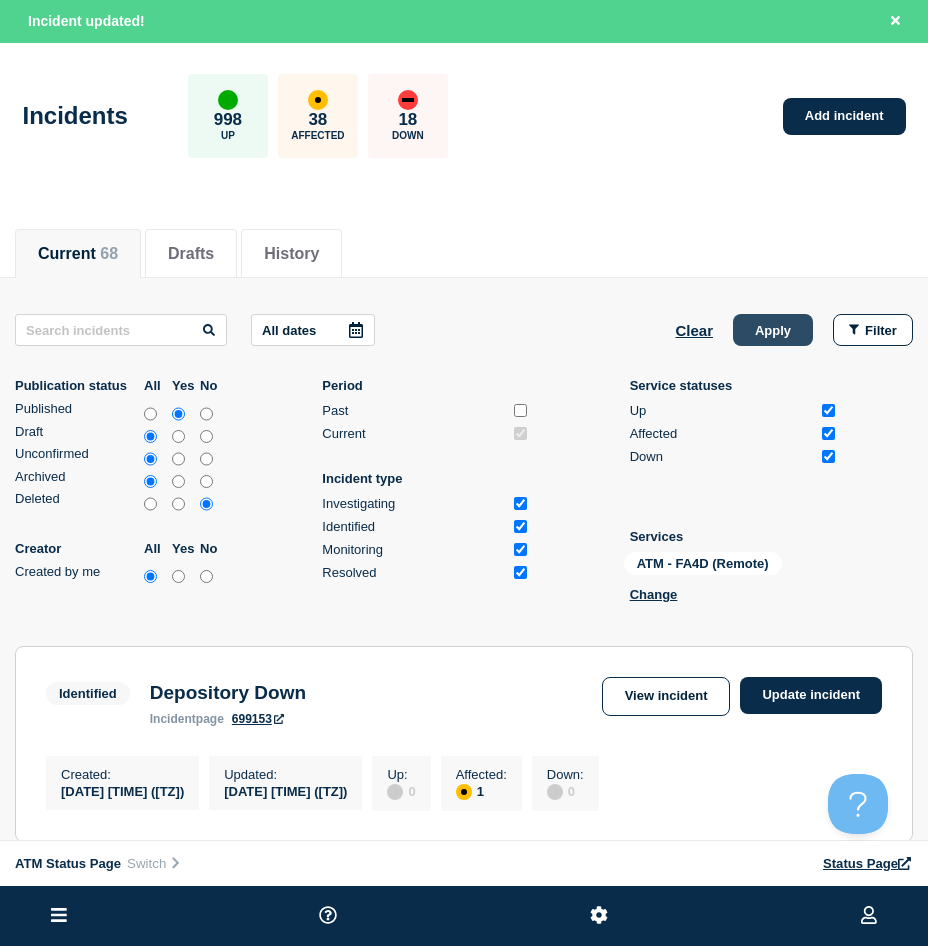 click on "Apply" 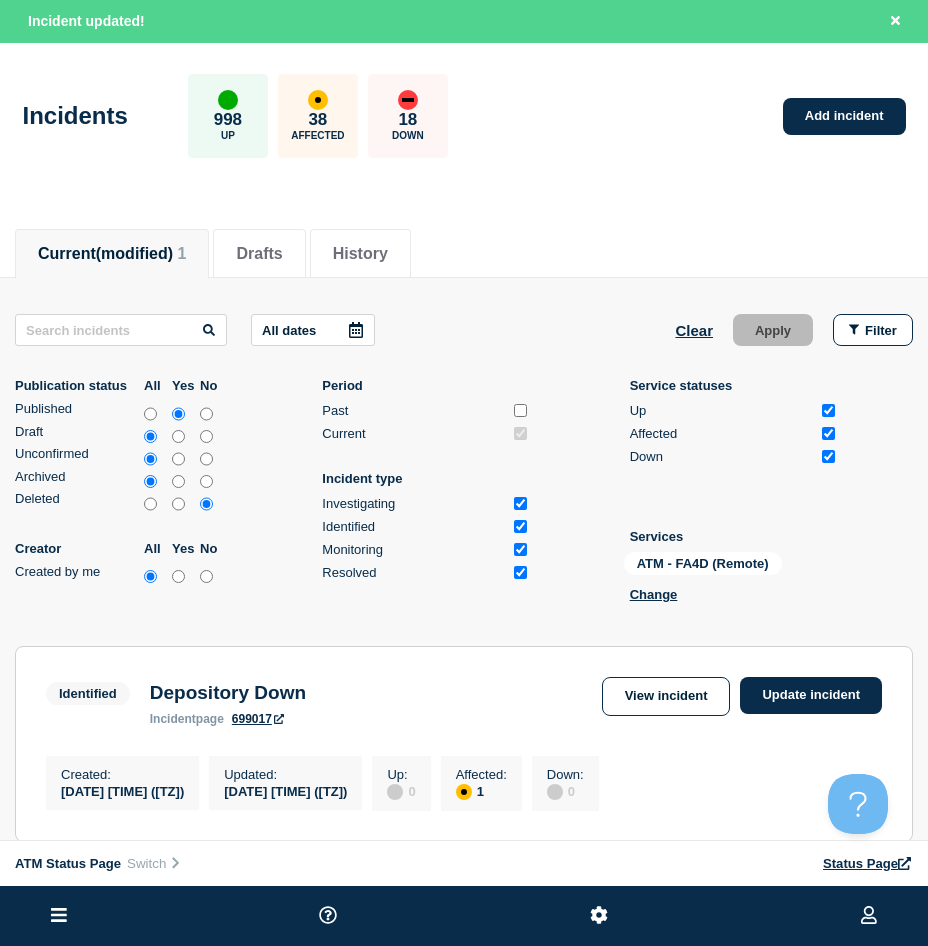 scroll, scrollTop: 200, scrollLeft: 0, axis: vertical 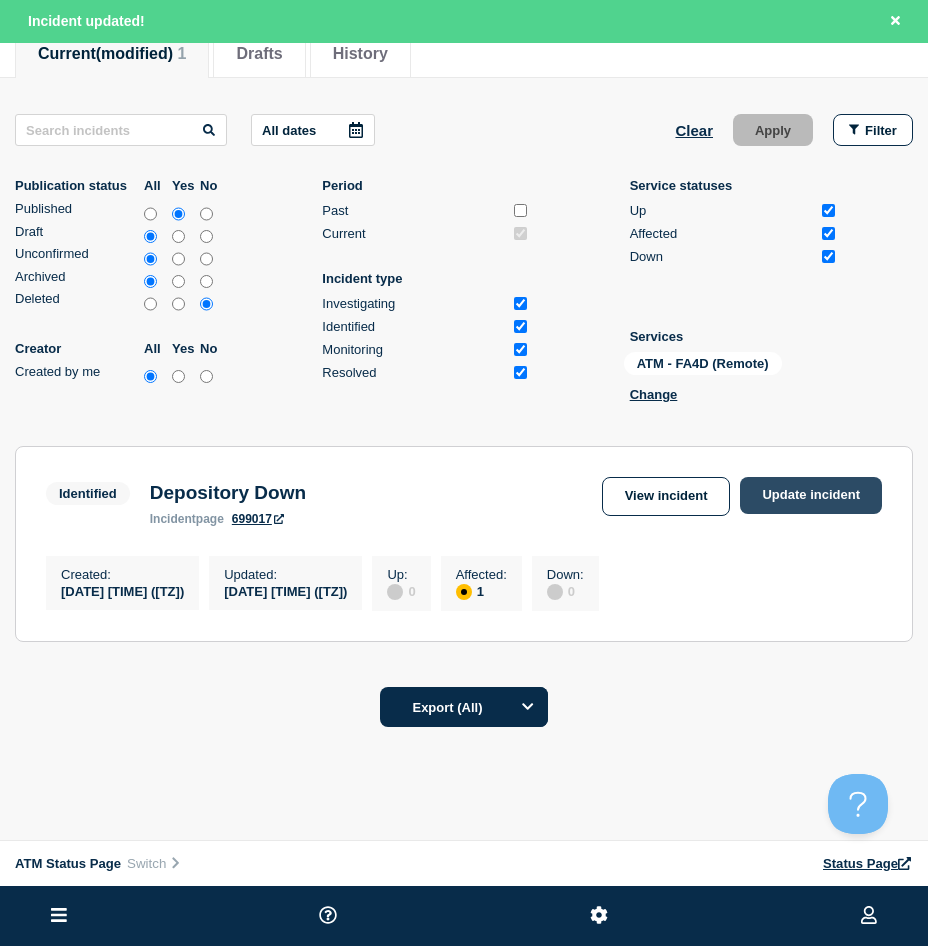 click on "Update incident" at bounding box center (811, 495) 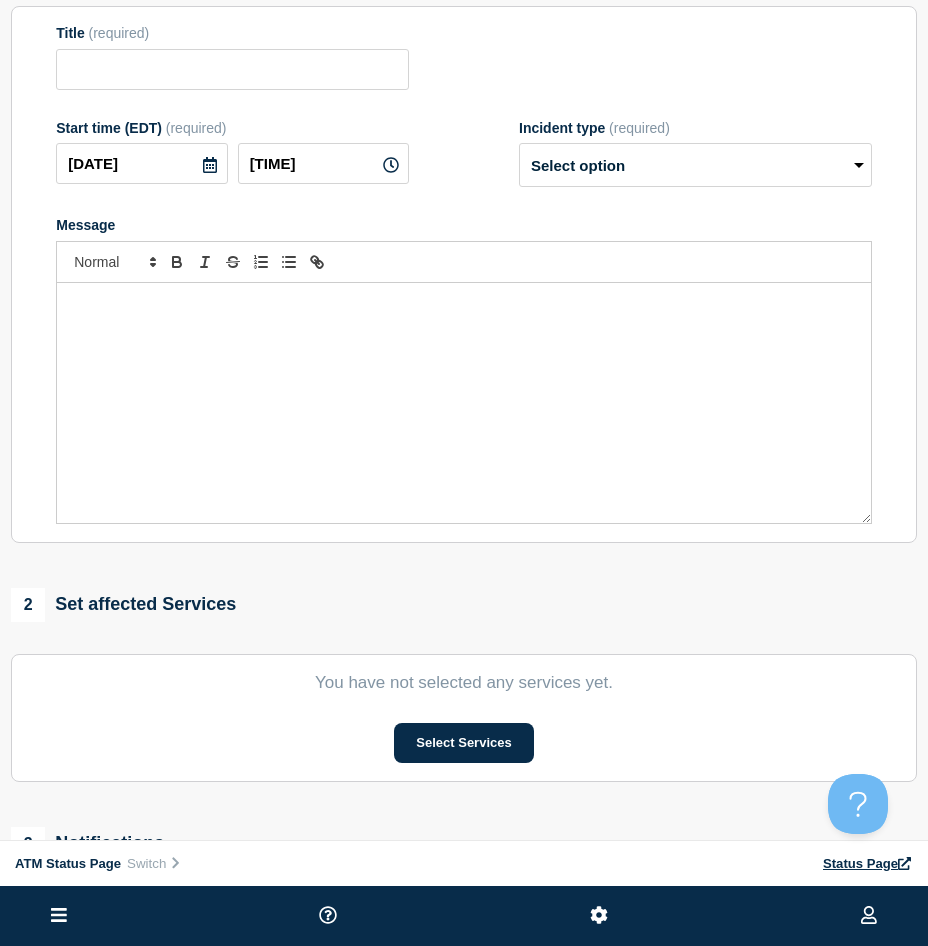 scroll, scrollTop: 0, scrollLeft: 0, axis: both 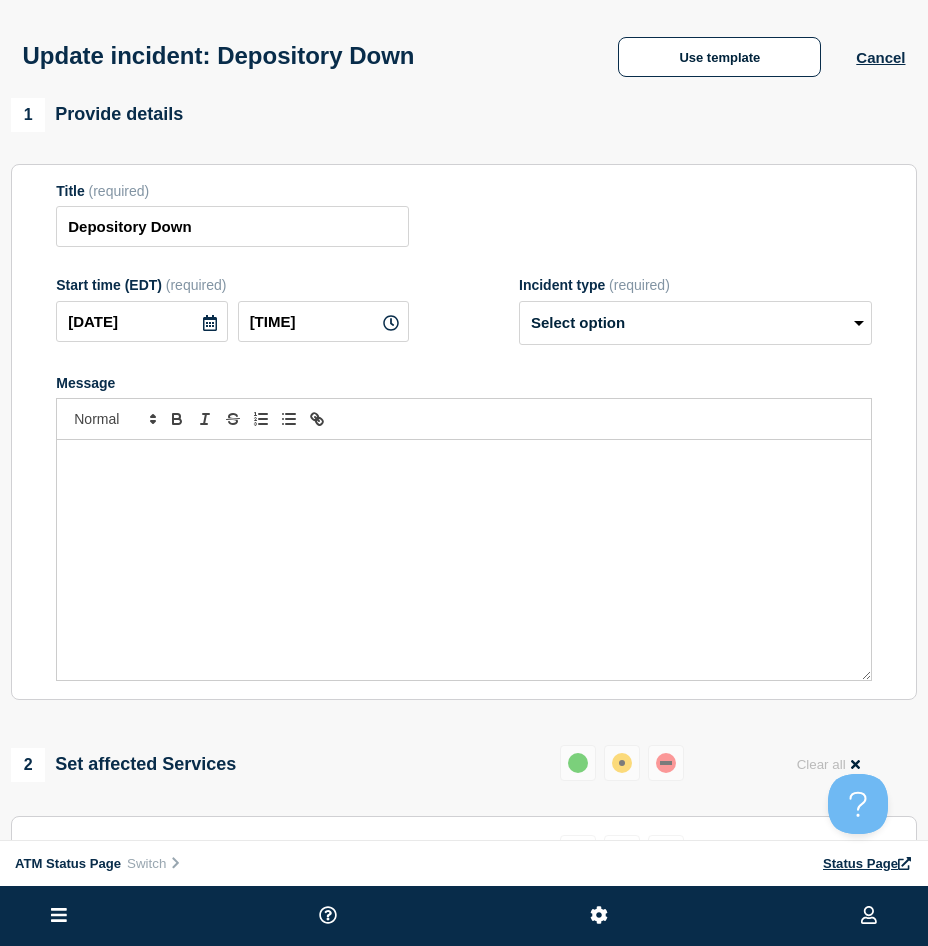 click on "Update incident: Depository Down Use template Cancel" at bounding box center (464, 49) 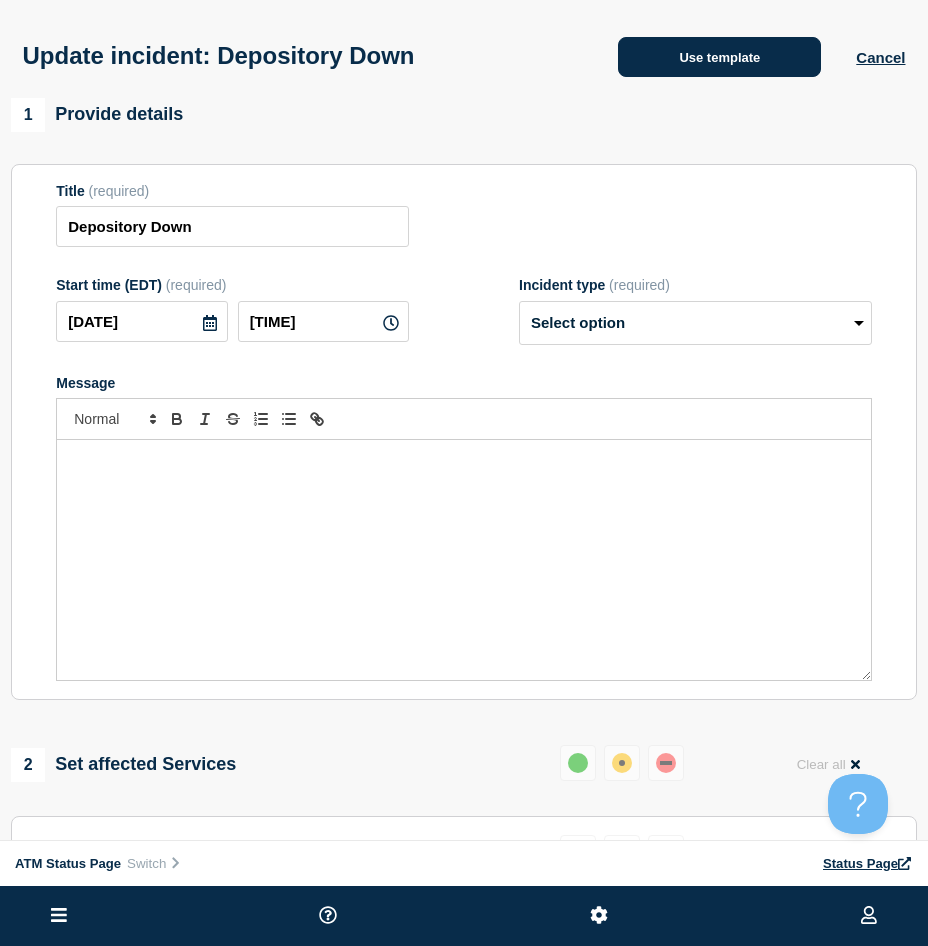 click on "Use template" at bounding box center [719, 57] 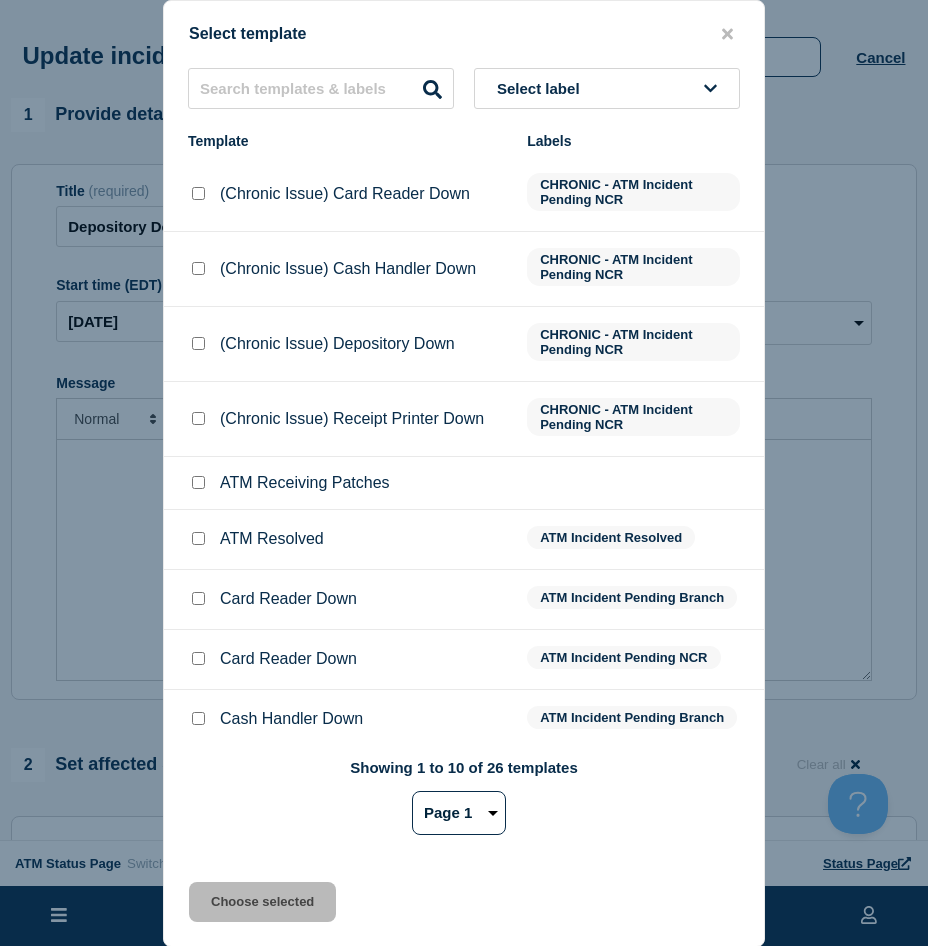 click at bounding box center (198, 538) 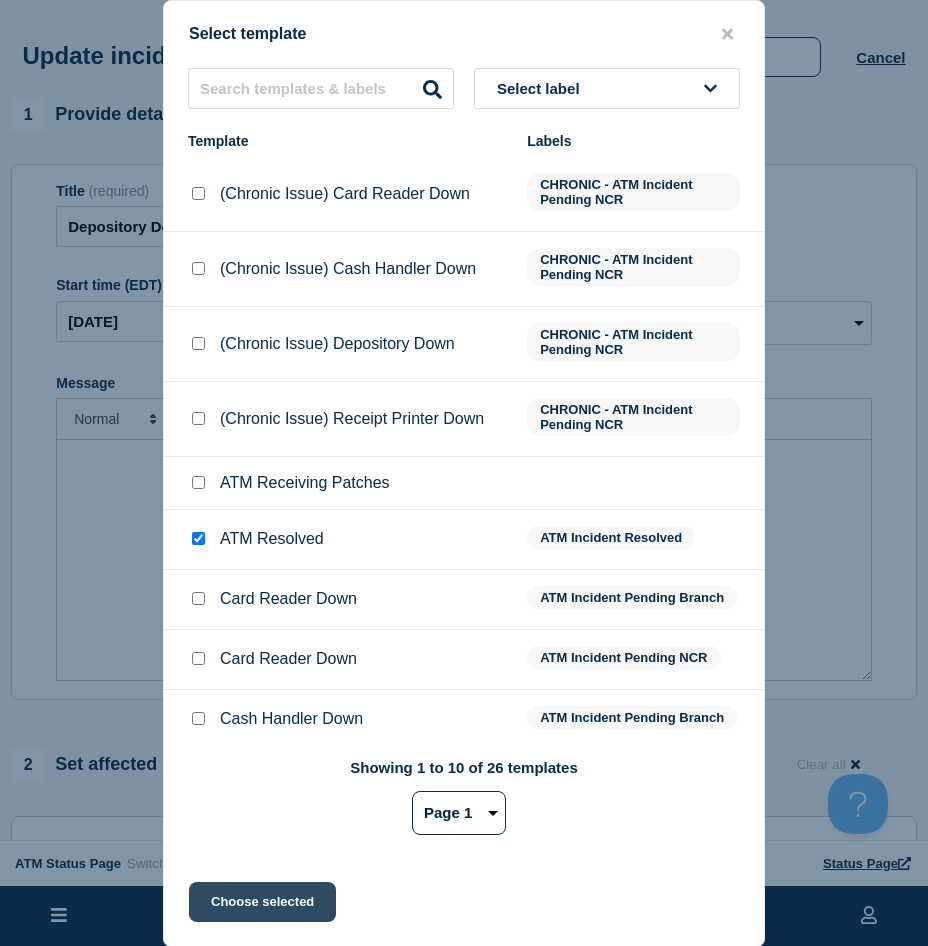 click on "Choose selected" 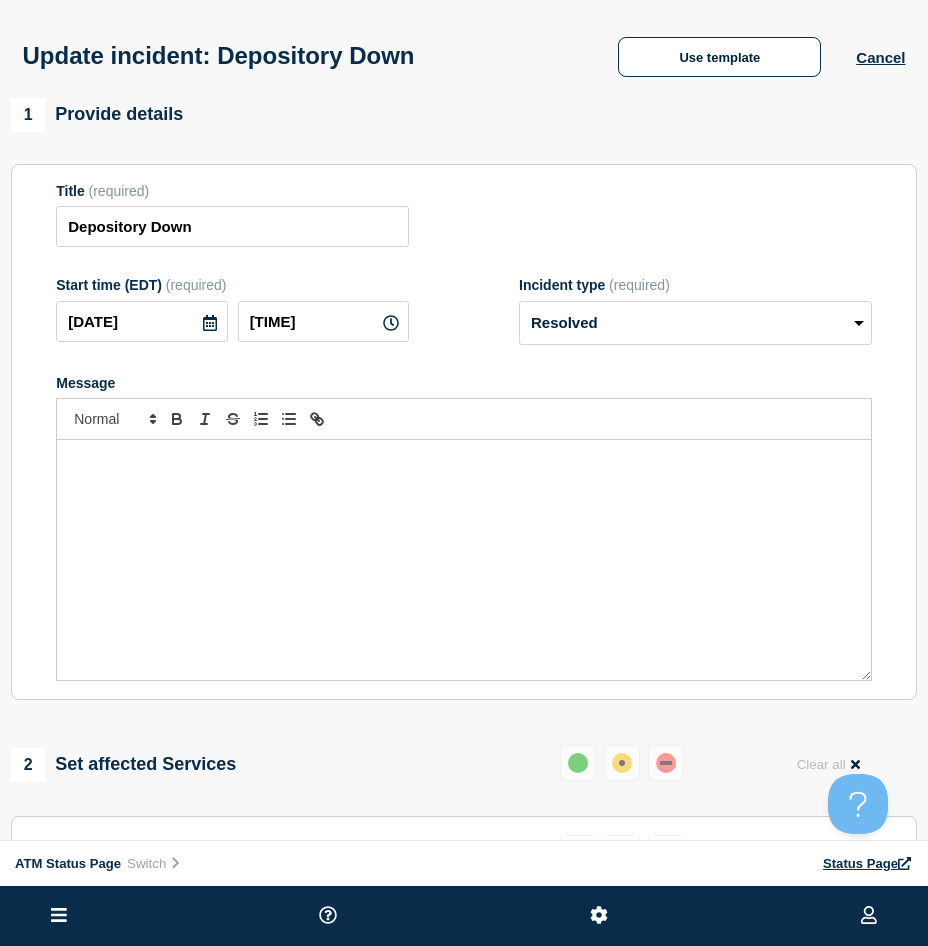scroll, scrollTop: 200, scrollLeft: 0, axis: vertical 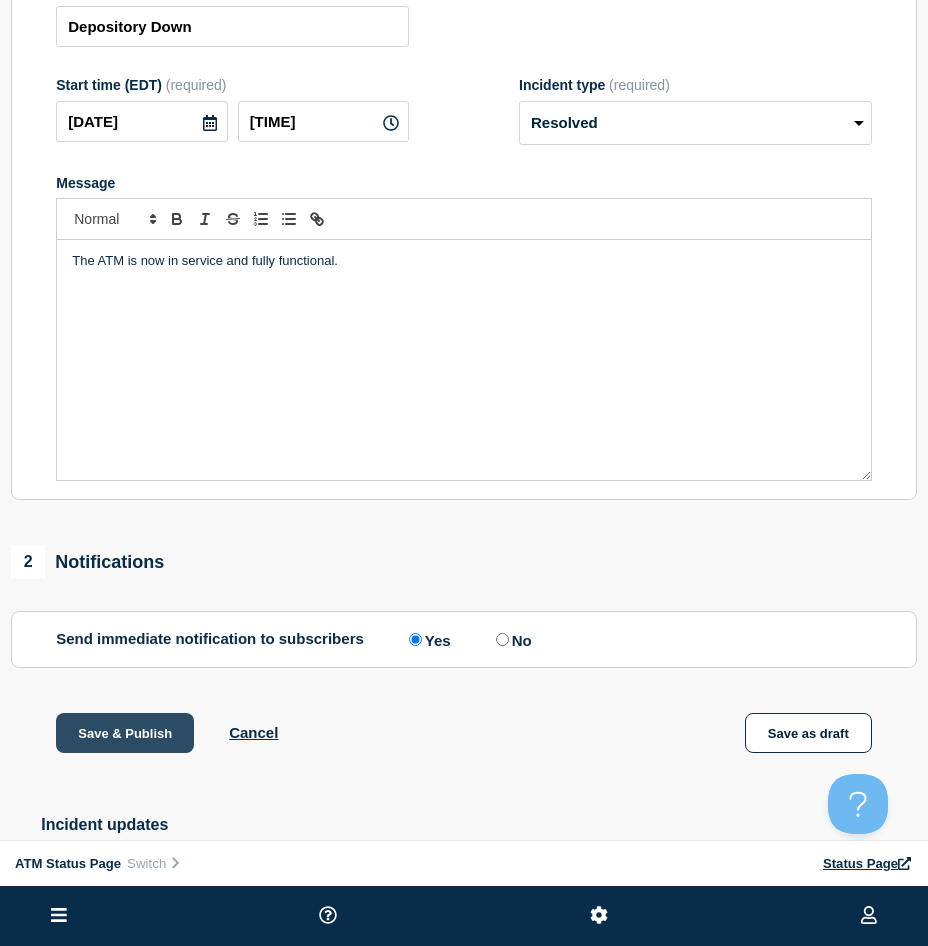 click on "Save & Publish" at bounding box center (125, 733) 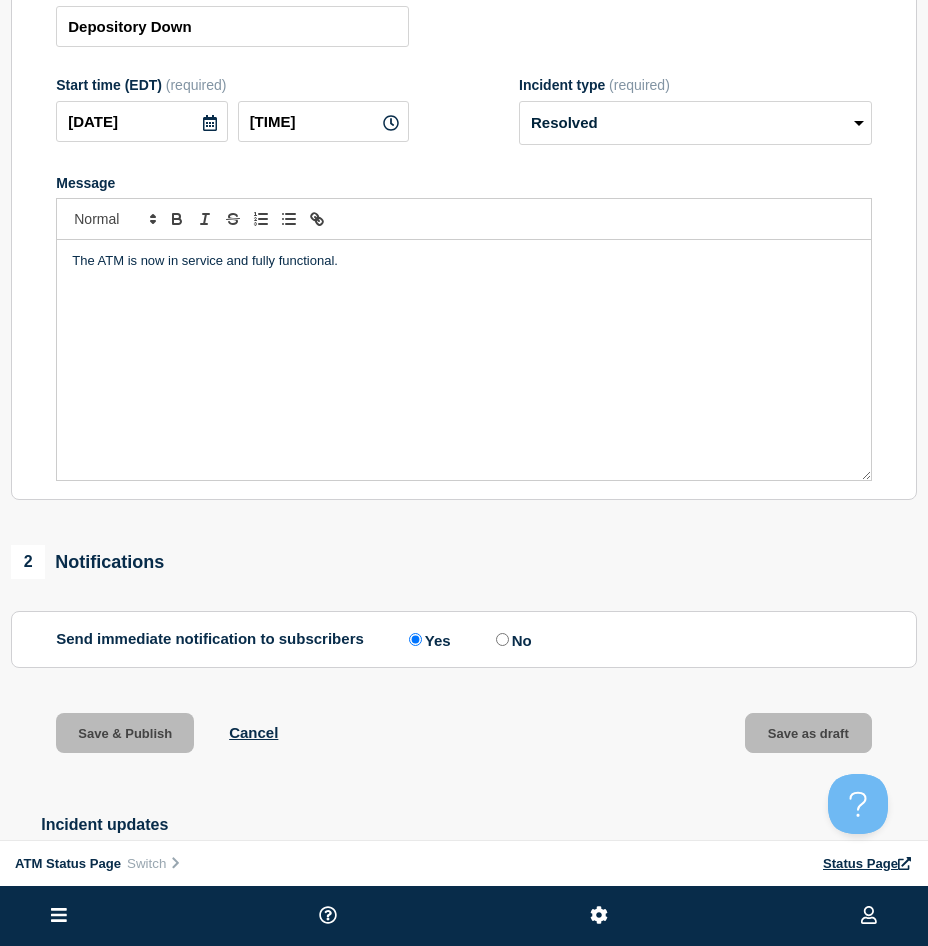 scroll, scrollTop: 0, scrollLeft: 0, axis: both 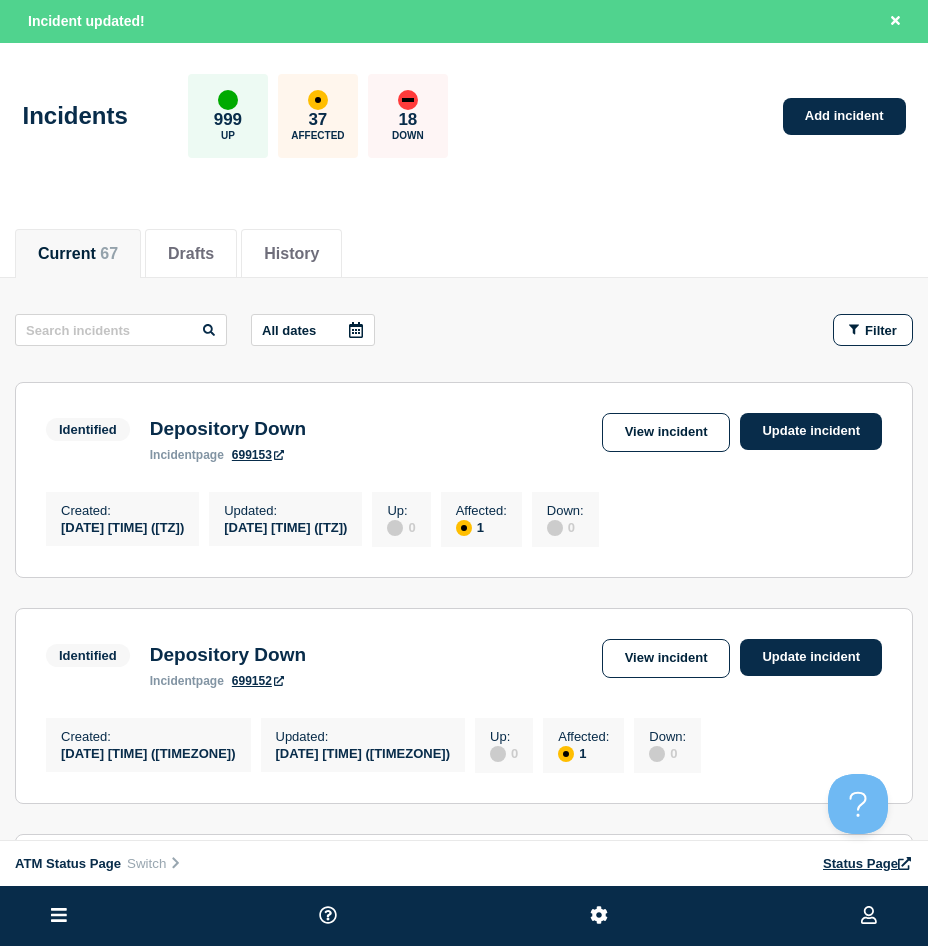 click on "Current    67 Drafts    History" at bounding box center [464, 243] 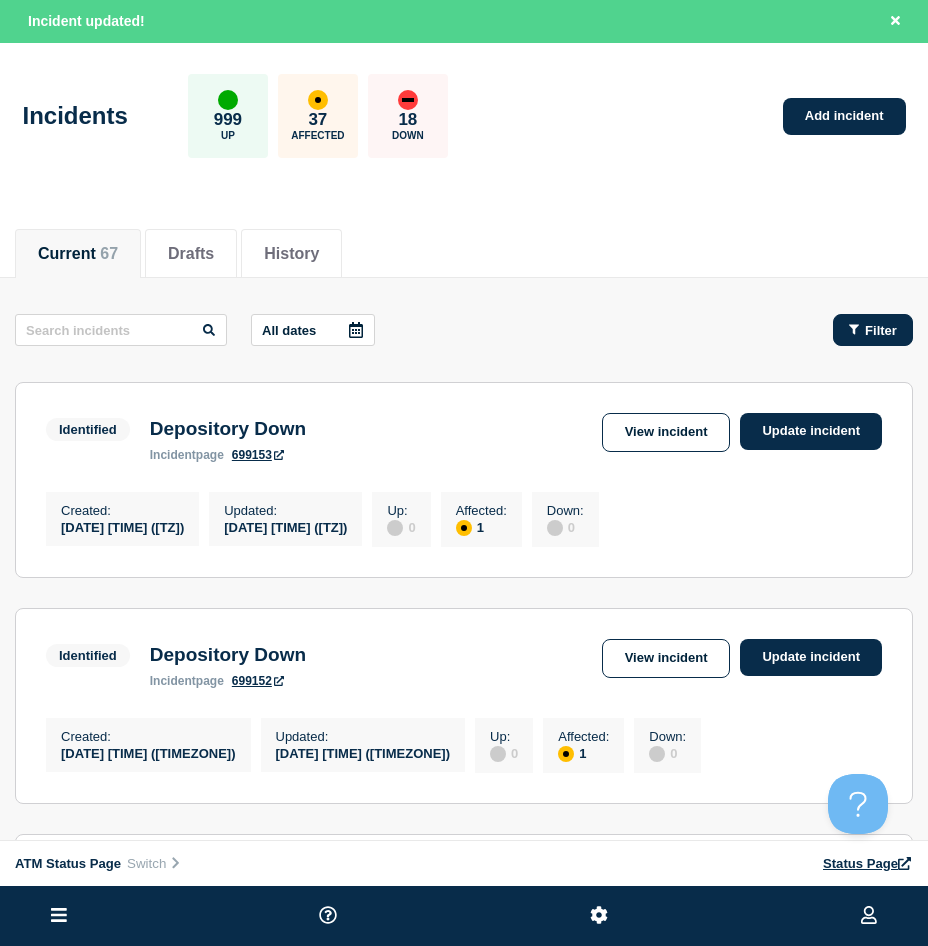 click on "Filter" at bounding box center [873, 330] 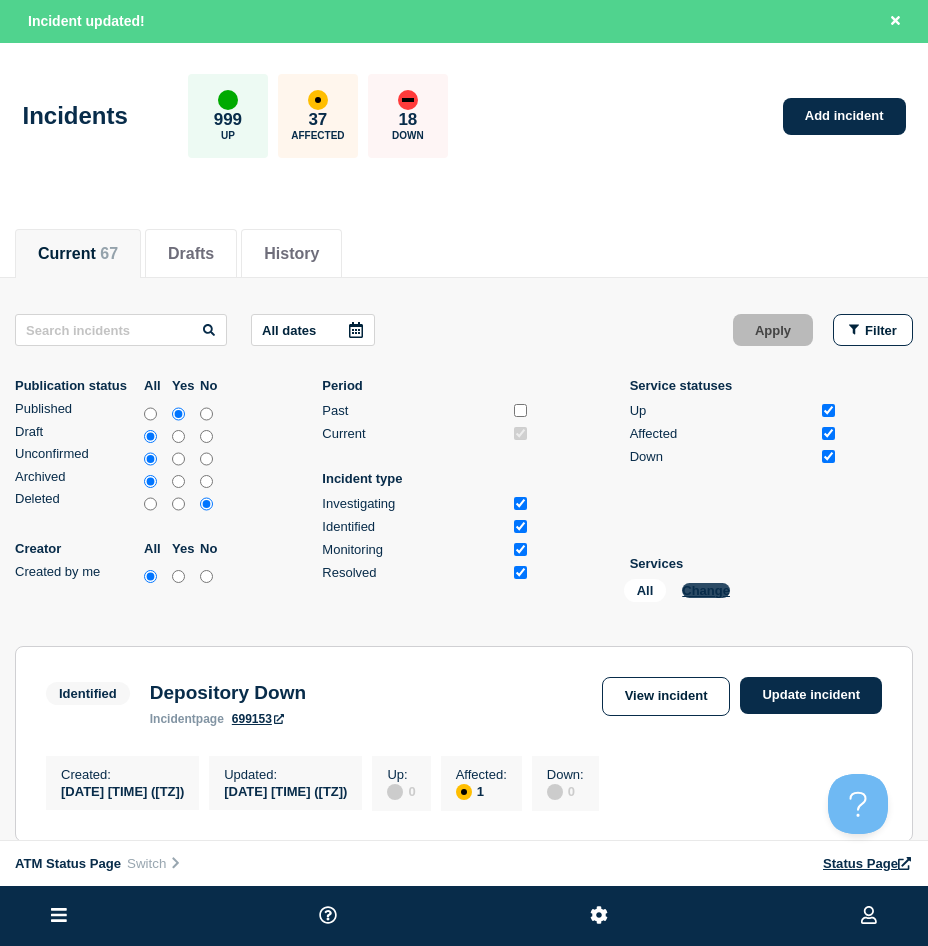 click on "Change" at bounding box center [706, 590] 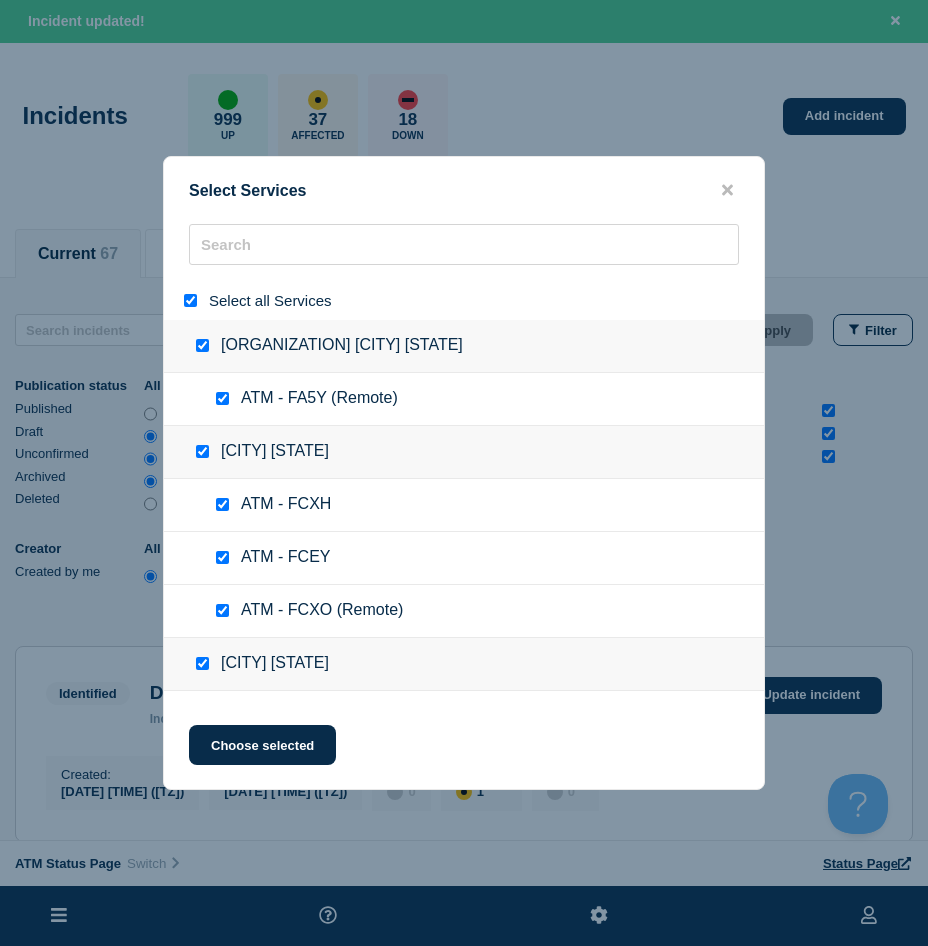 click at bounding box center [194, 300] 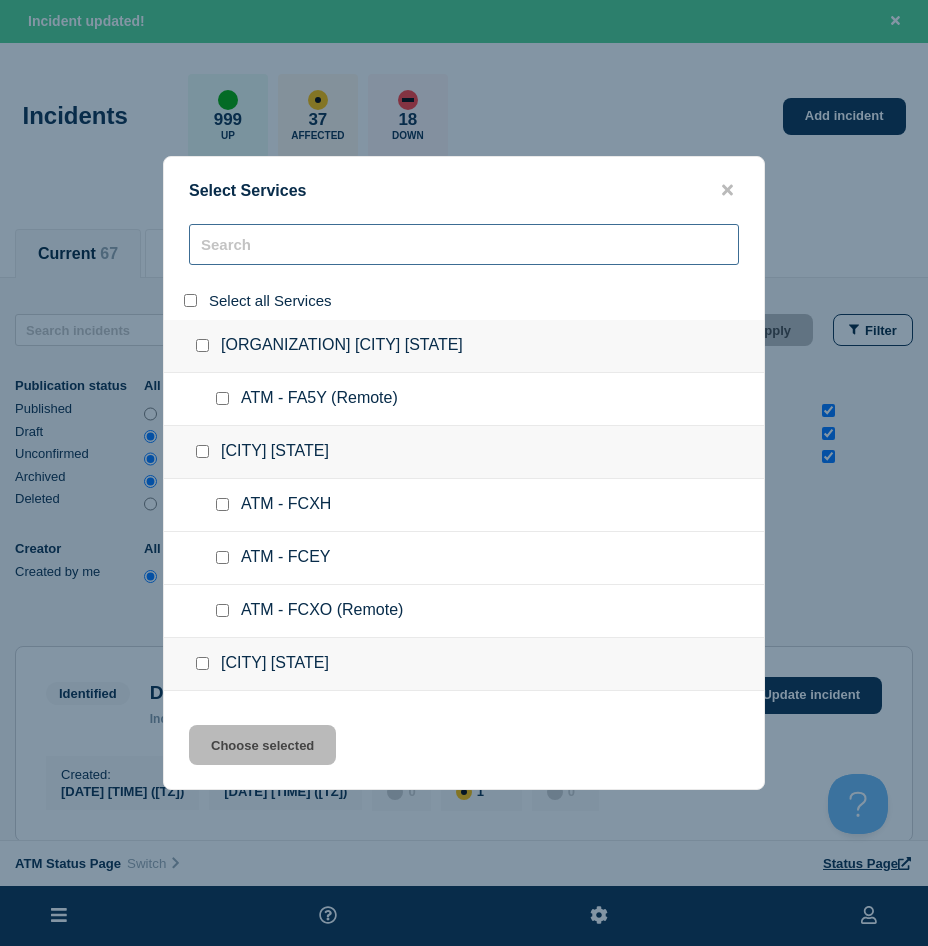 click at bounding box center (464, 244) 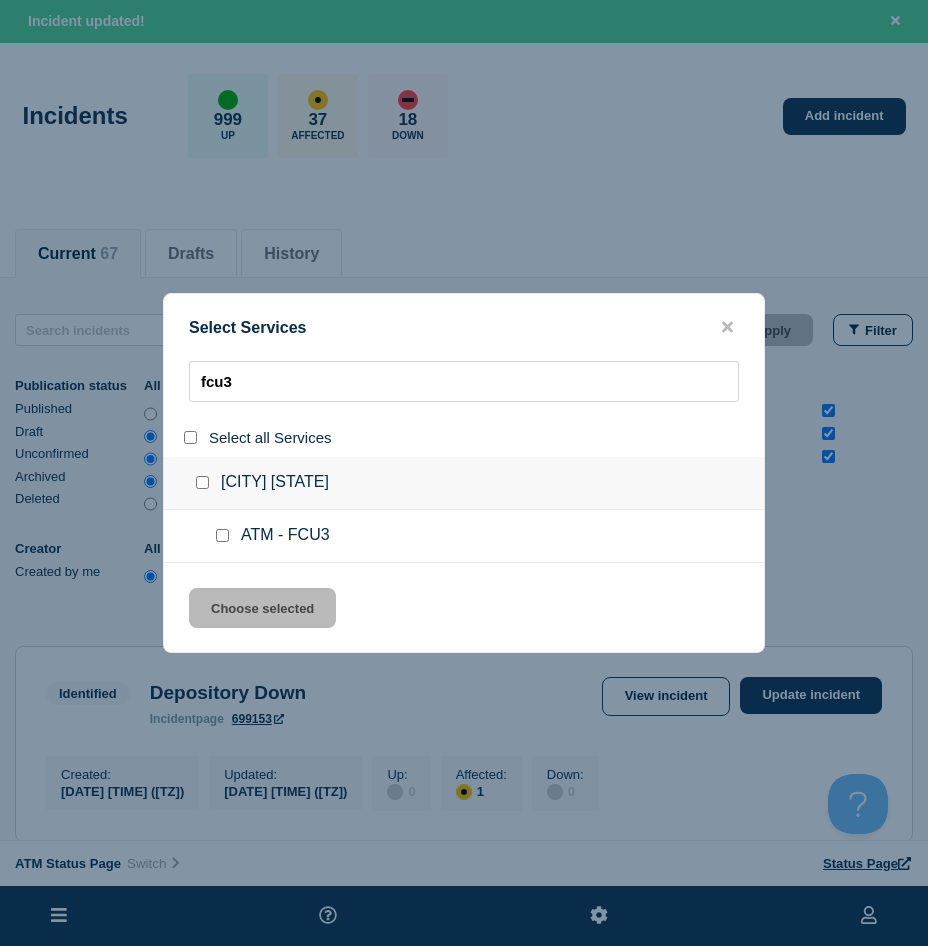 click at bounding box center (222, 535) 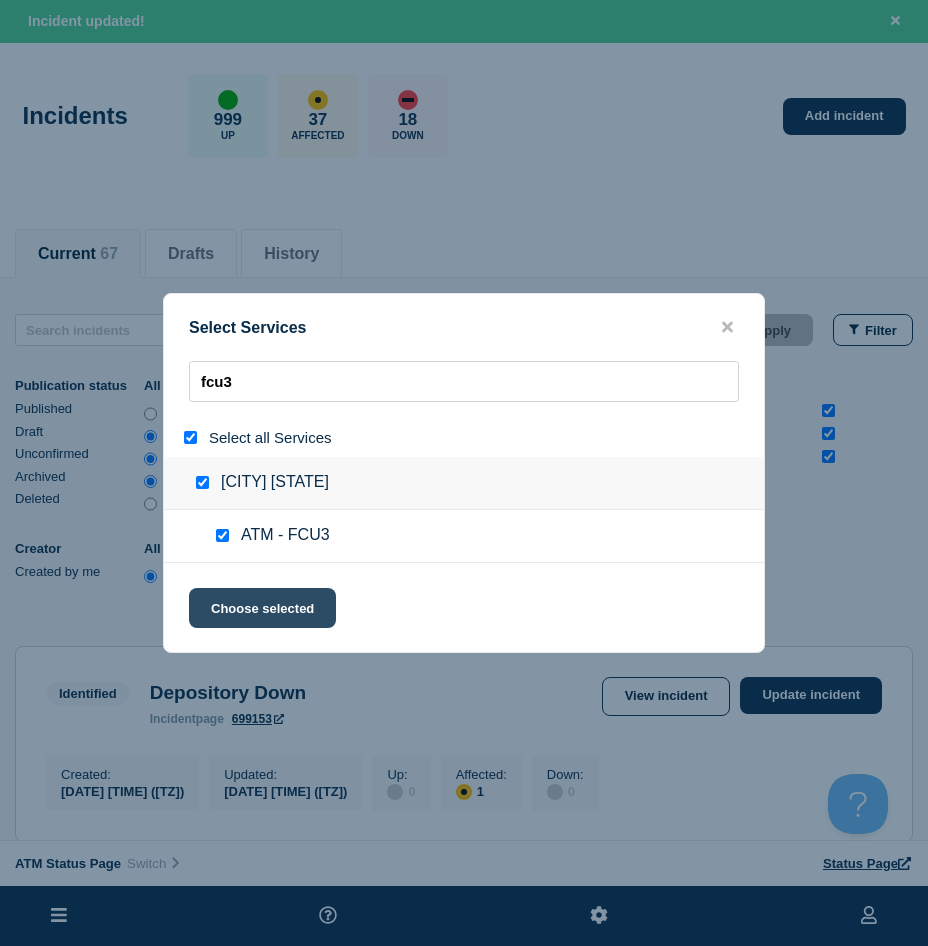click on "Choose selected" 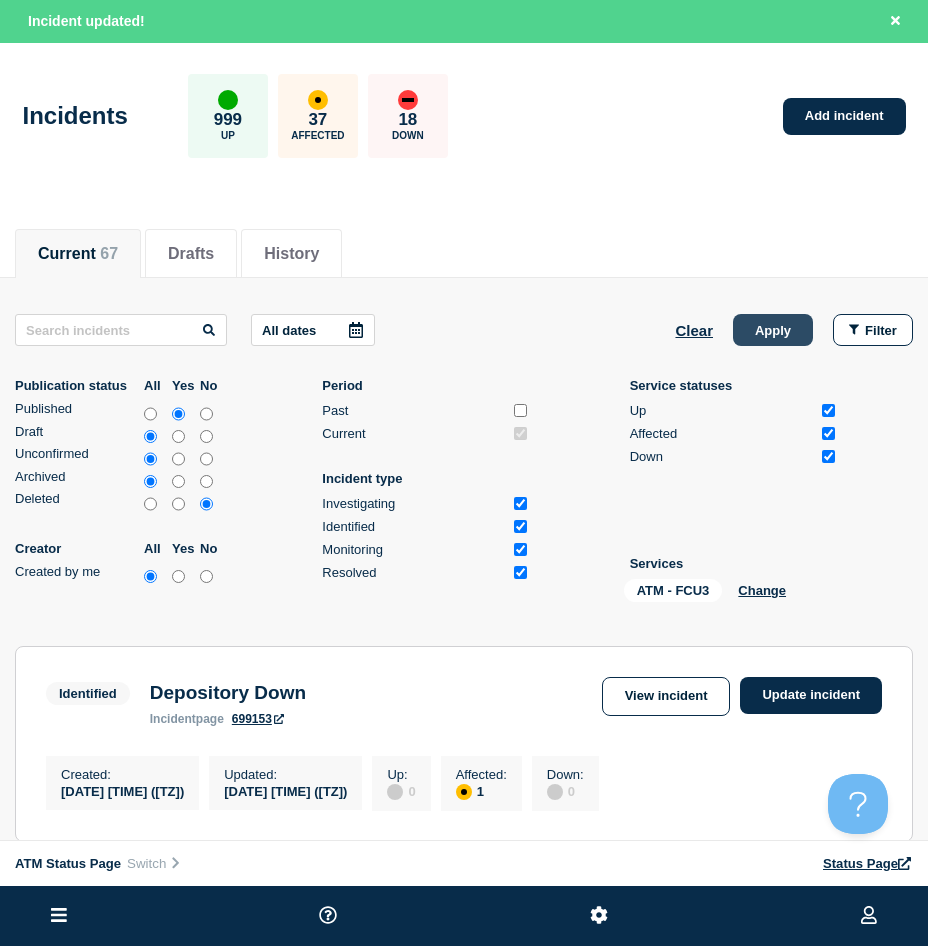 click on "Apply" 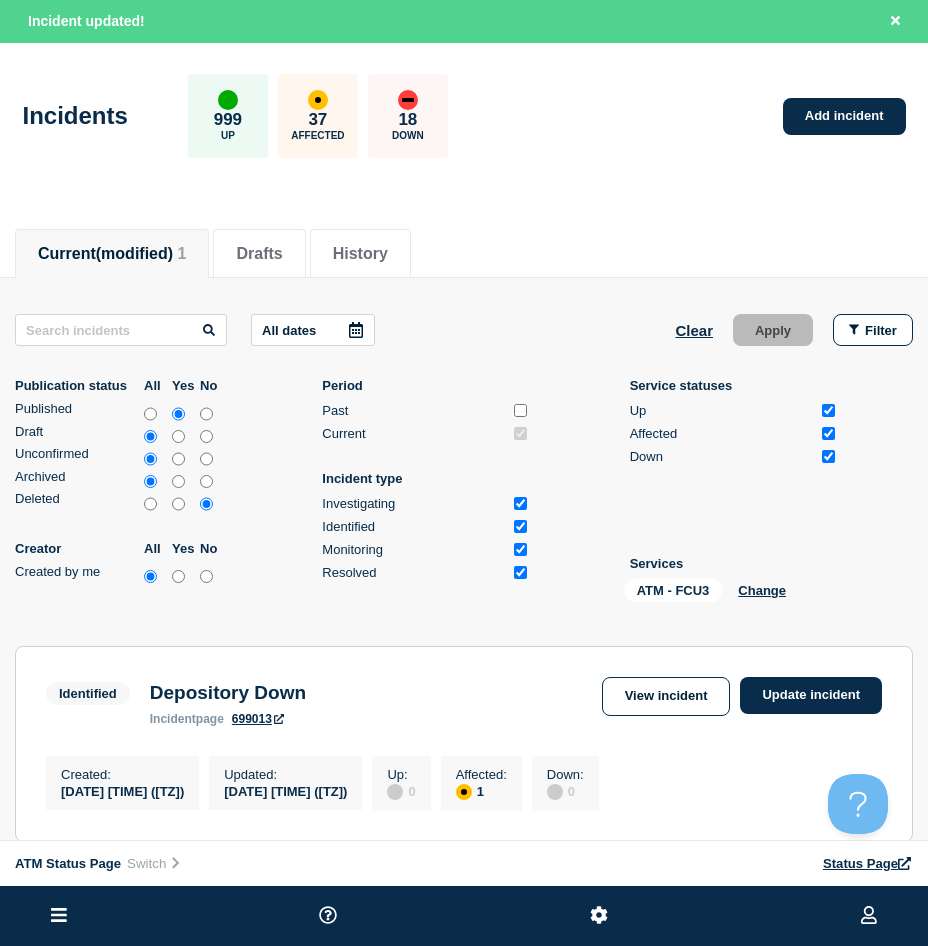 scroll, scrollTop: 200, scrollLeft: 0, axis: vertical 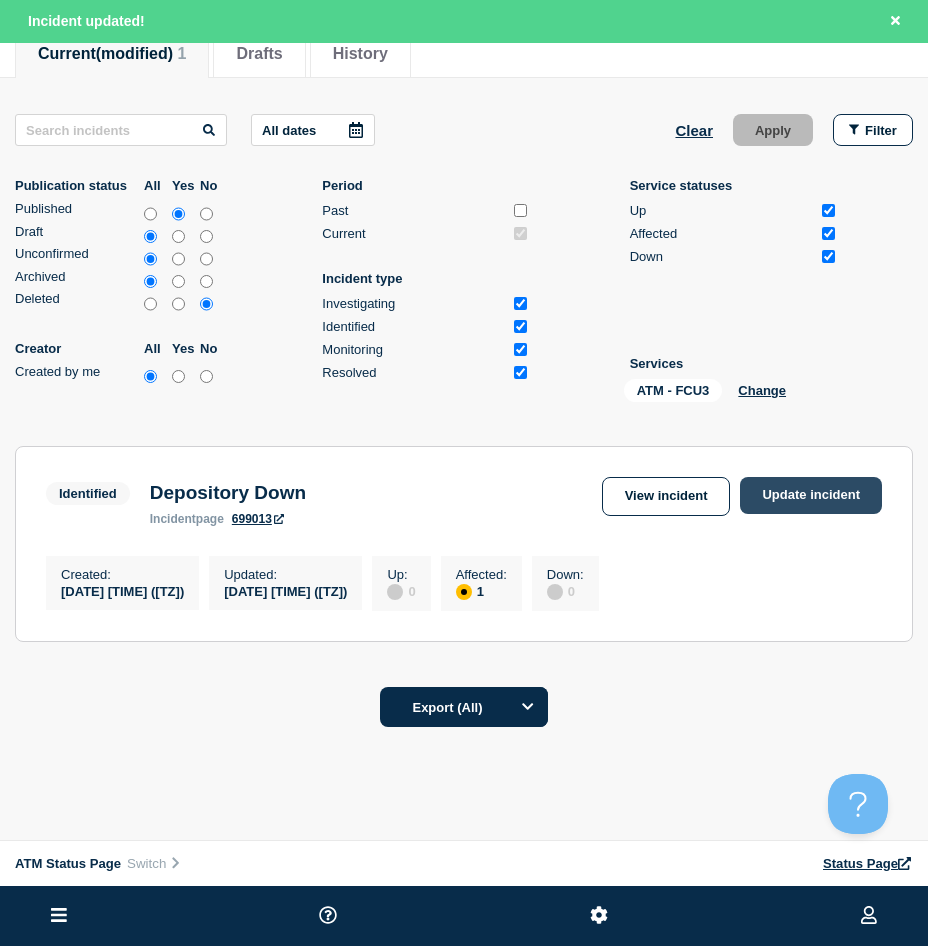 click on "Update incident" at bounding box center (811, 495) 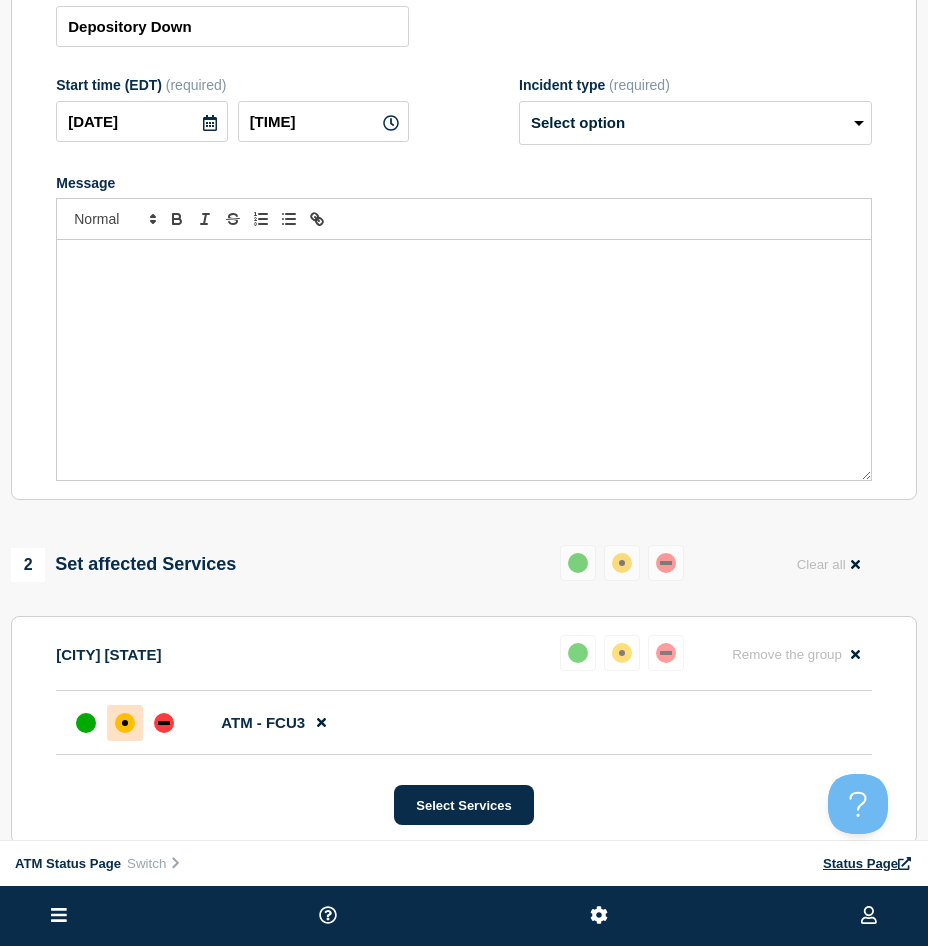 scroll, scrollTop: 0, scrollLeft: 0, axis: both 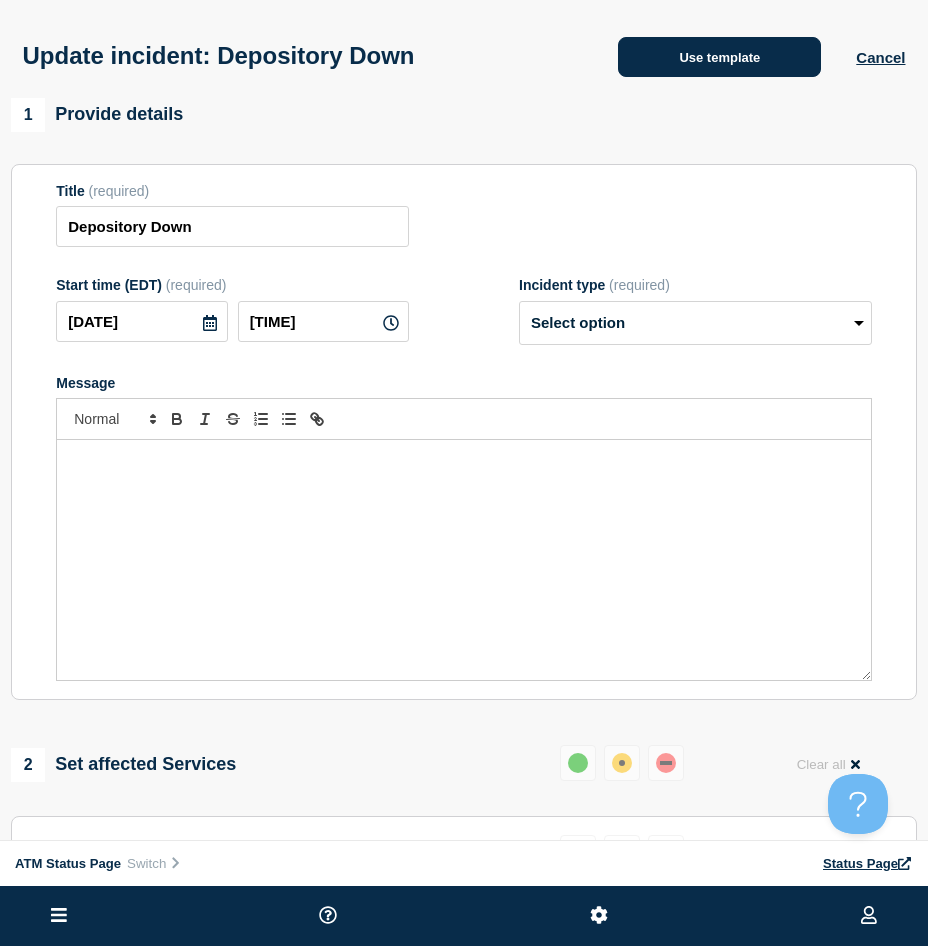 click on "Use template" at bounding box center [719, 57] 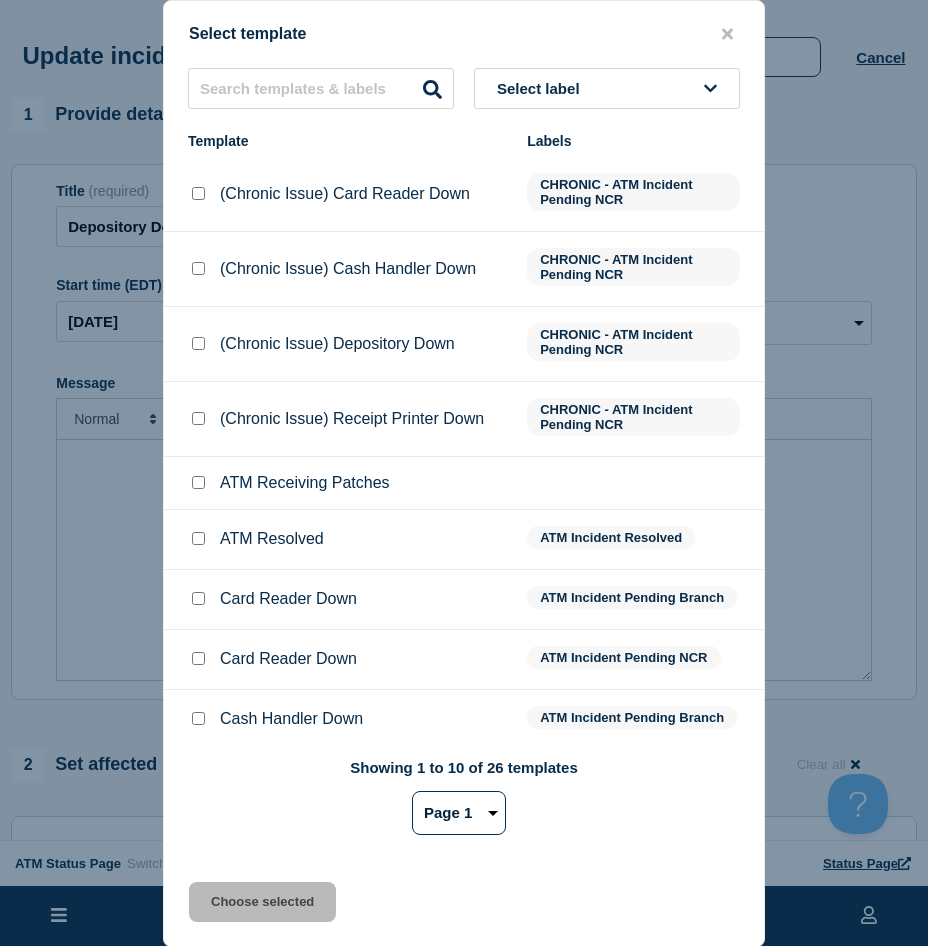 click at bounding box center [198, 538] 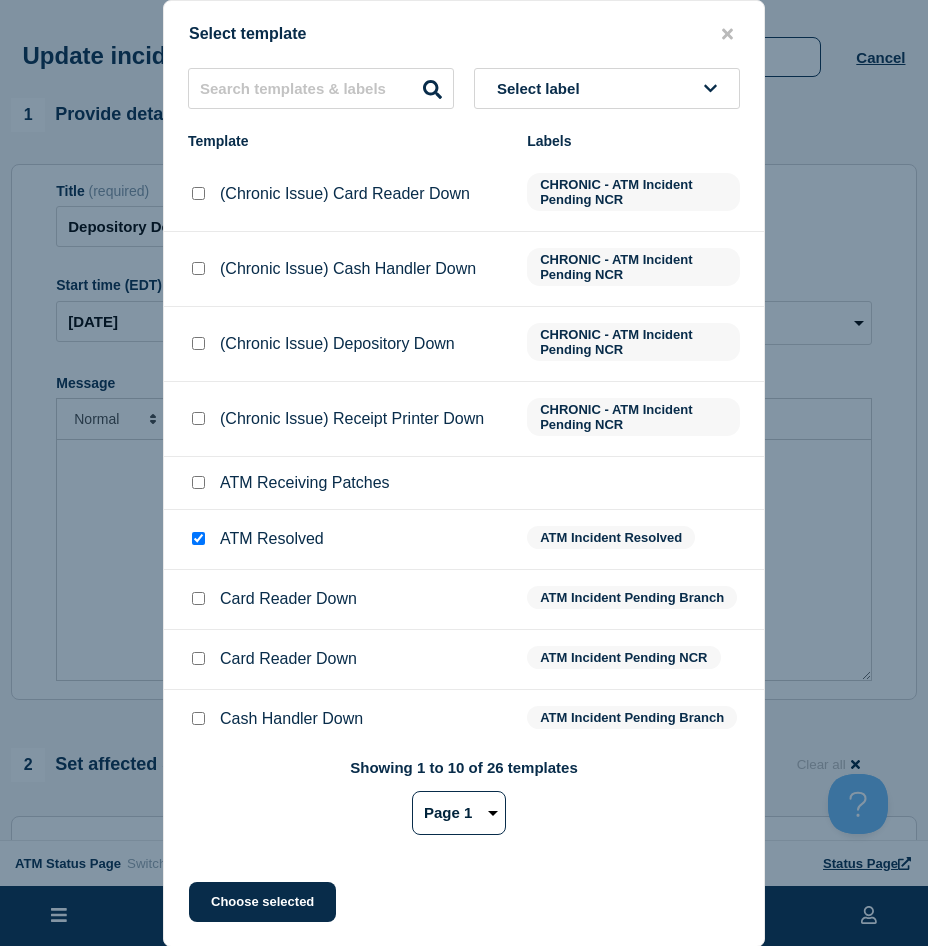 click on "Select template Select label  Template Labels (Chronic Issue) Card Reader Down CHRONIC - ATM Incident Pending NCR (Chronic Issue) Cash Handler Down CHRONIC - ATM Incident Pending NCR (Chronic Issue) Depository Down CHRONIC - ATM Incident Pending NCR (Chronic Issue) Receipt Printer Down CHRONIC - ATM Incident Pending NCR ATM Receiving Patches ATM Resolved ATM Incident Resolved Card Reader Down ATM Incident Pending Branch Card Reader Down ATM Incident Pending NCR Cash Handler Down ATM Incident Pending Branch Cash Handler Down ATM Incident Pending NCR Showing 1 to 10 of 26 templates Page 1 Page 2 Page 3 1 2 3 Choose selected" at bounding box center [464, 473] 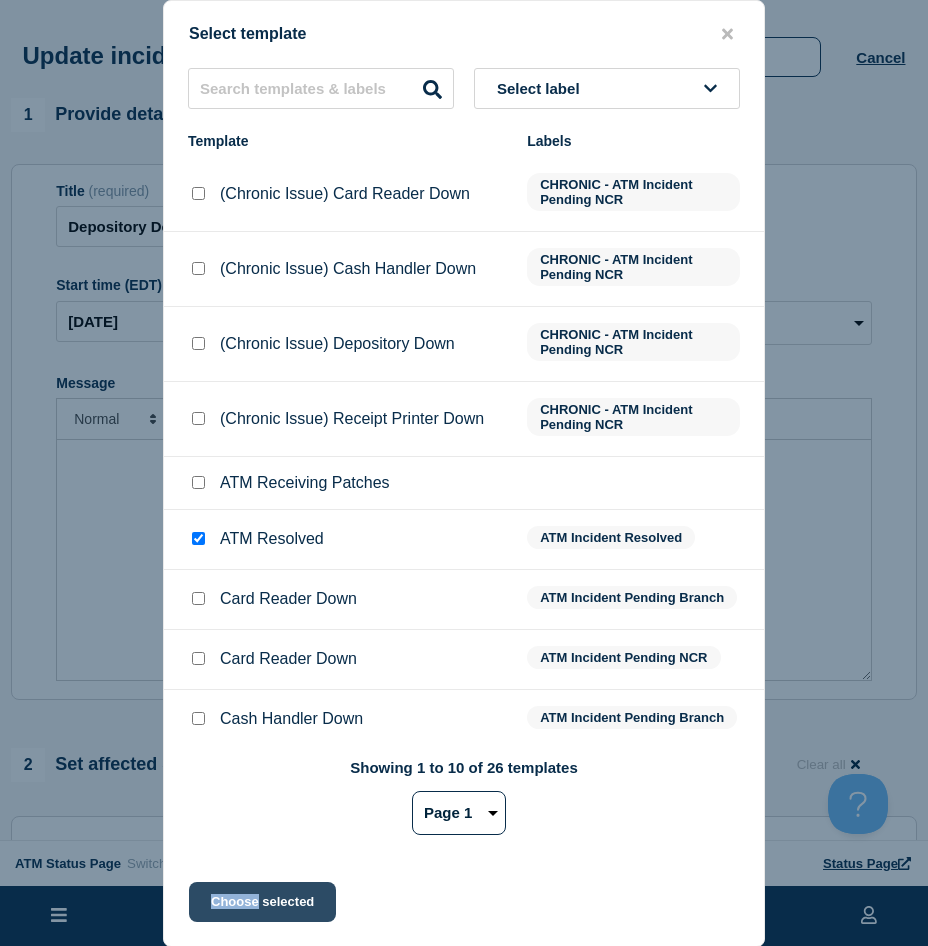 drag, startPoint x: 215, startPoint y: 881, endPoint x: 213, endPoint y: 891, distance: 10.198039 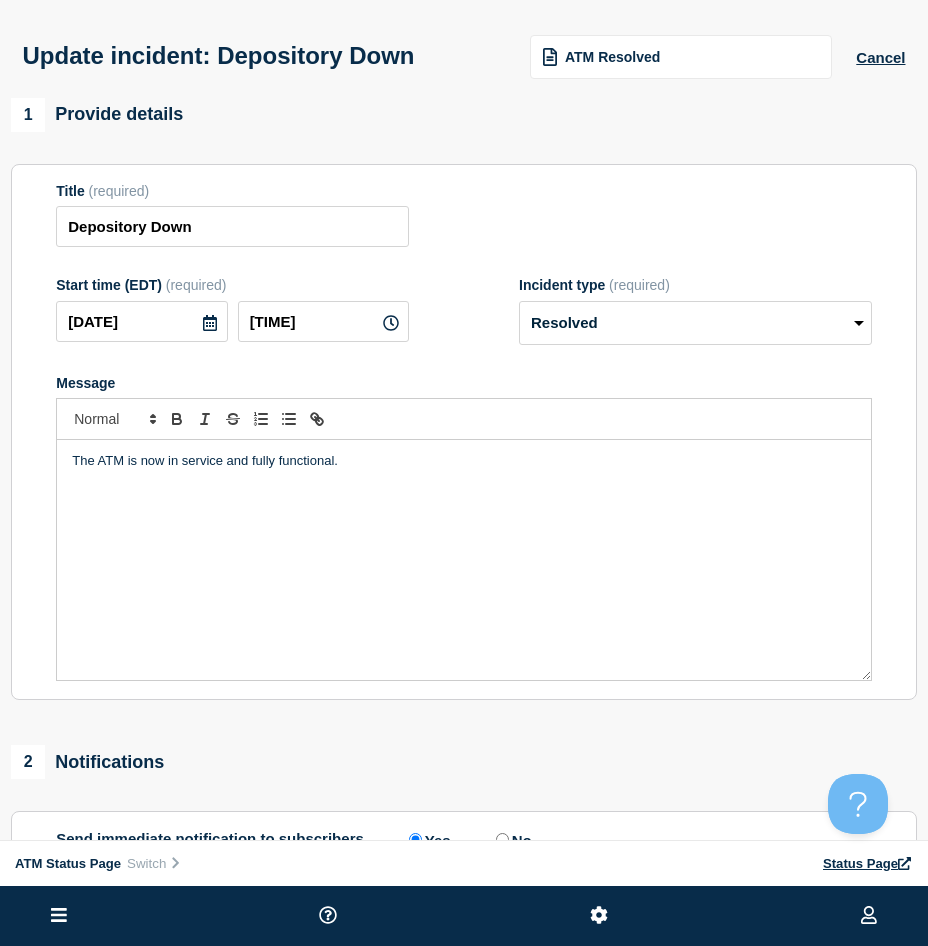 scroll, scrollTop: 200, scrollLeft: 0, axis: vertical 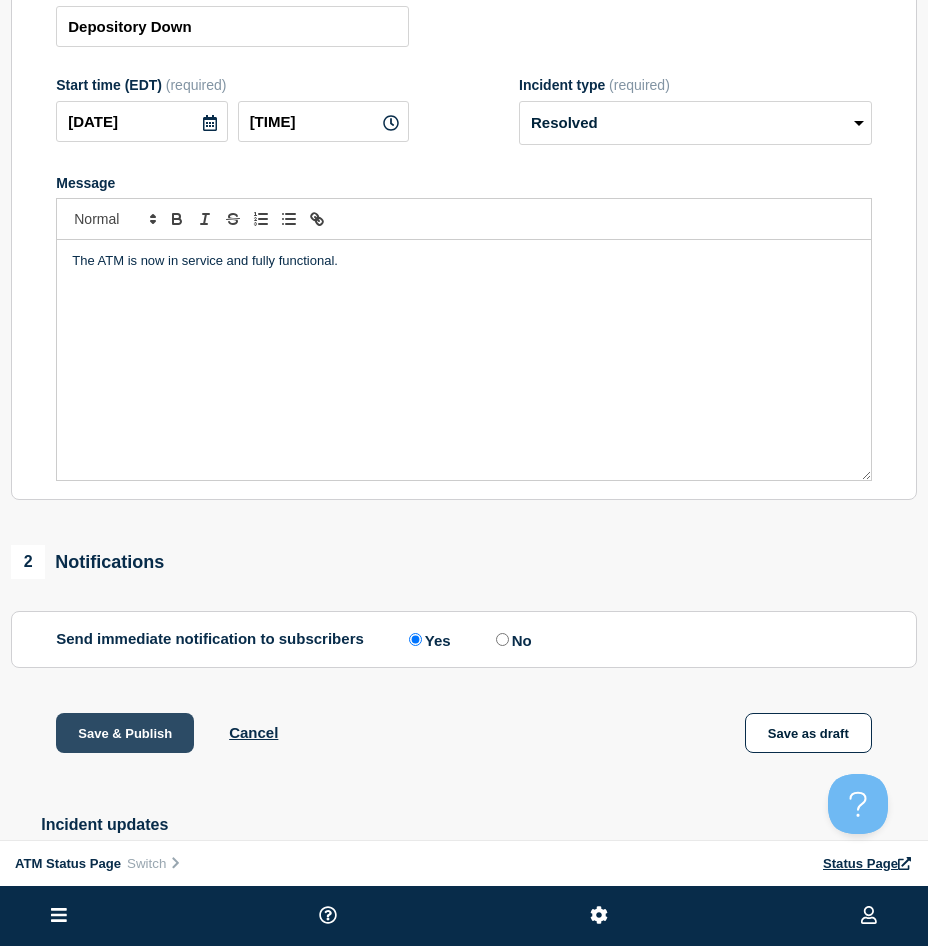 click on "Save & Publish" at bounding box center [125, 733] 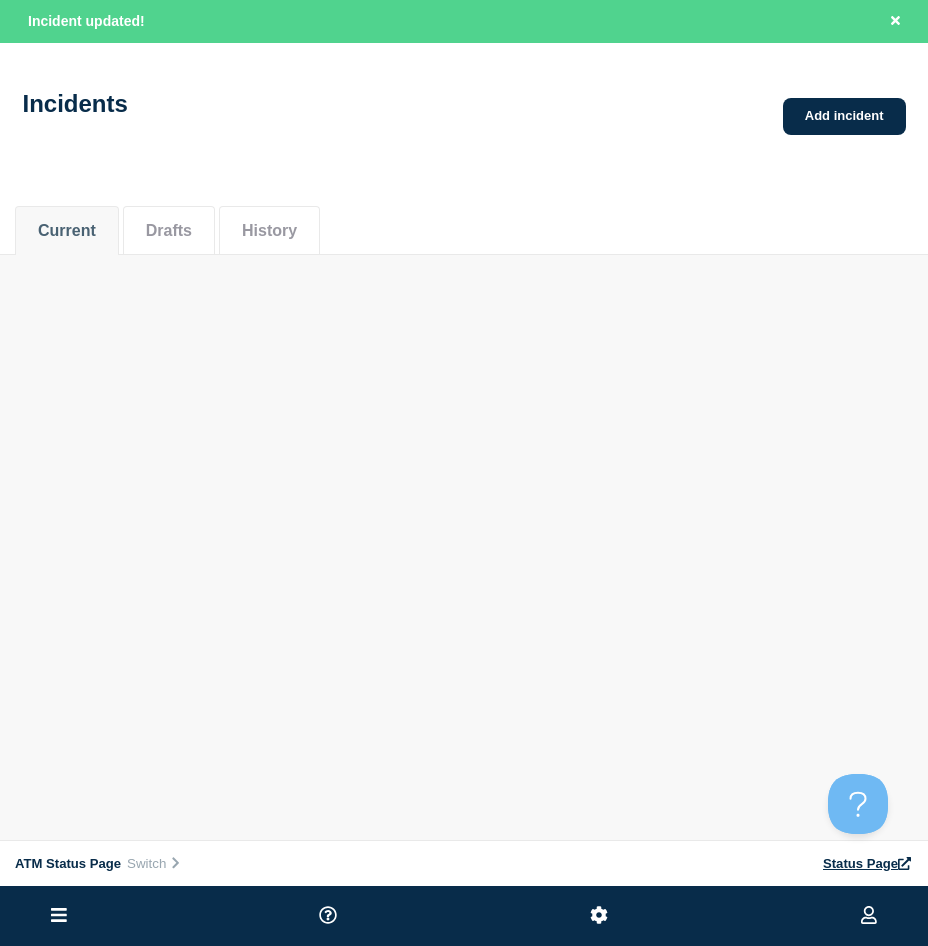 scroll, scrollTop: 0, scrollLeft: 0, axis: both 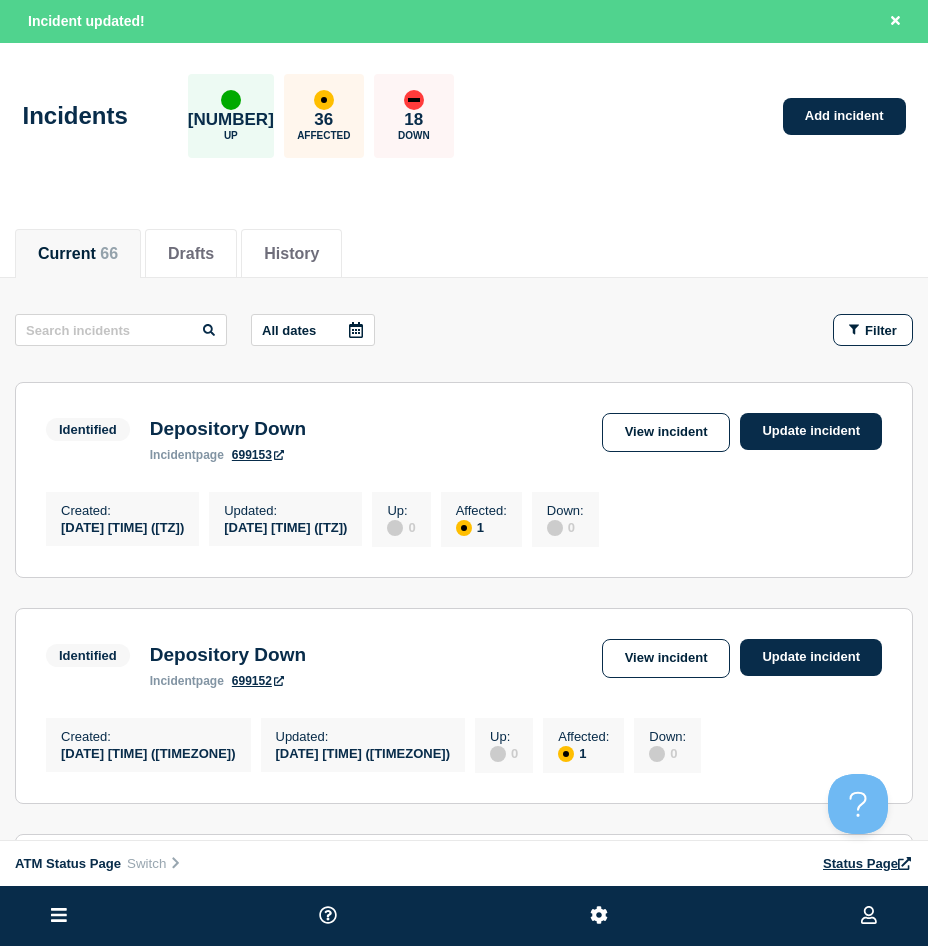 click on "Filter" at bounding box center (863, 330) 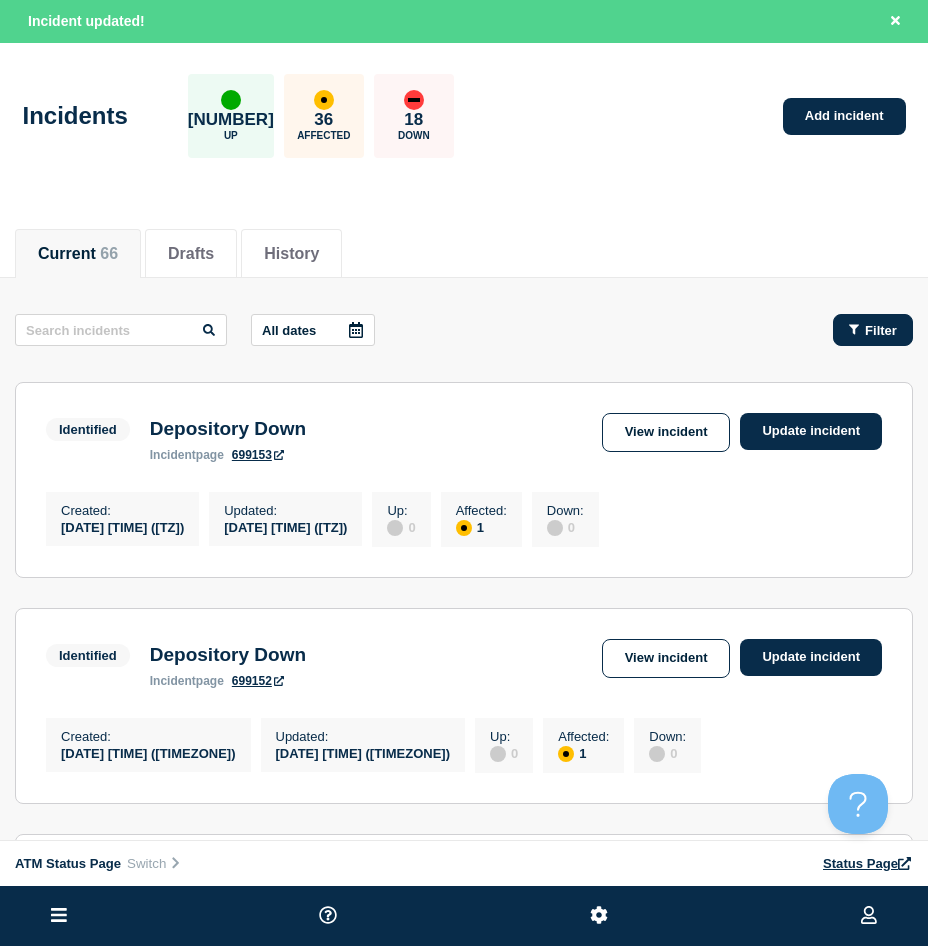 click on "Filter" at bounding box center (873, 330) 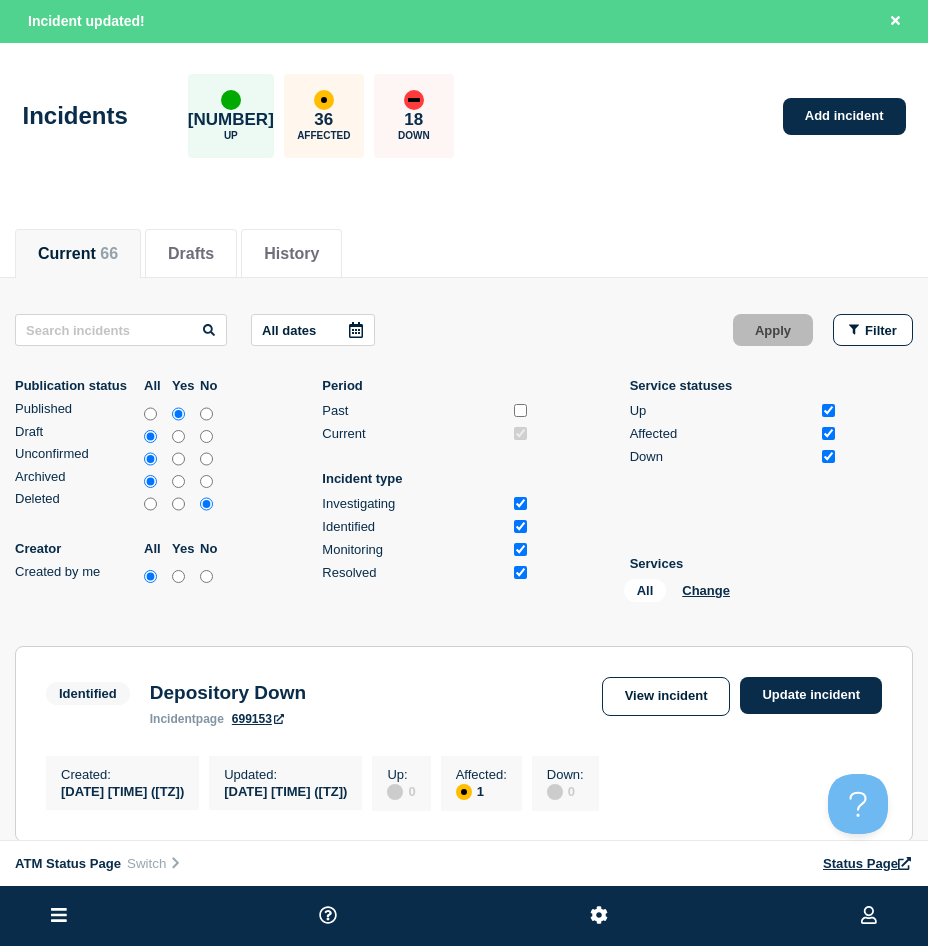 click on "All Change" at bounding box center [724, 594] 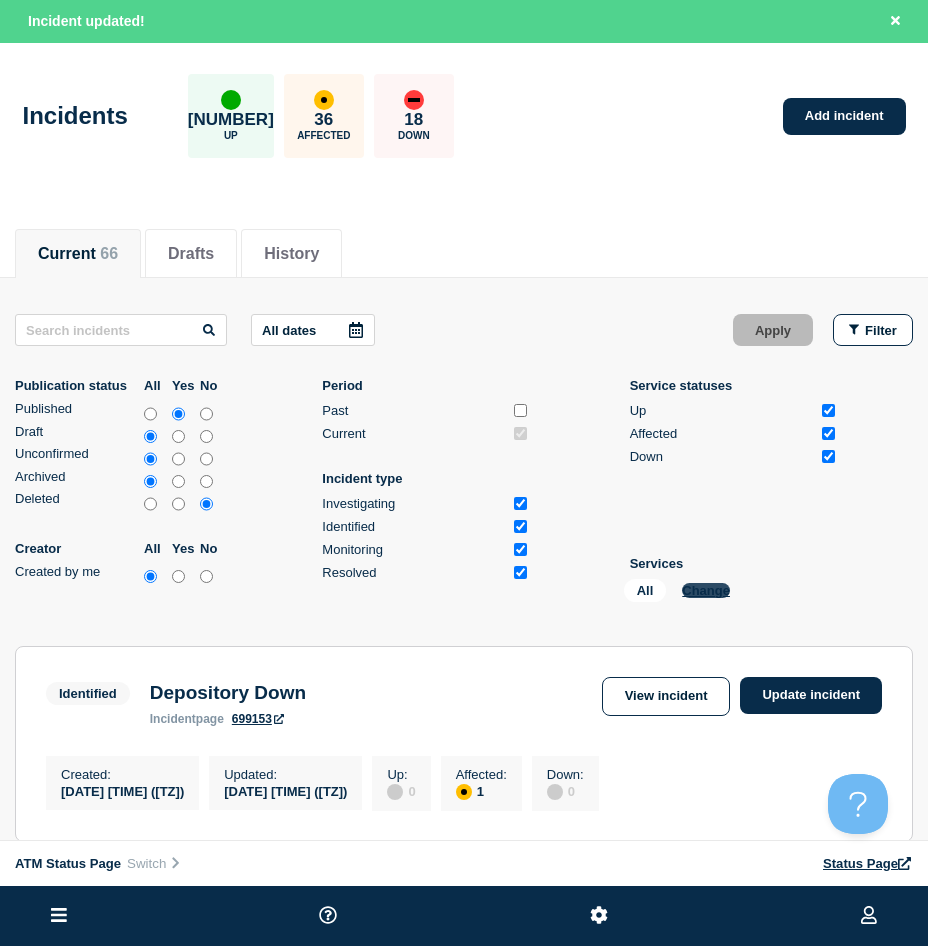 click on "Change" at bounding box center (706, 590) 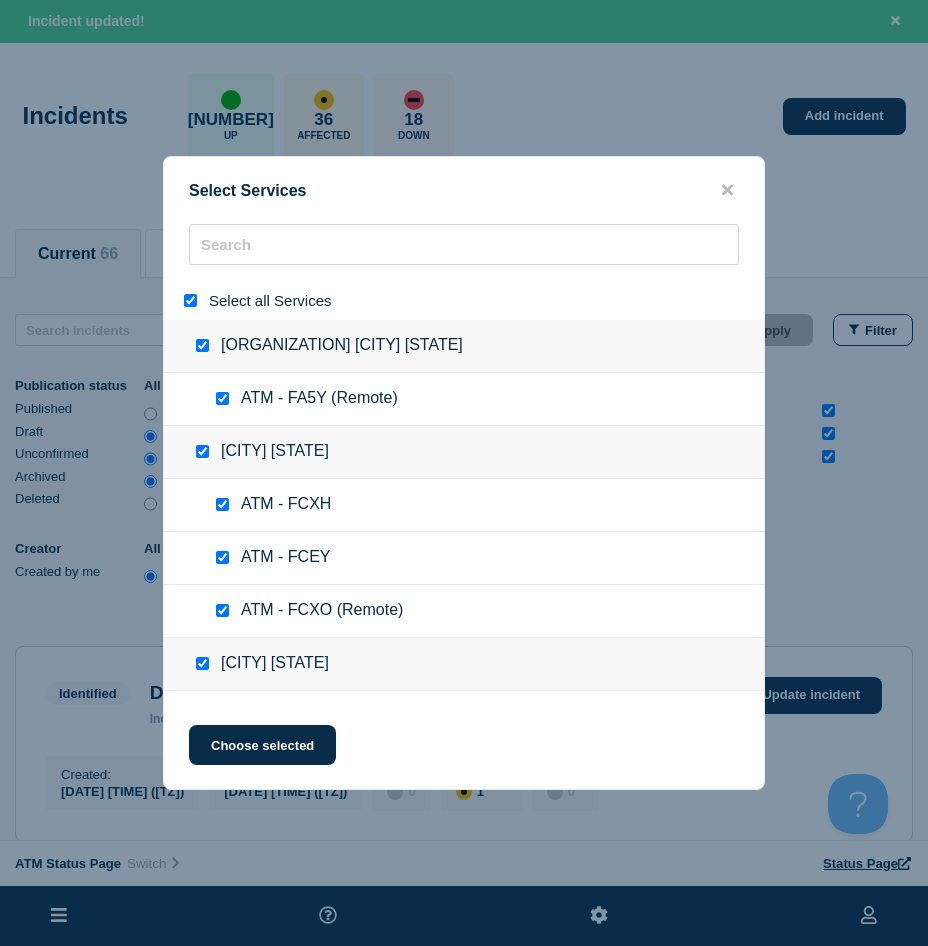 click at bounding box center (190, 300) 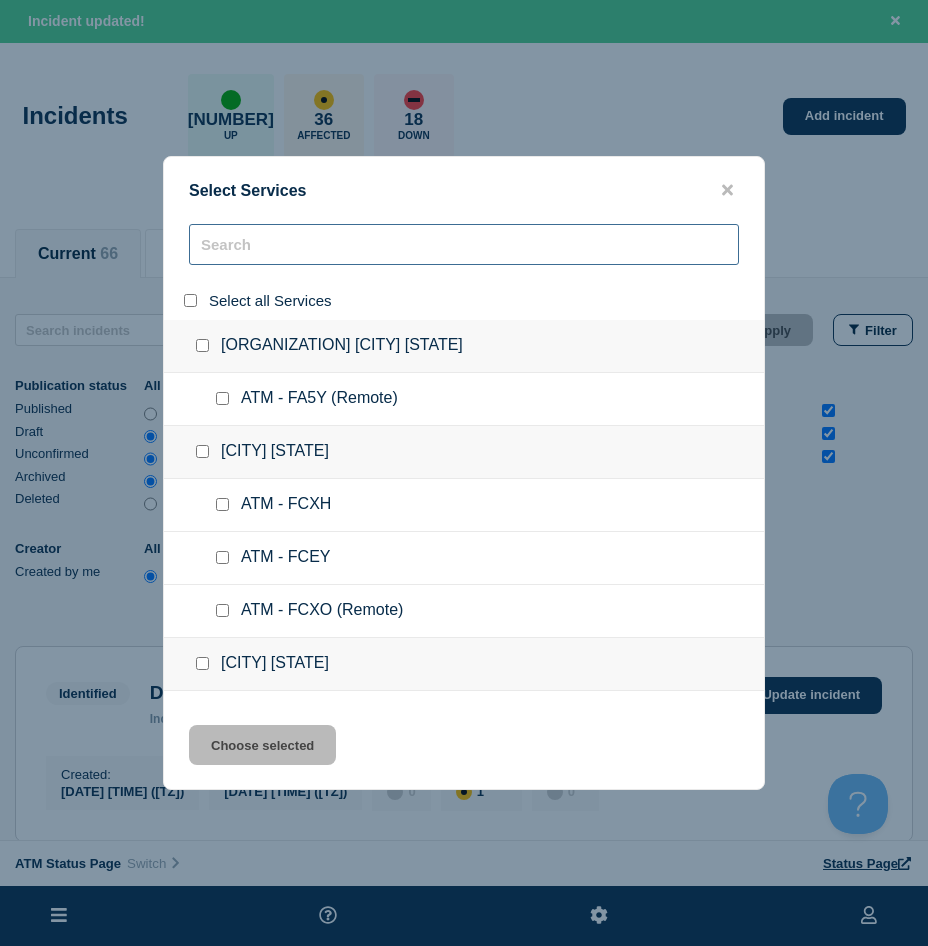 click at bounding box center (464, 244) 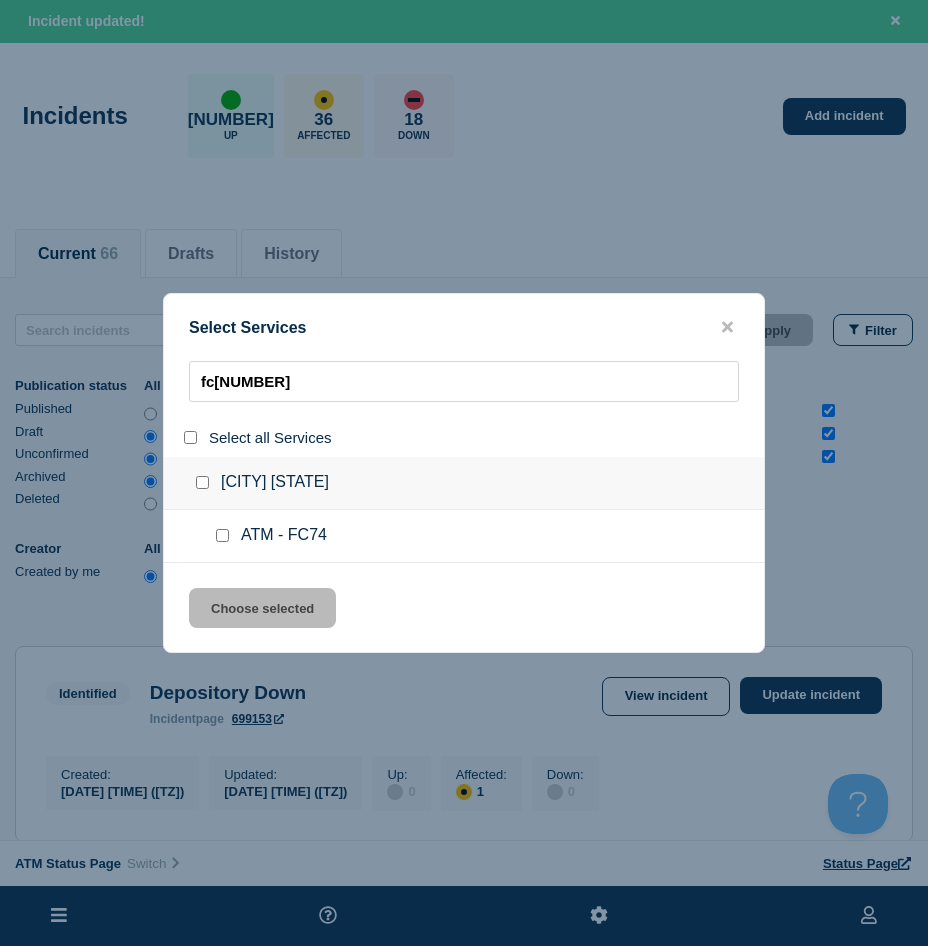 click at bounding box center [226, 536] 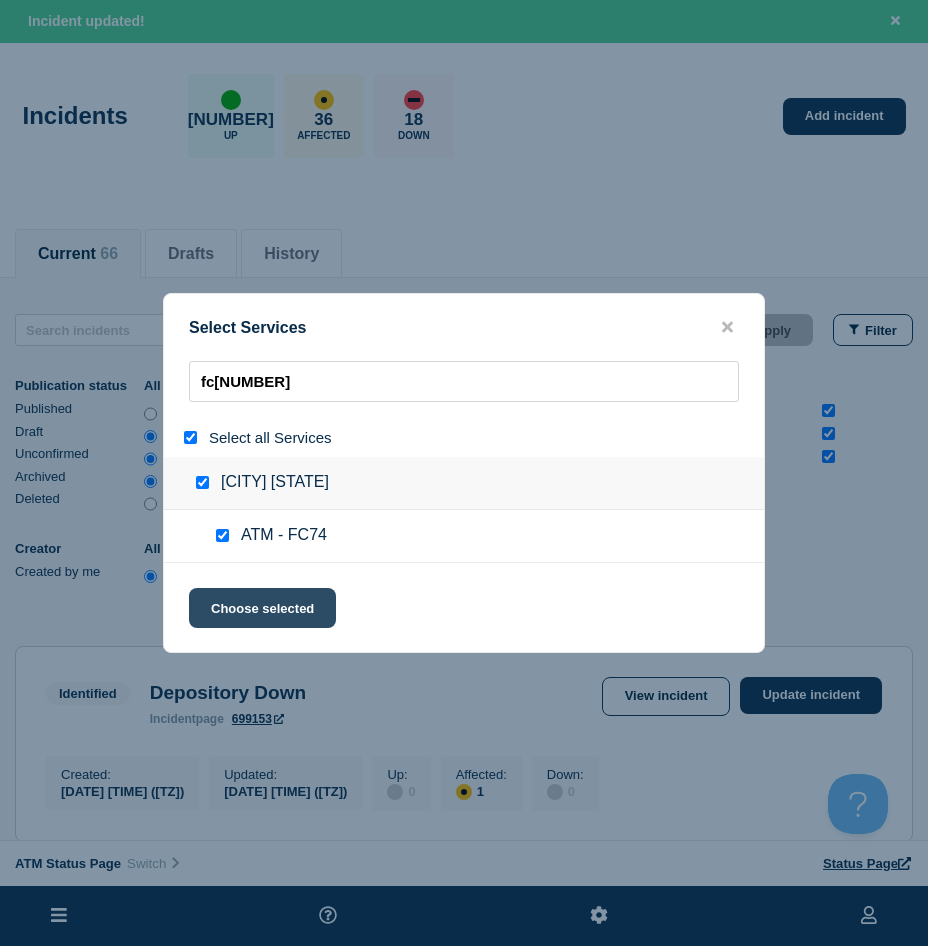 click on "Choose selected" 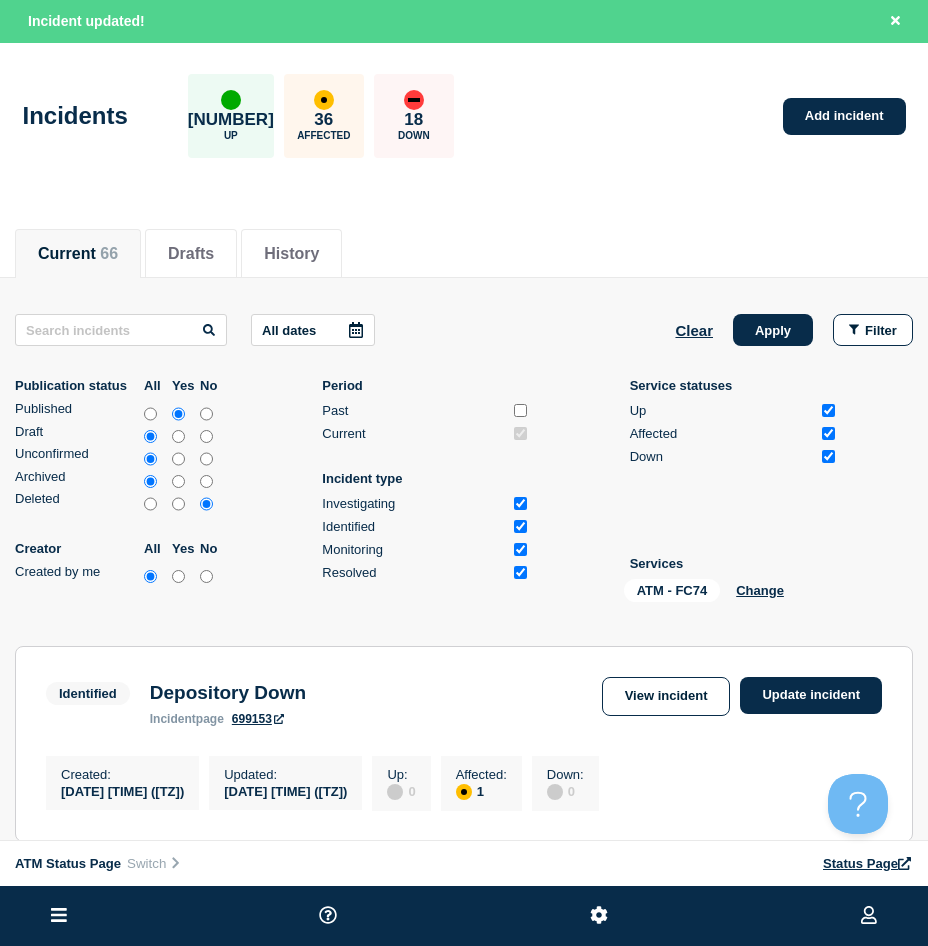click on "All dates Clear Apply Filter Publication status All Yes No Published  Draft  Unconfirmed  Archived  Deleted  Creator All Yes No Created by me  Period Past  Current  Incident type Investigating  Identified  Monitoring  Resolved  Service statuses Up  Affected  Down  Services ATM - FC74  Change" at bounding box center [464, 462] 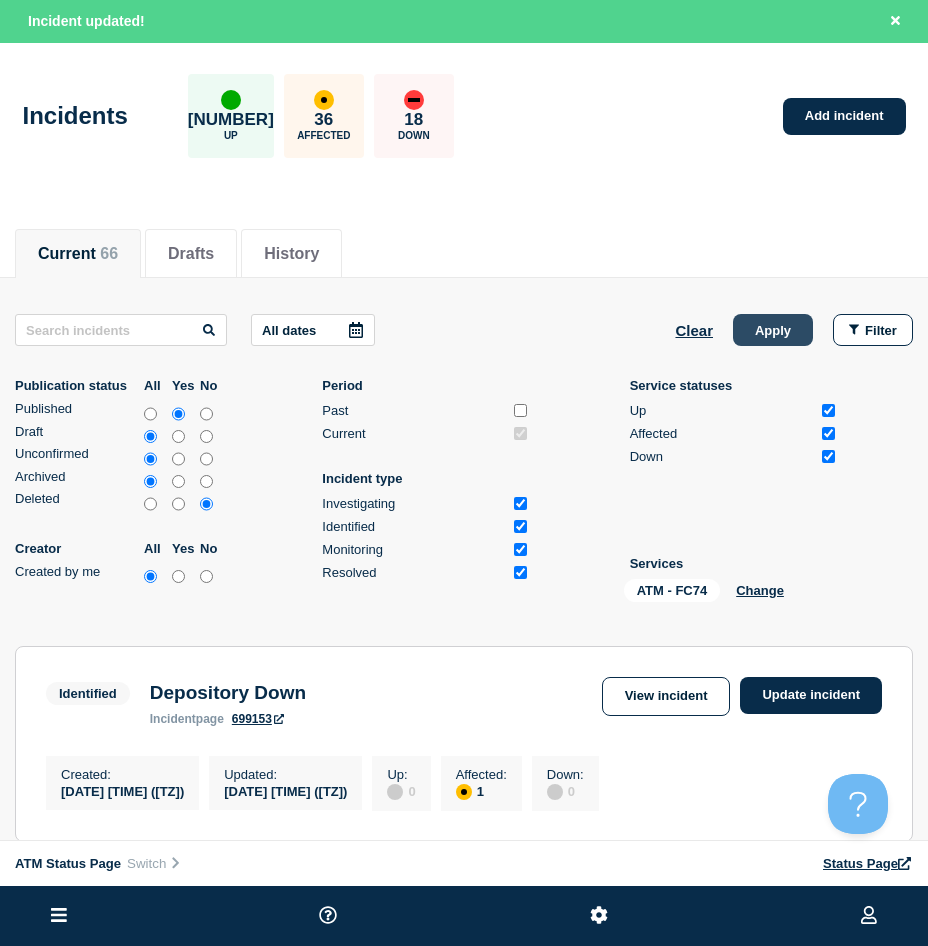 click on "Apply" 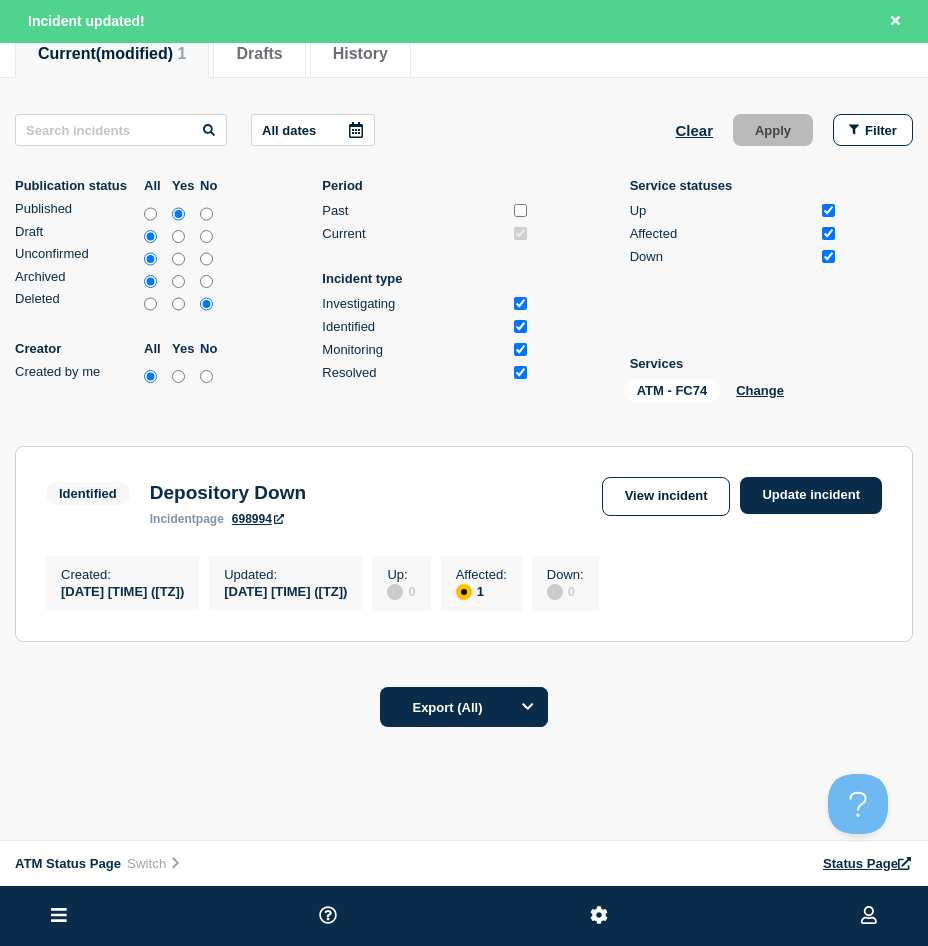 scroll, scrollTop: 262, scrollLeft: 0, axis: vertical 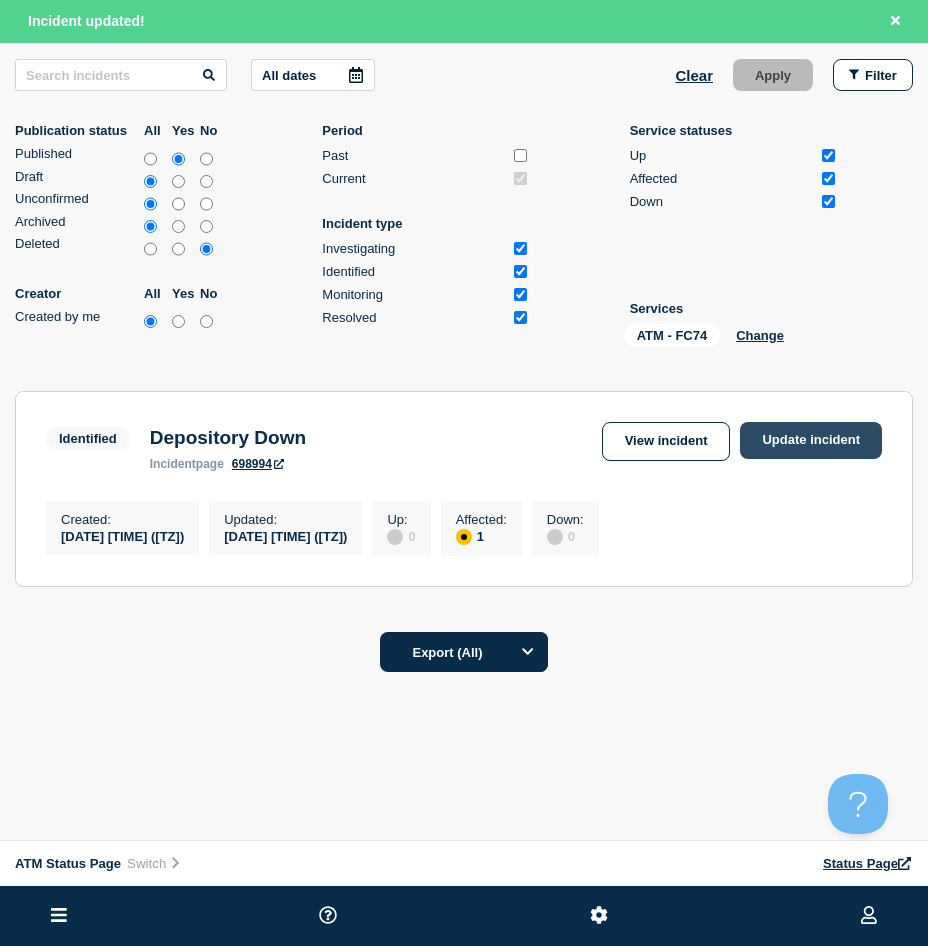 click on "Update incident" at bounding box center (811, 440) 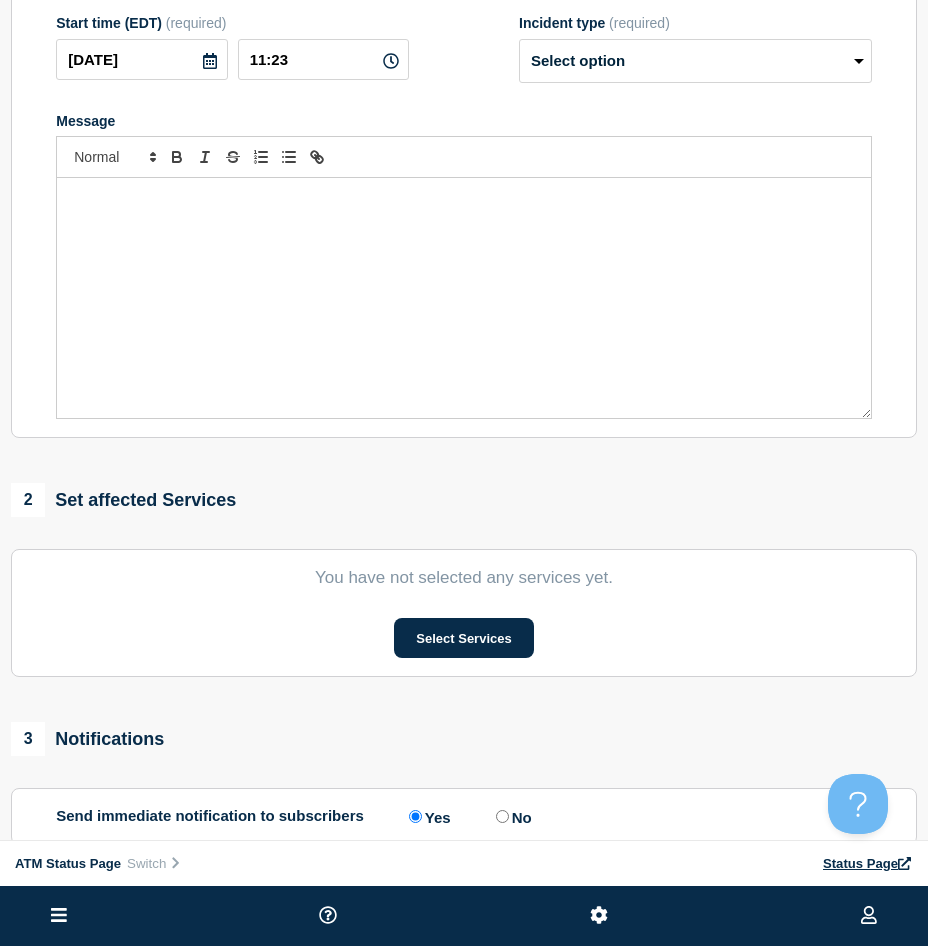 scroll, scrollTop: 0, scrollLeft: 0, axis: both 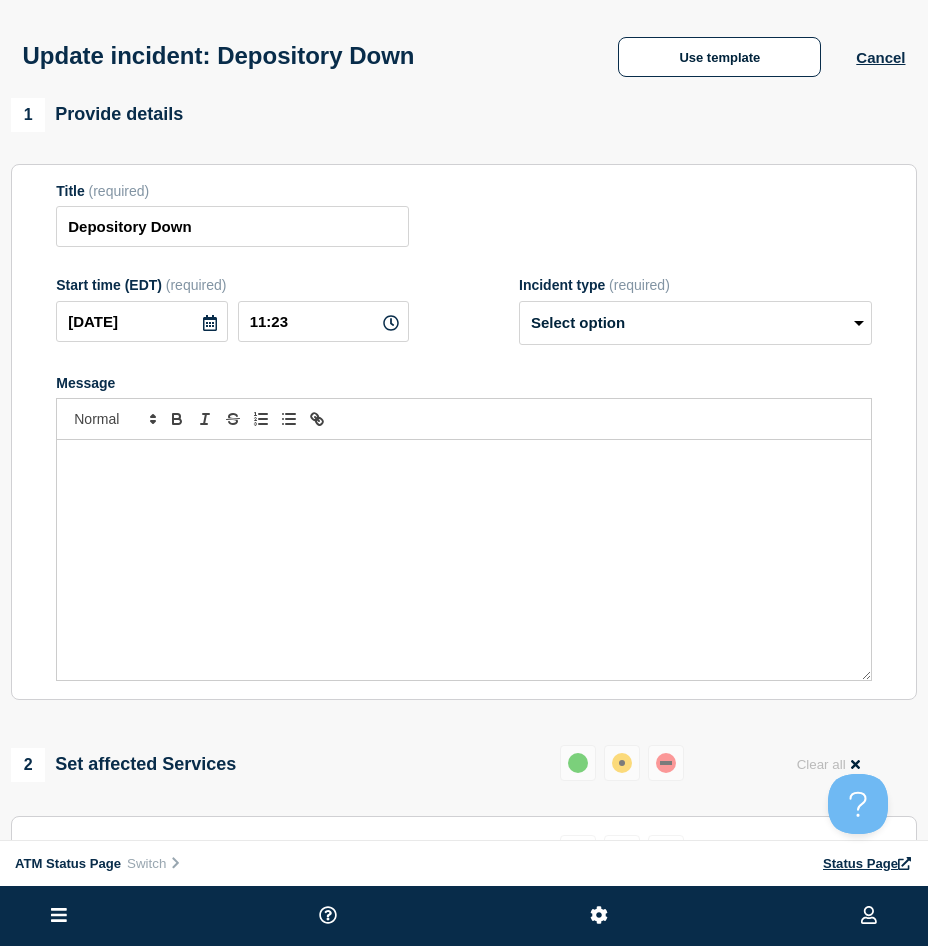 click on "Update incident: Depository Down Use template Cancel" at bounding box center [464, 49] 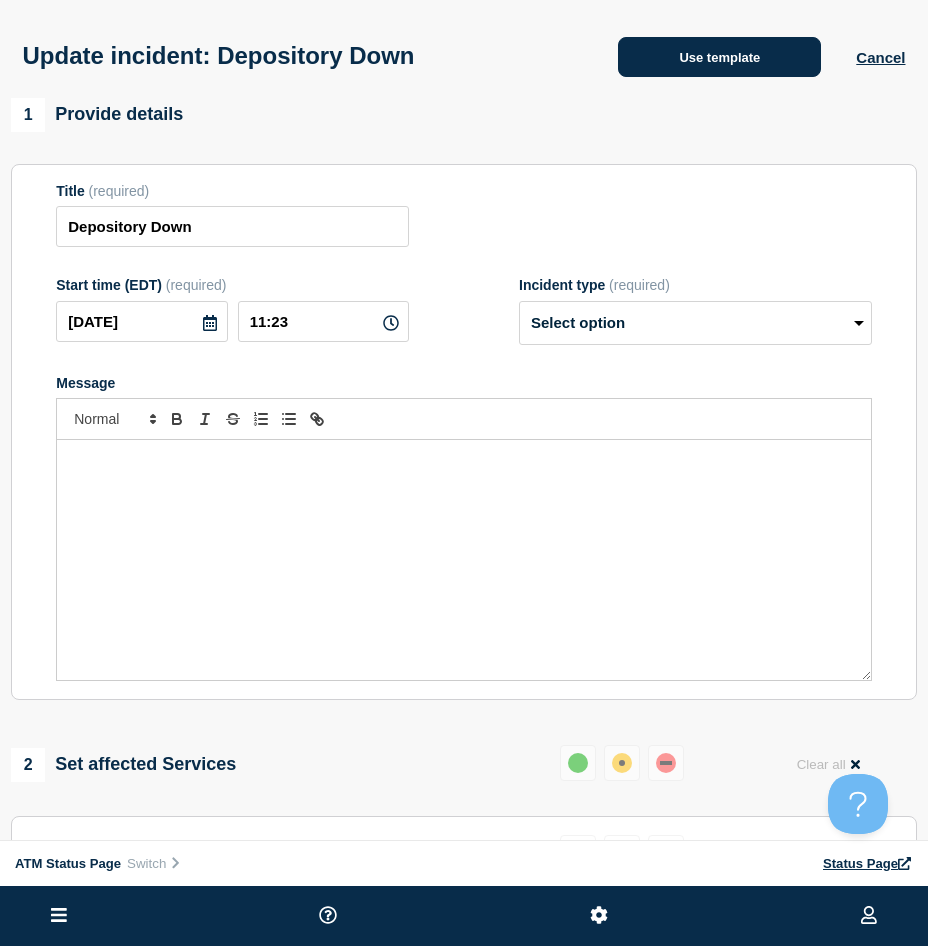 click on "Use template" at bounding box center [719, 57] 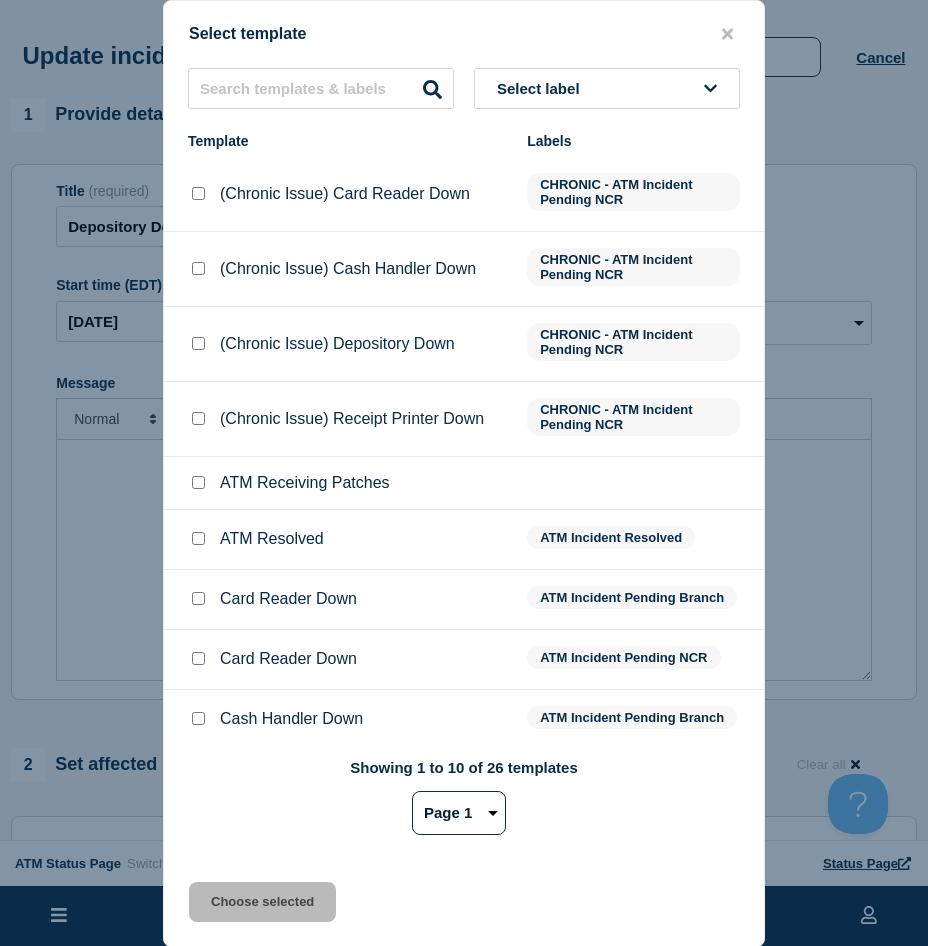 click at bounding box center [198, 538] 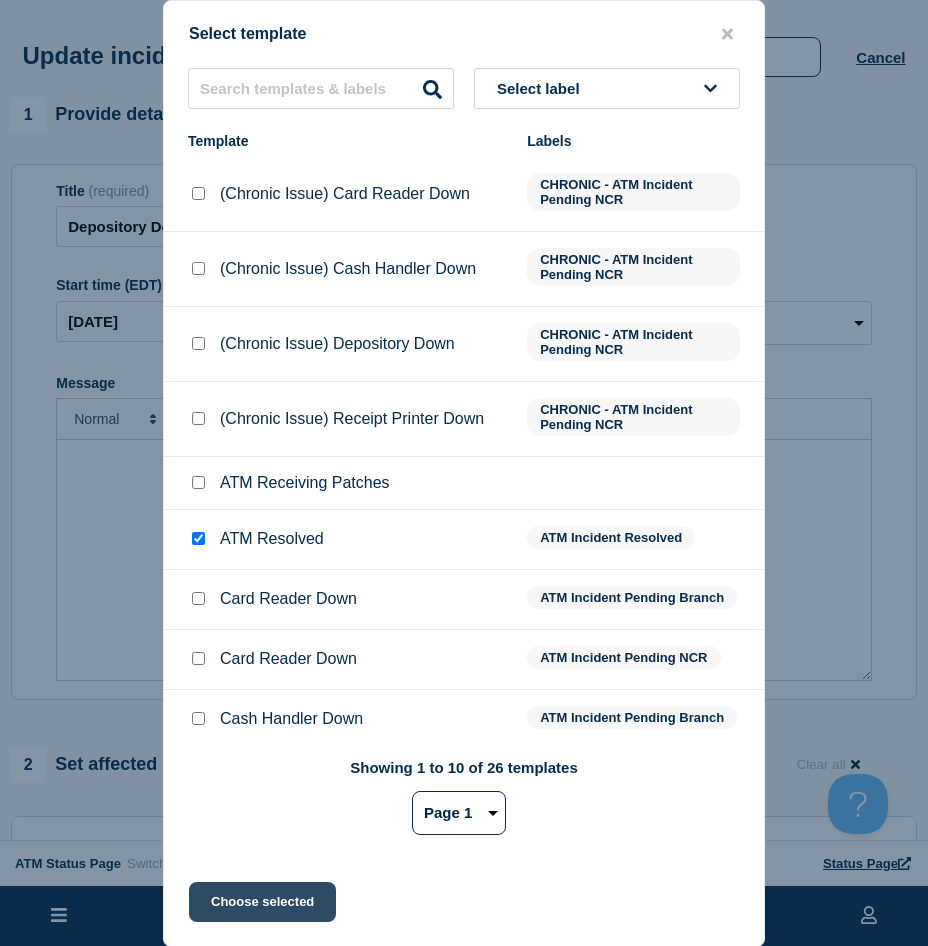 click on "Choose selected" 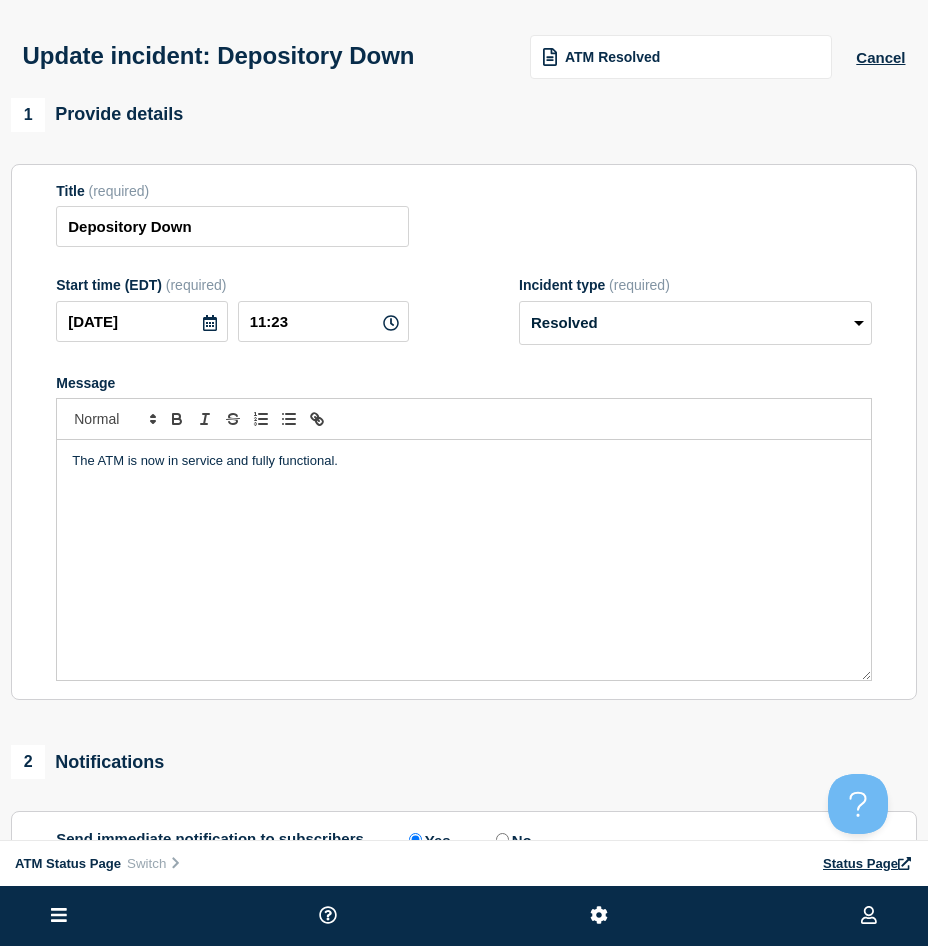 scroll, scrollTop: 100, scrollLeft: 0, axis: vertical 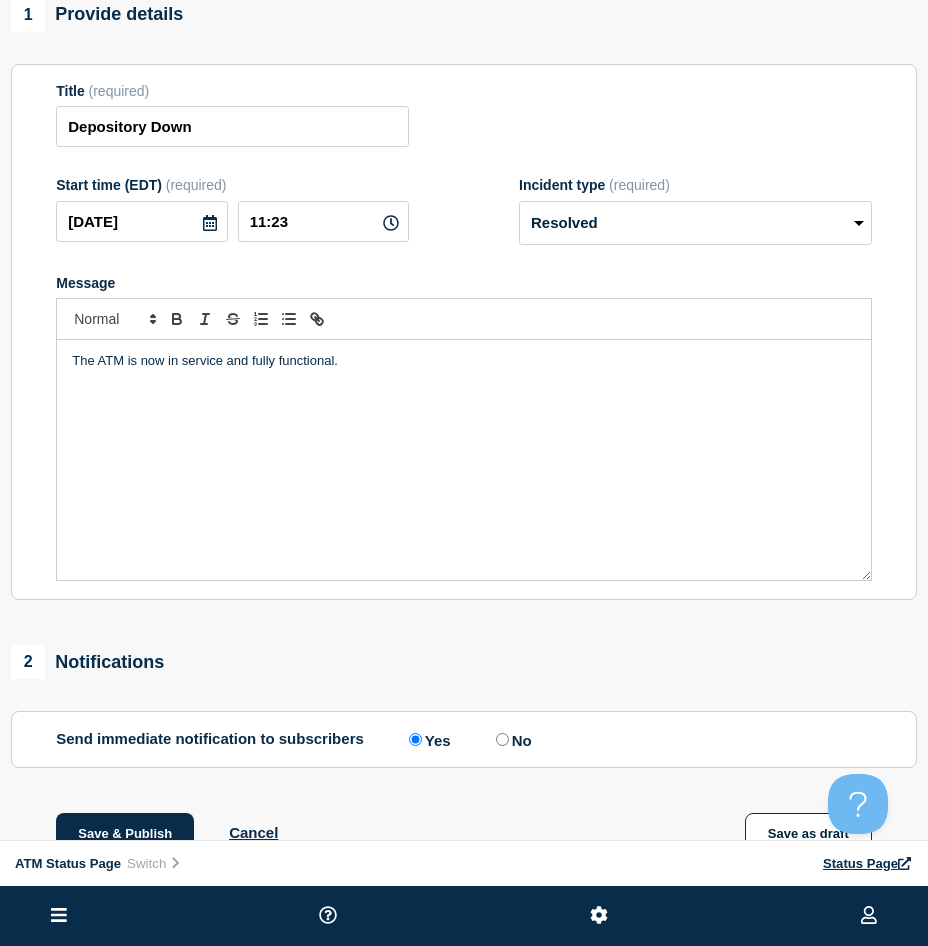 click on "ATM Status Page Switch Status Page" at bounding box center (464, 863) 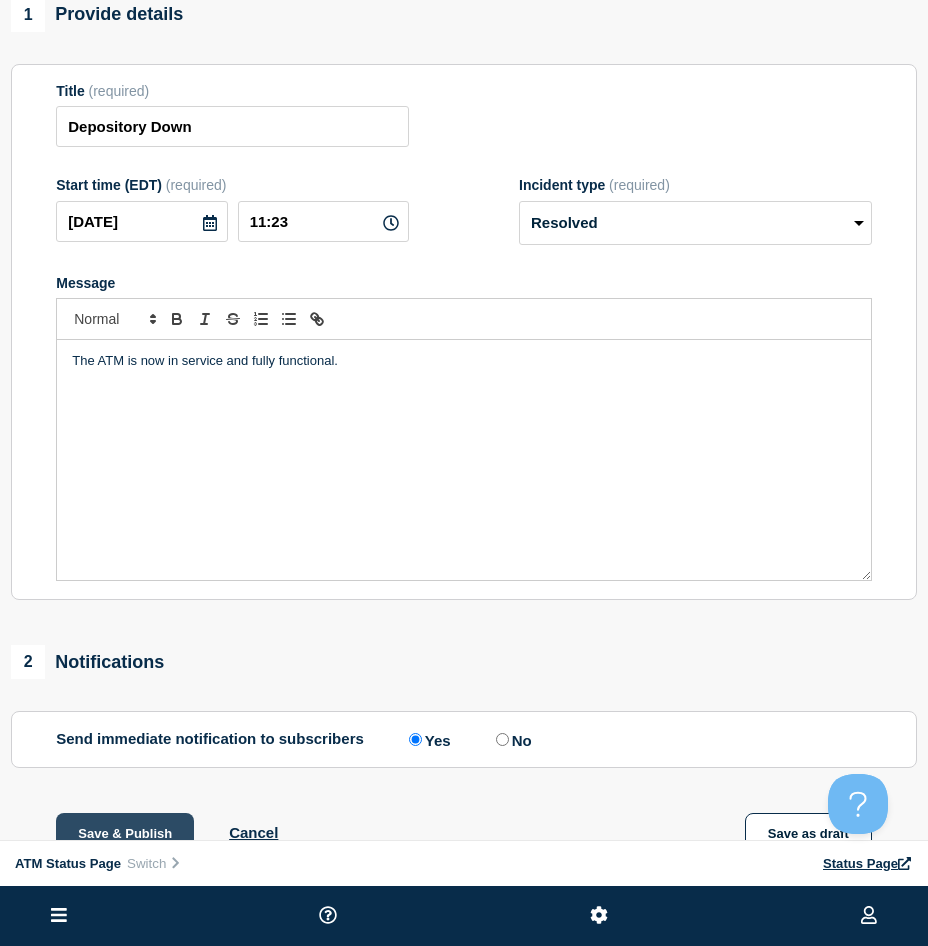 click on "Save & Publish" at bounding box center (125, 833) 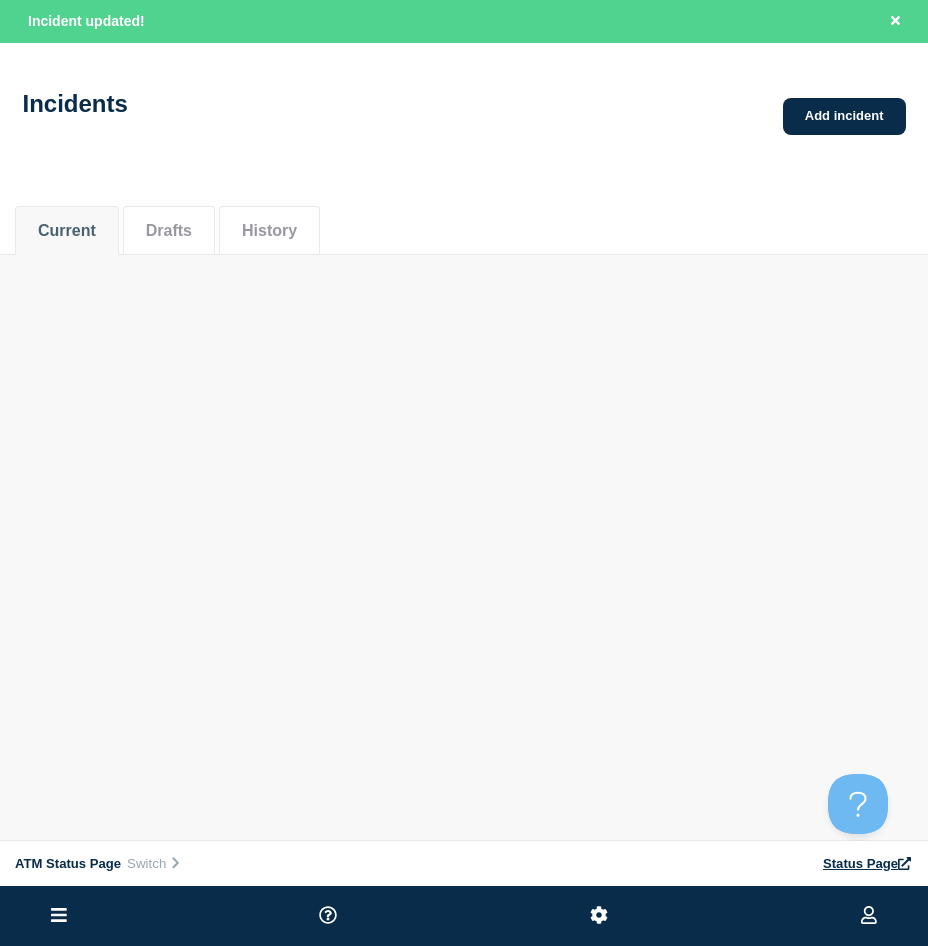 scroll, scrollTop: 0, scrollLeft: 0, axis: both 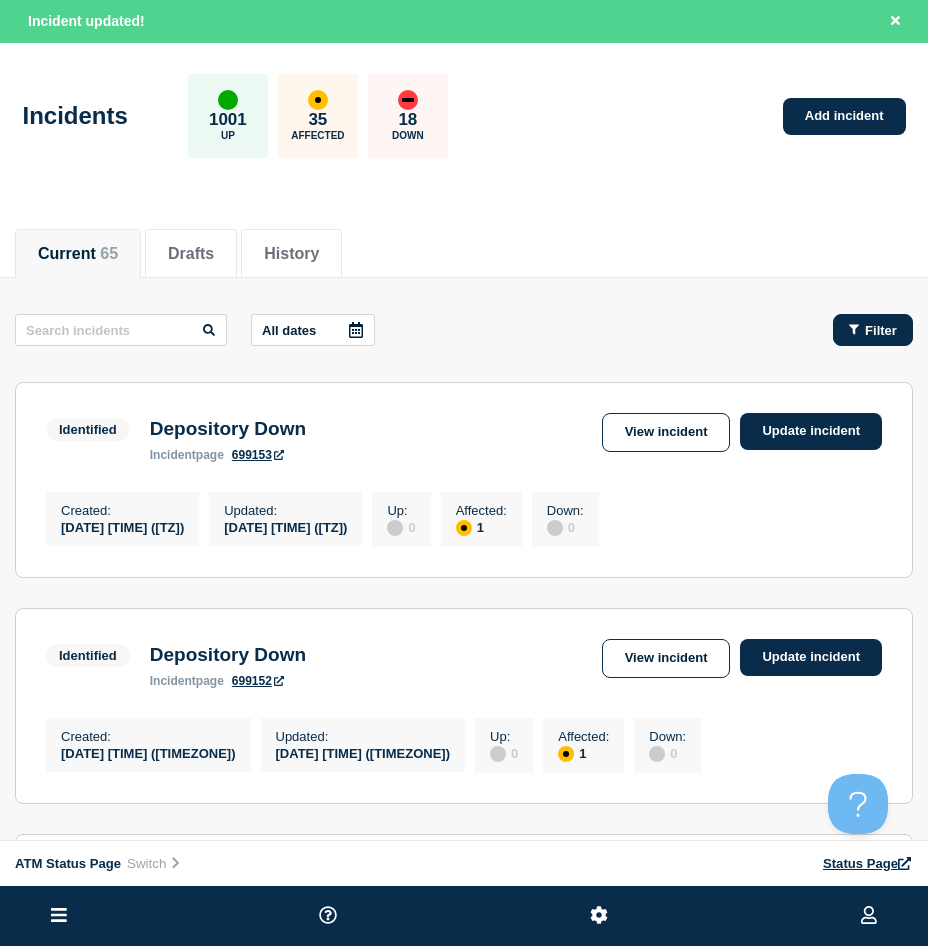 click on "Filter" at bounding box center (873, 330) 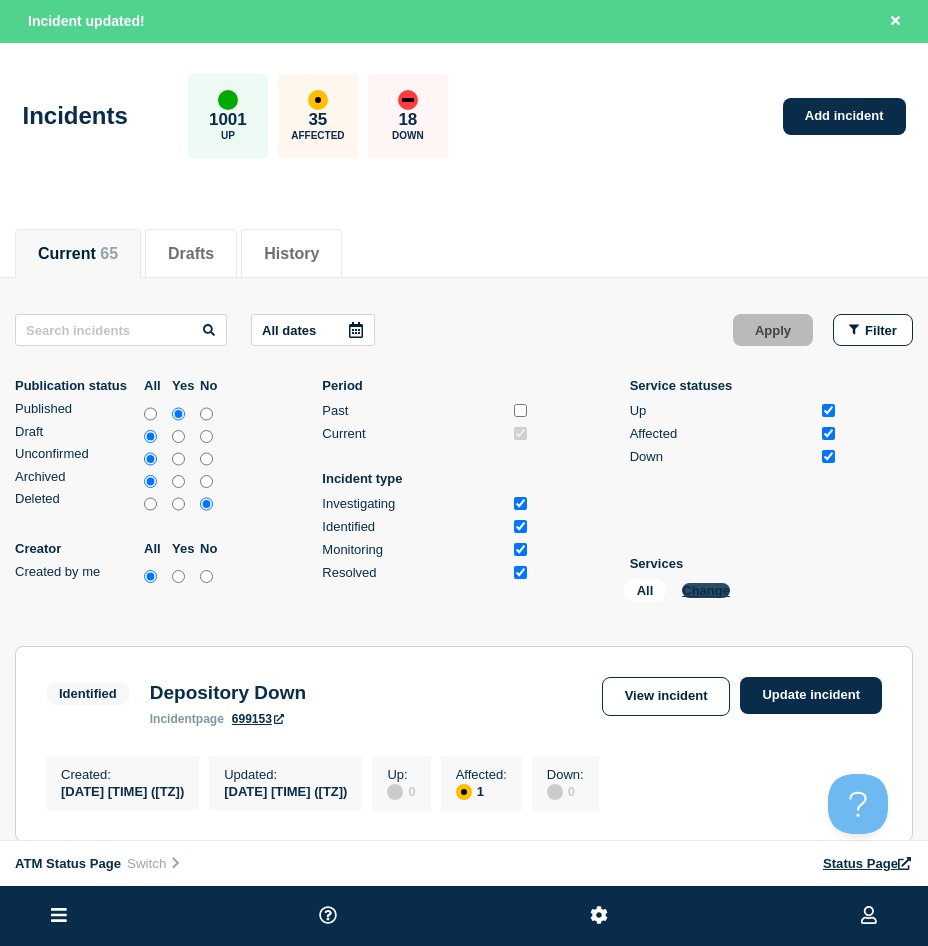 click on "Change" at bounding box center (706, 590) 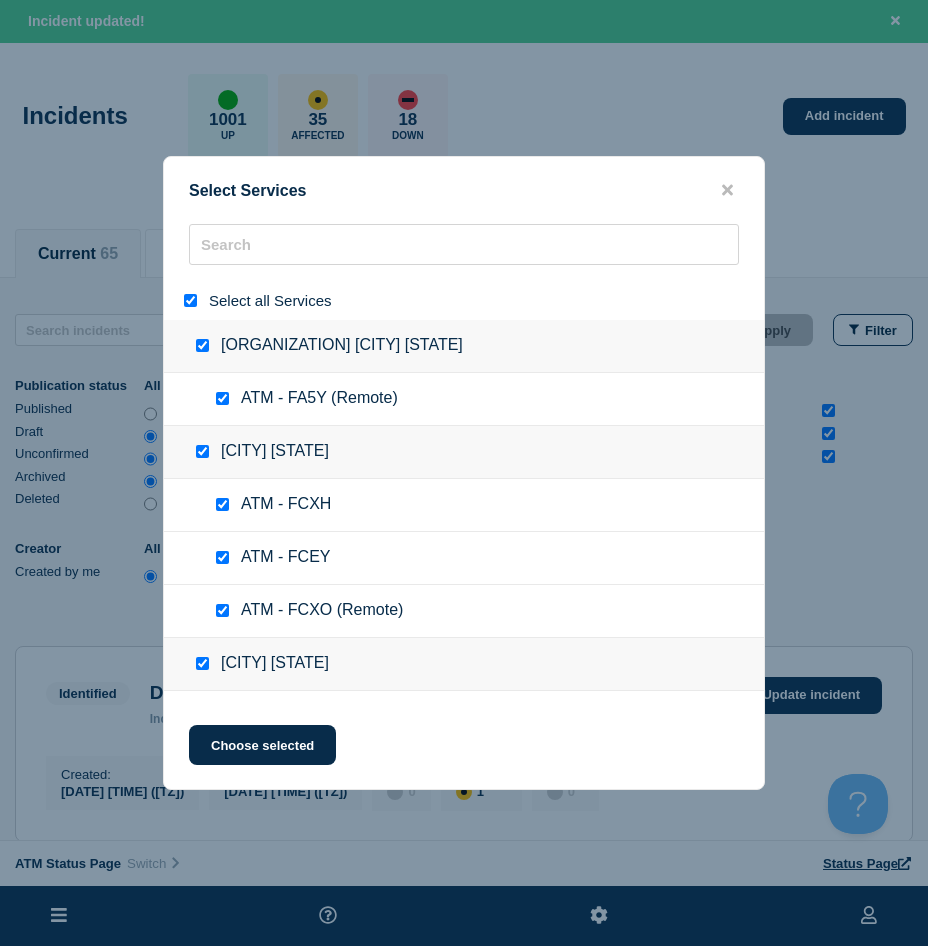 click at bounding box center [190, 300] 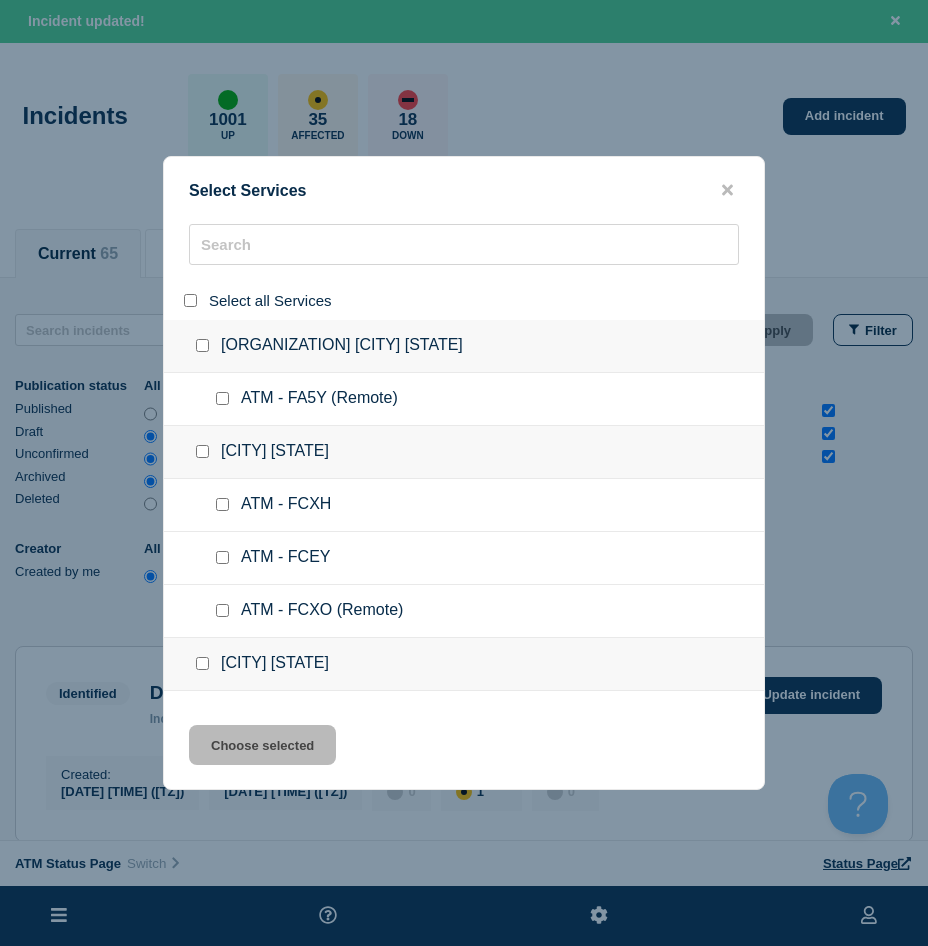 drag, startPoint x: 191, startPoint y: 296, endPoint x: 248, endPoint y: 247, distance: 75.16648 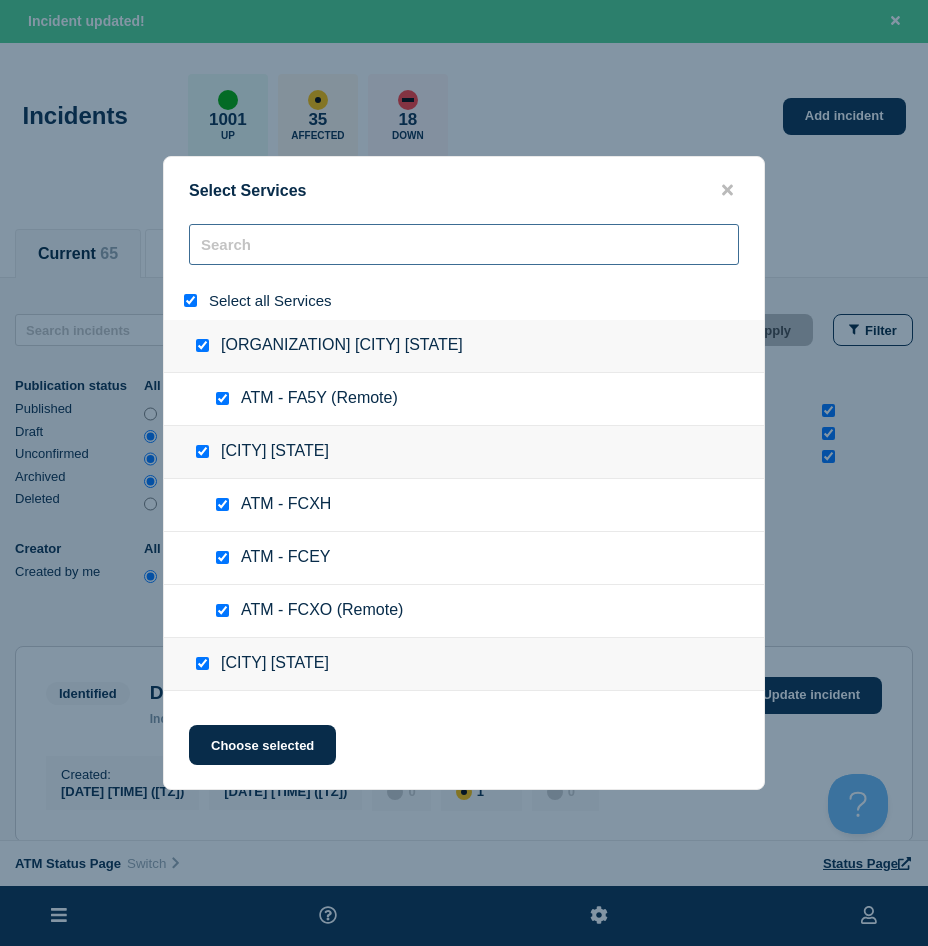 click at bounding box center (464, 244) 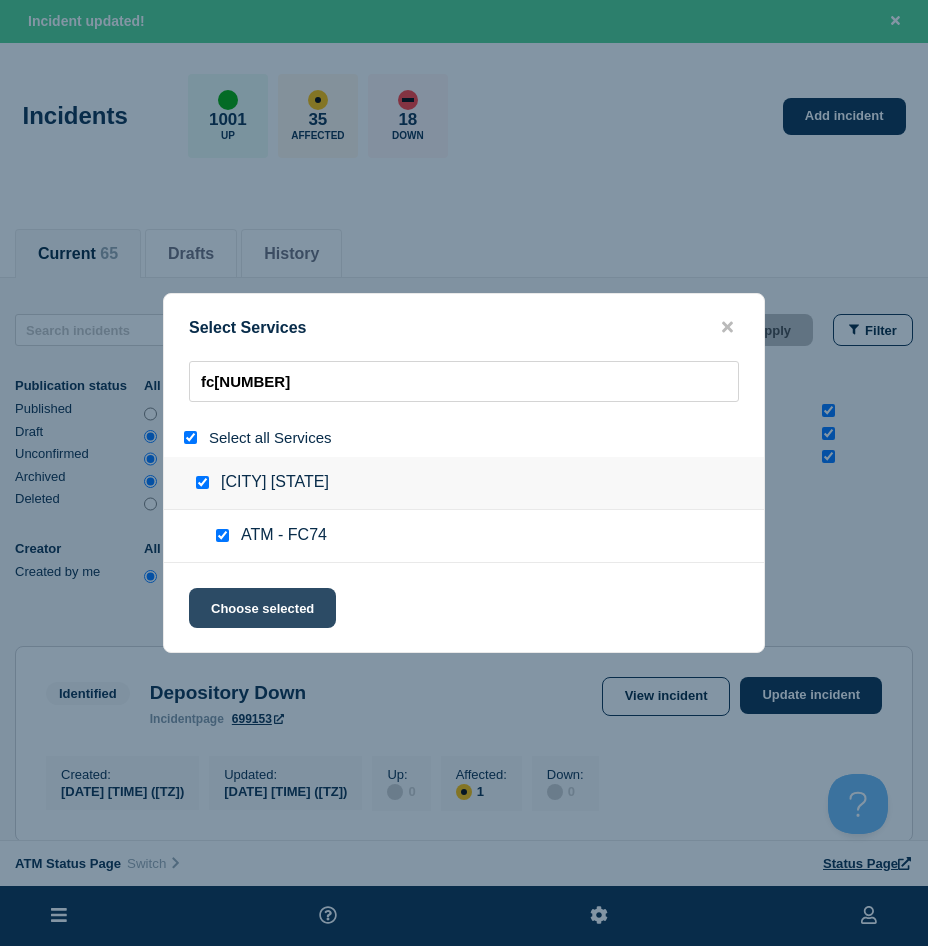 click on "Choose selected" 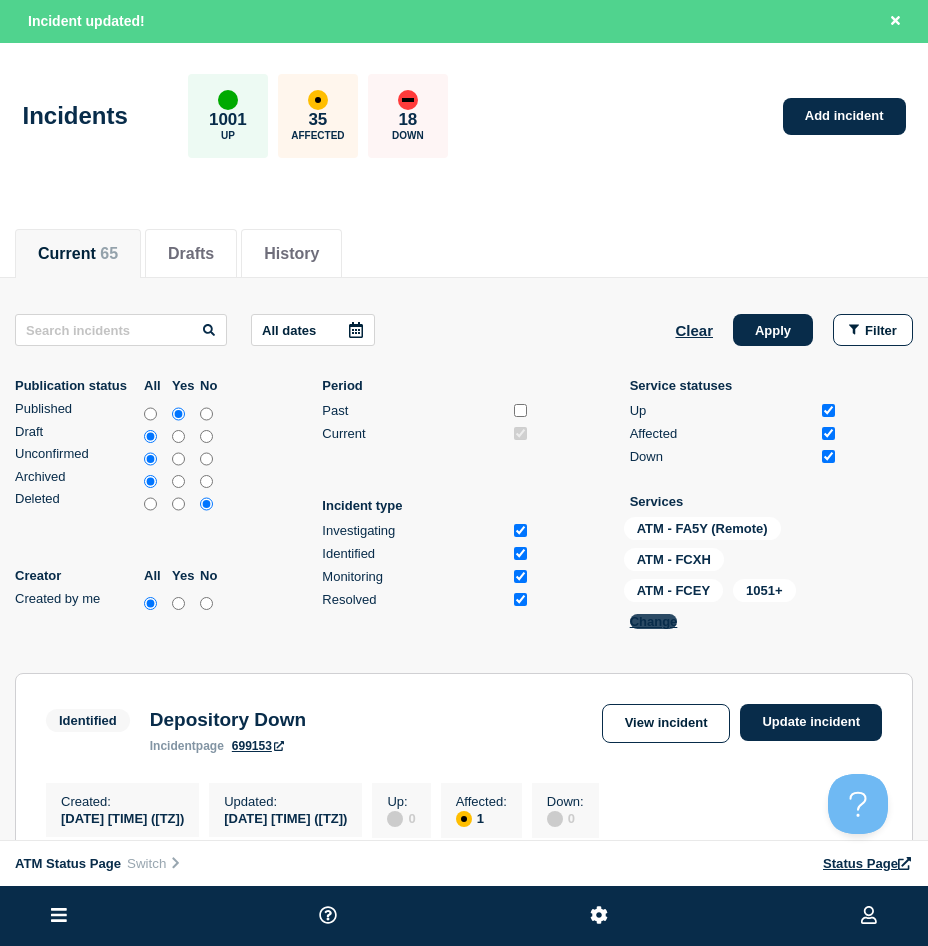 click on "Change" 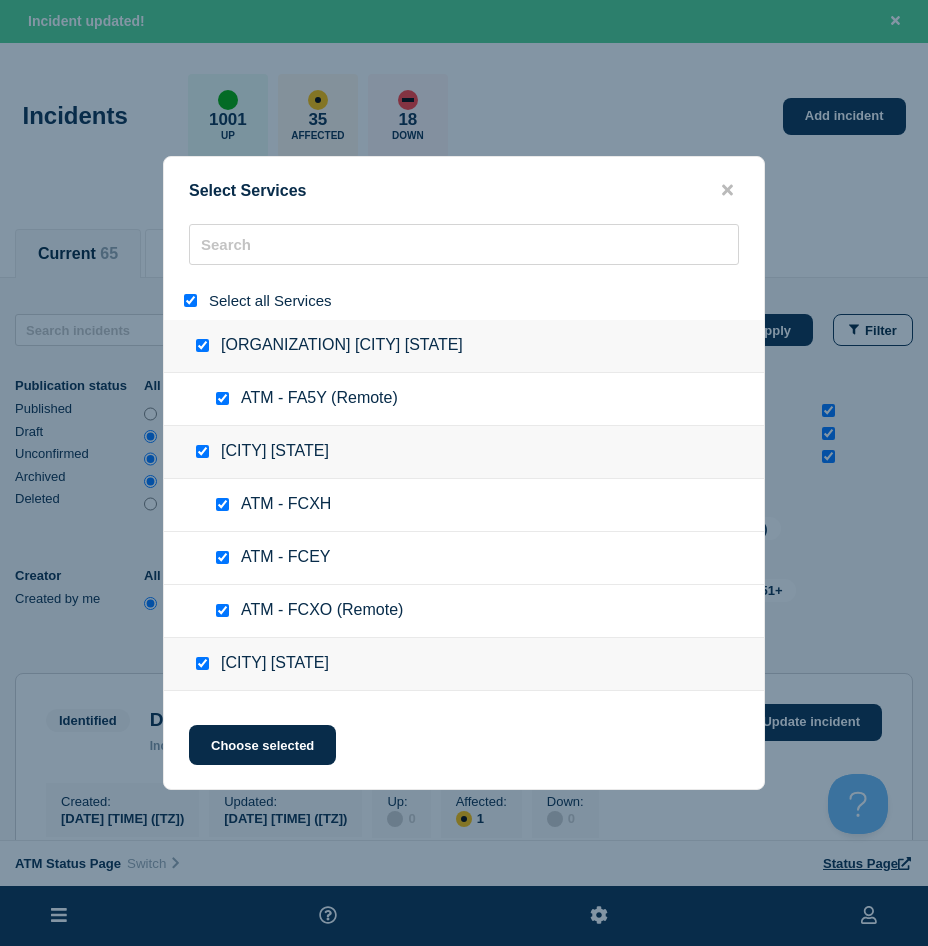 drag, startPoint x: 185, startPoint y: 305, endPoint x: 212, endPoint y: 281, distance: 36.124783 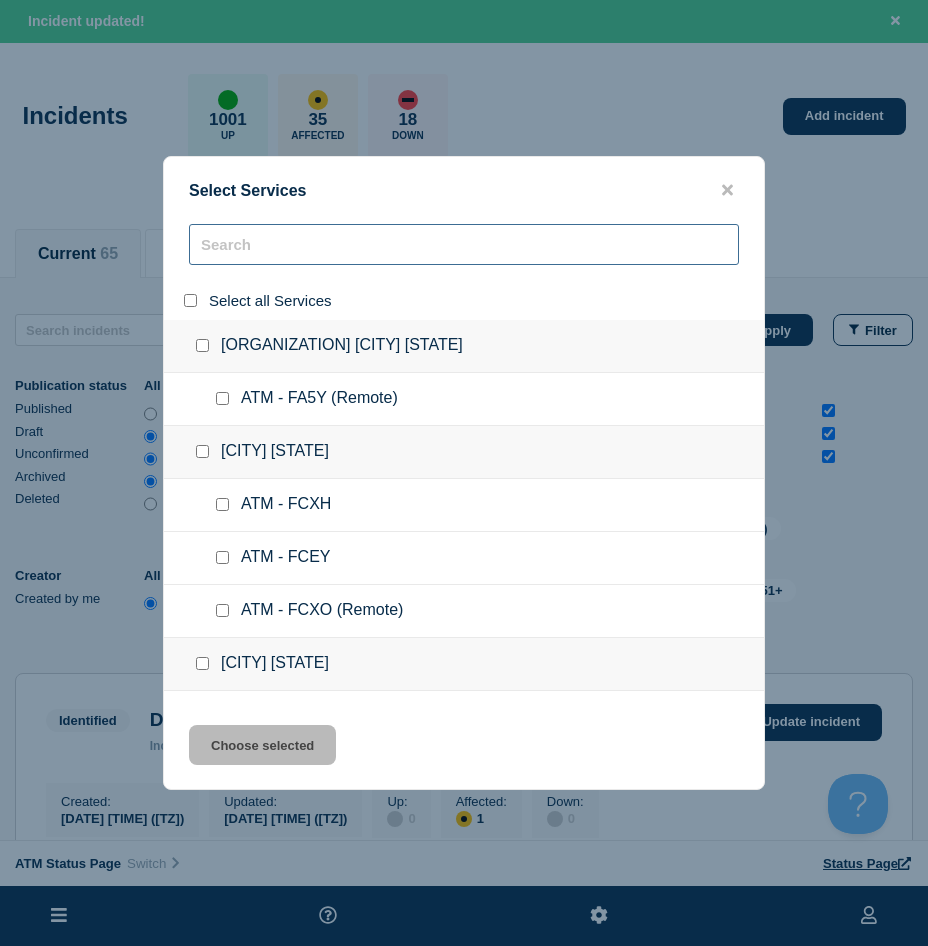 click at bounding box center (464, 244) 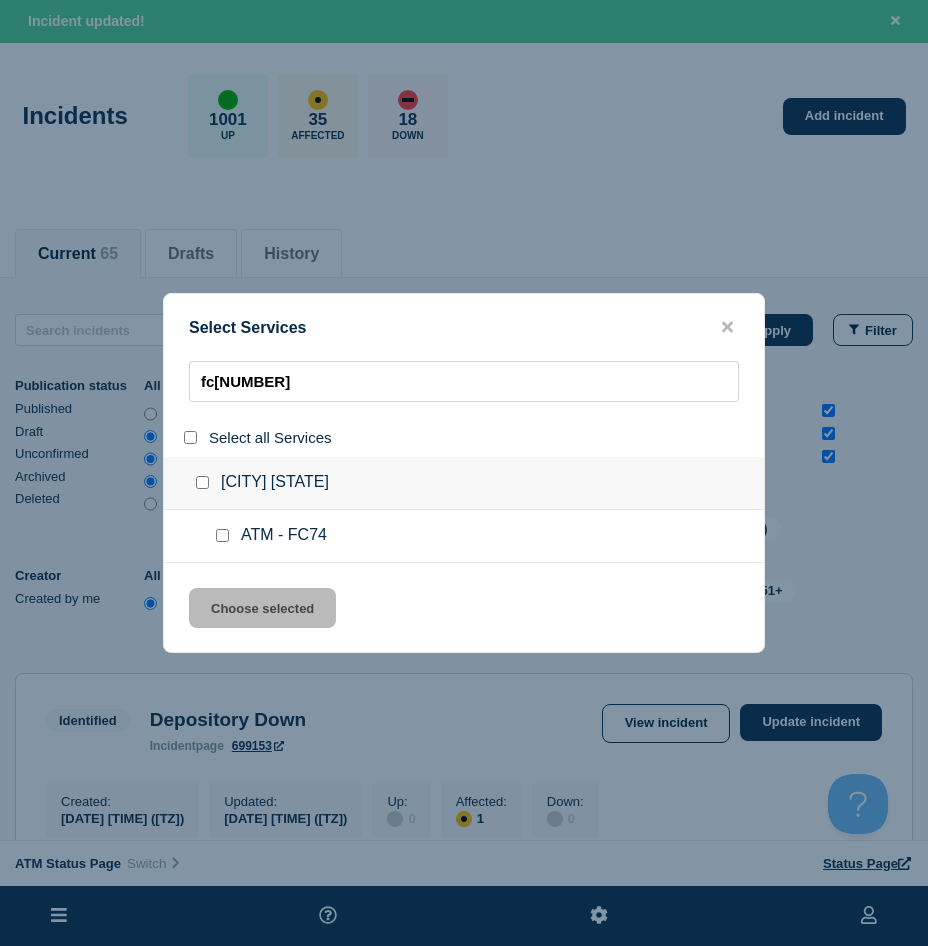 click at bounding box center [226, 536] 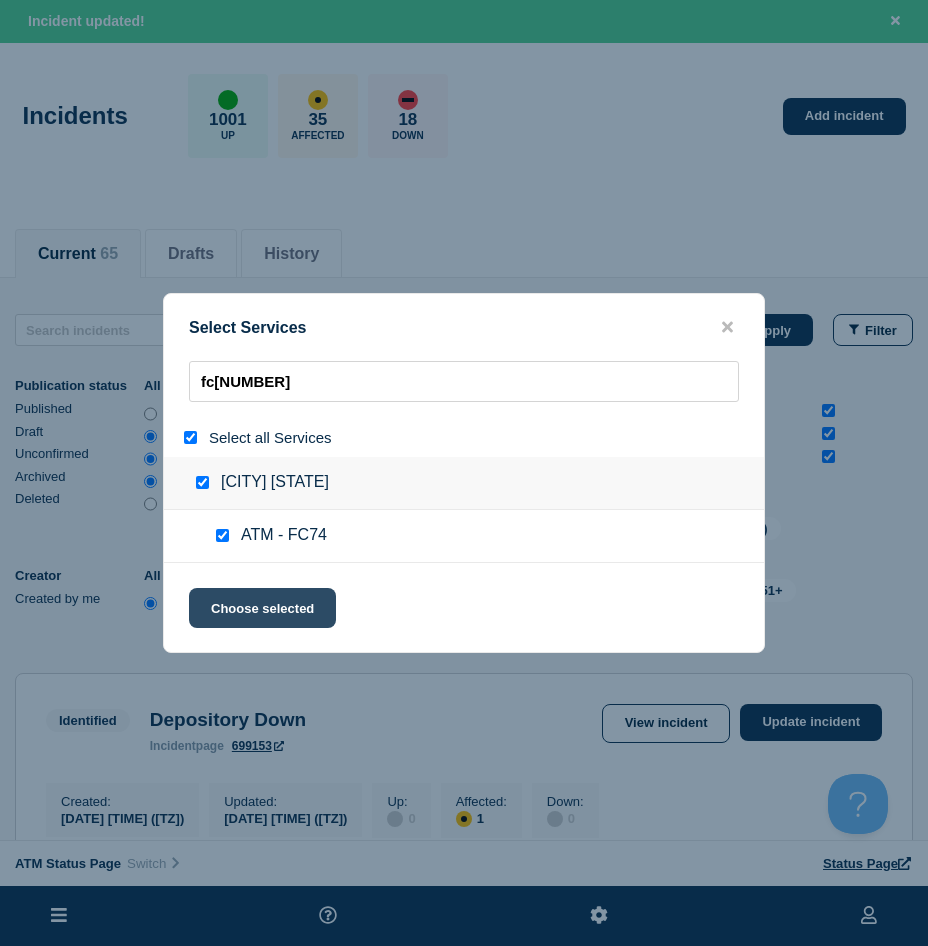 click on "Select Services fc74 Select all Services Springfield [STATE] ATM - FC74 Choose selected" at bounding box center (464, 473) 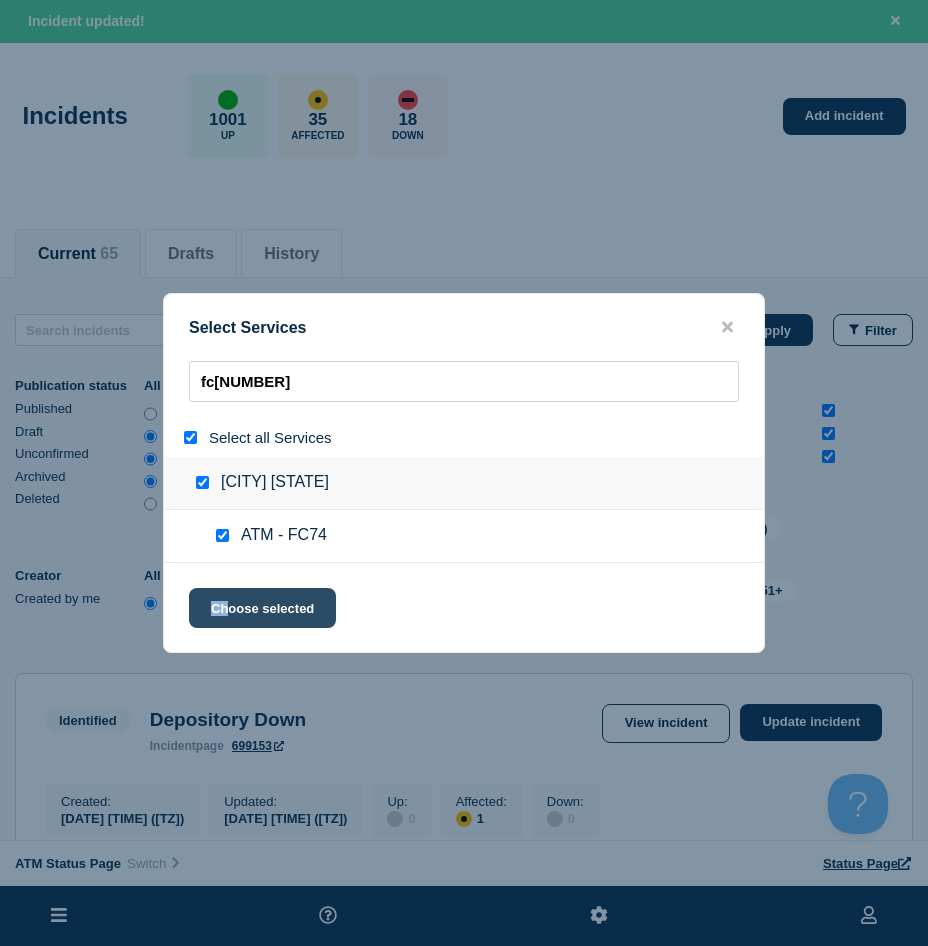 drag, startPoint x: 228, startPoint y: 590, endPoint x: 245, endPoint y: 593, distance: 17.262676 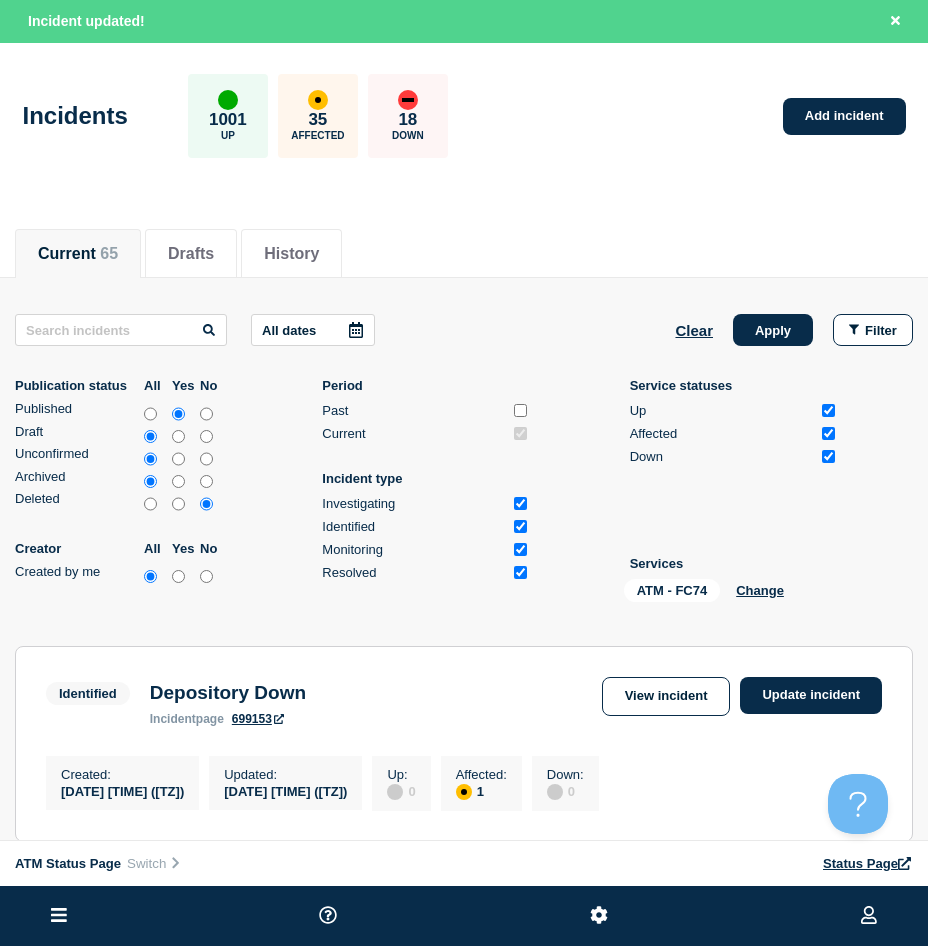 click on "All dates Clear Apply Filter Publication status All Yes No Published  Draft  Unconfirmed  Archived  Deleted  Creator All Yes No Created by me  Period Past  Current  Incident type Investigating  Identified  Monitoring  Resolved  Service statuses Up  Affected  Down  Services ATM - FC74  Change" at bounding box center (464, 462) 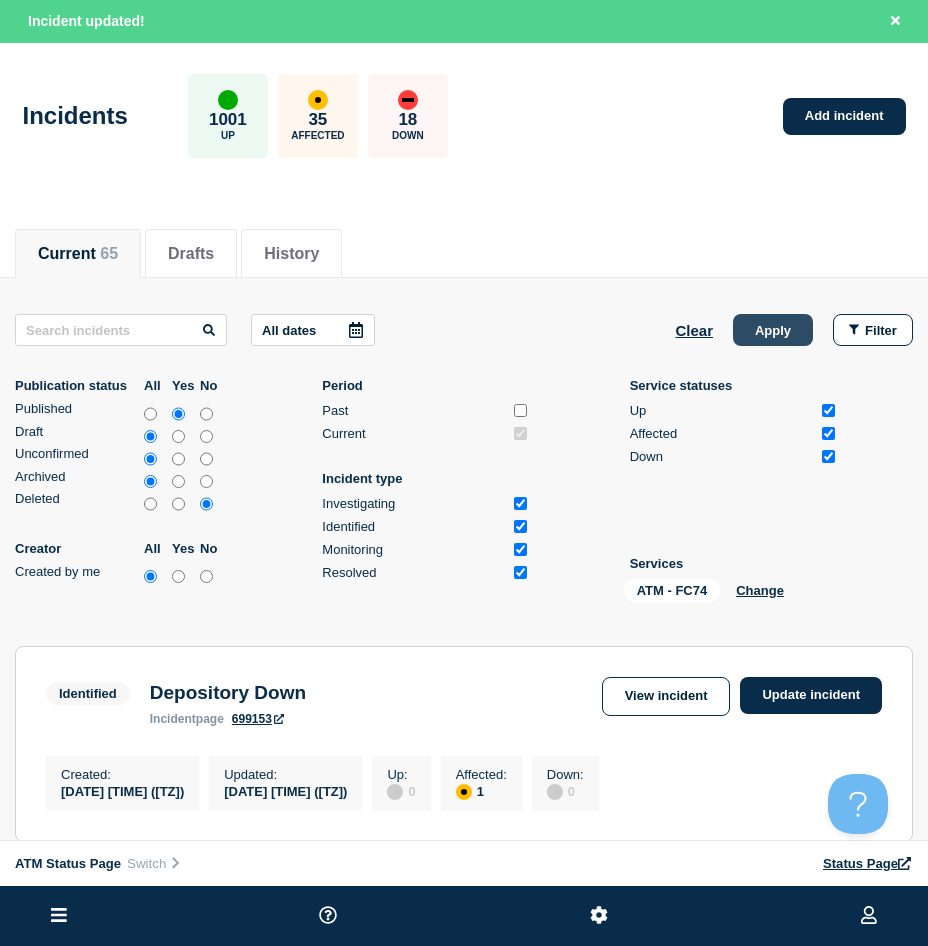 click on "Apply" 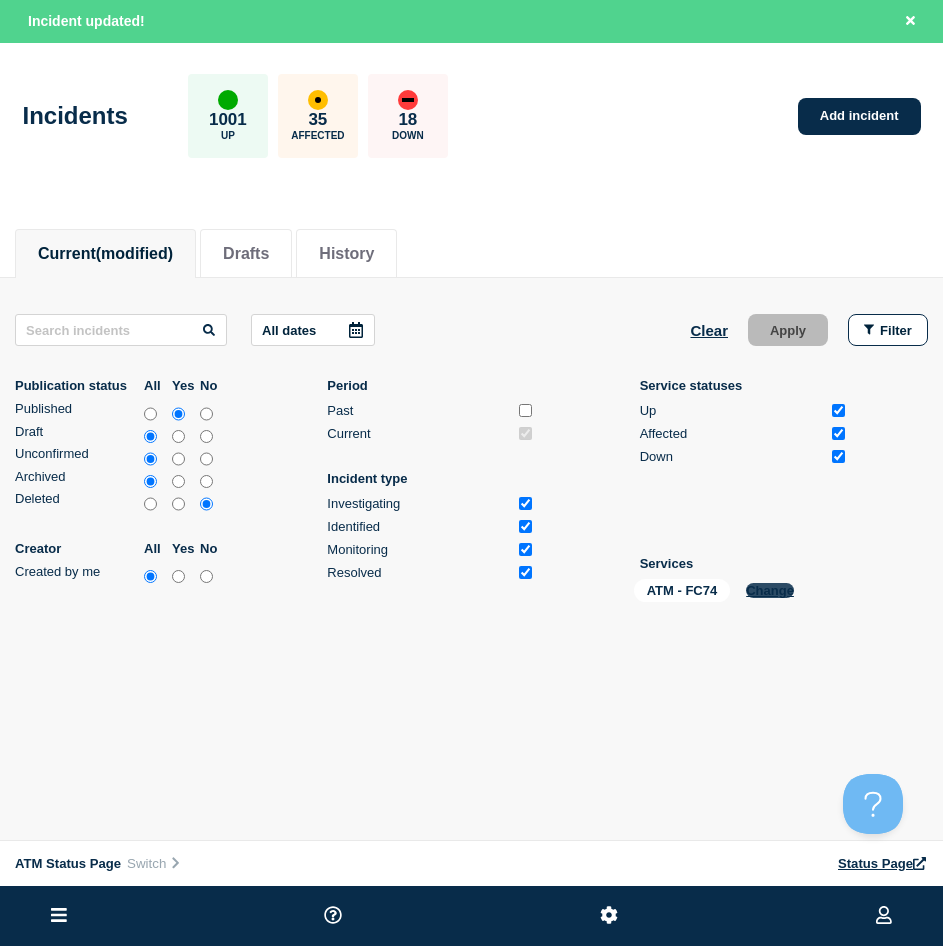 click on "Change" 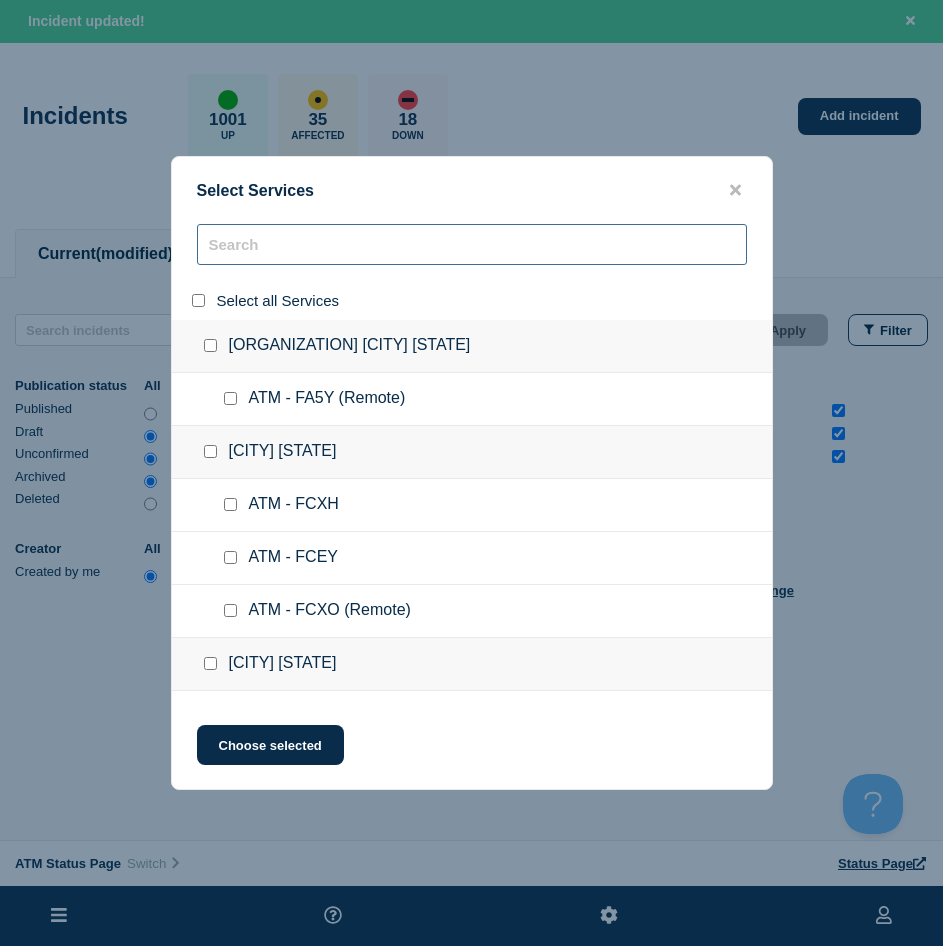 click at bounding box center [472, 244] 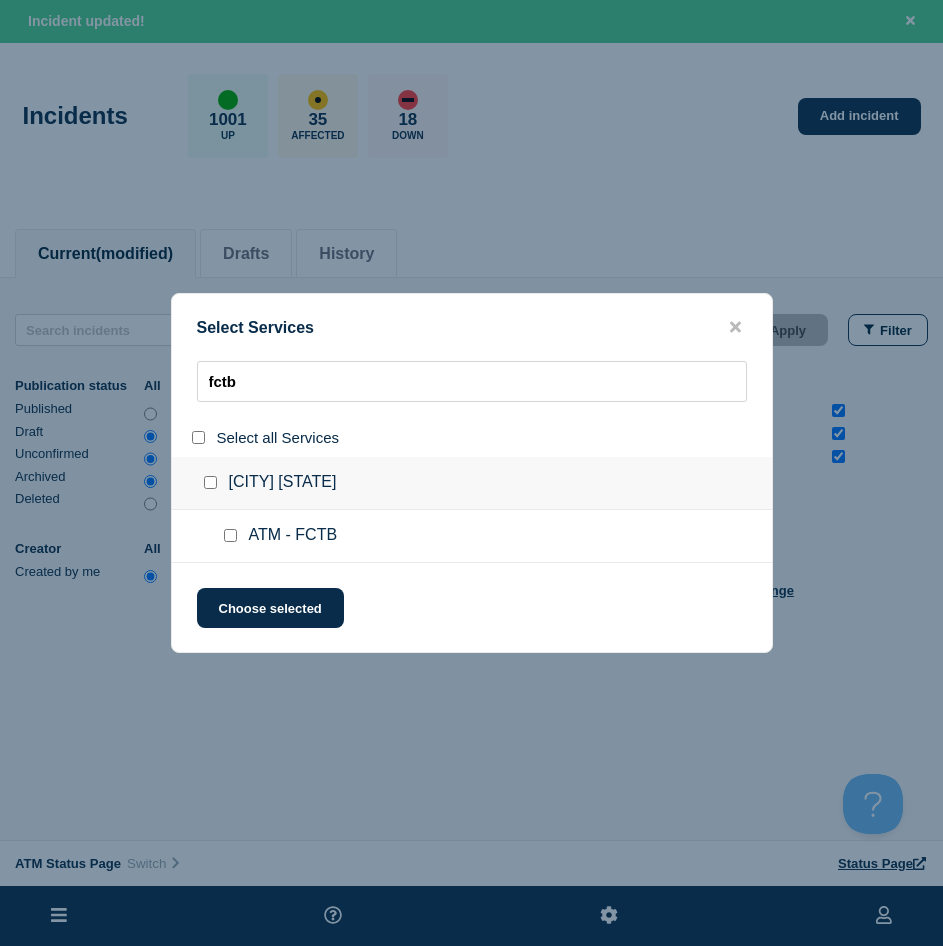 click at bounding box center (230, 535) 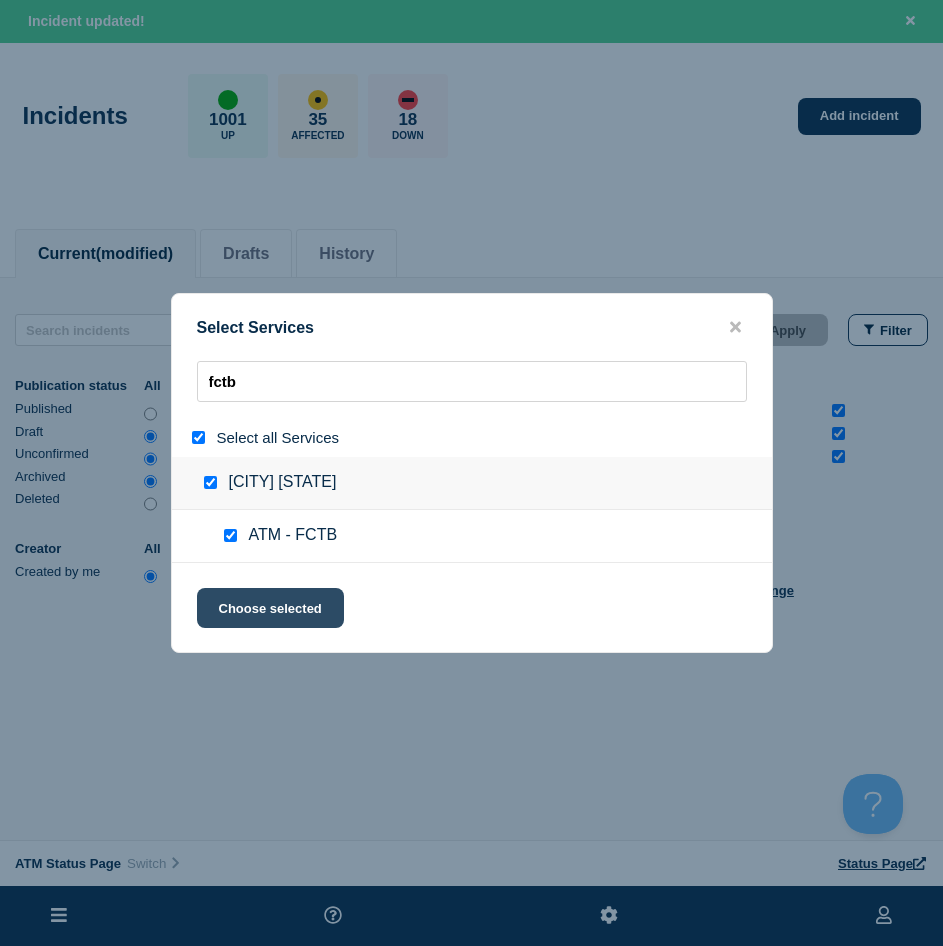 click on "Choose selected" 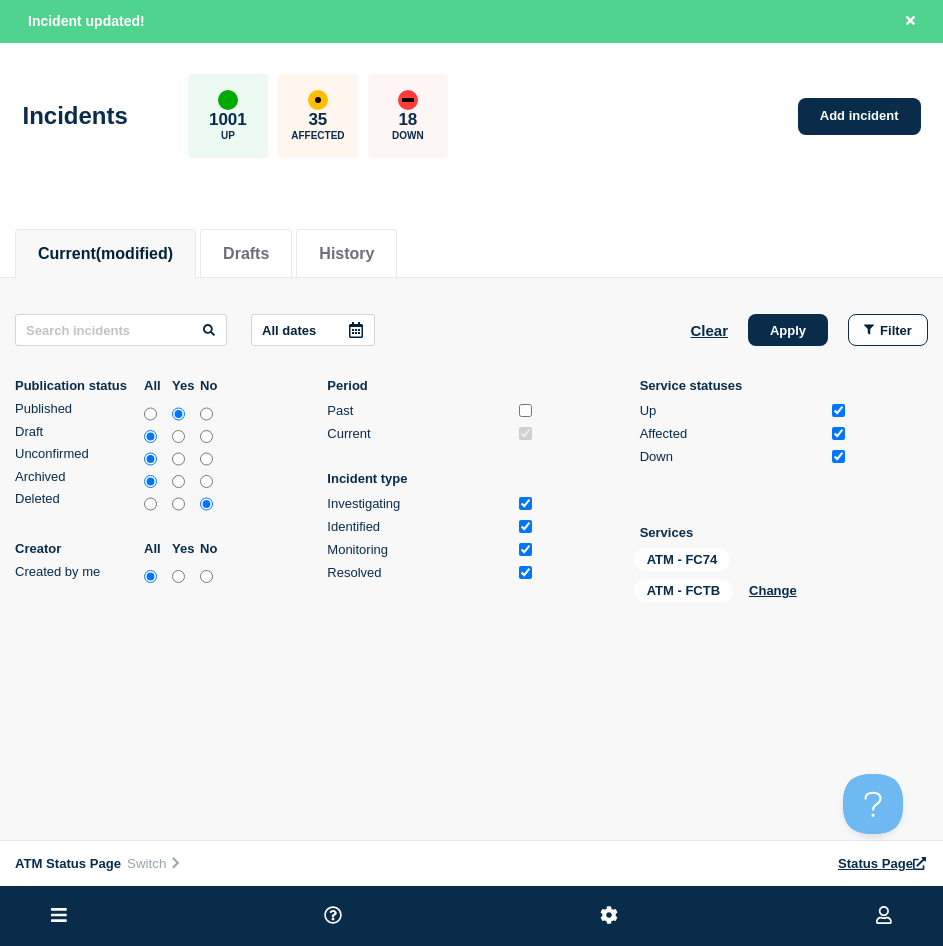 click on "All dates Clear Apply Filter Publication status All Yes No Published  Draft  Unconfirmed  Archived  Deleted  Creator All Yes No Created by me  Period Past  Current  Incident type Investigating  Identified  Monitoring  Resolved  Service statuses Up  Affected  Down  Services ATM - FC74  ATM - FCTB  Change" at bounding box center [471, 462] 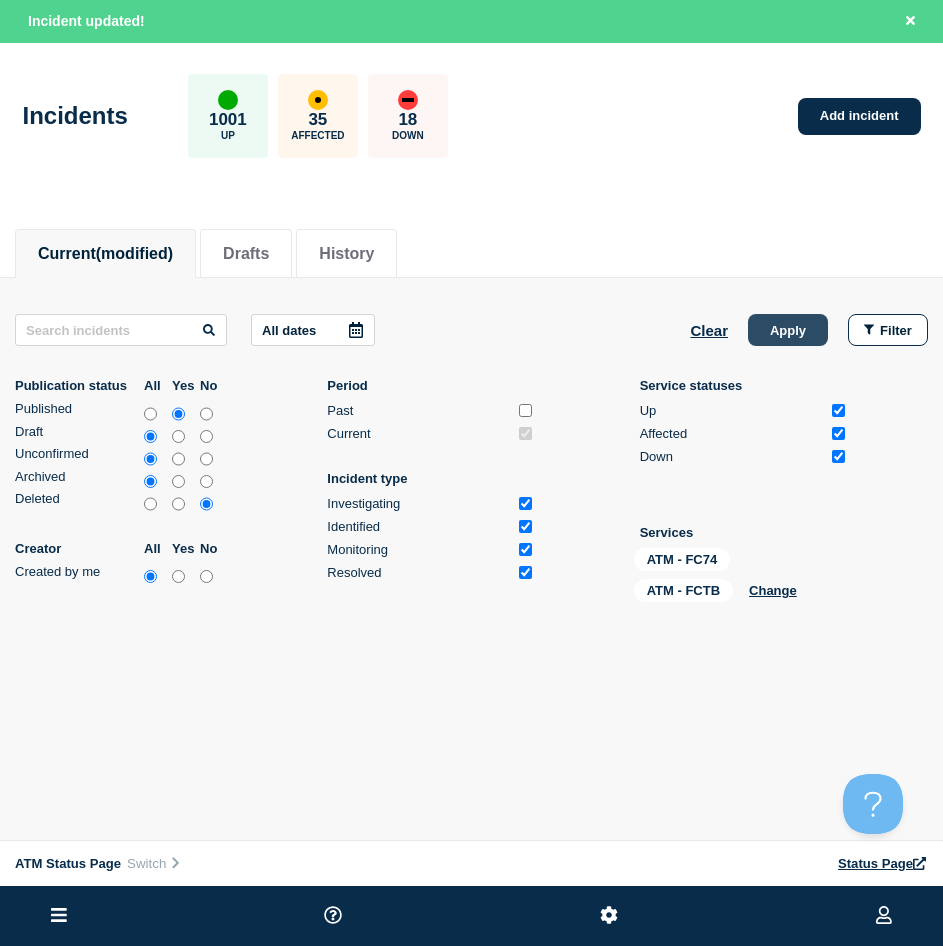 click on "Apply" 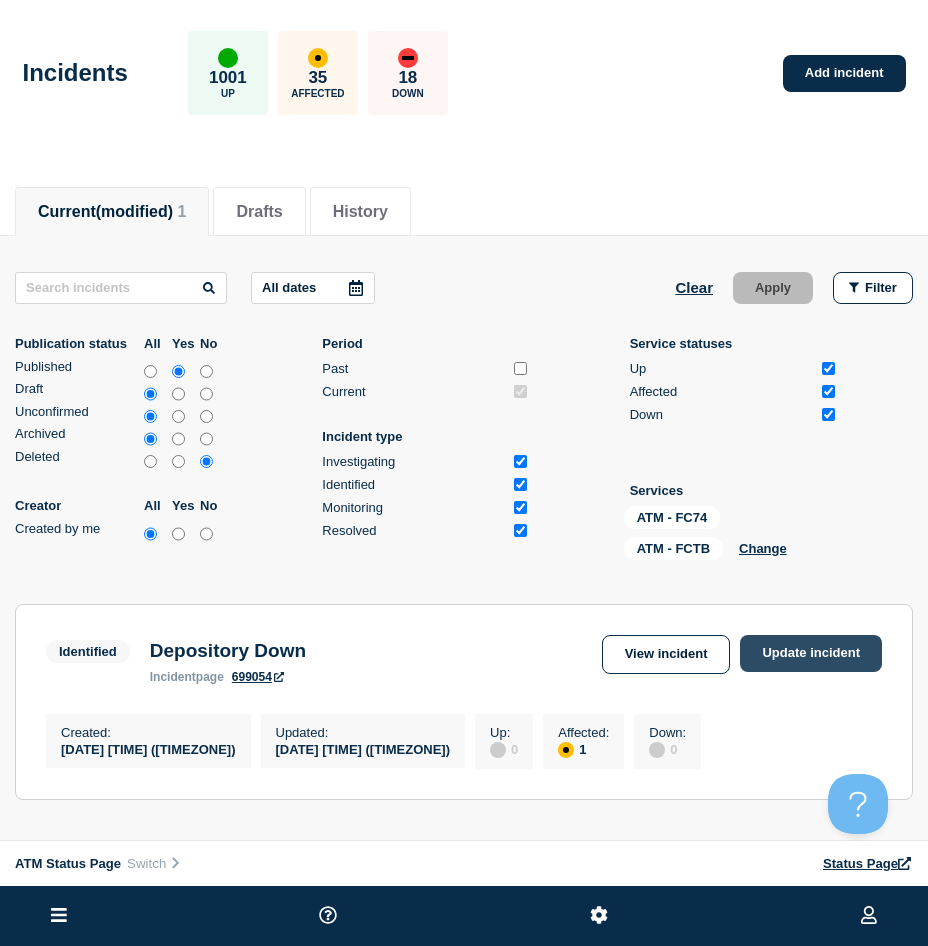 click on "Update incident" at bounding box center [811, 653] 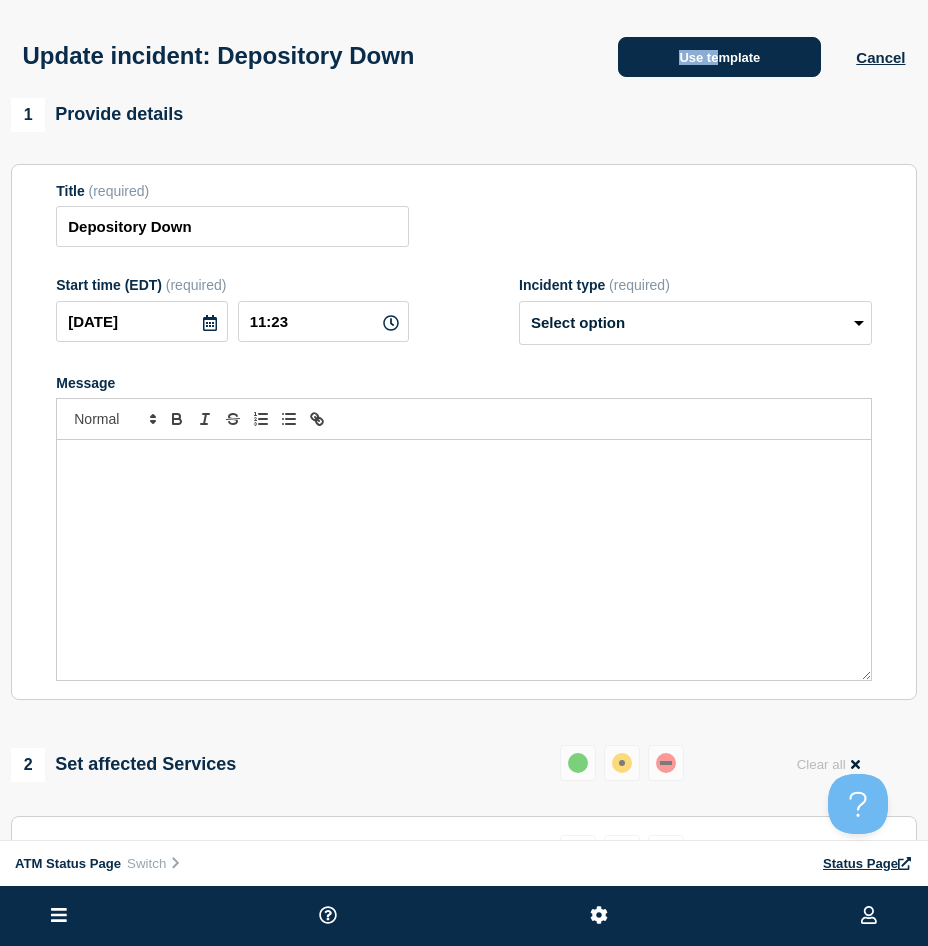click on "Use template Cancel" 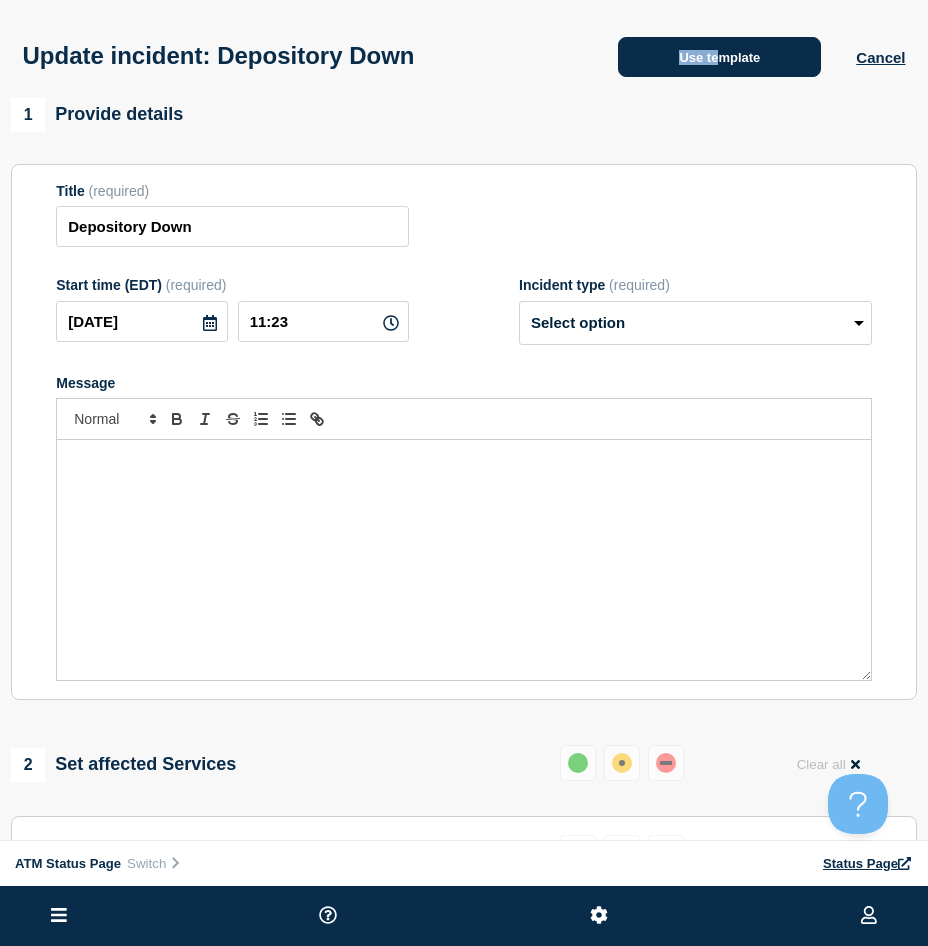 drag, startPoint x: 716, startPoint y: 40, endPoint x: 717, endPoint y: 59, distance: 19.026299 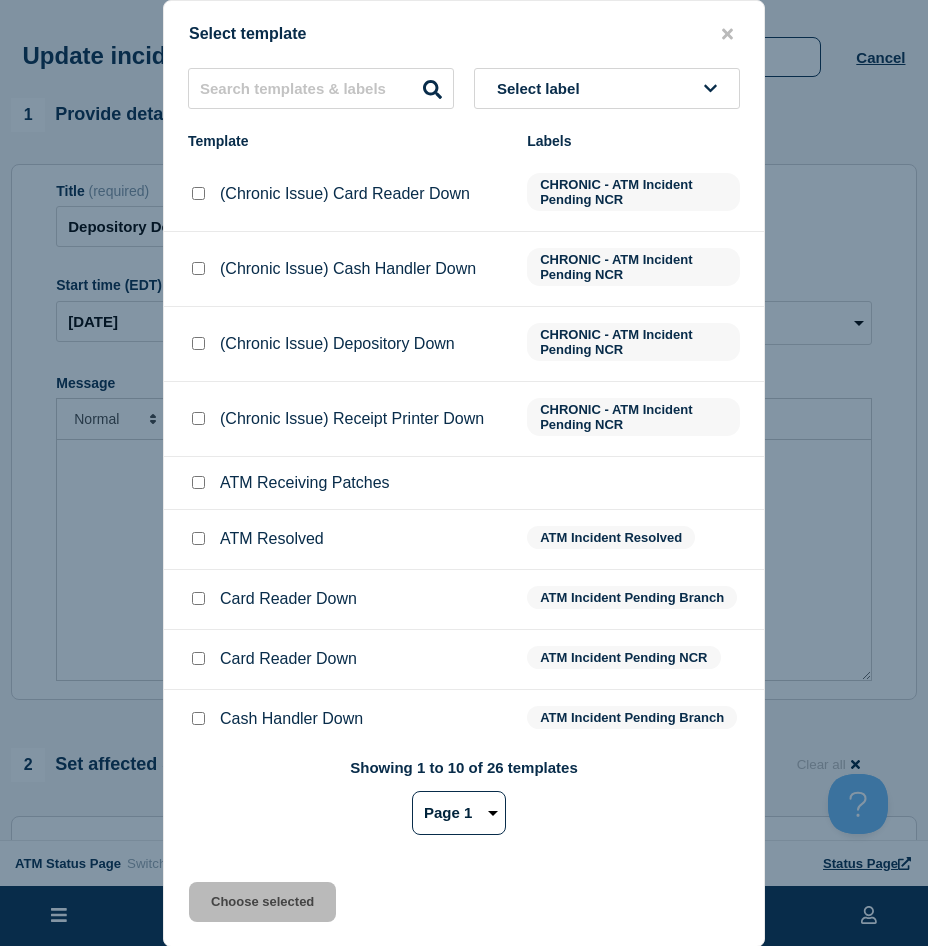 click at bounding box center (198, 538) 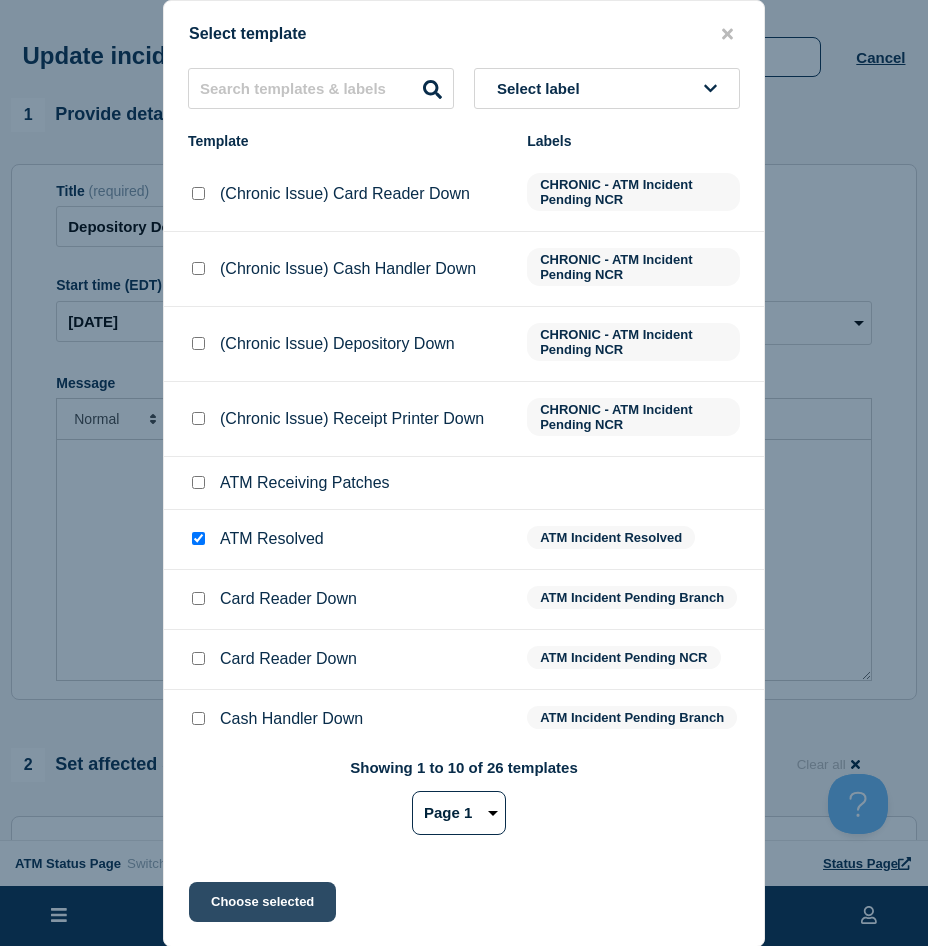 click on "Choose selected" 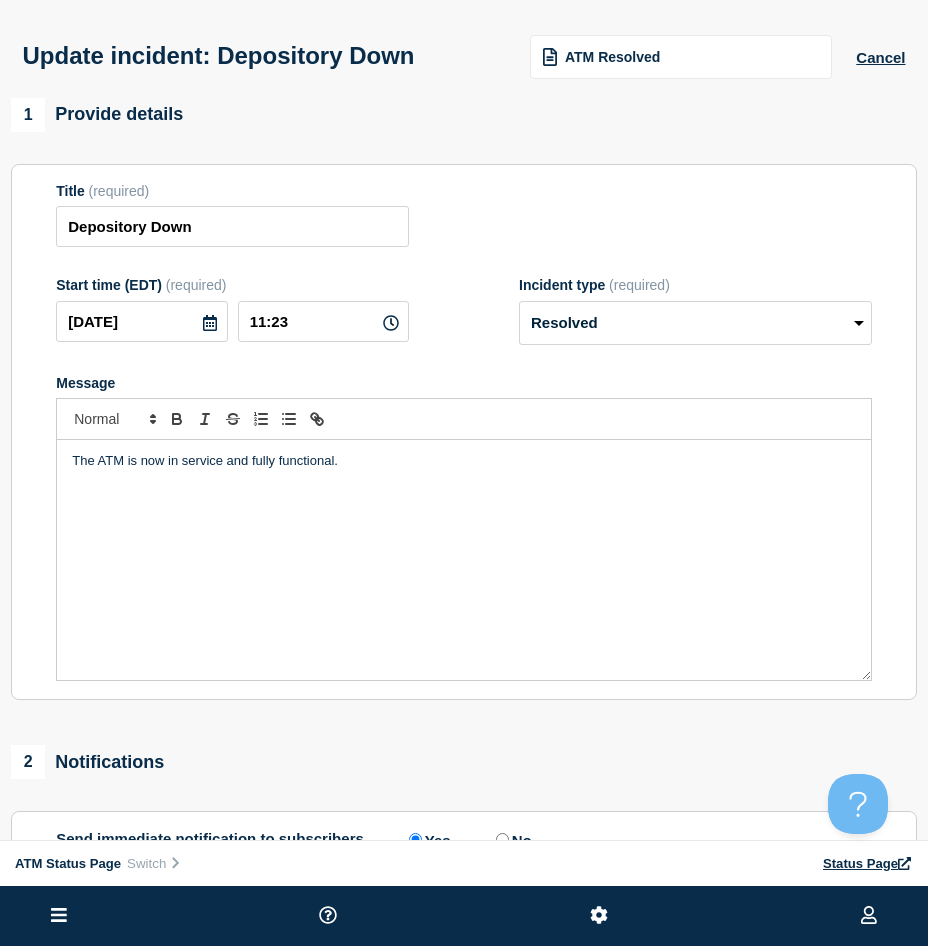 scroll, scrollTop: 300, scrollLeft: 0, axis: vertical 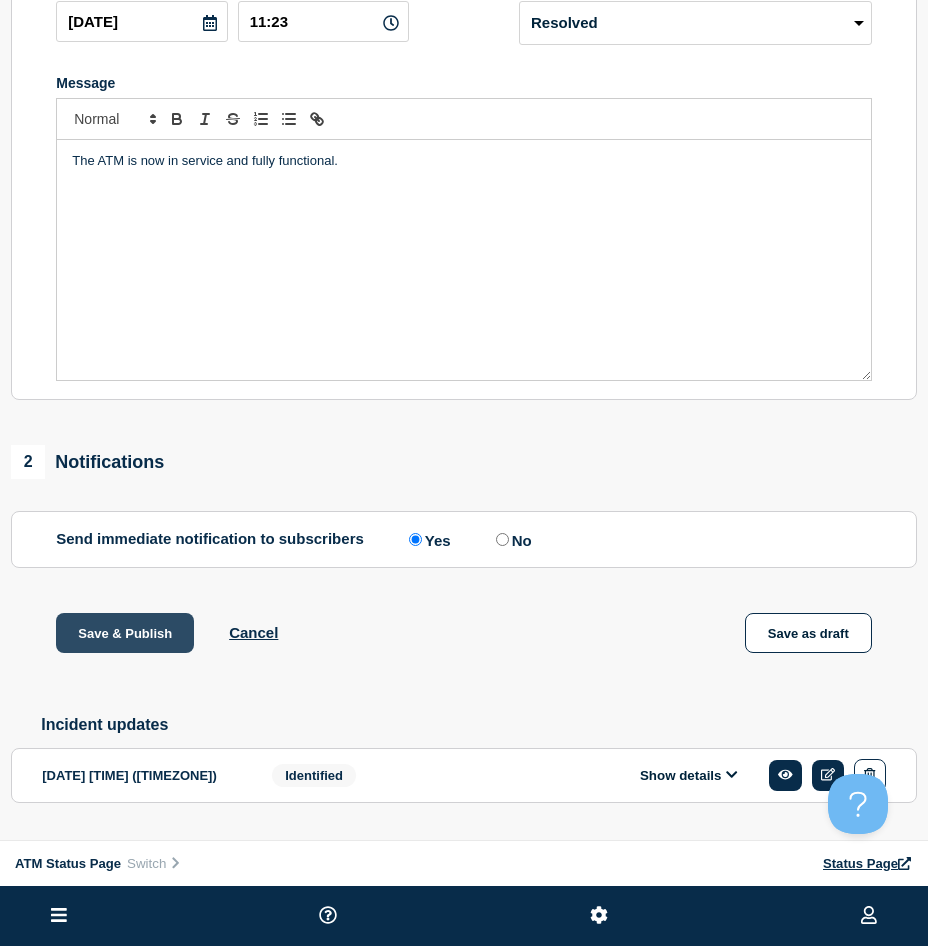 click on "Save & Publish" at bounding box center [125, 633] 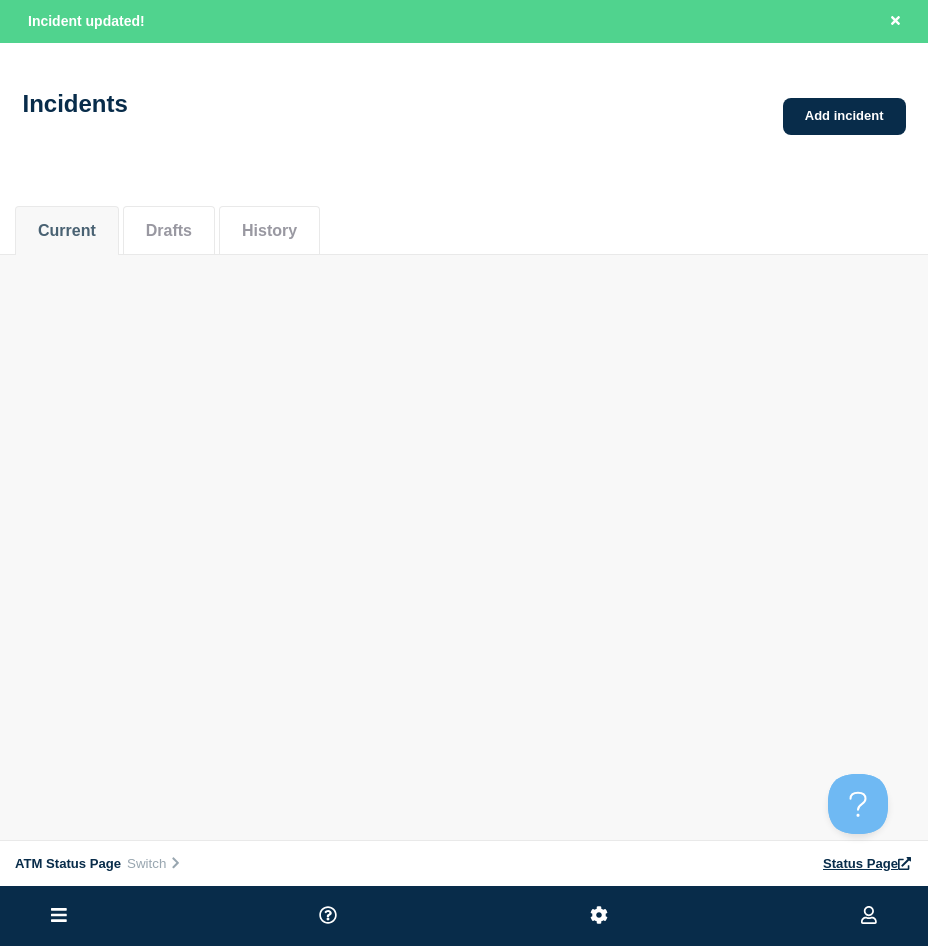scroll, scrollTop: 0, scrollLeft: 0, axis: both 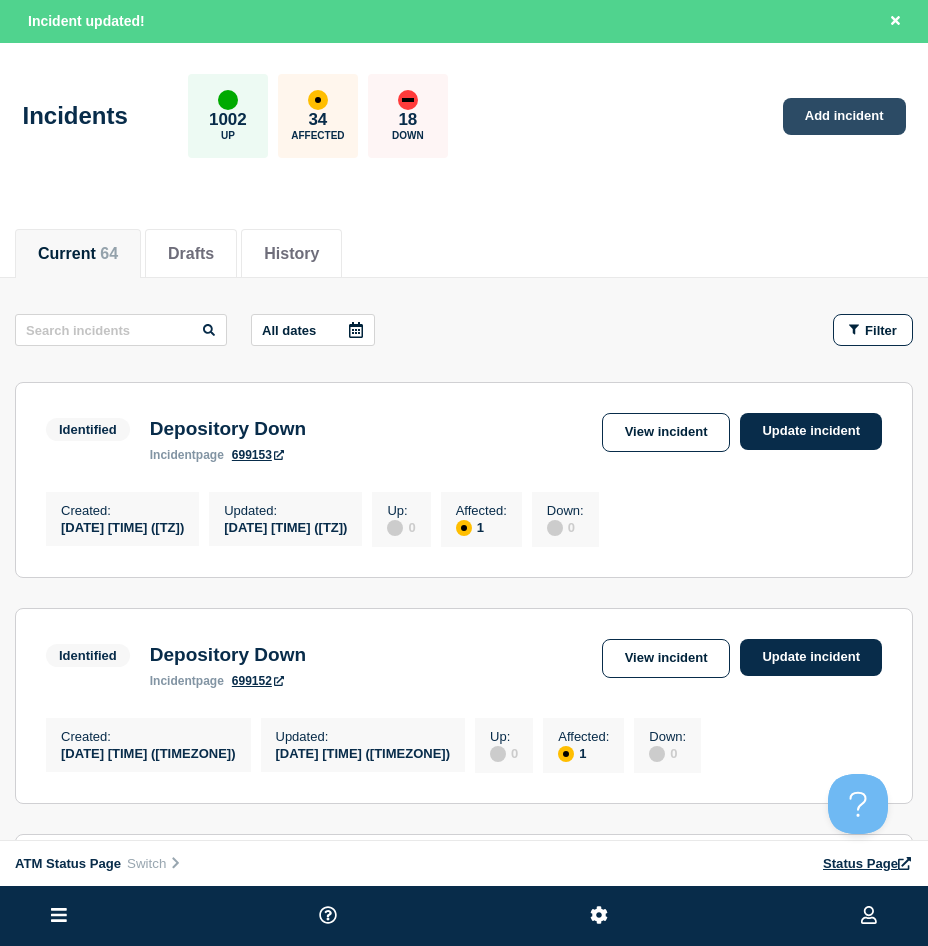 click on "Add incident" 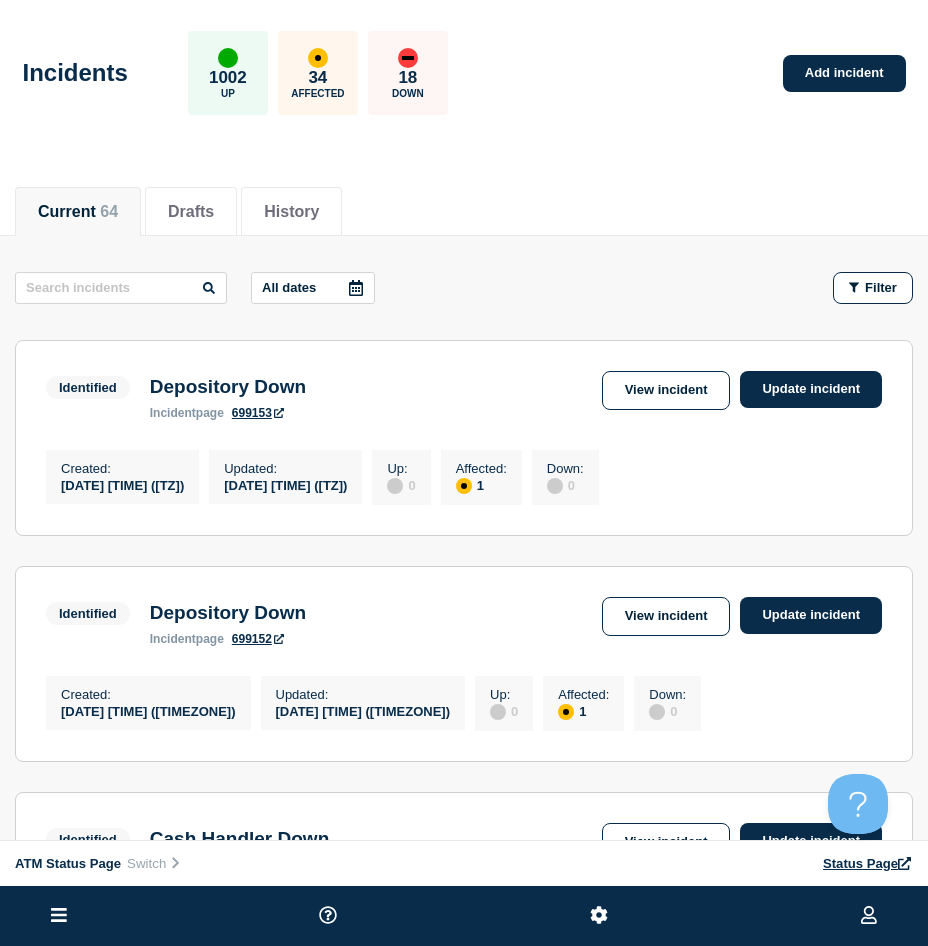click on "Created :" at bounding box center (122, 468) 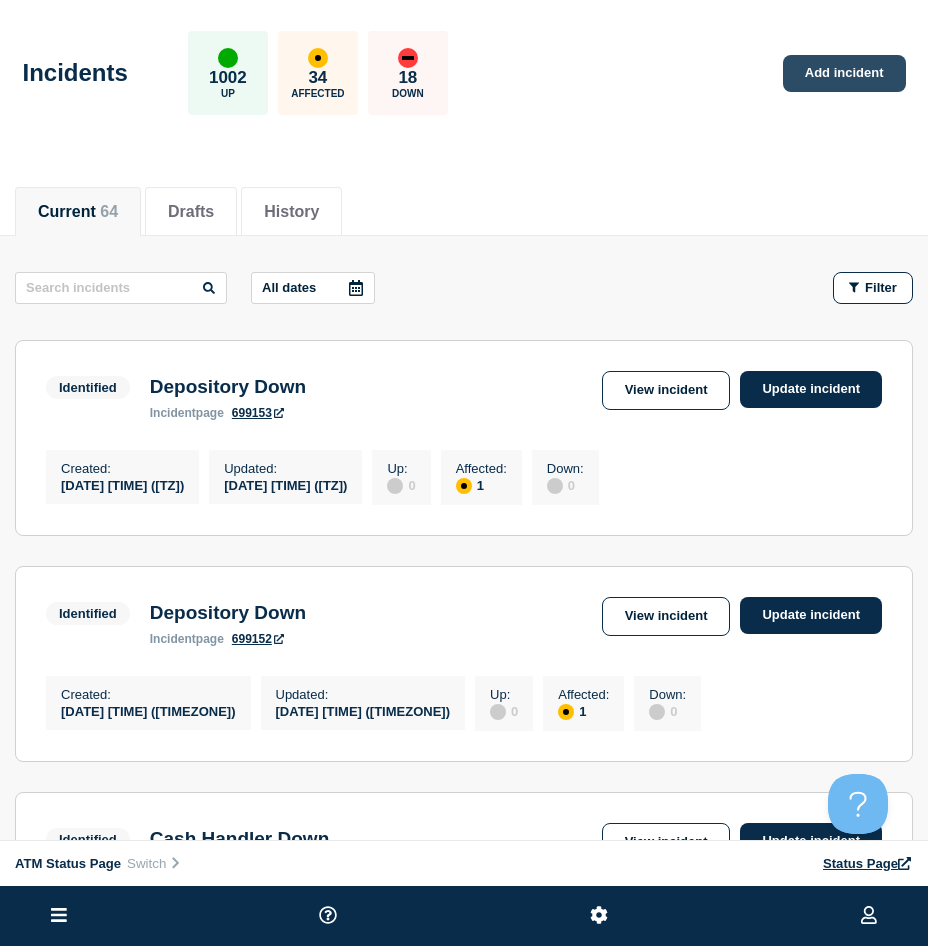 click on "Add incident" 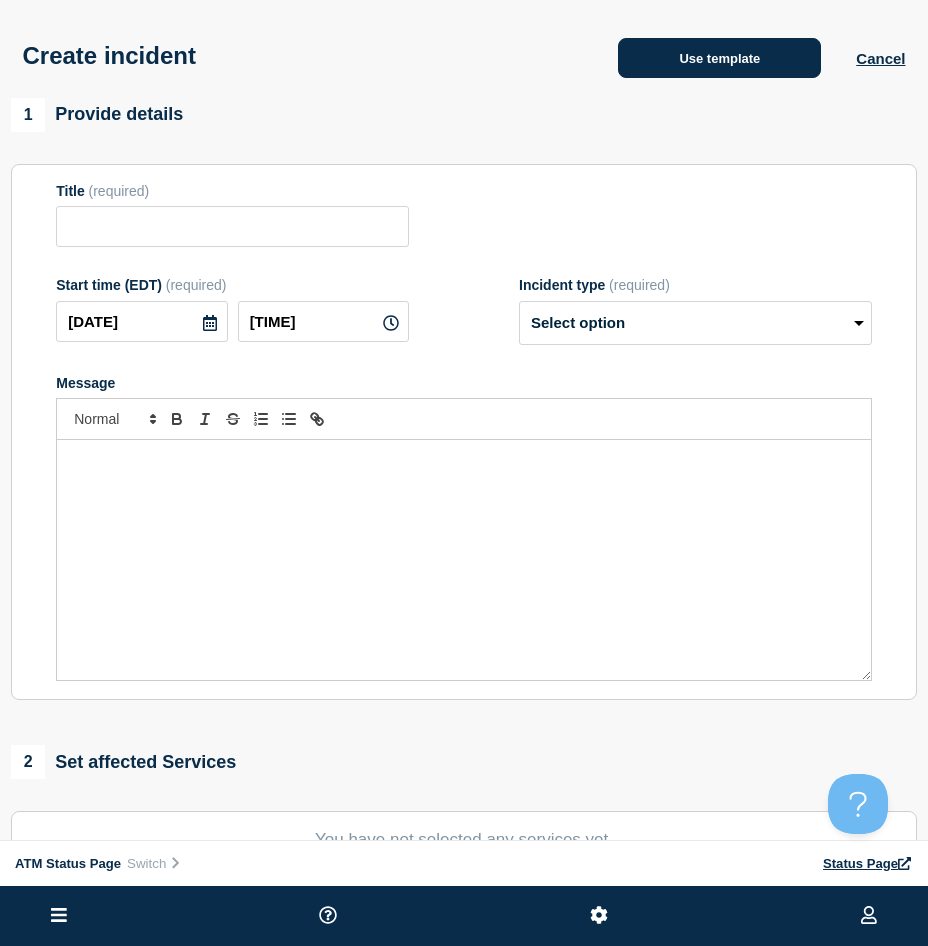 click on "Use template" at bounding box center [719, 58] 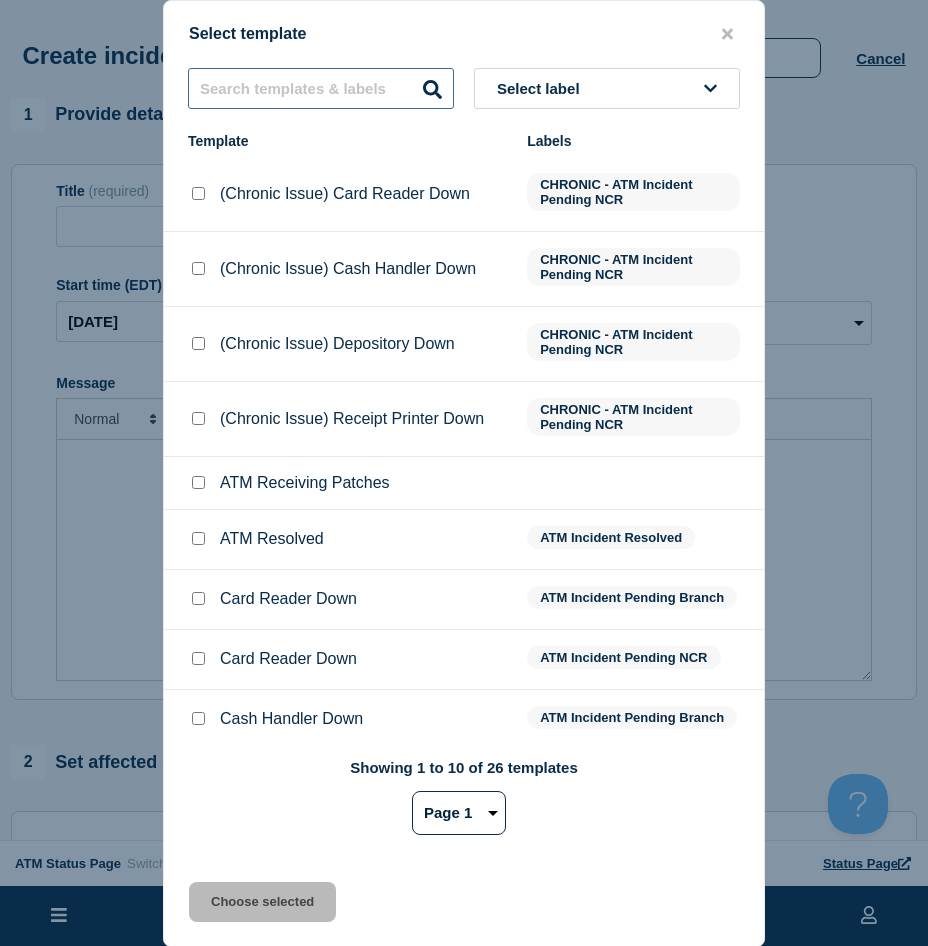 click at bounding box center (321, 88) 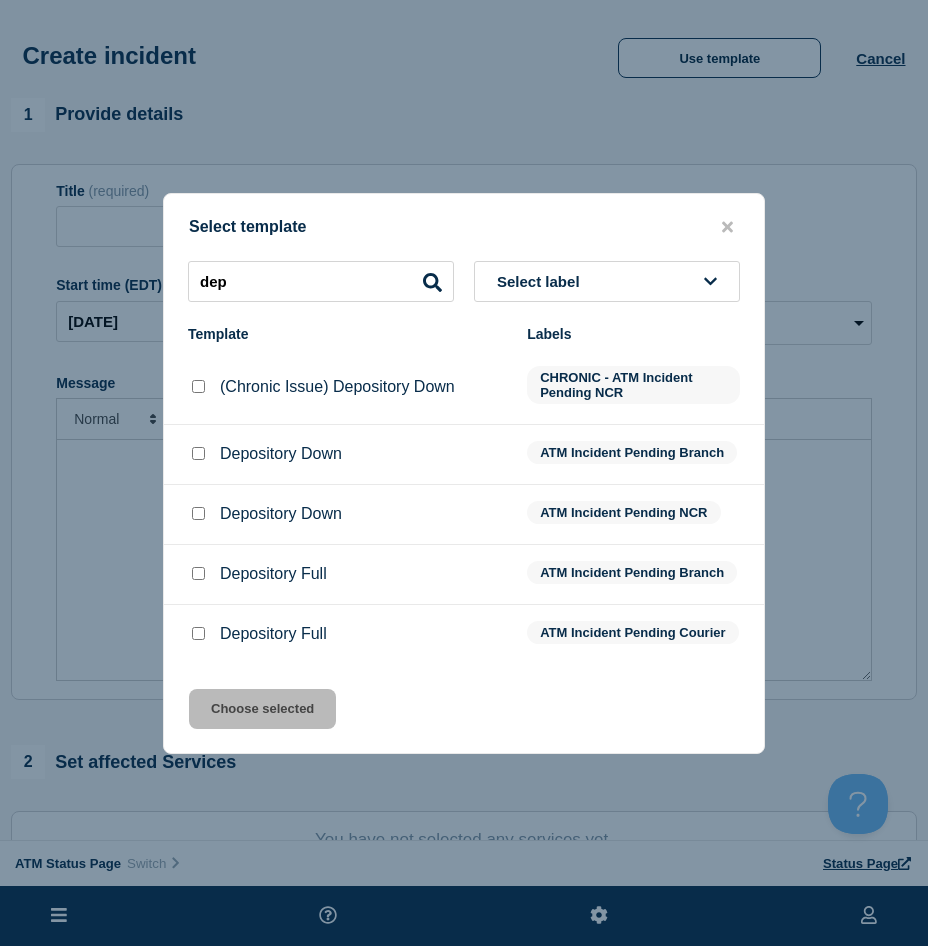 click at bounding box center (198, 453) 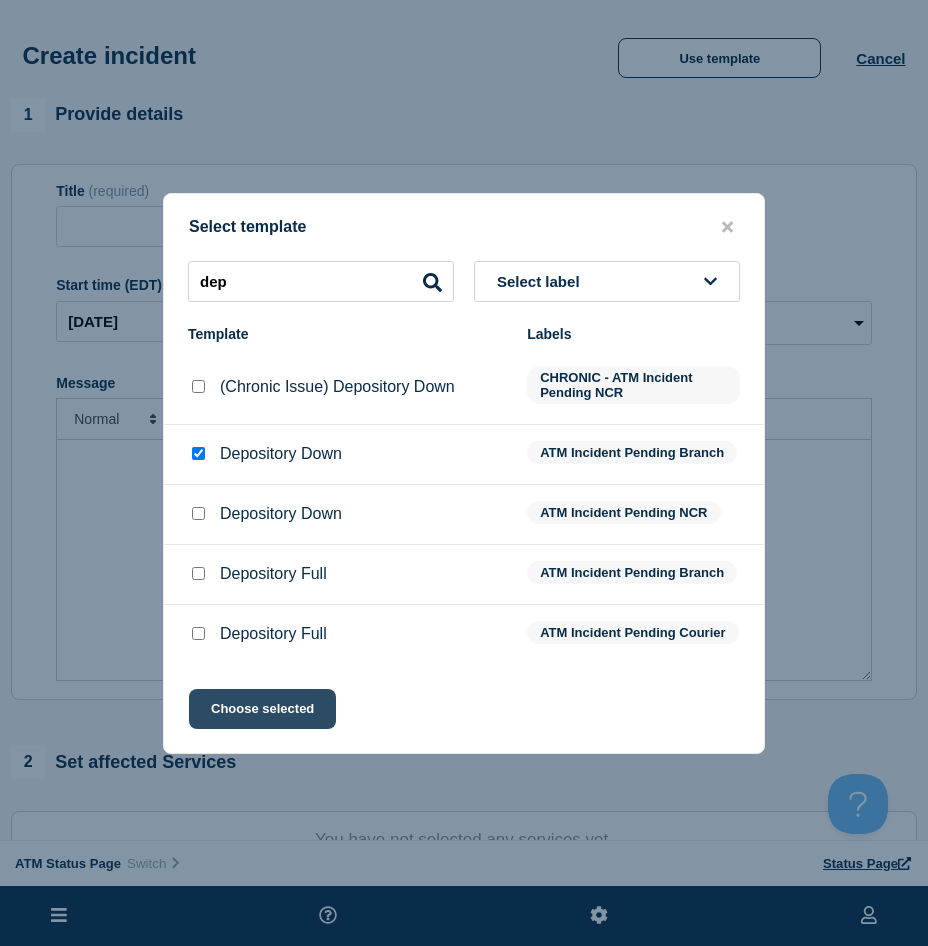click on "Choose selected" 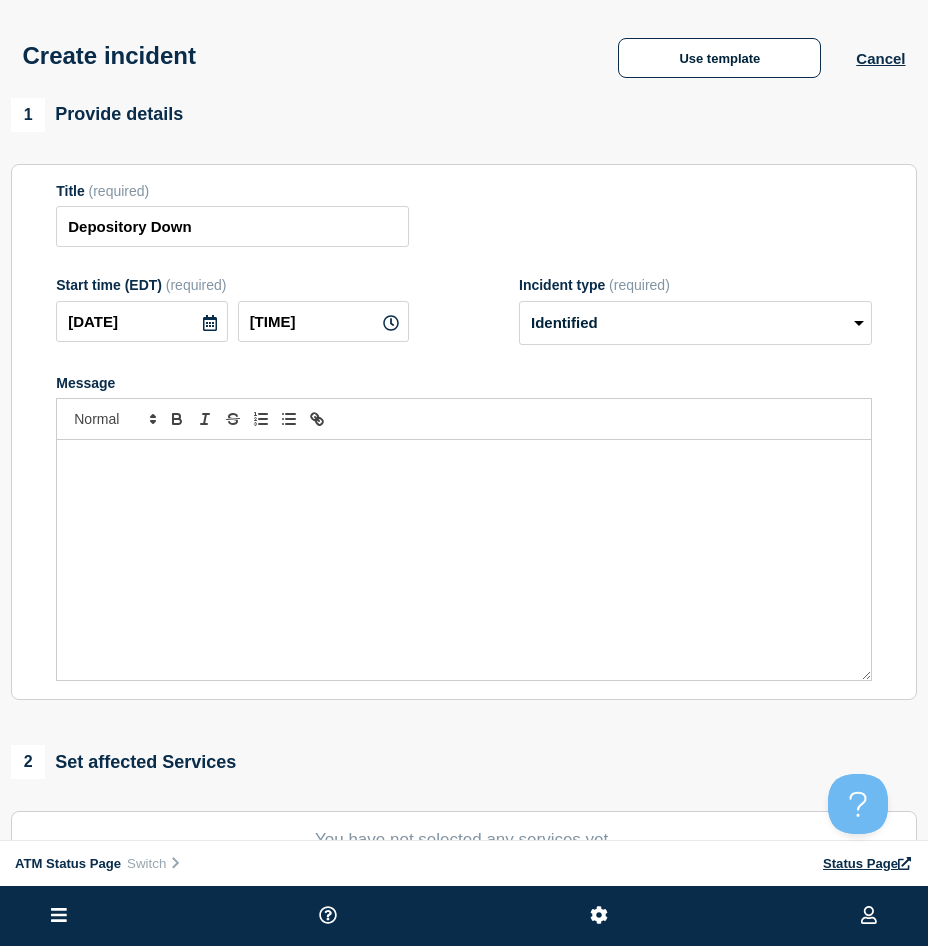 scroll, scrollTop: 200, scrollLeft: 0, axis: vertical 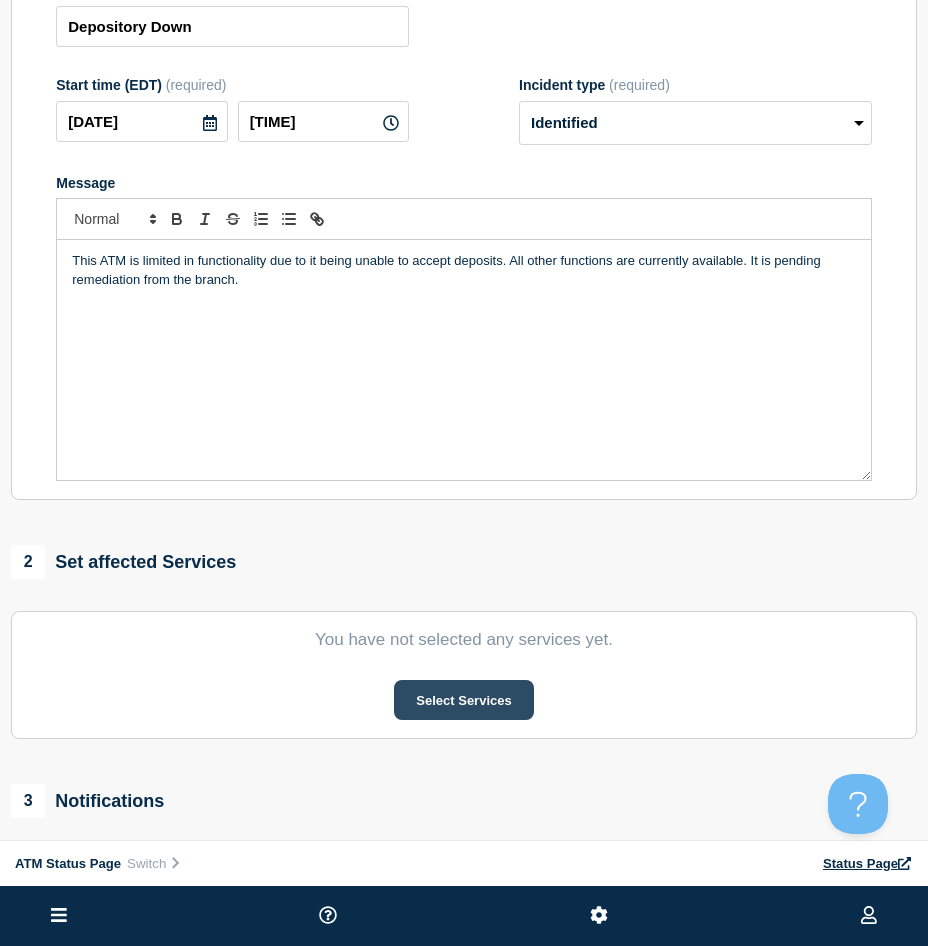 click on "Select Services" at bounding box center (463, 700) 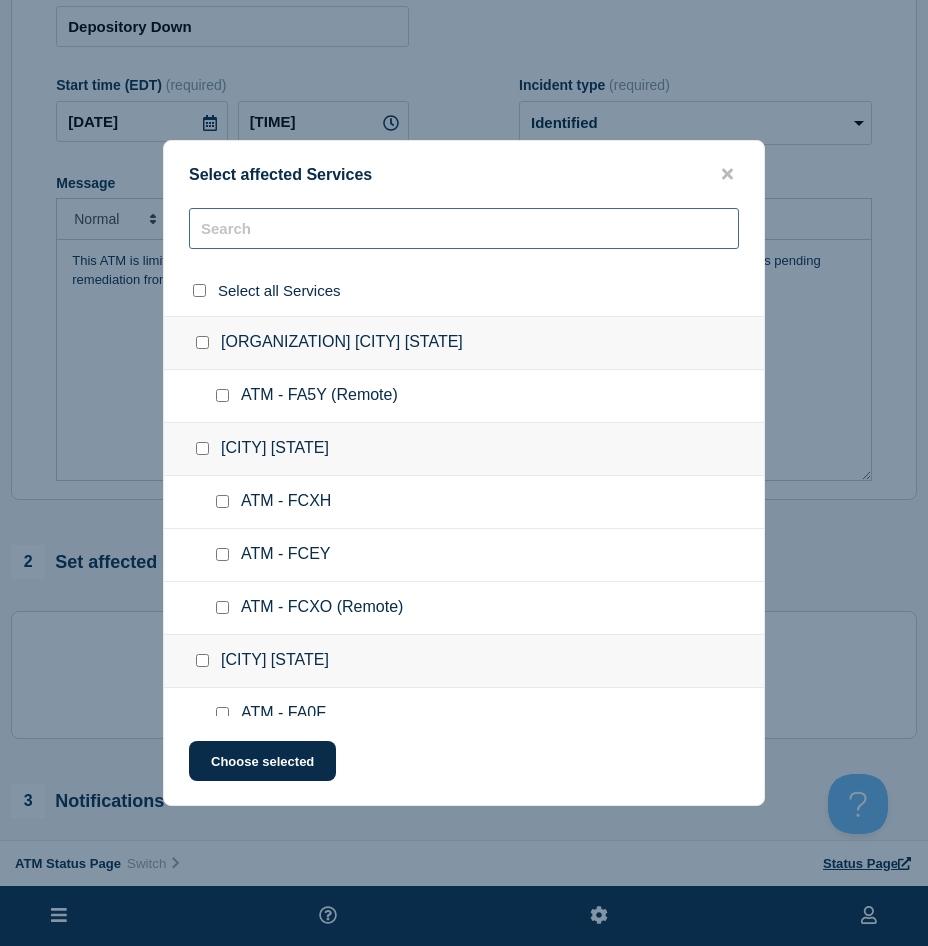 click at bounding box center [464, 228] 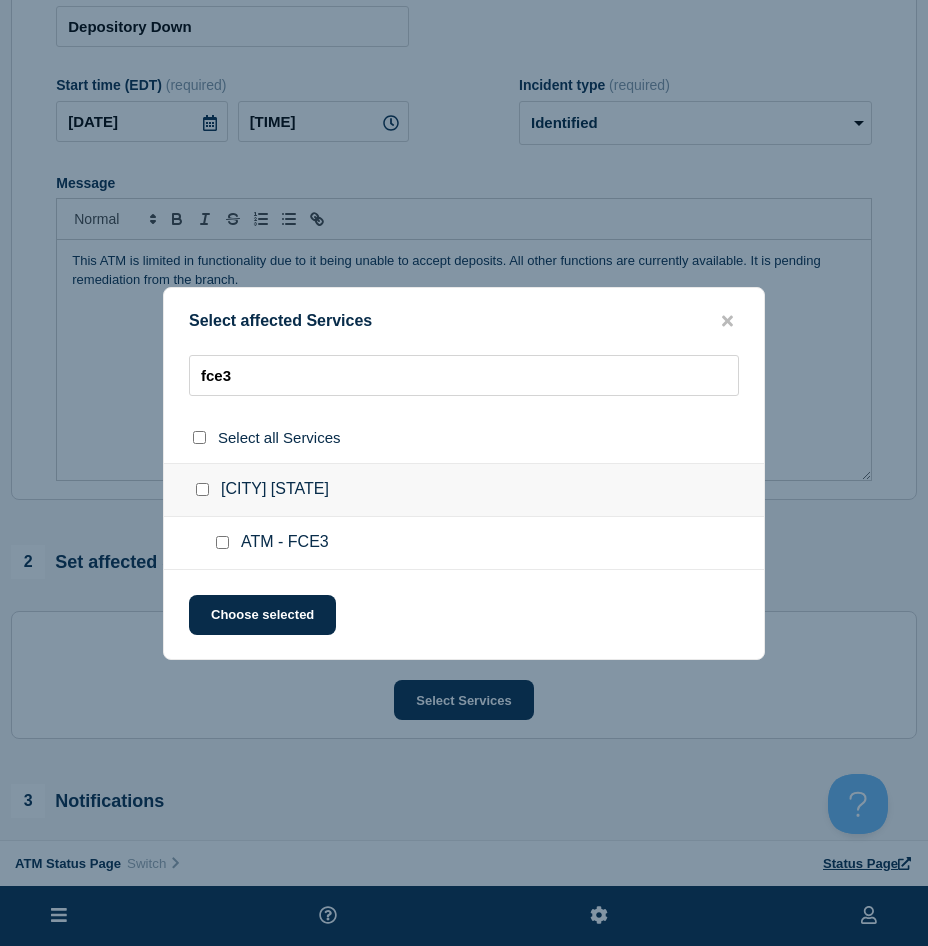 click at bounding box center (226, 543) 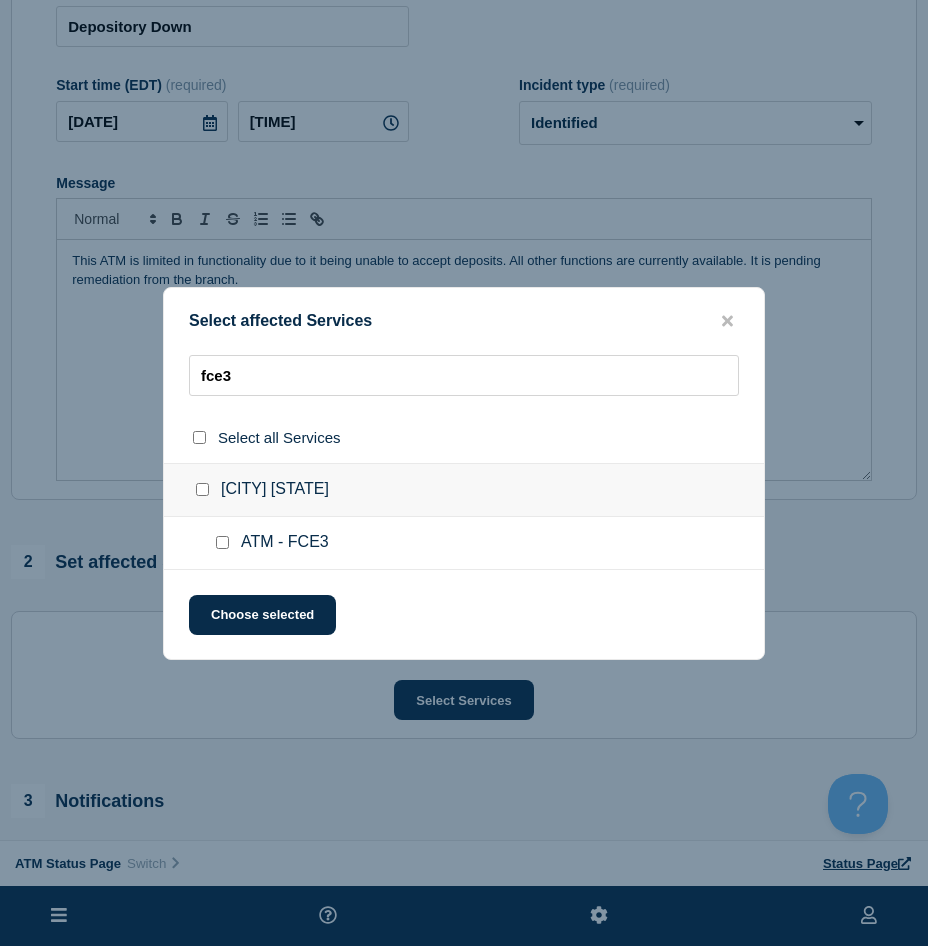 click at bounding box center [222, 542] 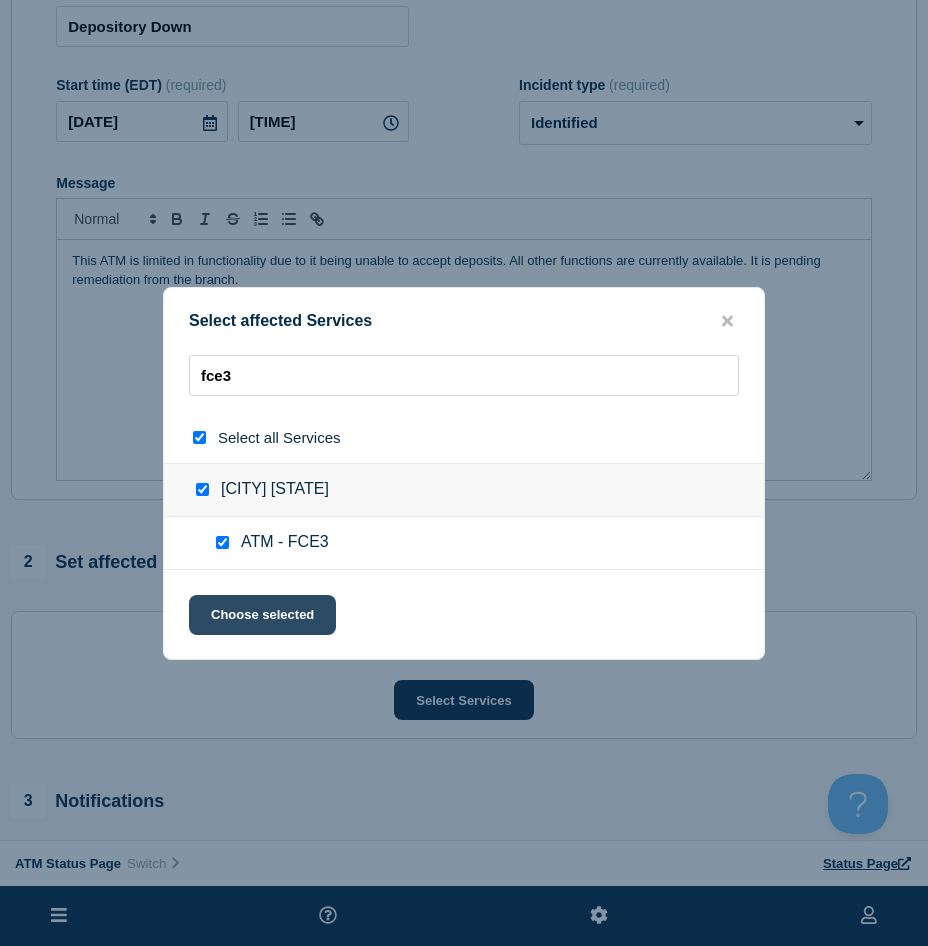 click on "Choose selected" 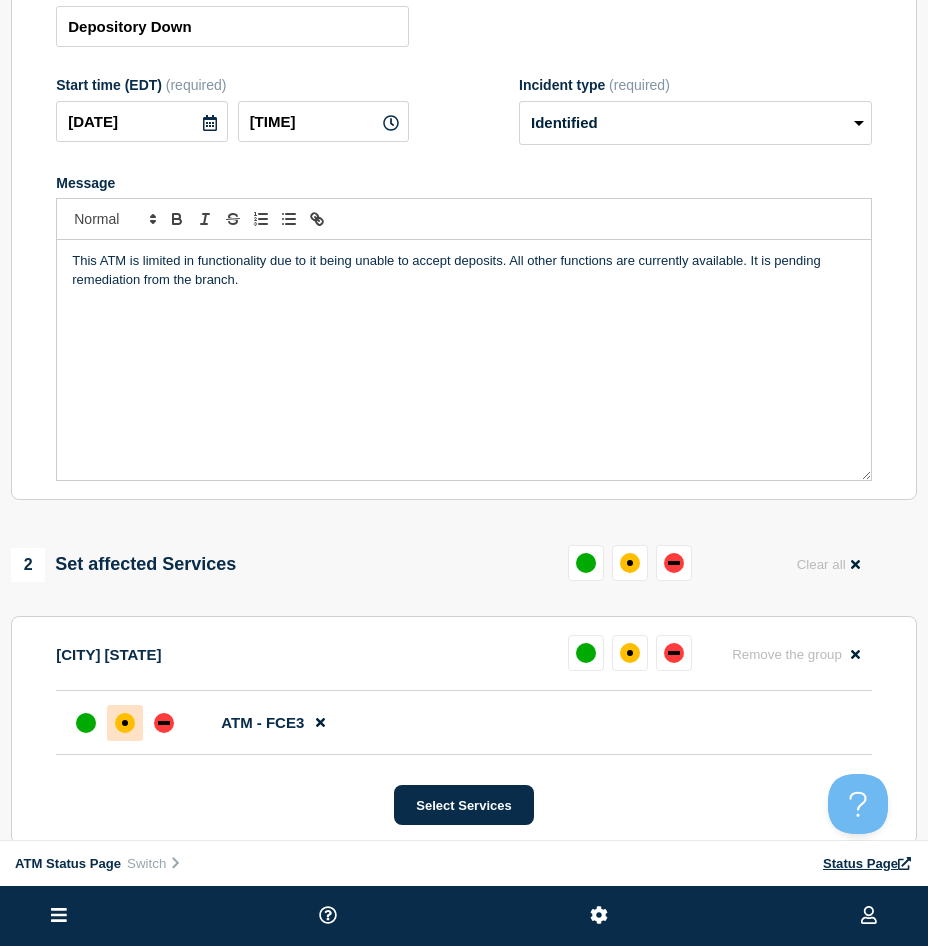 click at bounding box center [125, 723] 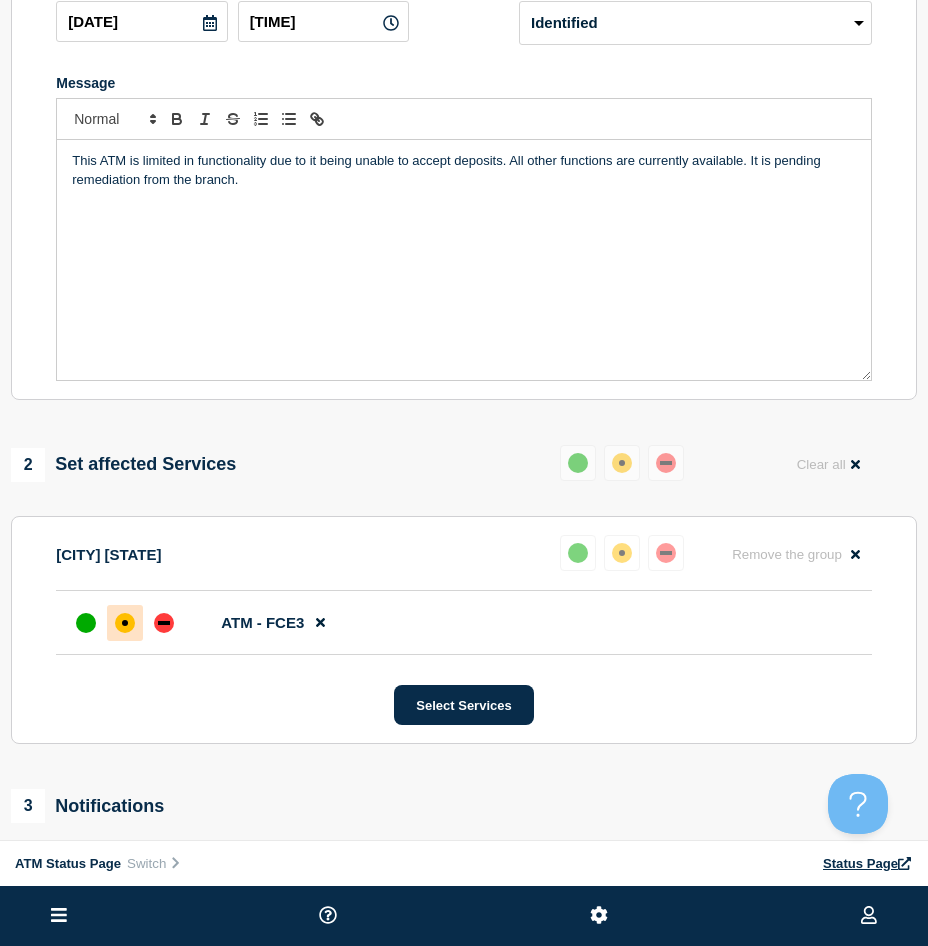 scroll, scrollTop: 500, scrollLeft: 0, axis: vertical 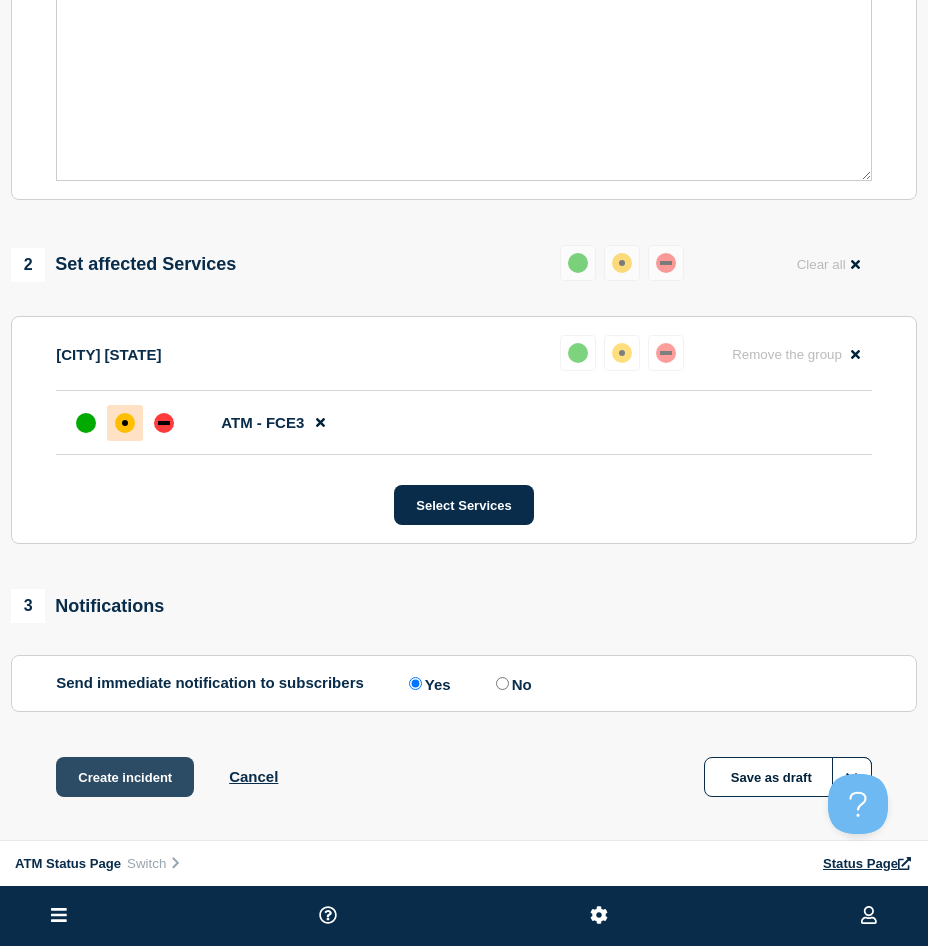 click on "Create incident" at bounding box center (125, 777) 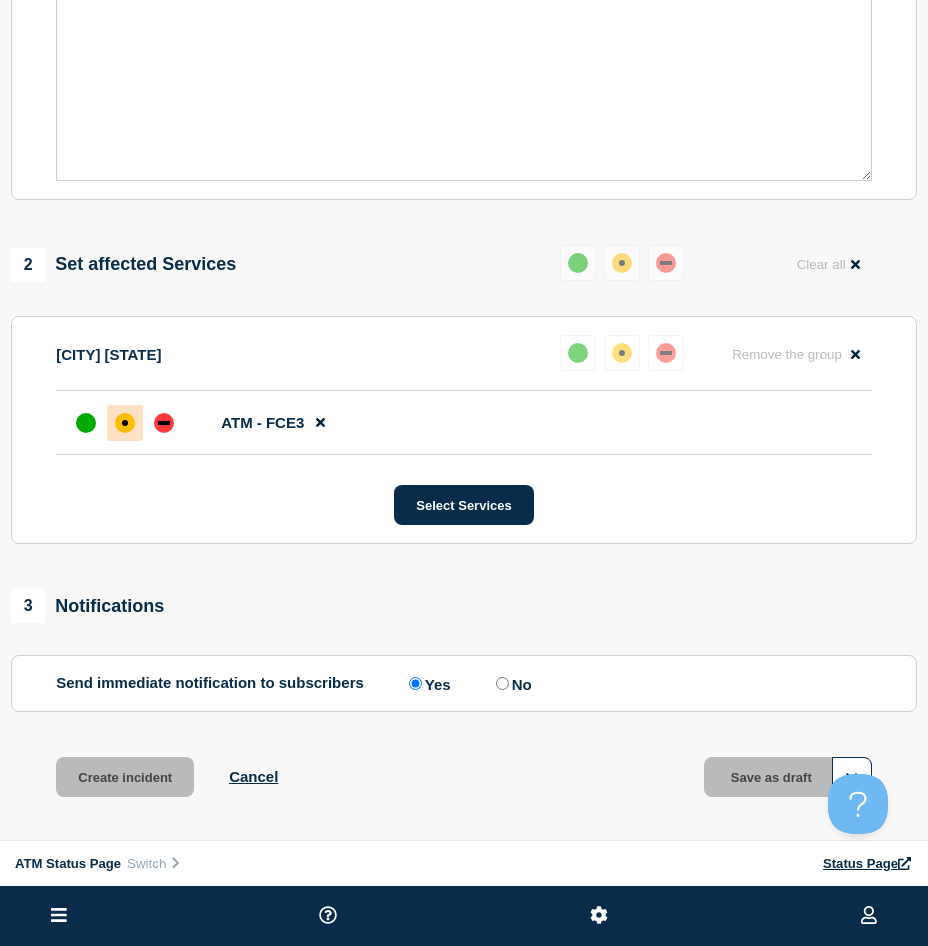 scroll, scrollTop: 0, scrollLeft: 0, axis: both 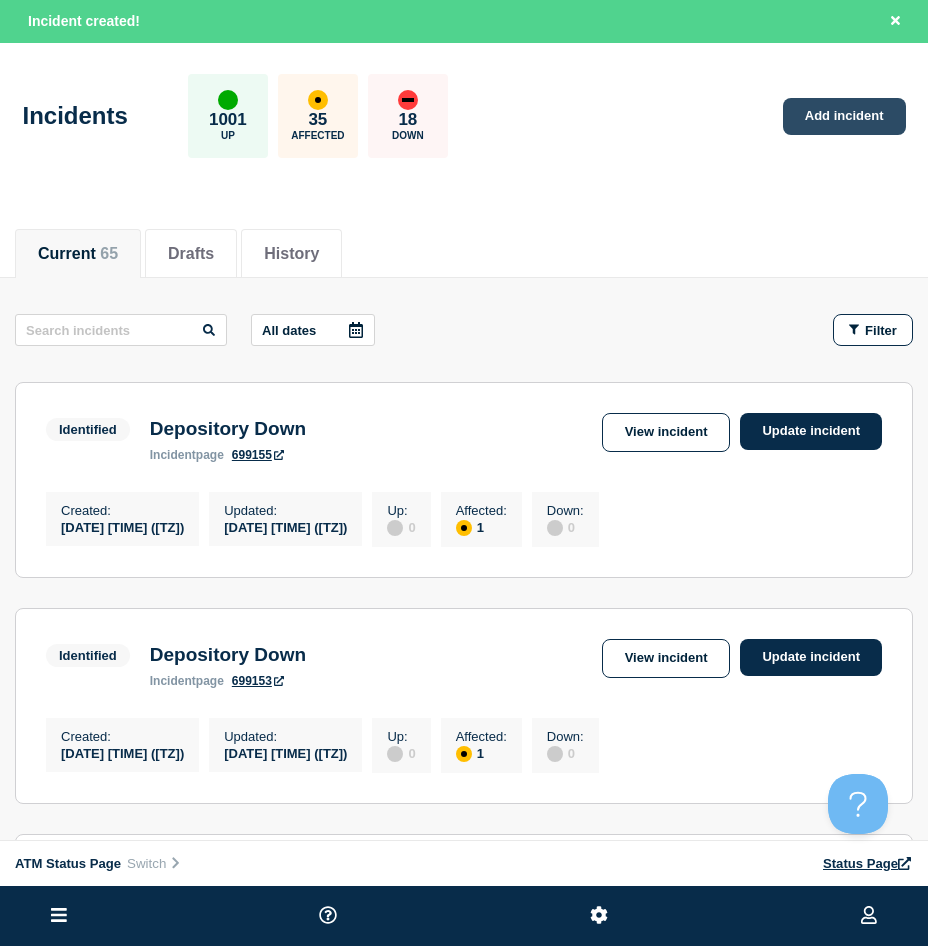 click on "Add incident" 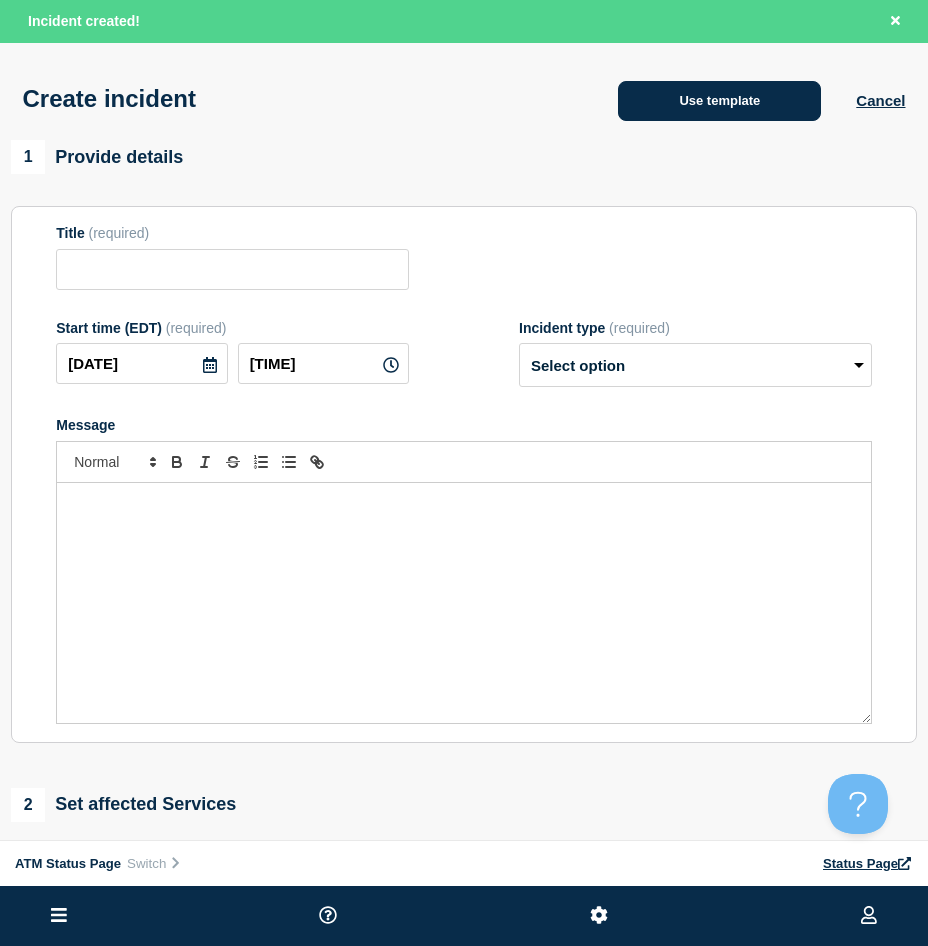 click on "Use template" at bounding box center [719, 101] 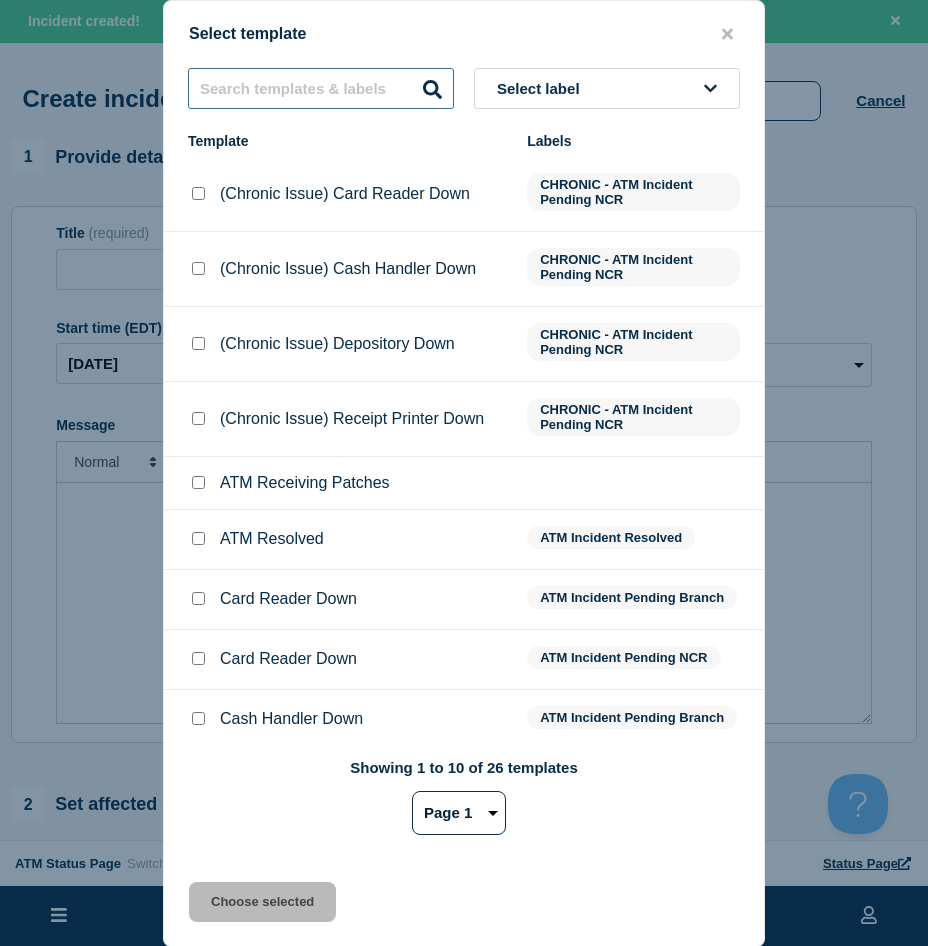 click at bounding box center [321, 88] 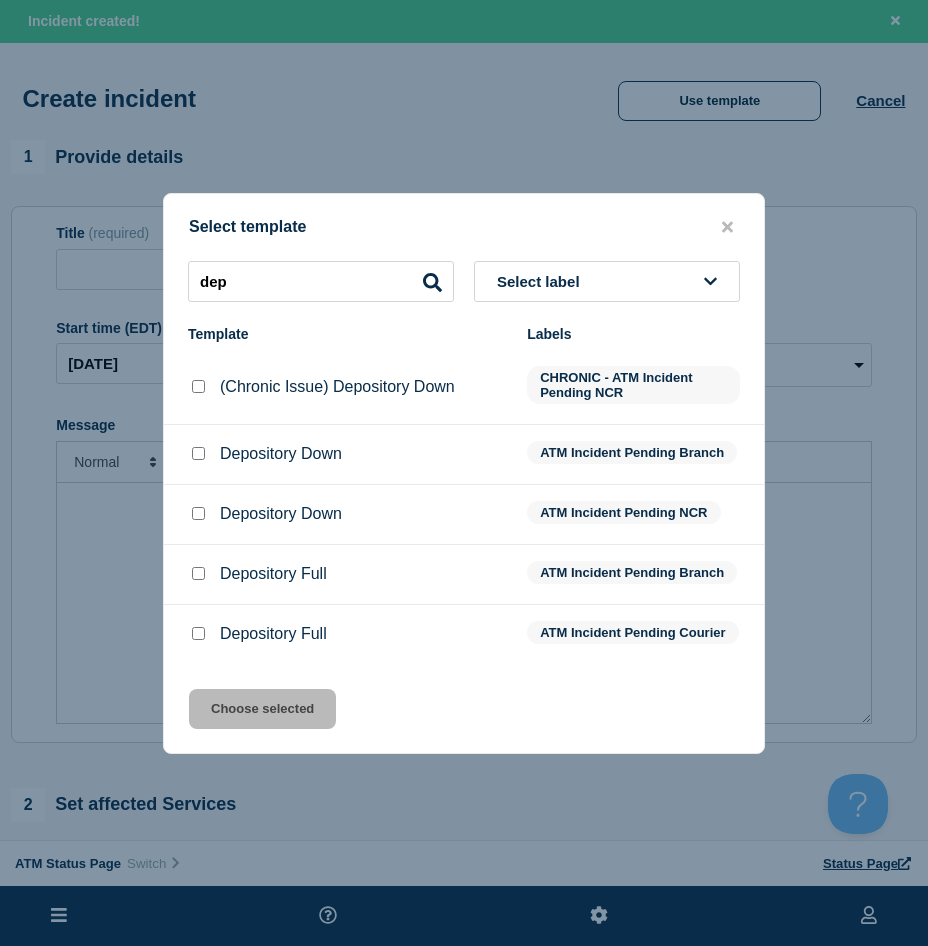 click at bounding box center (198, 453) 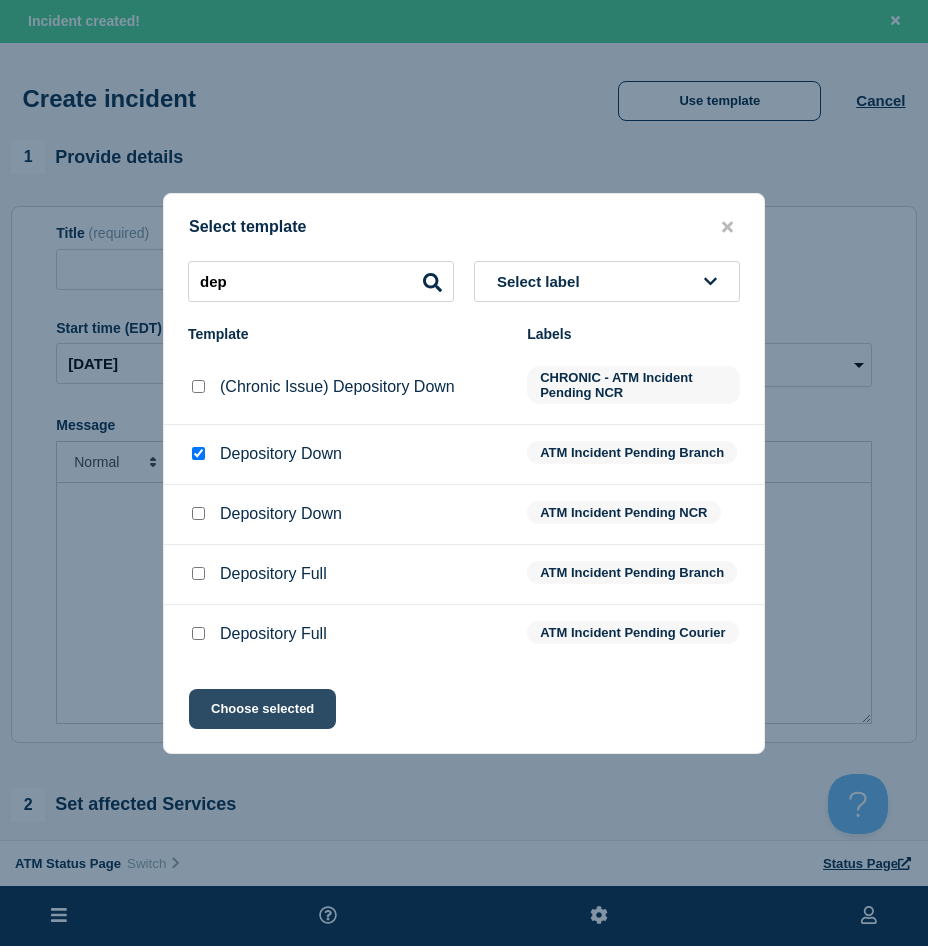 click on "Choose selected" 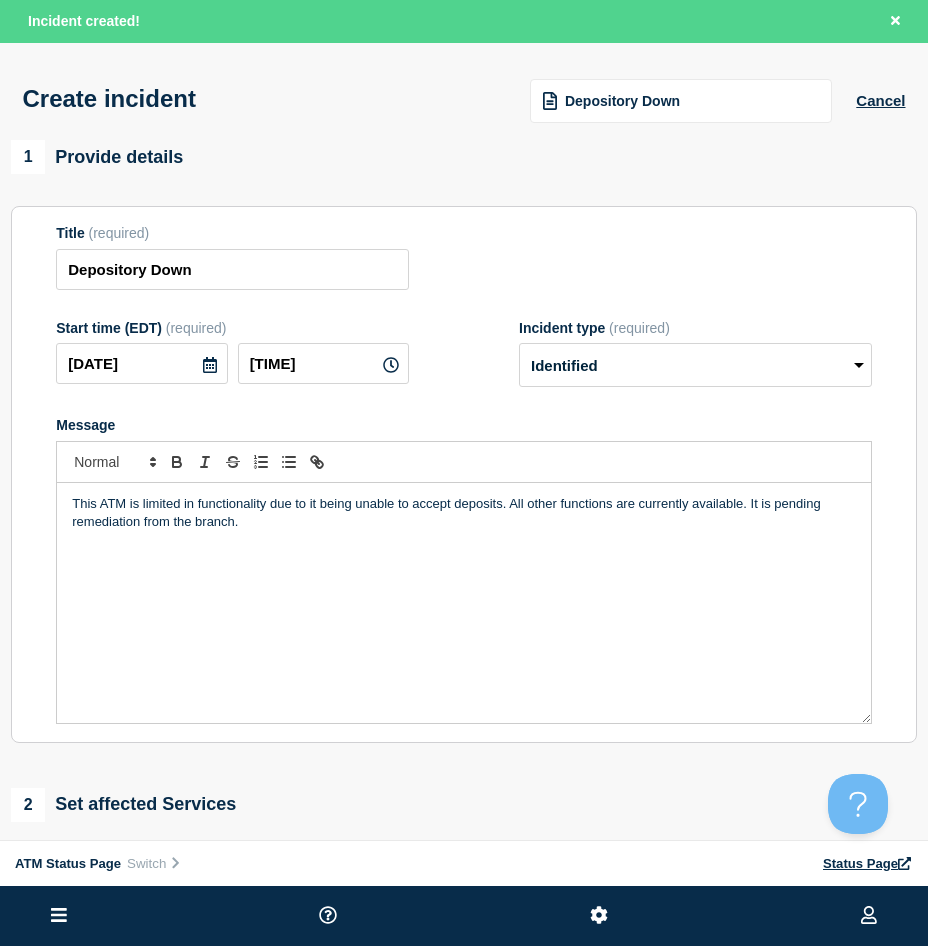 scroll, scrollTop: 200, scrollLeft: 0, axis: vertical 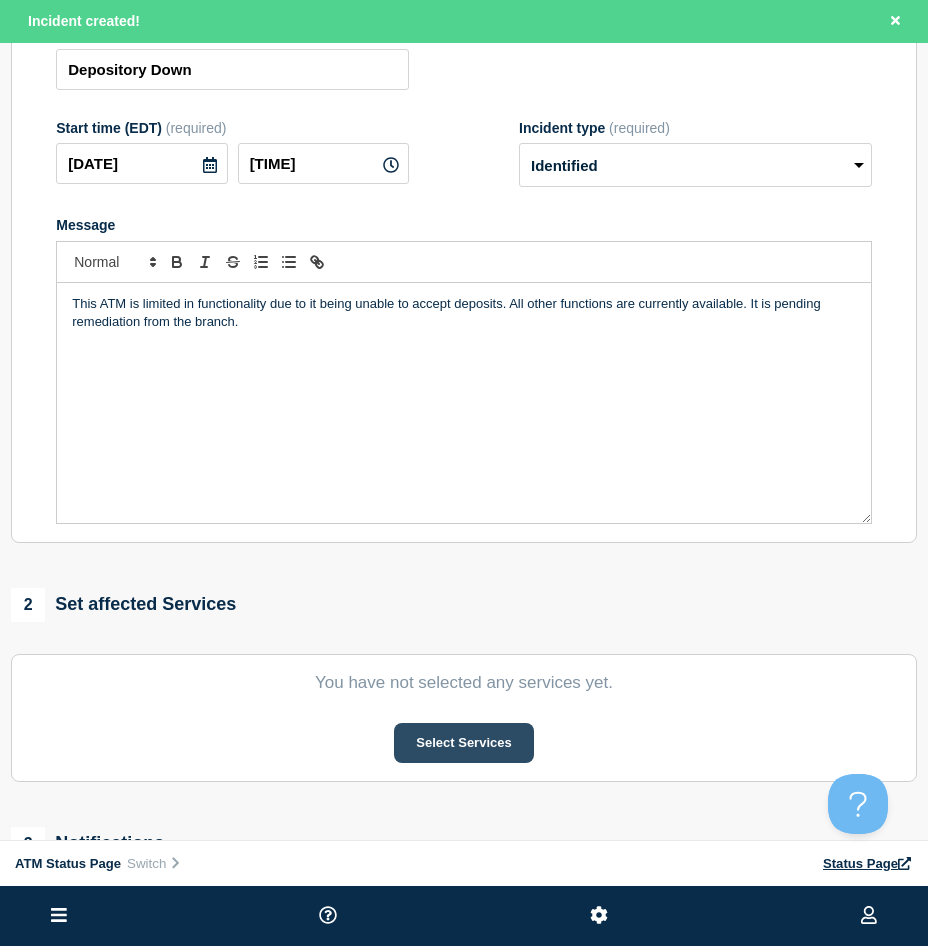 click on "Select Services" 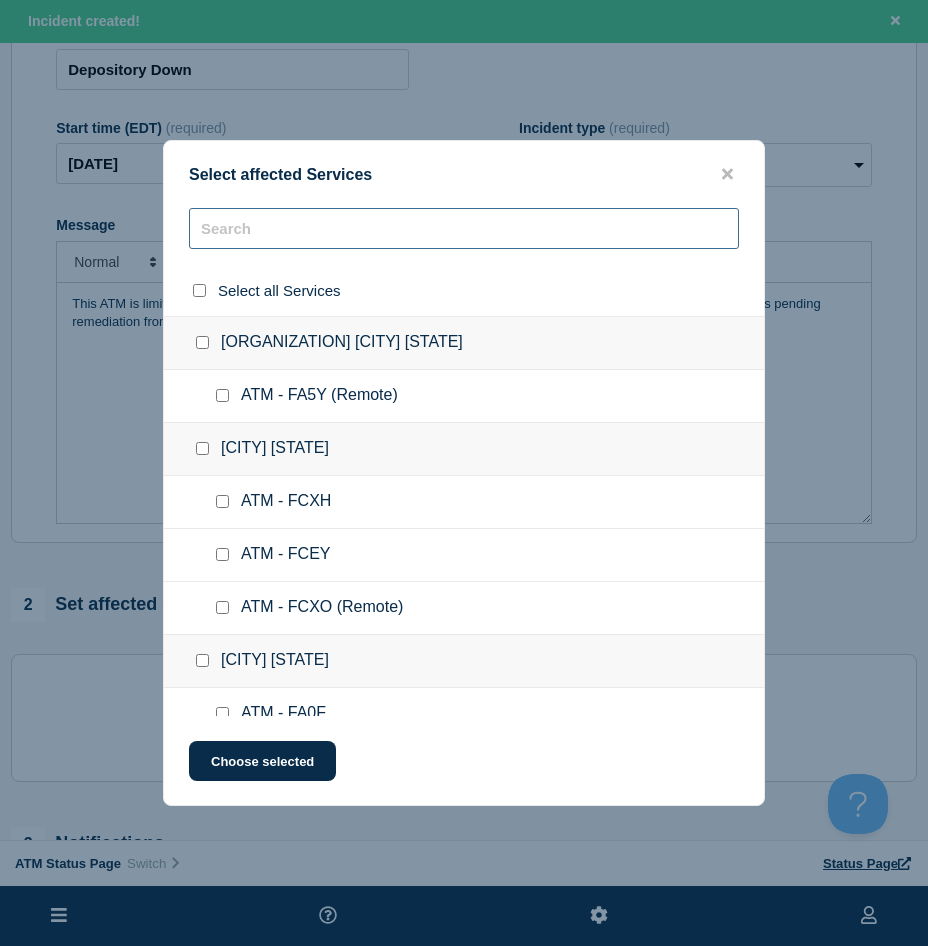 click at bounding box center [464, 228] 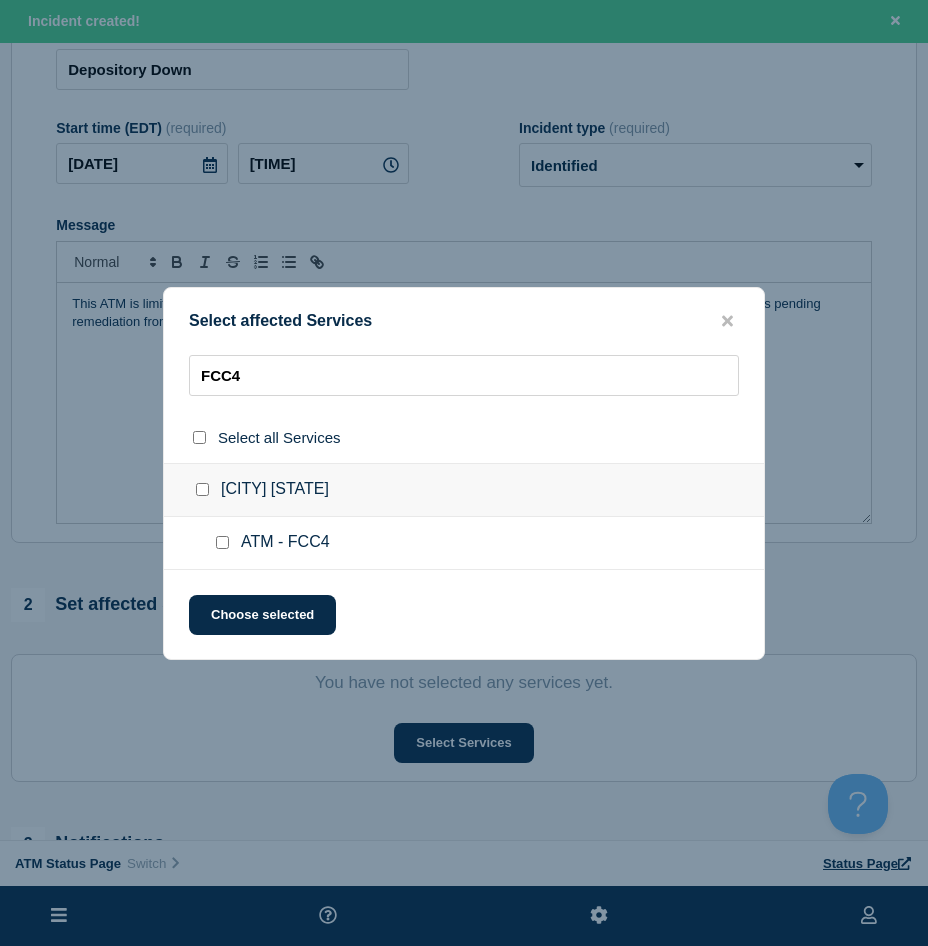 click at bounding box center [222, 542] 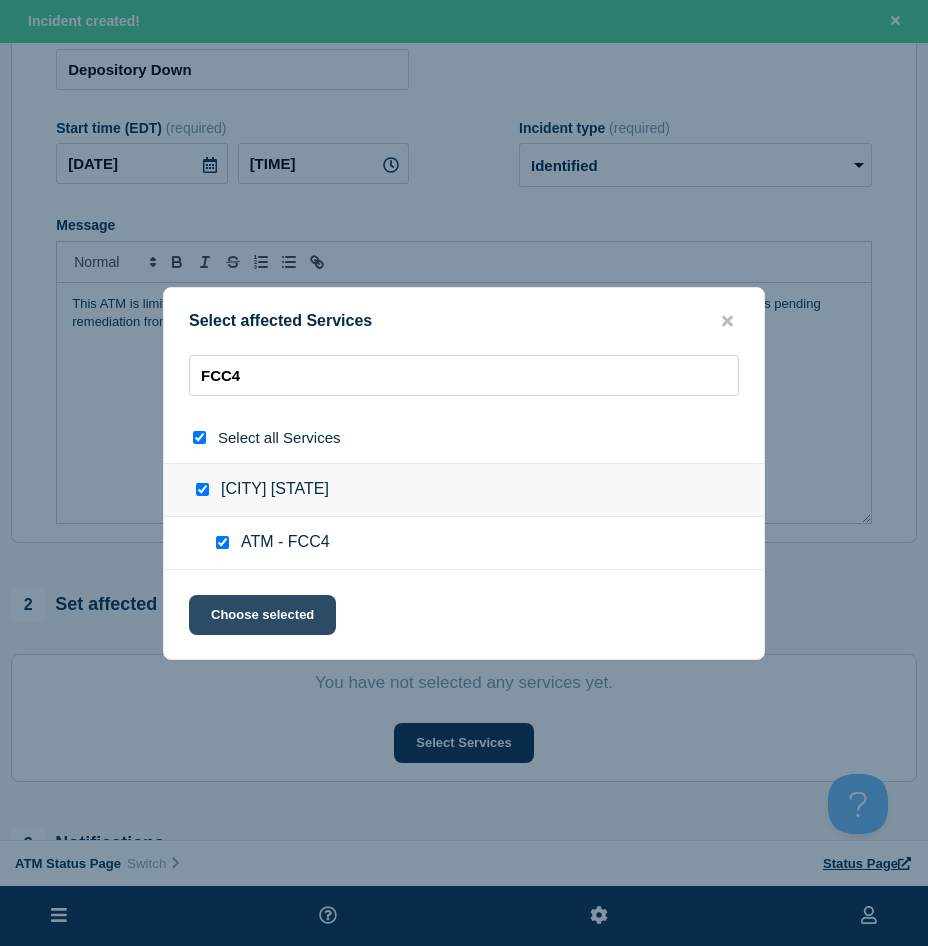 click on "Choose selected" 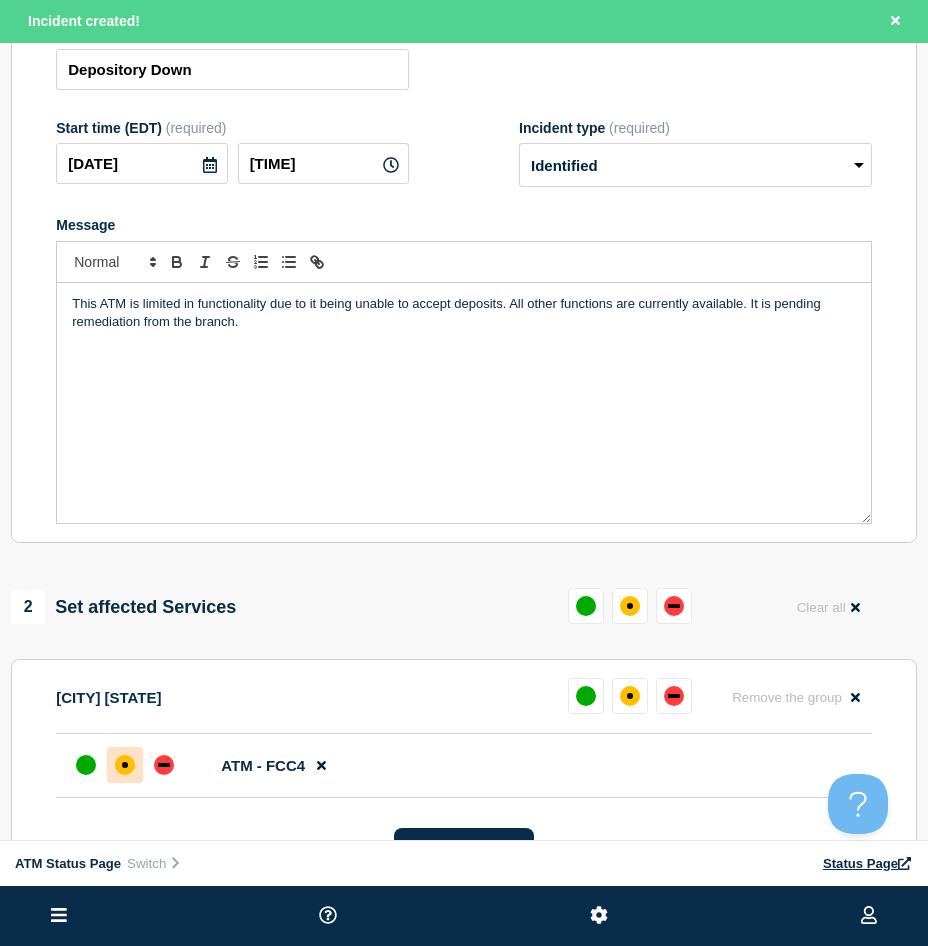 click on "ATM - FCC4" 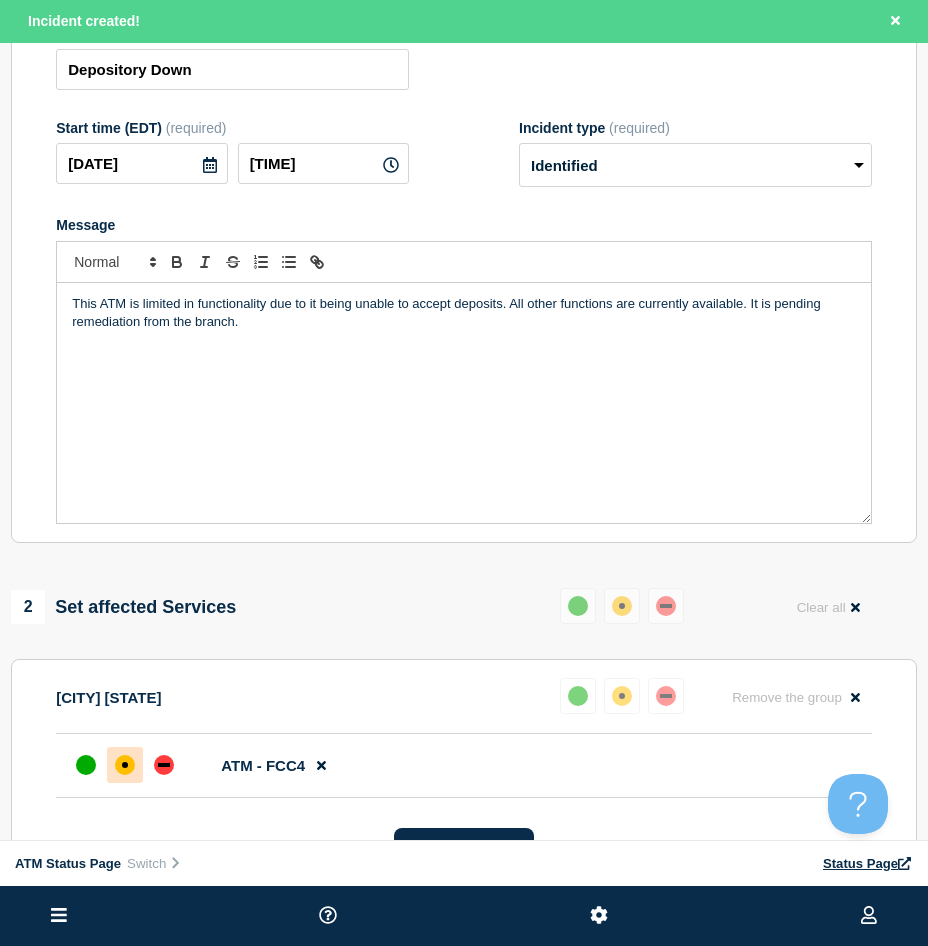 scroll, scrollTop: 600, scrollLeft: 0, axis: vertical 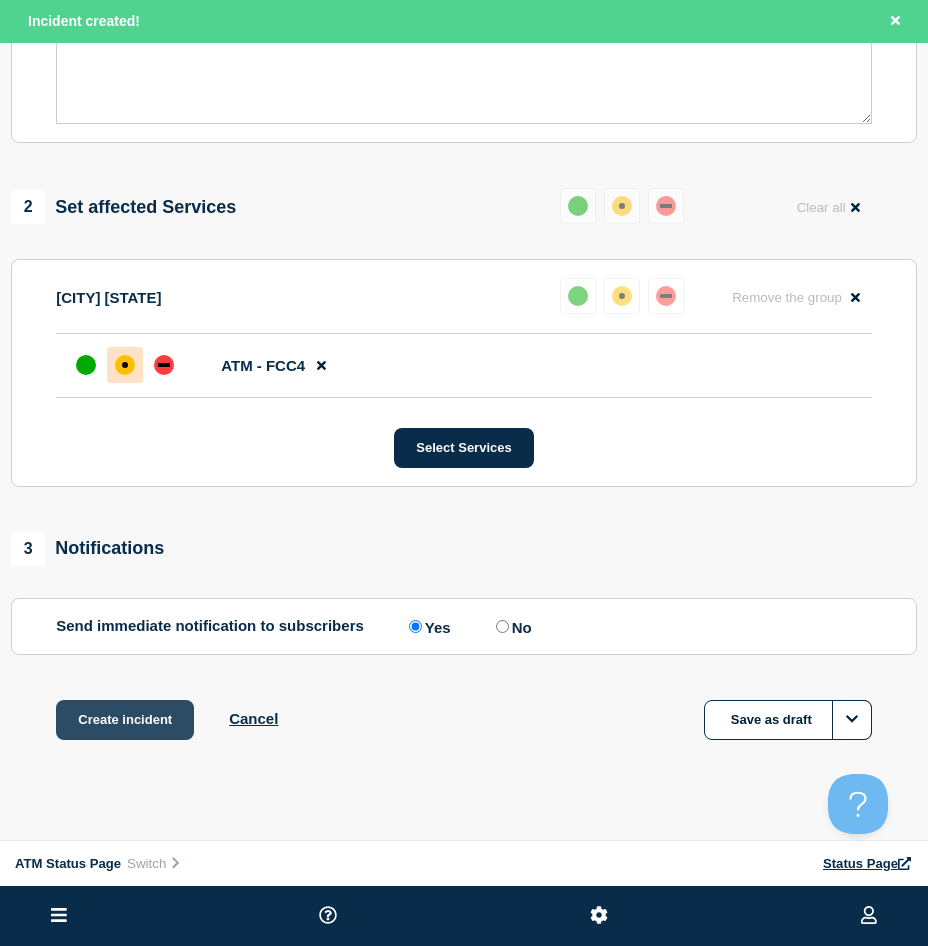 click on "Create incident" at bounding box center [125, 720] 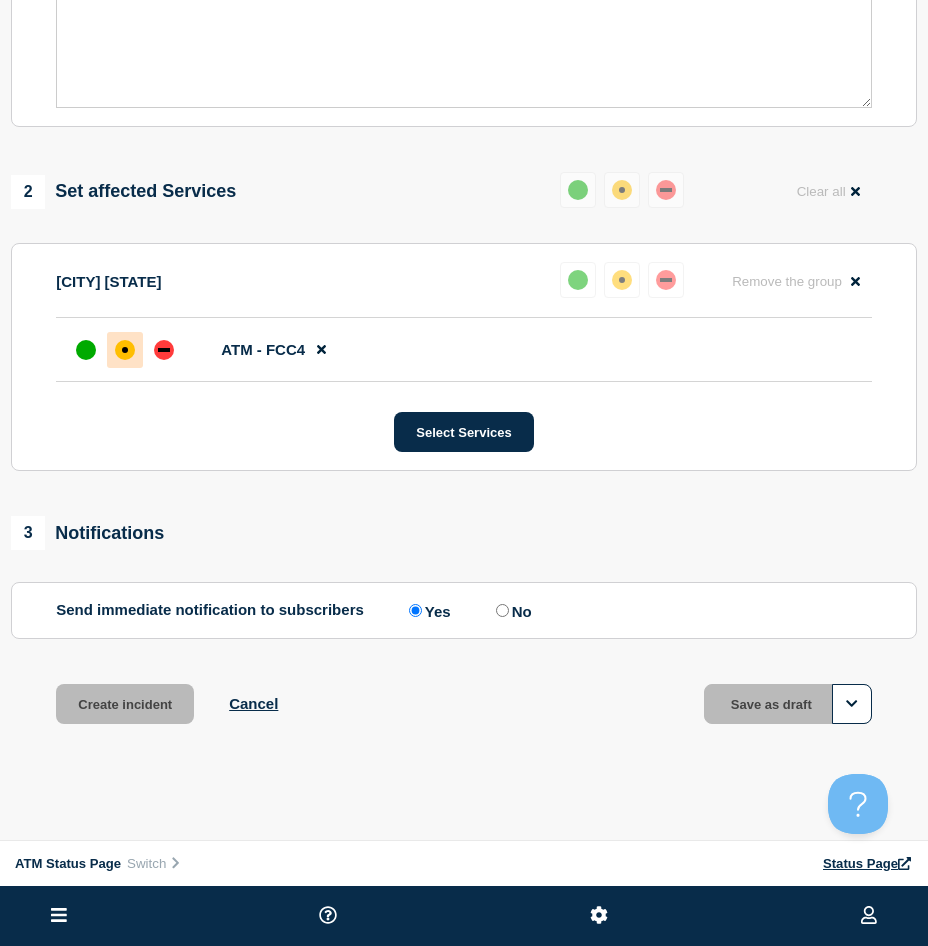scroll, scrollTop: 557, scrollLeft: 0, axis: vertical 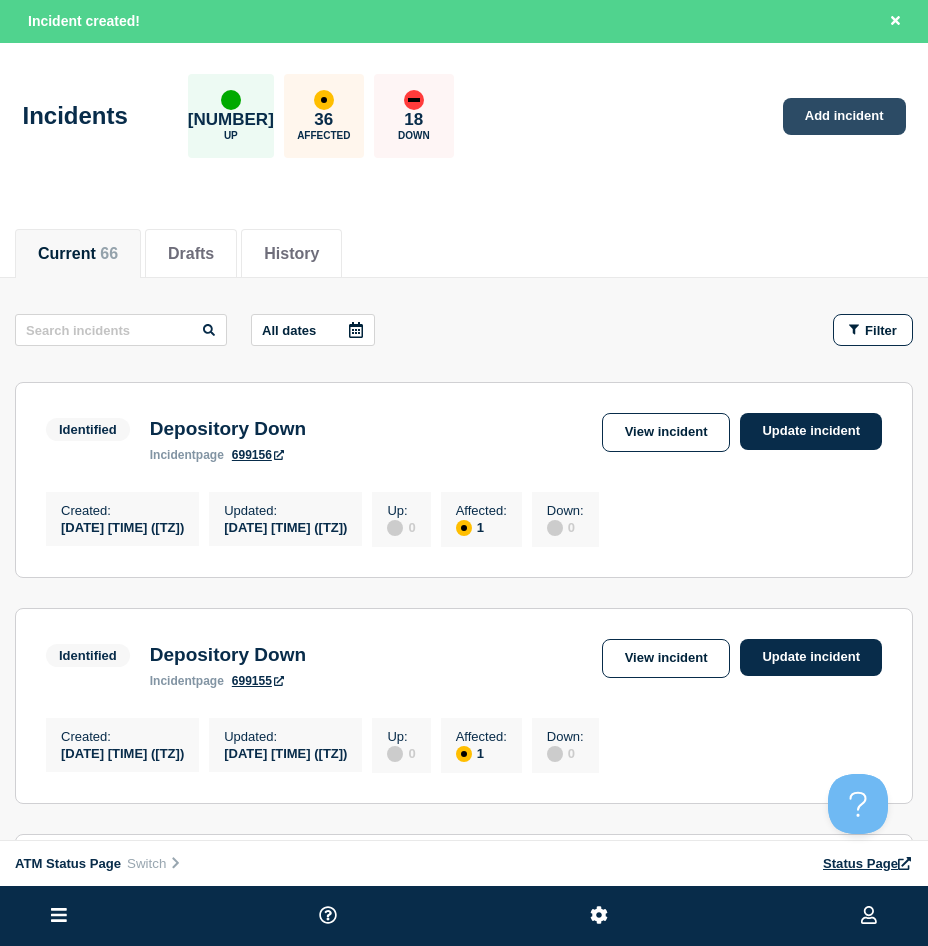 click on "Add incident" 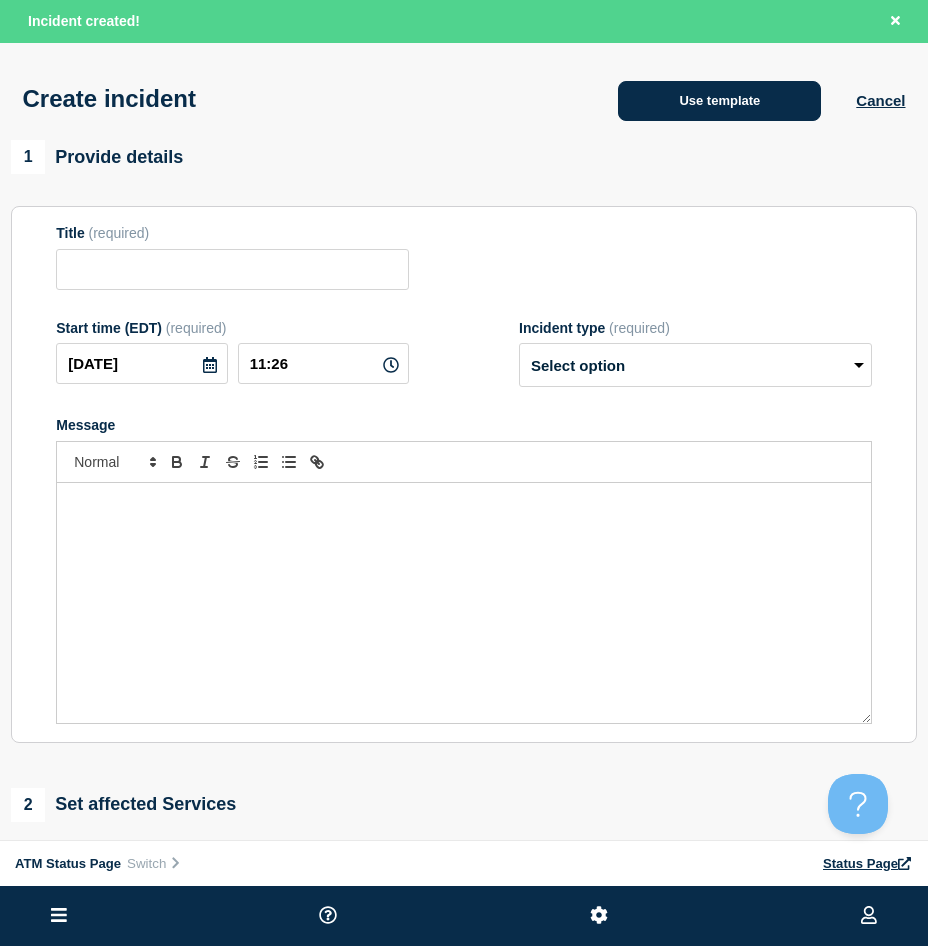 click on "Use template" at bounding box center [719, 101] 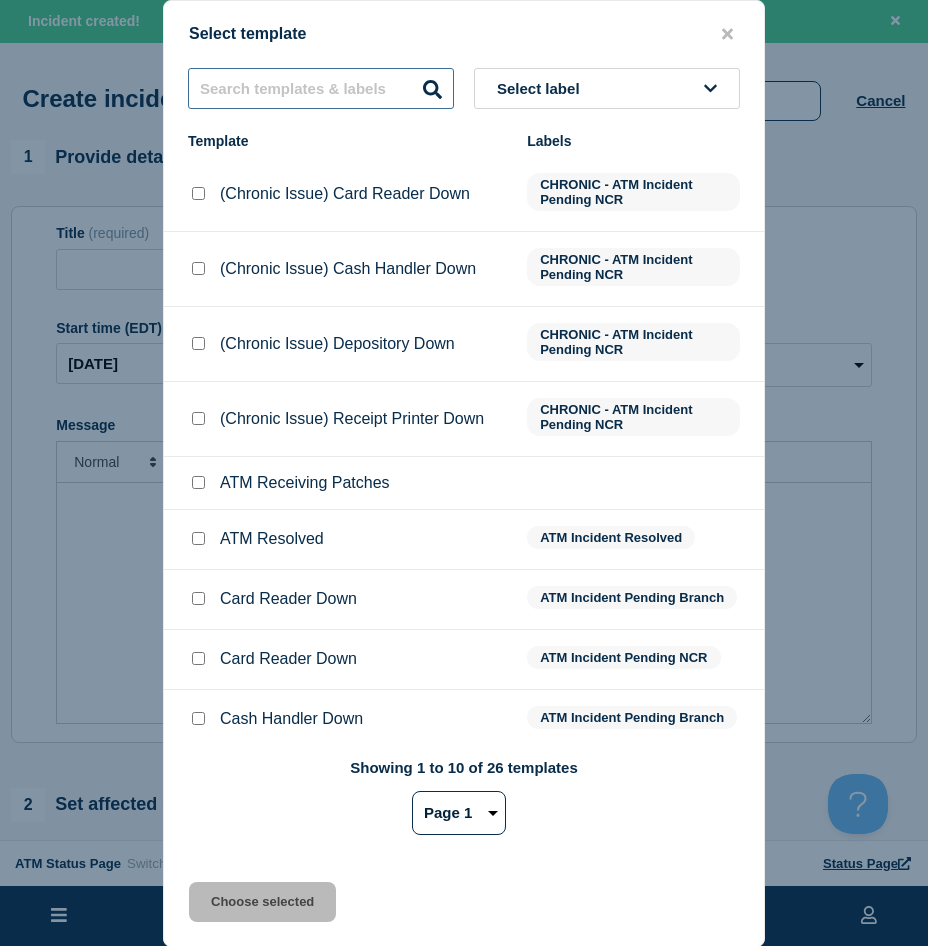 click at bounding box center [321, 88] 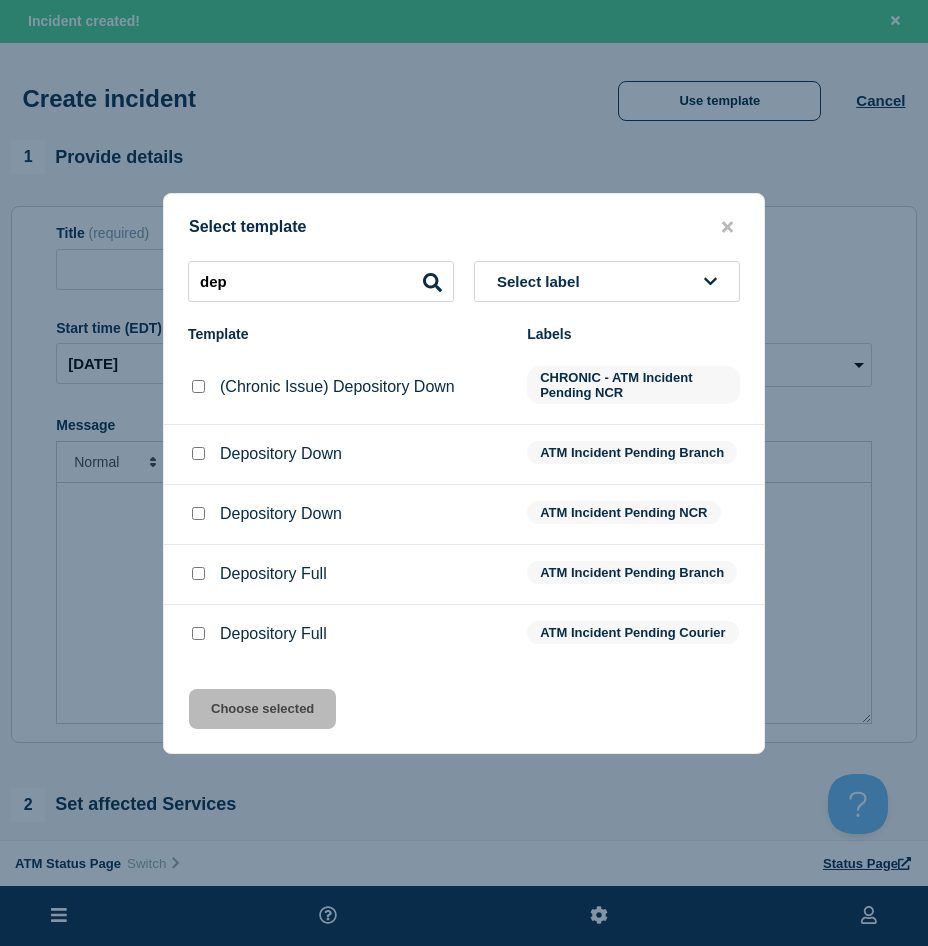 click at bounding box center (198, 454) 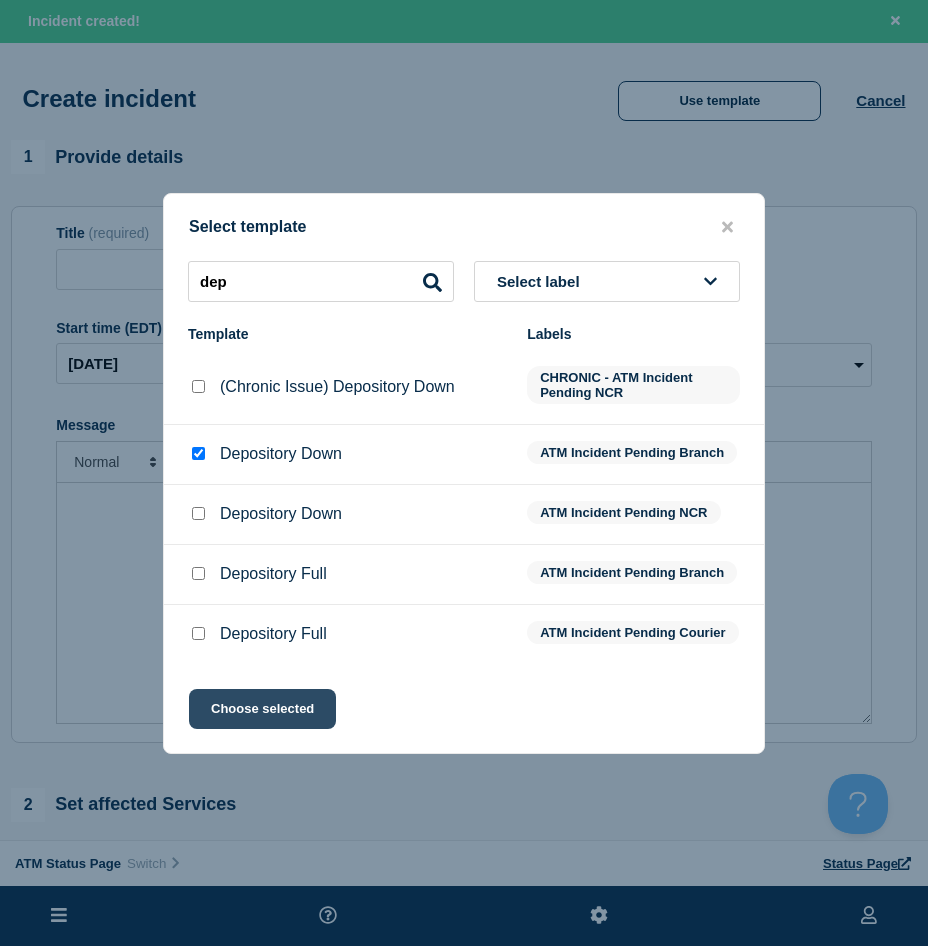 click on "Choose selected" 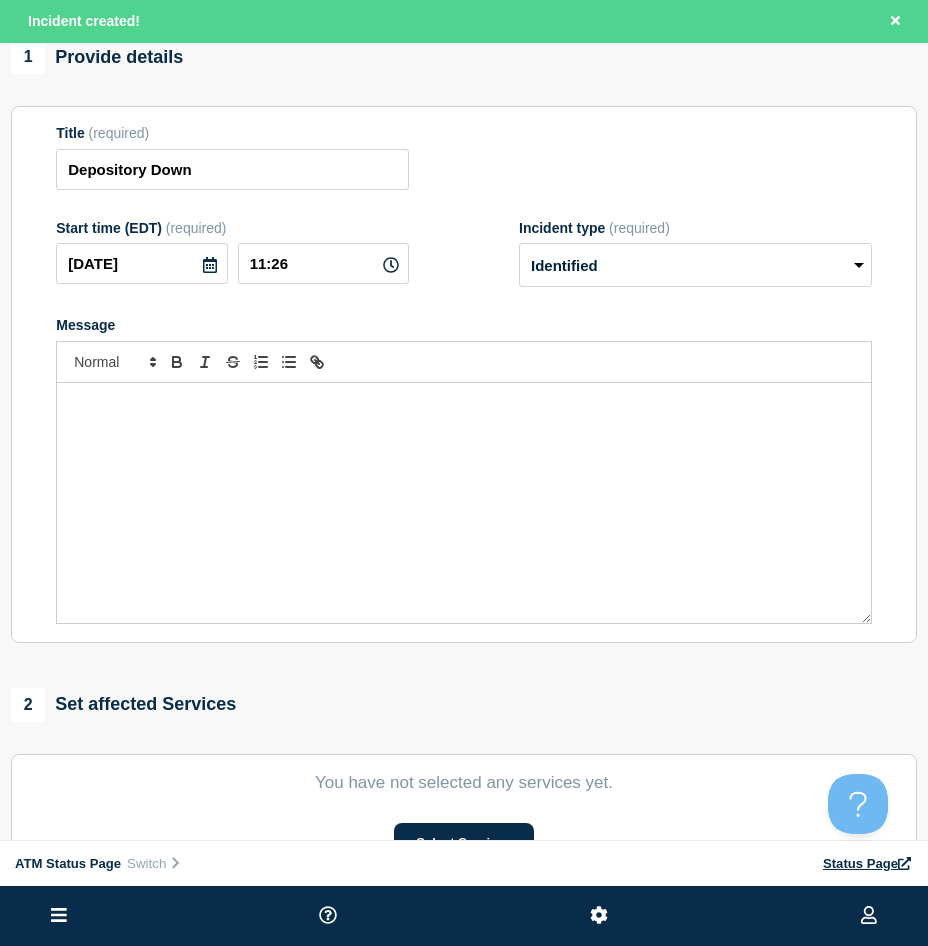 scroll, scrollTop: 300, scrollLeft: 0, axis: vertical 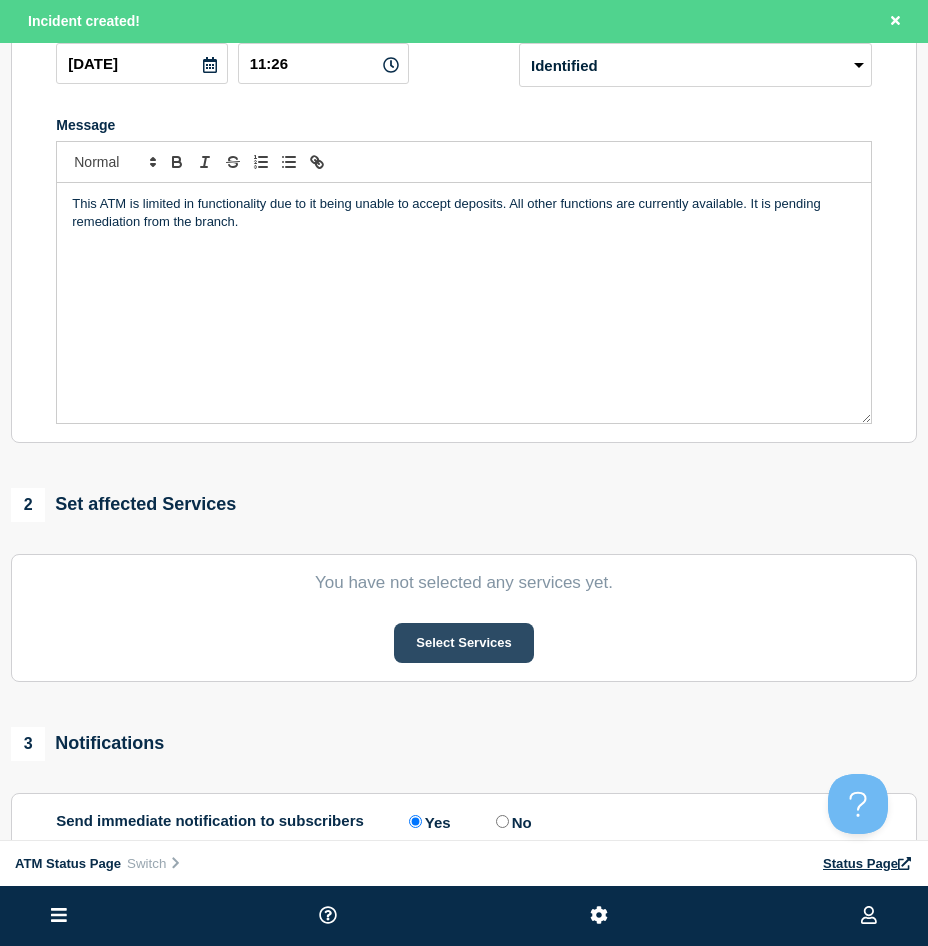 click on "Select Services" at bounding box center (463, 643) 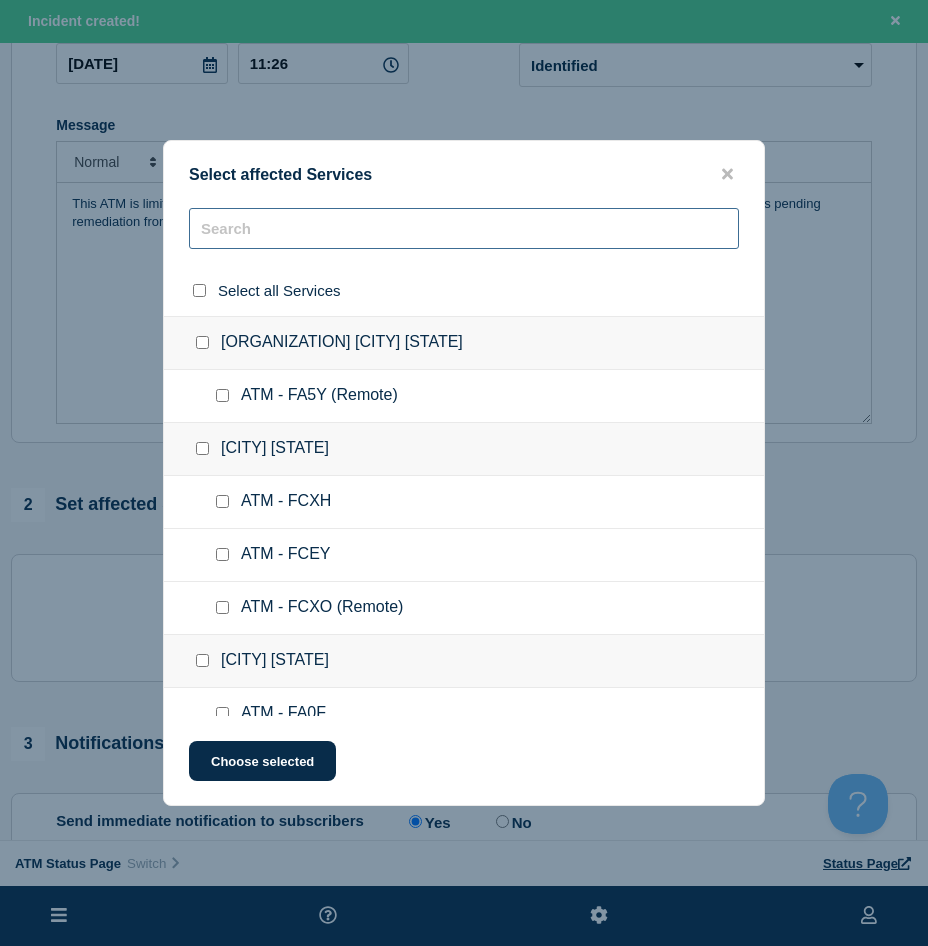 click at bounding box center [464, 228] 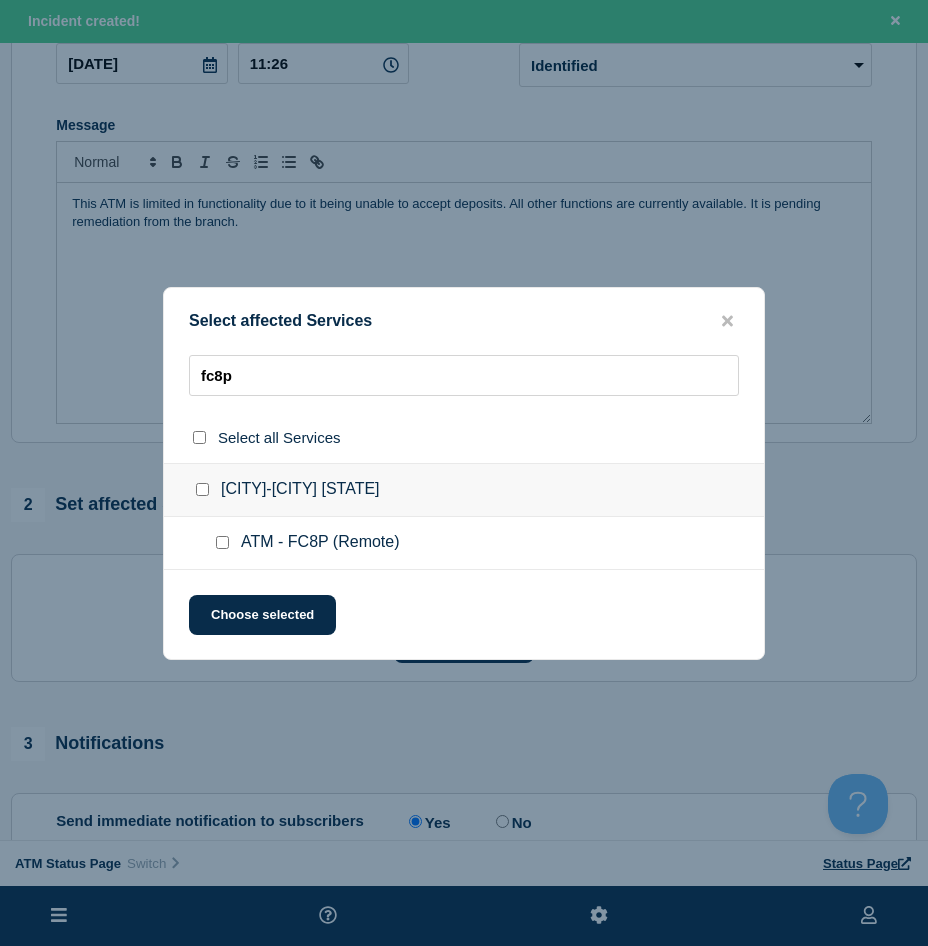 click at bounding box center [226, 543] 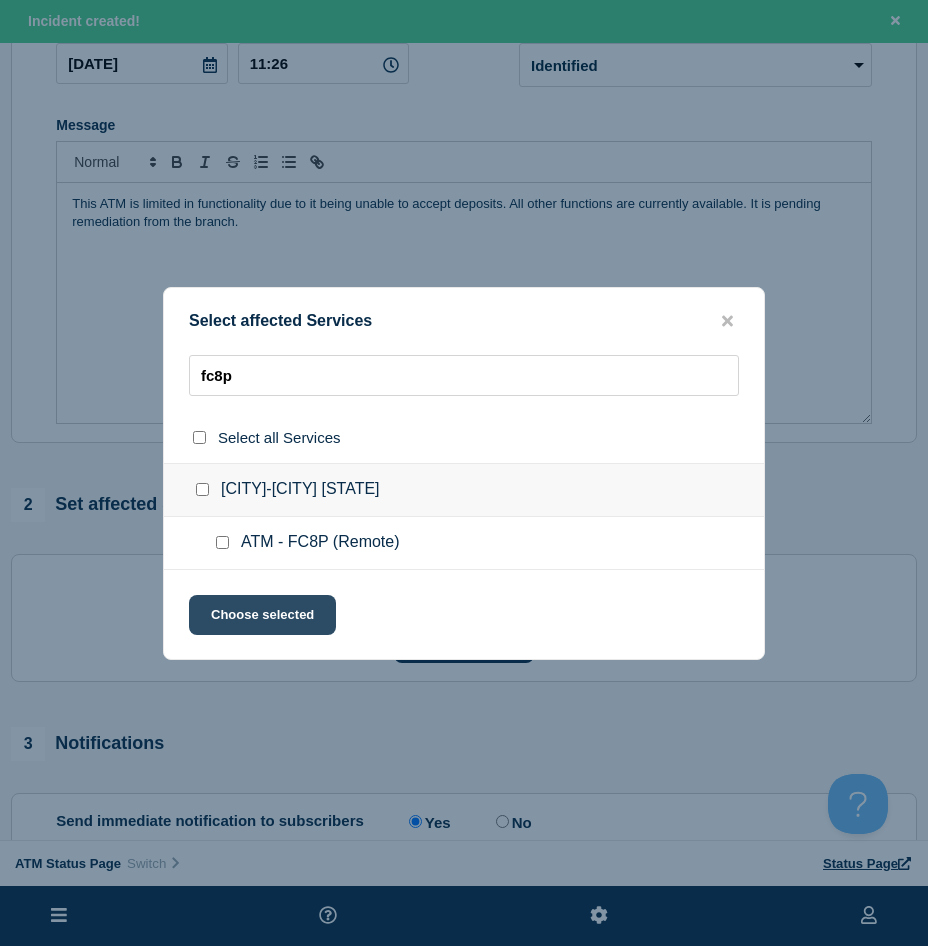 click on "Choose selected" 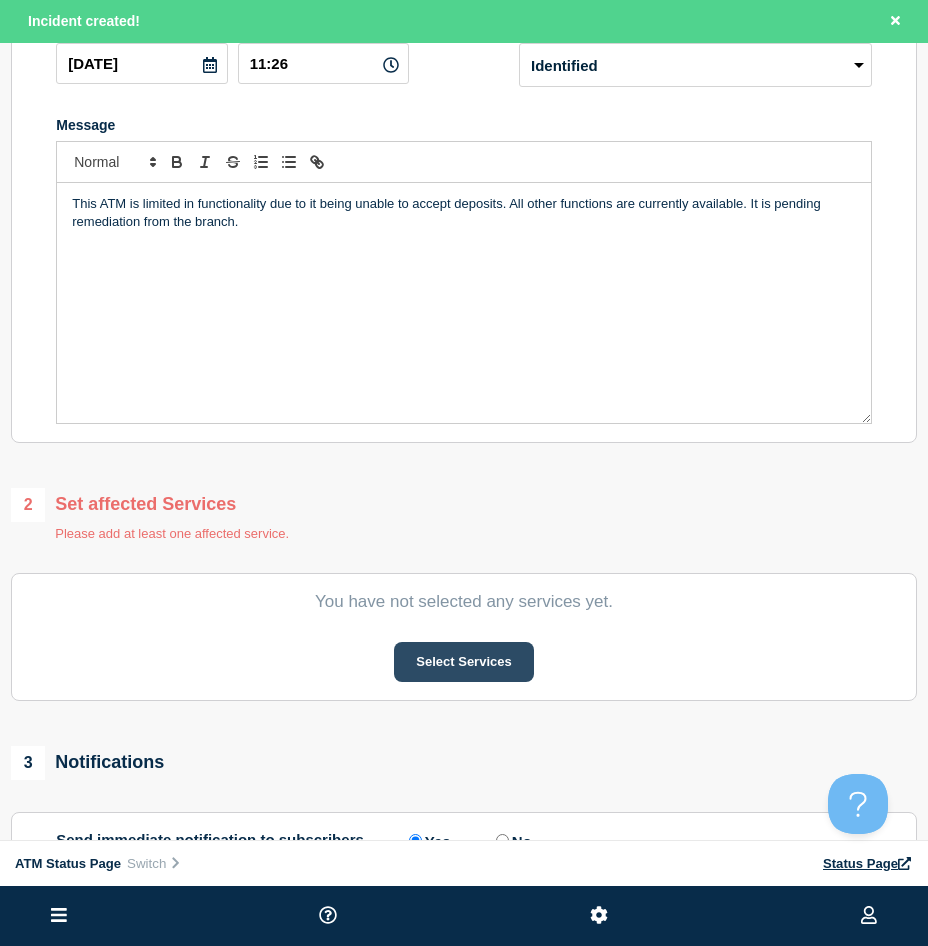 click on "Select Services" at bounding box center (463, 662) 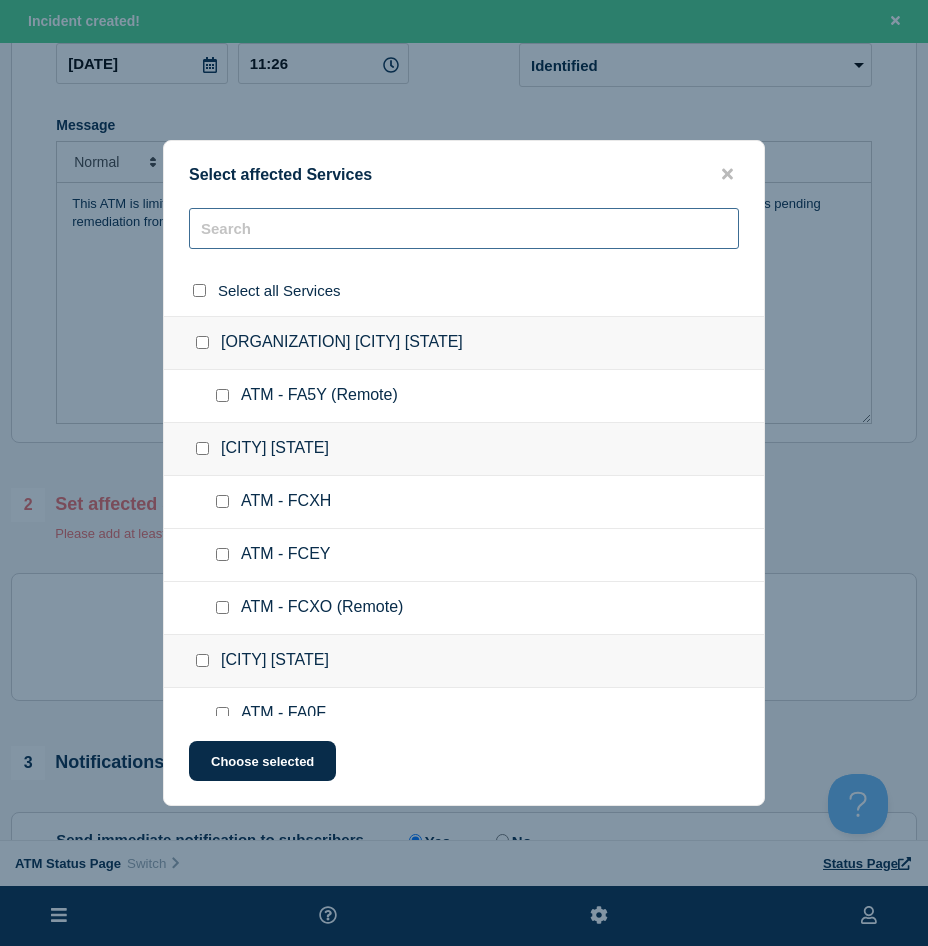 click at bounding box center (464, 228) 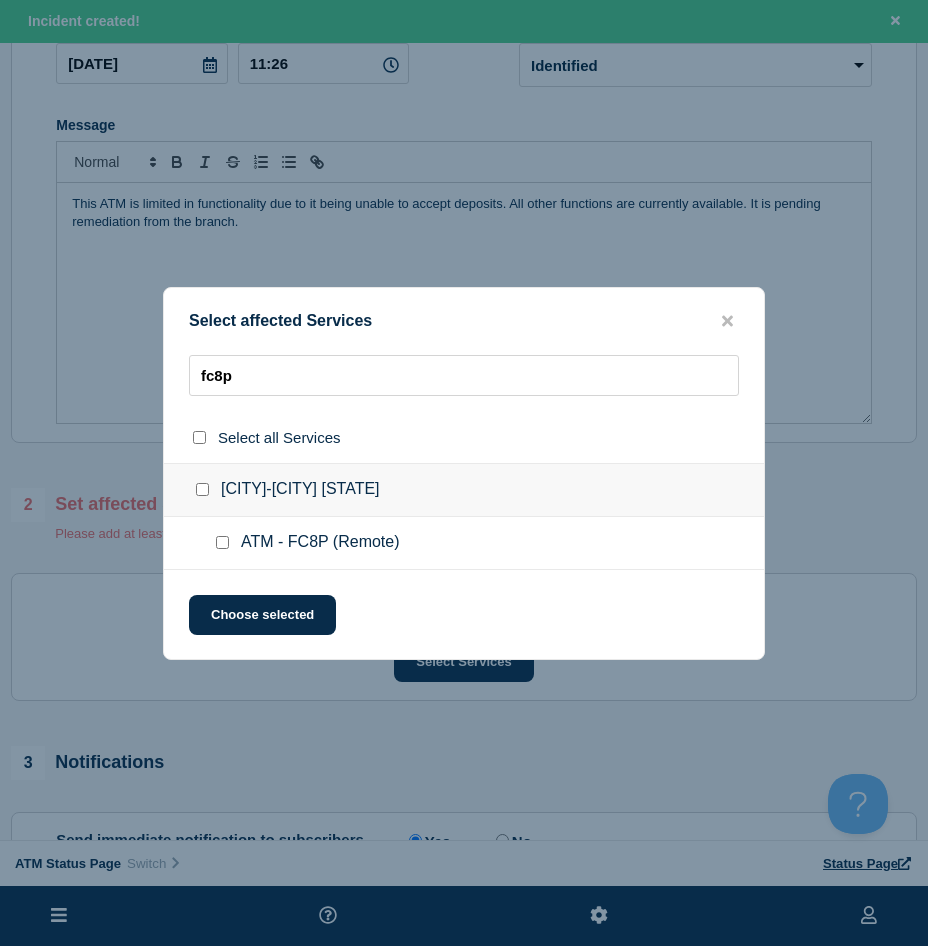 click at bounding box center (222, 542) 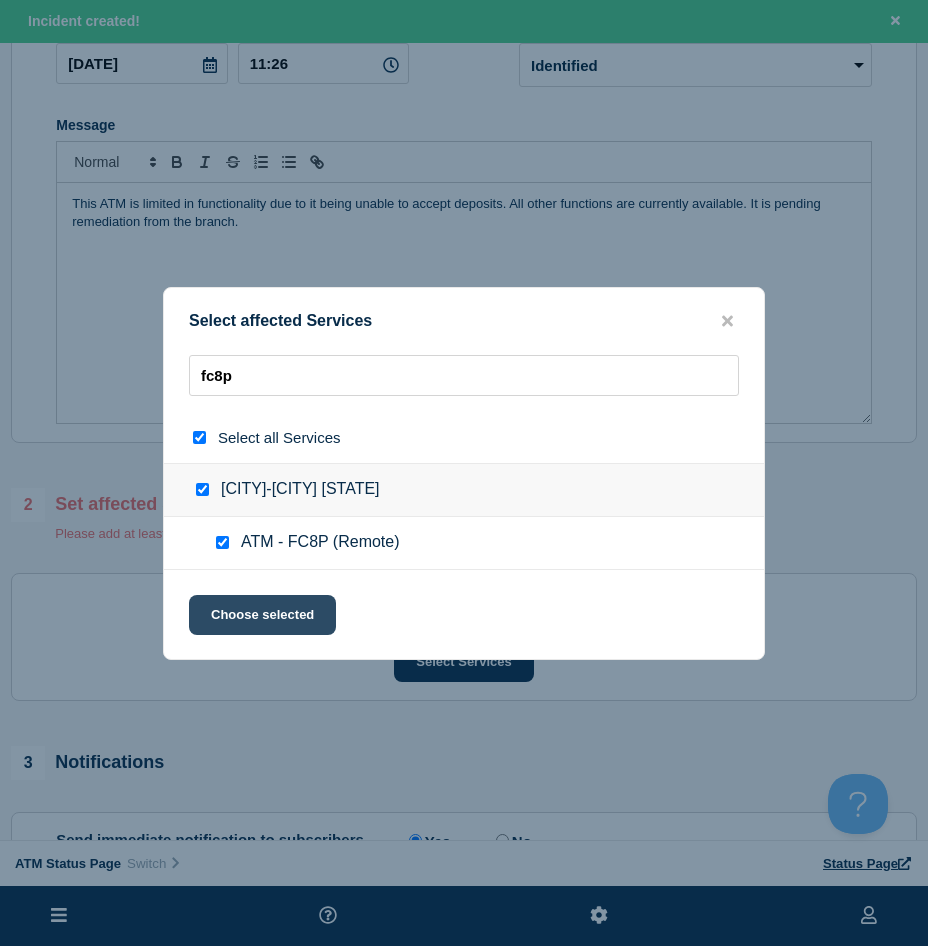 click on "Choose selected" 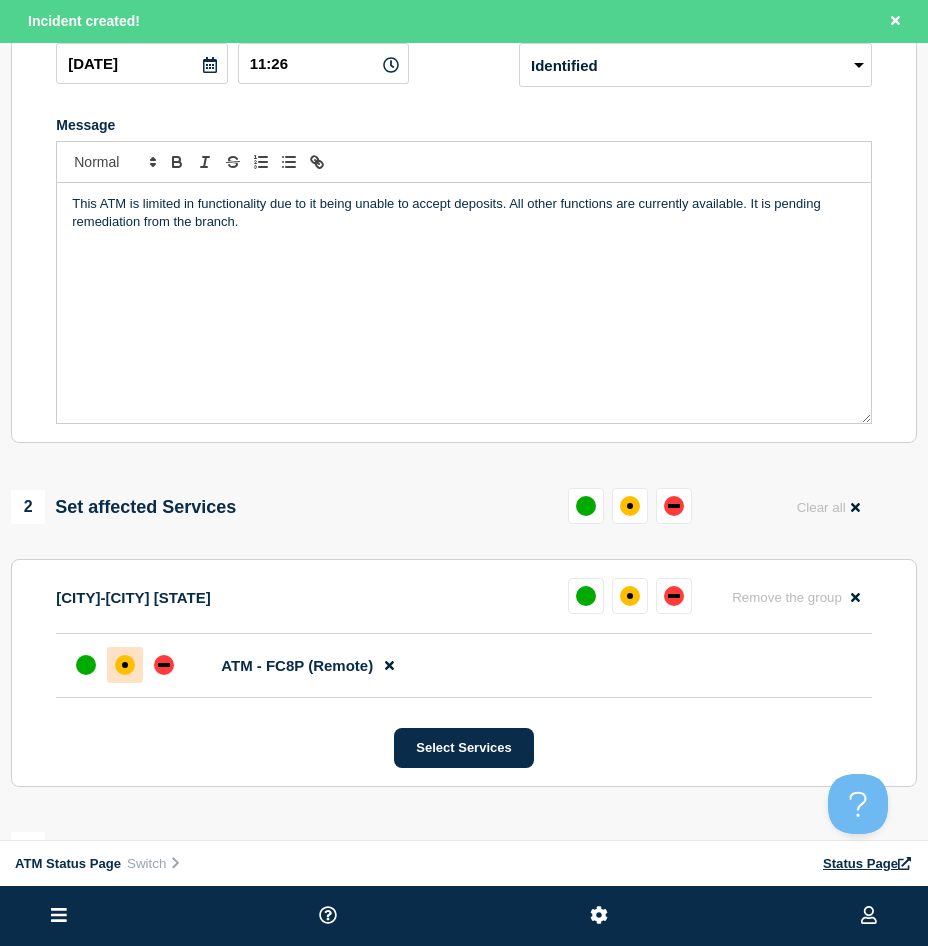 click at bounding box center [125, 665] 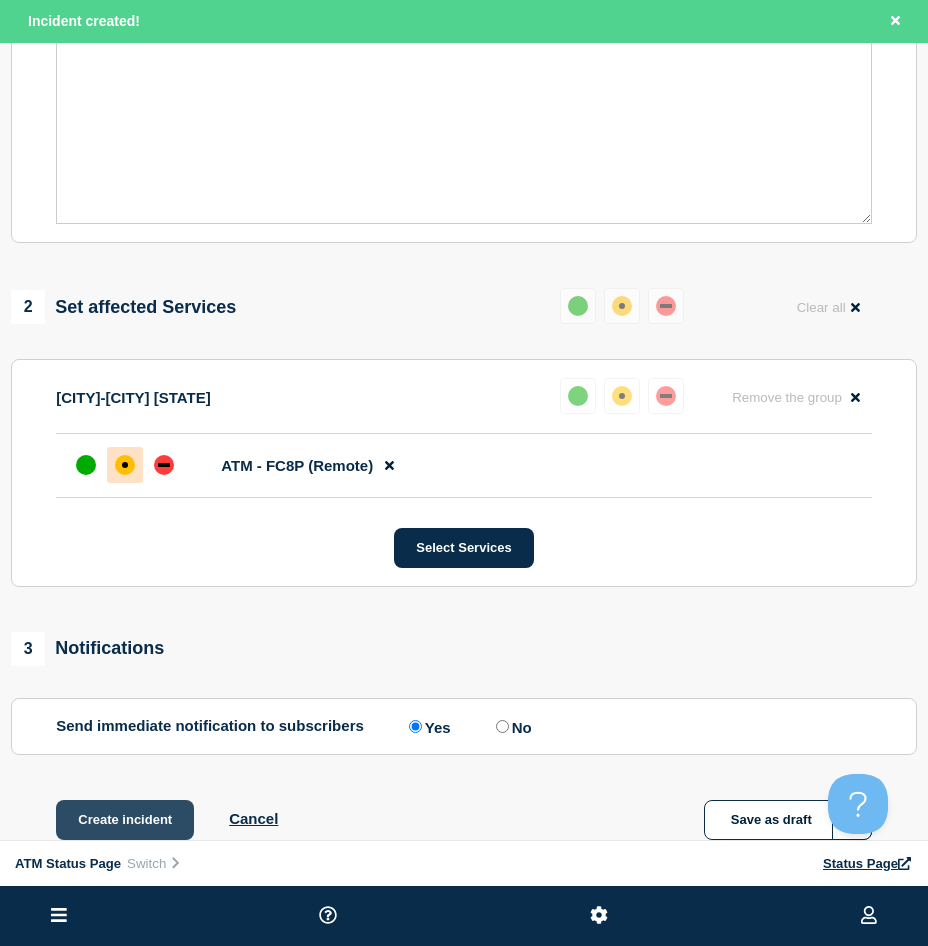 click on "Create incident" at bounding box center (125, 820) 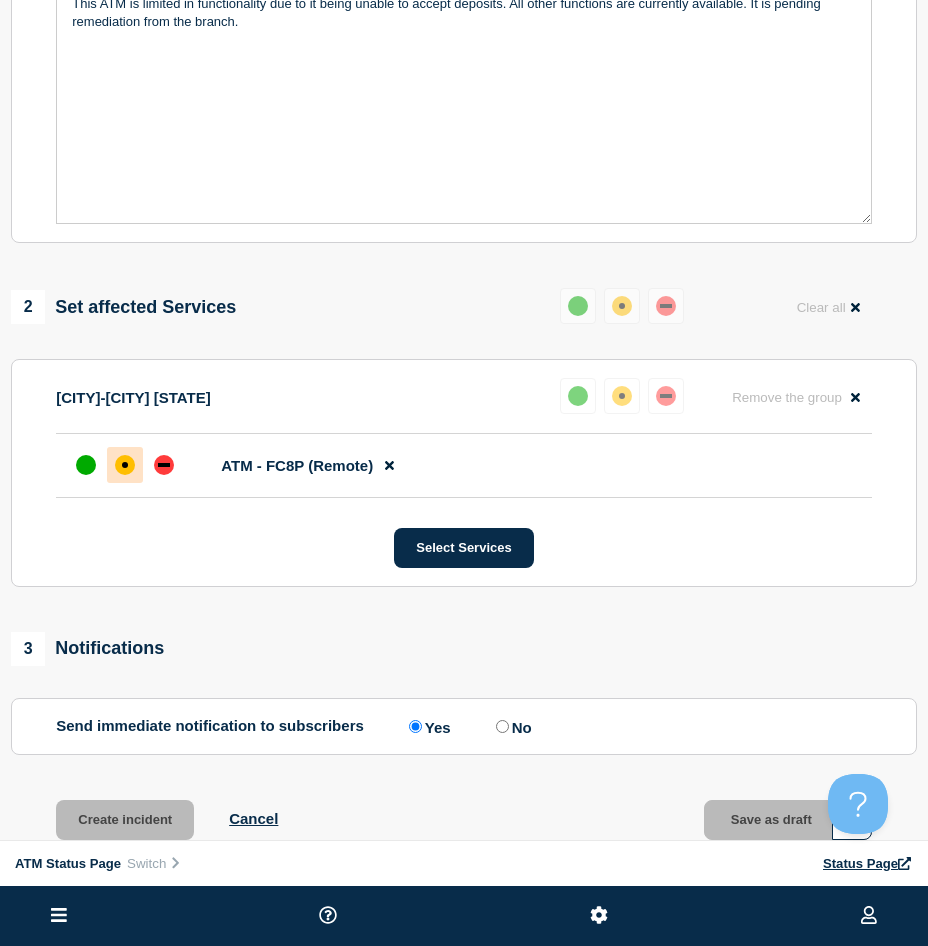 scroll, scrollTop: 457, scrollLeft: 0, axis: vertical 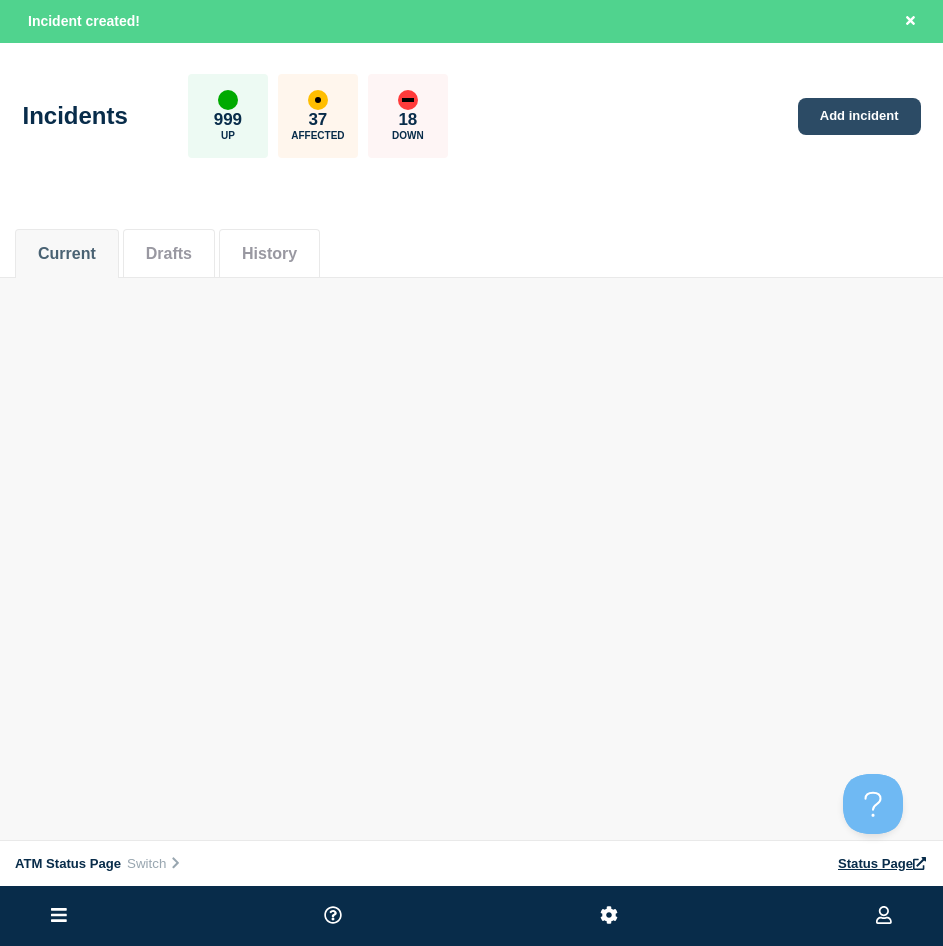 click on "Add incident" 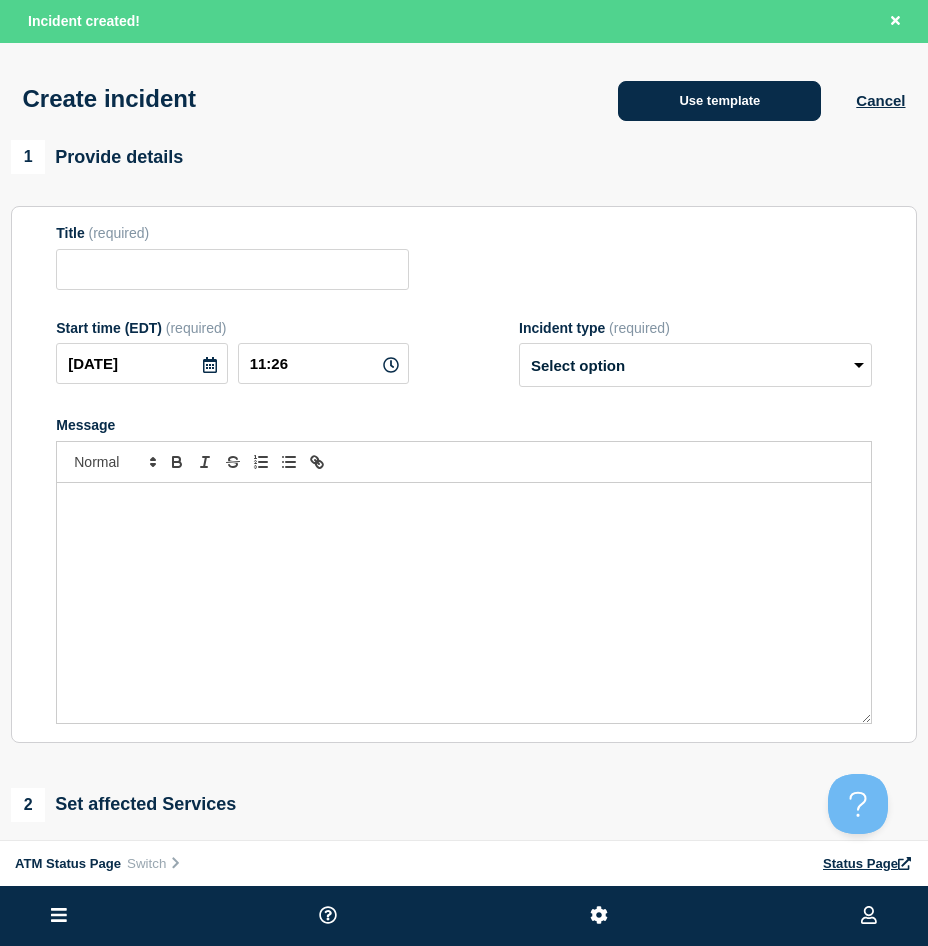click on "Use template" at bounding box center (719, 101) 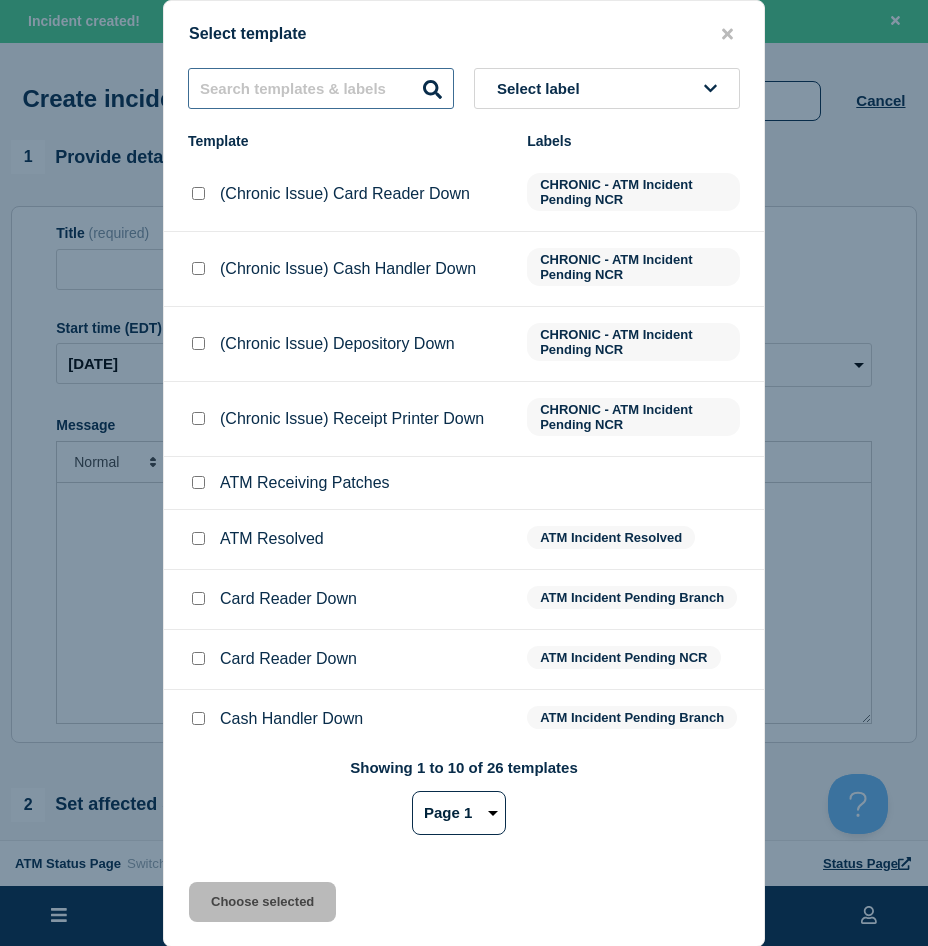 click at bounding box center [321, 88] 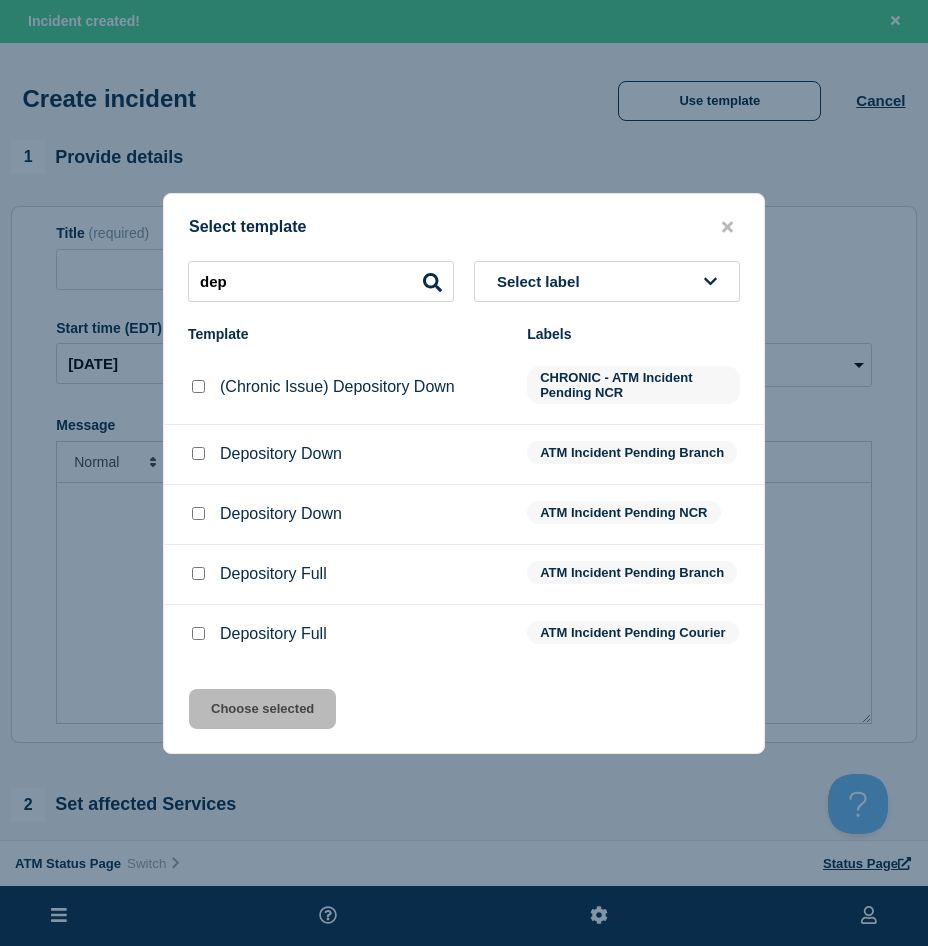 click at bounding box center [198, 453] 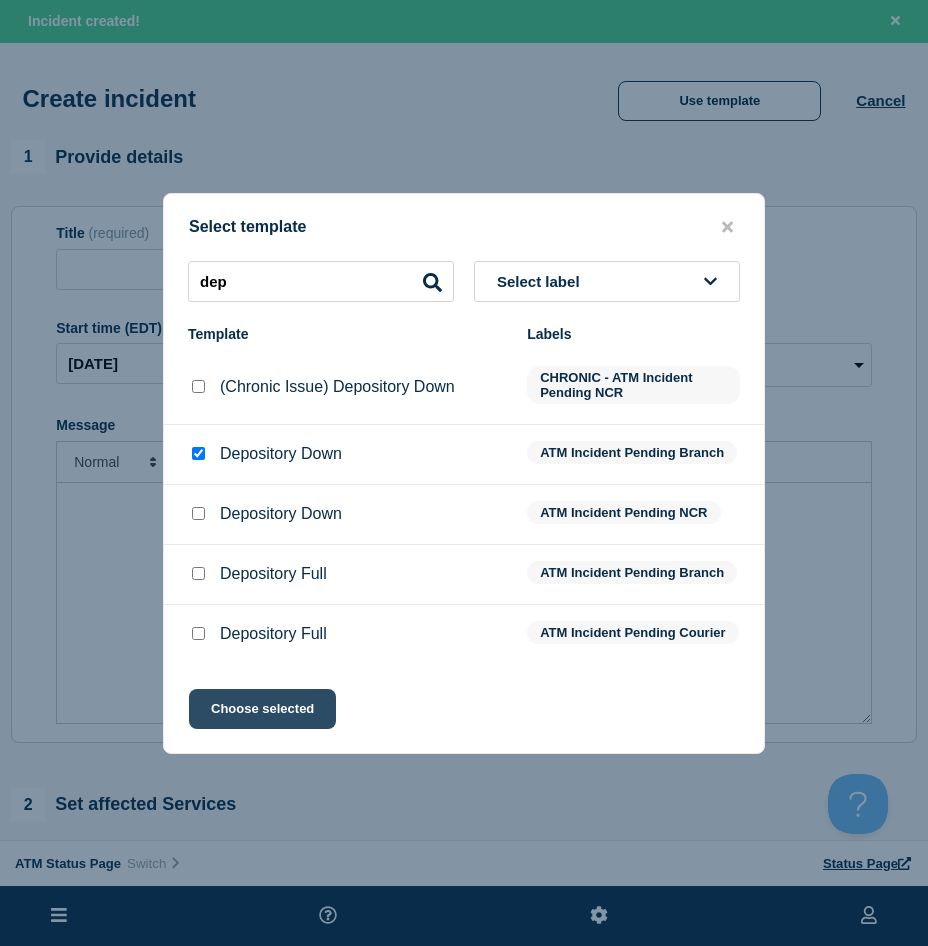 click on "Choose selected" 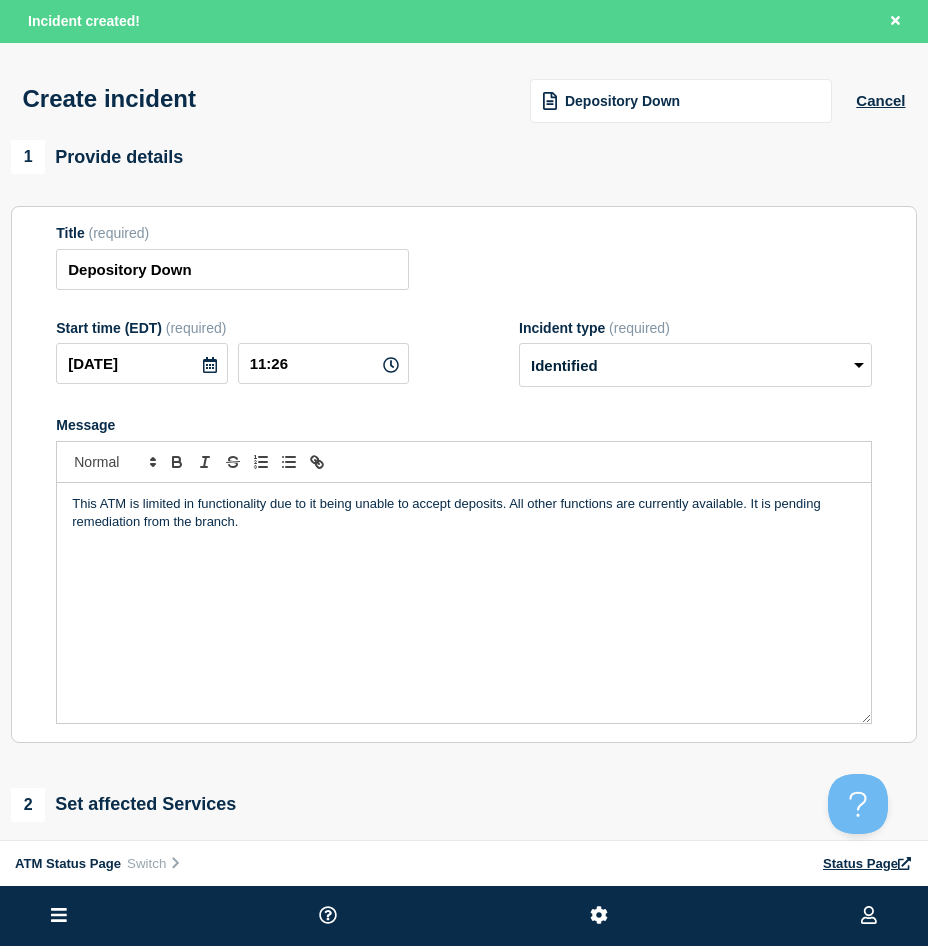 scroll, scrollTop: 300, scrollLeft: 0, axis: vertical 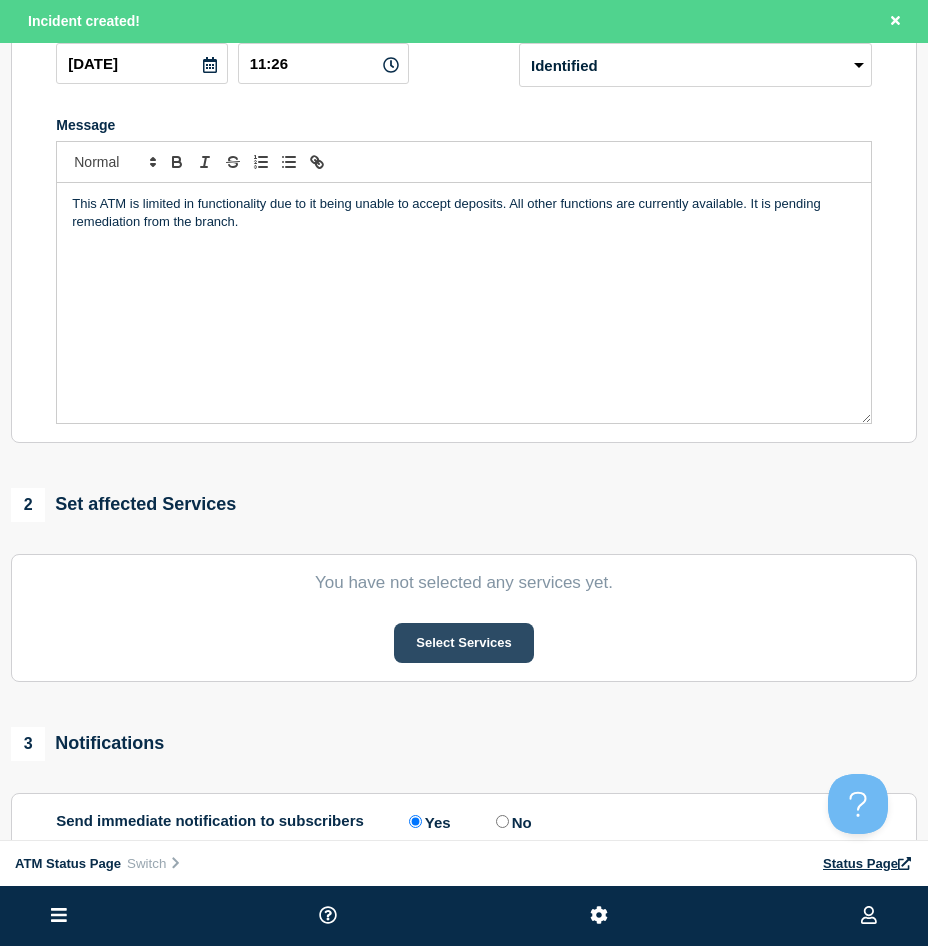 click on "Select Services" at bounding box center (463, 643) 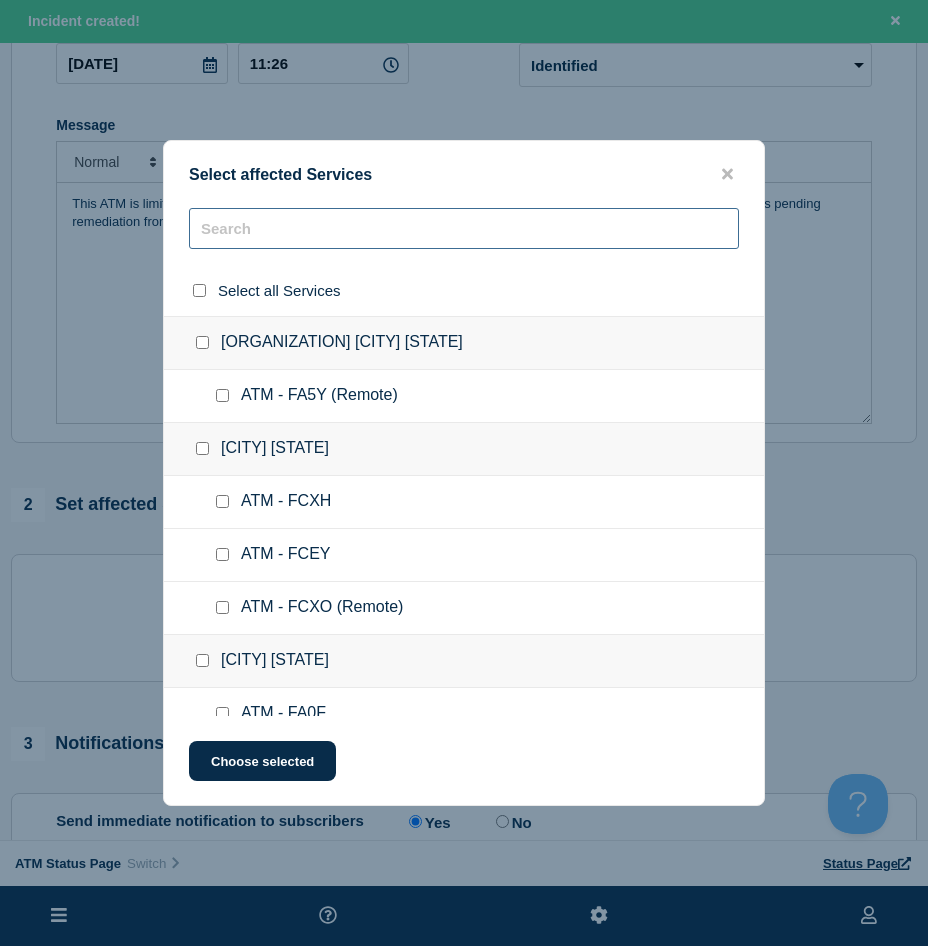 click at bounding box center [464, 228] 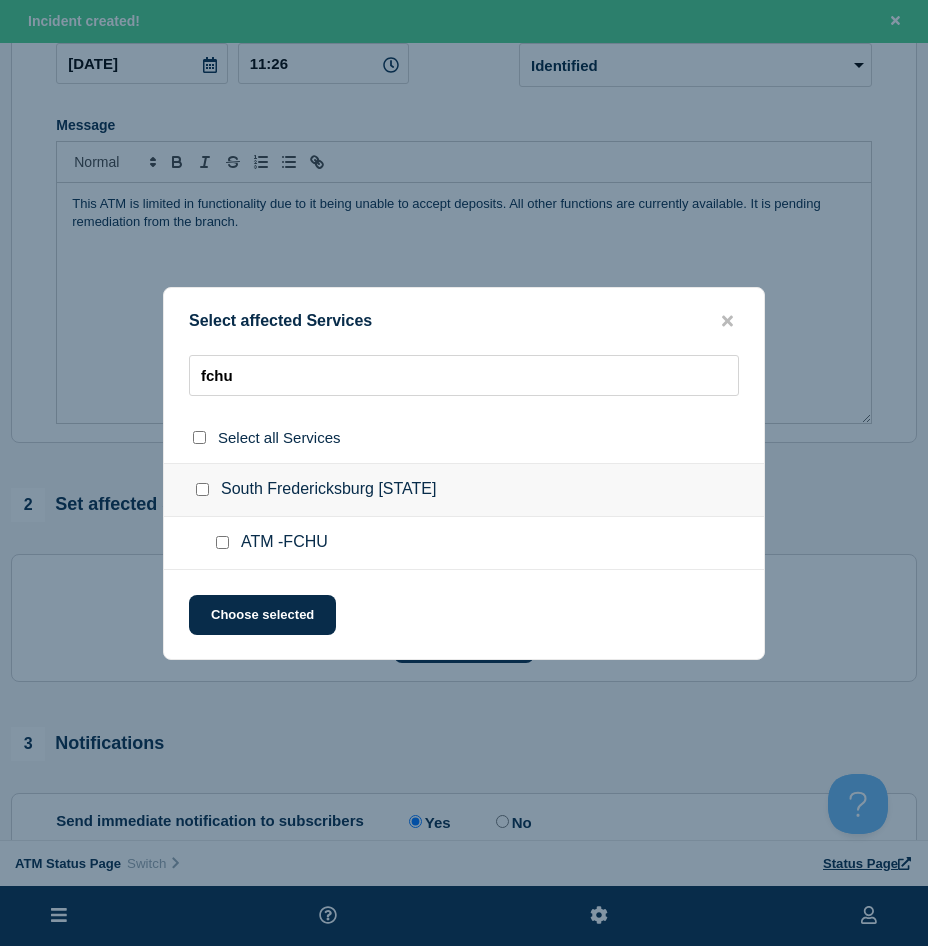 click on "ATM -FCHU" 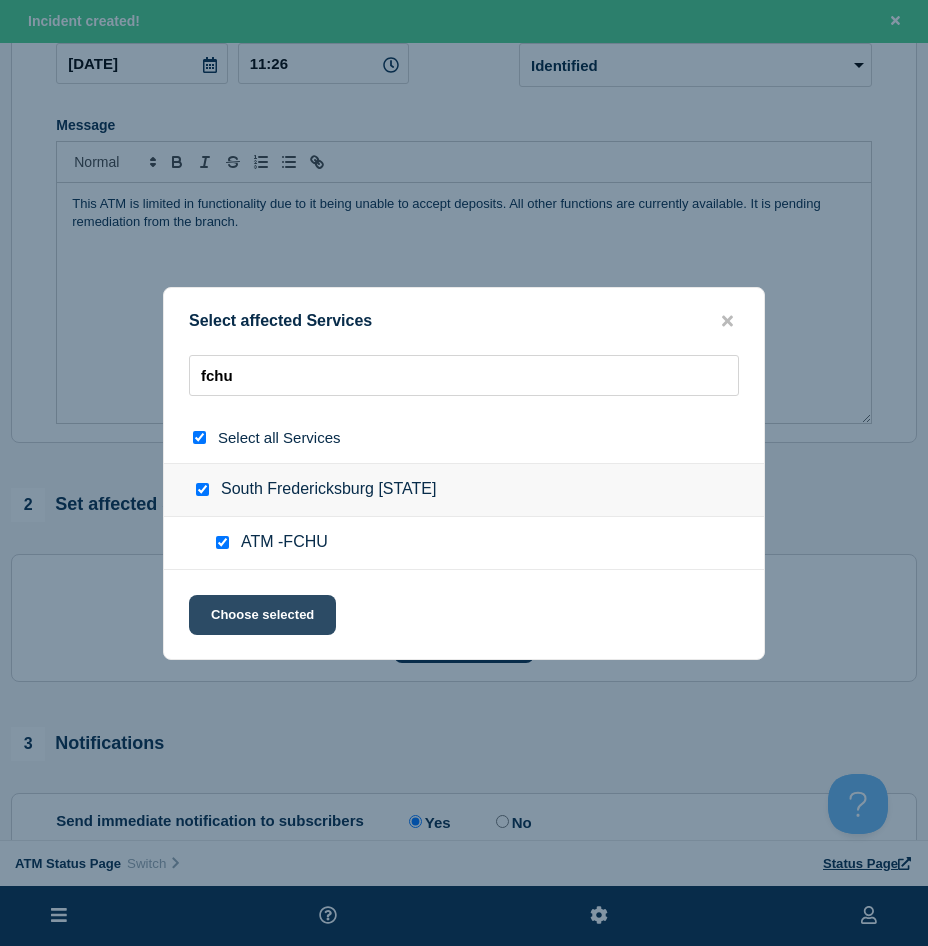 click on "Choose selected" 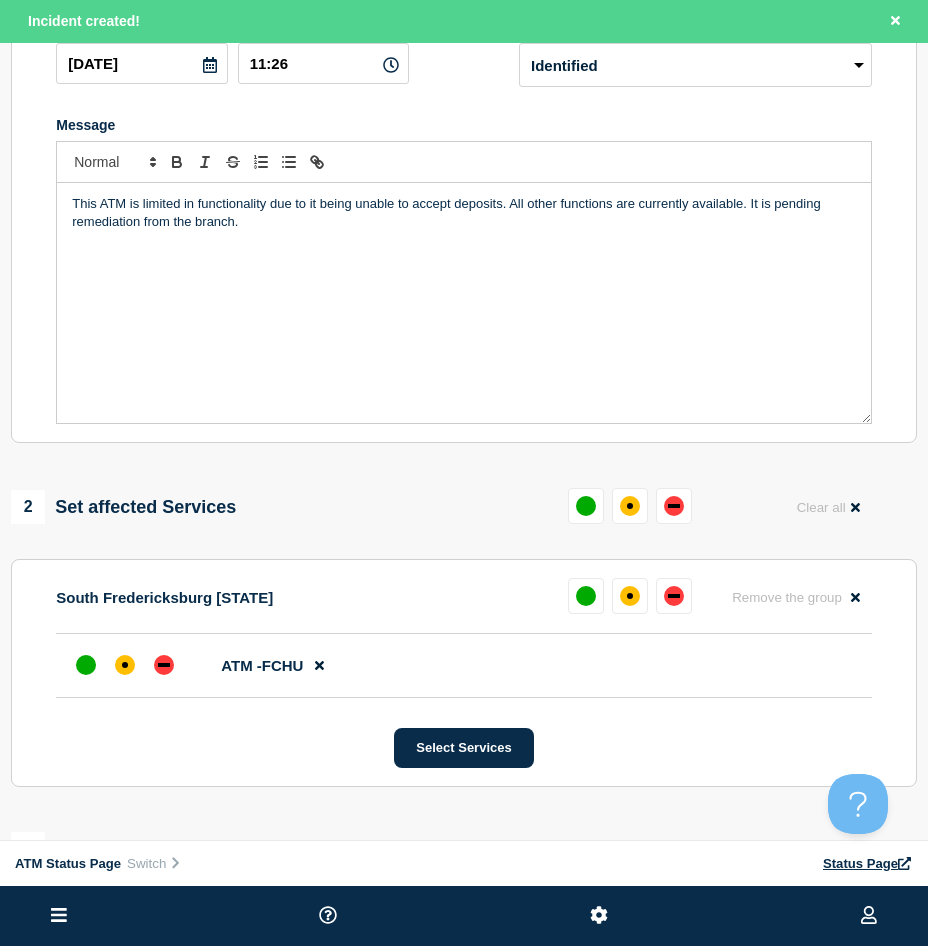 scroll, scrollTop: 400, scrollLeft: 0, axis: vertical 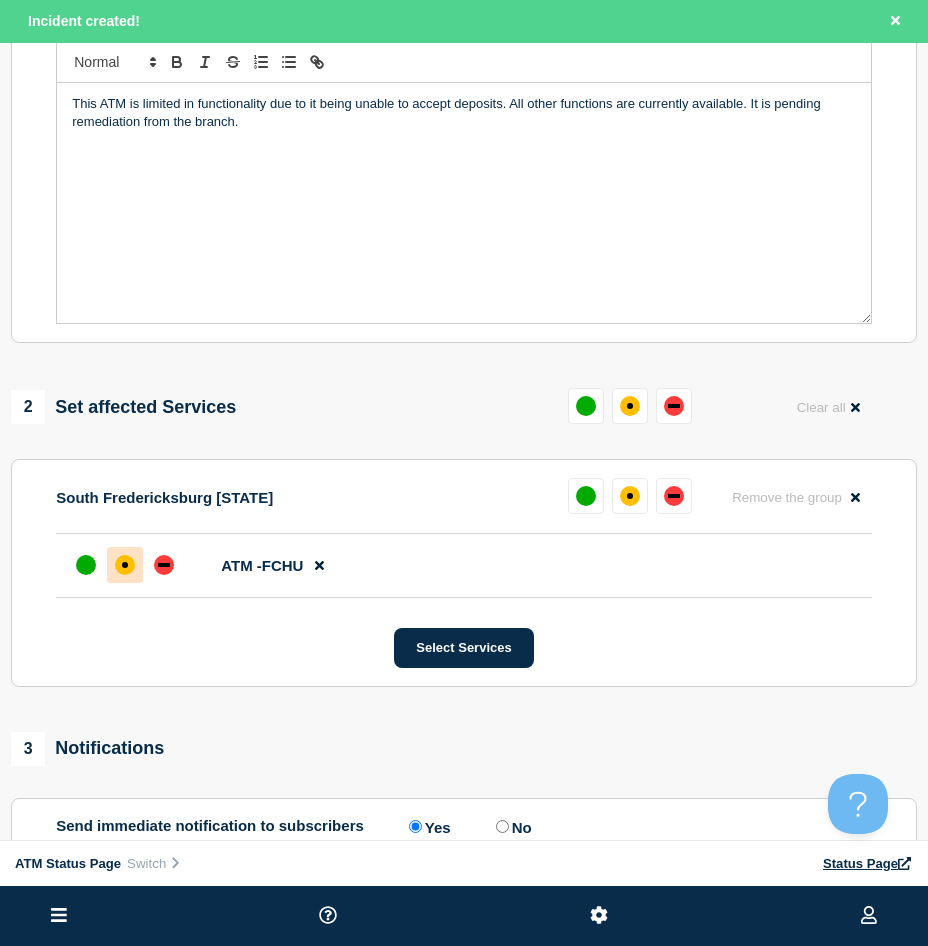 click at bounding box center (125, 565) 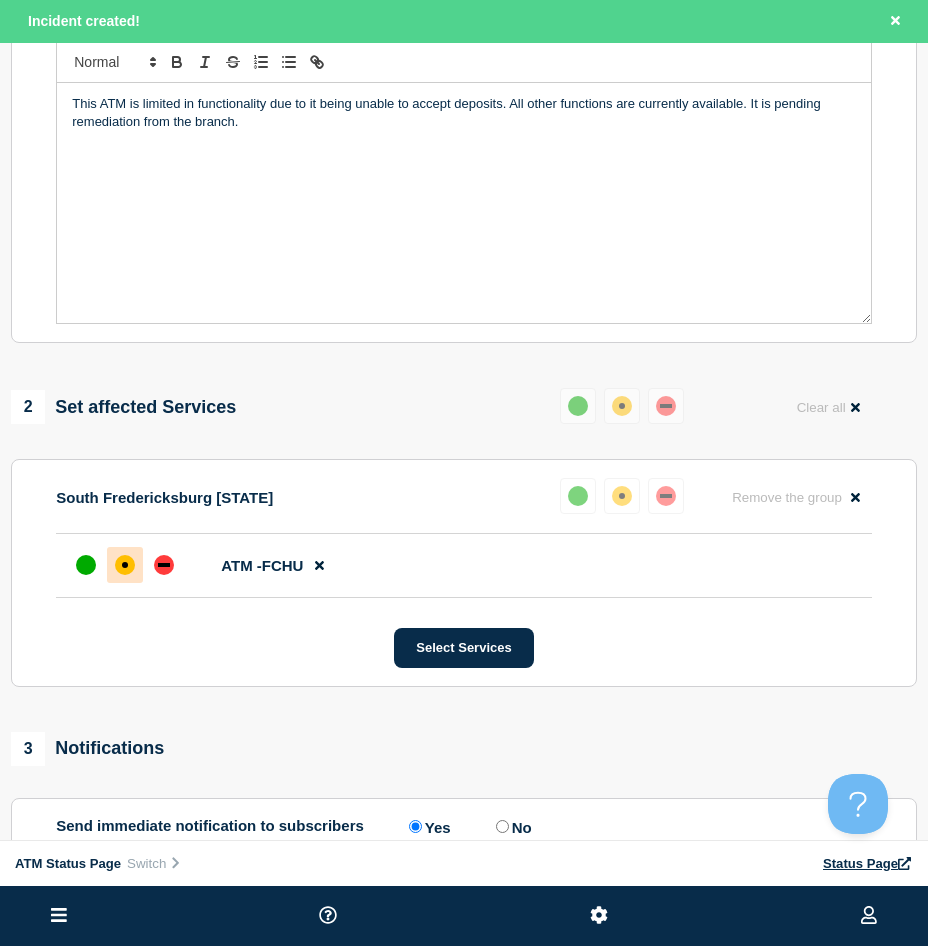 scroll, scrollTop: 500, scrollLeft: 0, axis: vertical 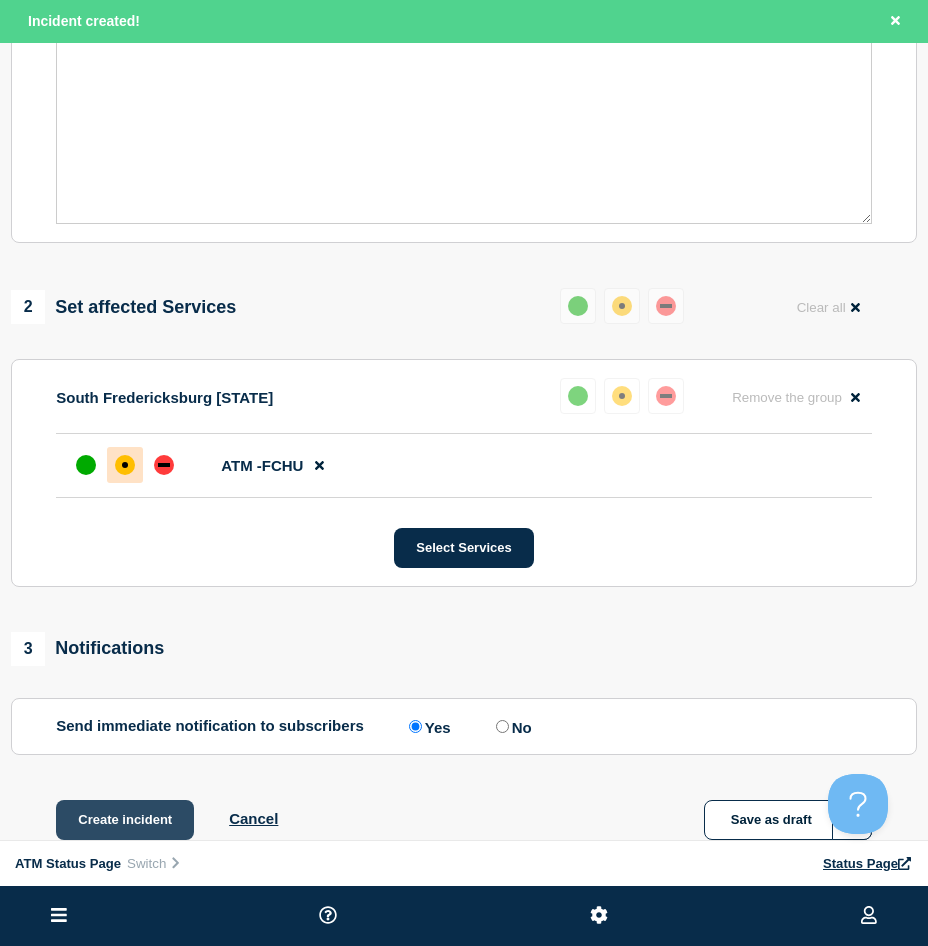 click on "Create incident" at bounding box center (125, 820) 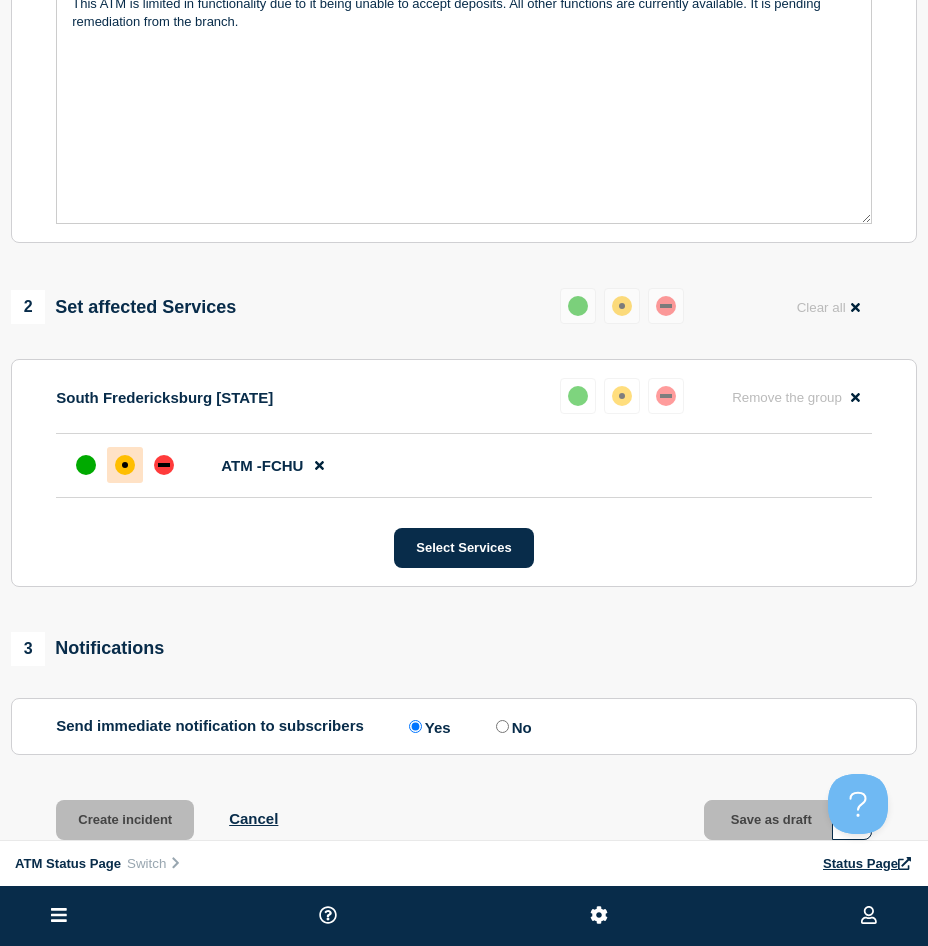 scroll, scrollTop: 457, scrollLeft: 0, axis: vertical 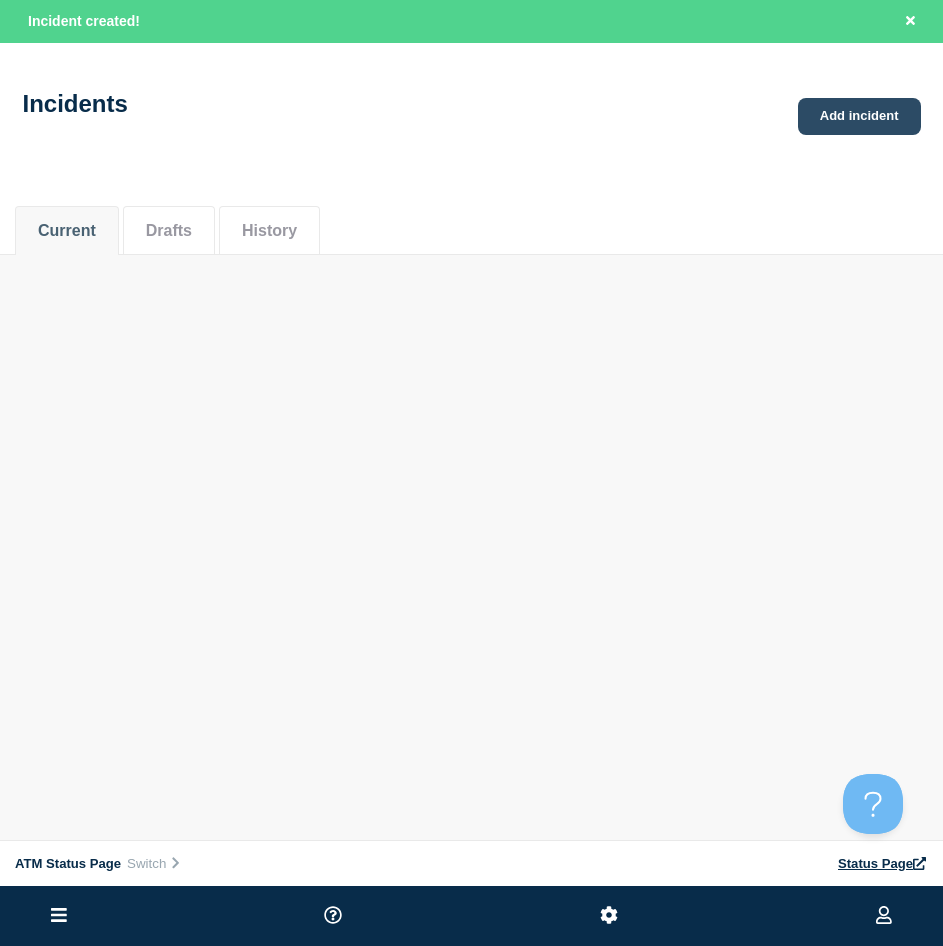 click on "Add incident" 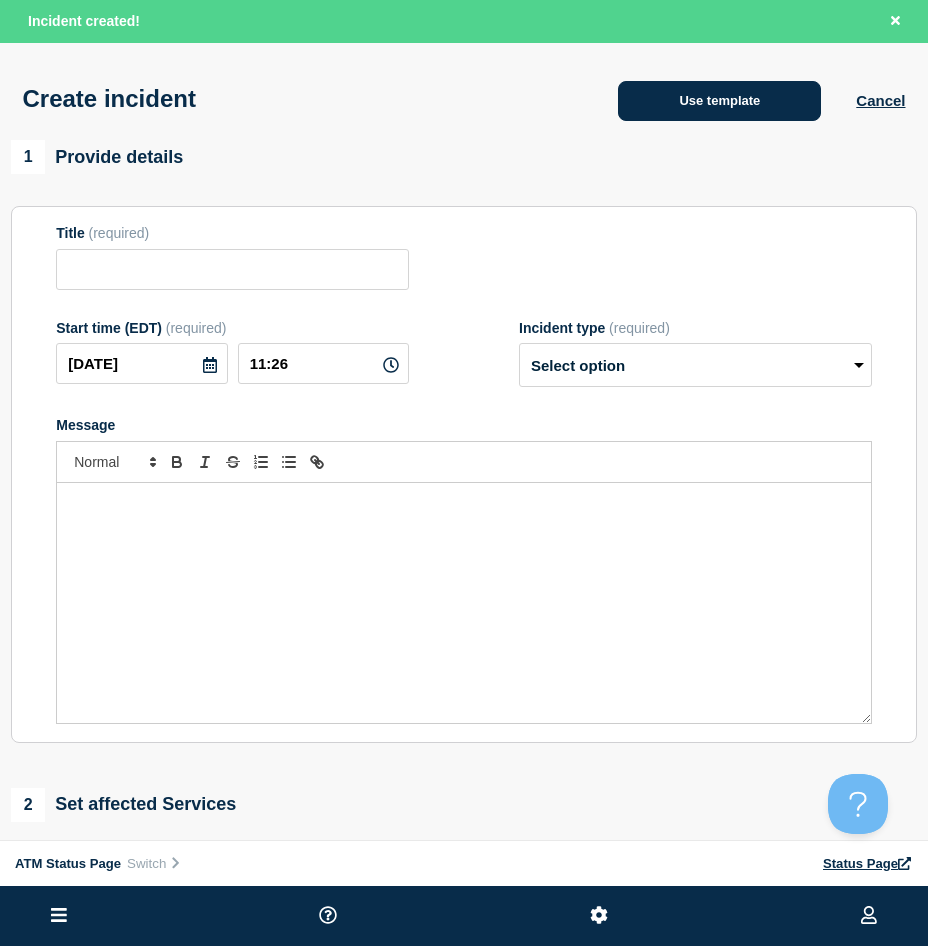 click on "Use template" at bounding box center (719, 101) 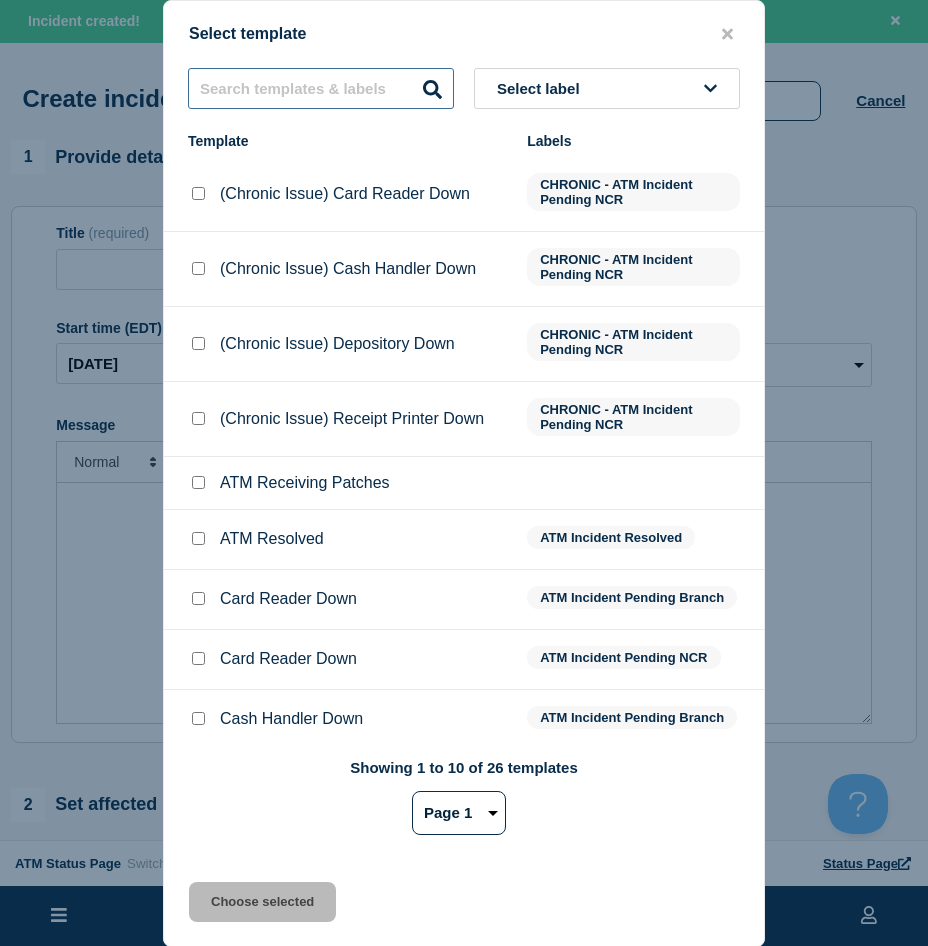 click at bounding box center (321, 88) 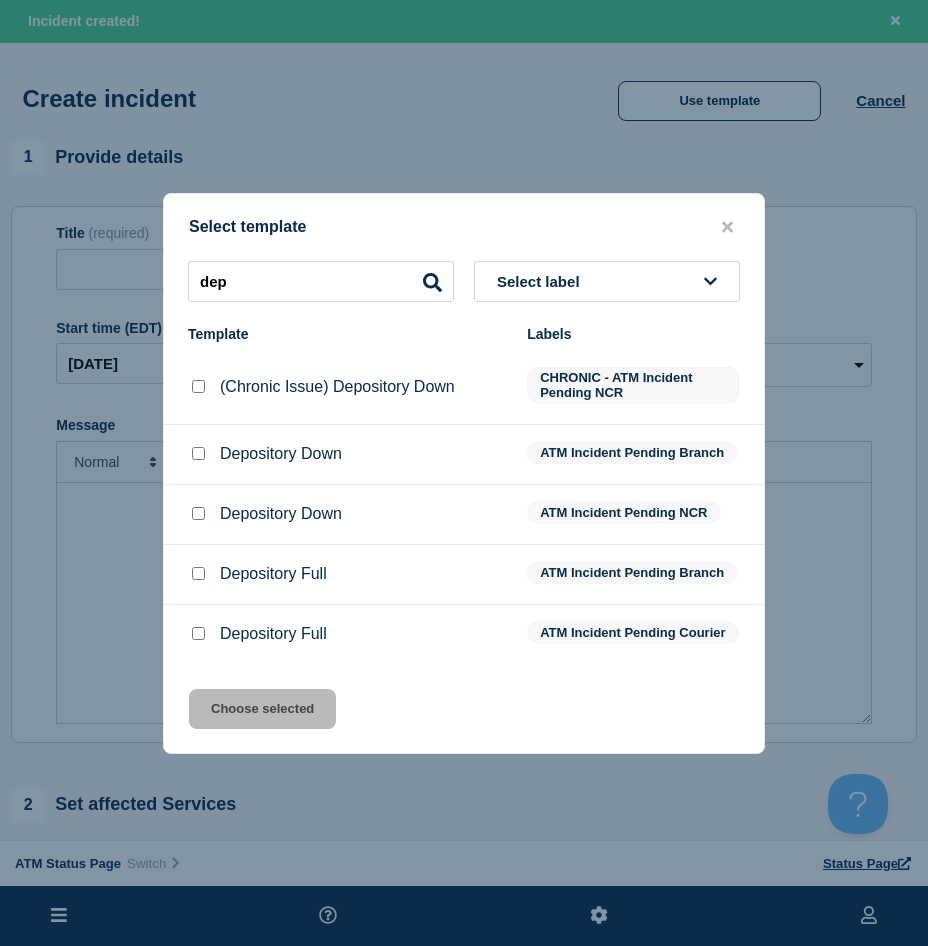 click at bounding box center (198, 453) 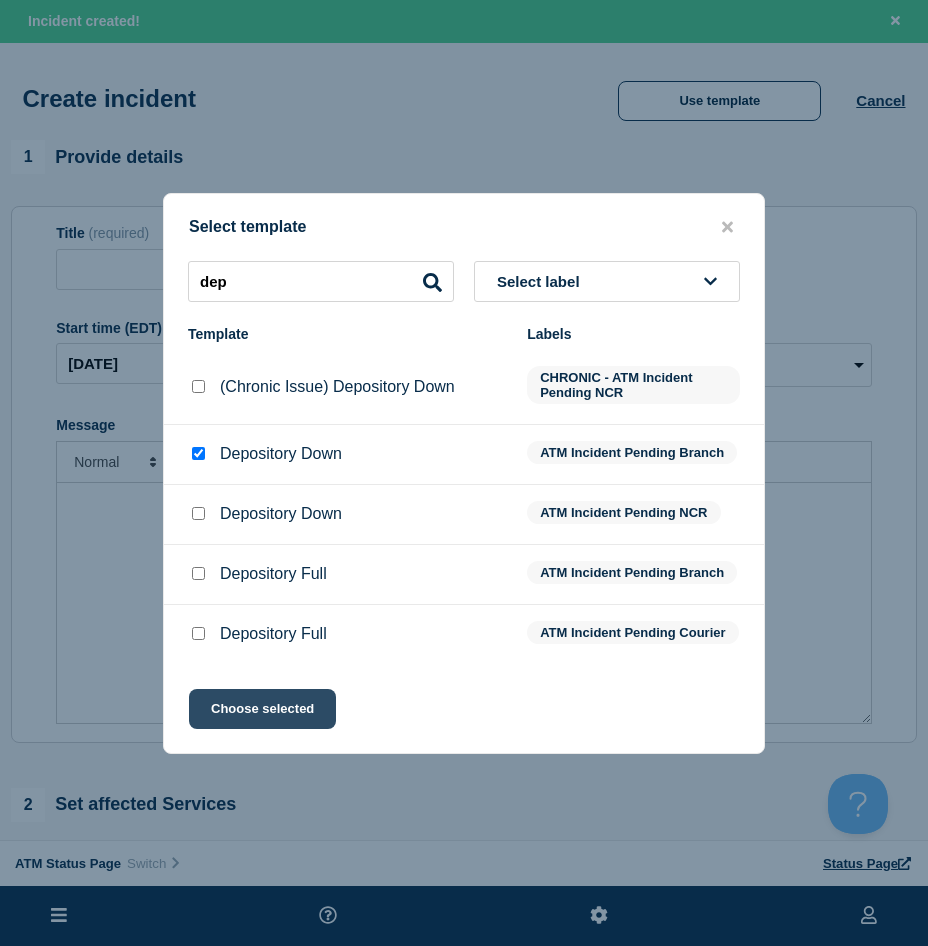 click on "Choose selected" 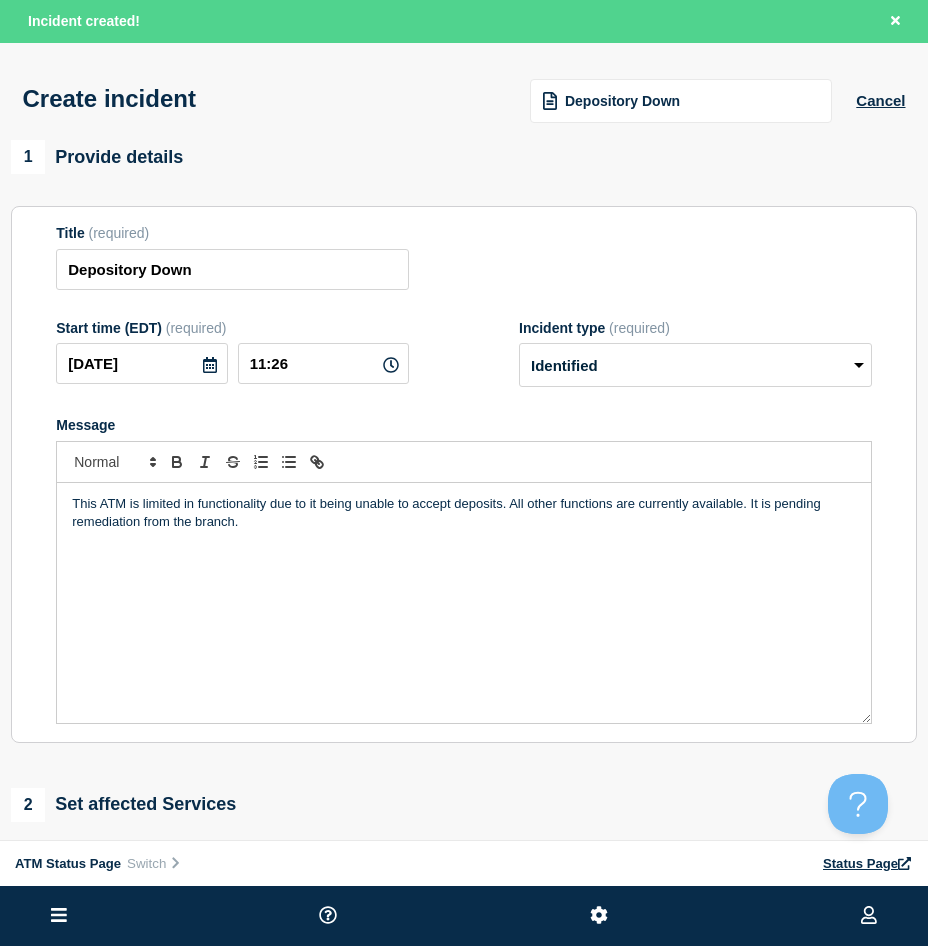 scroll, scrollTop: 200, scrollLeft: 0, axis: vertical 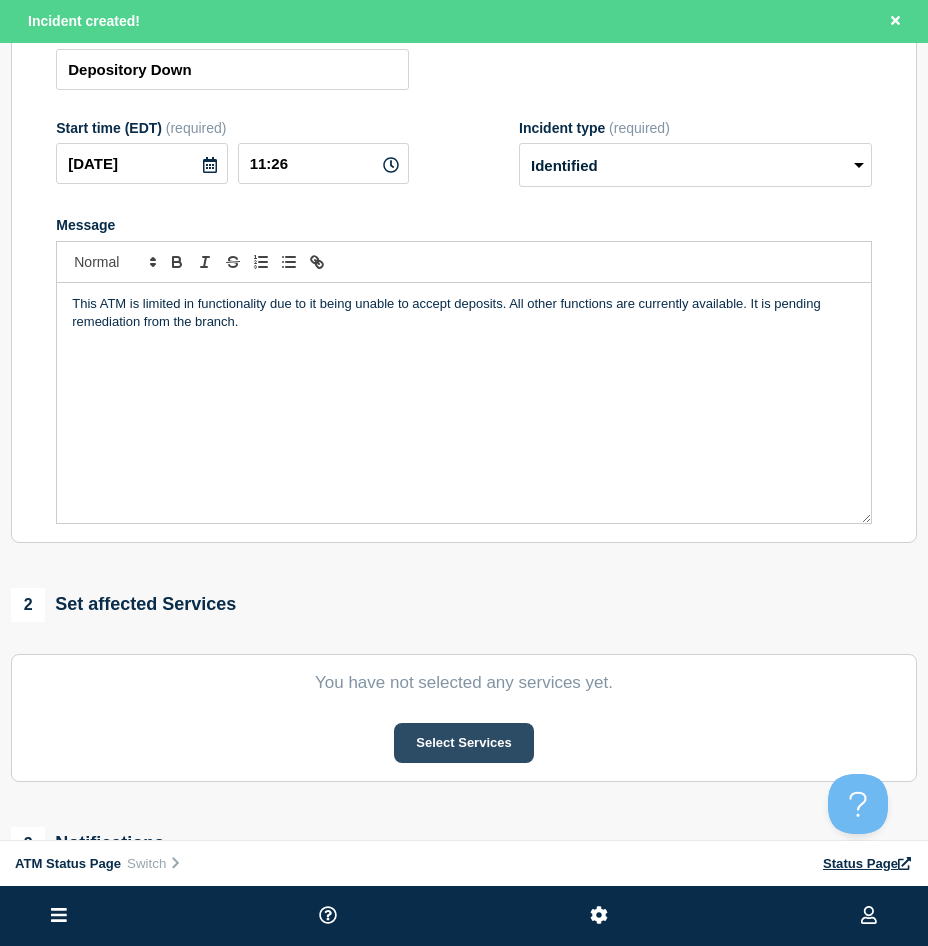 click on "Select Services" at bounding box center (463, 743) 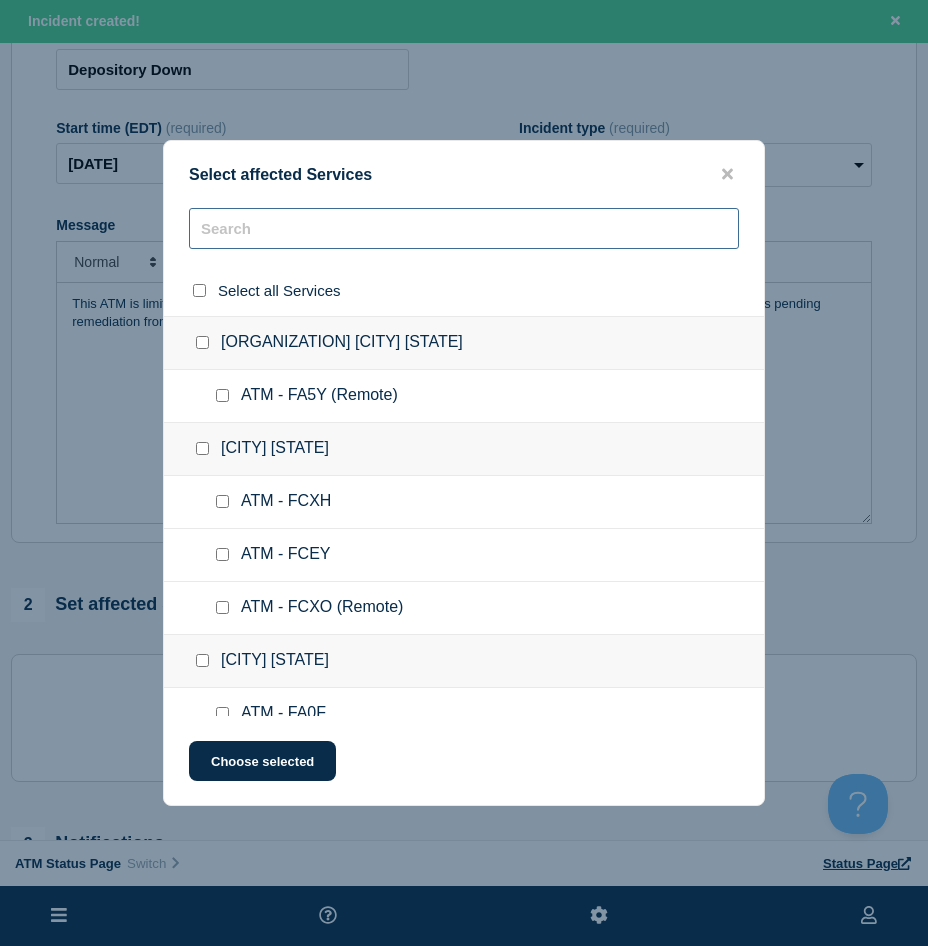 click at bounding box center (464, 228) 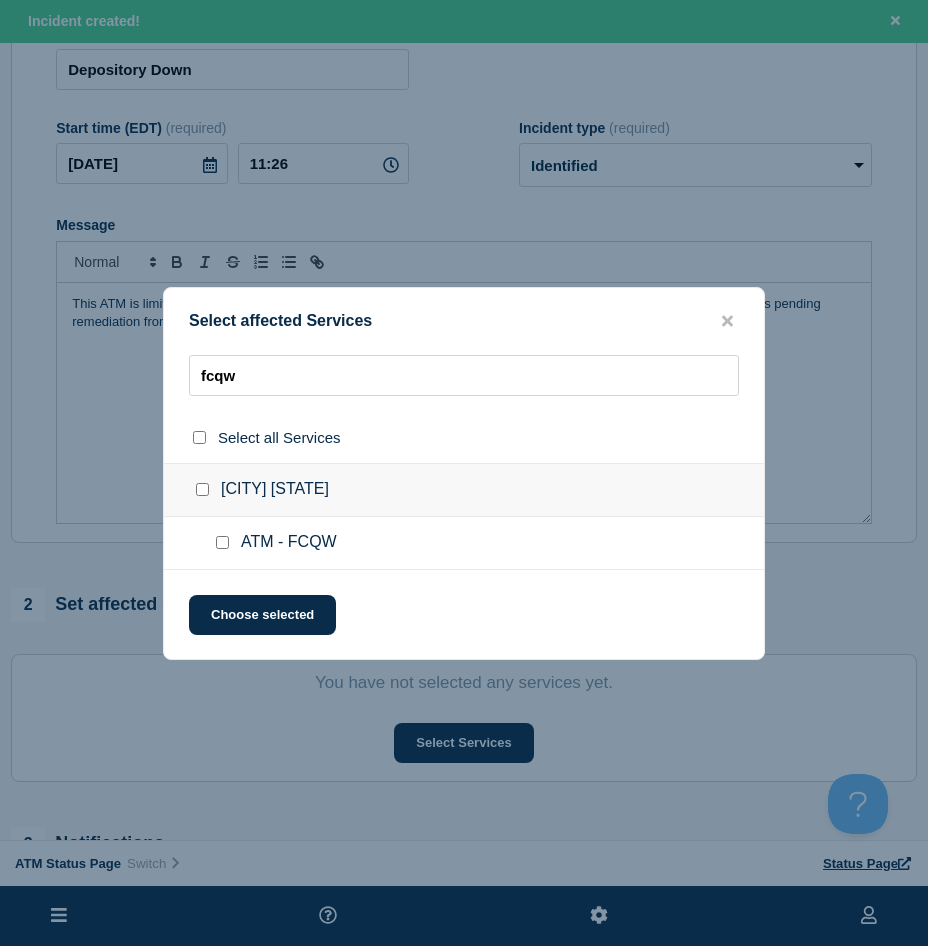 drag, startPoint x: 212, startPoint y: 533, endPoint x: 222, endPoint y: 545, distance: 15.6205 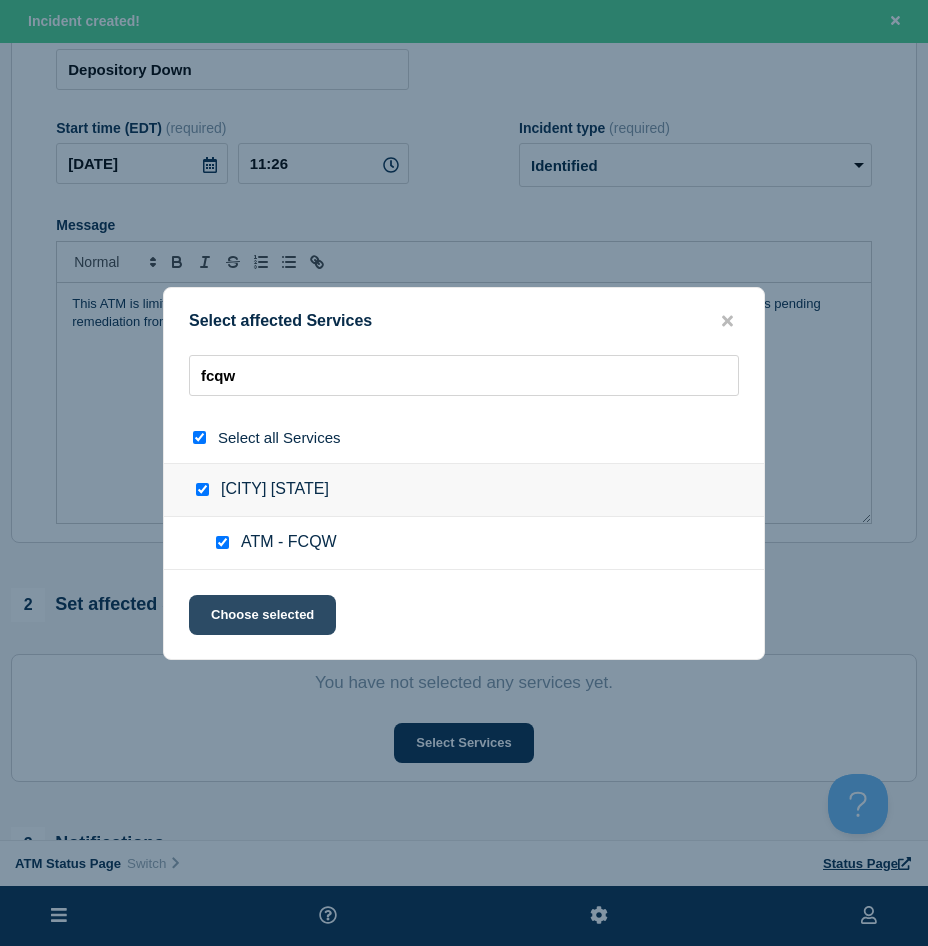 click on "Choose selected" 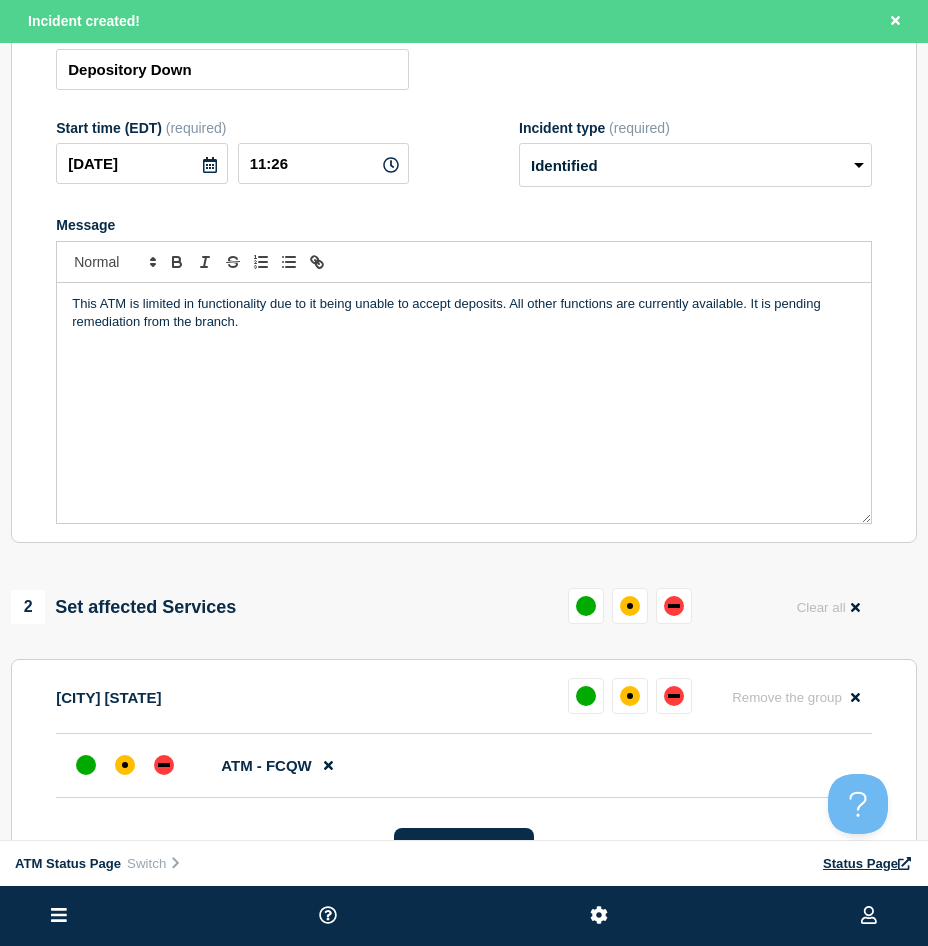 click on "Choose selected" 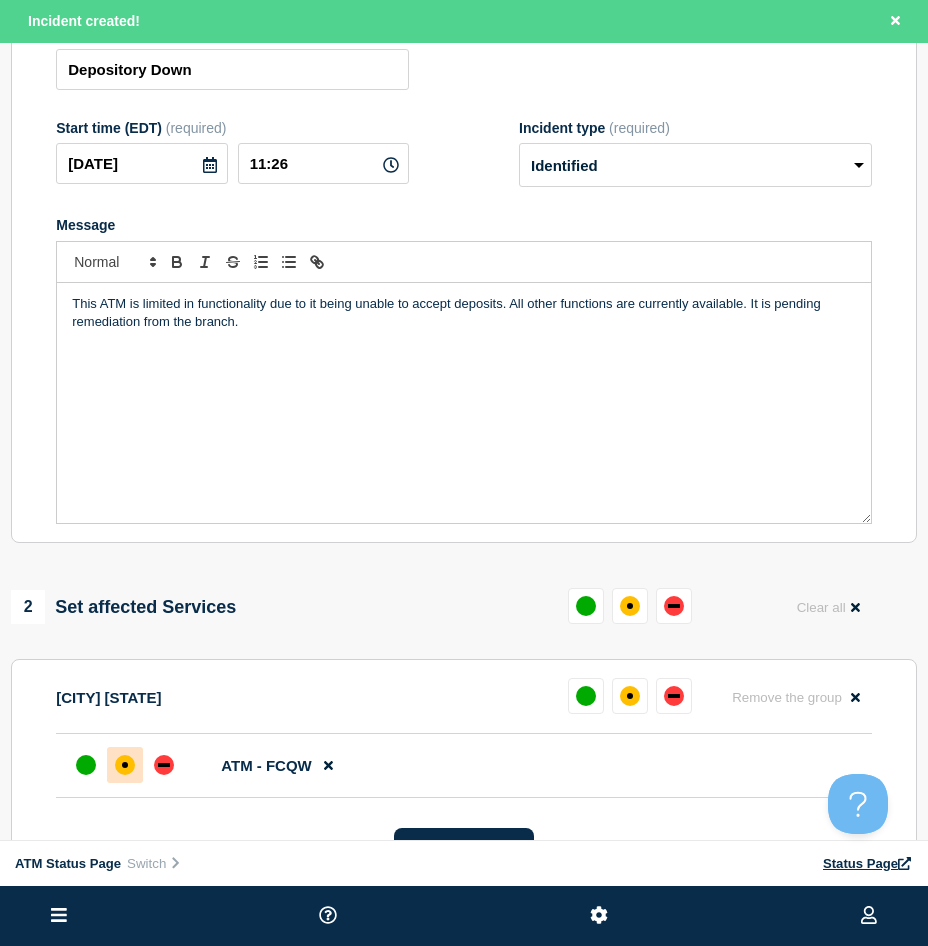 click at bounding box center (125, 765) 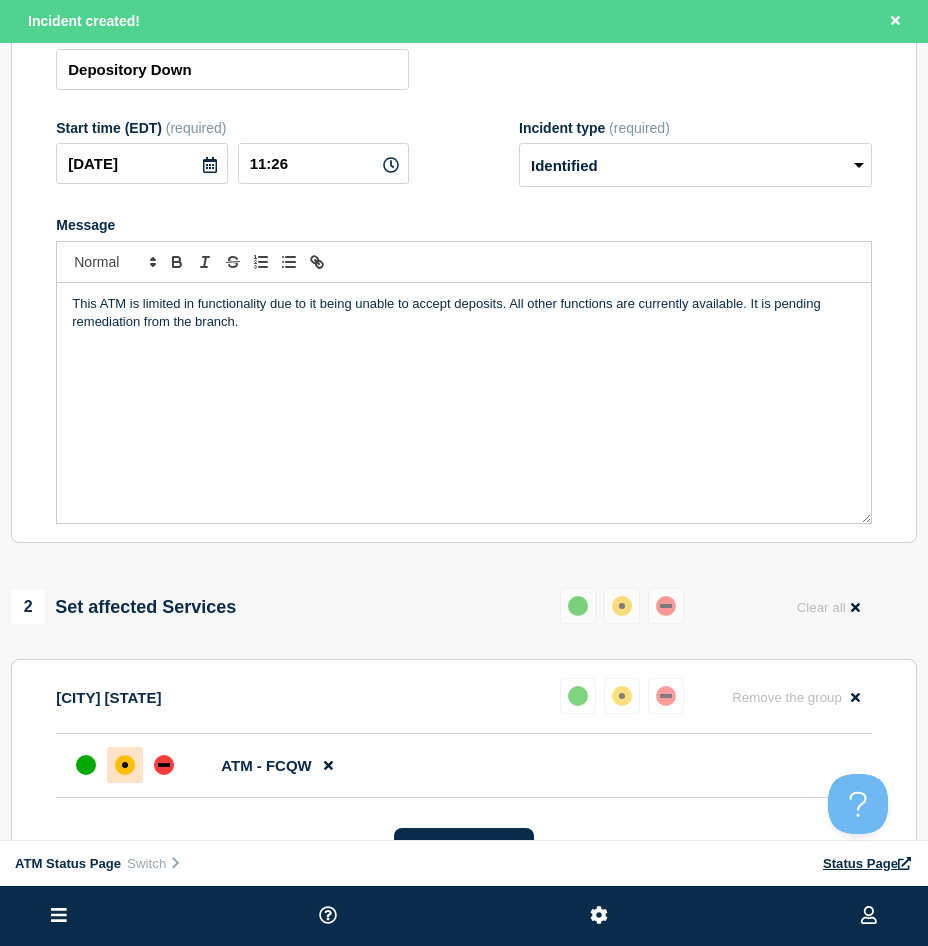 scroll, scrollTop: 500, scrollLeft: 0, axis: vertical 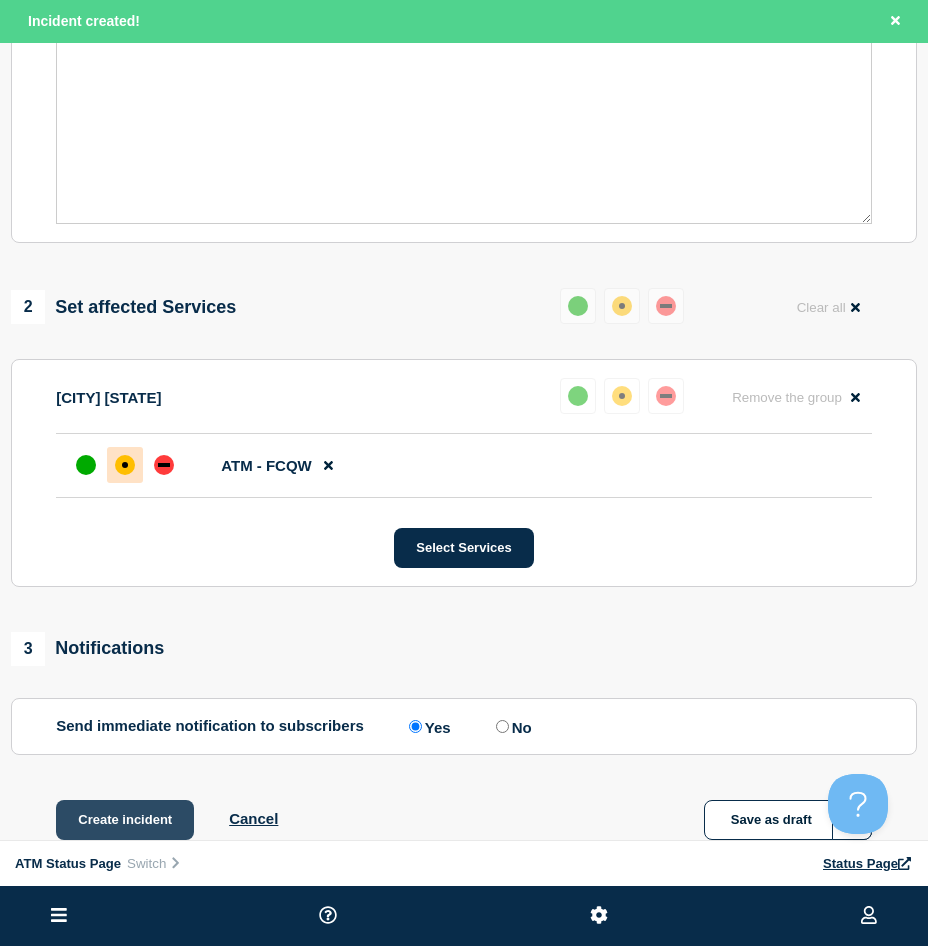 click on "Create incident" at bounding box center (125, 820) 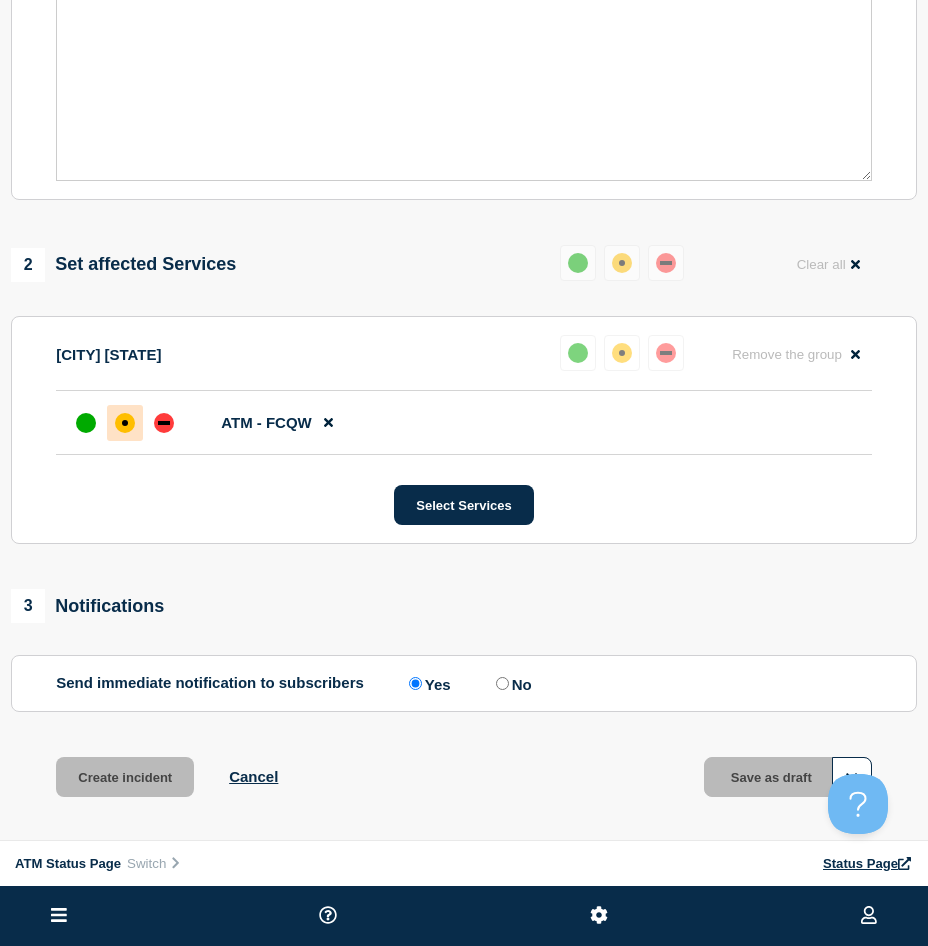 scroll, scrollTop: 457, scrollLeft: 0, axis: vertical 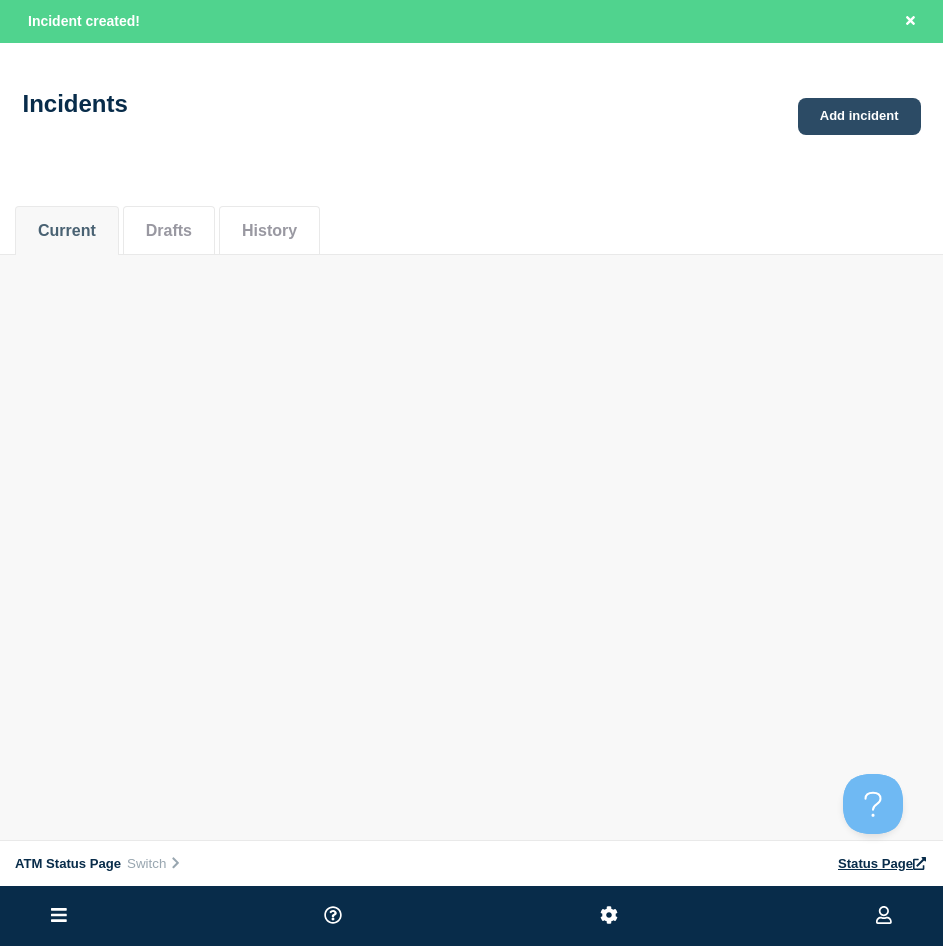 click on "Add incident" 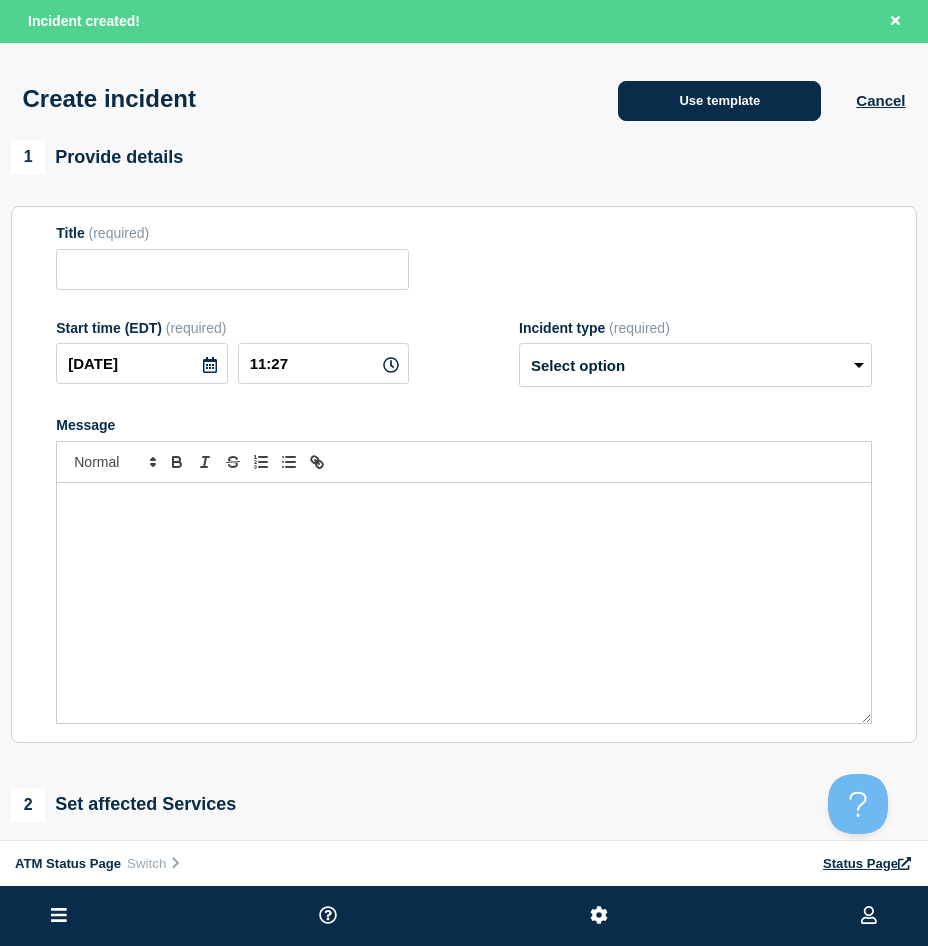 click on "Use template" at bounding box center [719, 101] 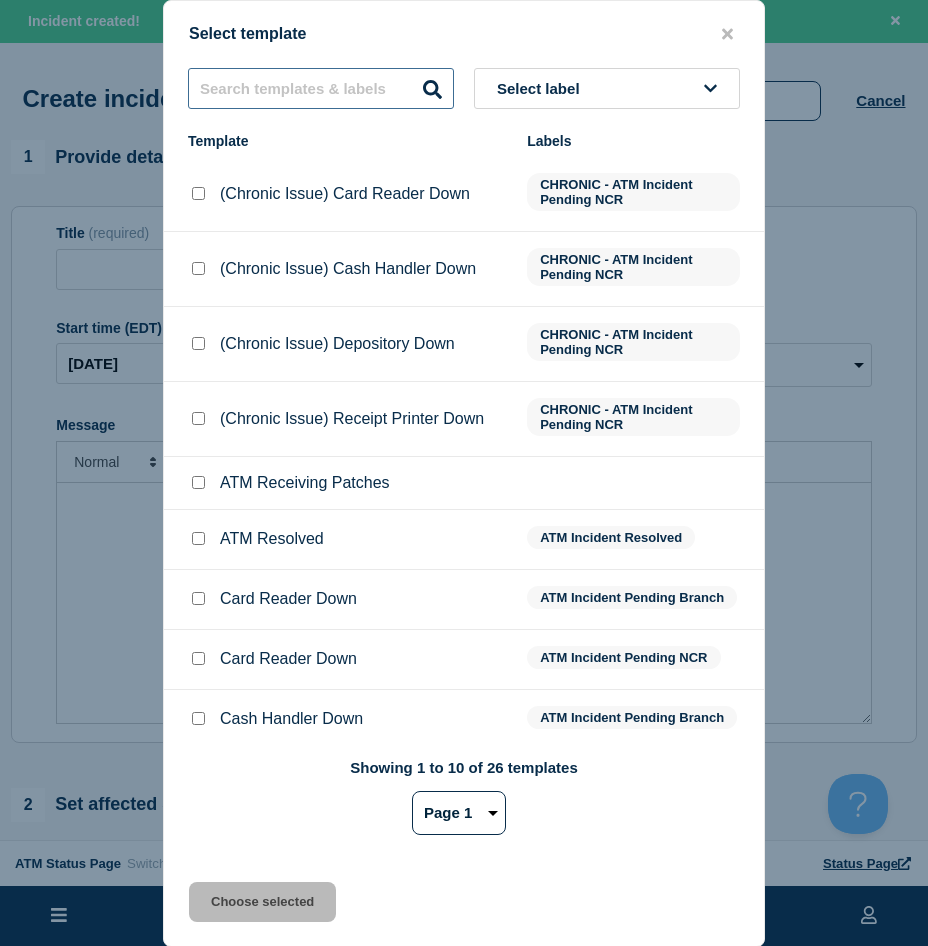 click at bounding box center [321, 88] 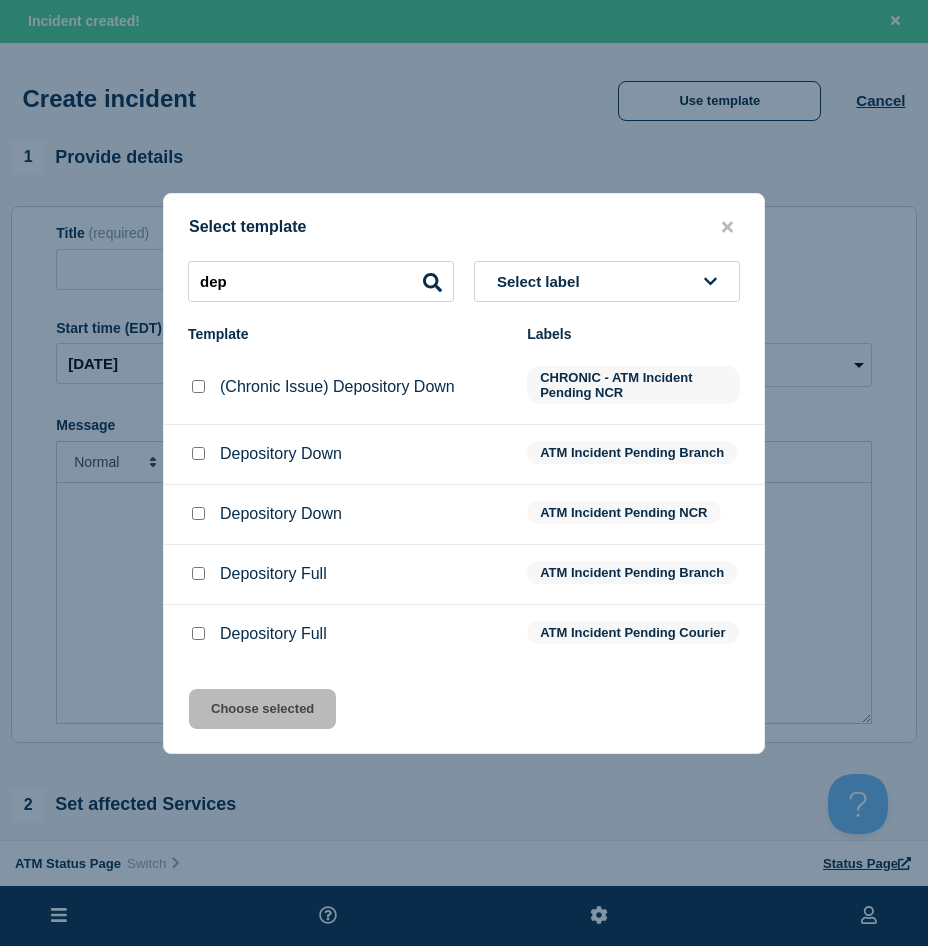 click at bounding box center (198, 453) 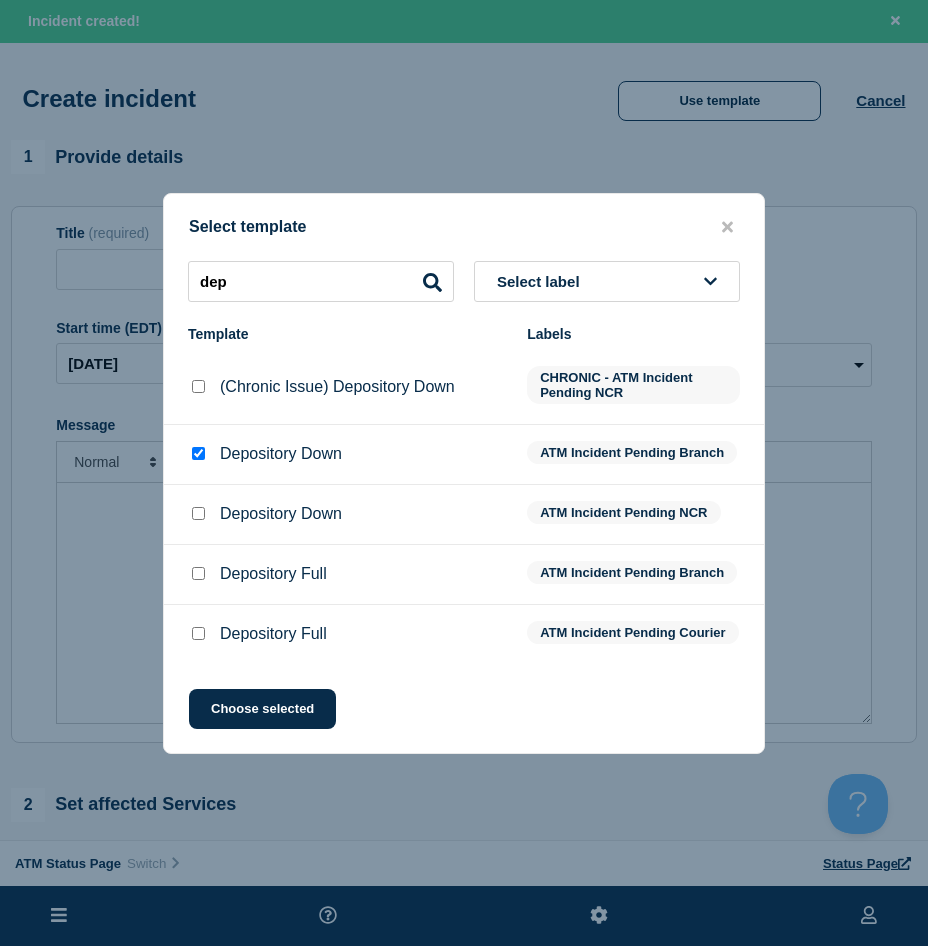 click at bounding box center (198, 513) 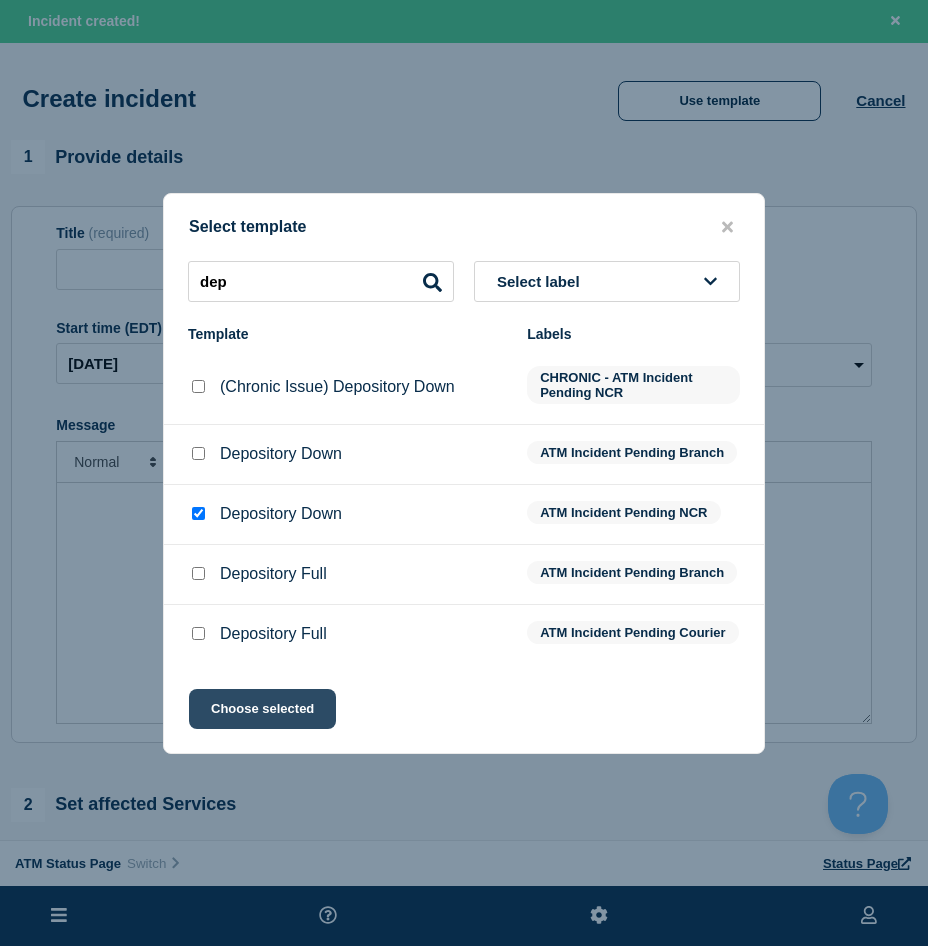 click on "Choose selected" 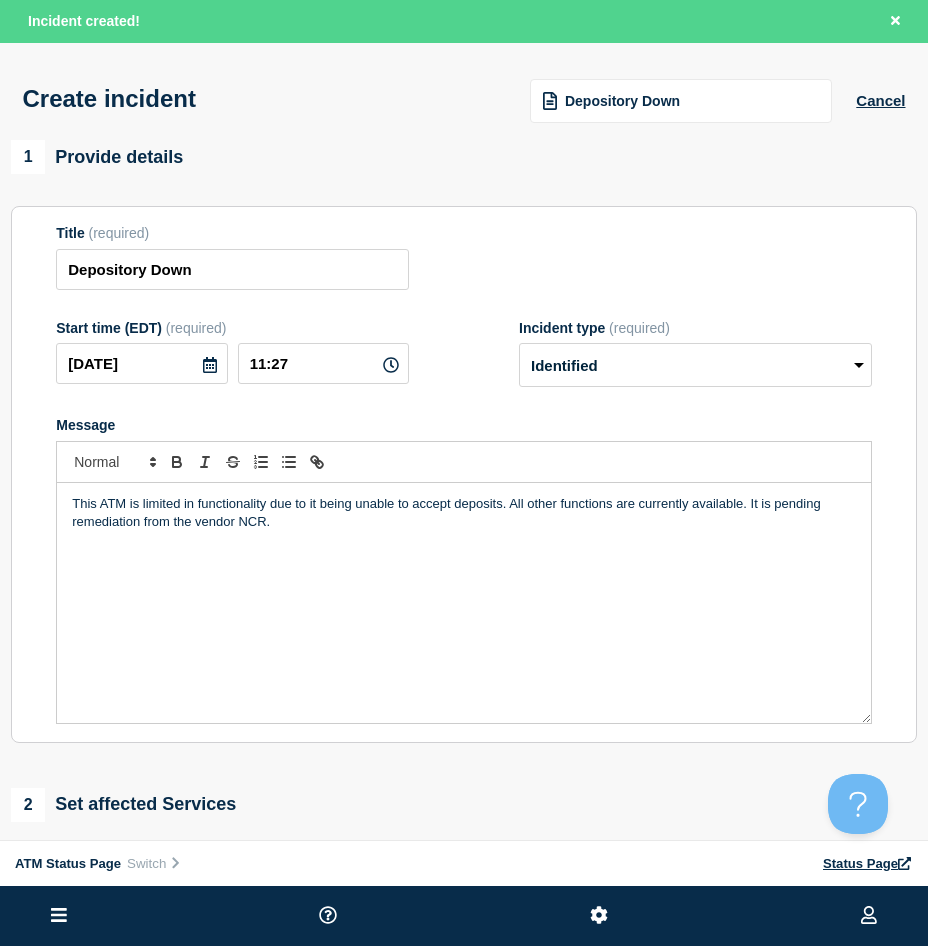 scroll, scrollTop: 100, scrollLeft: 0, axis: vertical 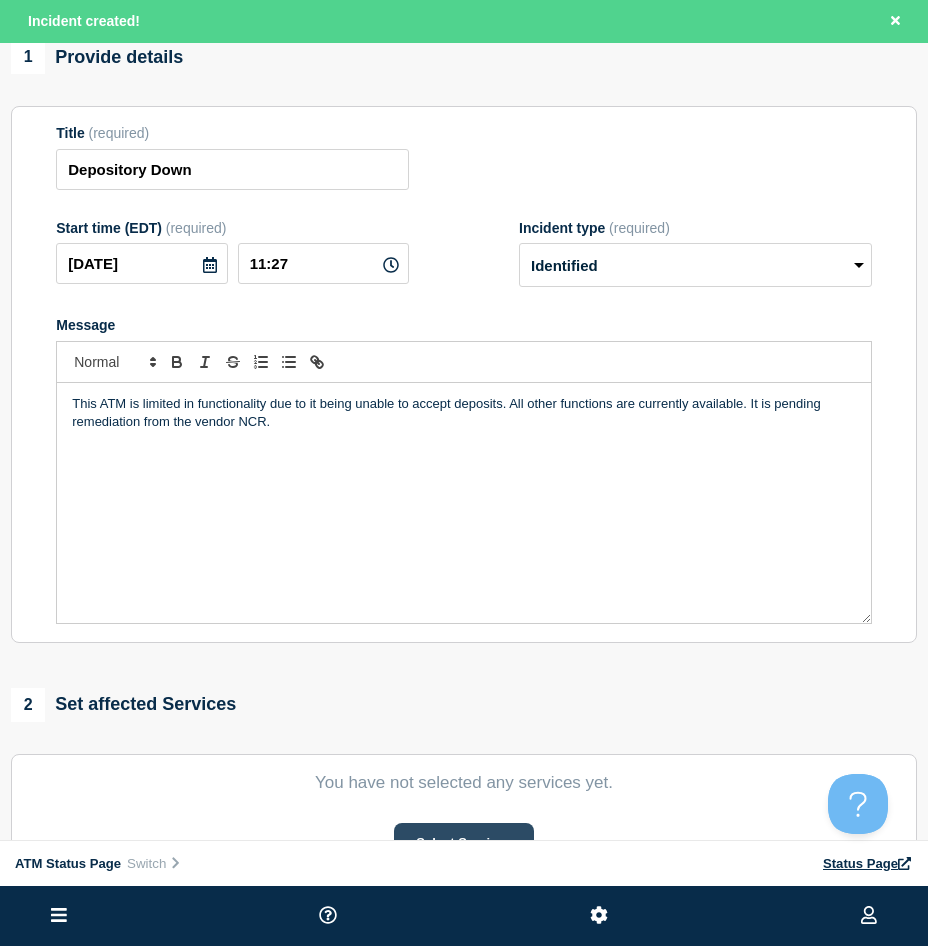click on "Select Services" at bounding box center [463, 843] 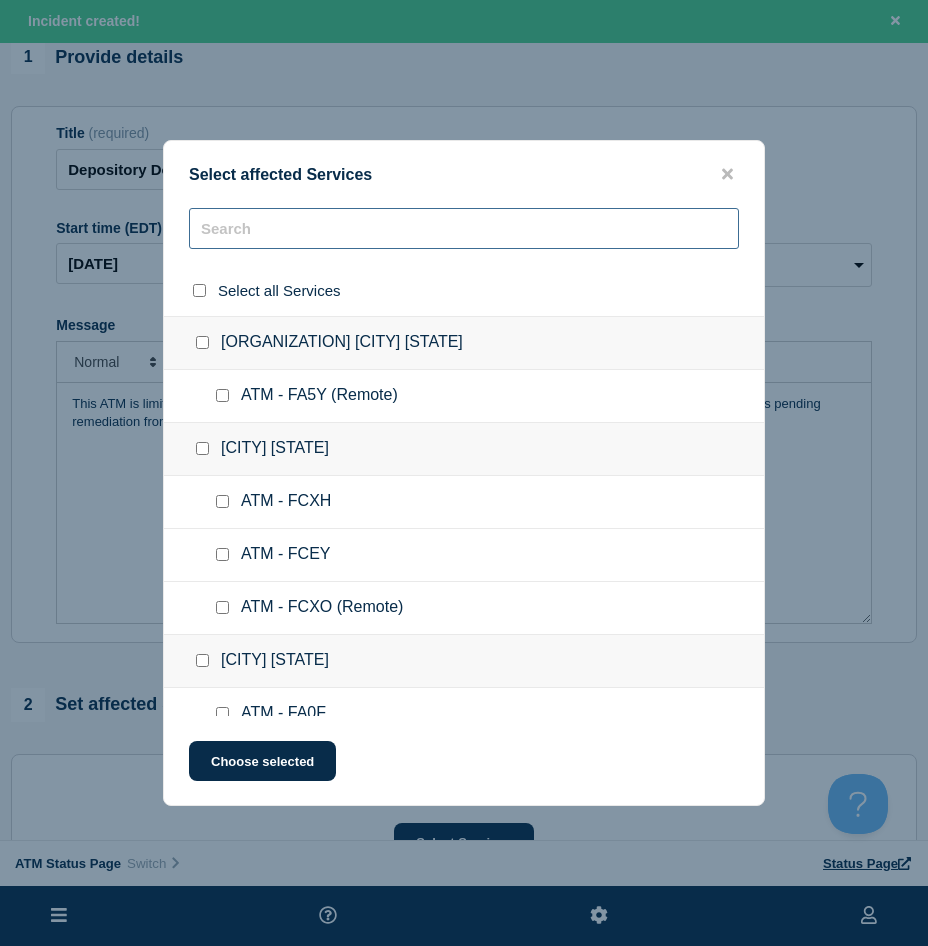 click at bounding box center [464, 228] 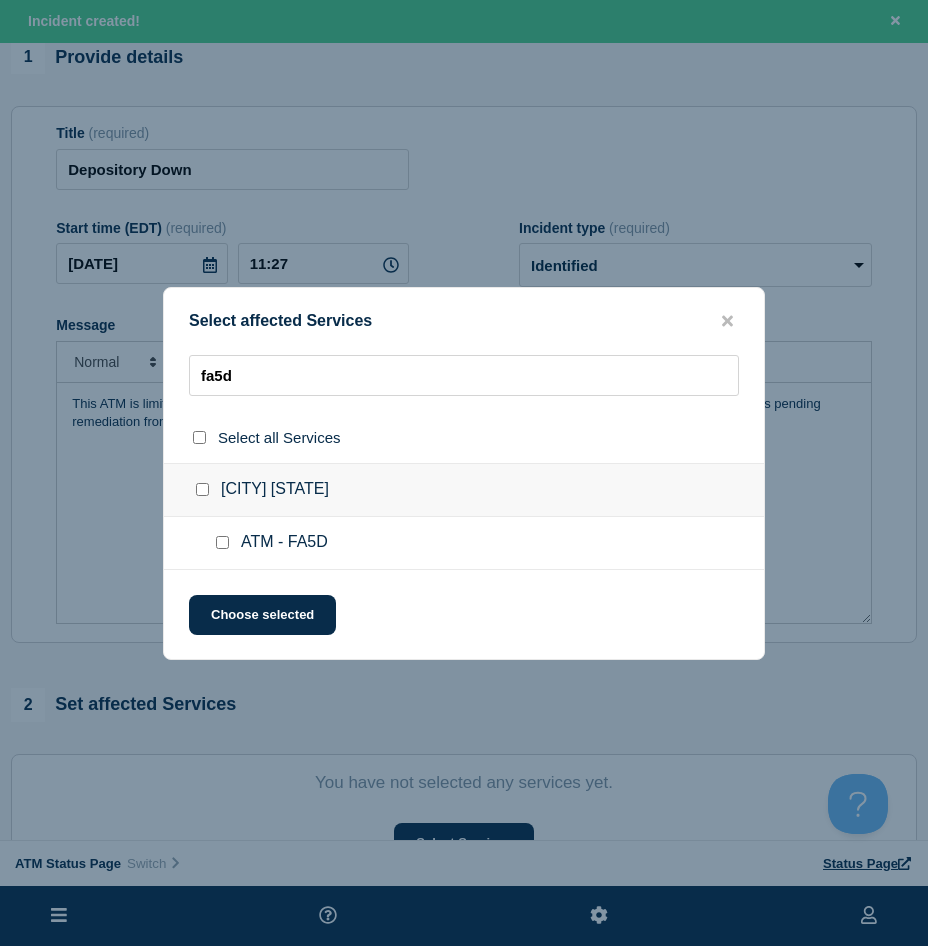 click at bounding box center (222, 542) 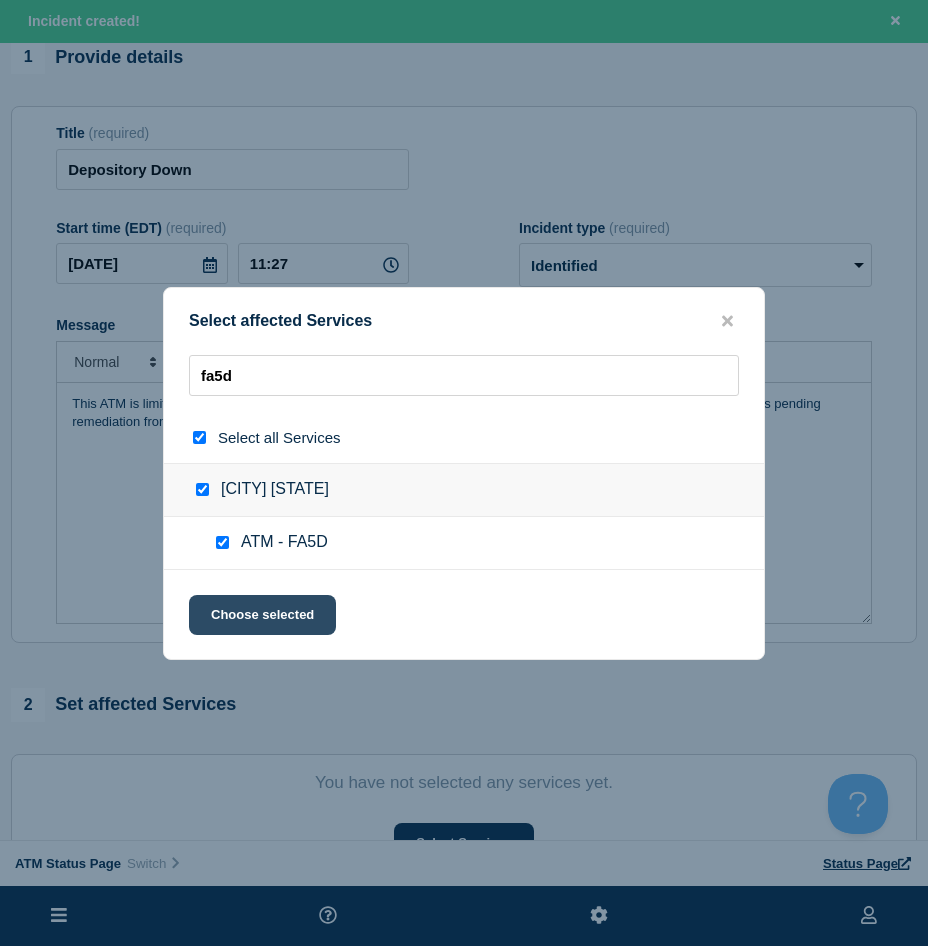 click on "Choose selected" 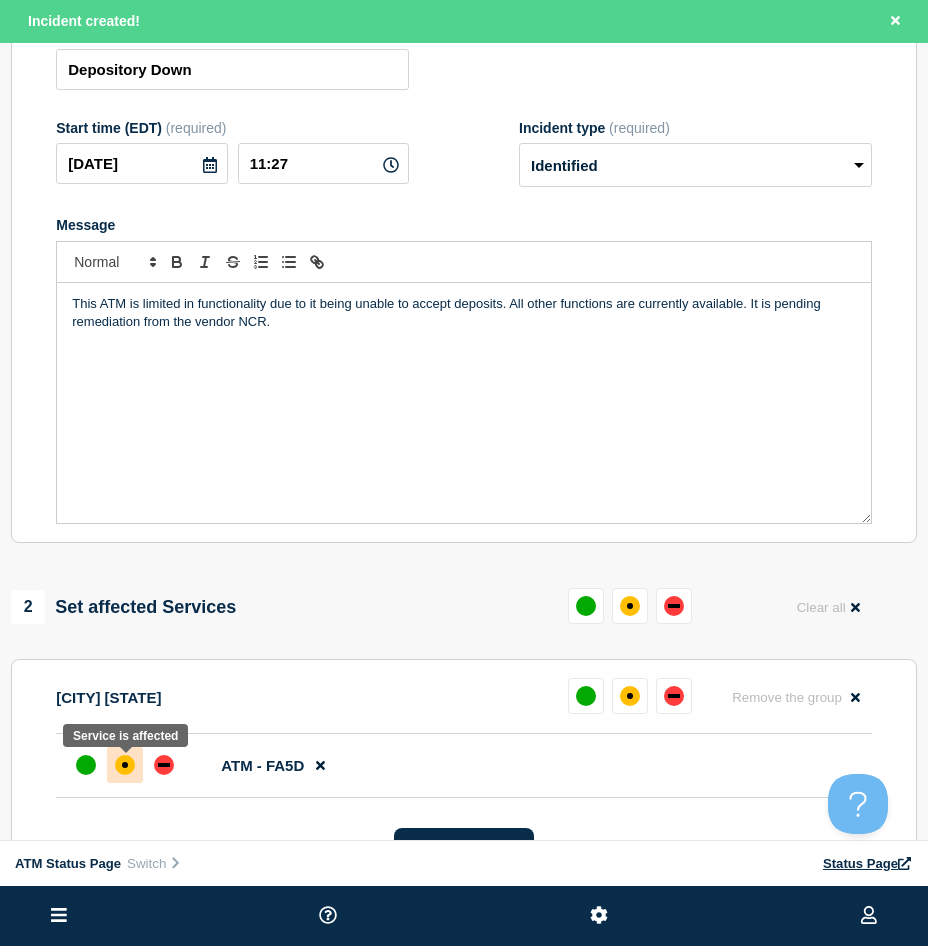 click at bounding box center (125, 765) 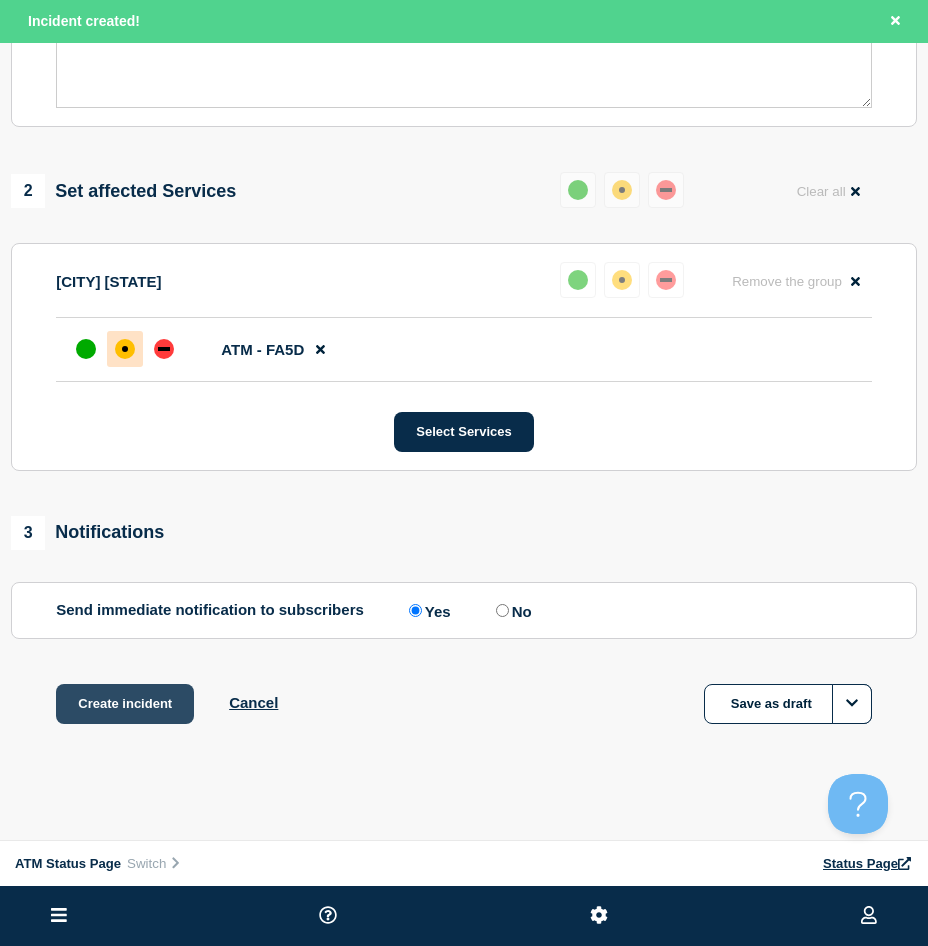 click on "Create incident" at bounding box center [125, 704] 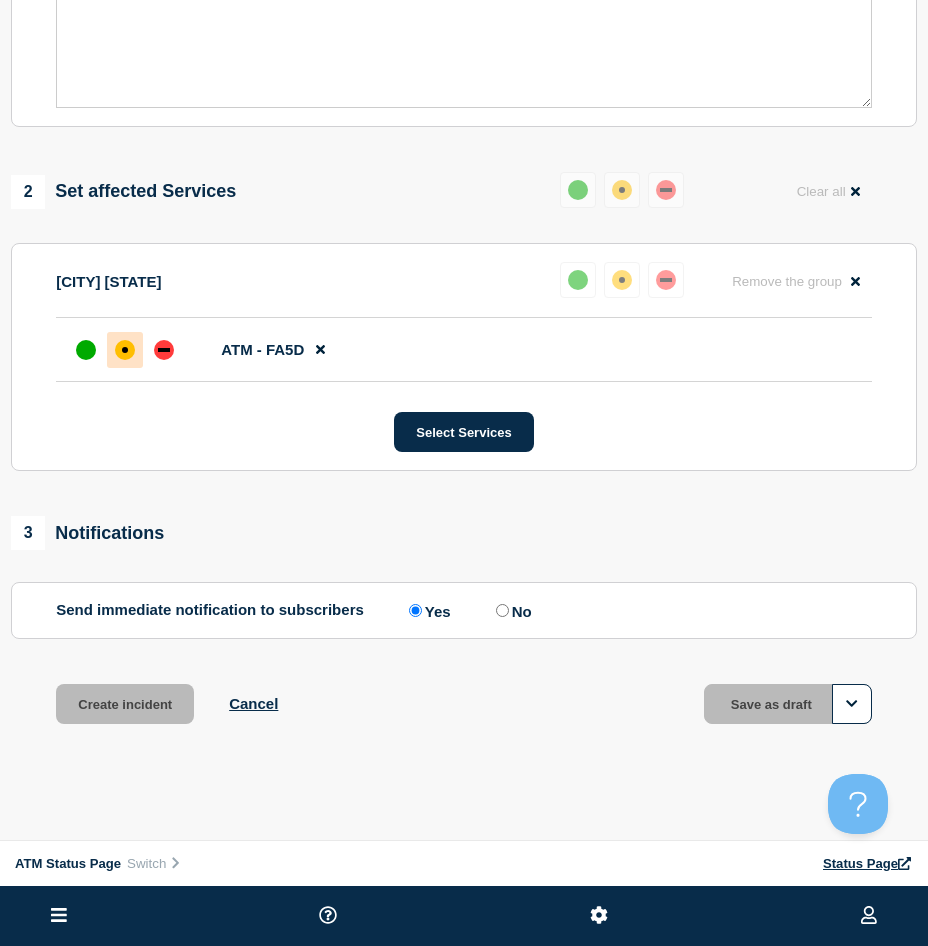 scroll, scrollTop: 578, scrollLeft: 0, axis: vertical 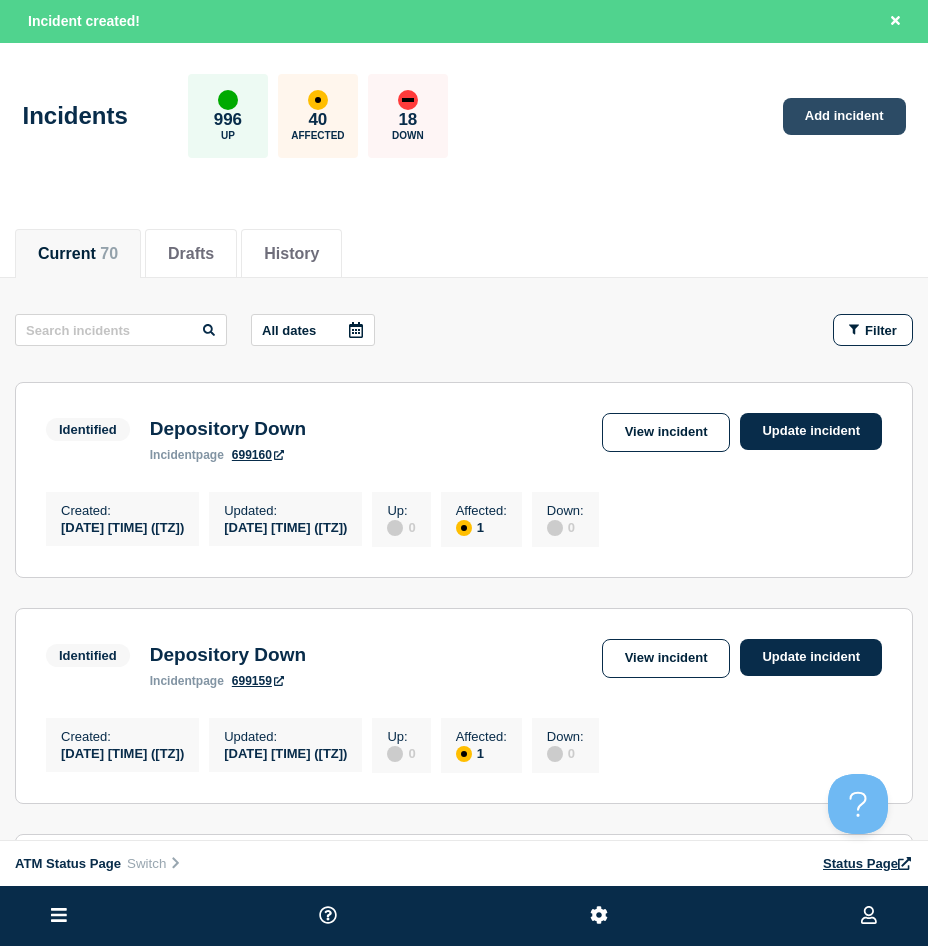 click on "Add incident" 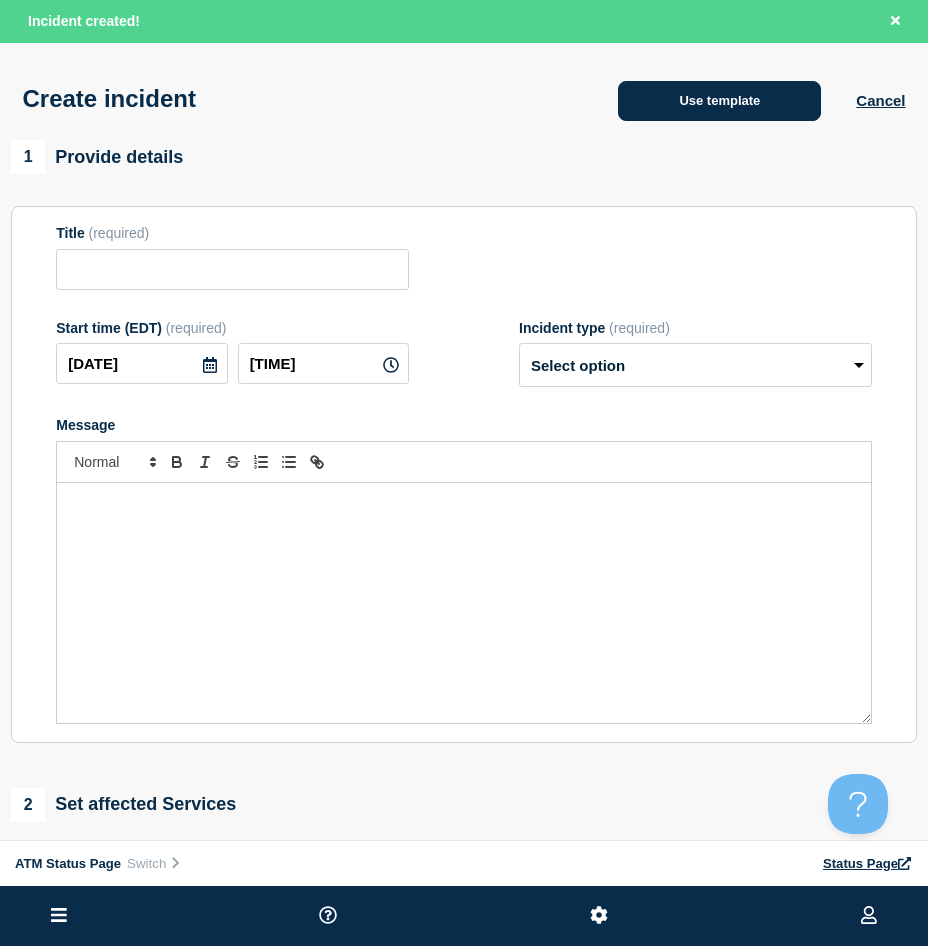 click on "Use template" at bounding box center (719, 101) 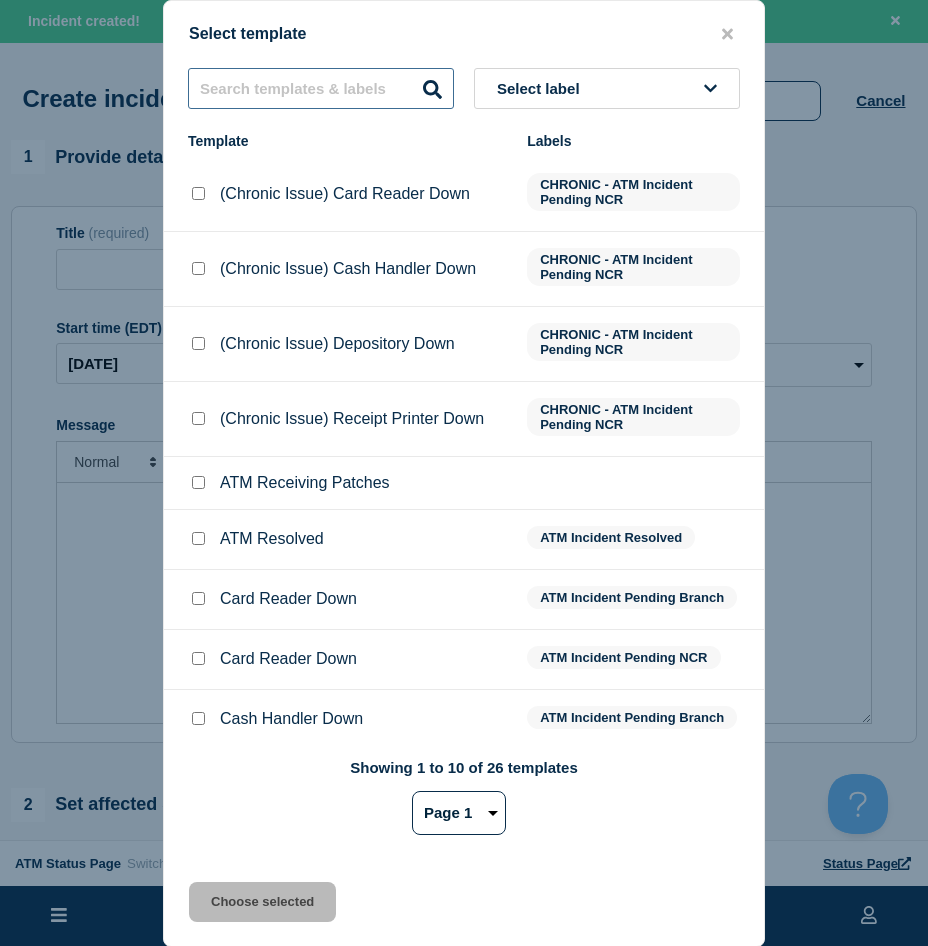 click at bounding box center [321, 88] 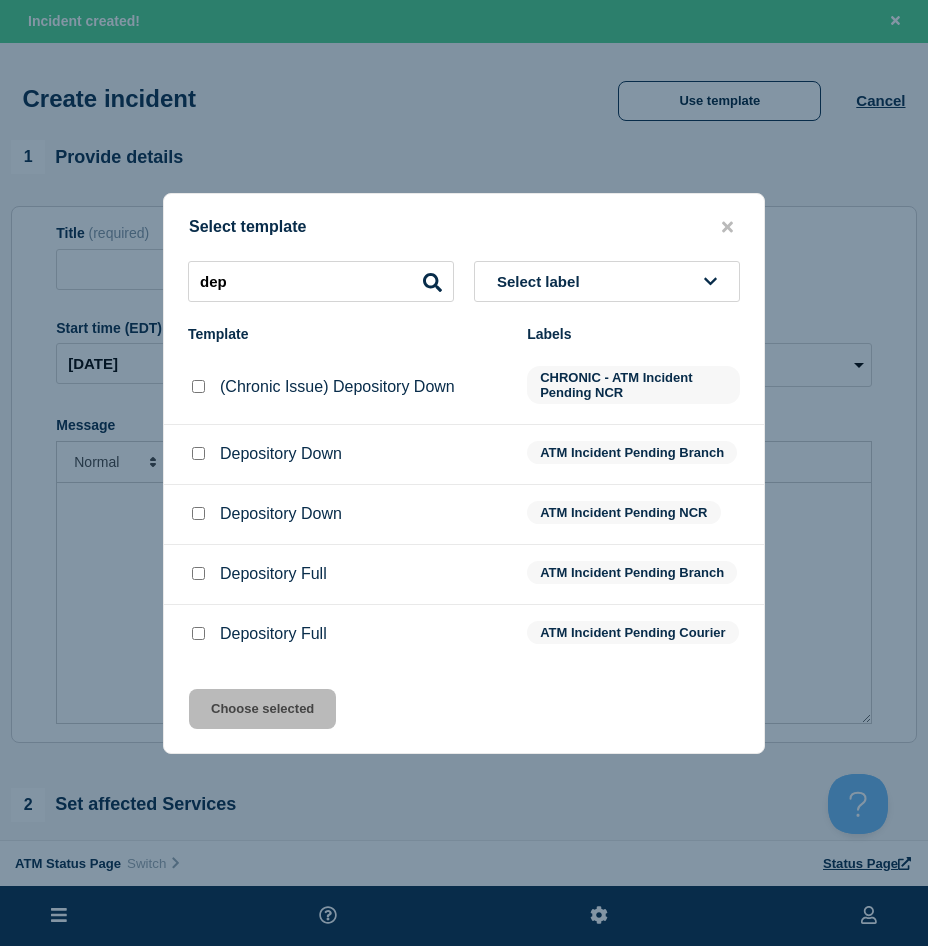 click at bounding box center (198, 453) 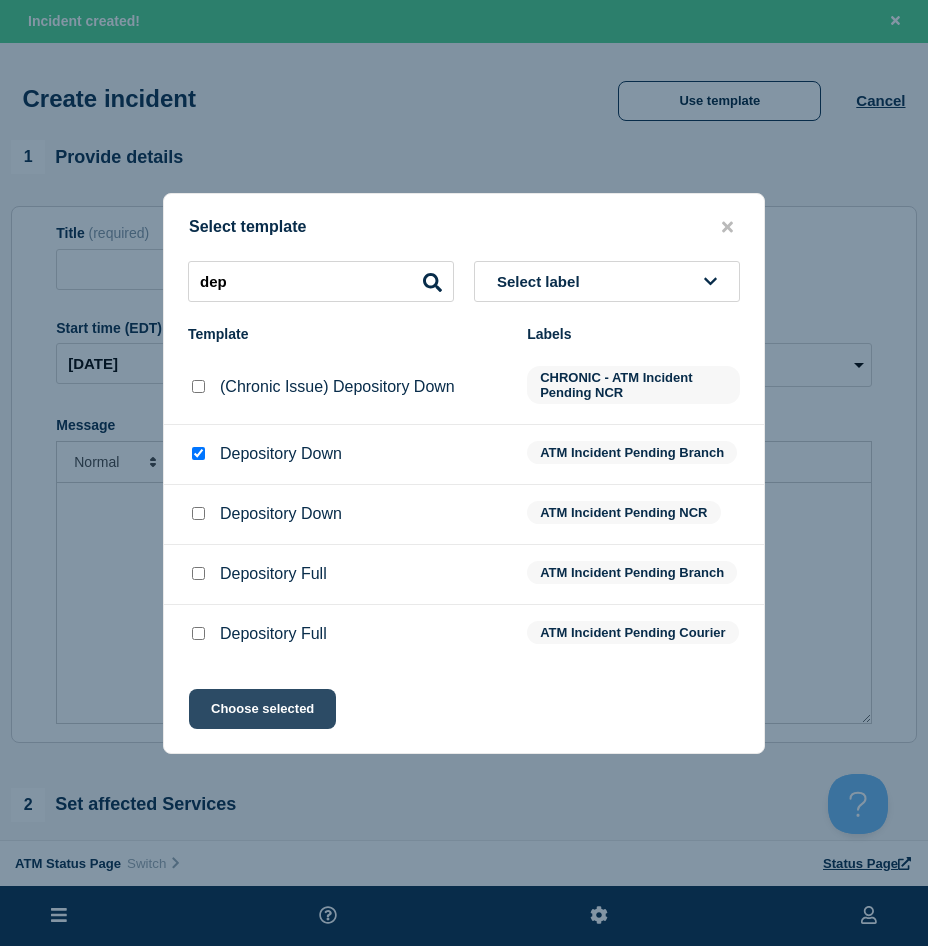 click on "Choose selected" 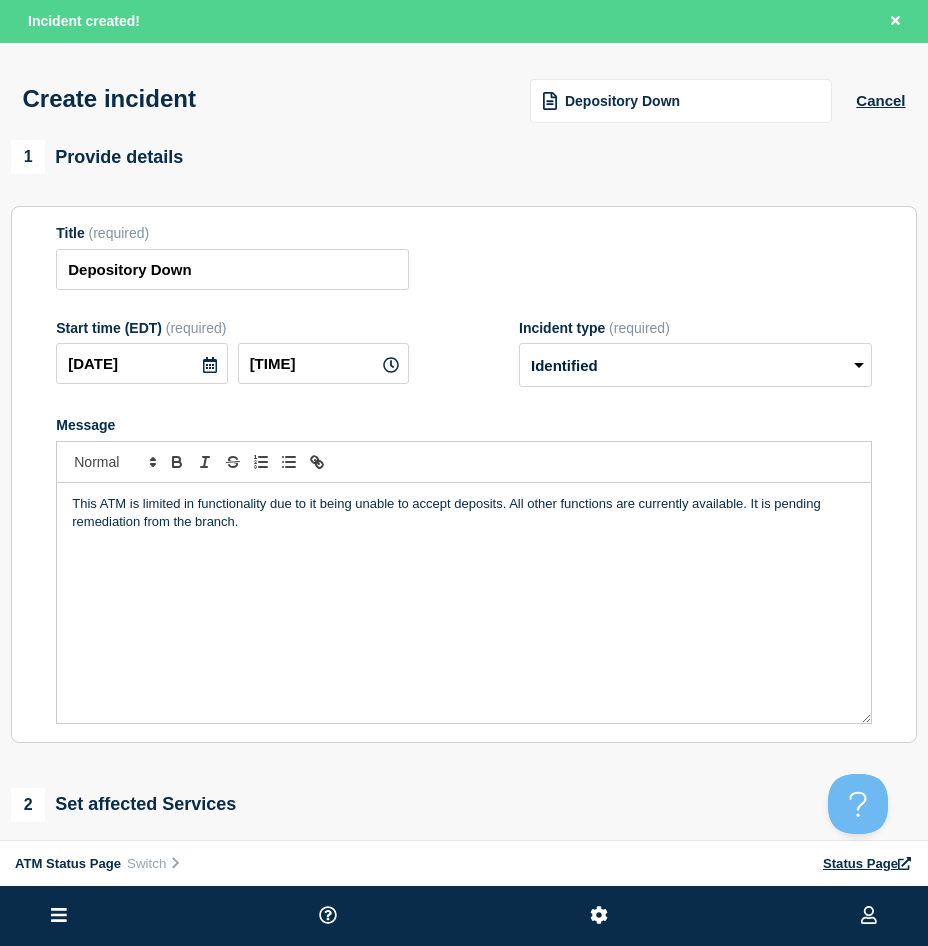 scroll, scrollTop: 300, scrollLeft: 0, axis: vertical 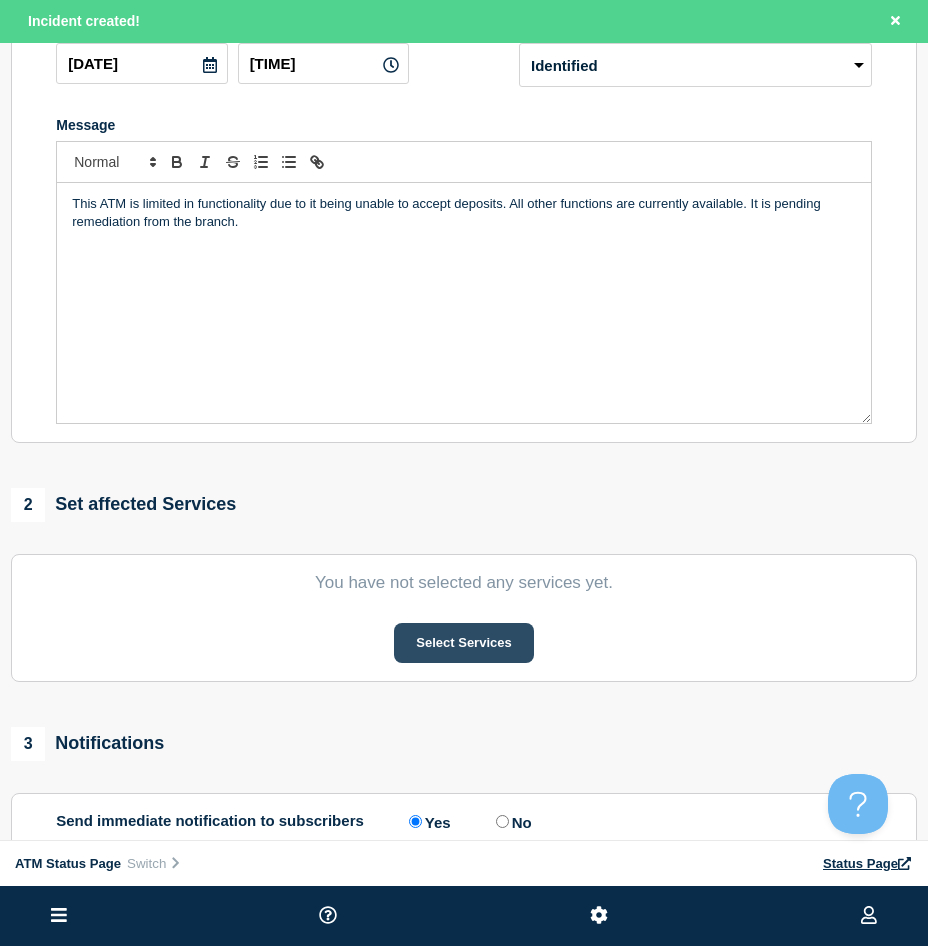 click on "Select Services" at bounding box center [463, 643] 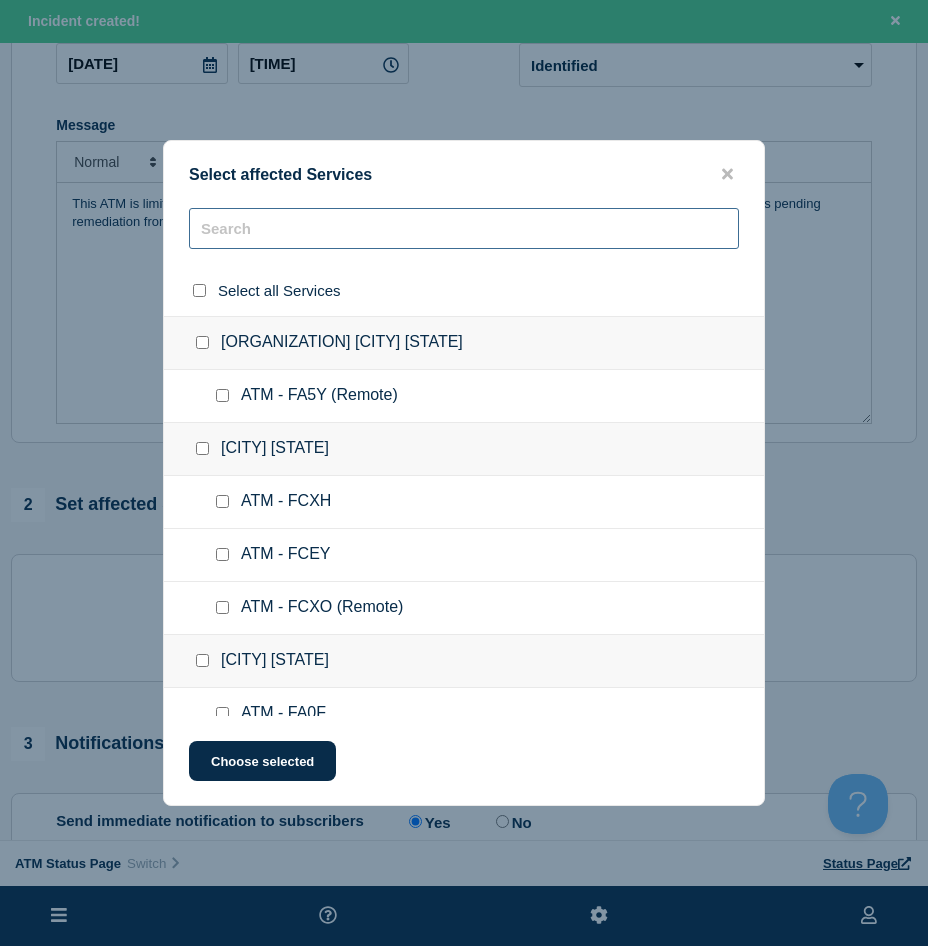 click at bounding box center [464, 228] 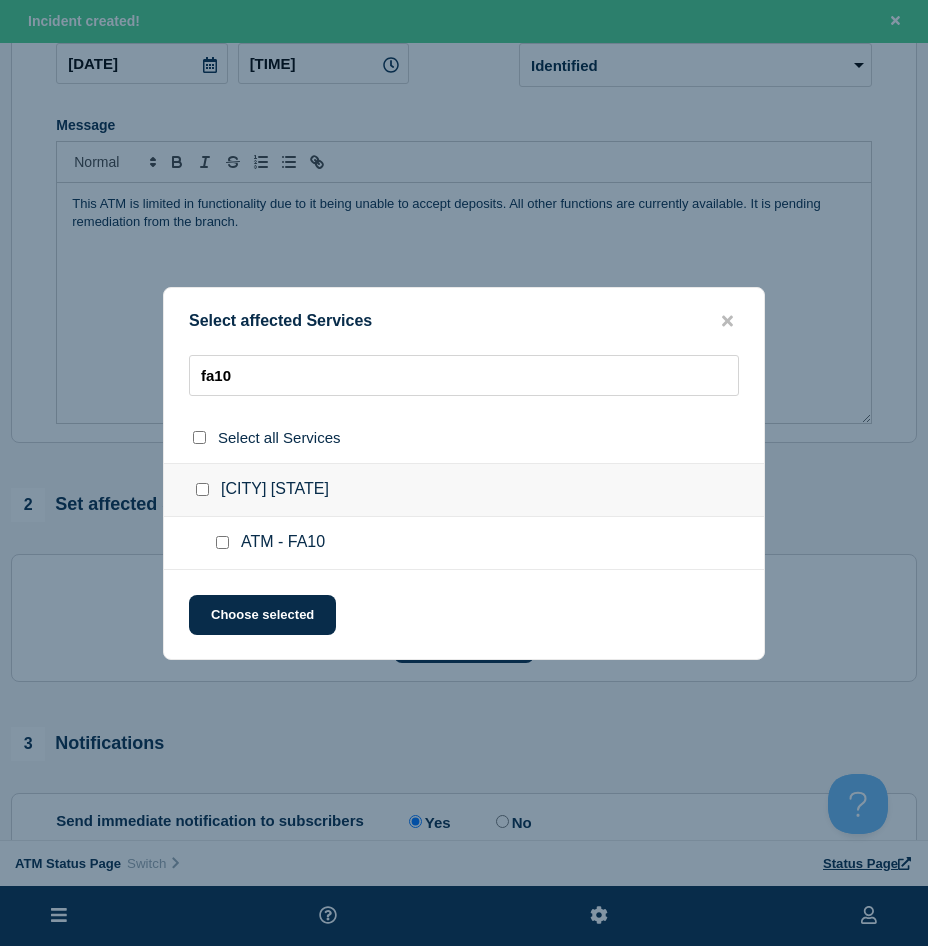 click at bounding box center [226, 543] 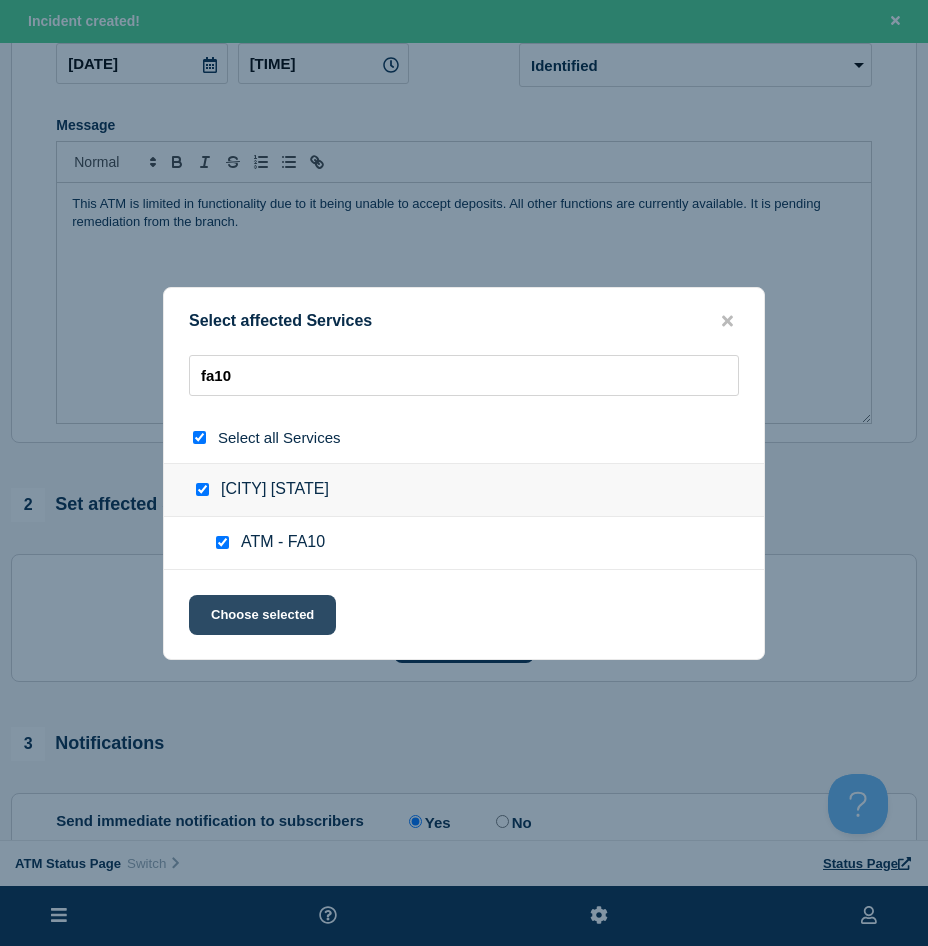 click on "Choose selected" 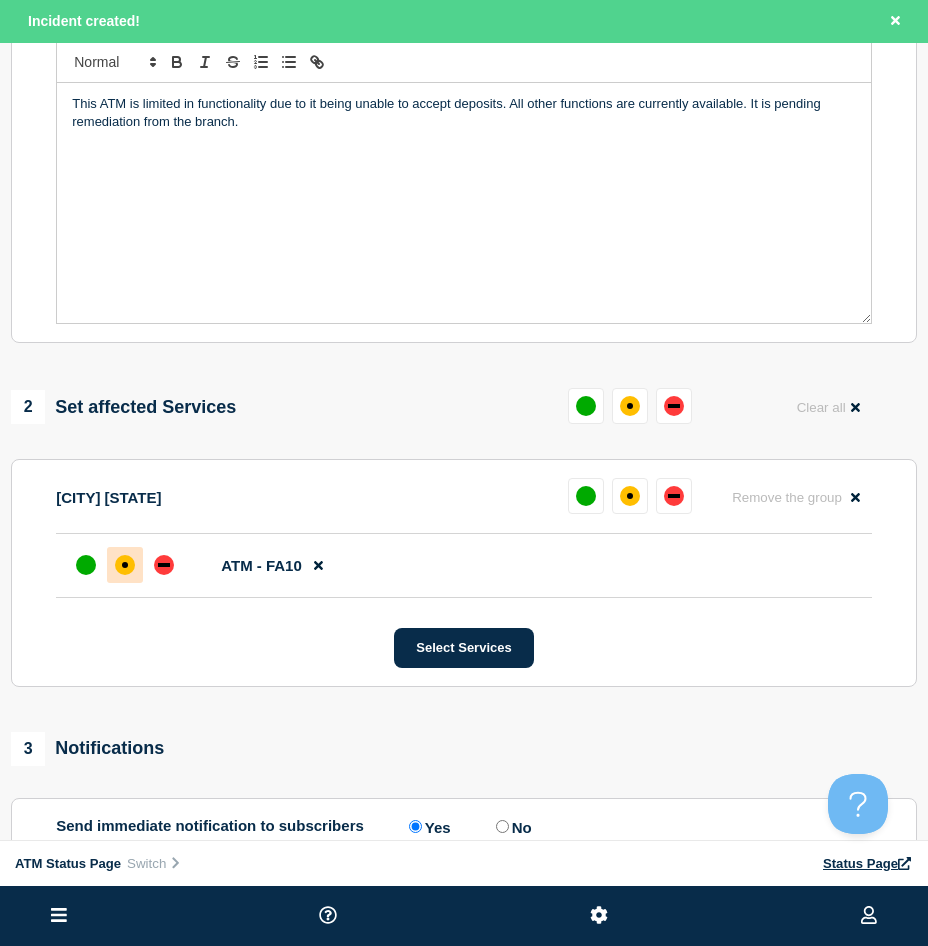 click at bounding box center [125, 565] 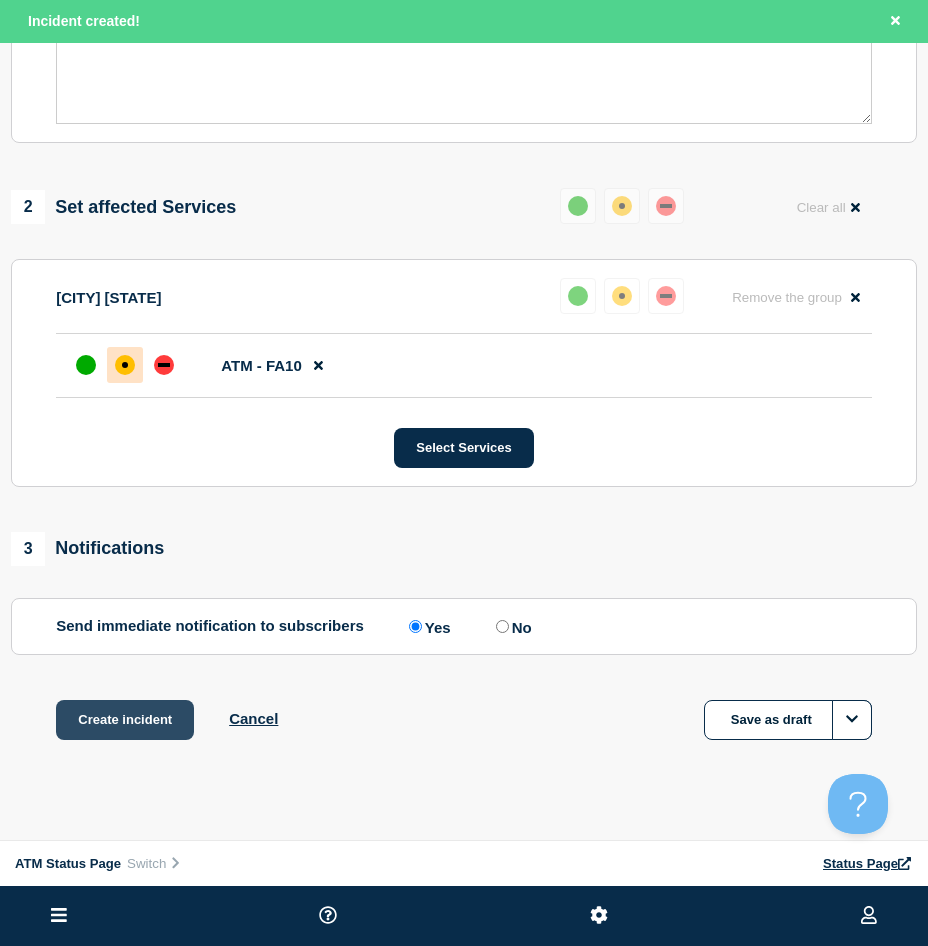 click on "Create incident" at bounding box center (125, 720) 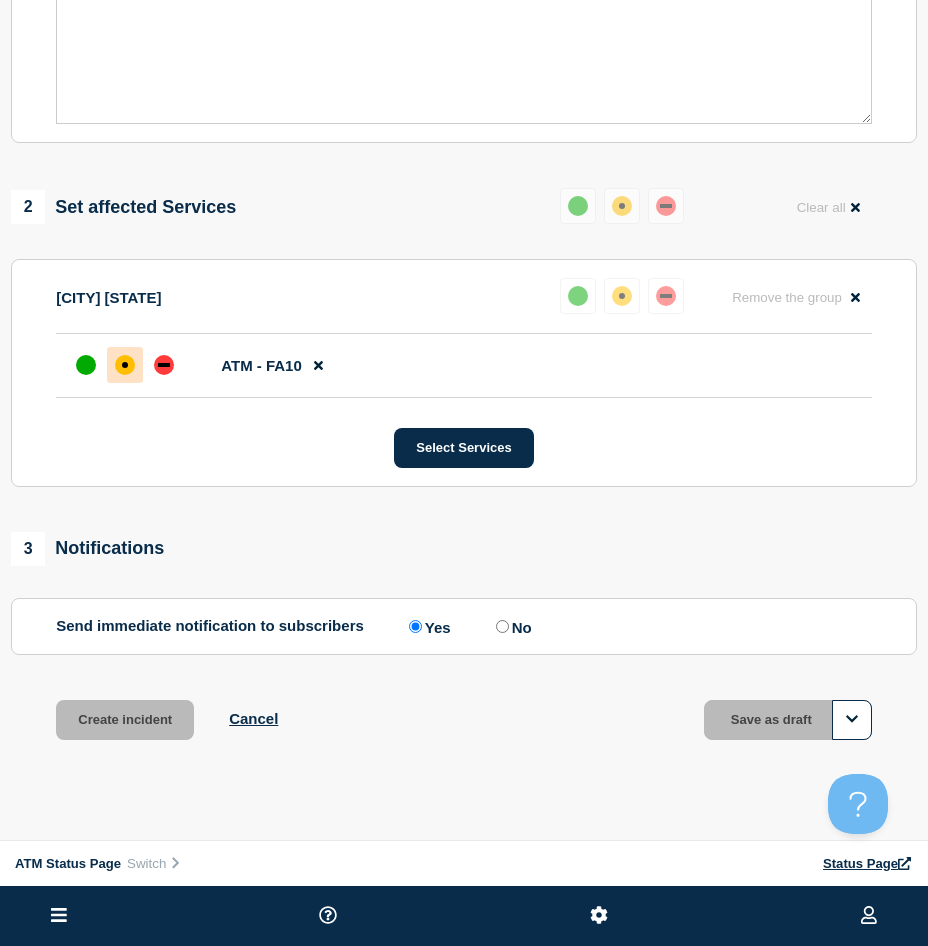 scroll, scrollTop: 557, scrollLeft: 0, axis: vertical 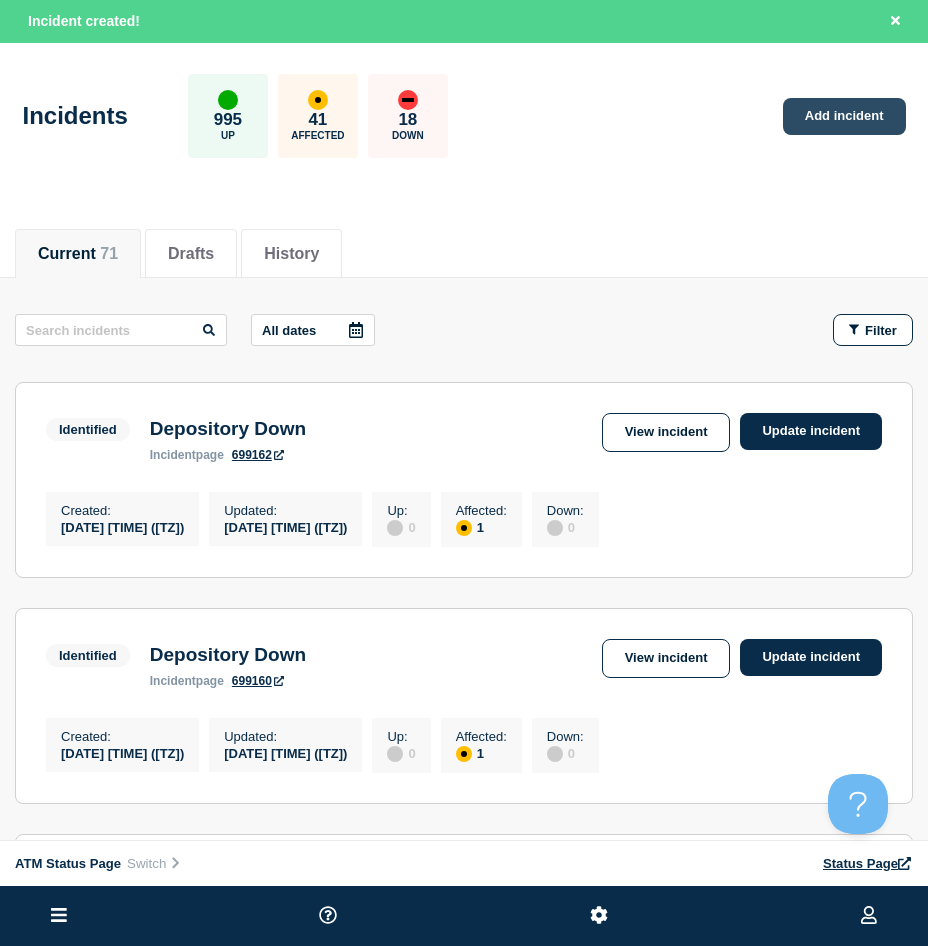 click on "Add incident" 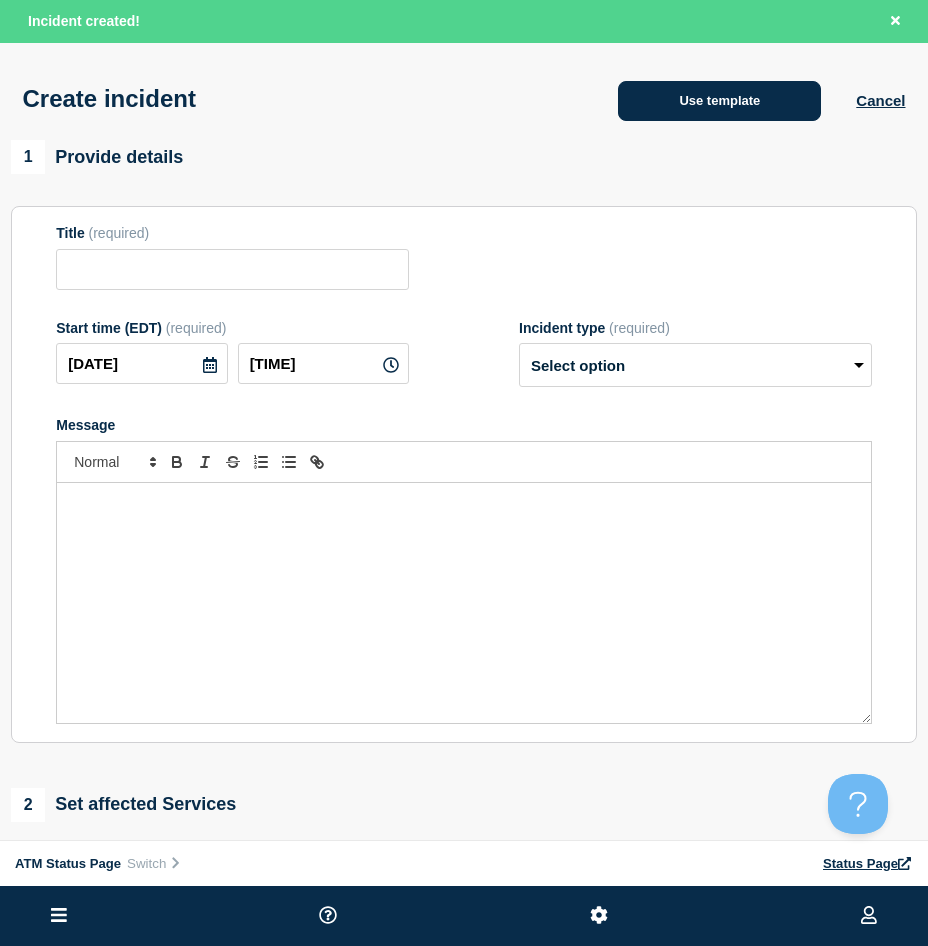 click on "Use template" at bounding box center (719, 101) 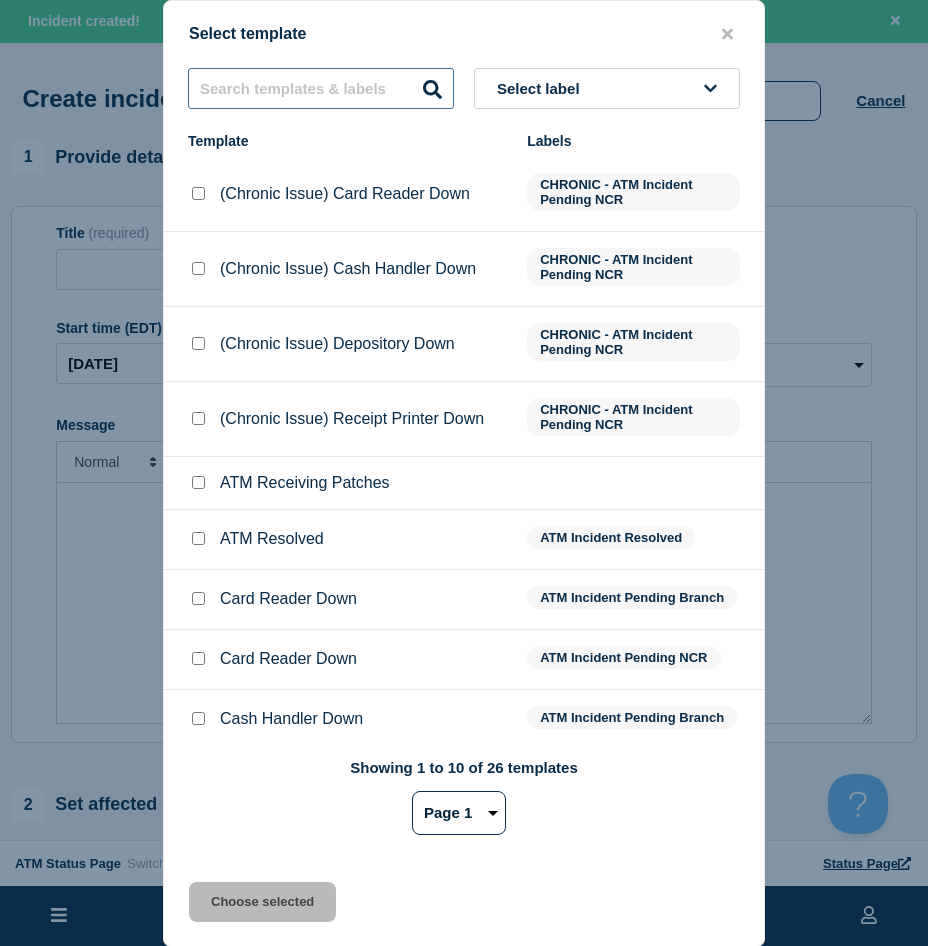 click at bounding box center [321, 88] 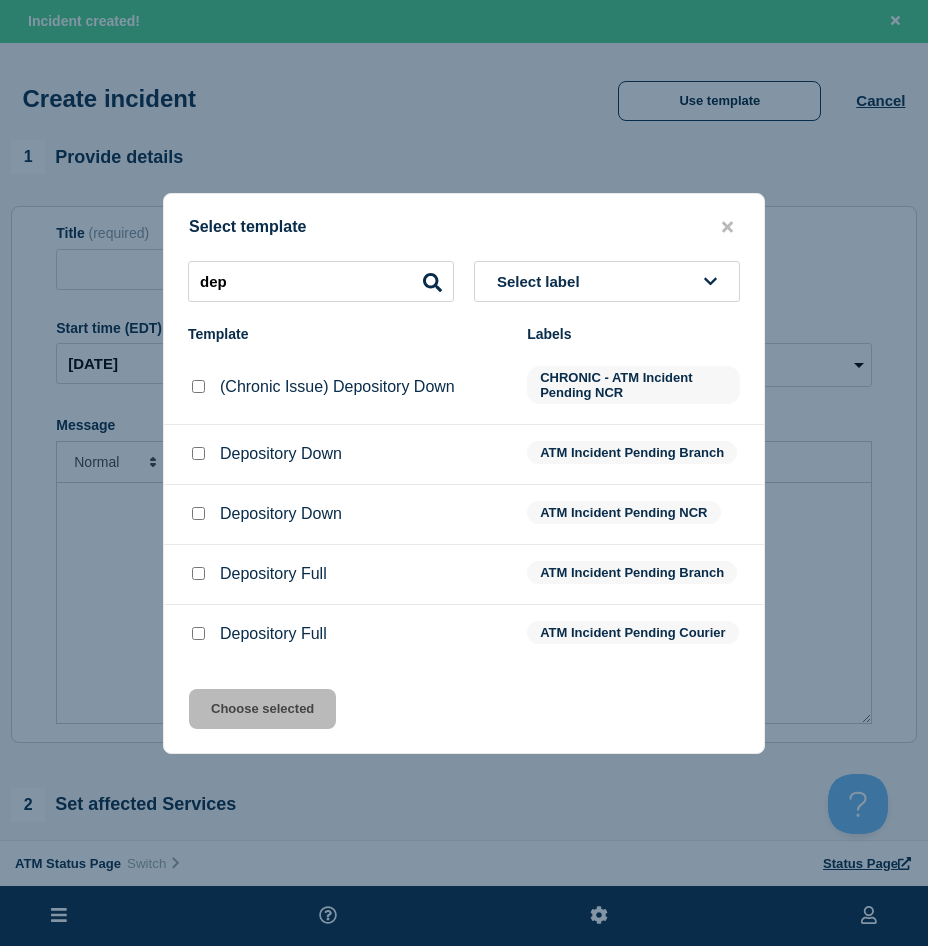 click at bounding box center [198, 454] 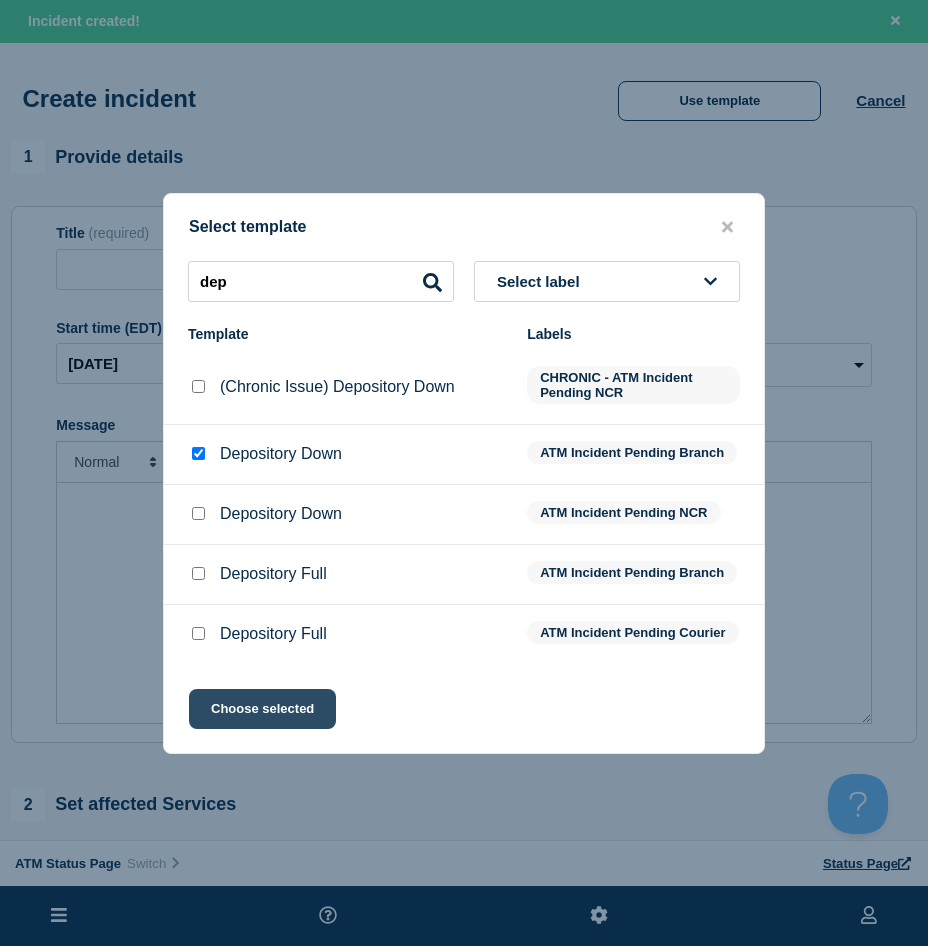 click on "Choose selected" 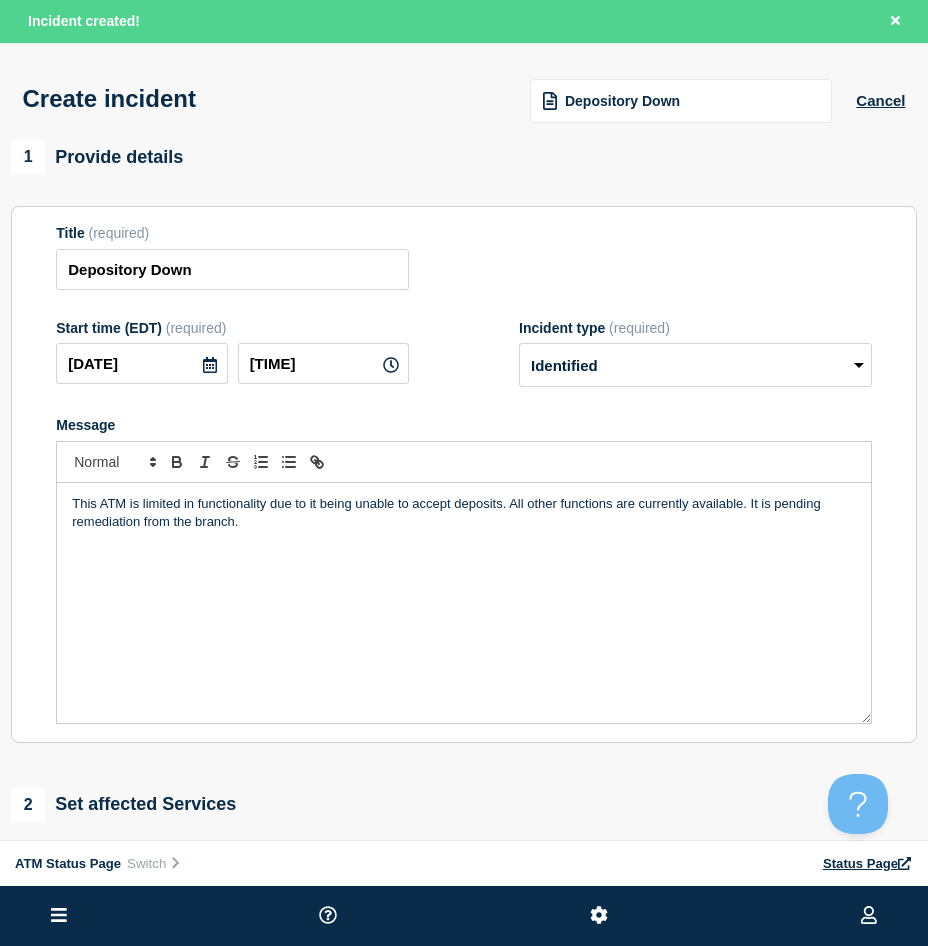 scroll, scrollTop: 200, scrollLeft: 0, axis: vertical 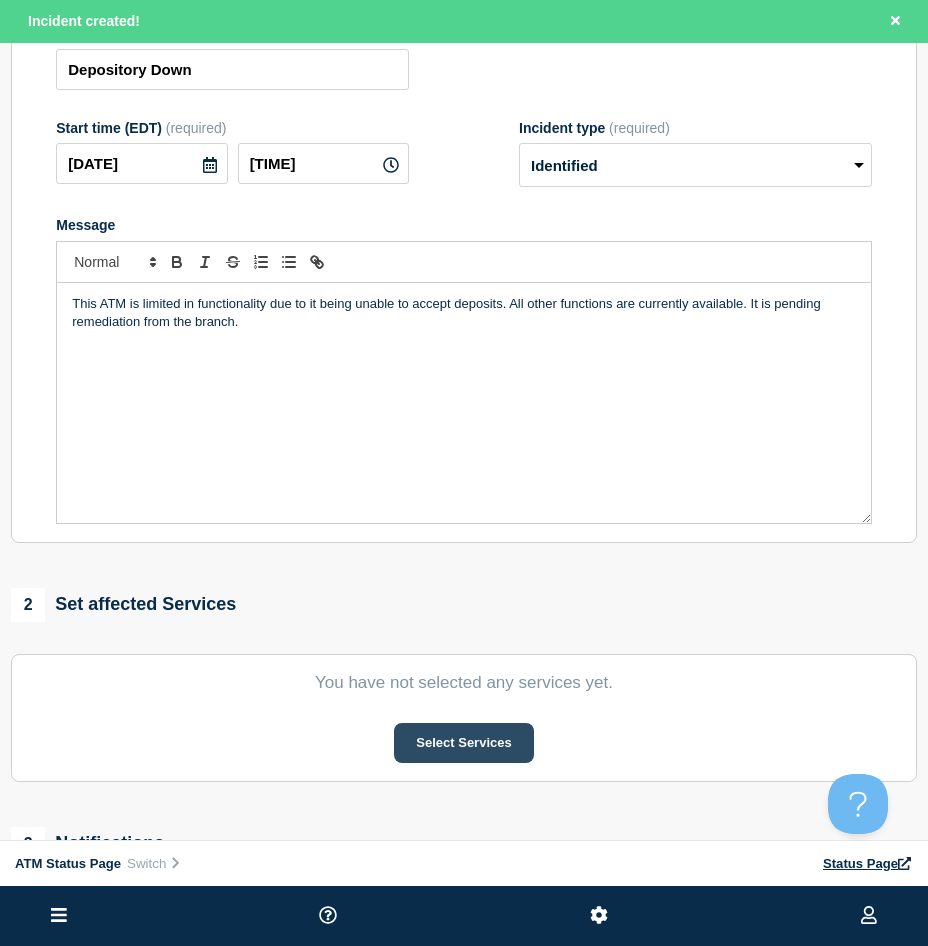 click on "Select Services" at bounding box center [463, 743] 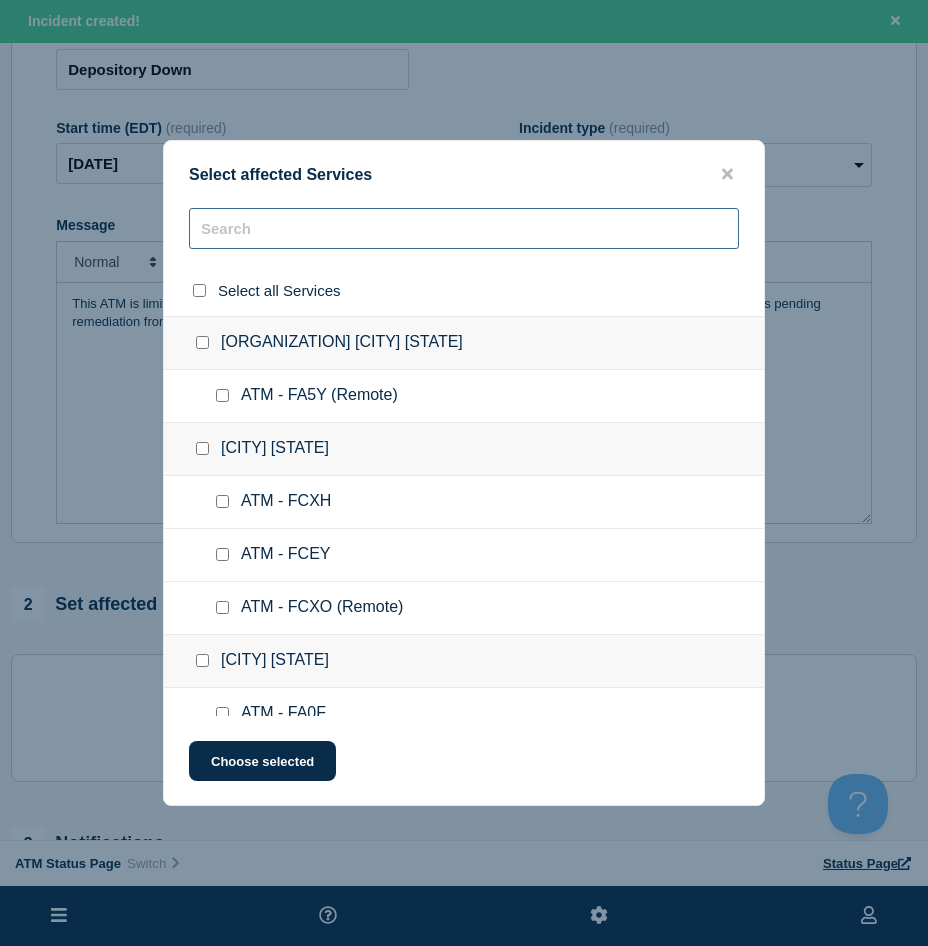 click at bounding box center [464, 228] 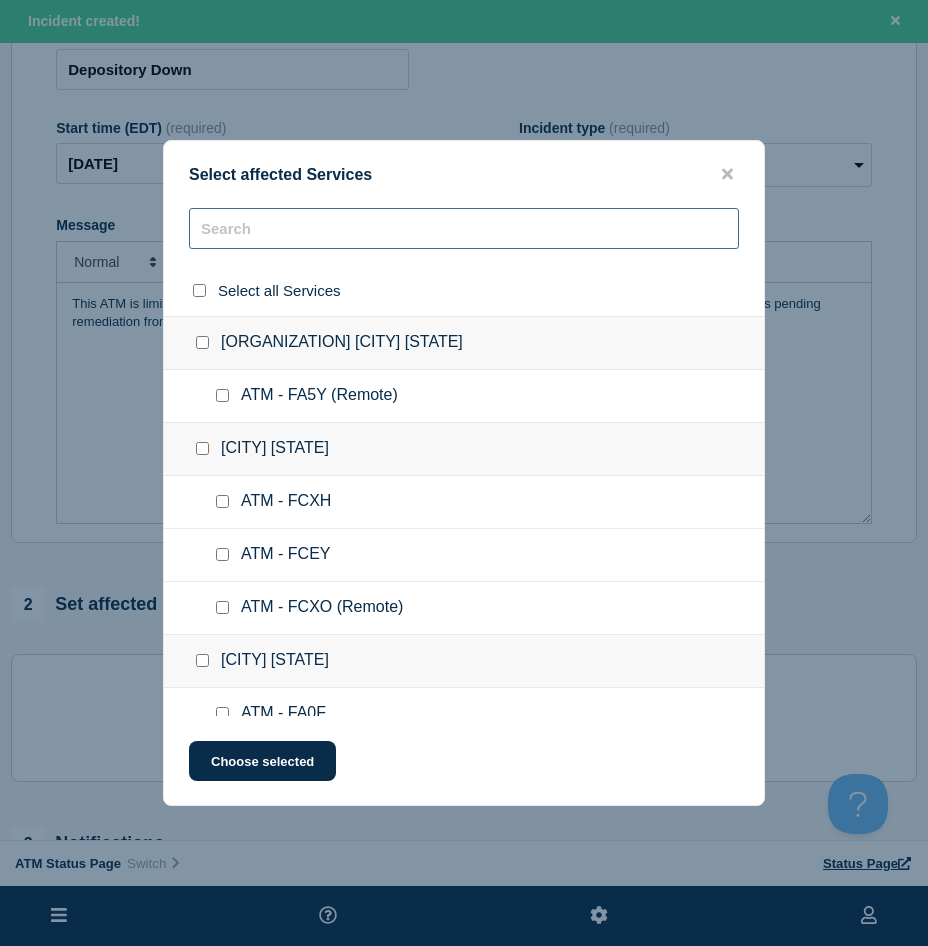 paste on "SP updated" 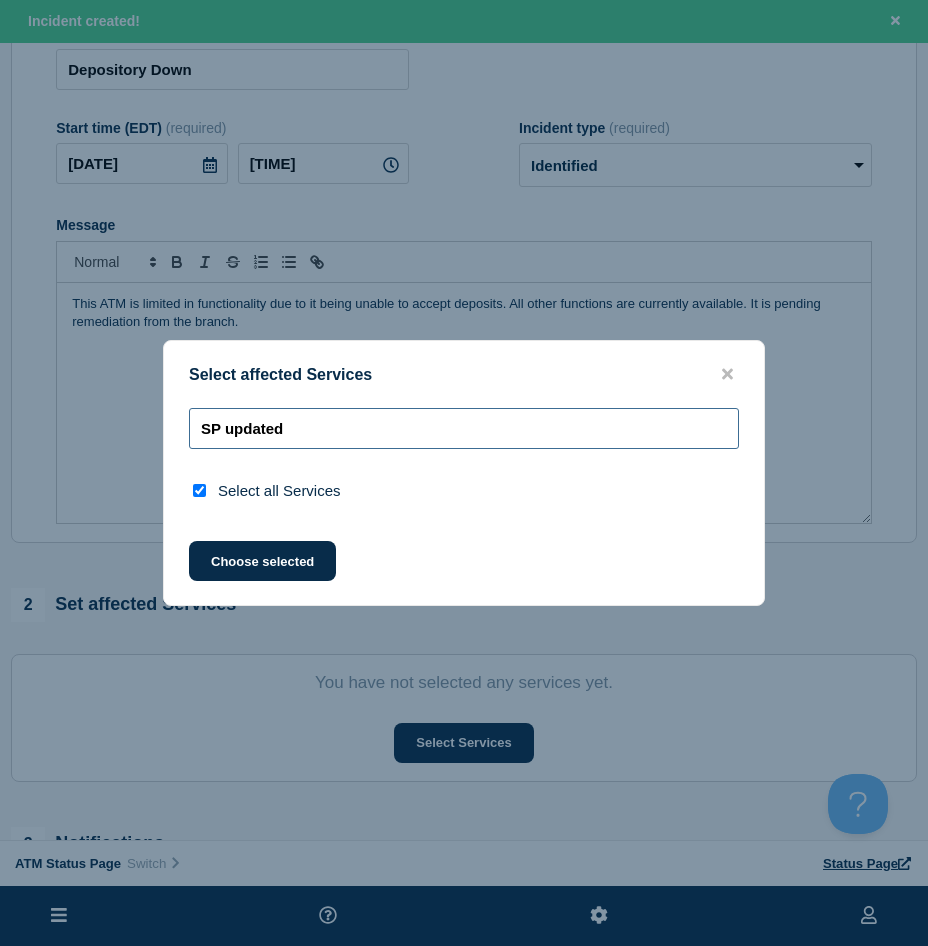 drag, startPoint x: 282, startPoint y: 423, endPoint x: 57, endPoint y: 422, distance: 225.00223 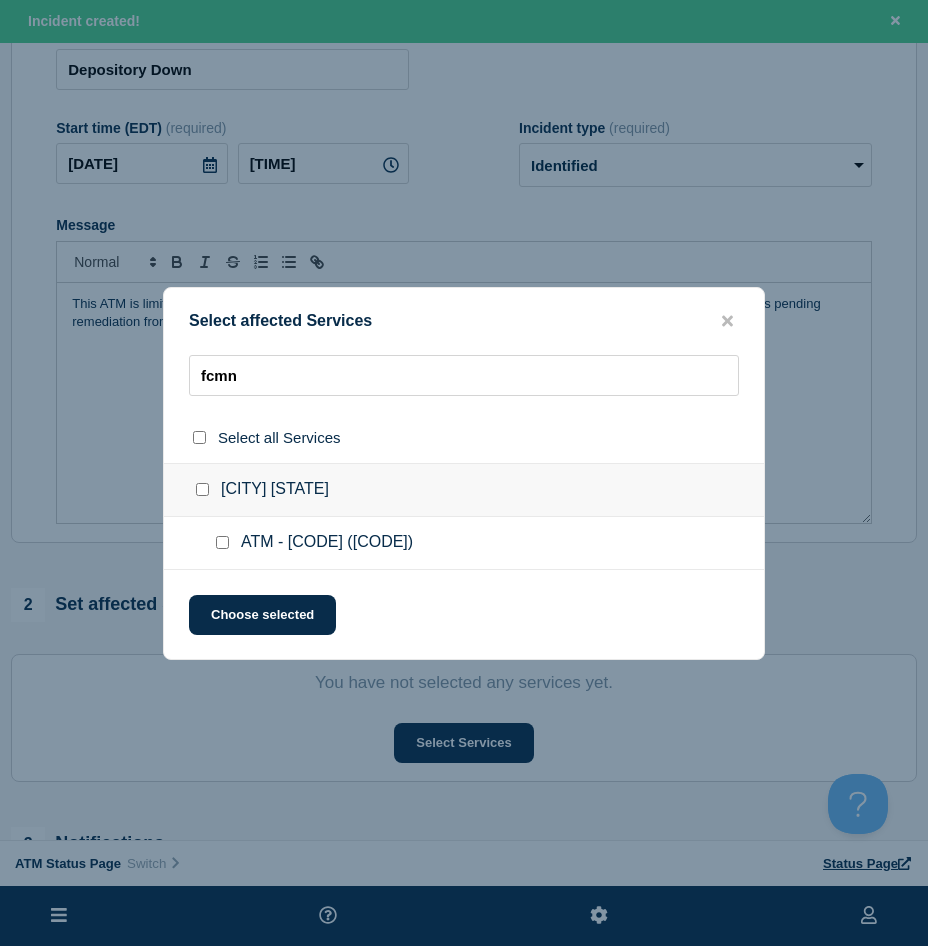 click at bounding box center [222, 542] 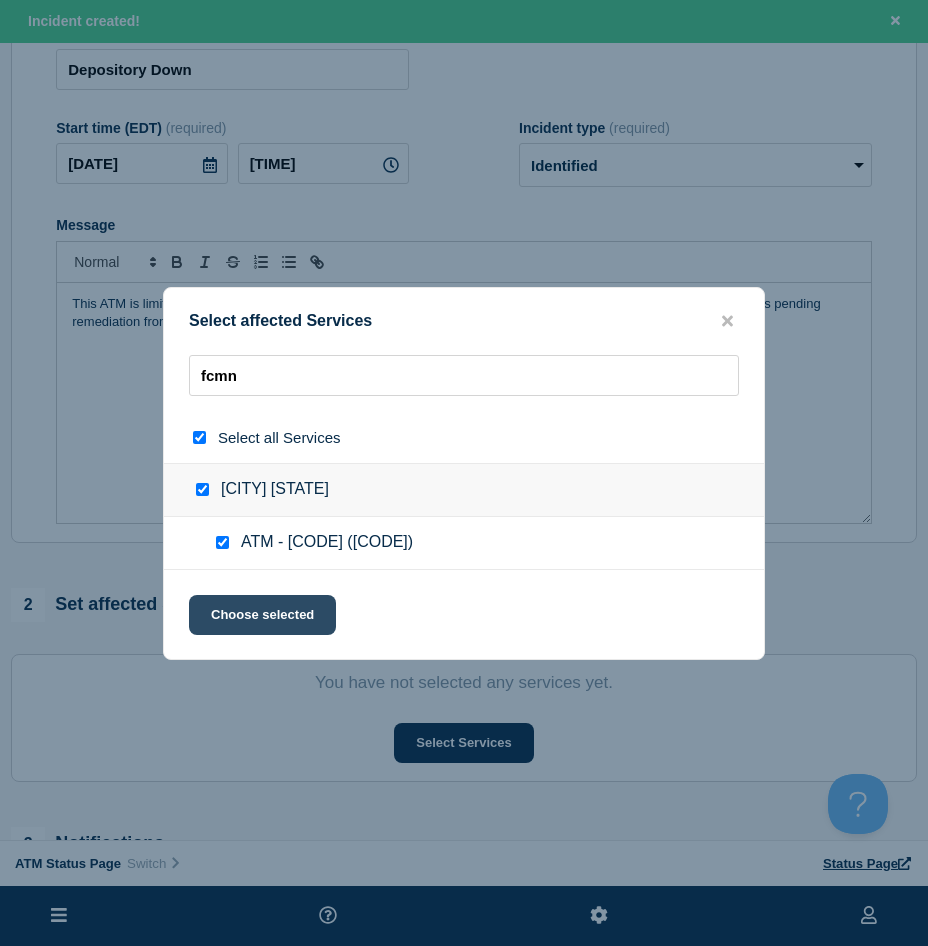 click on "Choose selected" 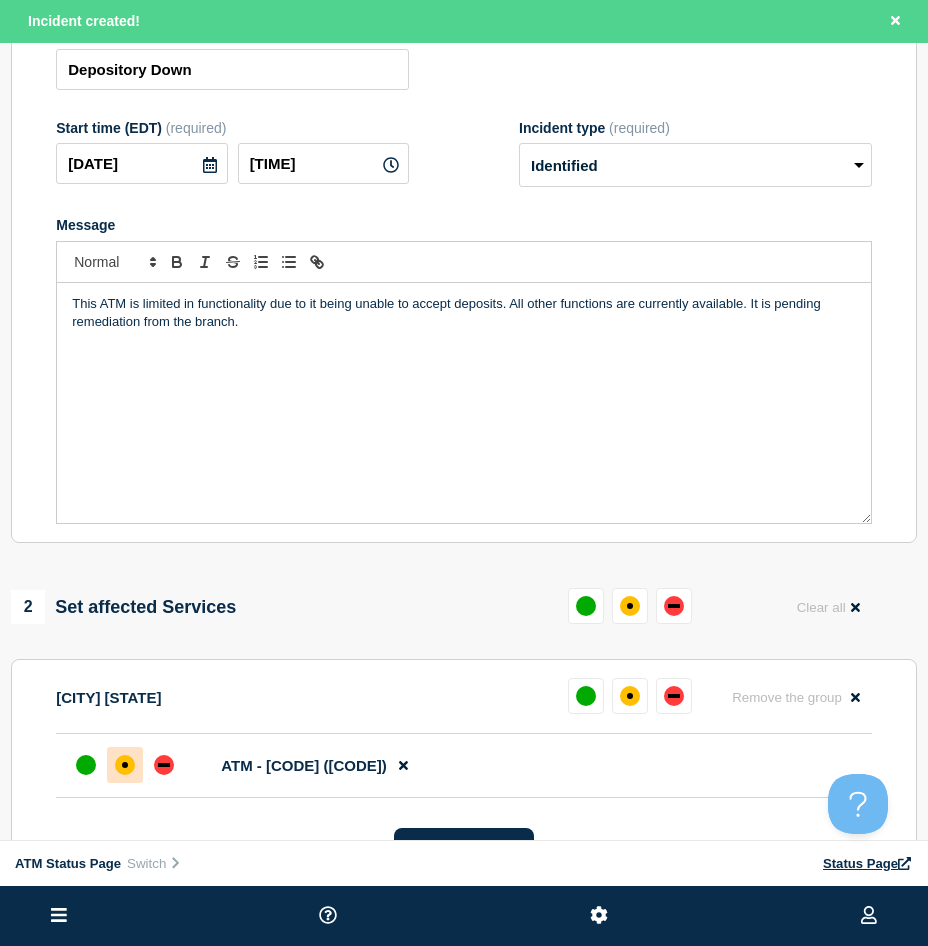 click at bounding box center [125, 765] 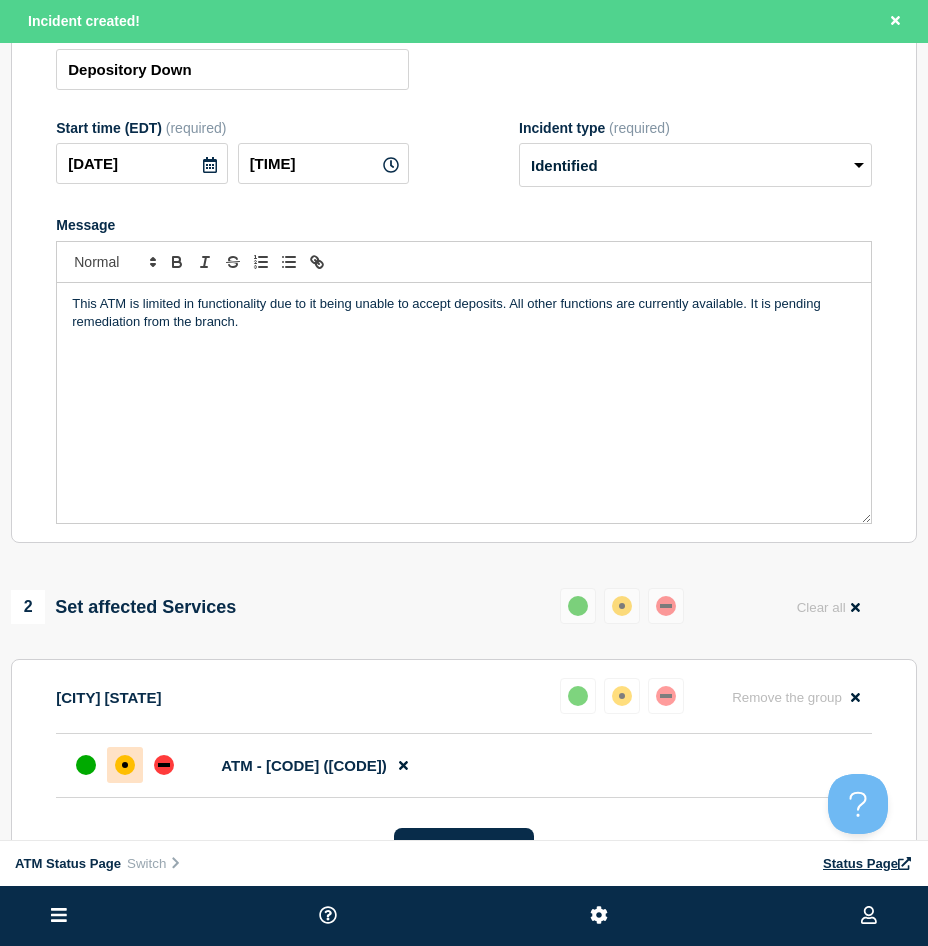 scroll, scrollTop: 500, scrollLeft: 0, axis: vertical 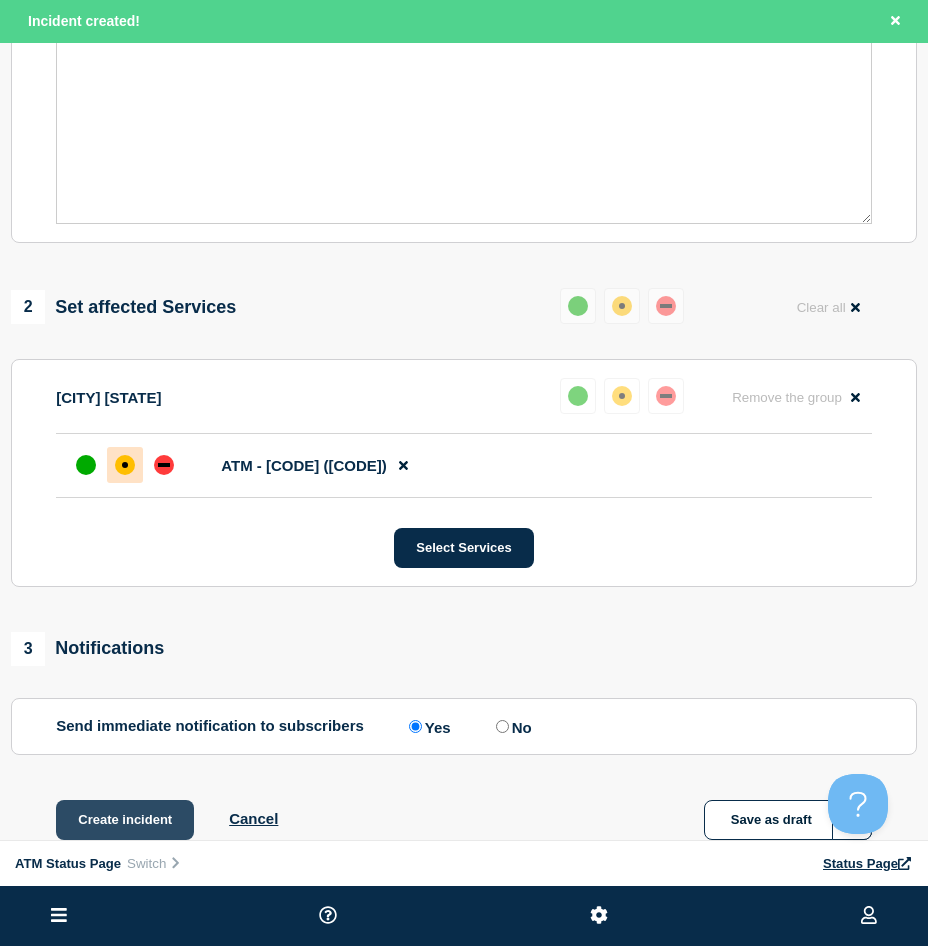 click on "Create incident" at bounding box center (125, 820) 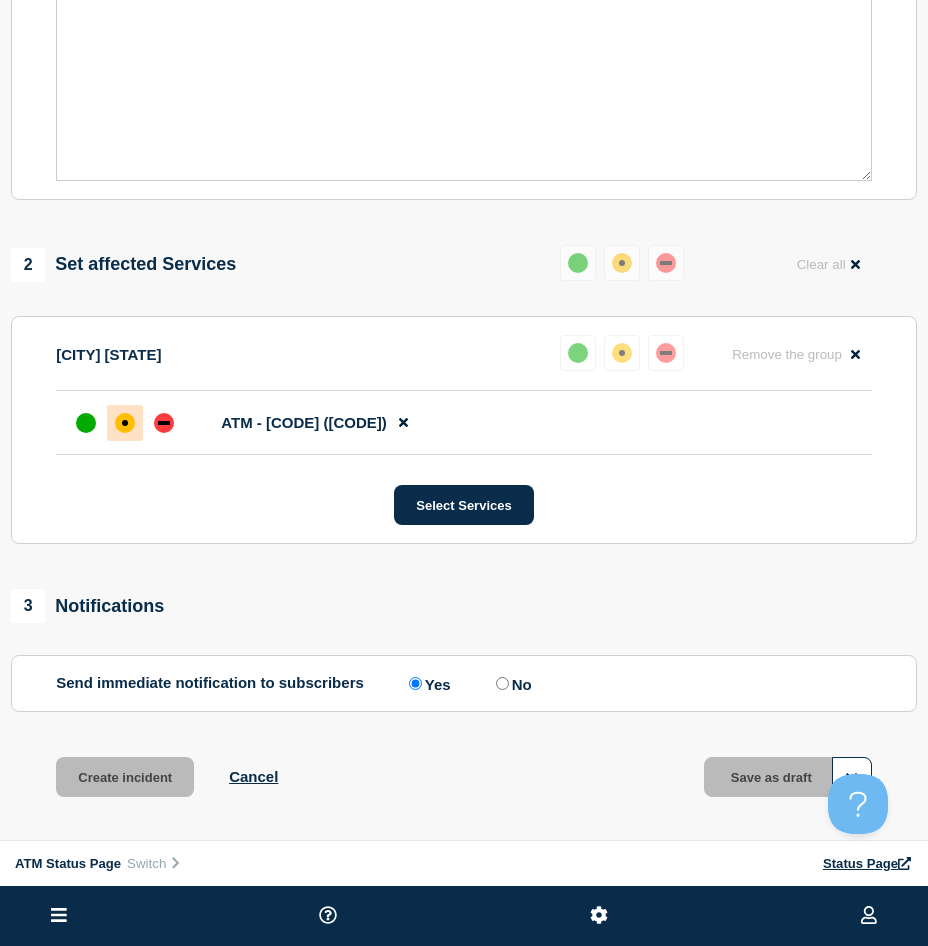 scroll, scrollTop: 457, scrollLeft: 0, axis: vertical 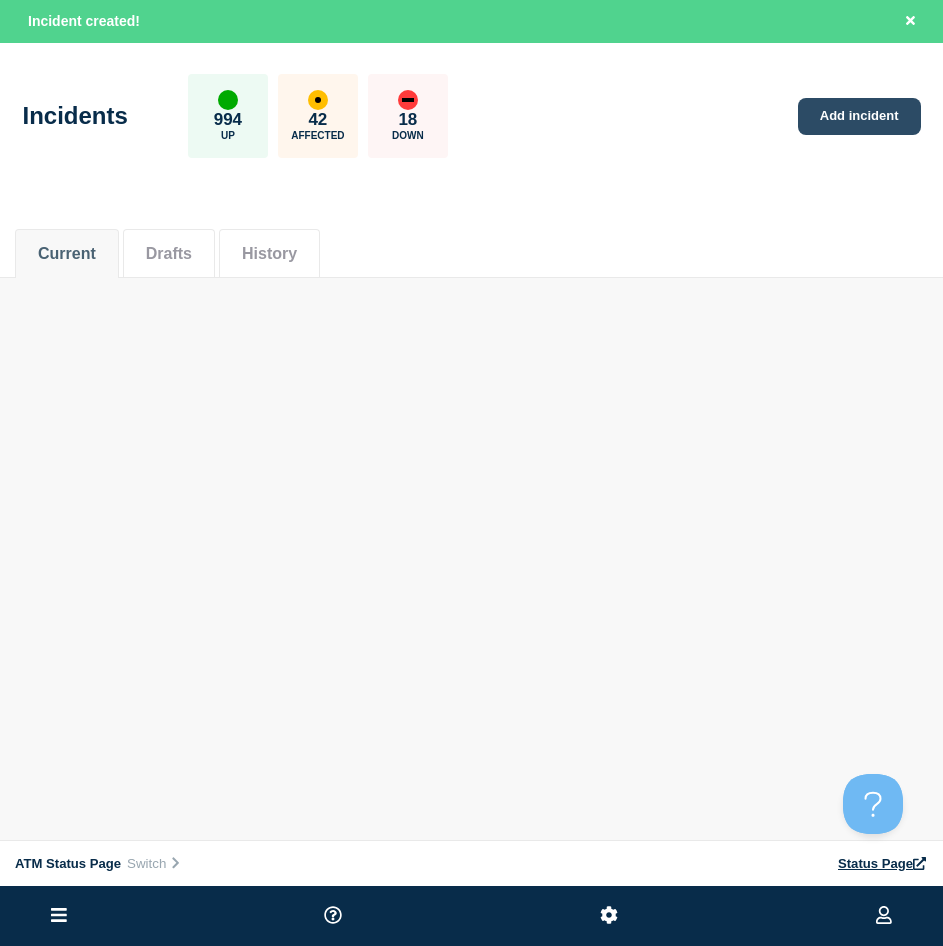 click on "Add incident" 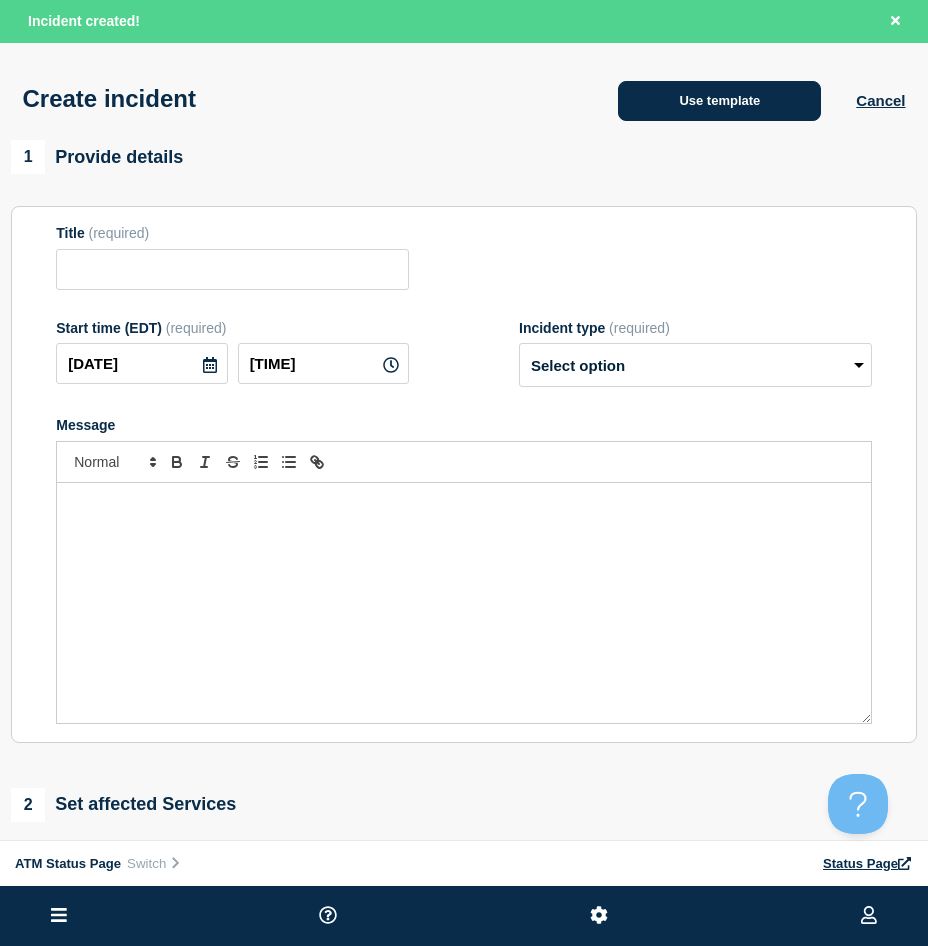 click on "Use template" at bounding box center (719, 101) 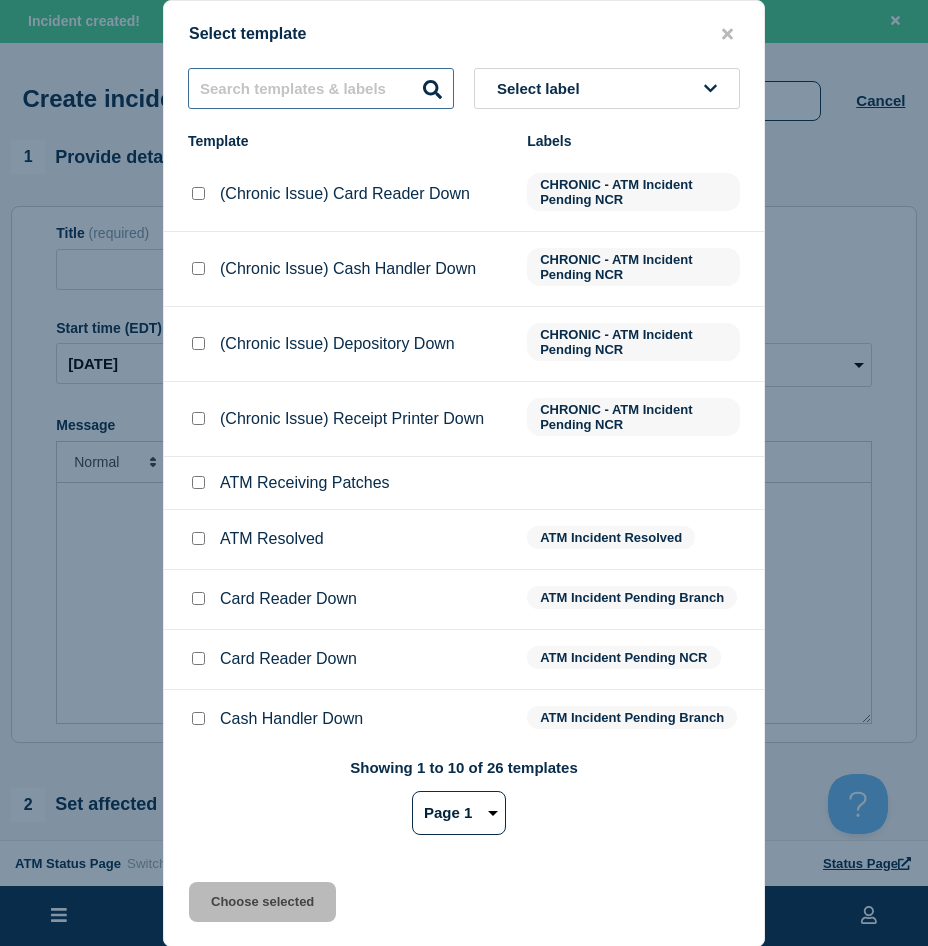 click at bounding box center (321, 88) 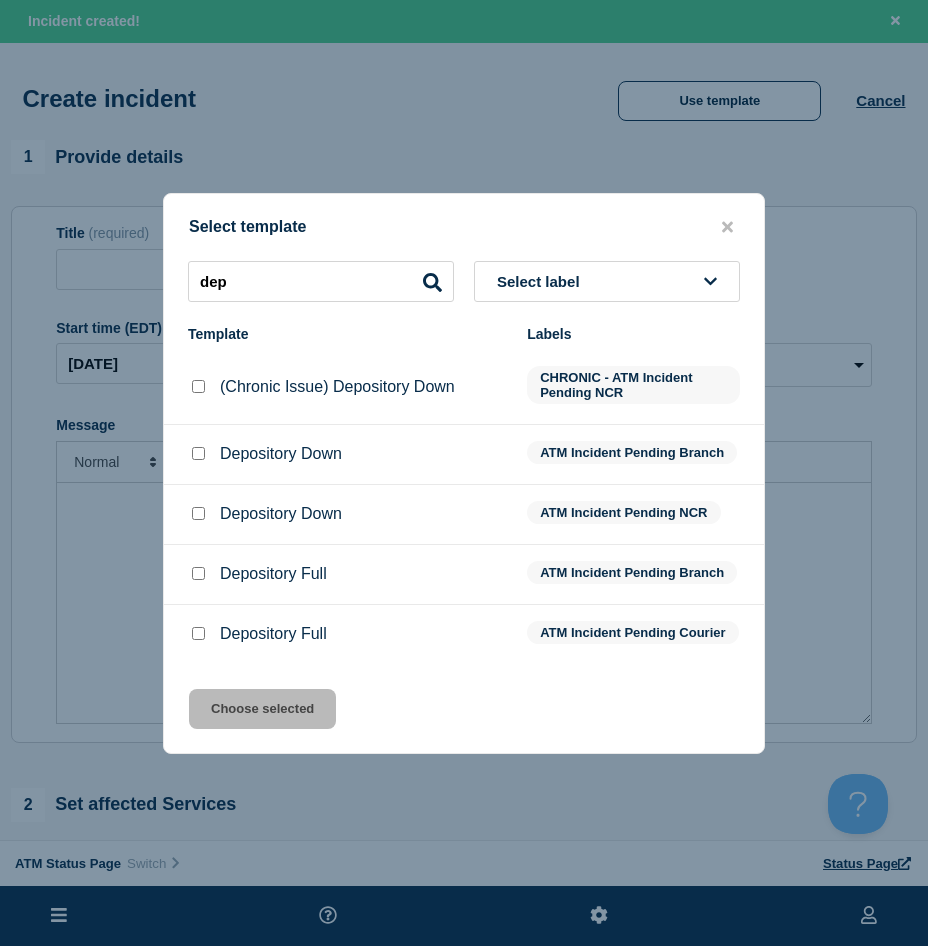 click at bounding box center [198, 453] 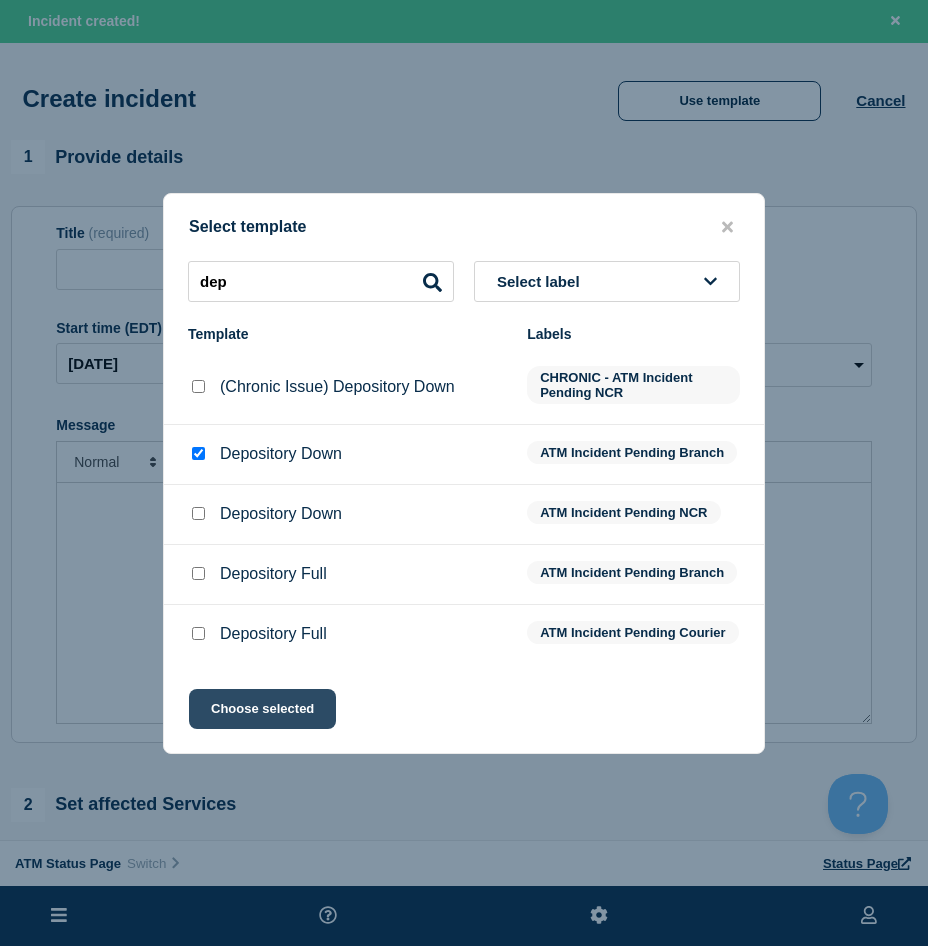 click on "Choose selected" 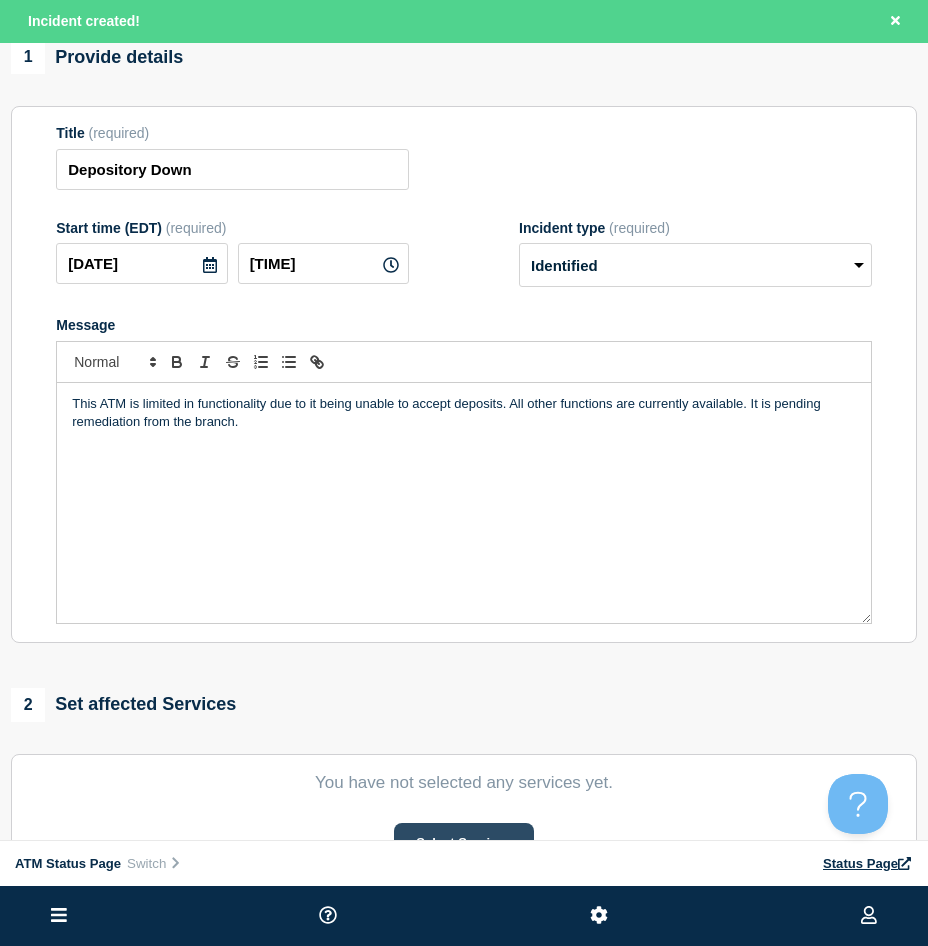scroll, scrollTop: 200, scrollLeft: 0, axis: vertical 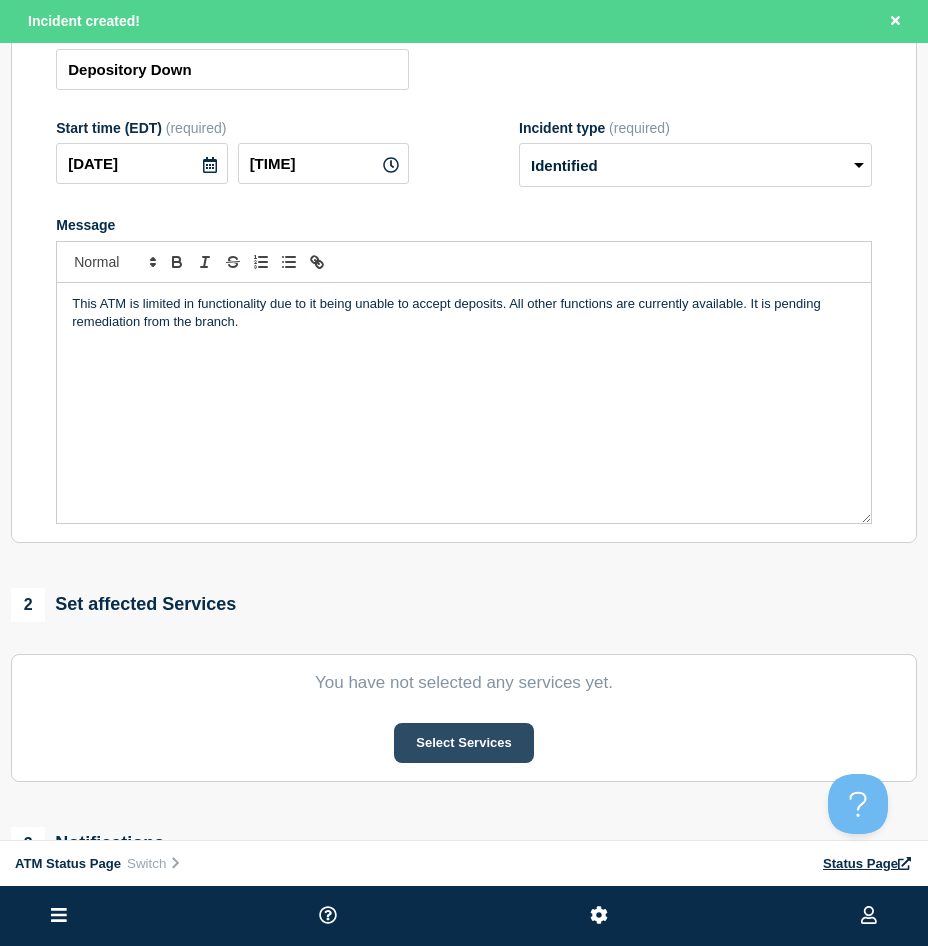 click on "Select Services" at bounding box center (463, 743) 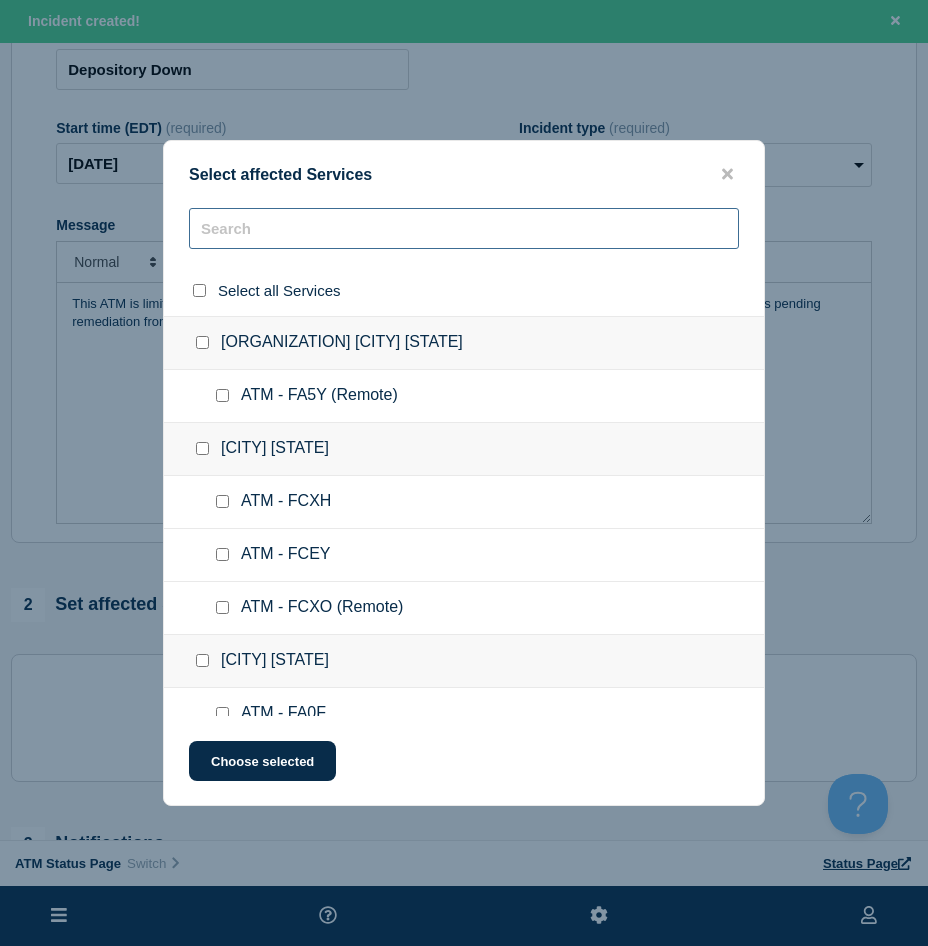 click at bounding box center (464, 228) 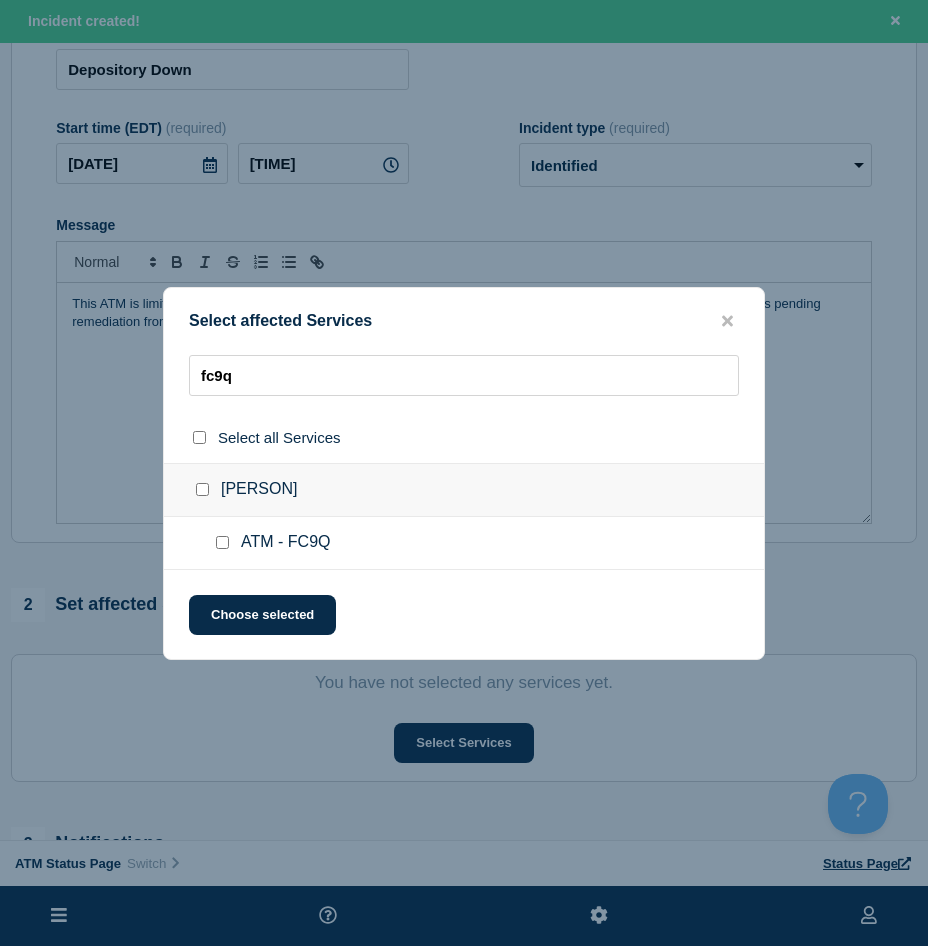 click at bounding box center (222, 542) 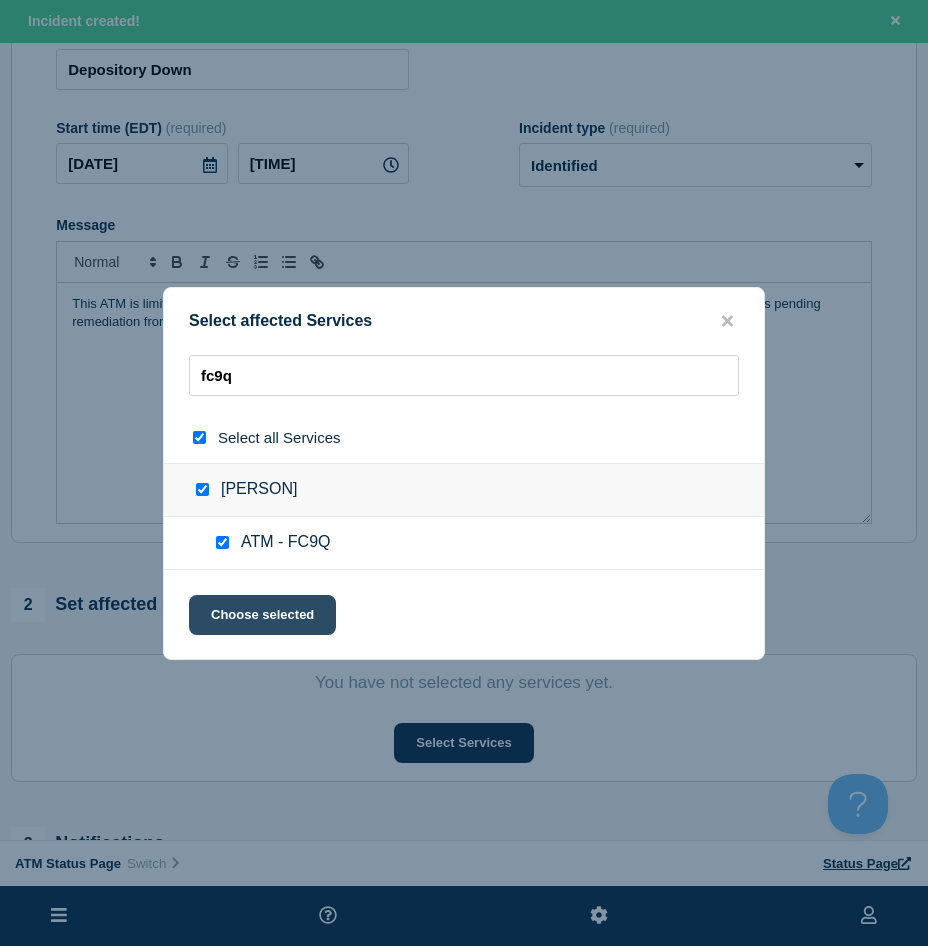 click on "Choose selected" 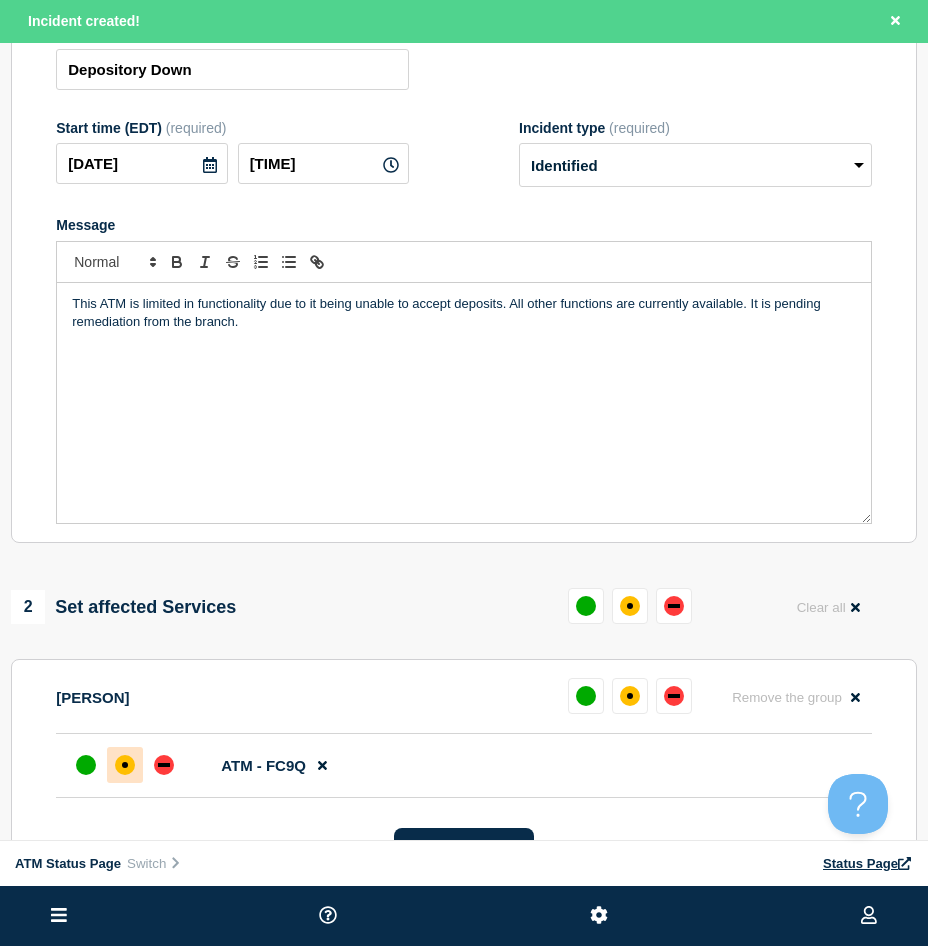 click at bounding box center (125, 765) 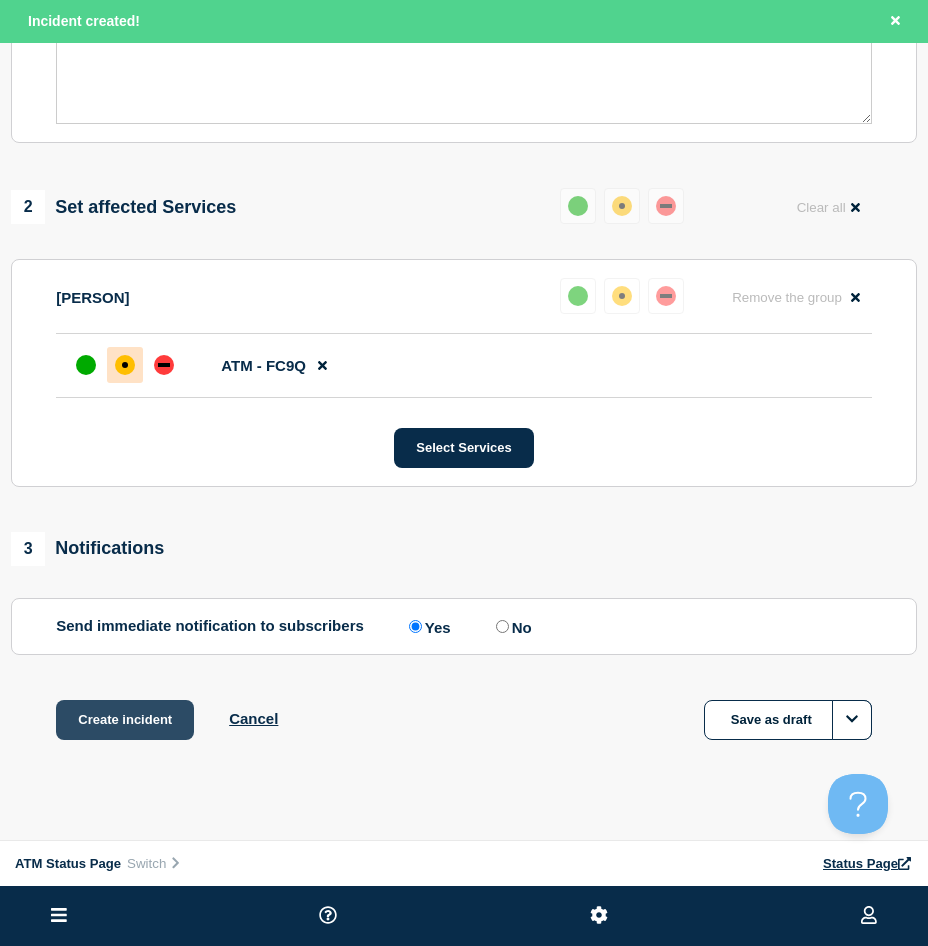 click on "Create incident" at bounding box center (125, 720) 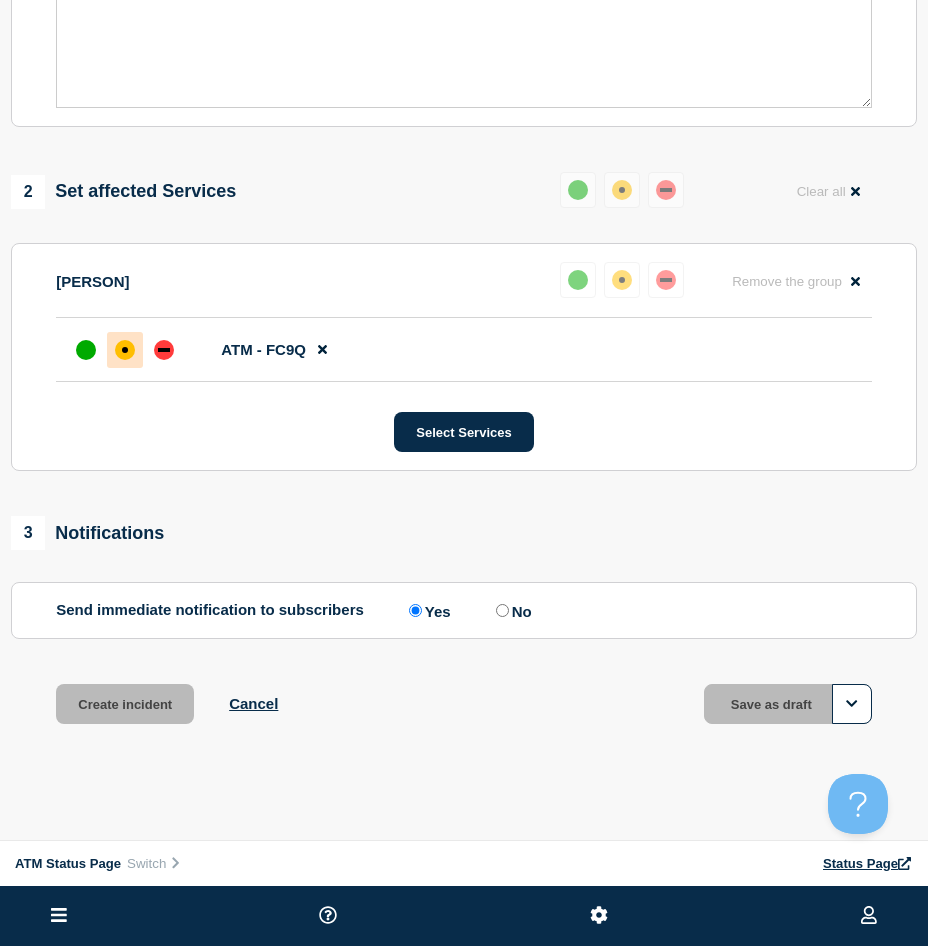 scroll, scrollTop: 557, scrollLeft: 0, axis: vertical 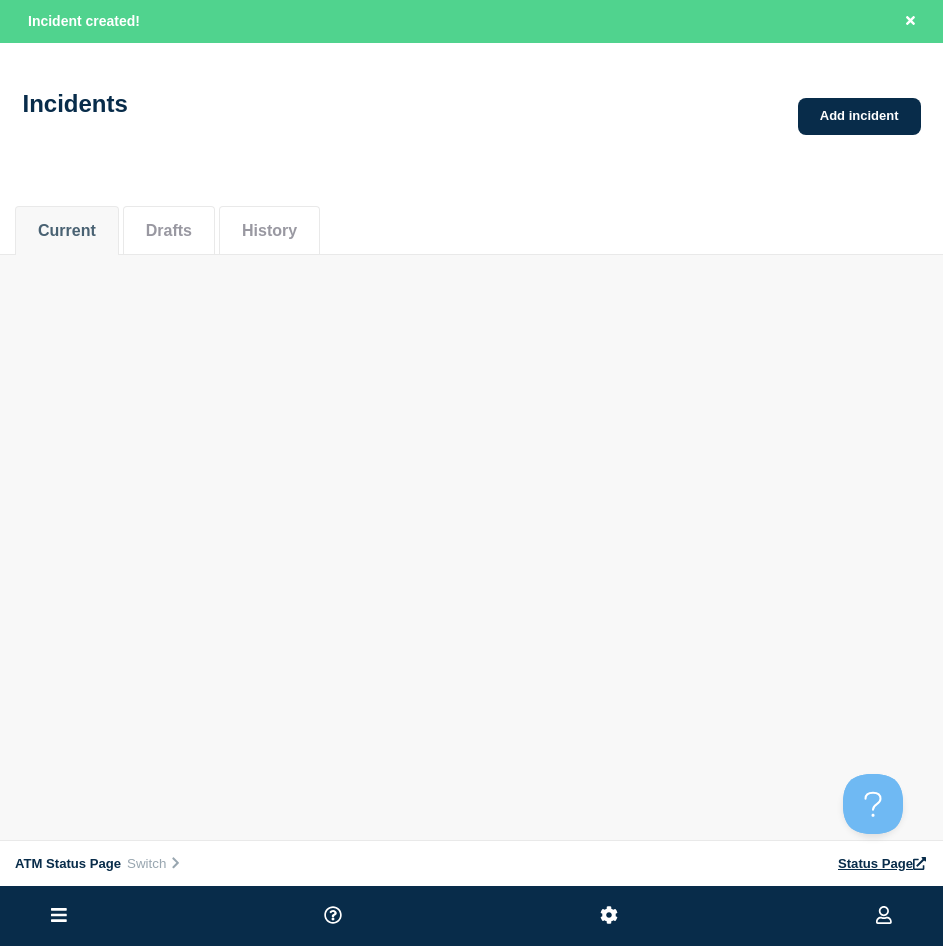 click on "Incidents Add incident" at bounding box center [471, 97] 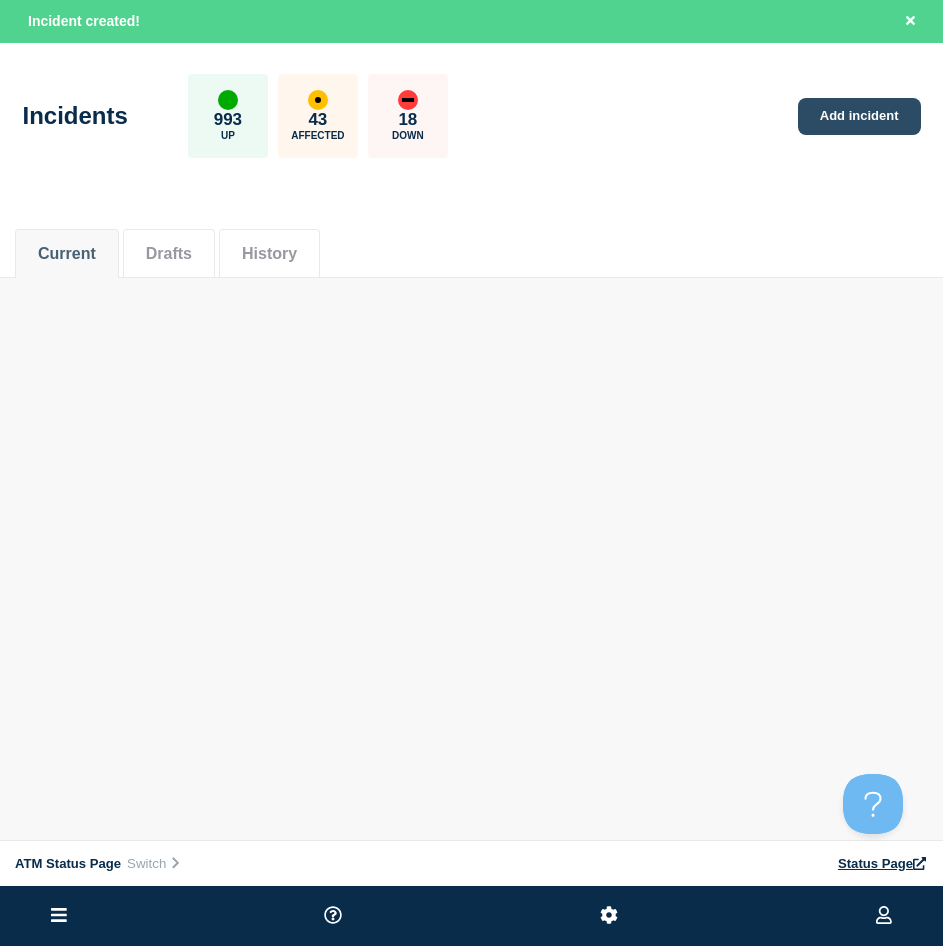 click on "Add incident" 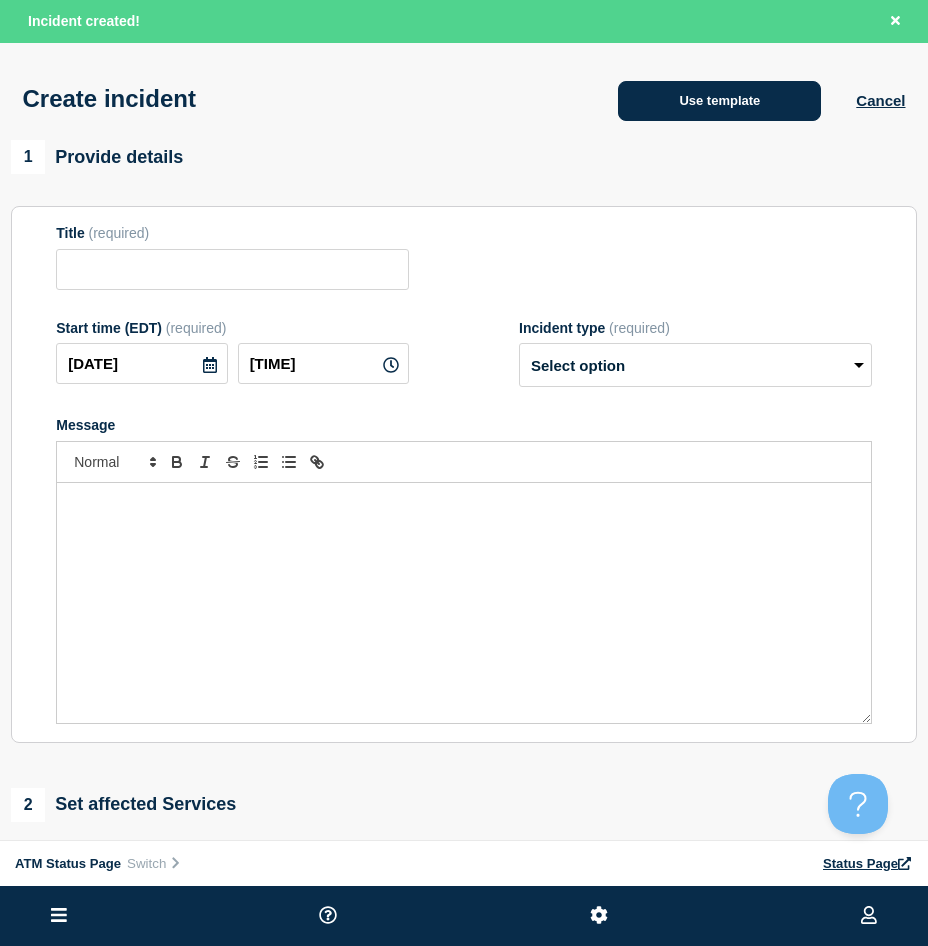 click on "Use template" at bounding box center (719, 101) 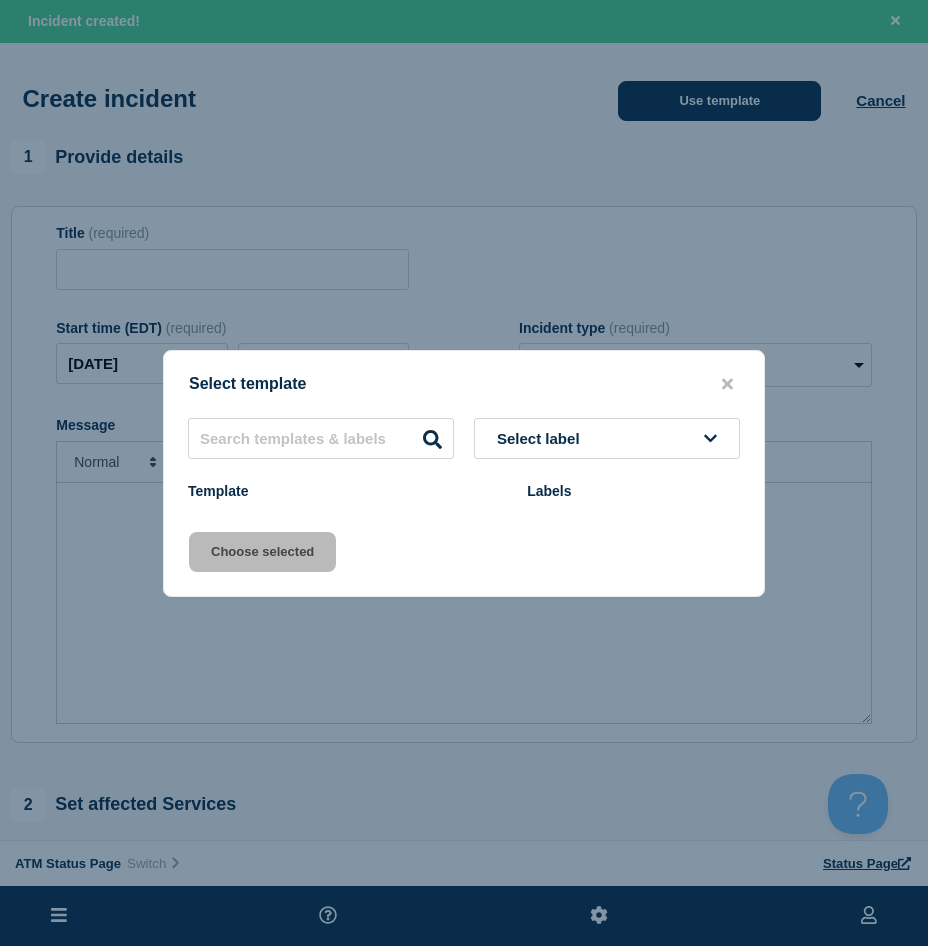 click at bounding box center (464, 473) 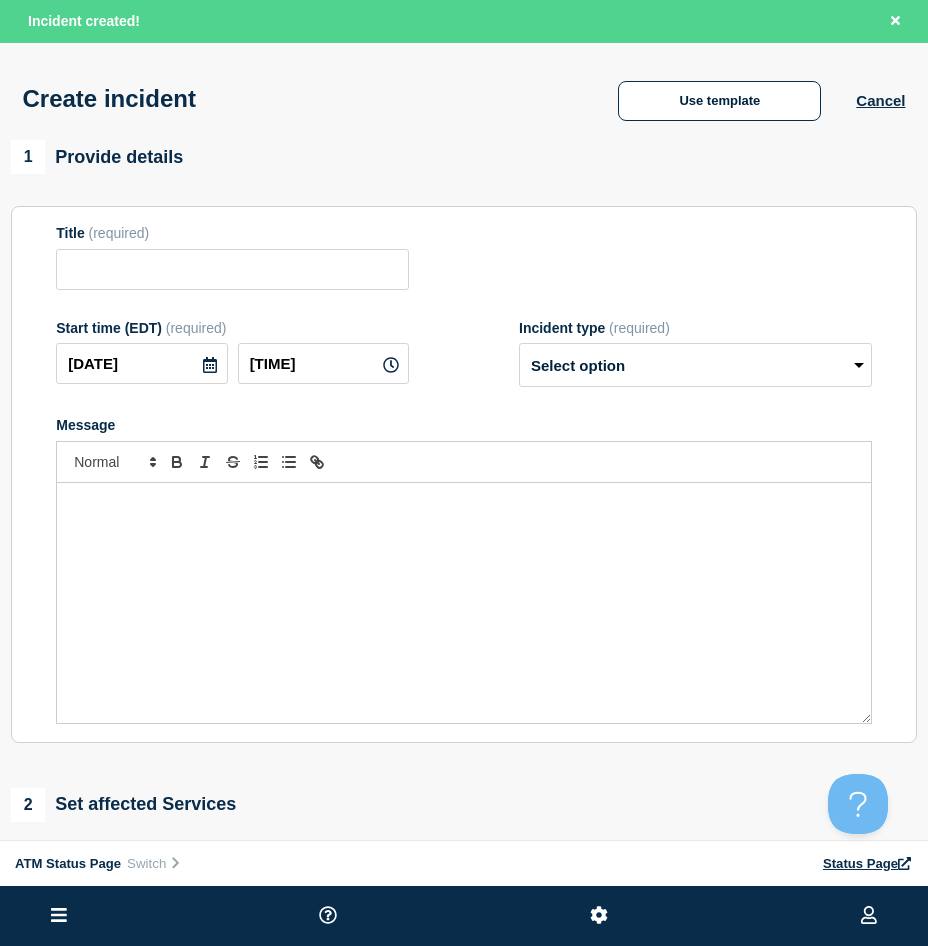 click on "Use template Cancel" at bounding box center (744, 100) 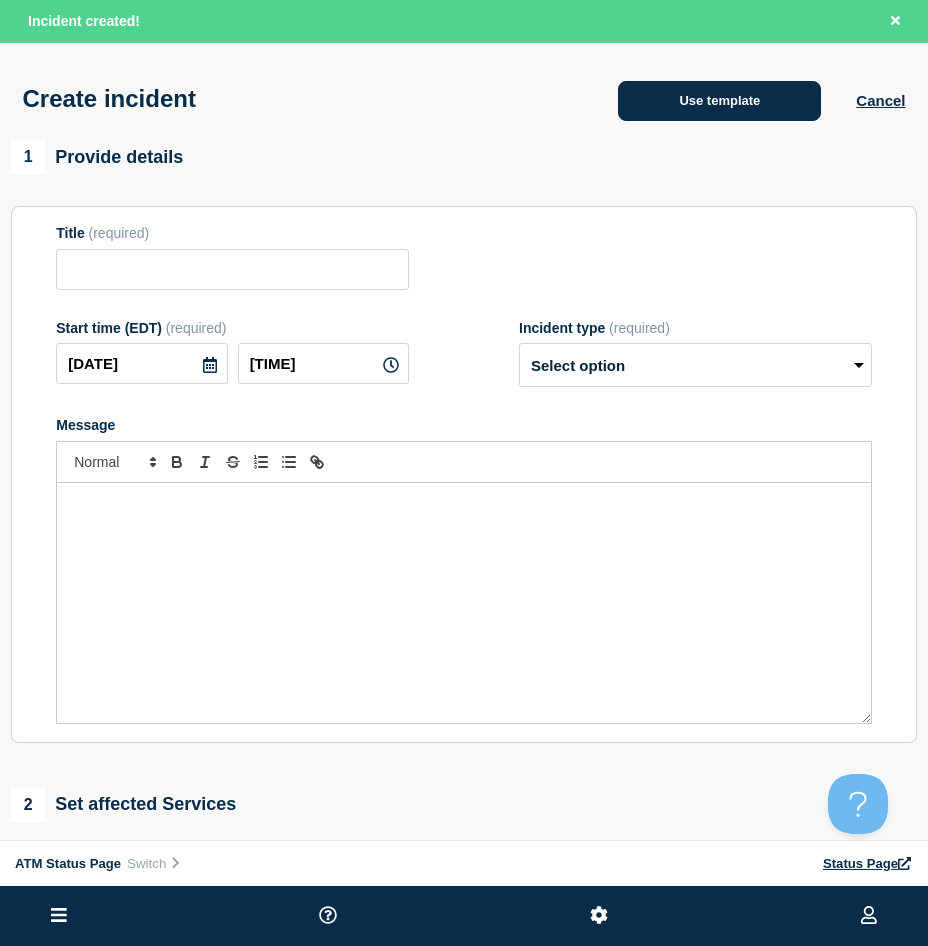 click on "Use template" at bounding box center [719, 101] 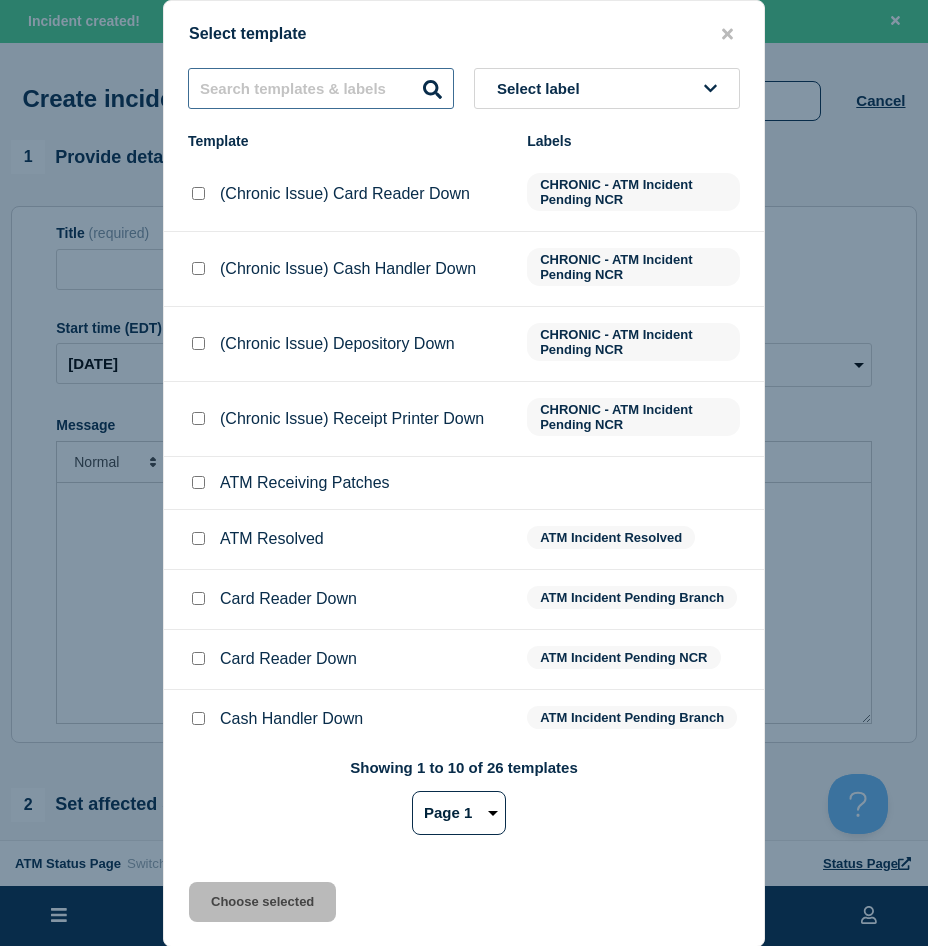 click at bounding box center [321, 88] 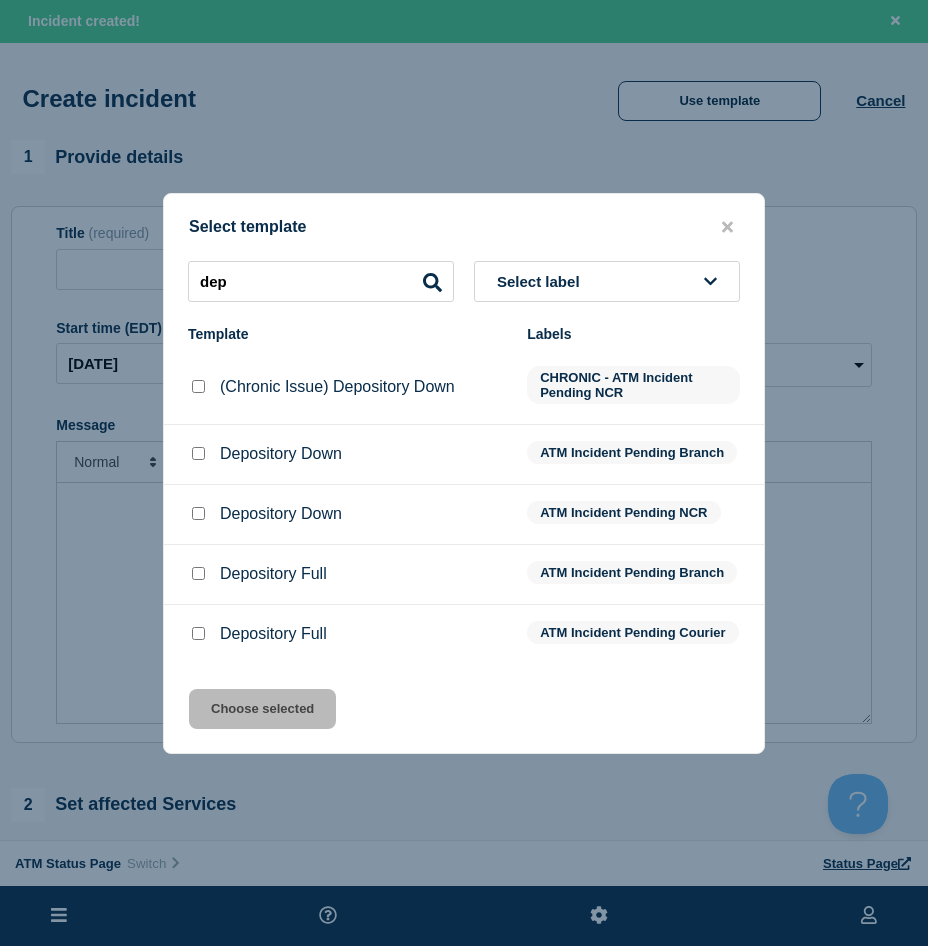 click at bounding box center (198, 453) 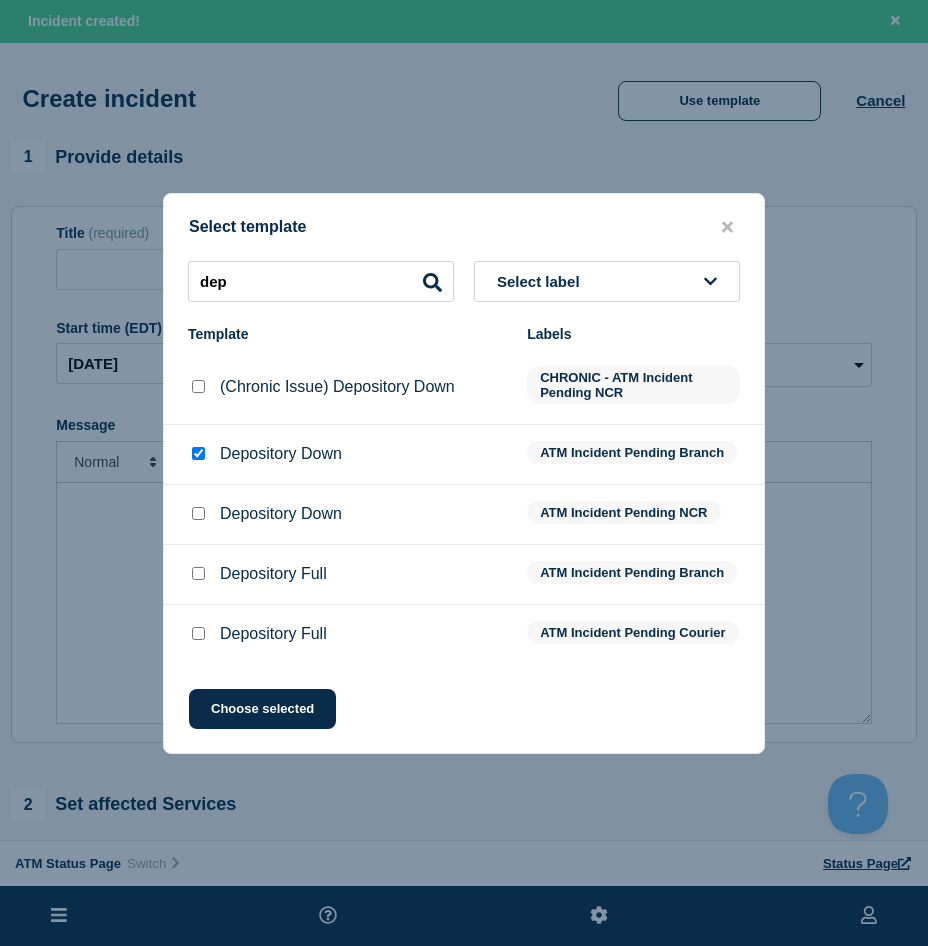 click at bounding box center (198, 514) 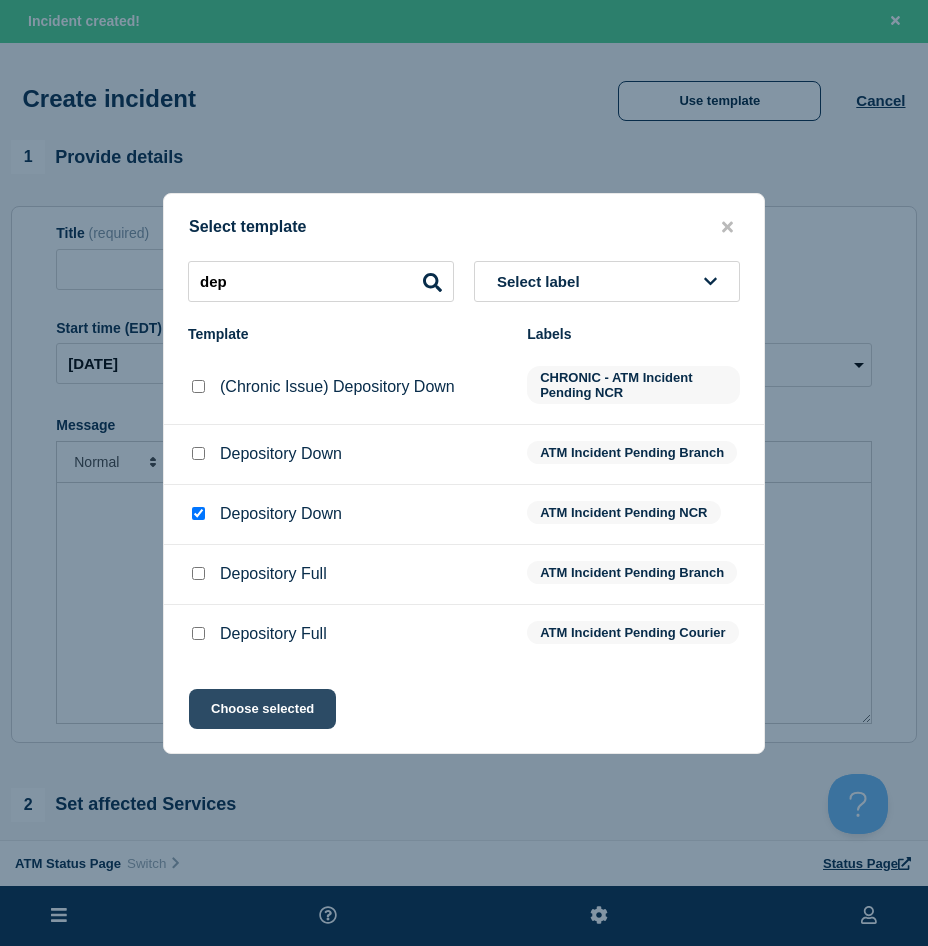 click on "Choose selected" 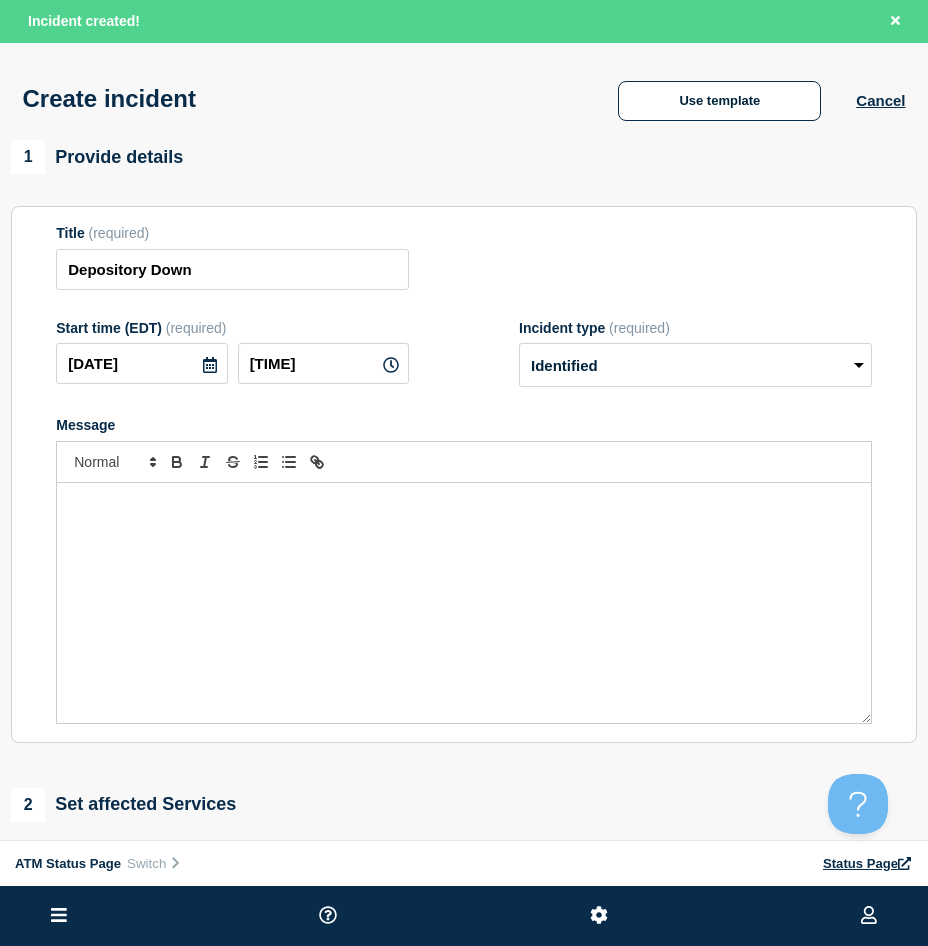 scroll, scrollTop: 200, scrollLeft: 0, axis: vertical 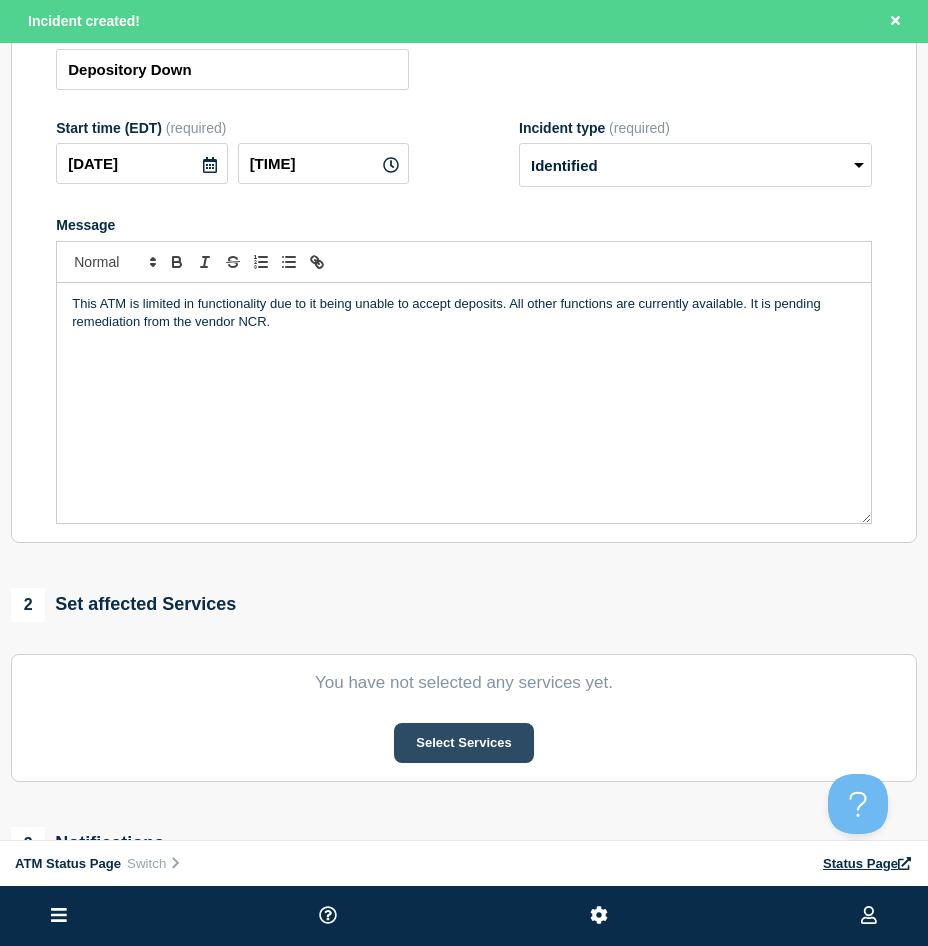 click on "Select Services" at bounding box center (463, 743) 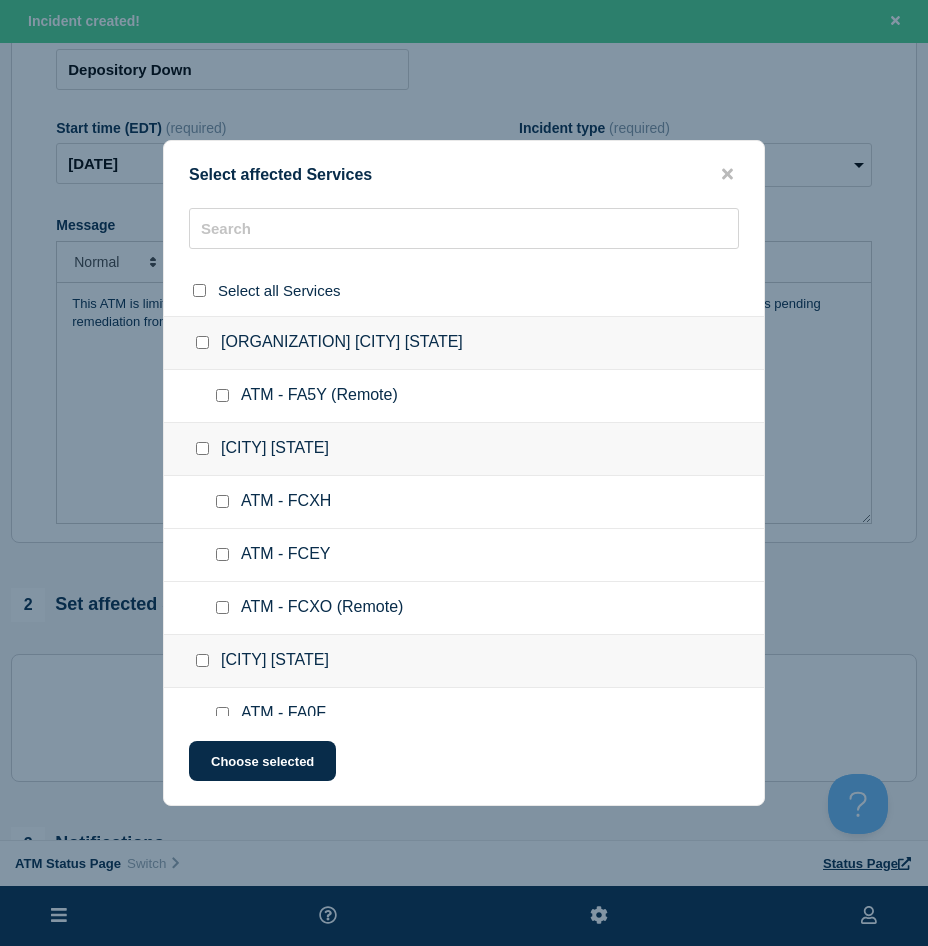 click 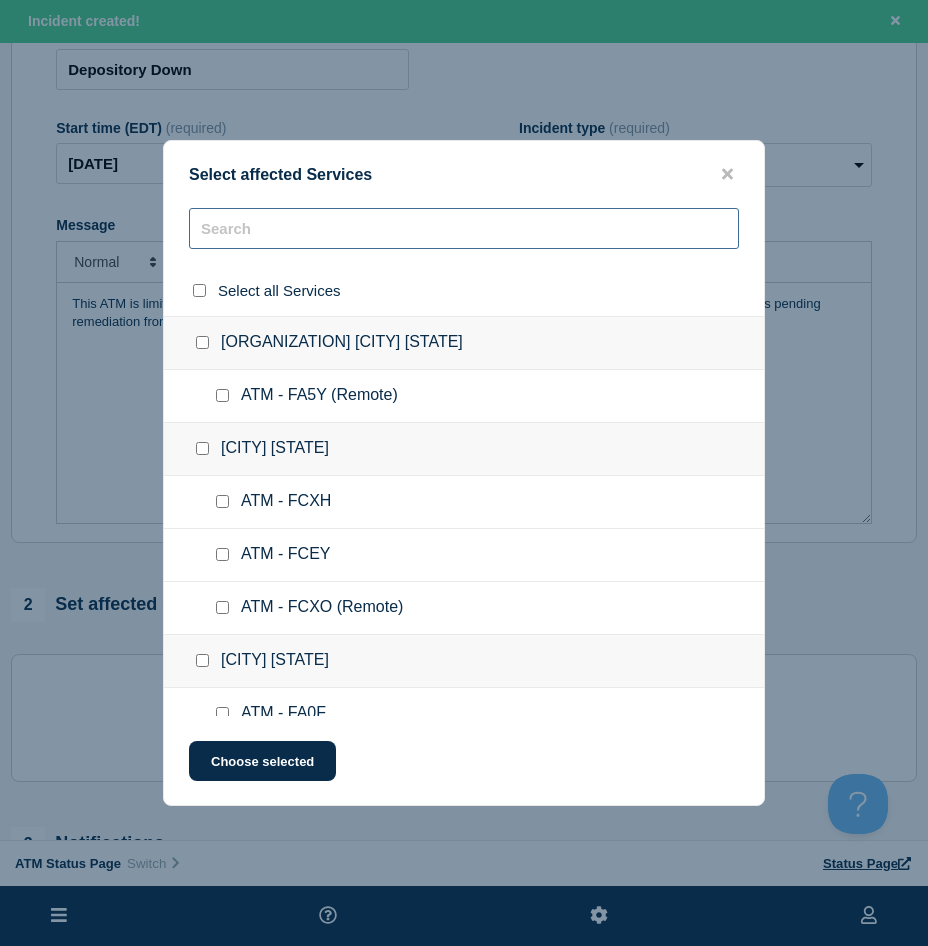 click at bounding box center (464, 228) 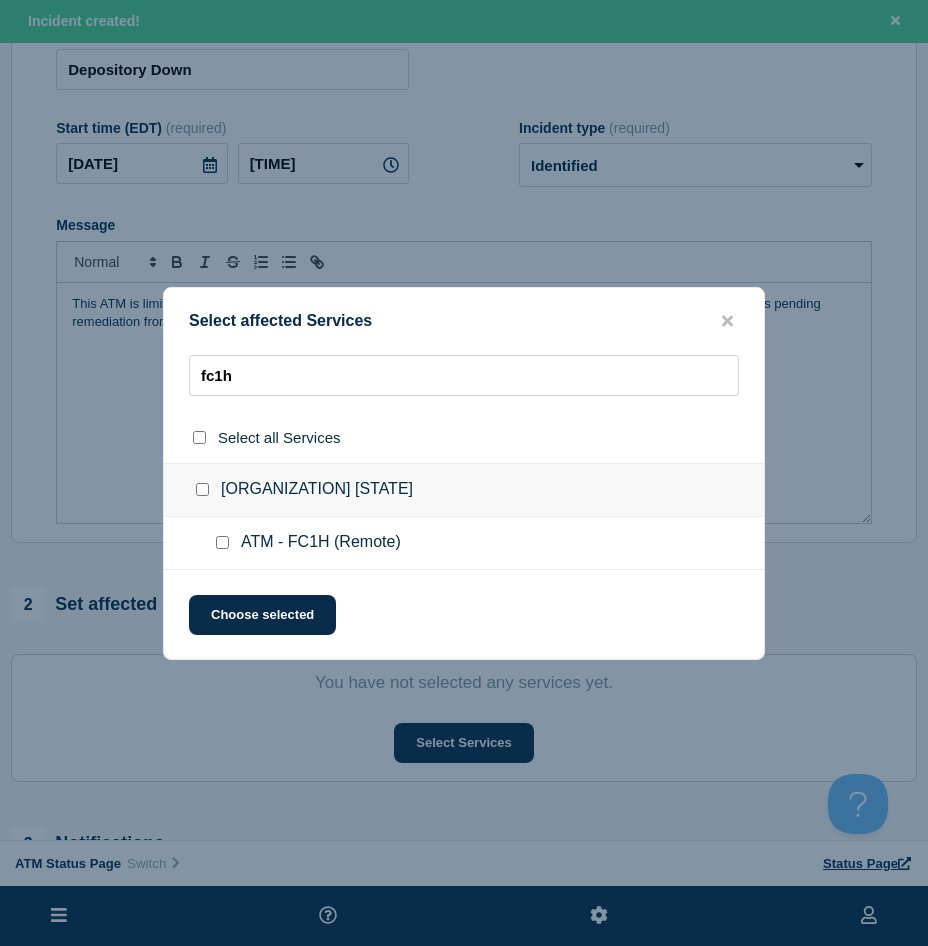 click at bounding box center [222, 542] 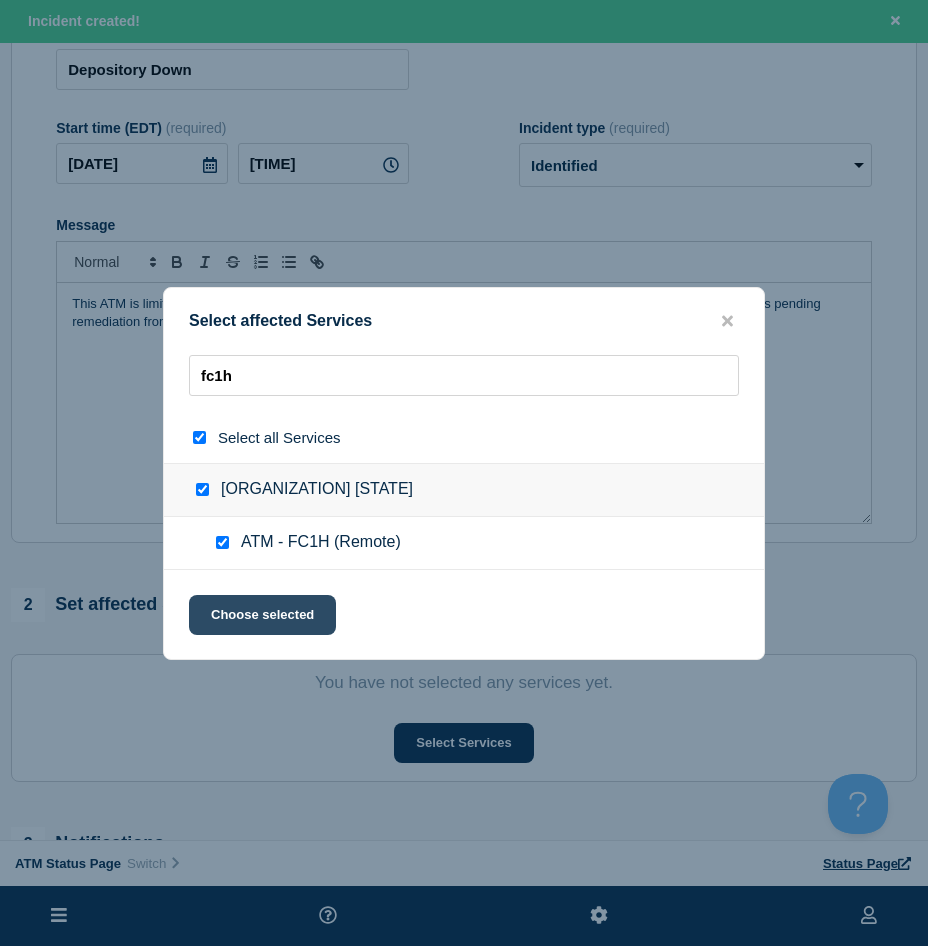 click on "Choose selected" 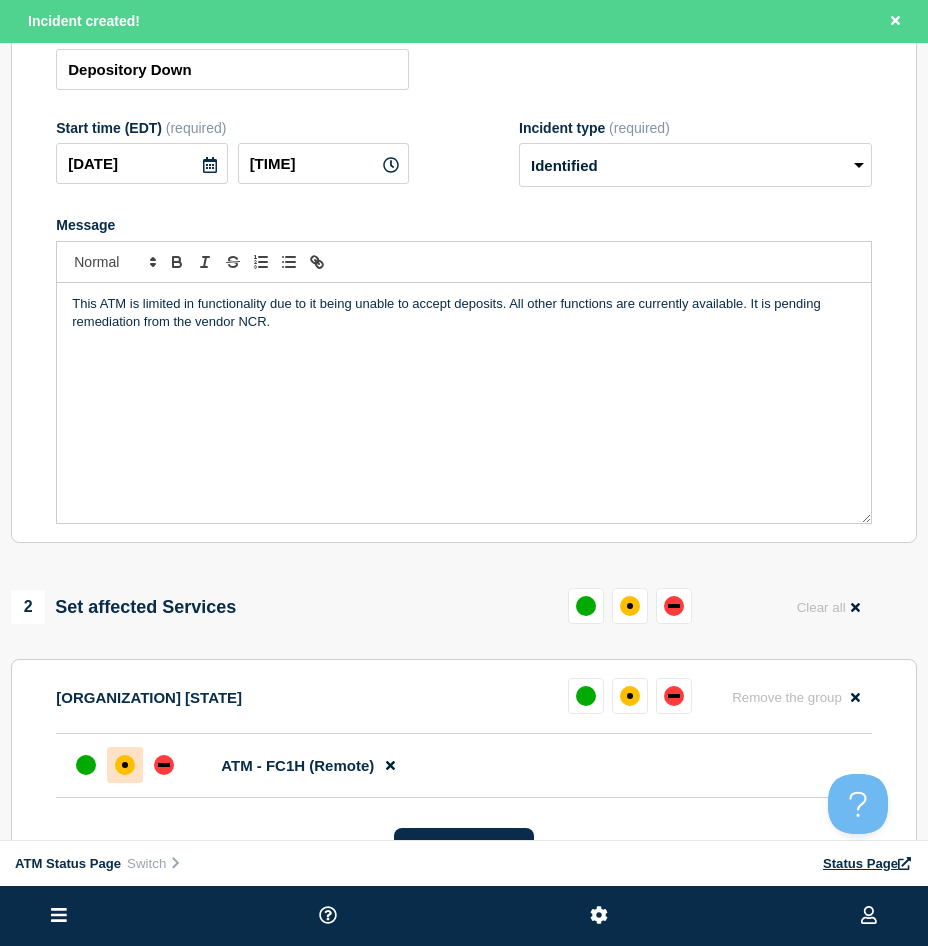 click at bounding box center (125, 765) 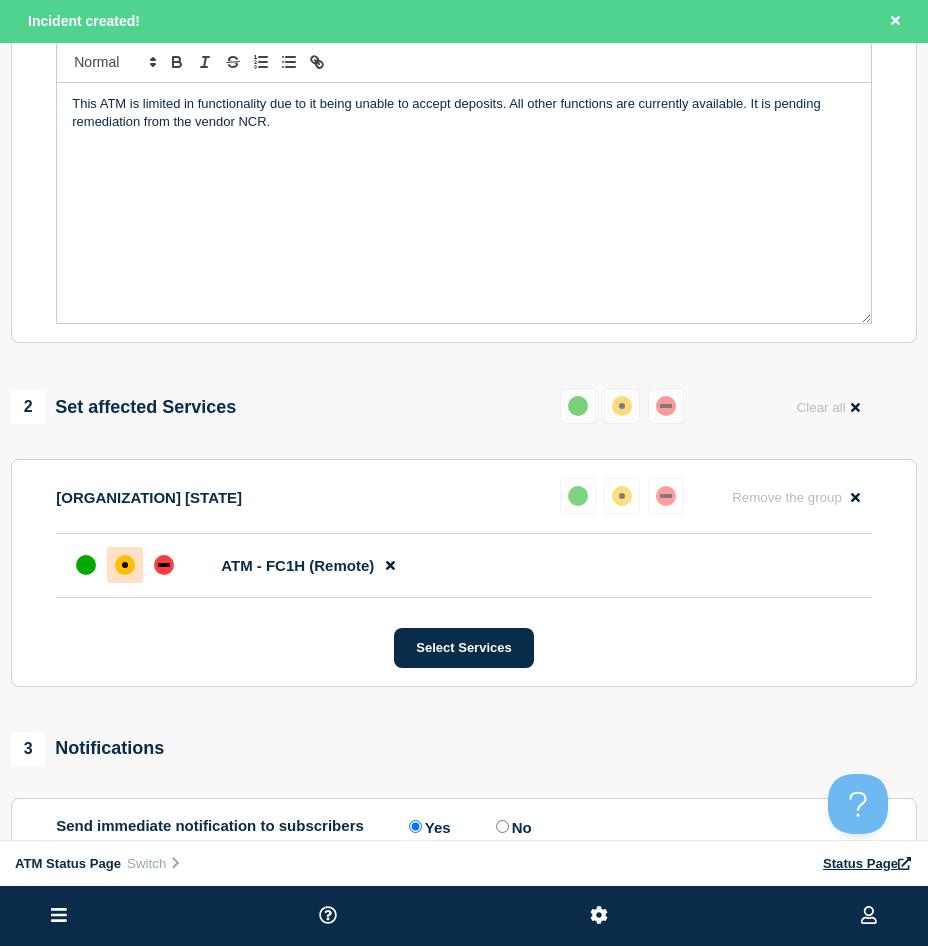 scroll, scrollTop: 500, scrollLeft: 0, axis: vertical 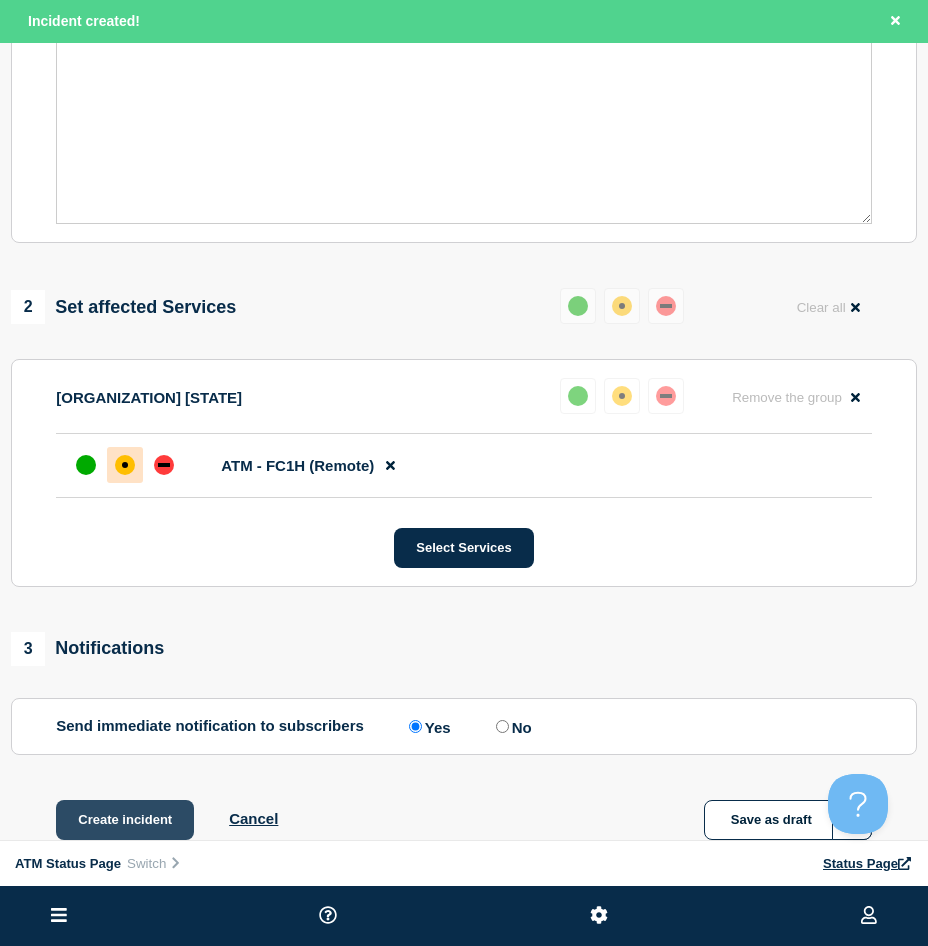 click on "Create incident" at bounding box center [125, 820] 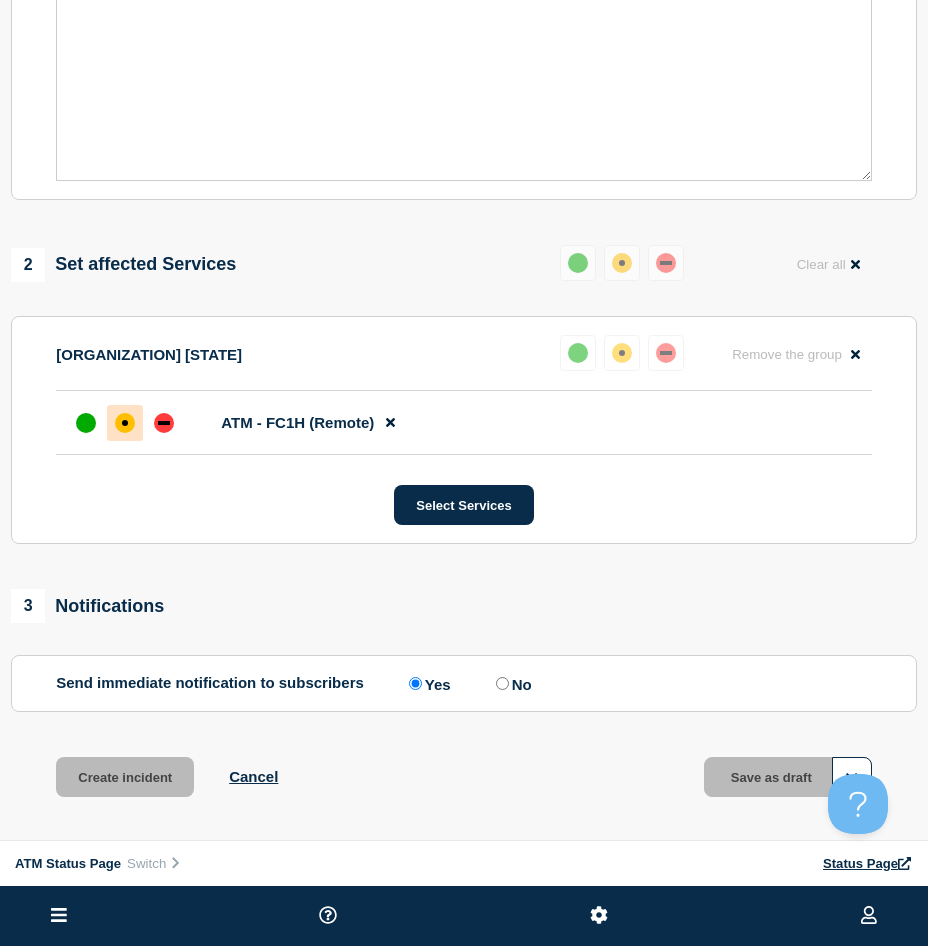 scroll, scrollTop: 457, scrollLeft: 0, axis: vertical 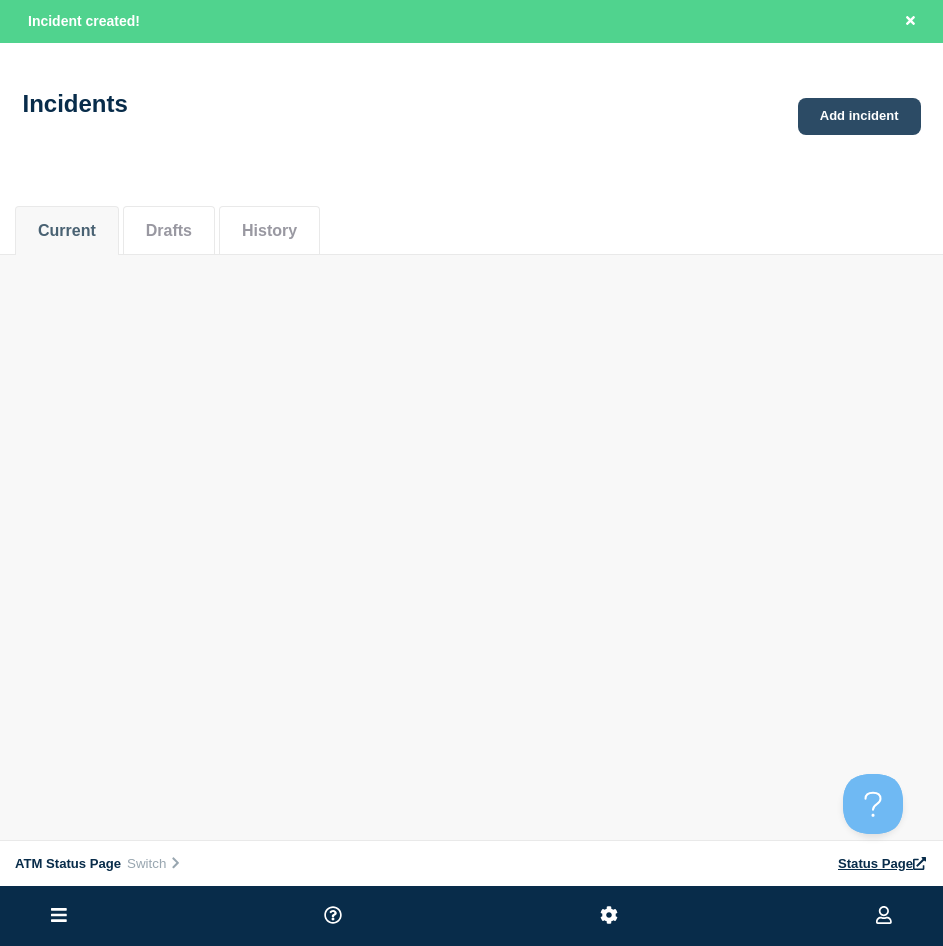 click on "Add incident" 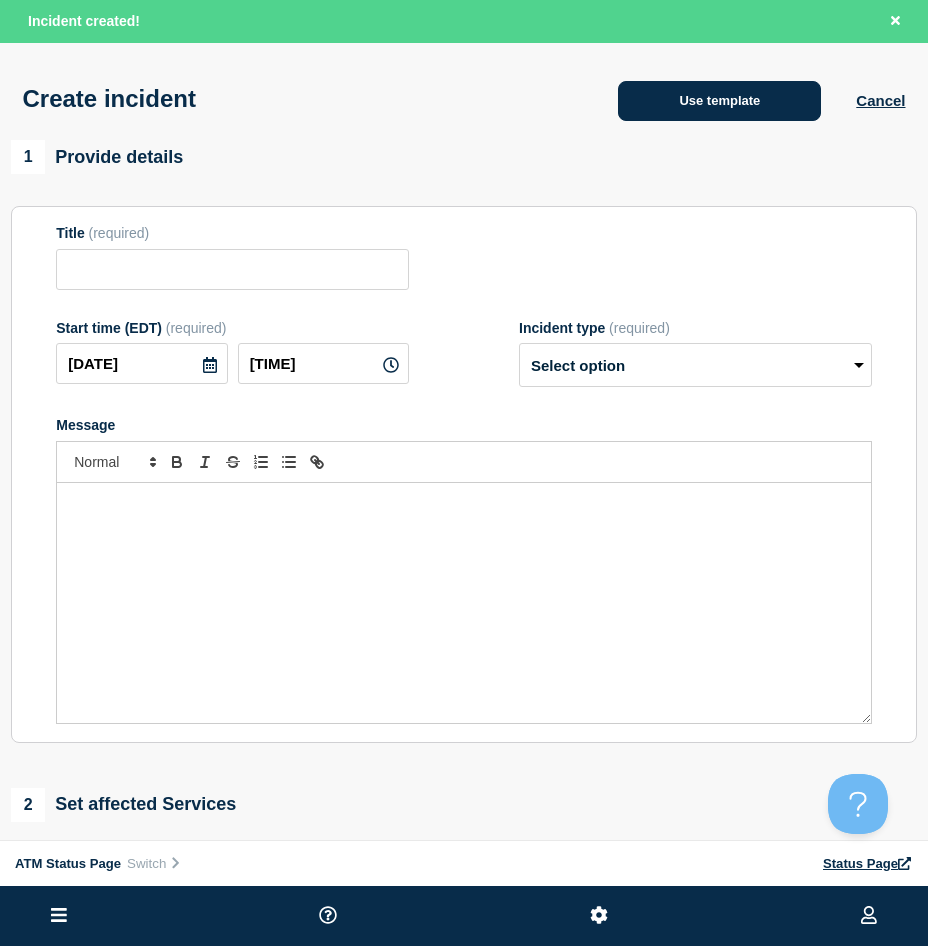 click on "Use template" at bounding box center [719, 101] 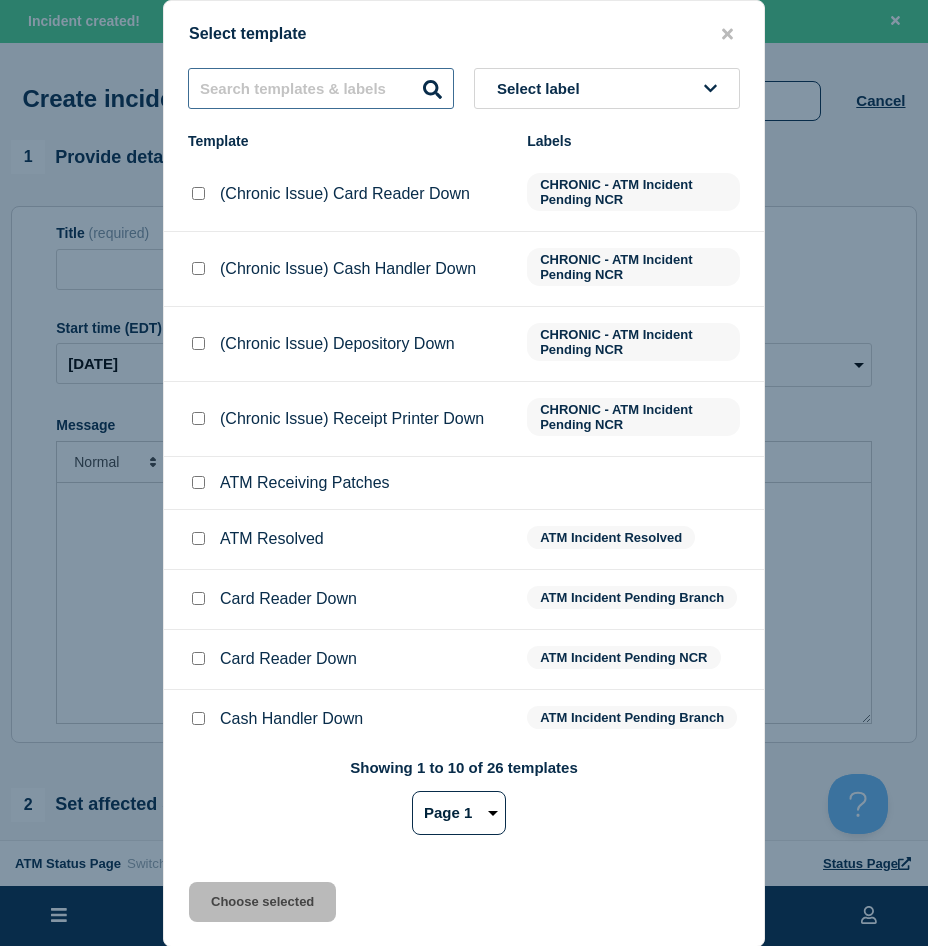 click at bounding box center (321, 88) 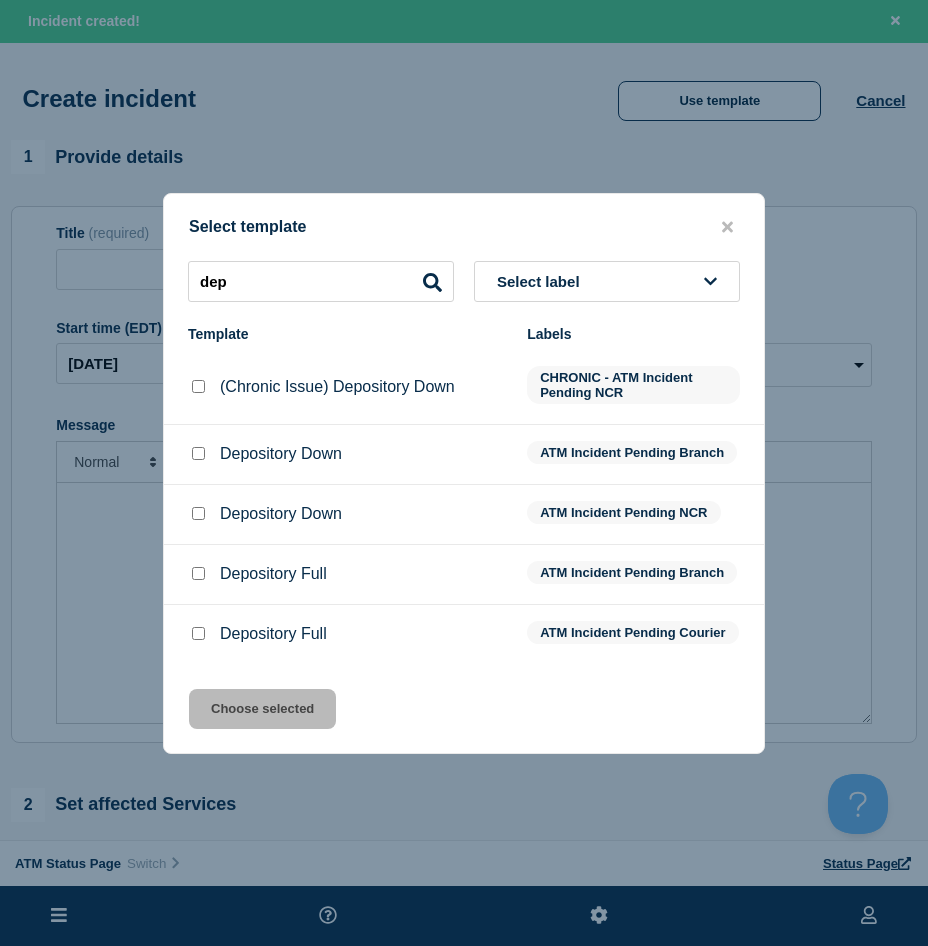 click at bounding box center (198, 453) 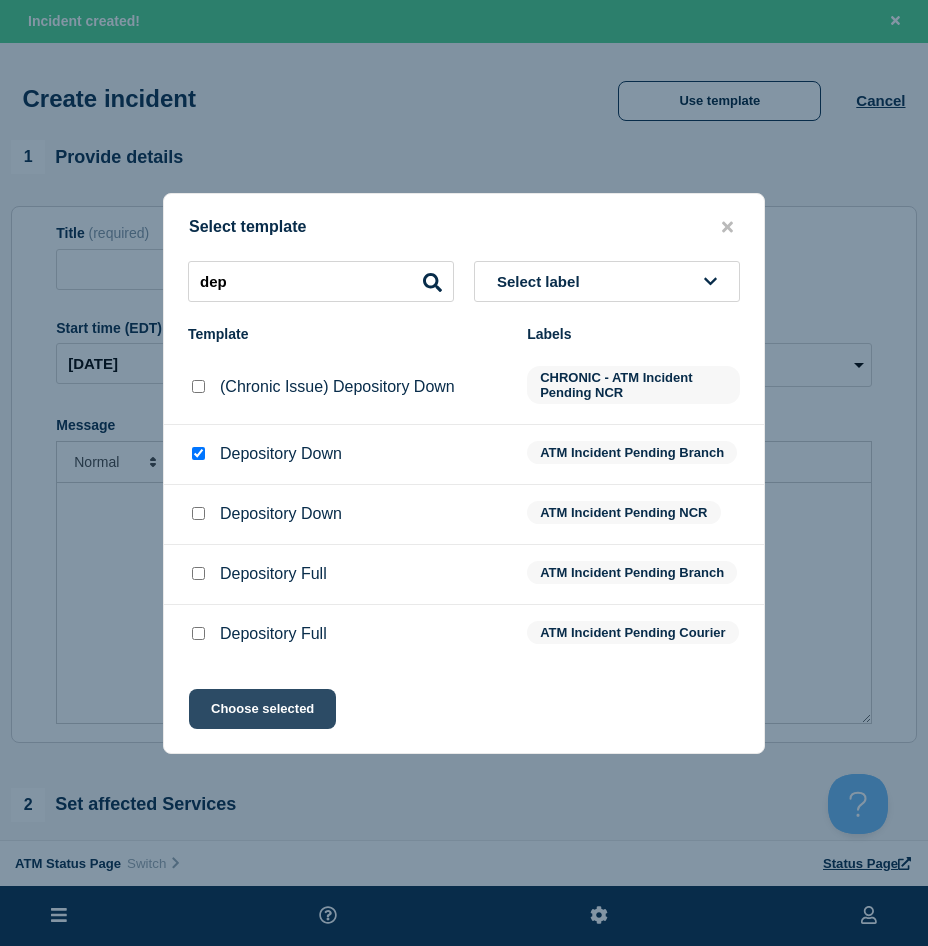 click on "Choose selected" 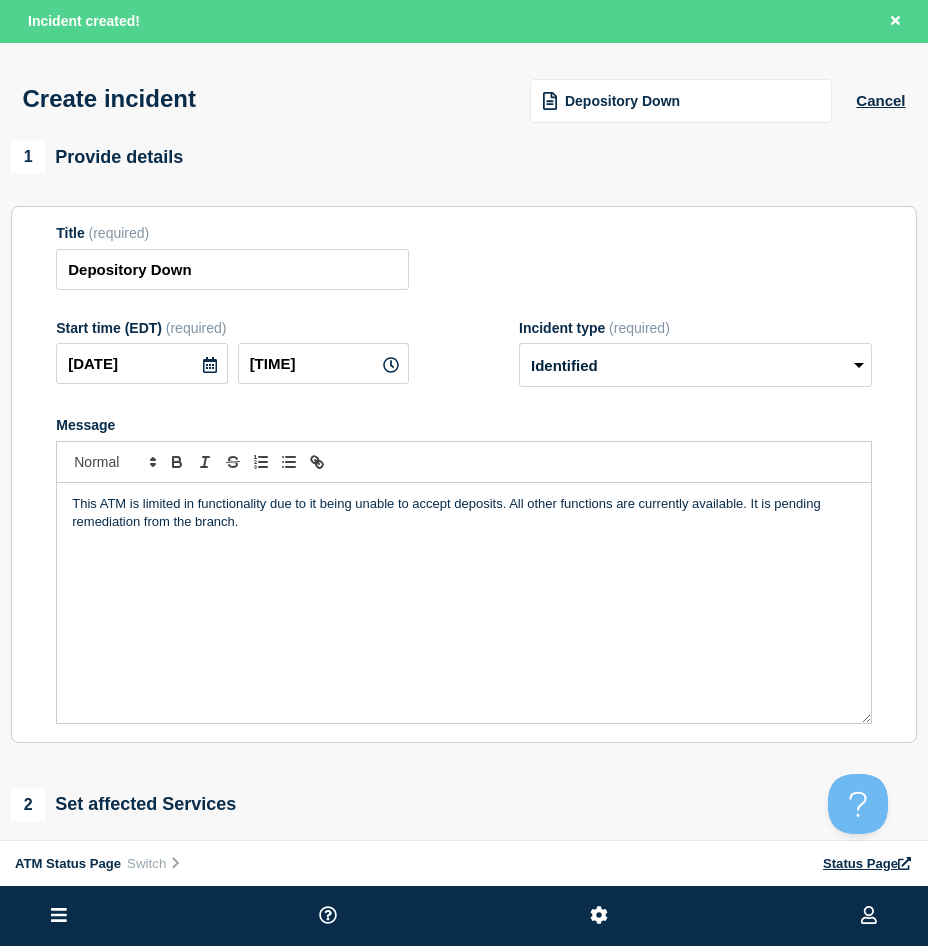 scroll, scrollTop: 100, scrollLeft: 0, axis: vertical 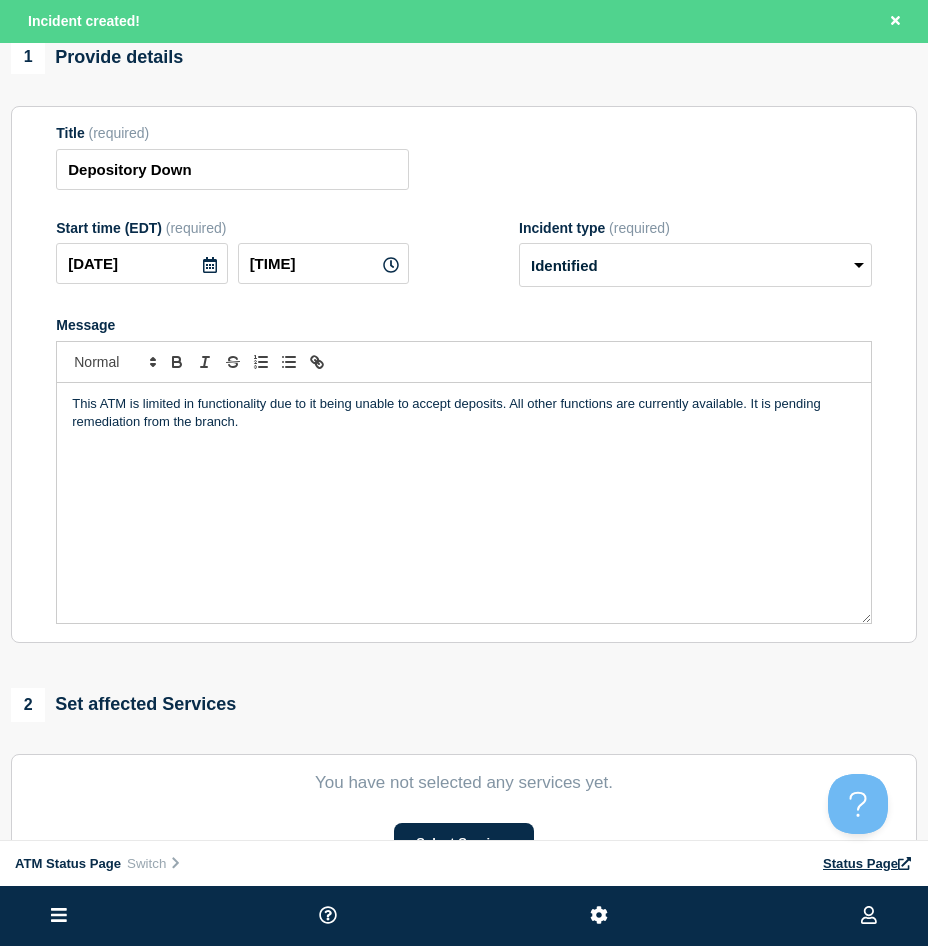 click on "You have not selected any services yet. Select Services" at bounding box center (464, 818) 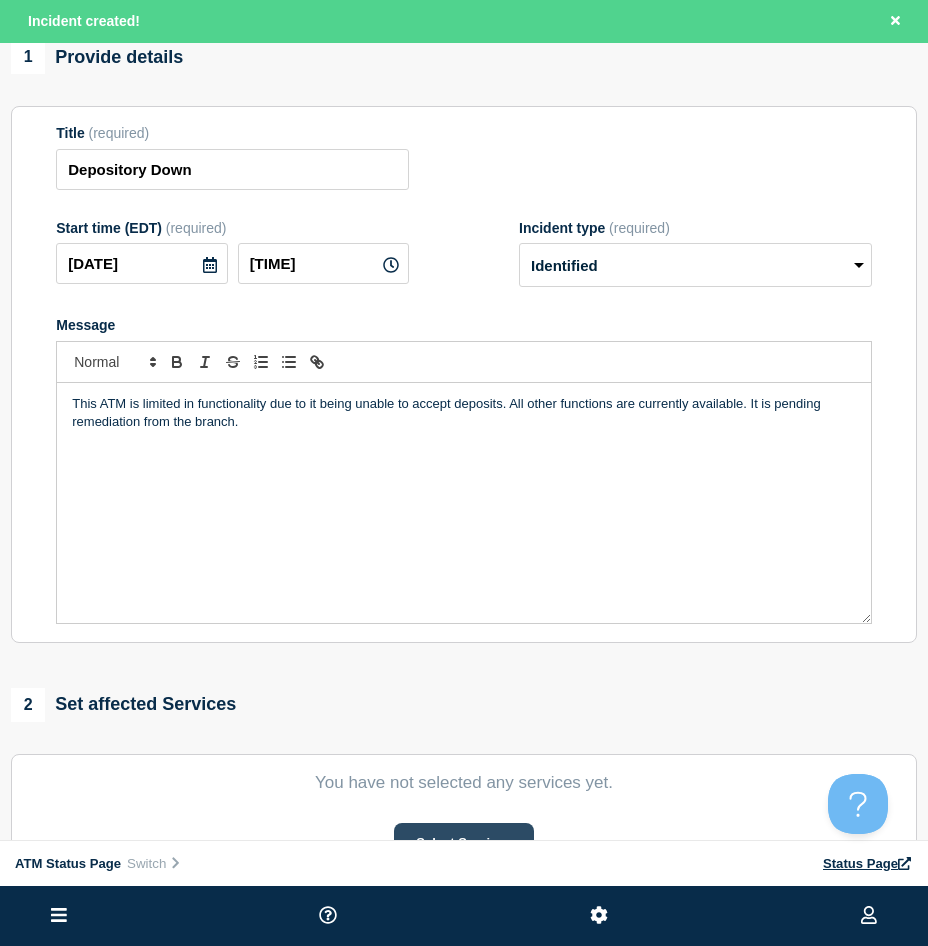 click on "Select Services" at bounding box center (463, 843) 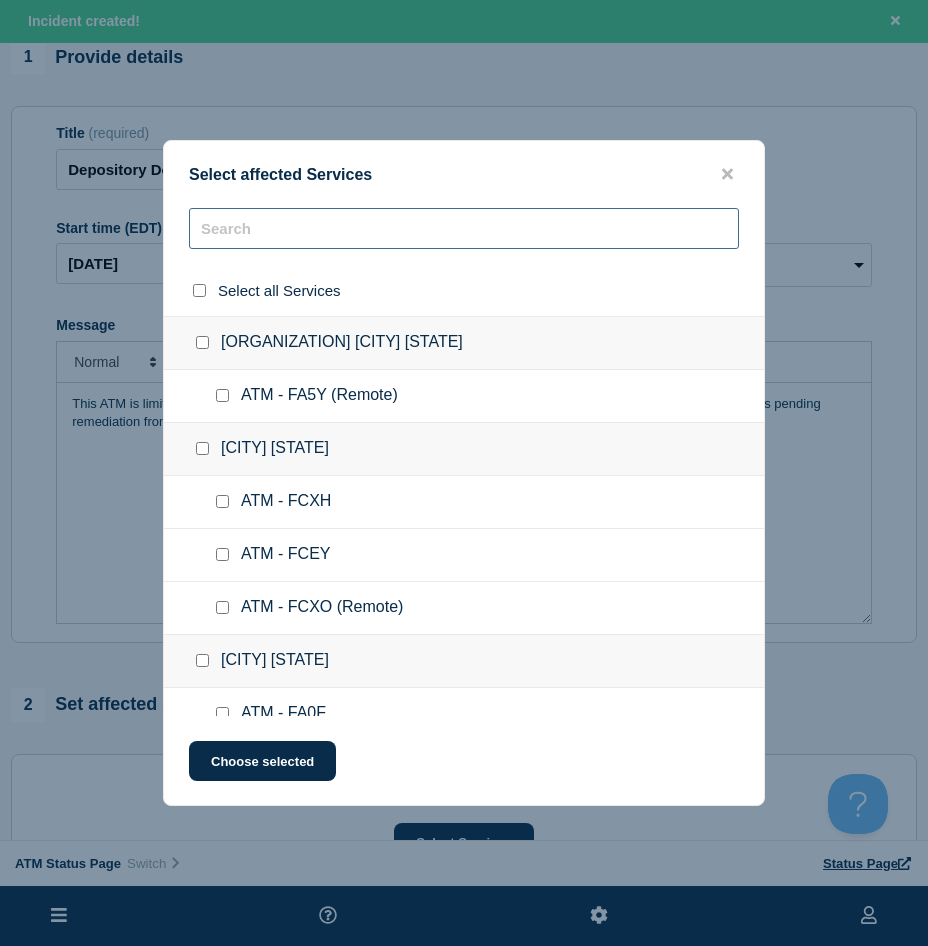 click at bounding box center [464, 228] 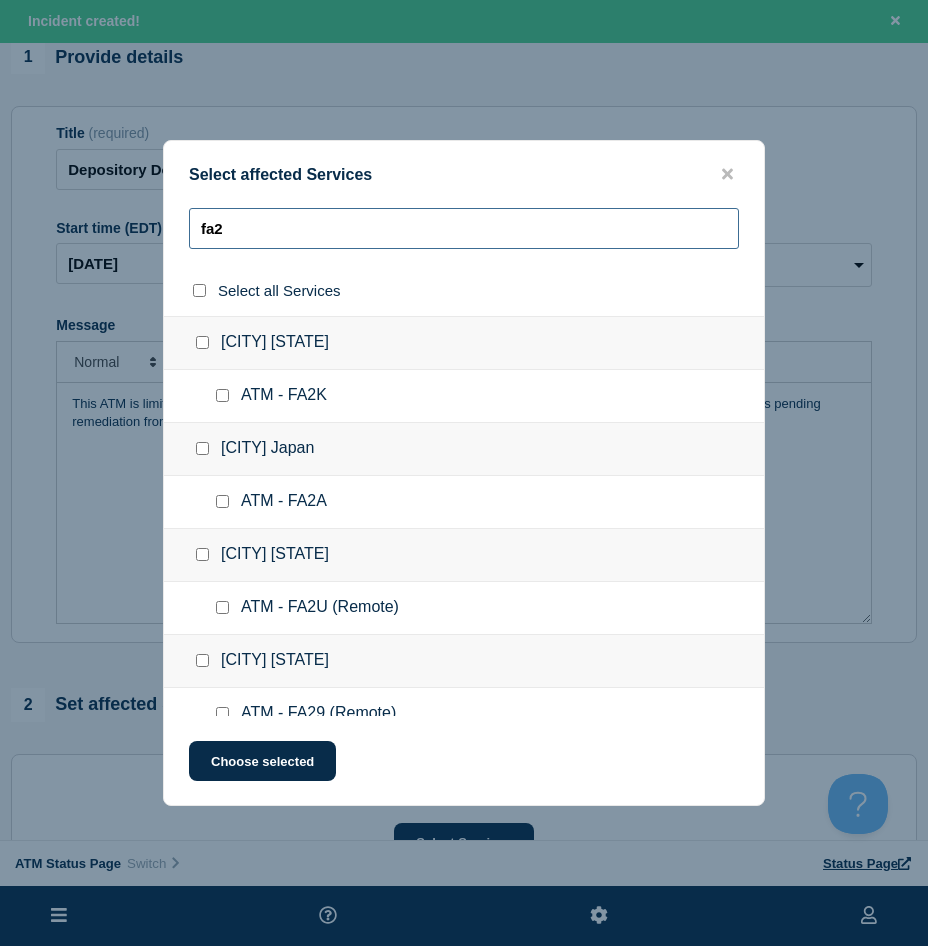 click on "fa2" at bounding box center (464, 228) 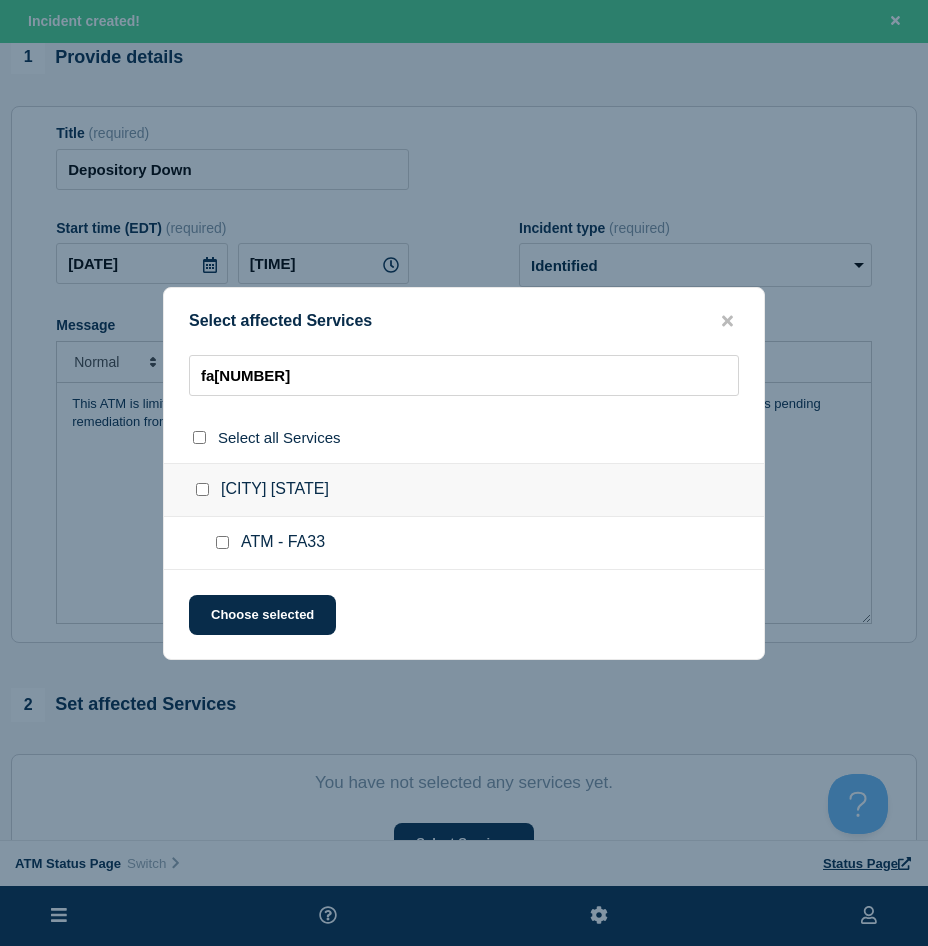 click at bounding box center (222, 542) 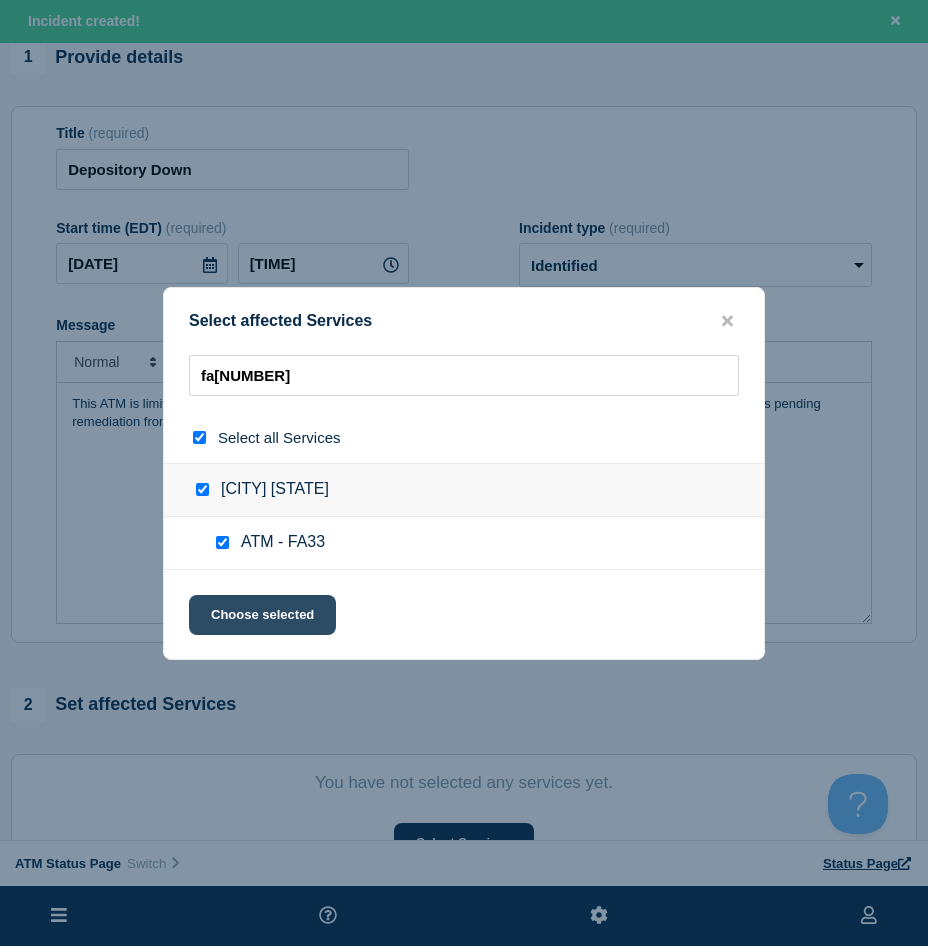 click on "Choose selected" 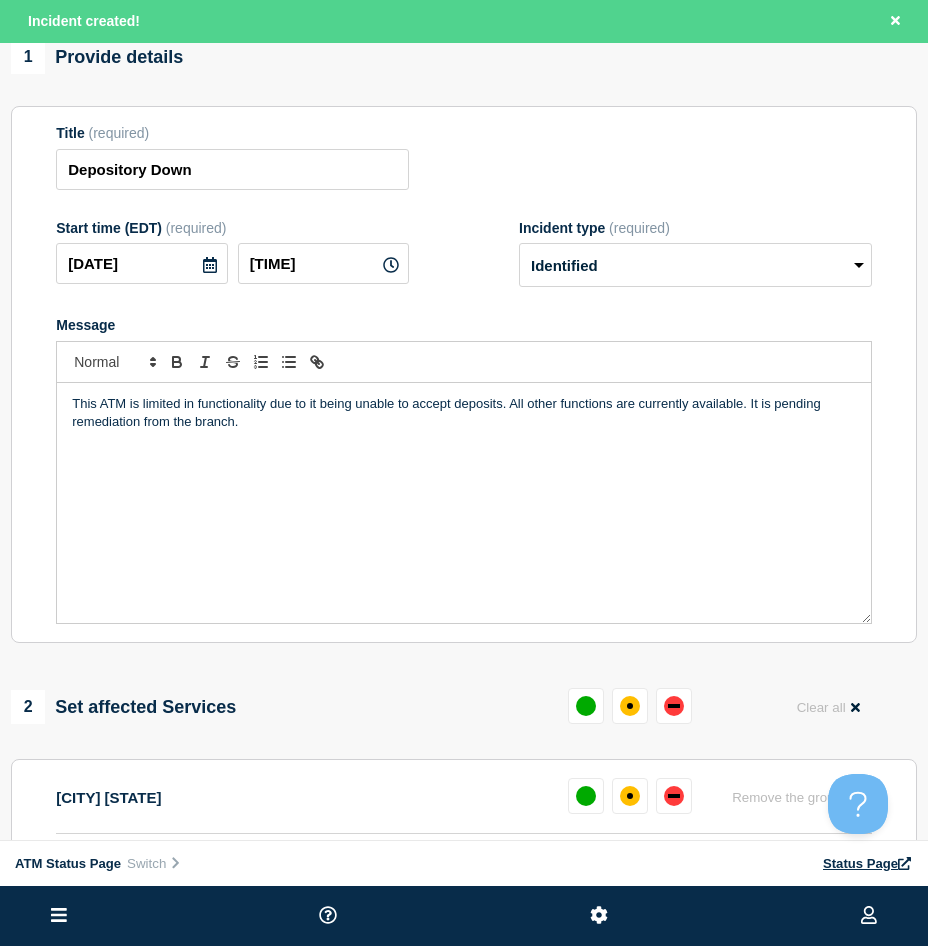 scroll, scrollTop: 300, scrollLeft: 0, axis: vertical 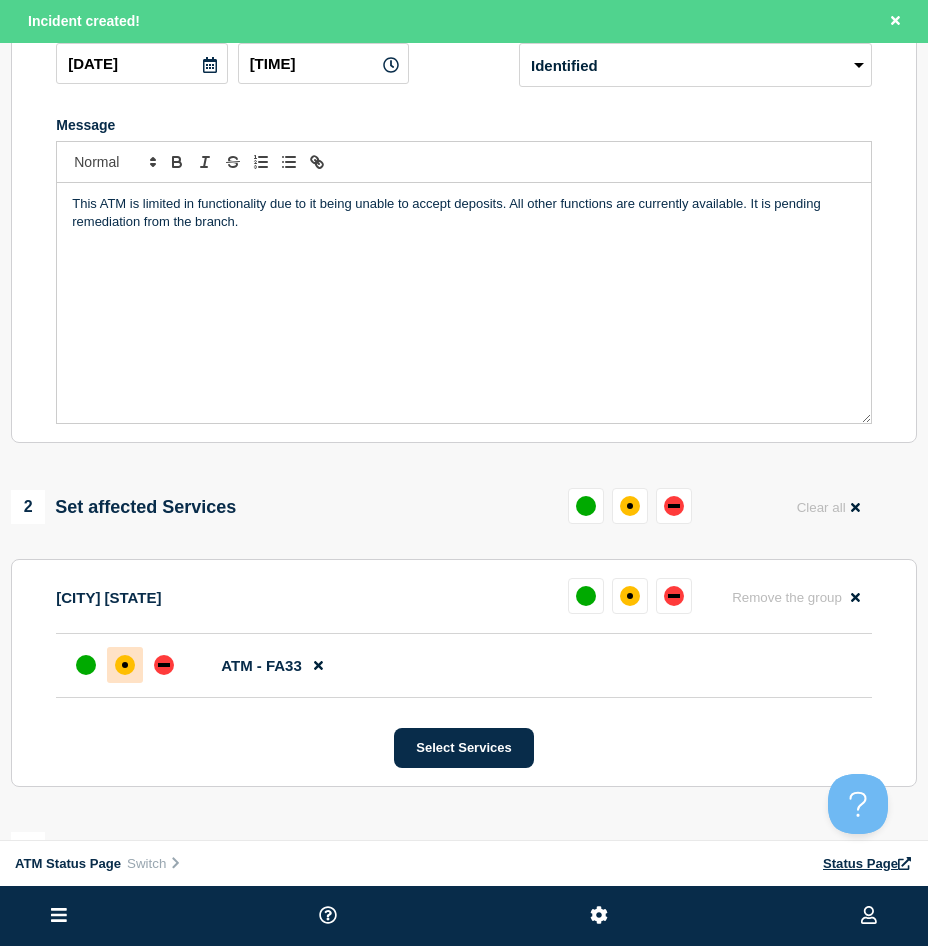click at bounding box center [125, 665] 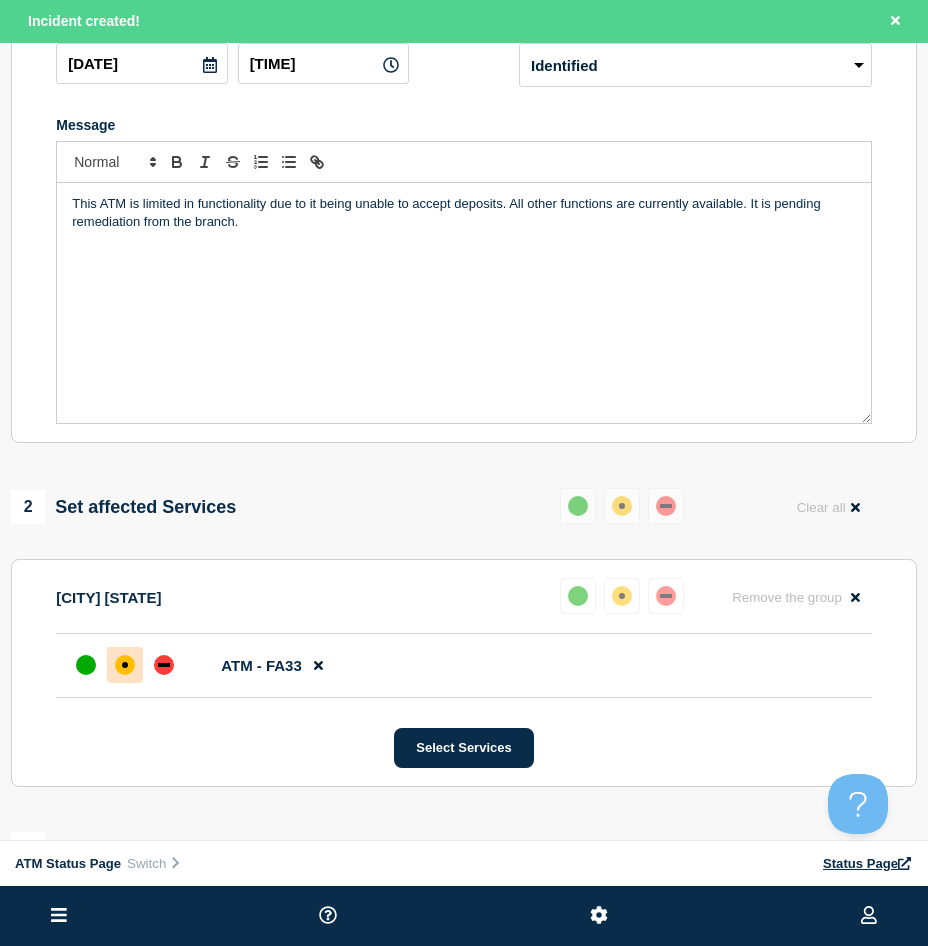 scroll, scrollTop: 600, scrollLeft: 0, axis: vertical 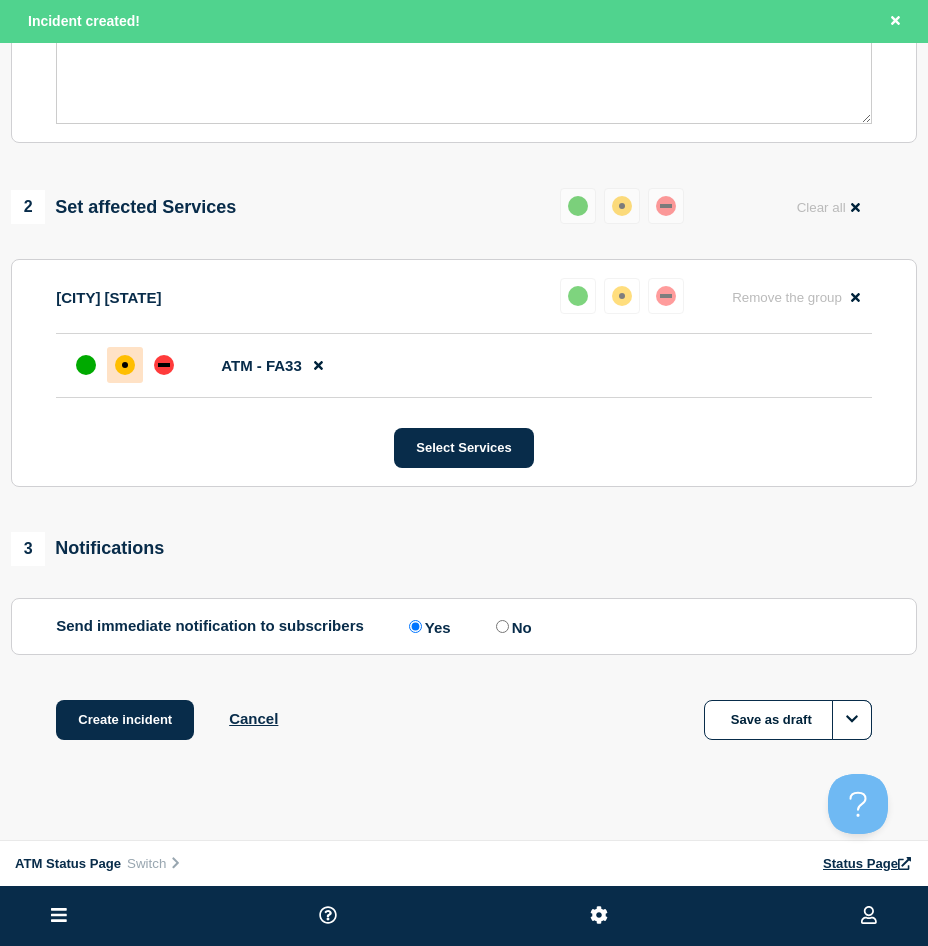 click on "Create incident Cancel Save as draft" 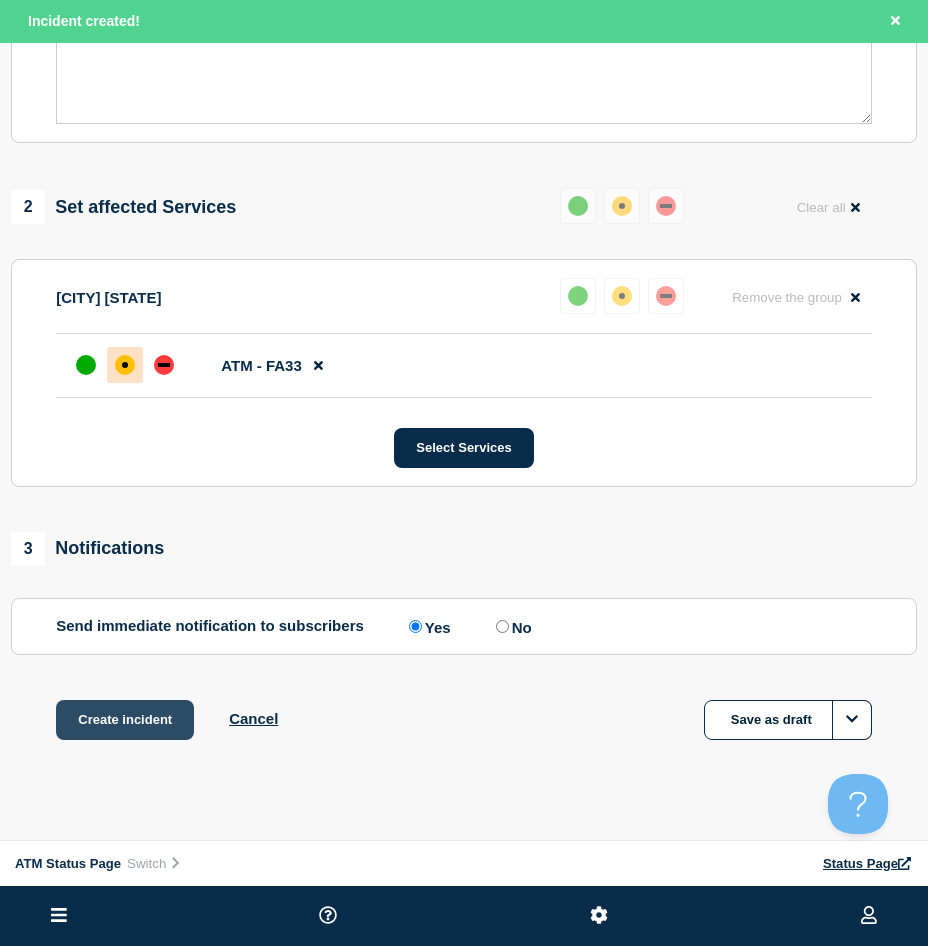 click on "Create incident" at bounding box center (125, 720) 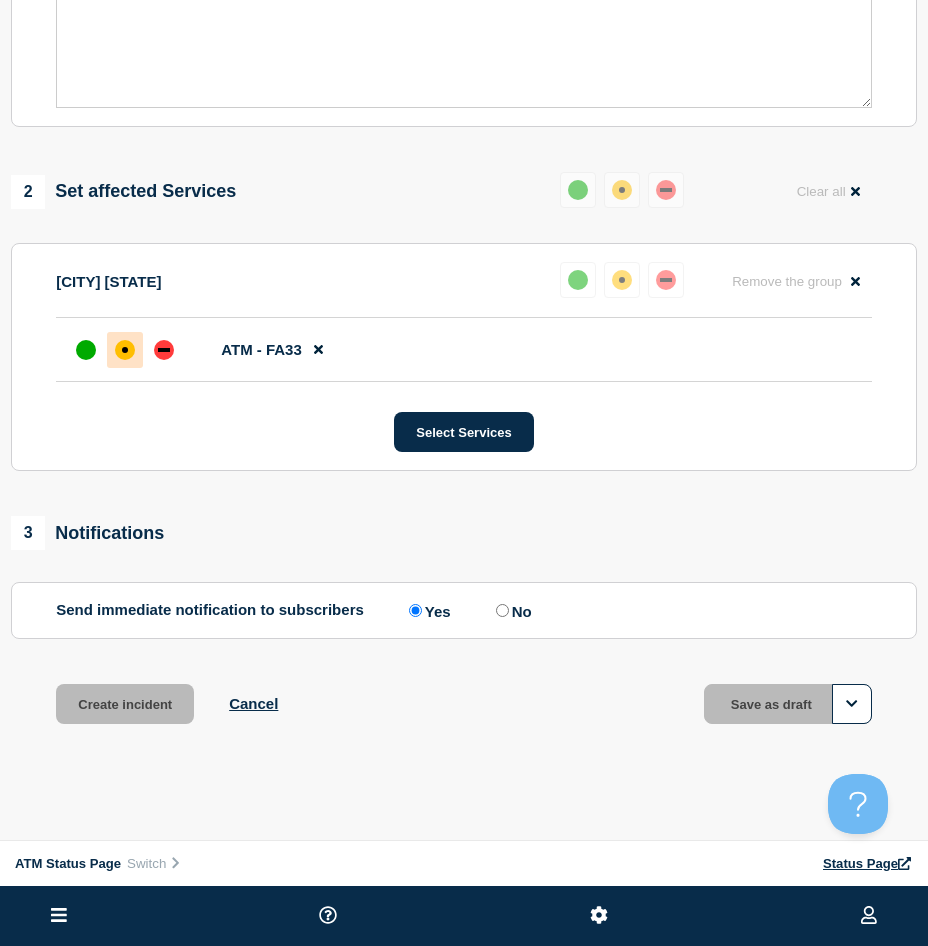 scroll, scrollTop: 557, scrollLeft: 0, axis: vertical 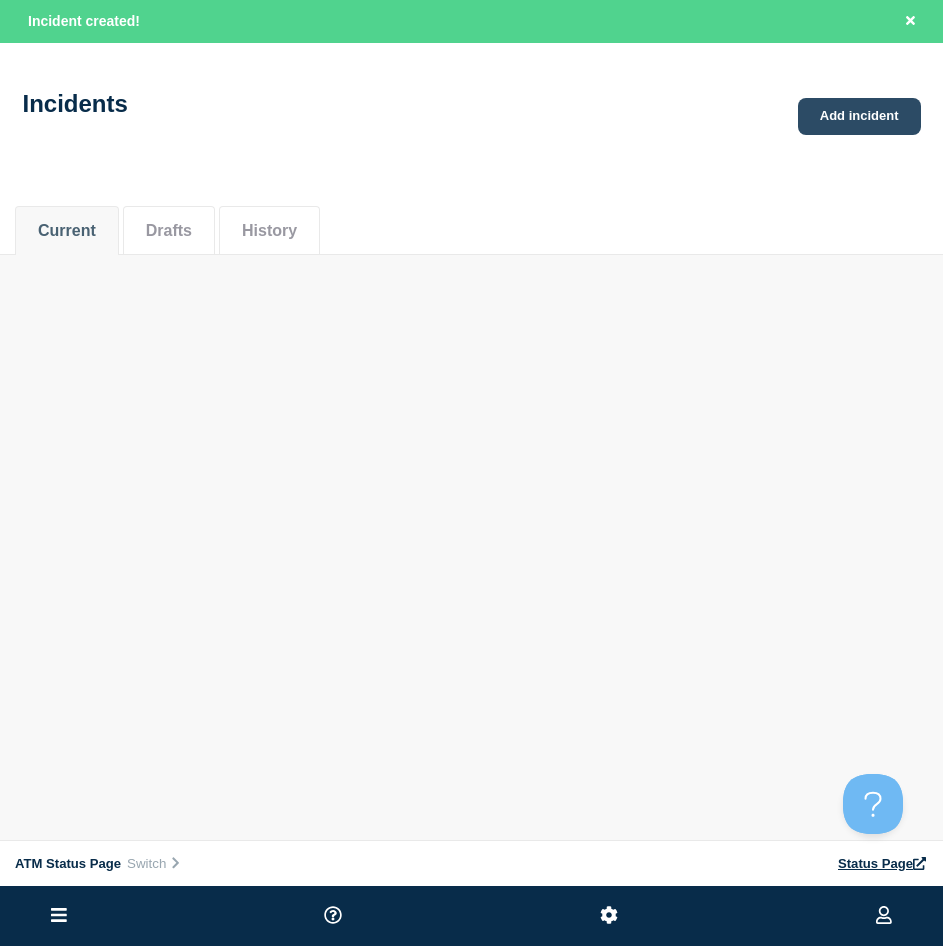 click on "Add incident" 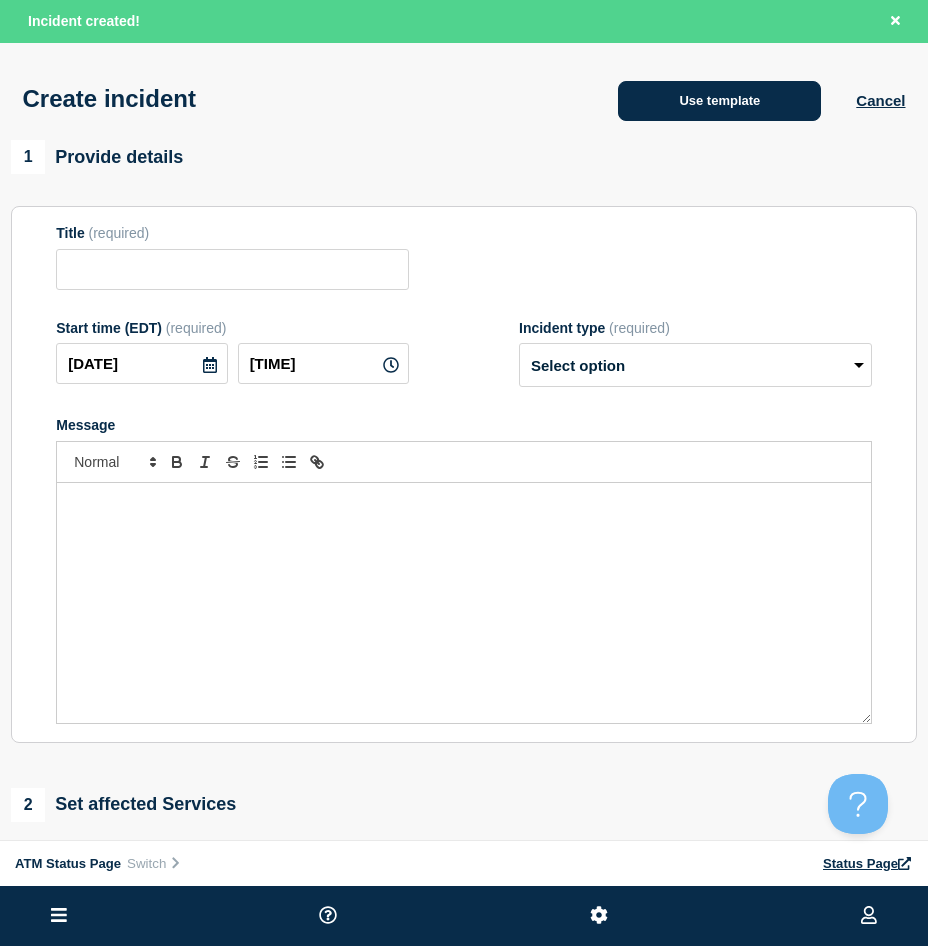 click on "Use template" at bounding box center [719, 101] 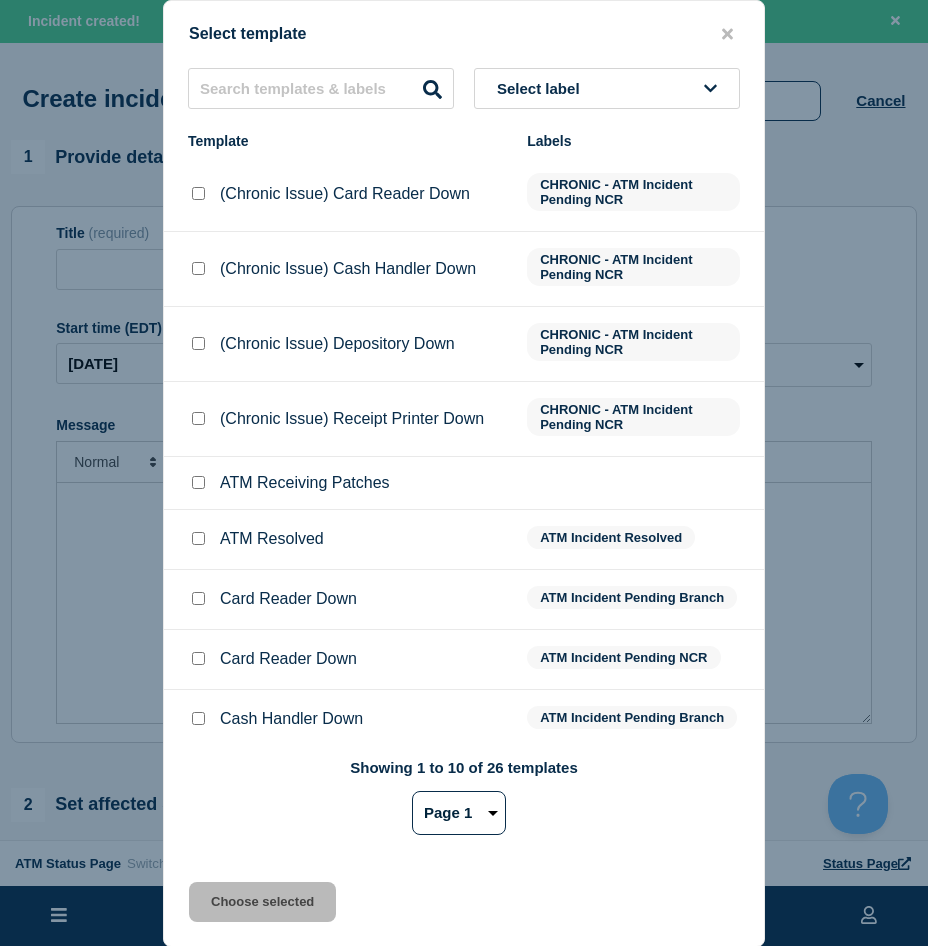 click on "Select label  Template Labels (Chronic Issue) Card Reader Down CHRONIC - ATM Incident Pending NCR (Chronic Issue) Cash Handler Down CHRONIC - ATM Incident Pending NCR (Chronic Issue) Depository Down CHRONIC - ATM Incident Pending NCR (Chronic Issue) Receipt Printer Down CHRONIC - ATM Incident Pending NCR ATM Receiving Patches ATM Resolved ATM Incident Resolved Card Reader Down ATM Incident Pending Branch Card Reader Down ATM Incident Pending NCR Cash Handler Down ATM Incident Pending Branch Cash Handler Down ATM Incident Pending NCR Showing 1 to 10 of 26 templates Page 1 Page 2 Page 3 1 2 3" 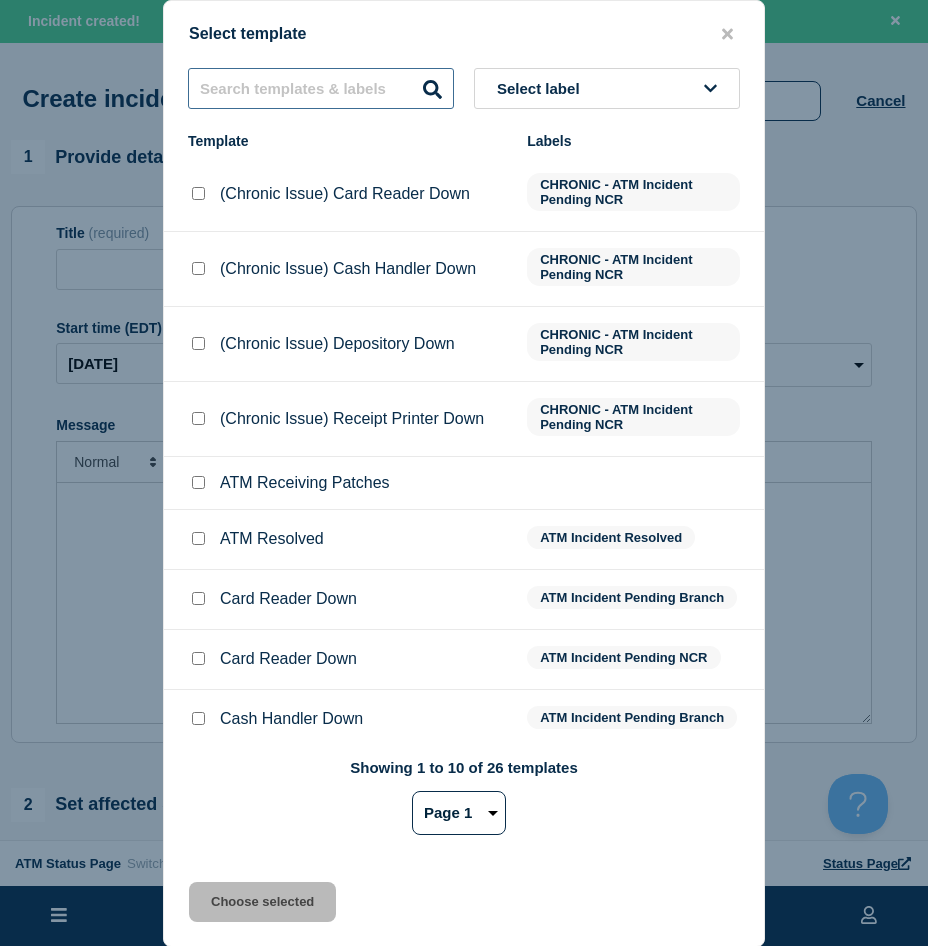 click at bounding box center [321, 88] 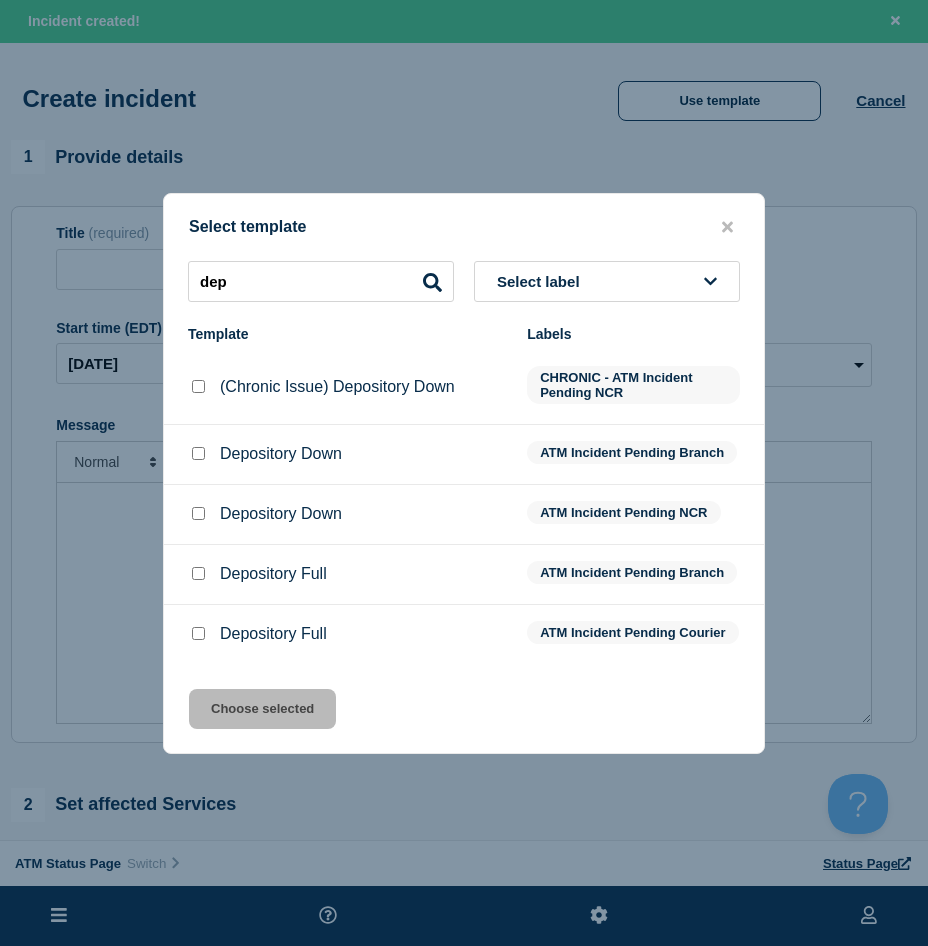 click at bounding box center [198, 454] 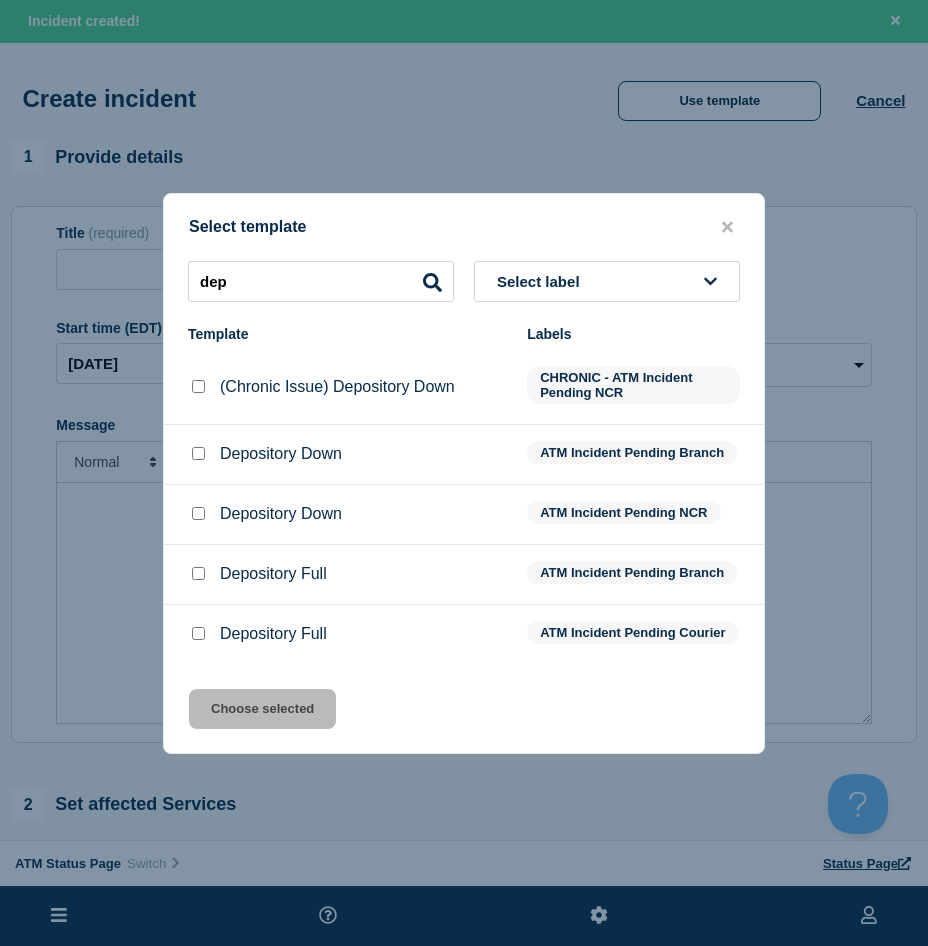 click at bounding box center [198, 453] 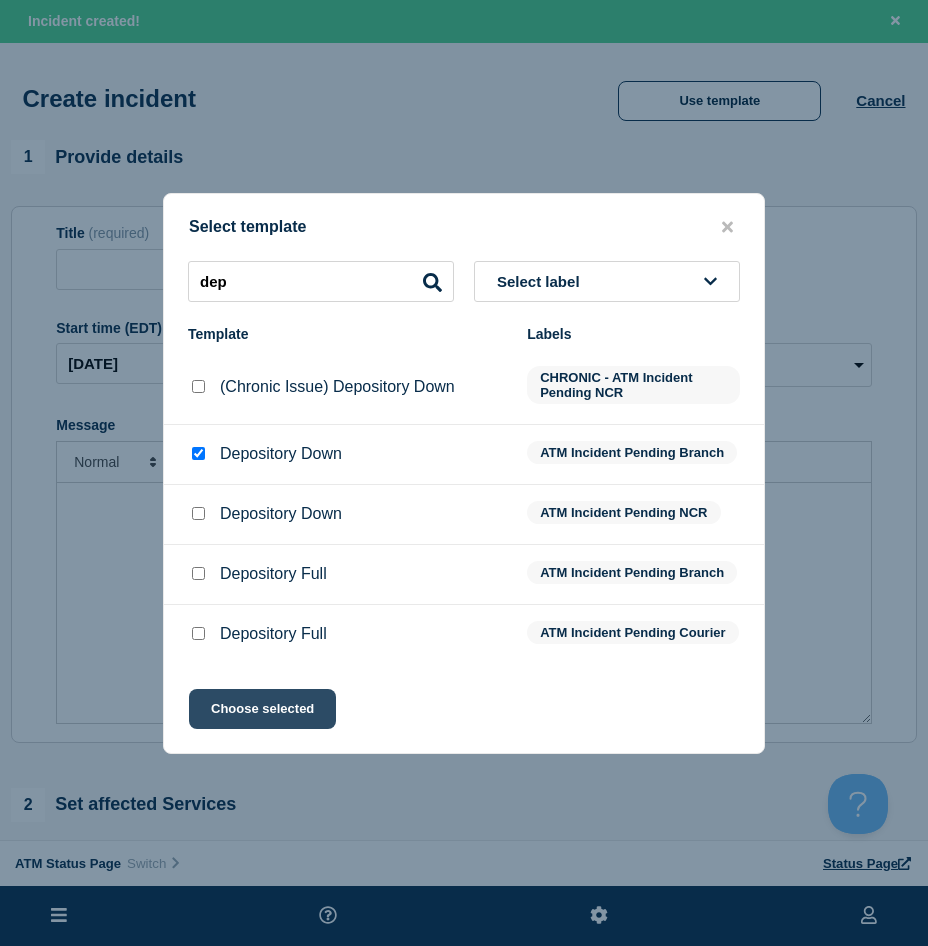 click on "Choose selected" 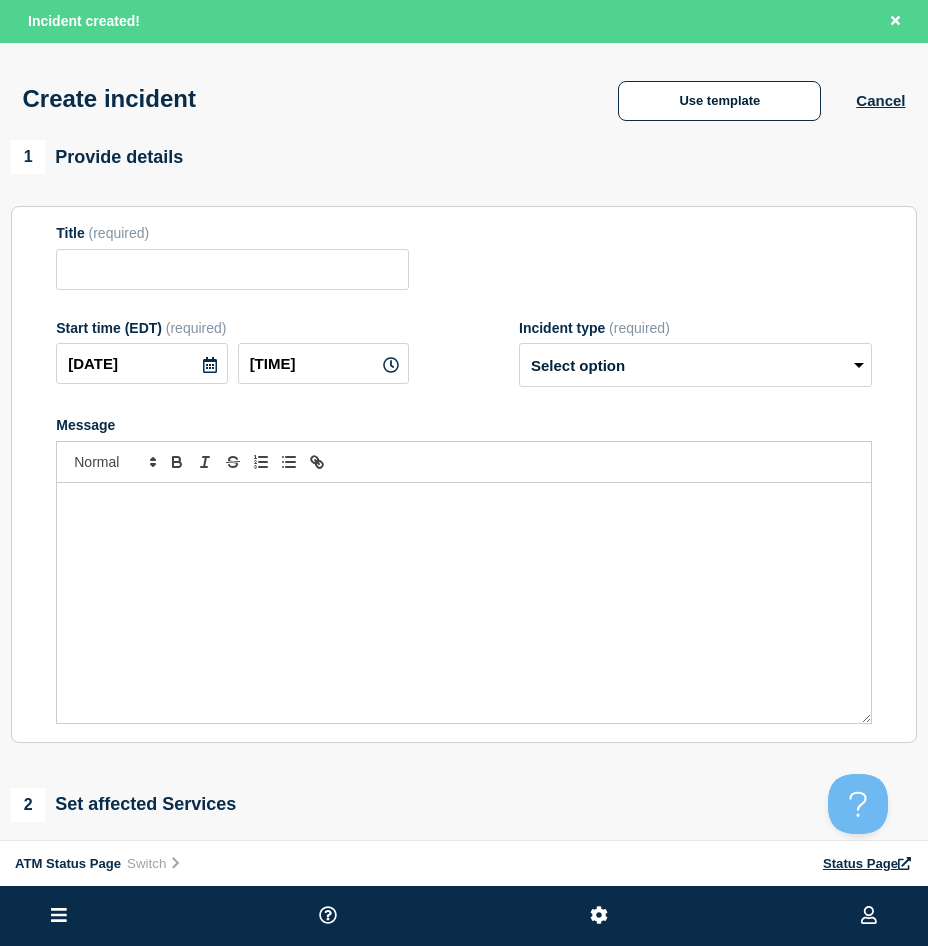 scroll, scrollTop: 200, scrollLeft: 0, axis: vertical 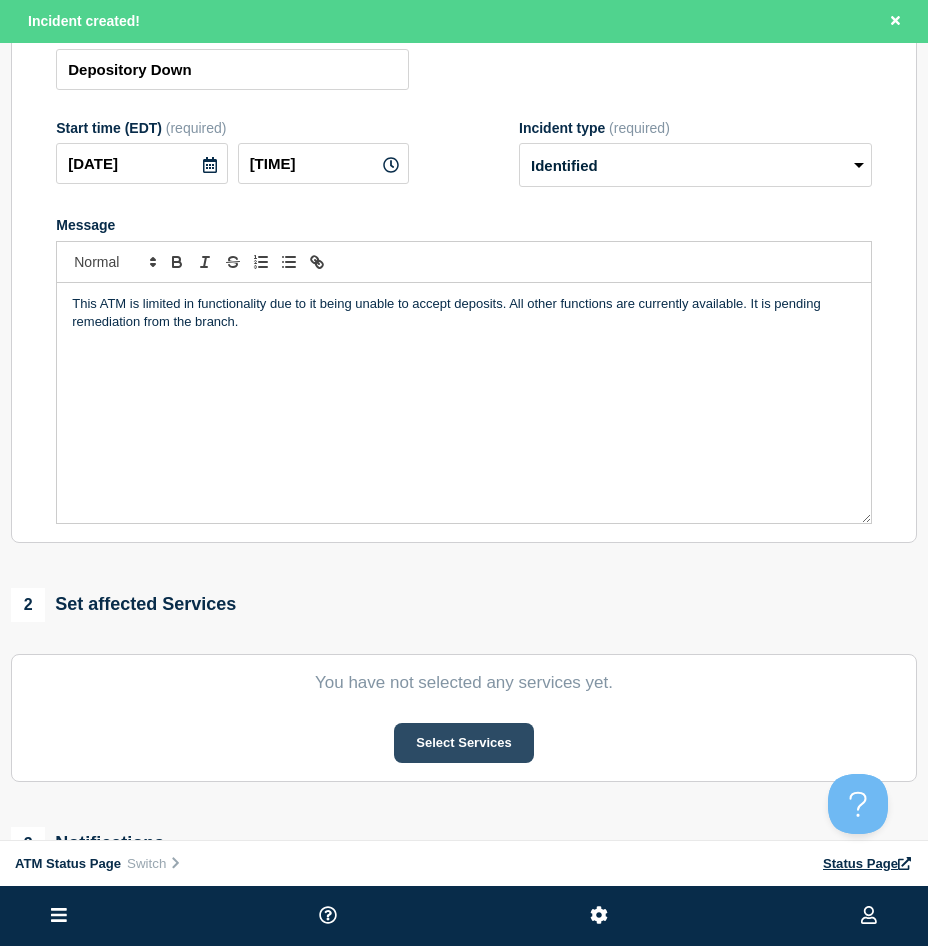 click on "Select Services" at bounding box center [463, 743] 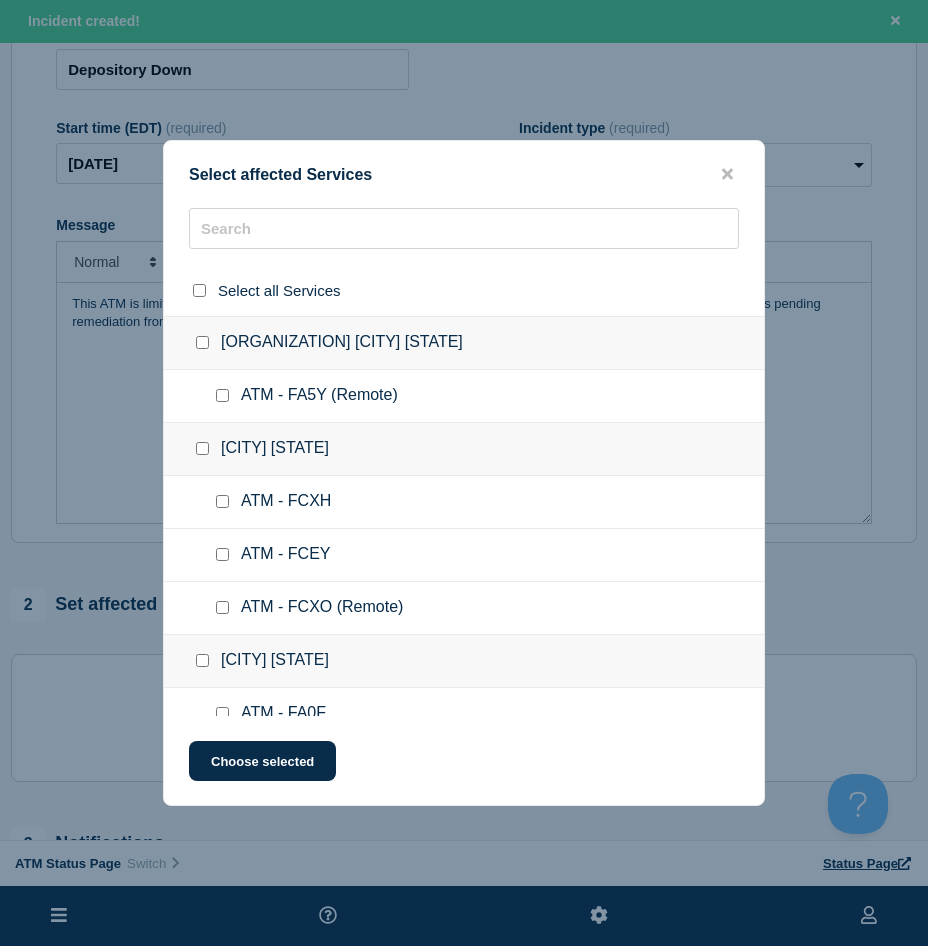 click 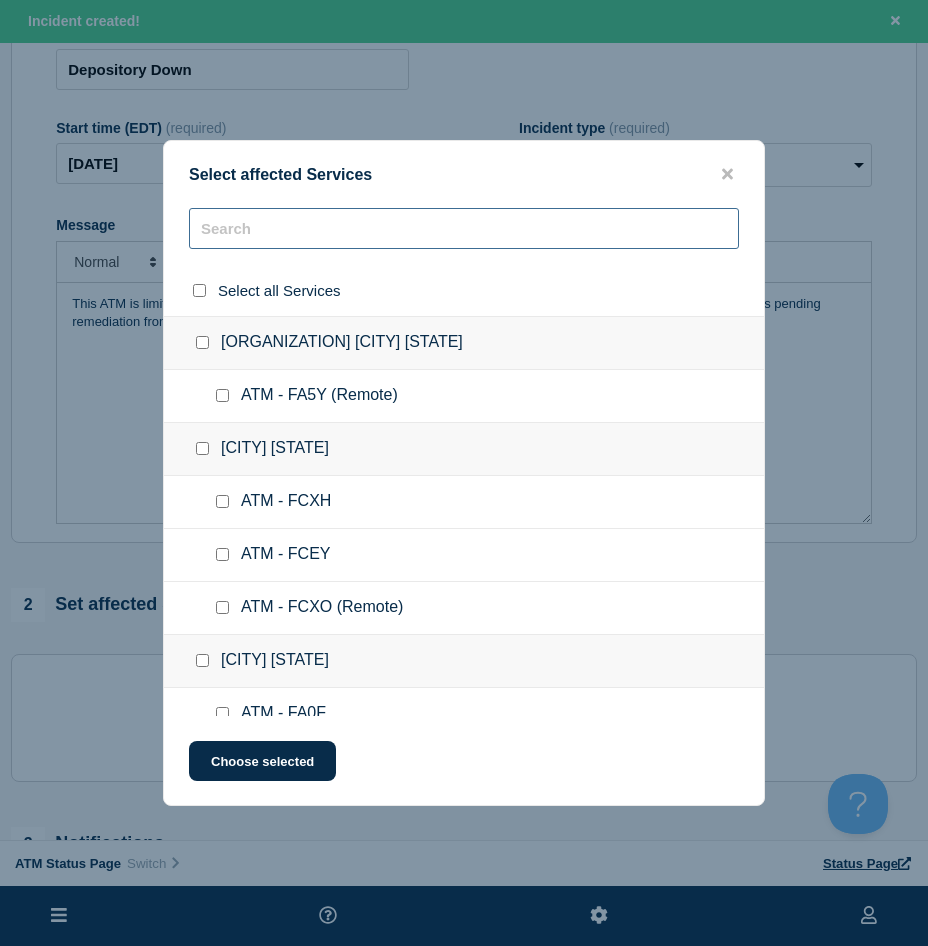 click at bounding box center [464, 228] 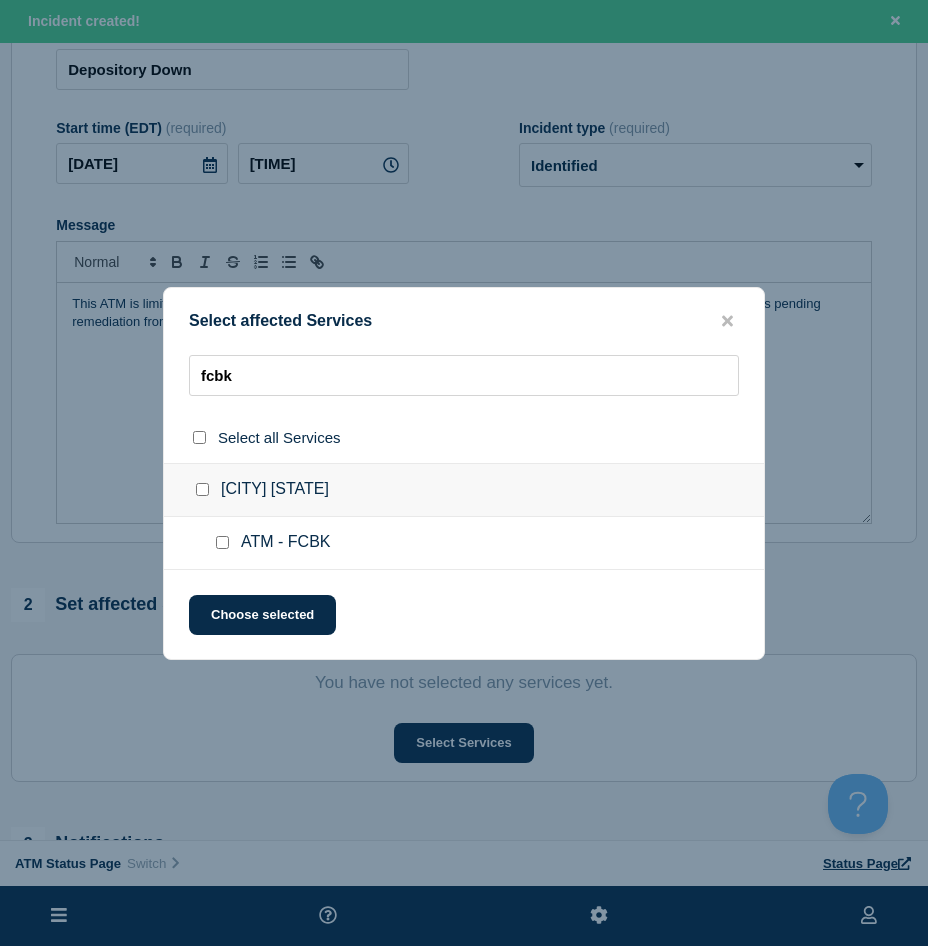 click at bounding box center (222, 542) 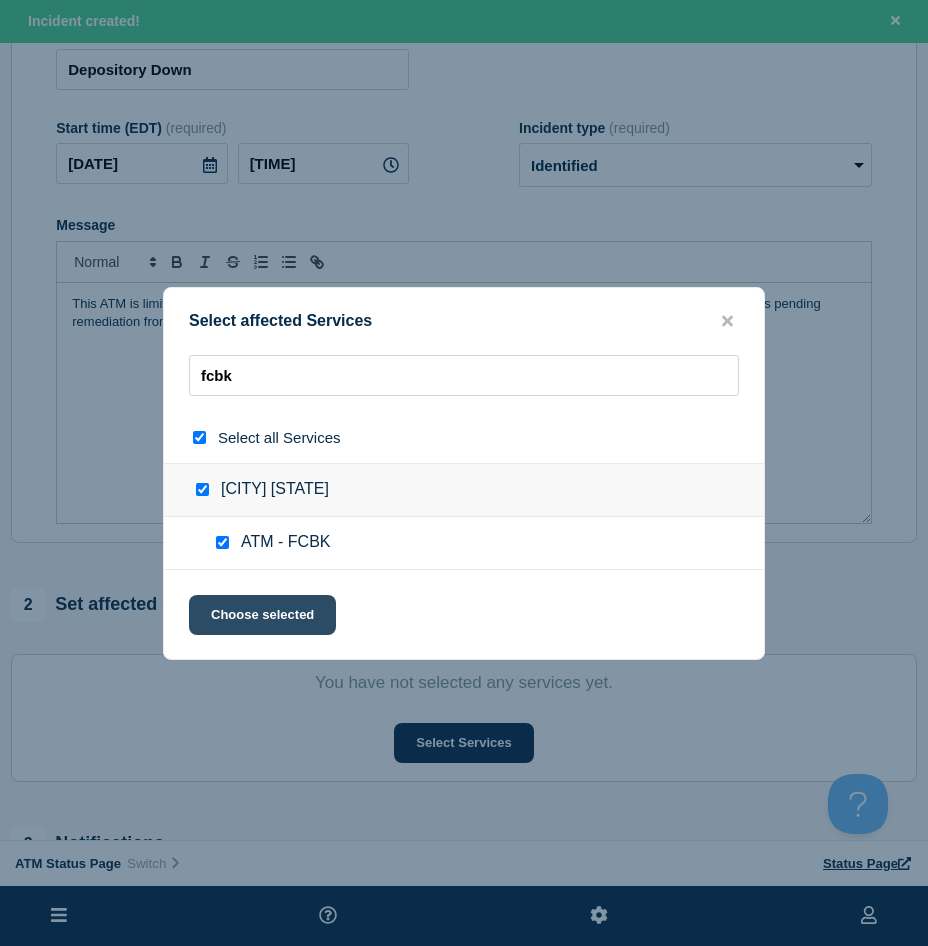 click on "Choose selected" 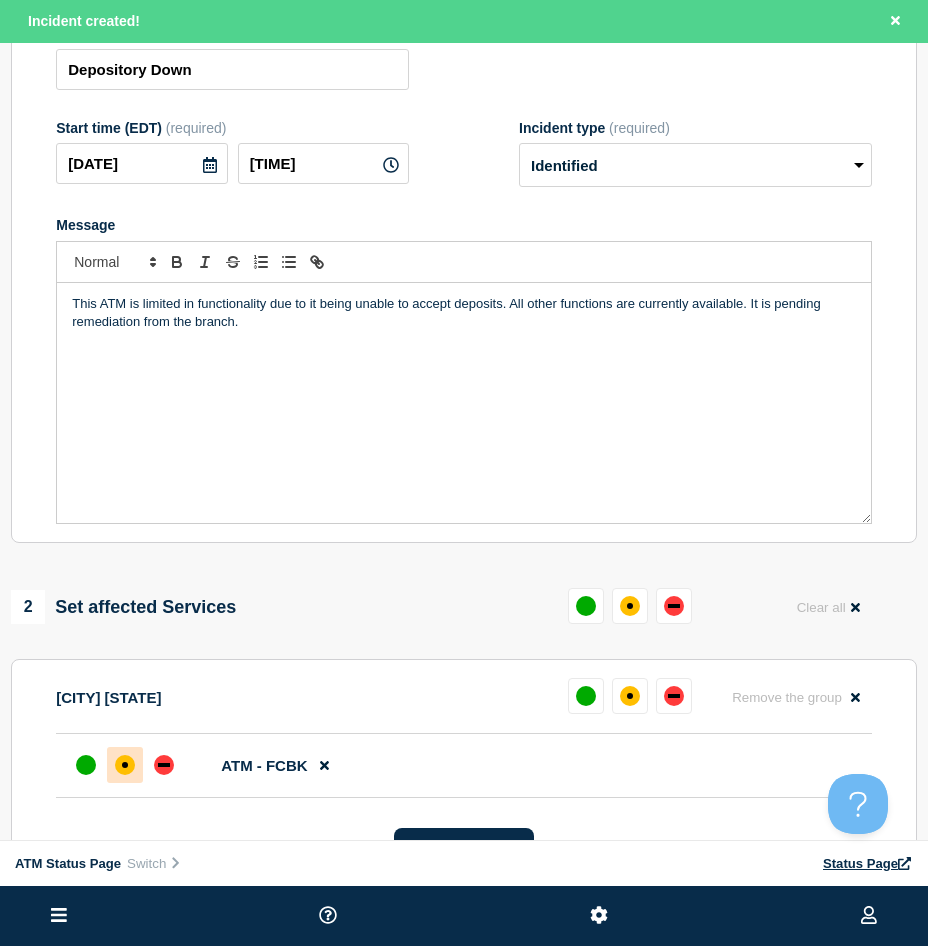 click at bounding box center (125, 765) 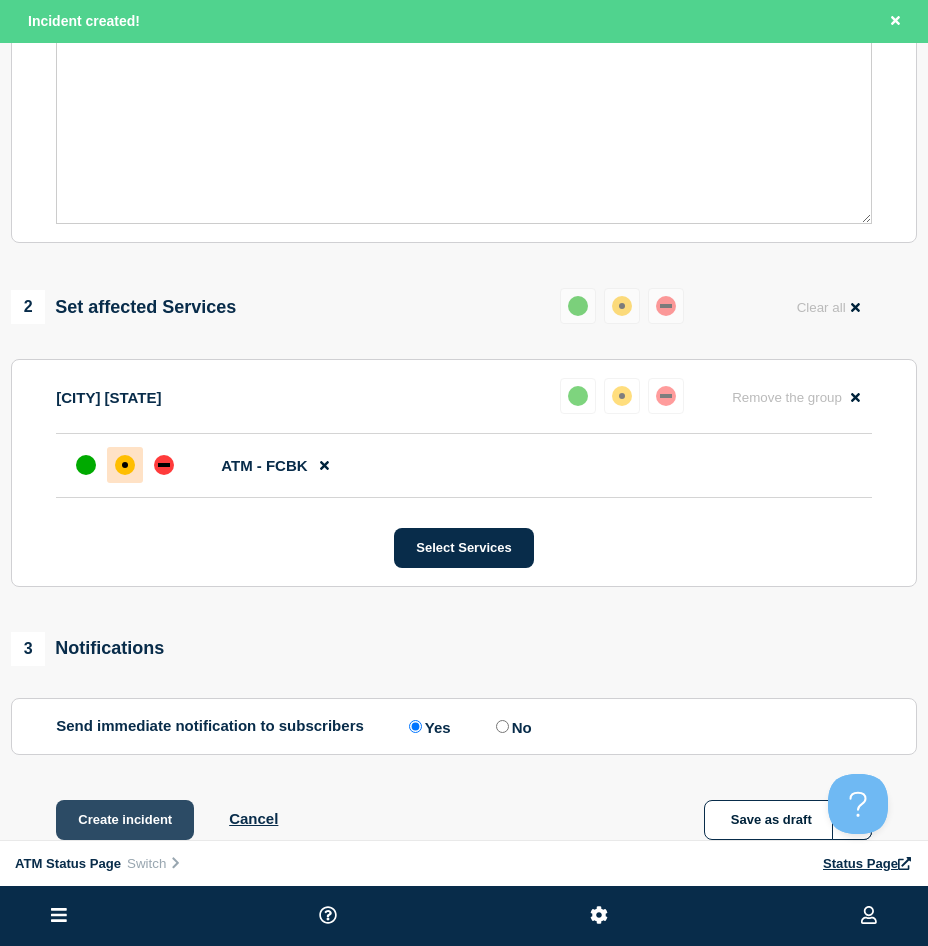 click on "Create incident" at bounding box center [125, 820] 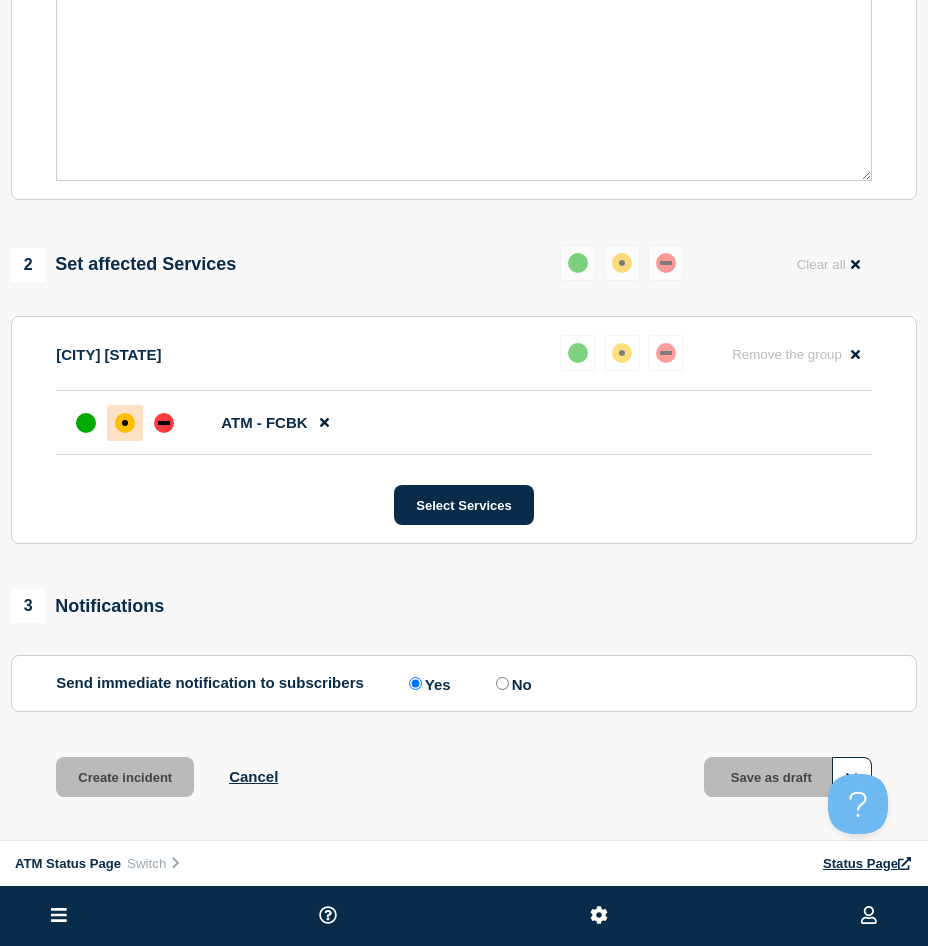 scroll, scrollTop: 457, scrollLeft: 0, axis: vertical 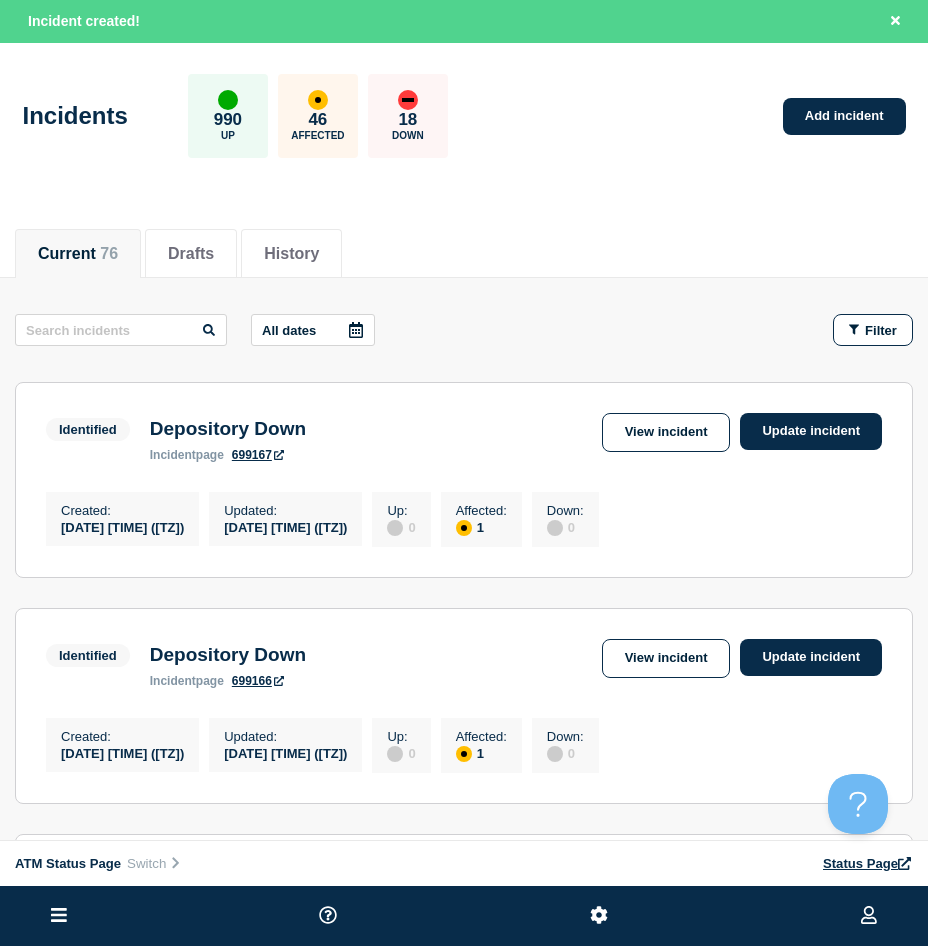 click on "Incidents 990 Up 46 Affected 18 Down Add incident" at bounding box center [464, 109] 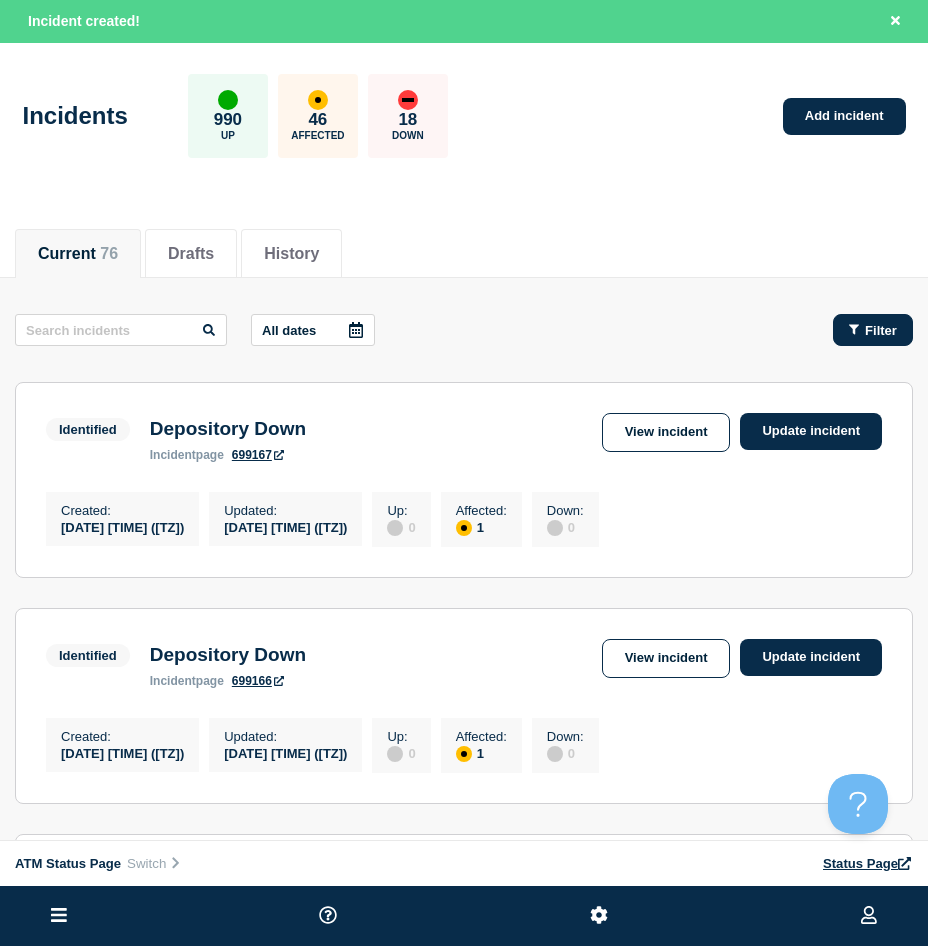click on "Filter" at bounding box center [873, 330] 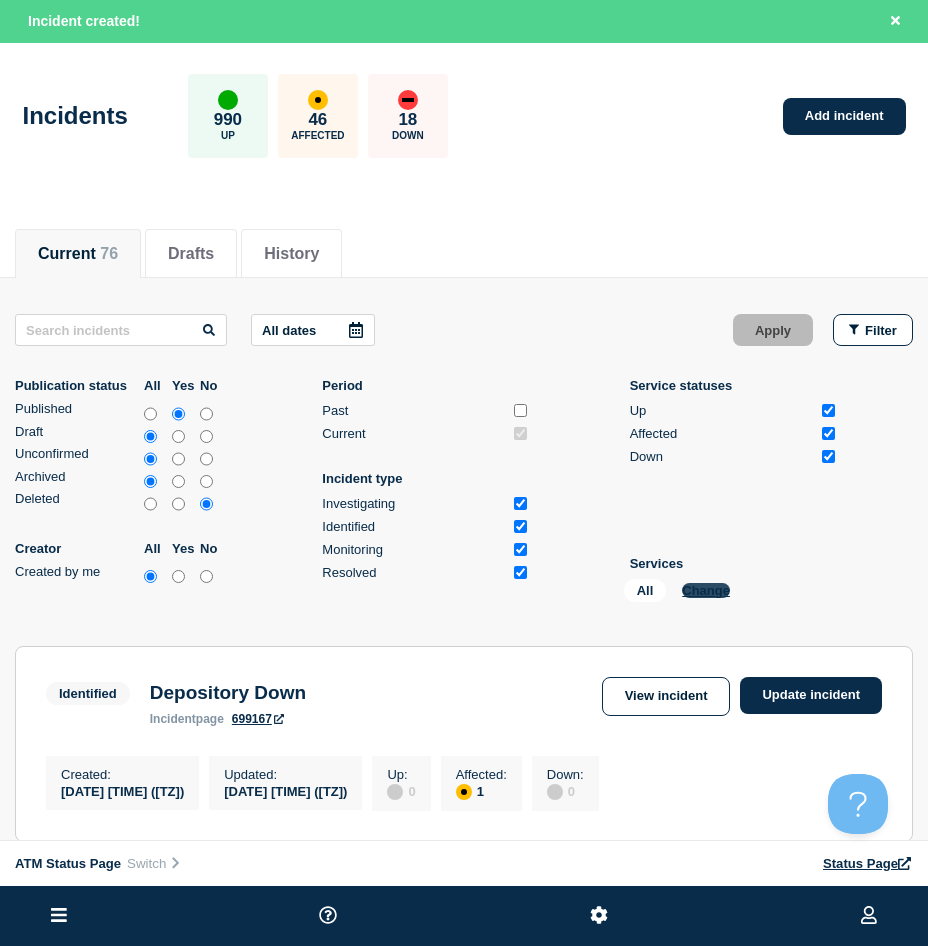 click on "All Change" at bounding box center (724, 594) 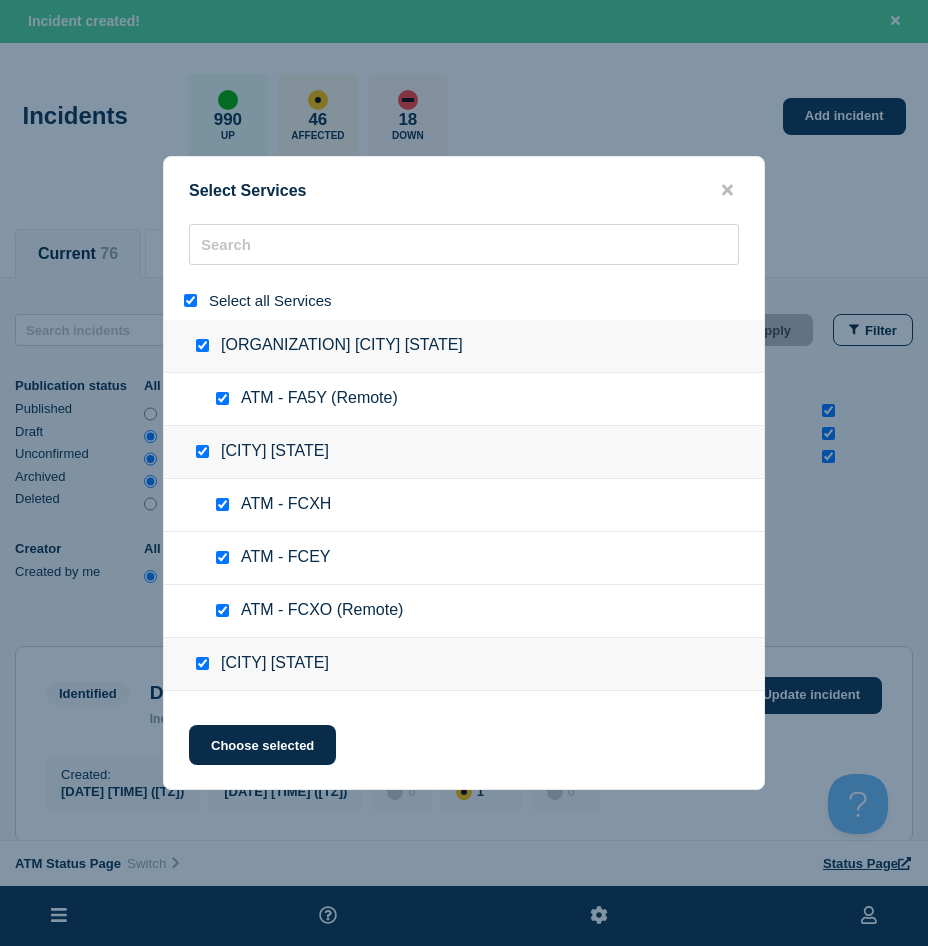 click at bounding box center [190, 300] 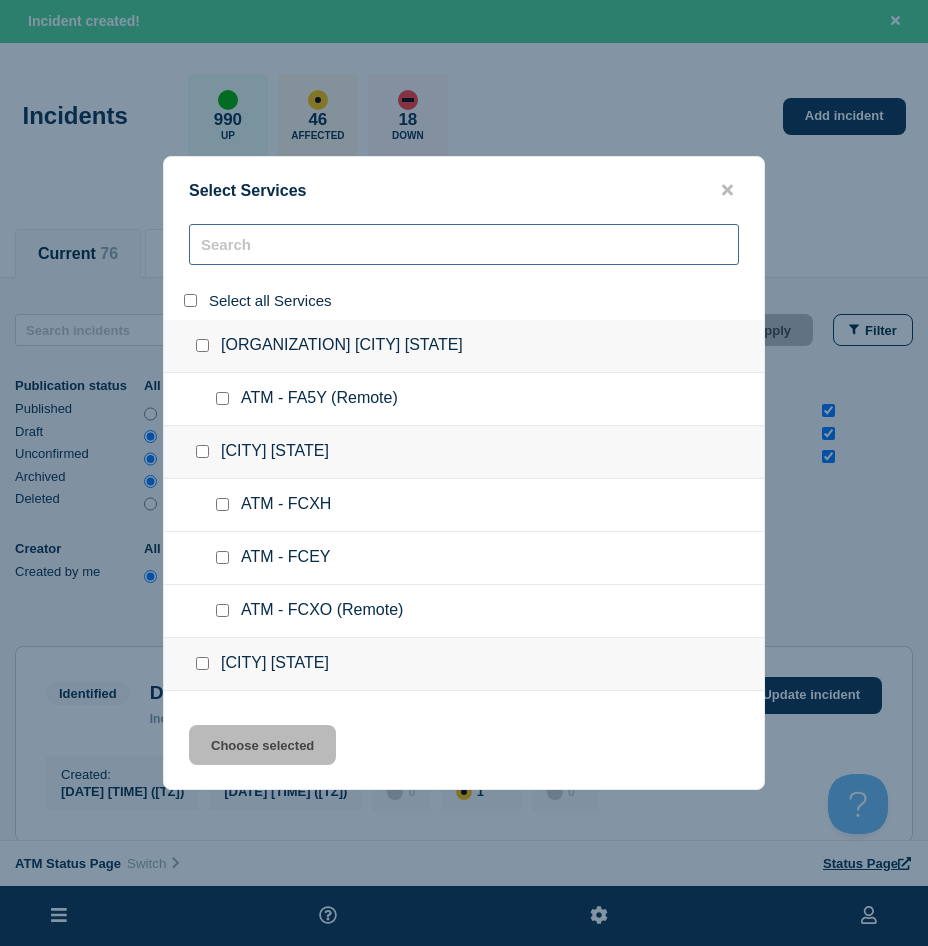 click at bounding box center (464, 244) 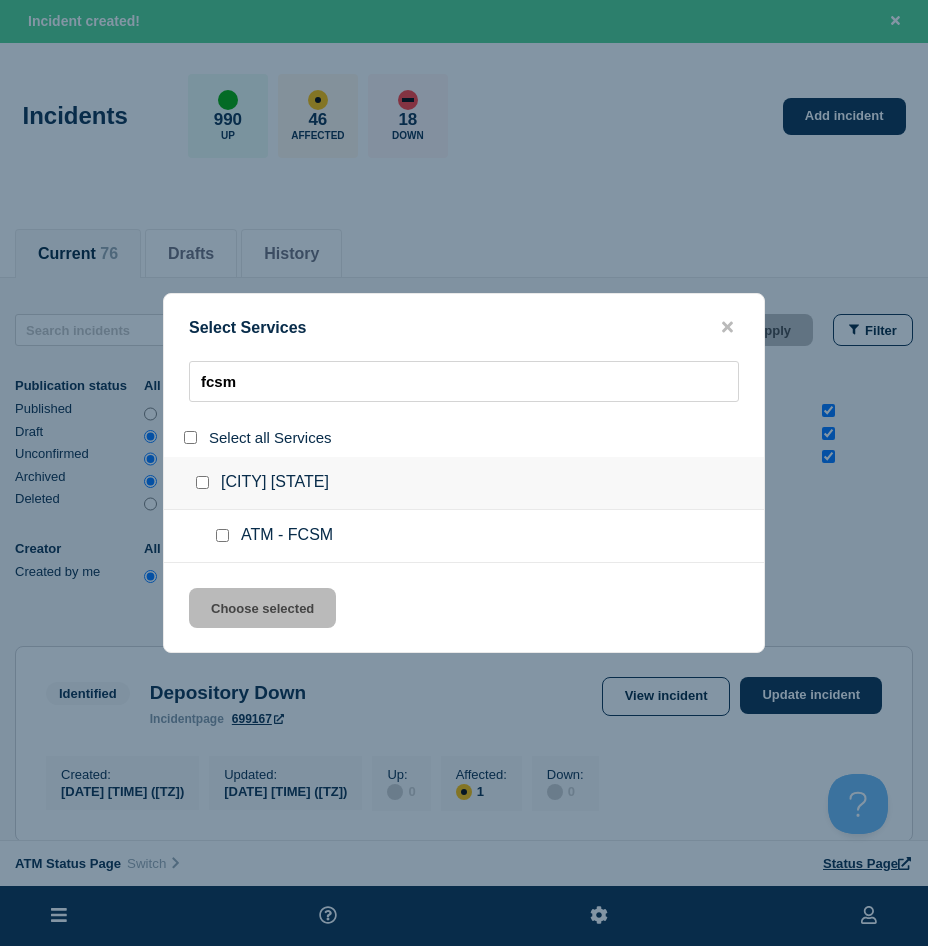click at bounding box center (222, 535) 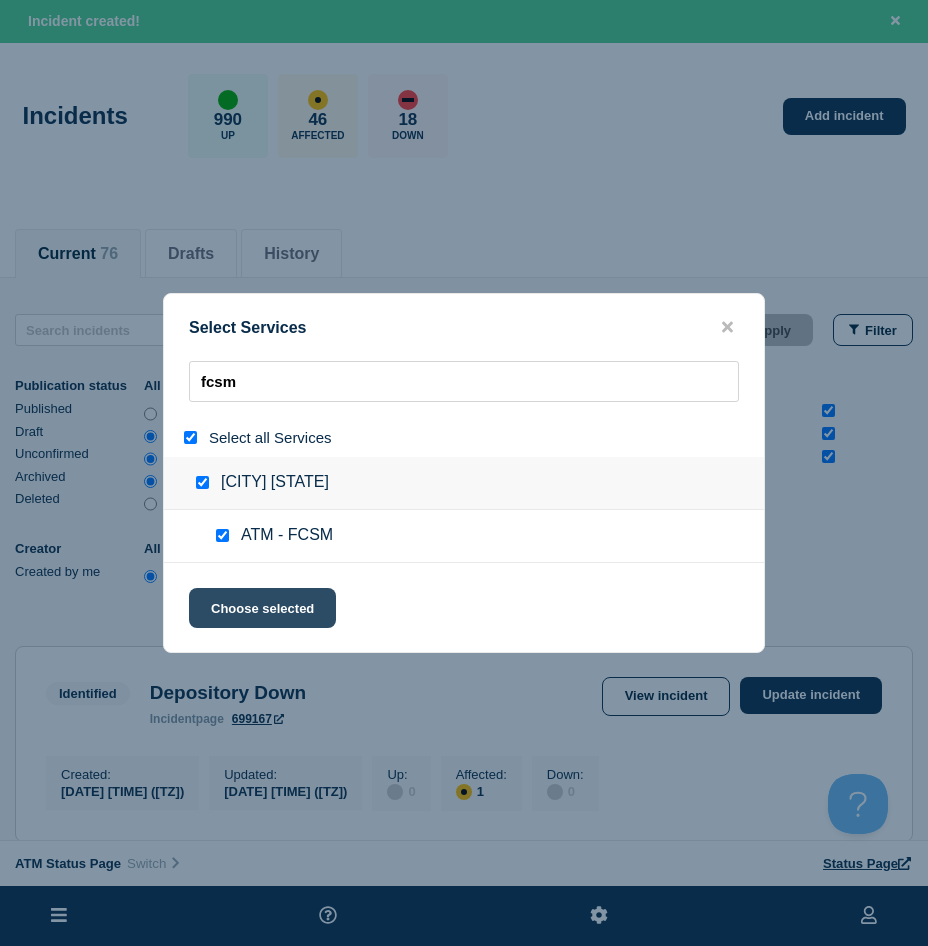 click on "Choose selected" 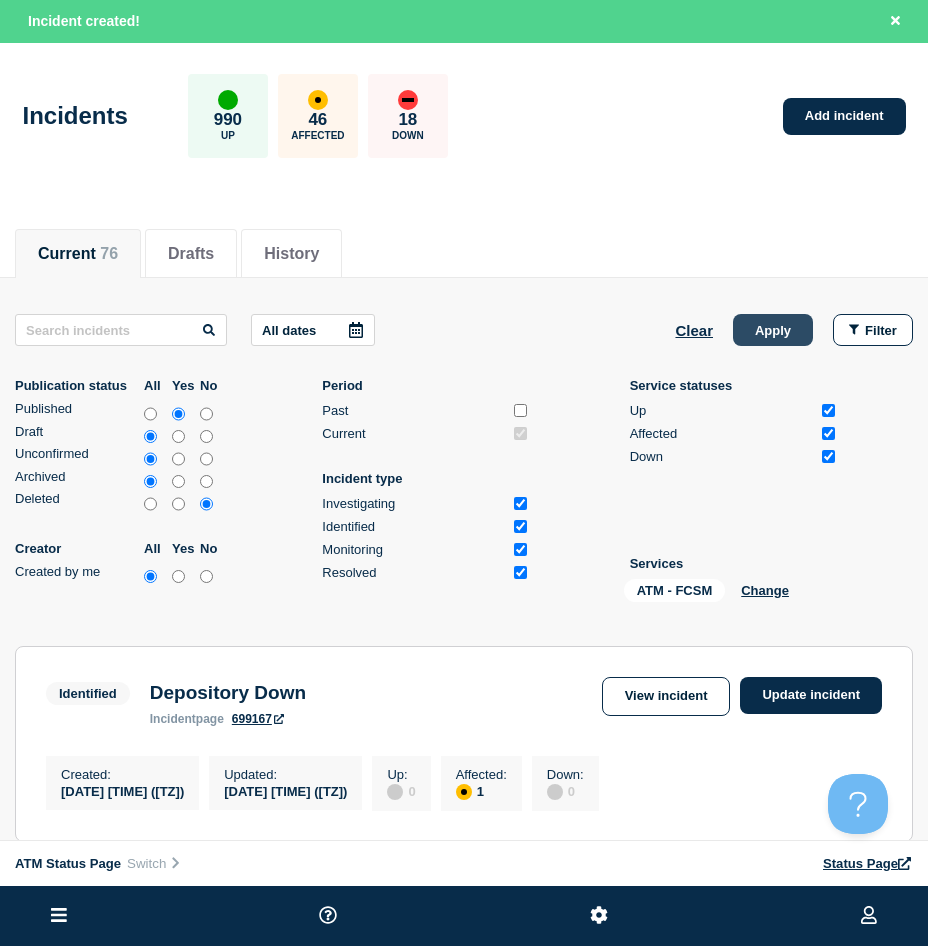 click on "Apply" 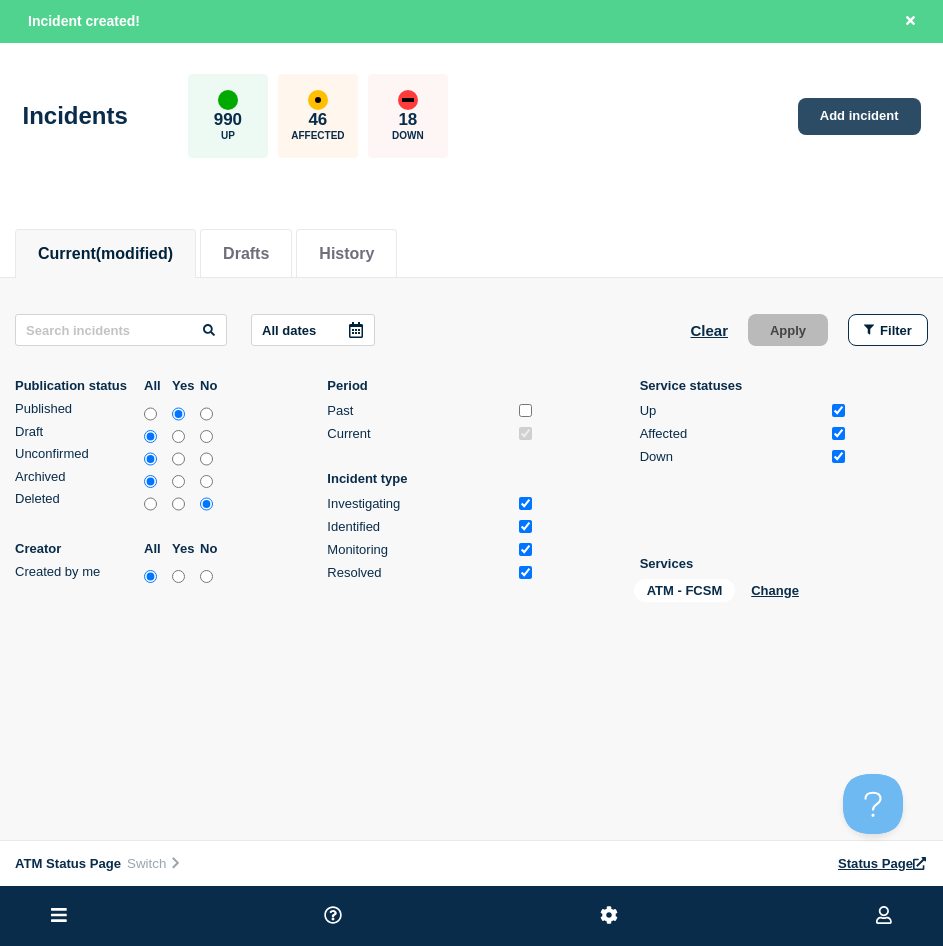 click on "Add incident" 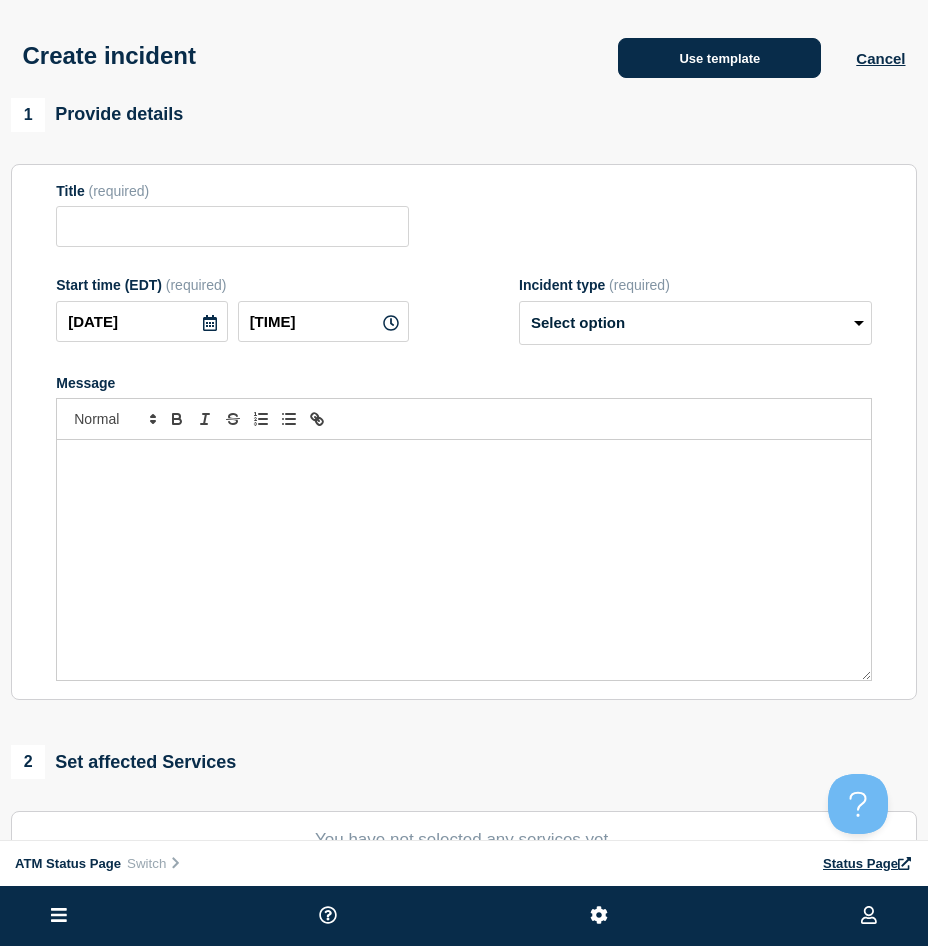 click on "Use template" at bounding box center [719, 58] 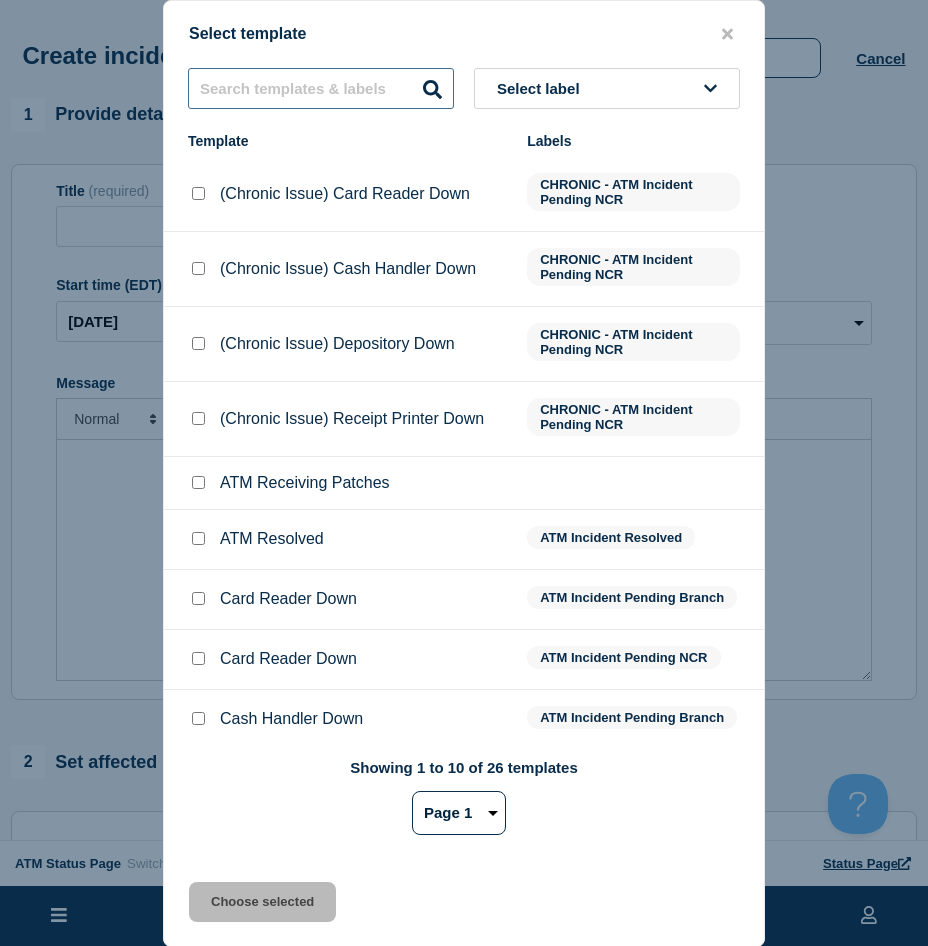 click at bounding box center (321, 88) 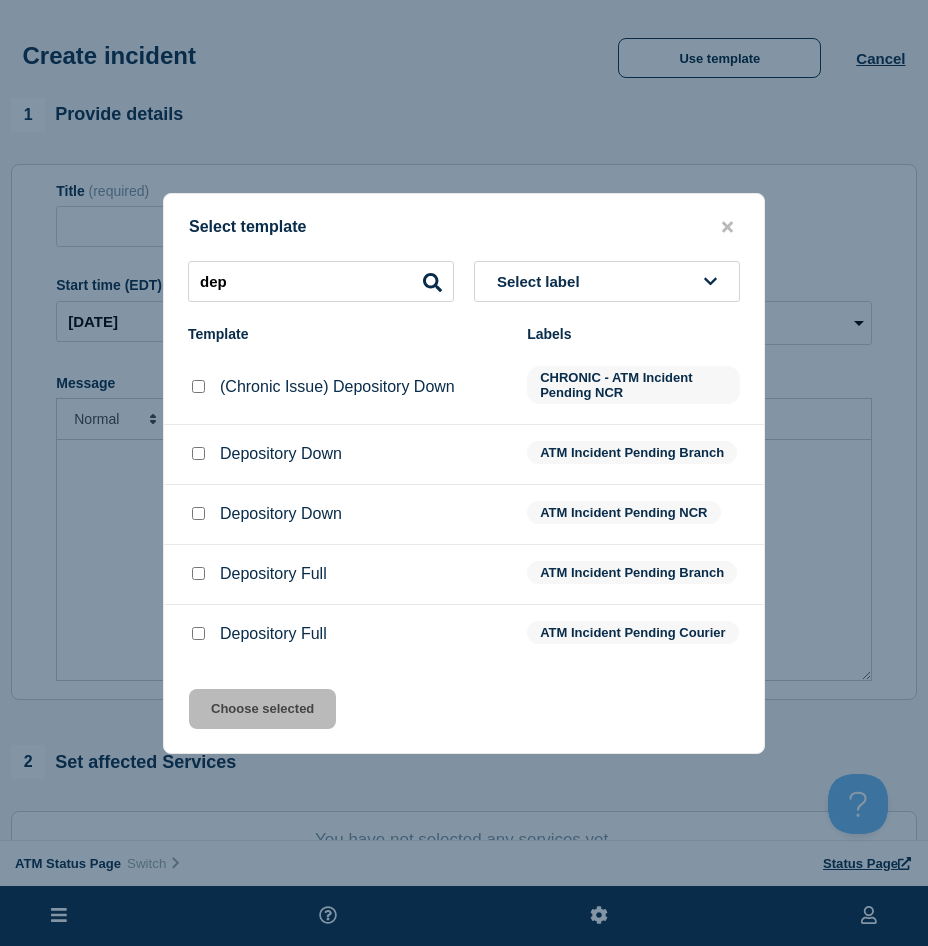 click at bounding box center [198, 513] 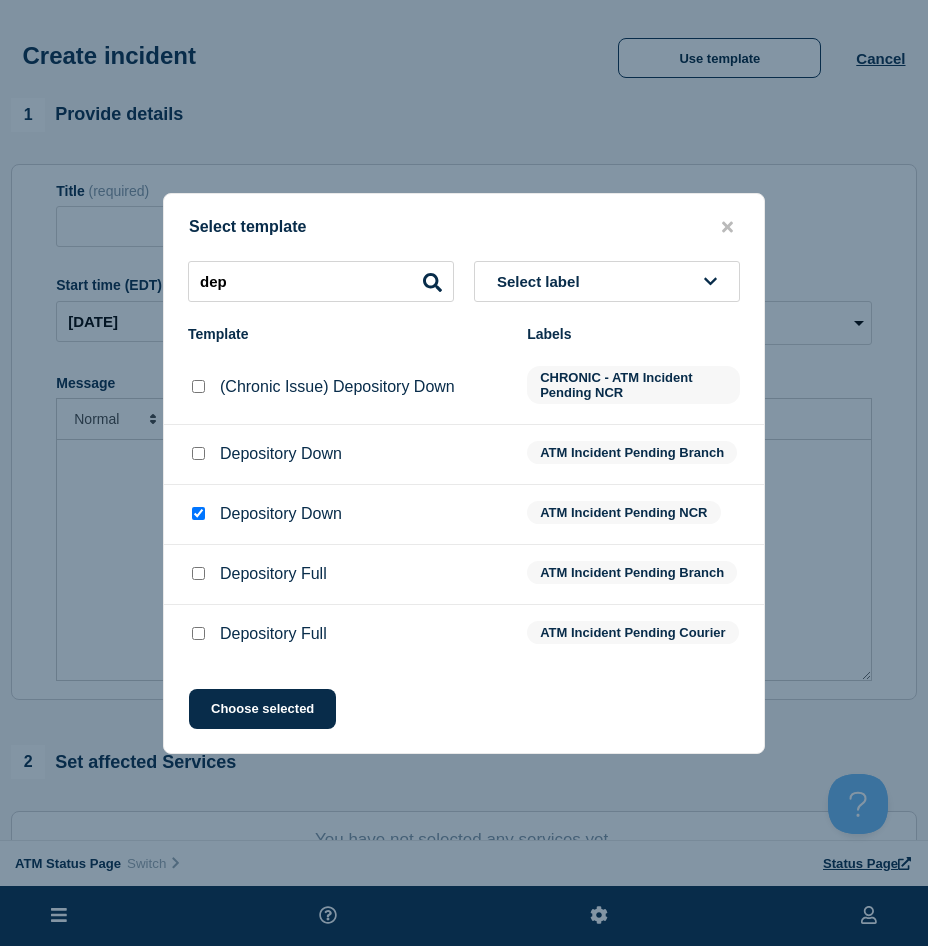 click on "Depository Down ATM Incident Pending Branch" 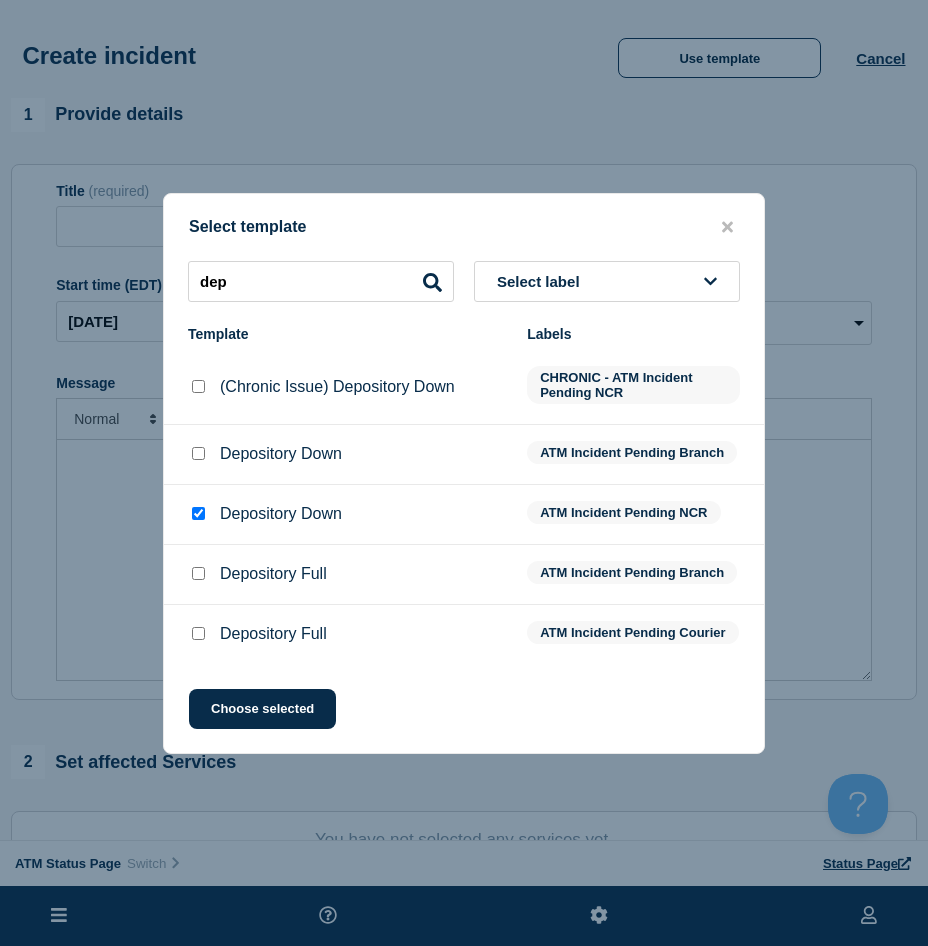 click at bounding box center (198, 454) 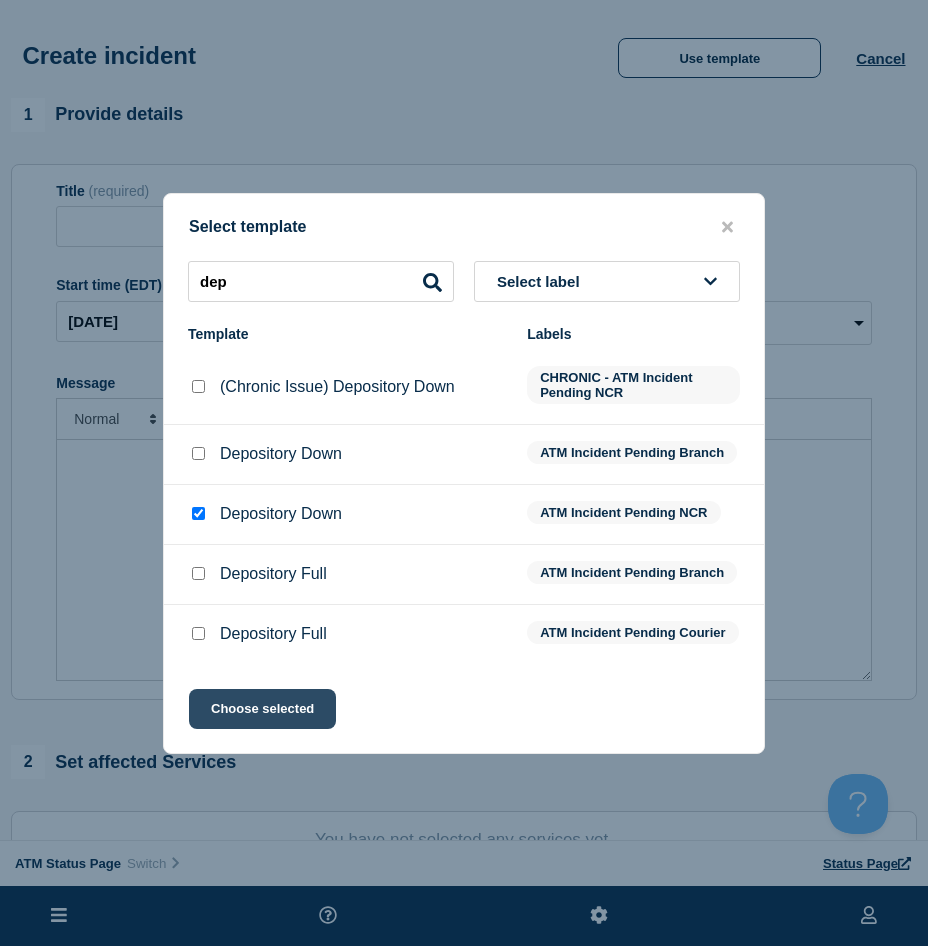 click on "Choose selected" 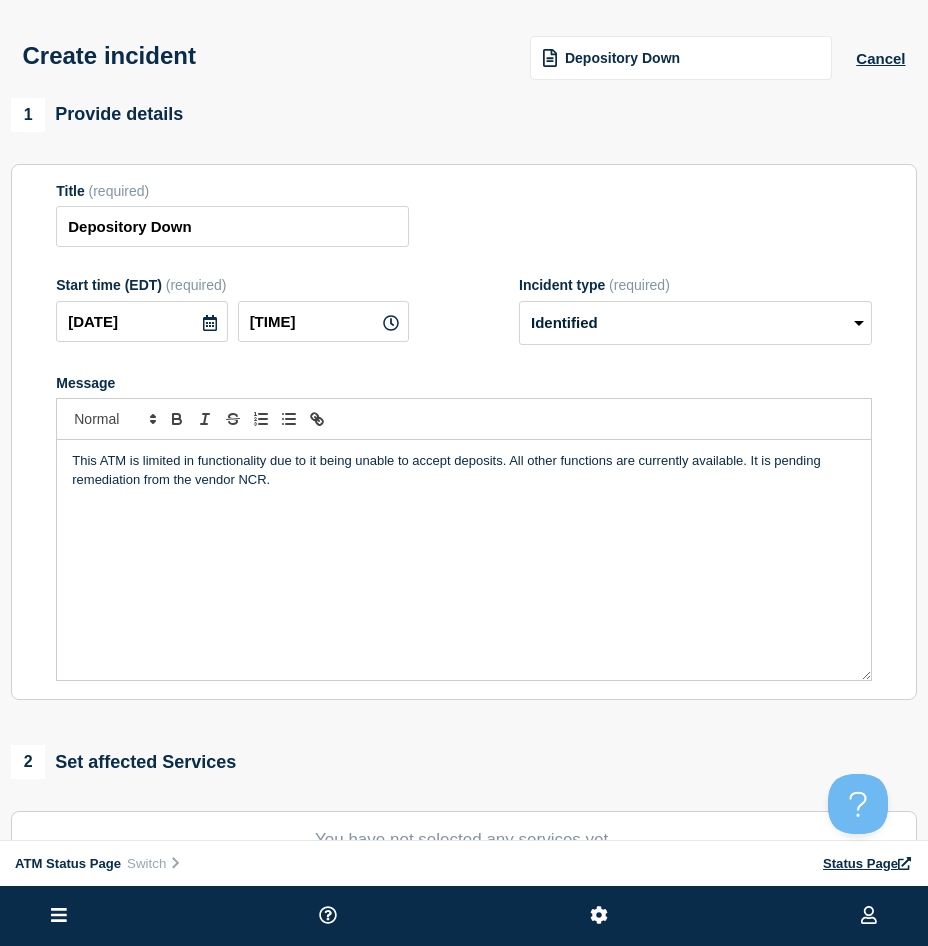 scroll, scrollTop: 300, scrollLeft: 0, axis: vertical 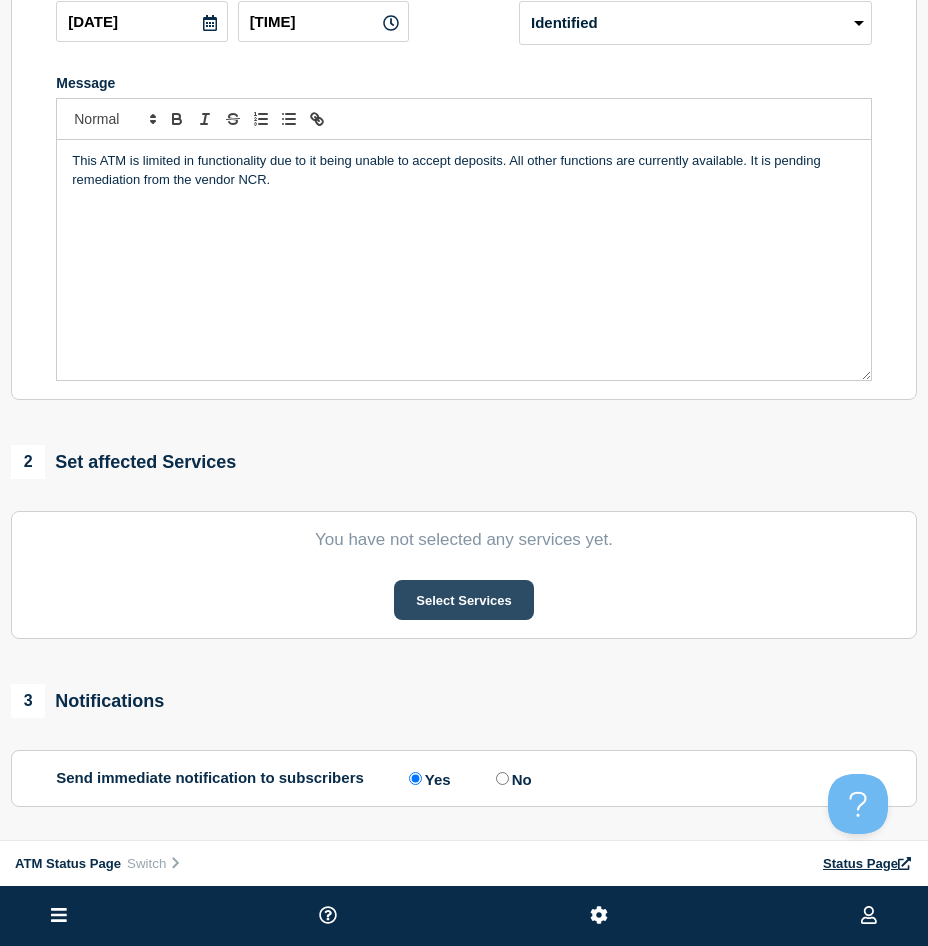 click on "Select Services" at bounding box center (463, 600) 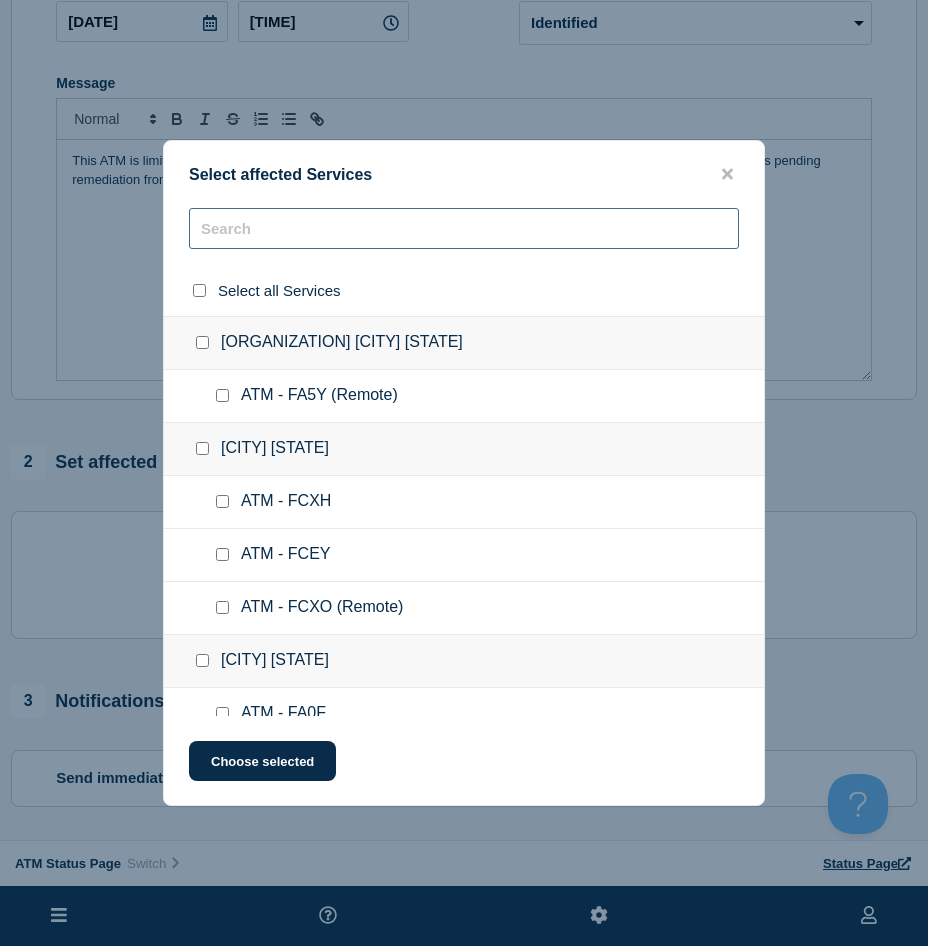 click at bounding box center [464, 228] 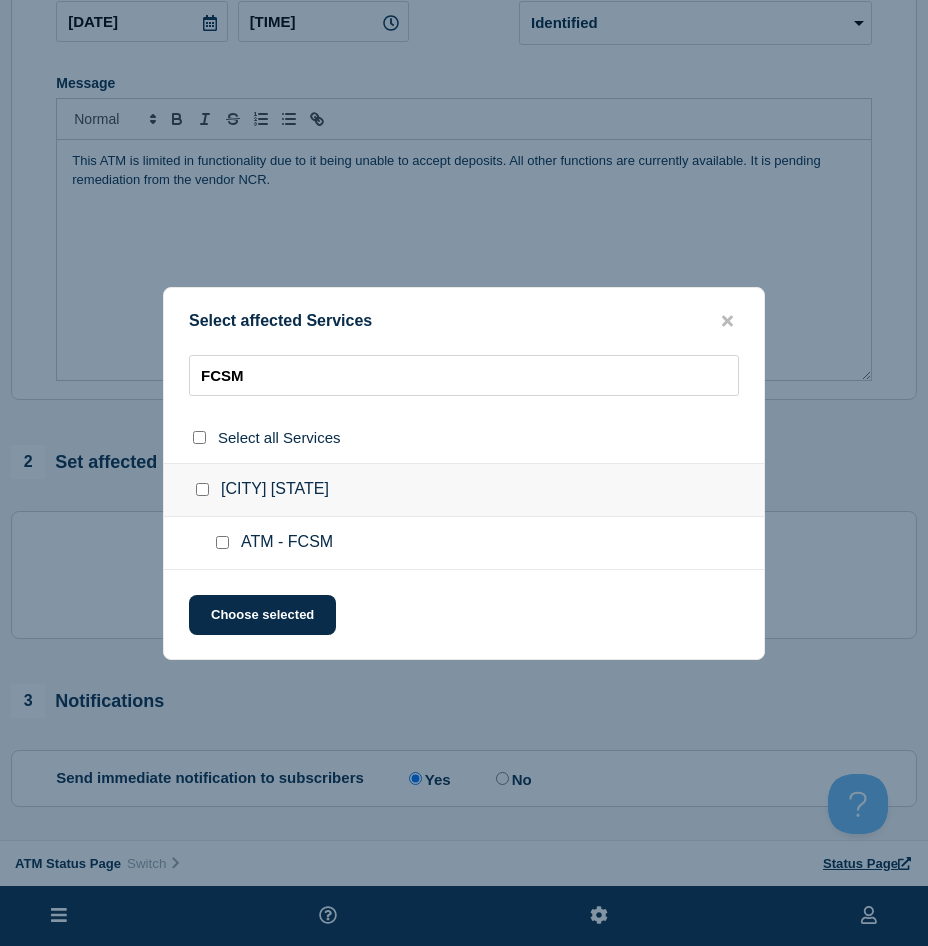 click at bounding box center (222, 542) 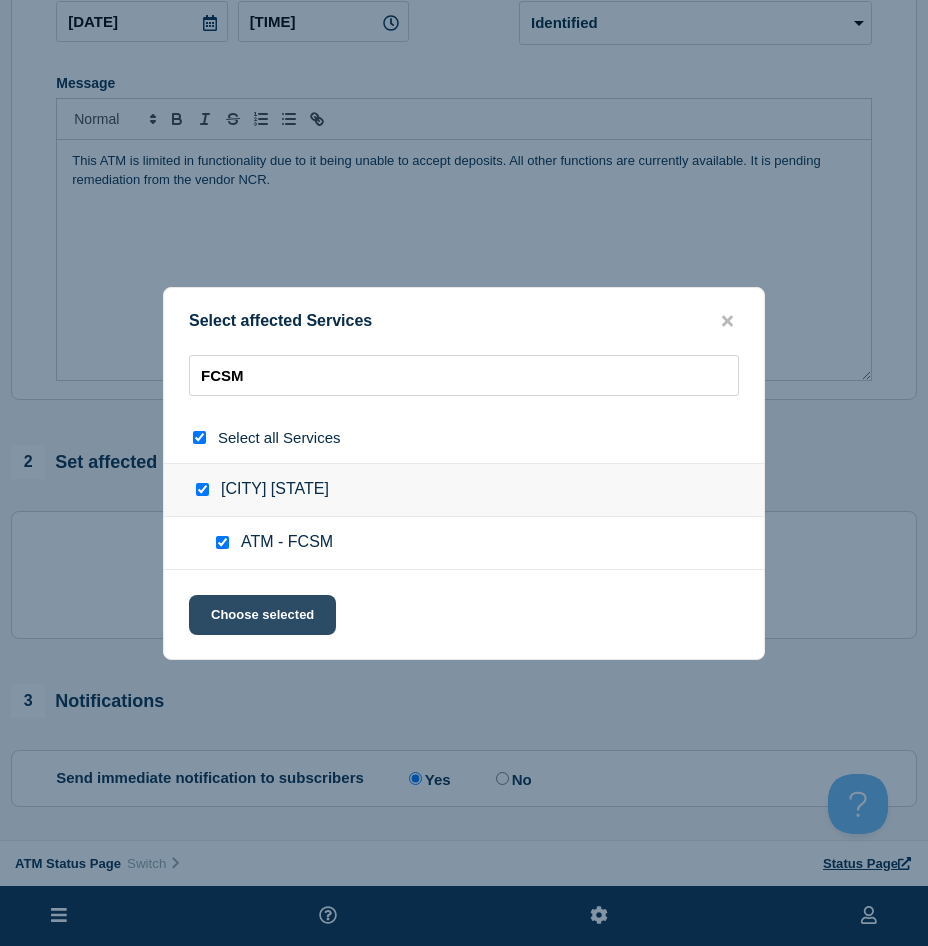 click on "Choose selected" 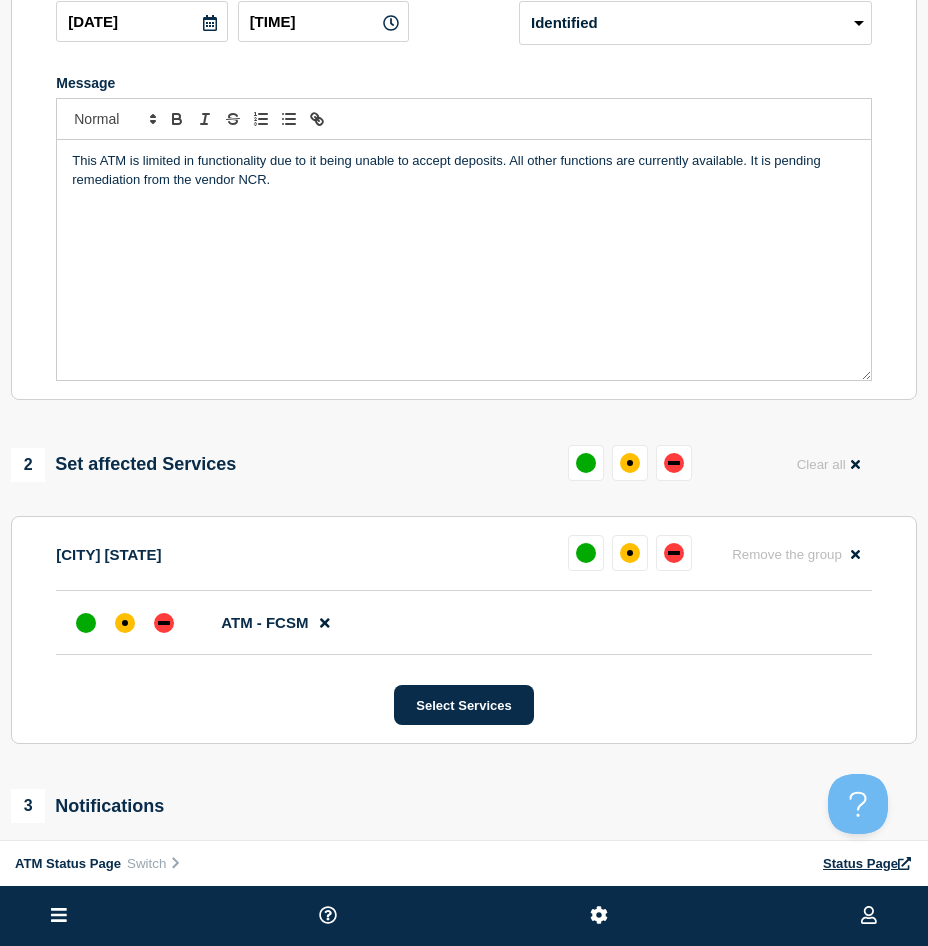 scroll, scrollTop: 400, scrollLeft: 0, axis: vertical 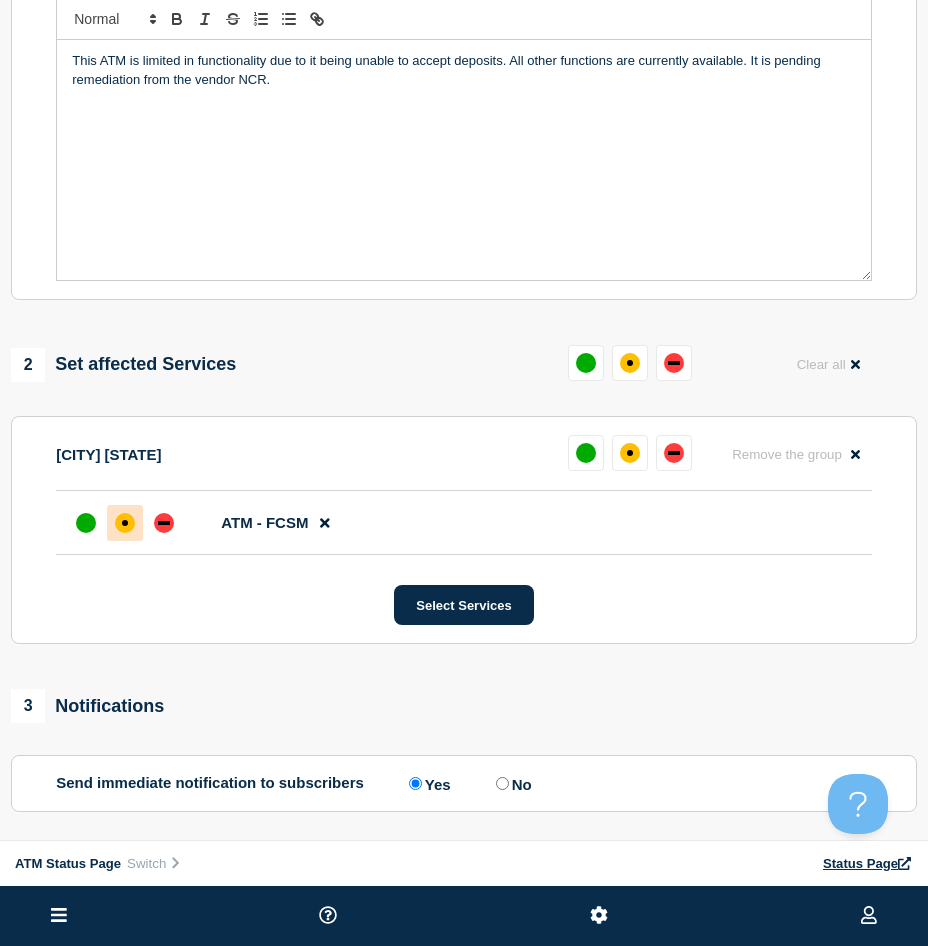 click at bounding box center [125, 523] 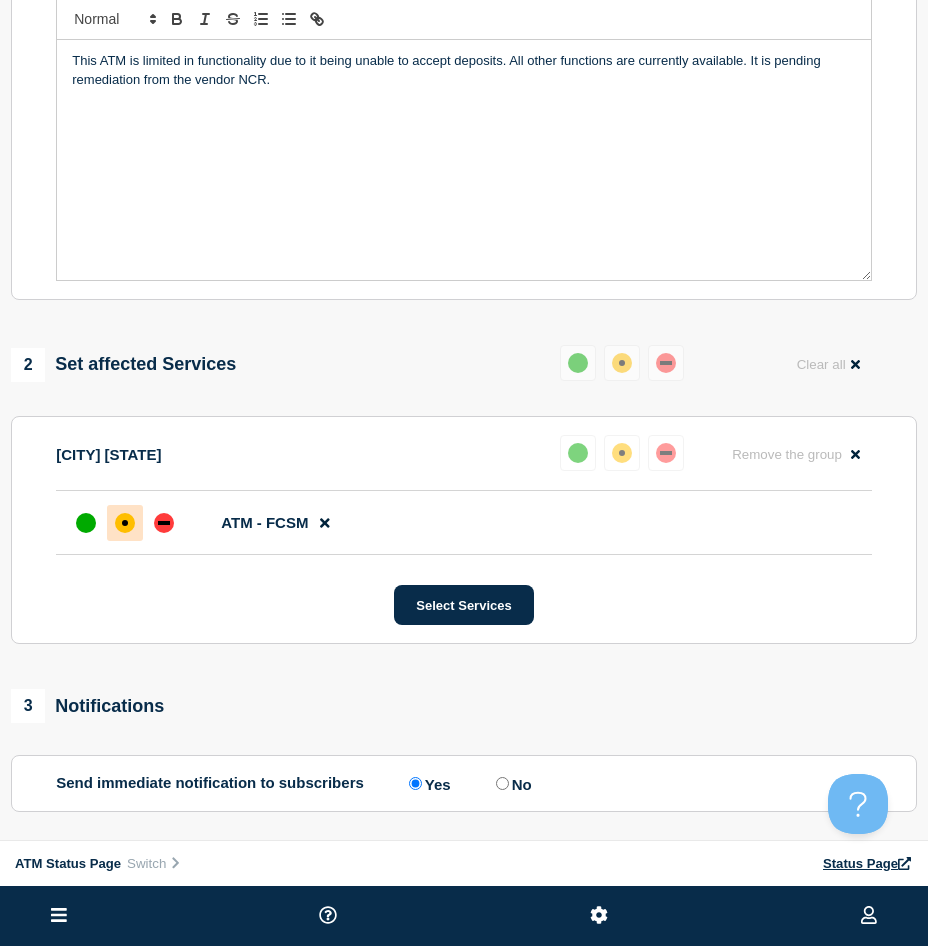 scroll, scrollTop: 500, scrollLeft: 0, axis: vertical 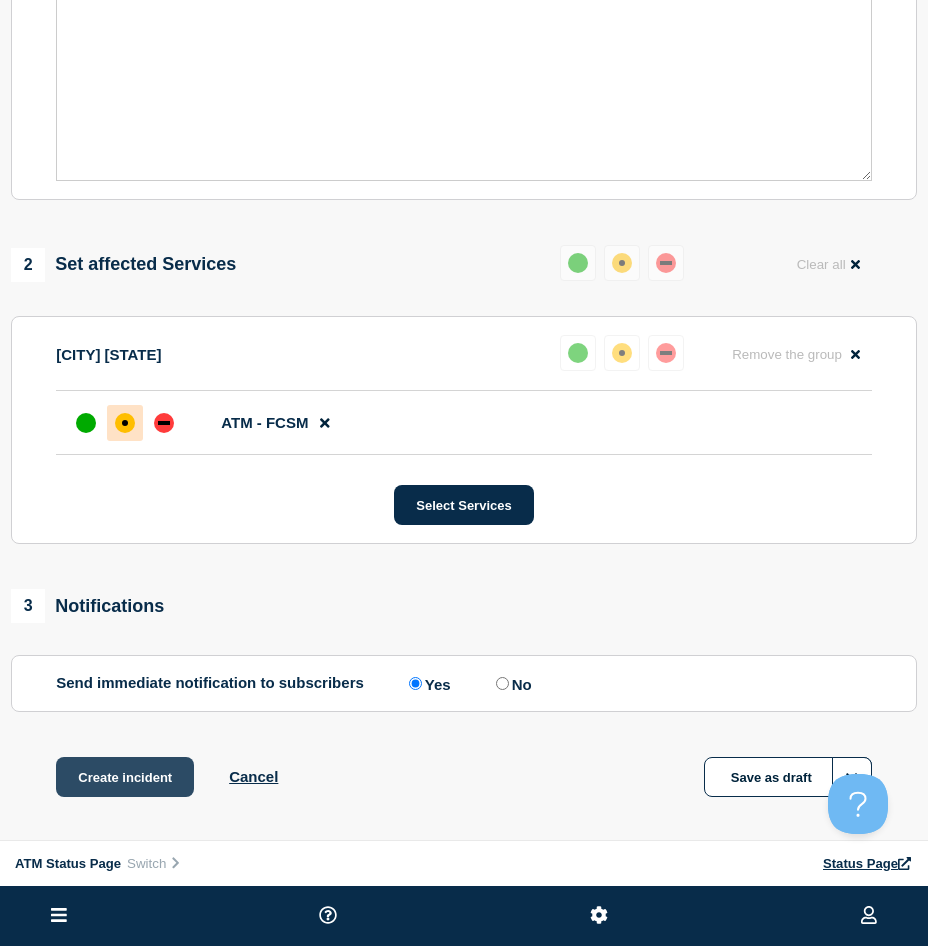 click on "Create incident" at bounding box center [125, 777] 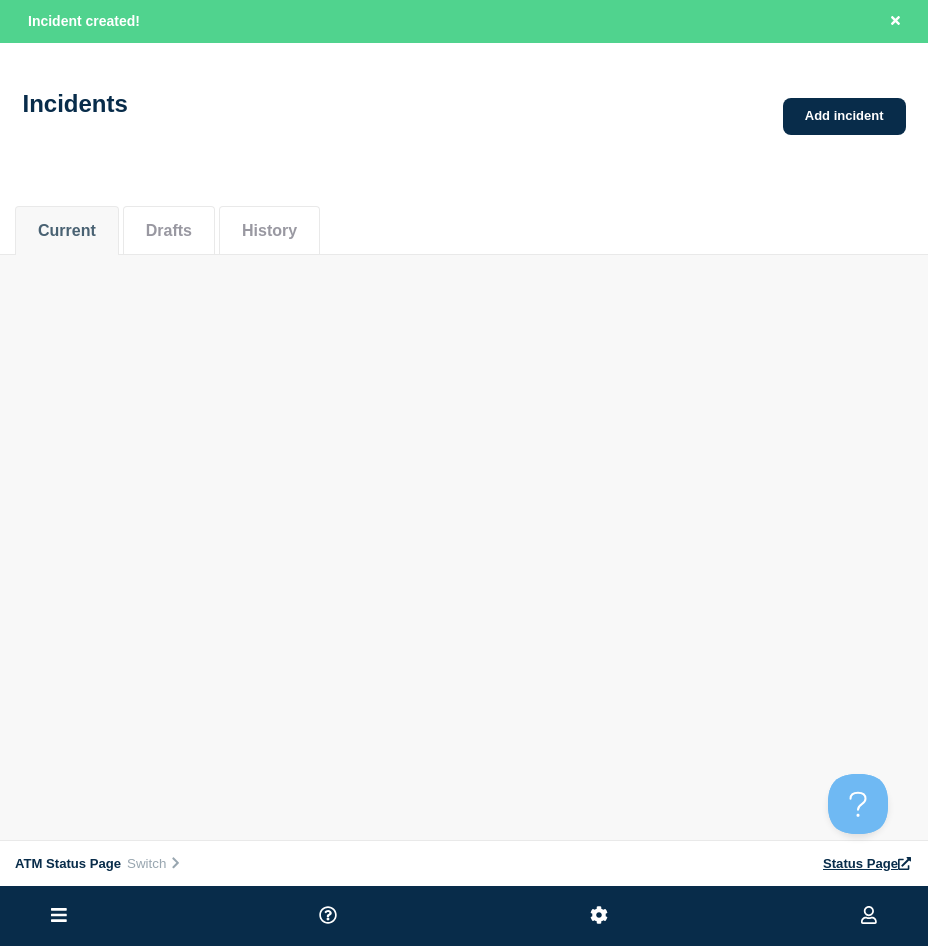 scroll, scrollTop: 0, scrollLeft: 0, axis: both 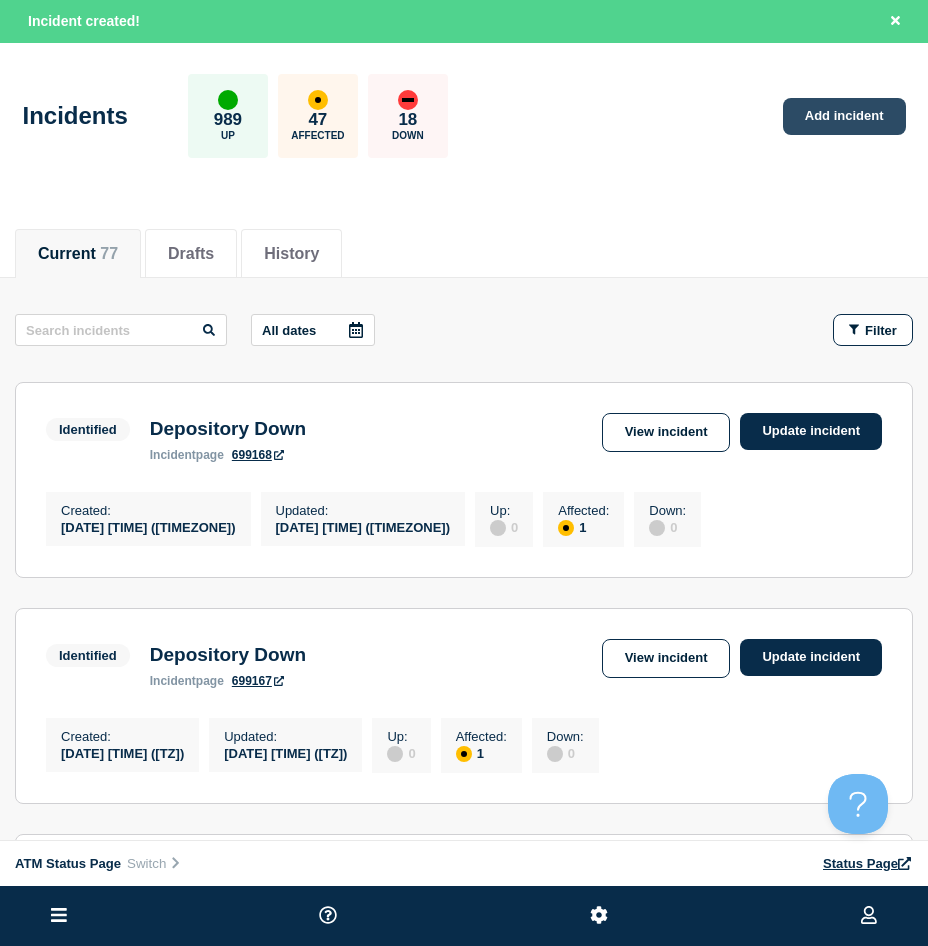 click on "Add incident" 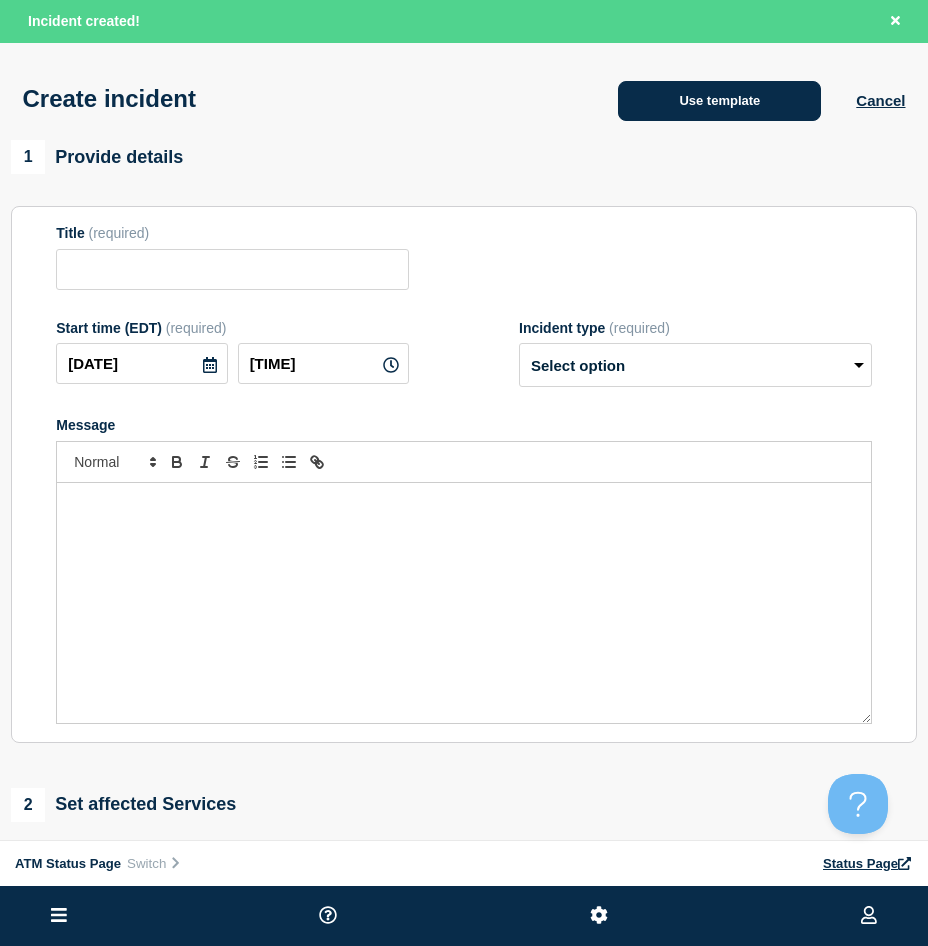 click on "Use template" at bounding box center (719, 101) 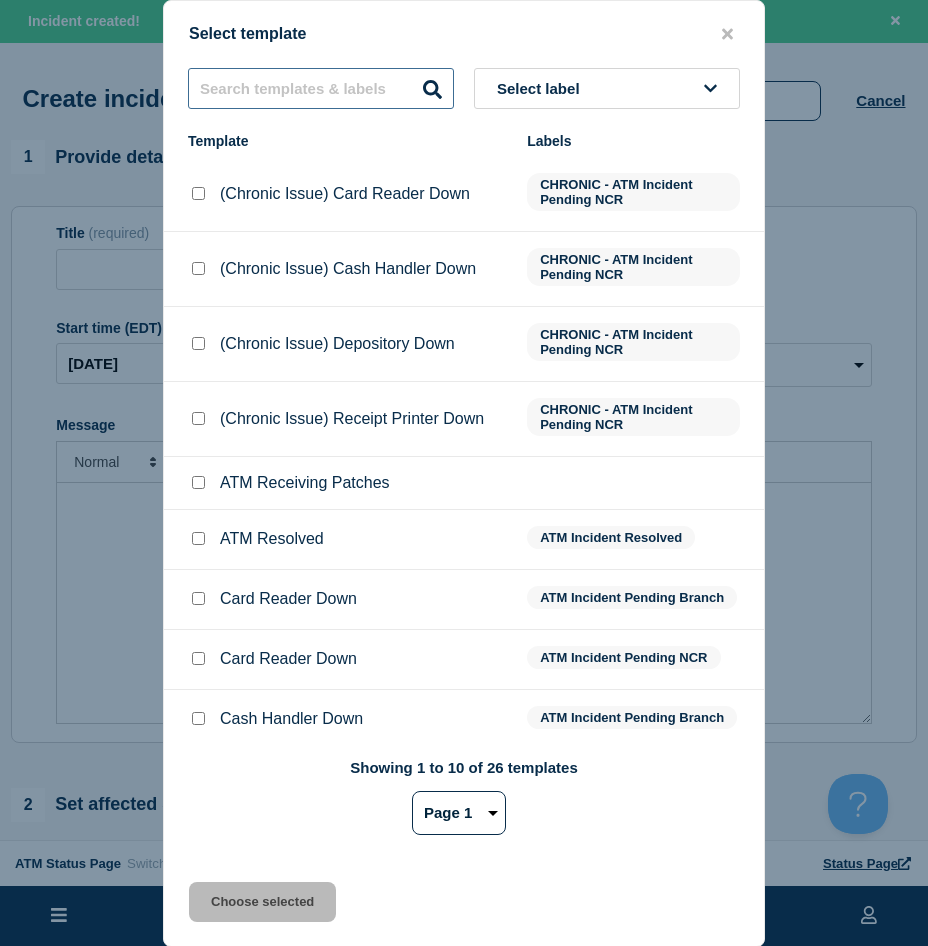 click at bounding box center (321, 88) 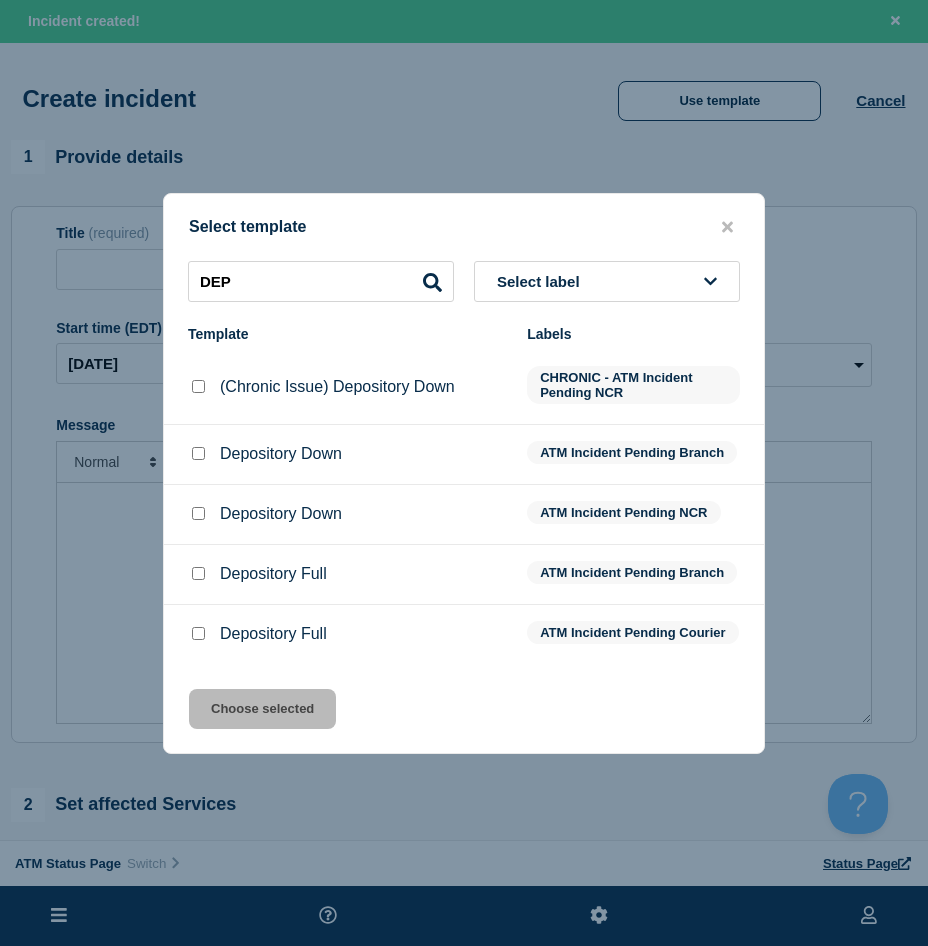 click at bounding box center [198, 453] 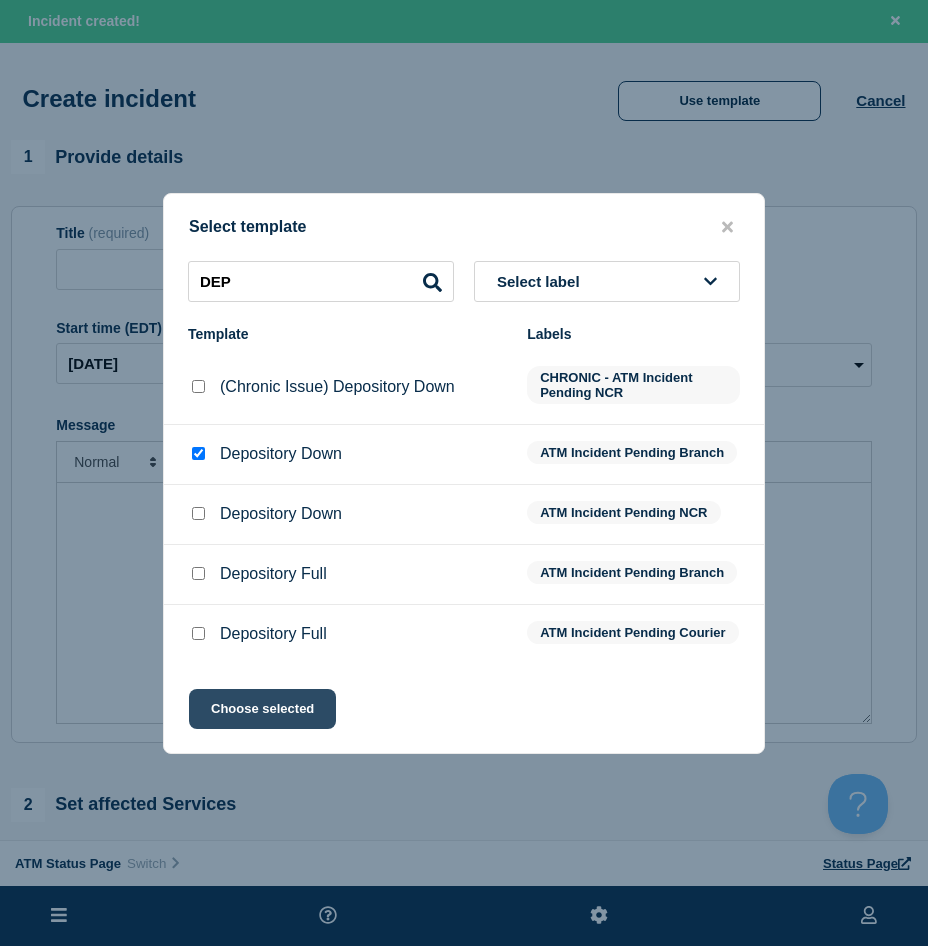 click on "Choose selected" 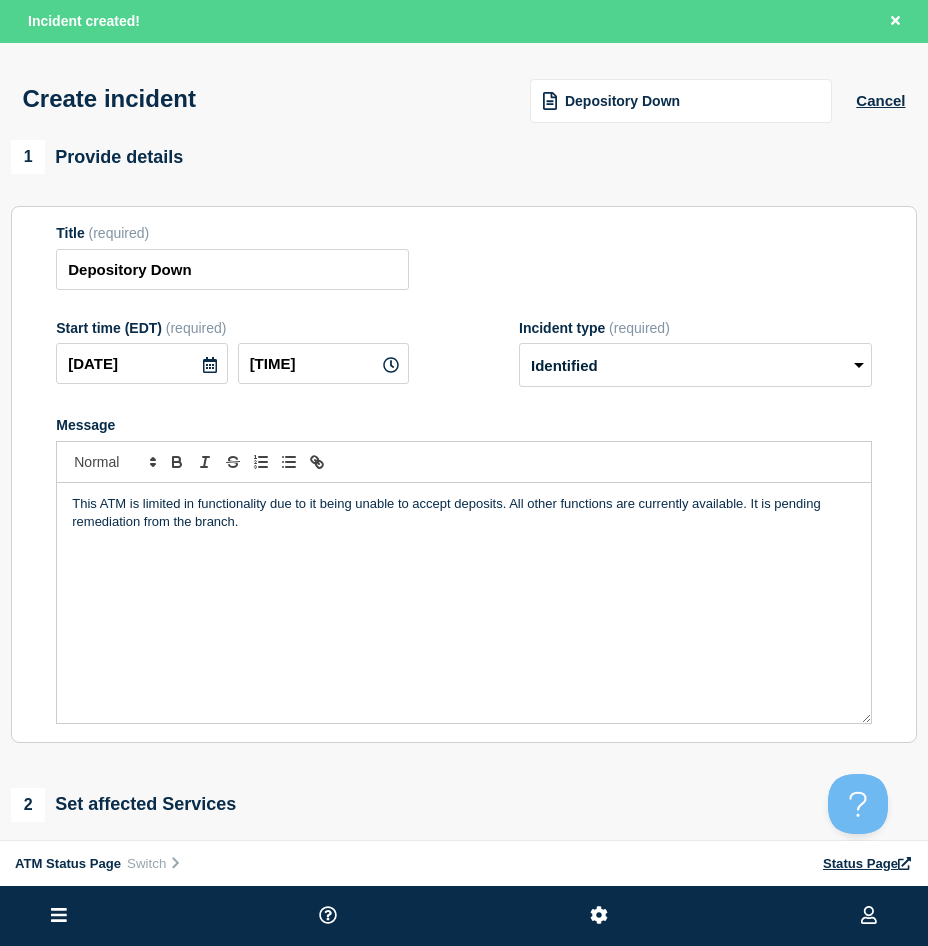 scroll, scrollTop: 200, scrollLeft: 0, axis: vertical 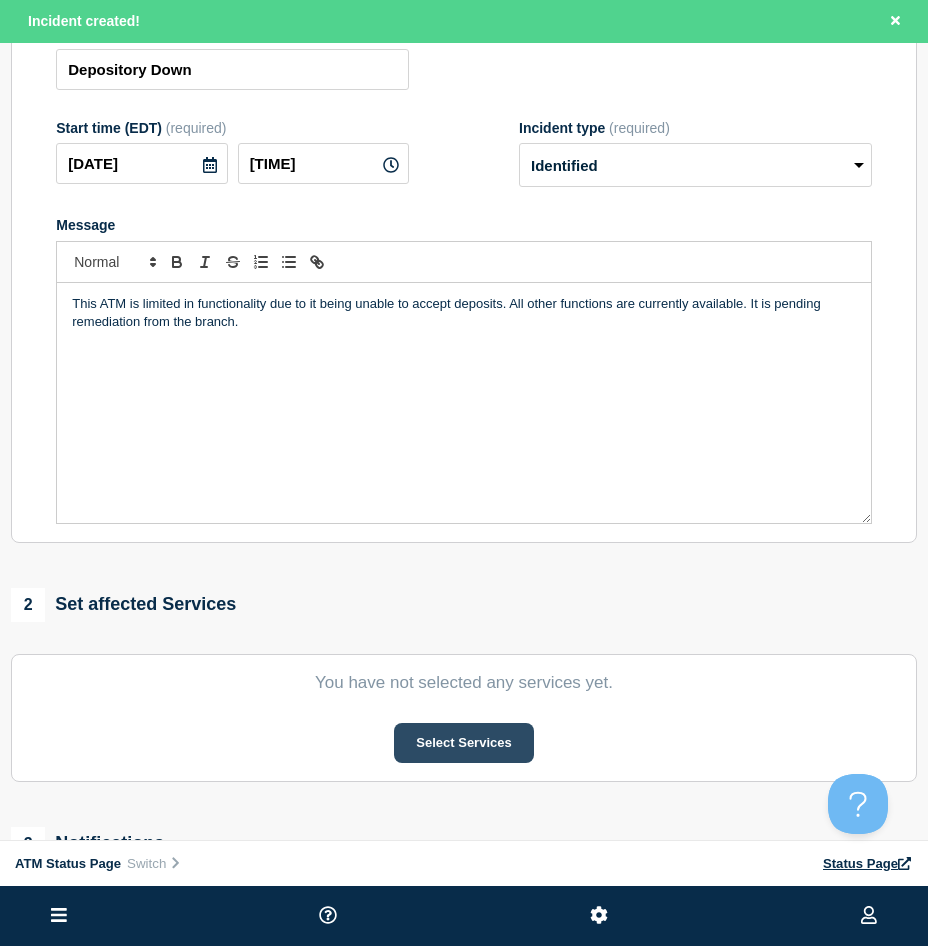 click on "Select Services" at bounding box center [463, 743] 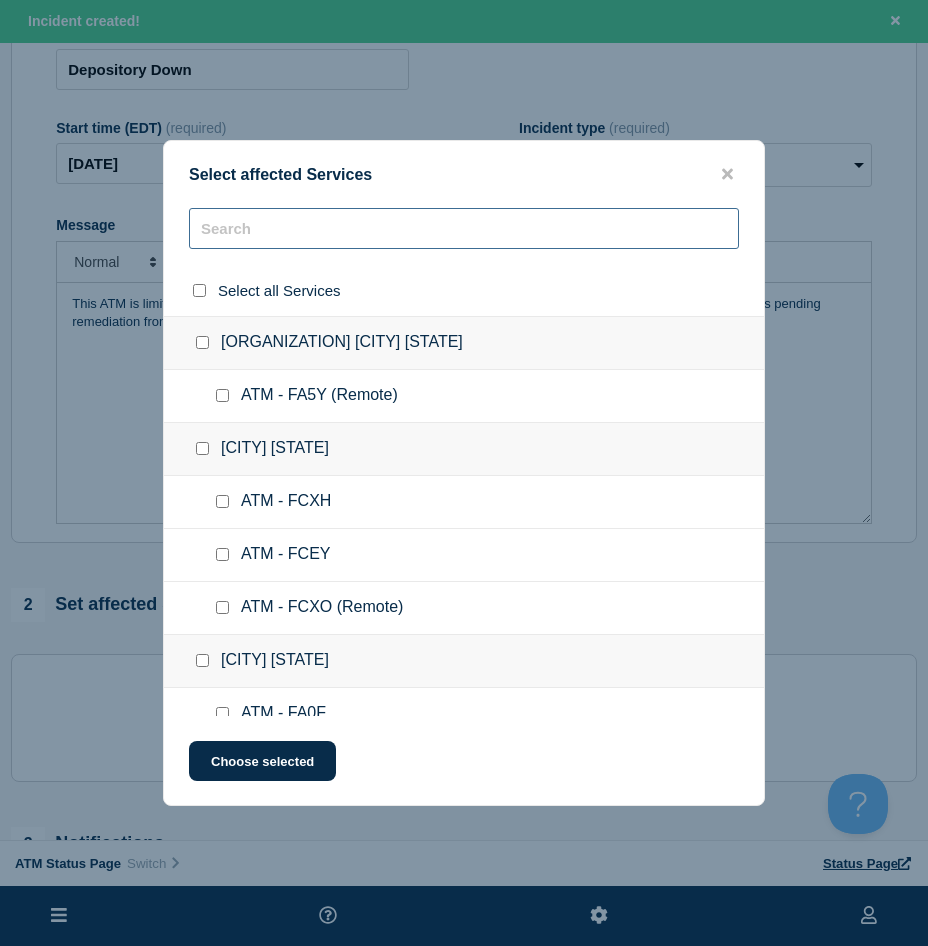 click at bounding box center (464, 228) 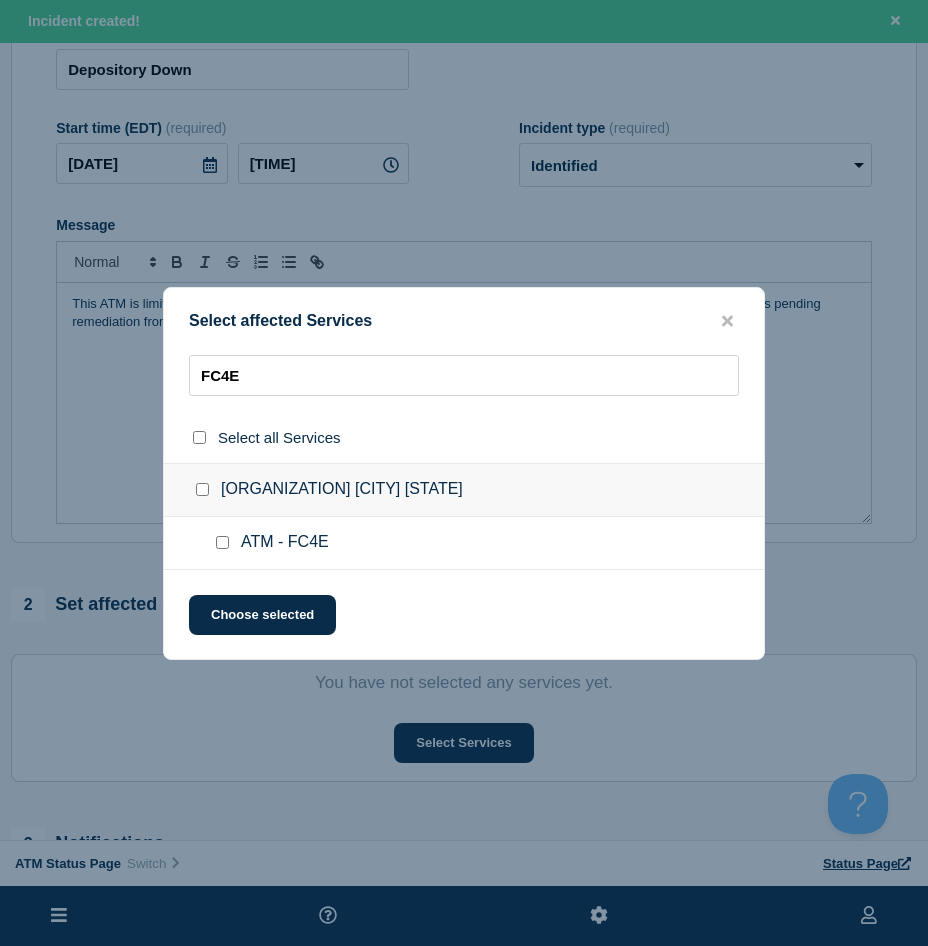 drag, startPoint x: 225, startPoint y: 536, endPoint x: 226, endPoint y: 557, distance: 21.023796 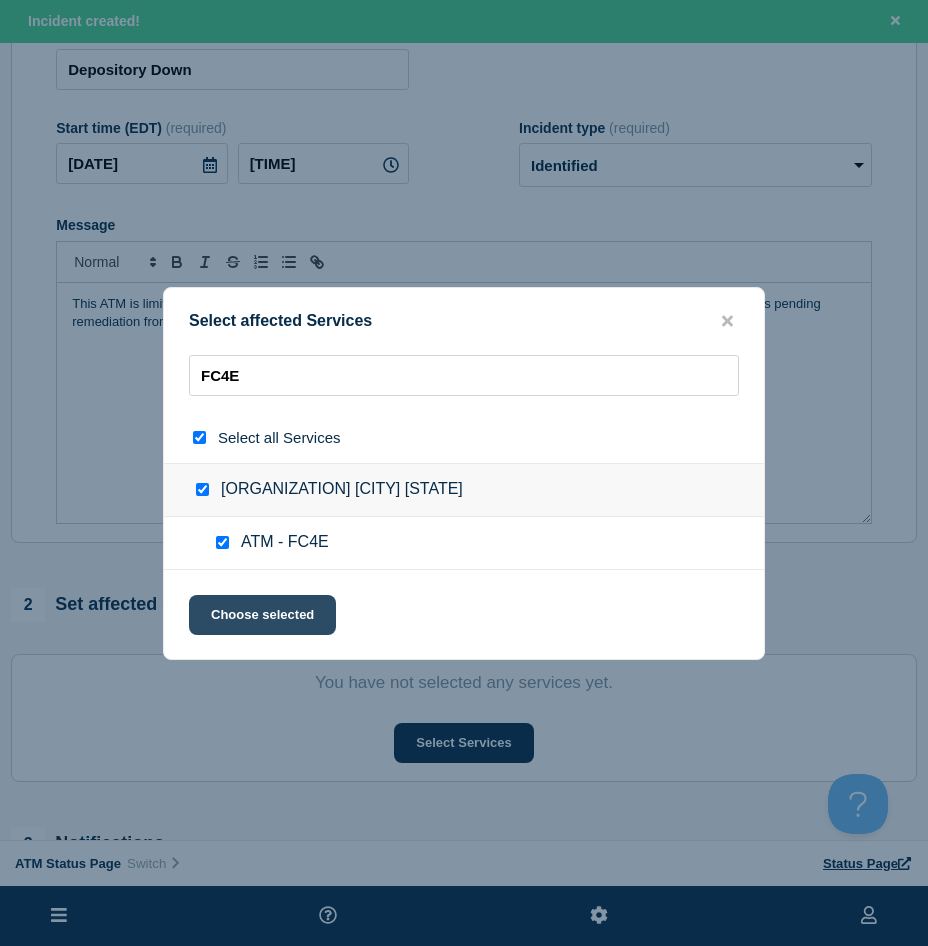 click on "Choose selected" 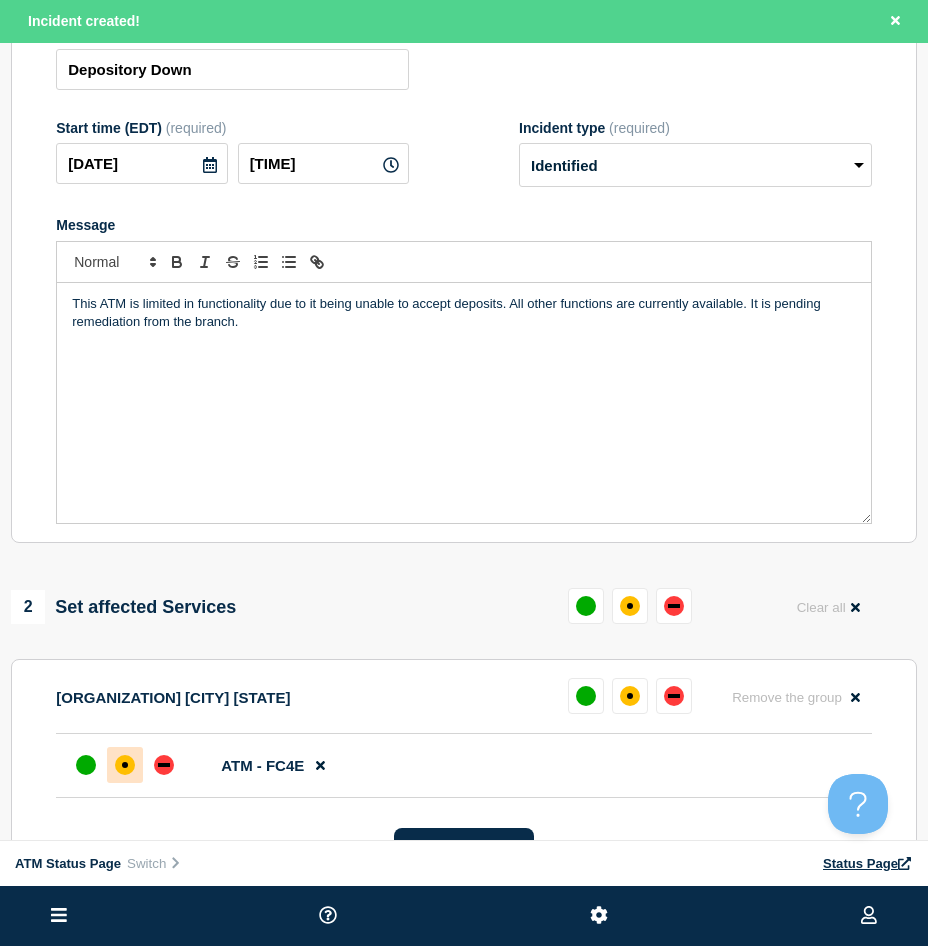 click at bounding box center (125, 765) 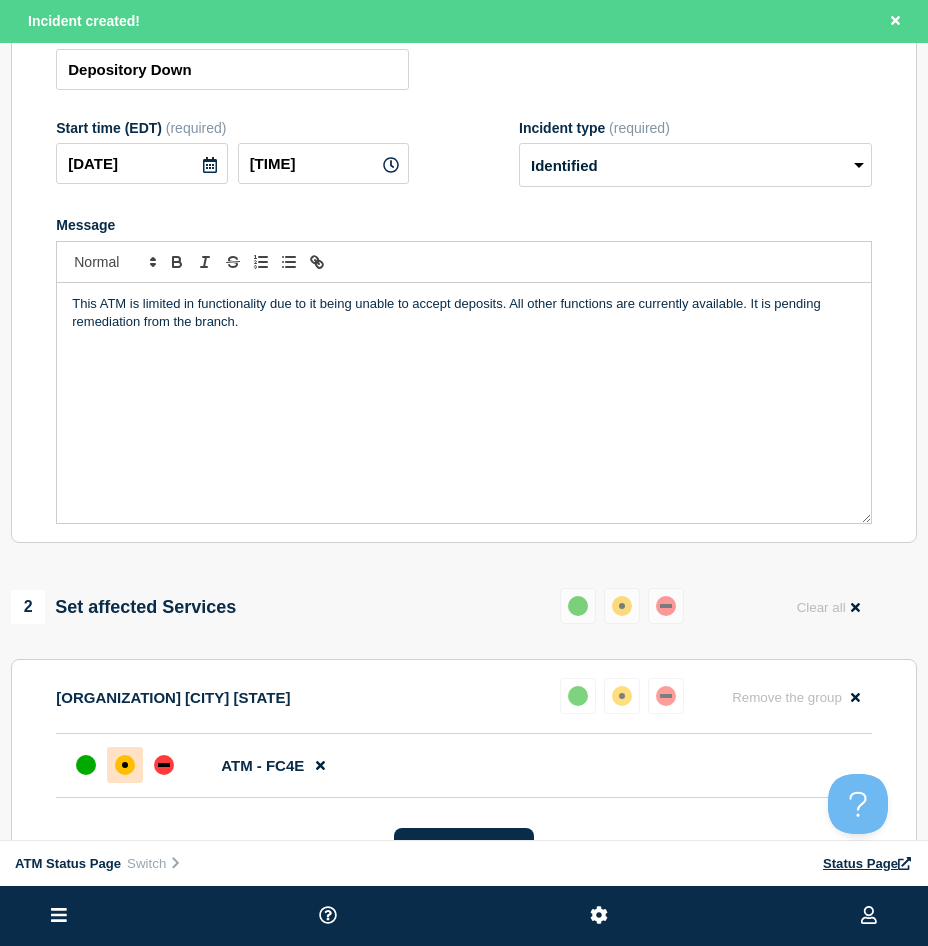 scroll, scrollTop: 600, scrollLeft: 0, axis: vertical 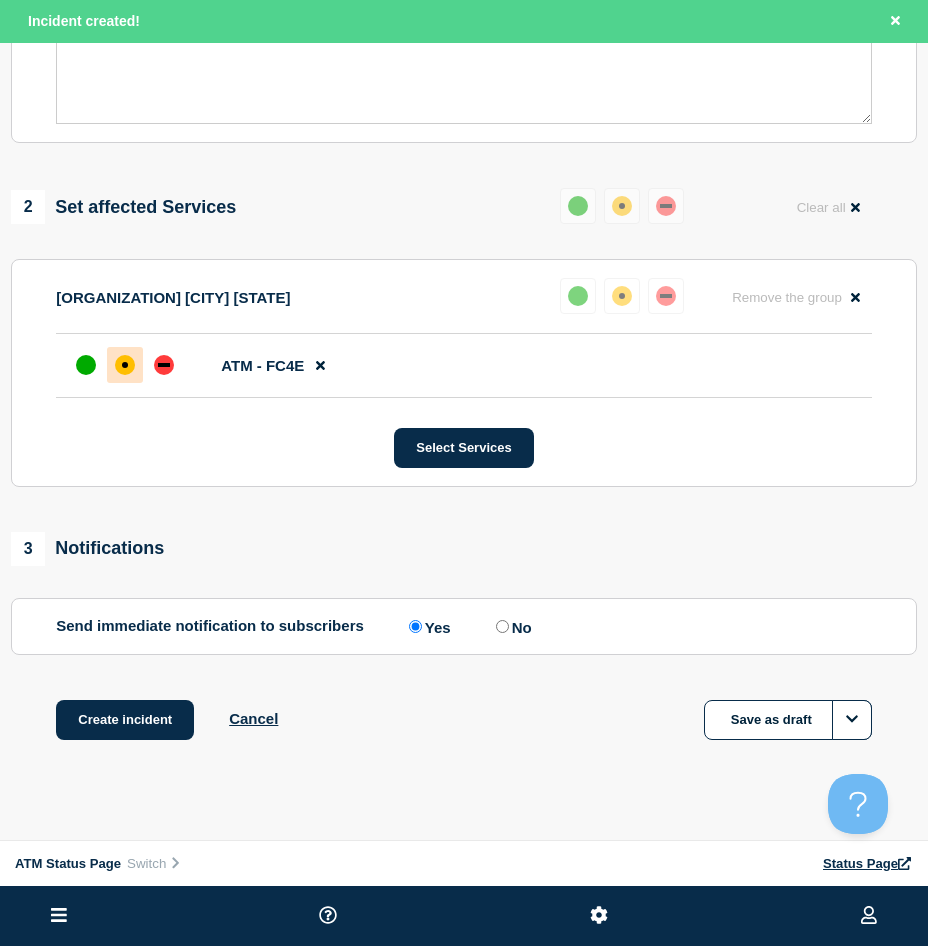 click on "Provide details Title (required) Depository Down Start time (EDT) (required) [DATE] [TIME] Incident type (required) Select option Investigating Identified Monitoring Message This ATM is limited in functionality due to it being unable to accept deposits. All other functions are currently available. It is pending remediation from the branch. Set affected Services Reset Clear all MCRD Parris Island [STATE] Reset Remove the group Remove ATM - FC4E Select Services Notifications Send immediate notification to subscribers Send immediate notification to subscribers Yes No Create incident Cancel Save as draft" at bounding box center [464, 165] 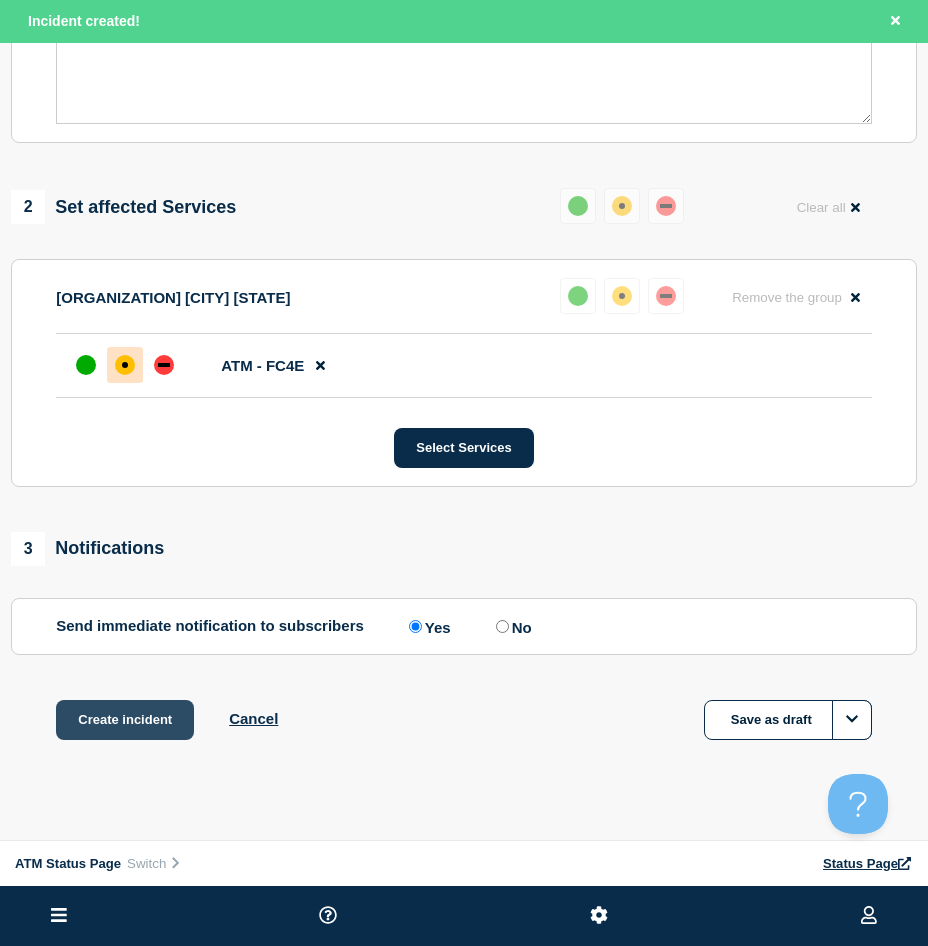 click on "Create incident" at bounding box center (125, 720) 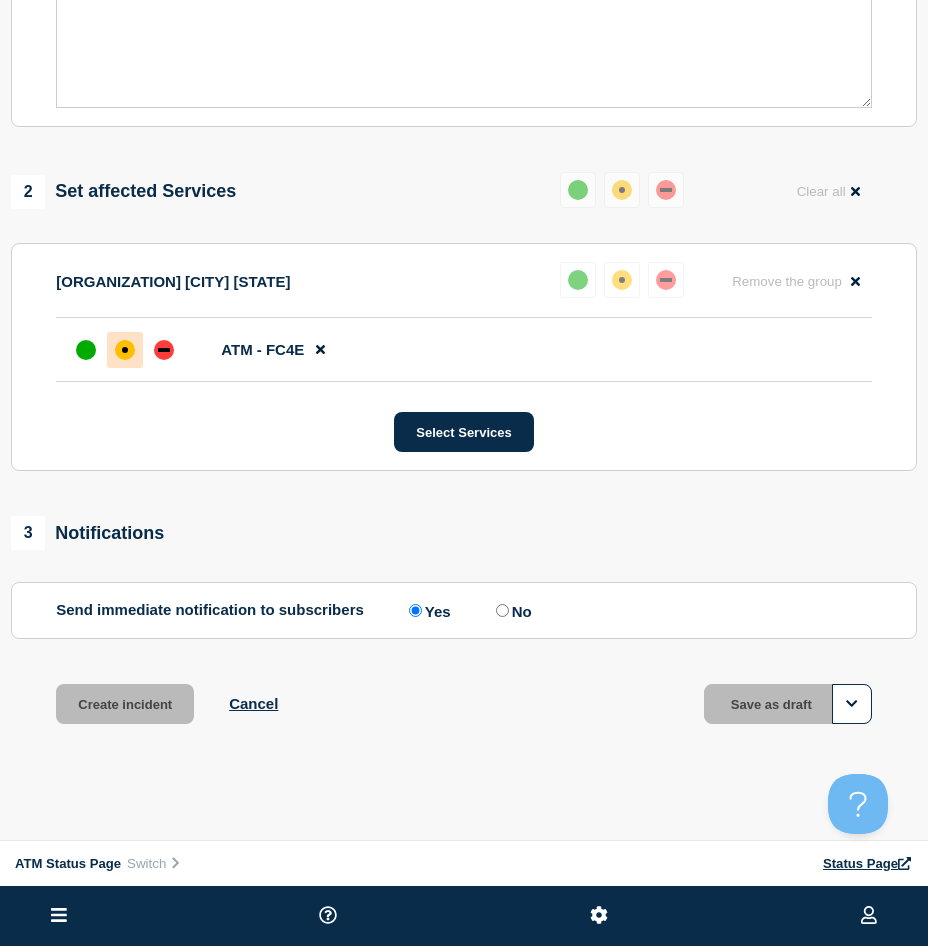 scroll, scrollTop: 557, scrollLeft: 0, axis: vertical 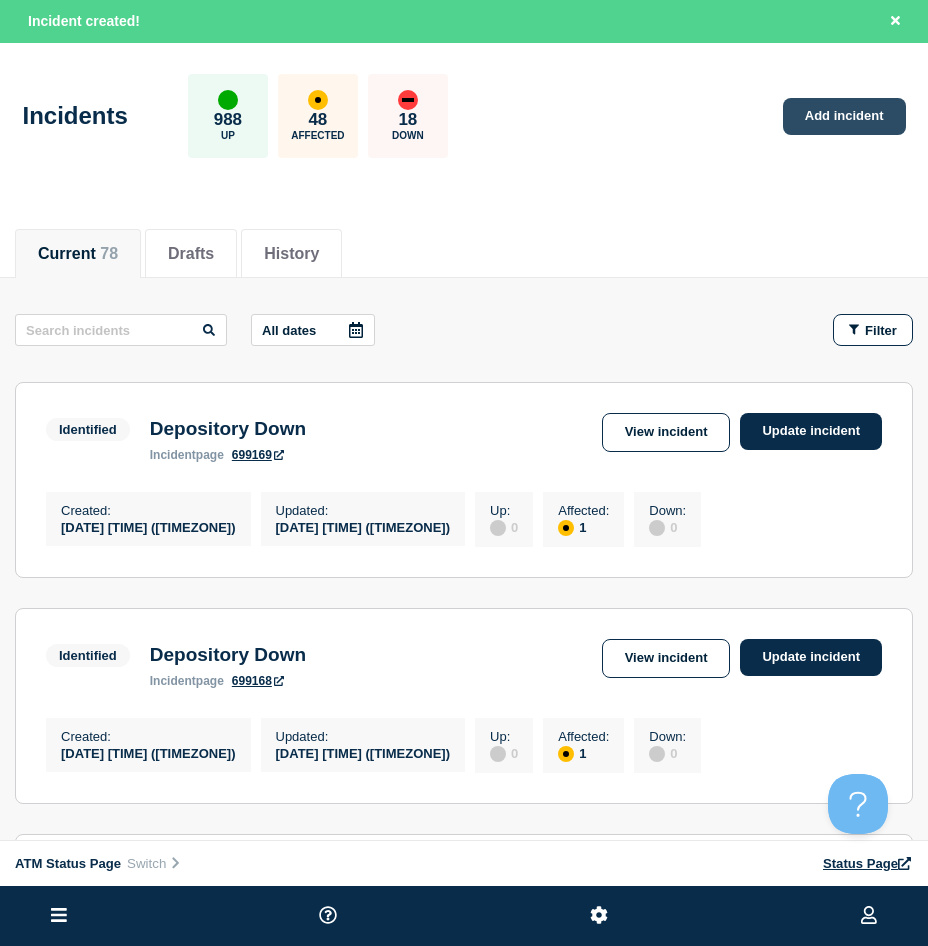click on "Add incident" 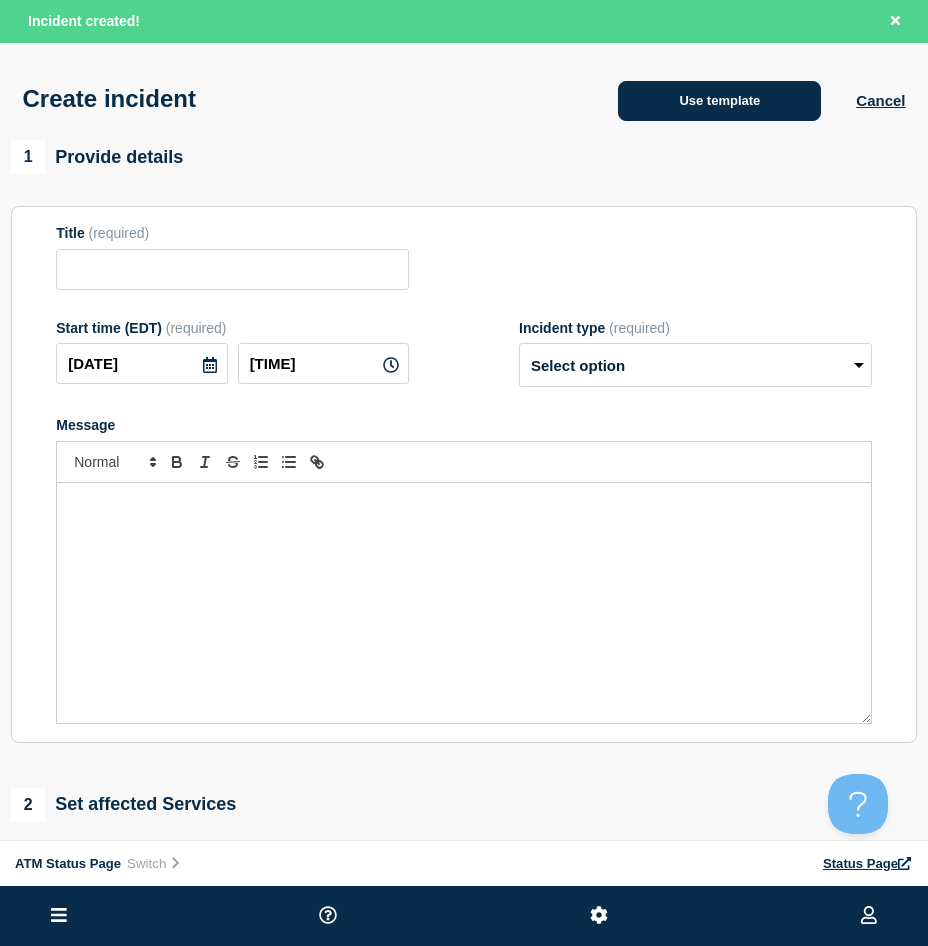 click on "Use template" at bounding box center [719, 101] 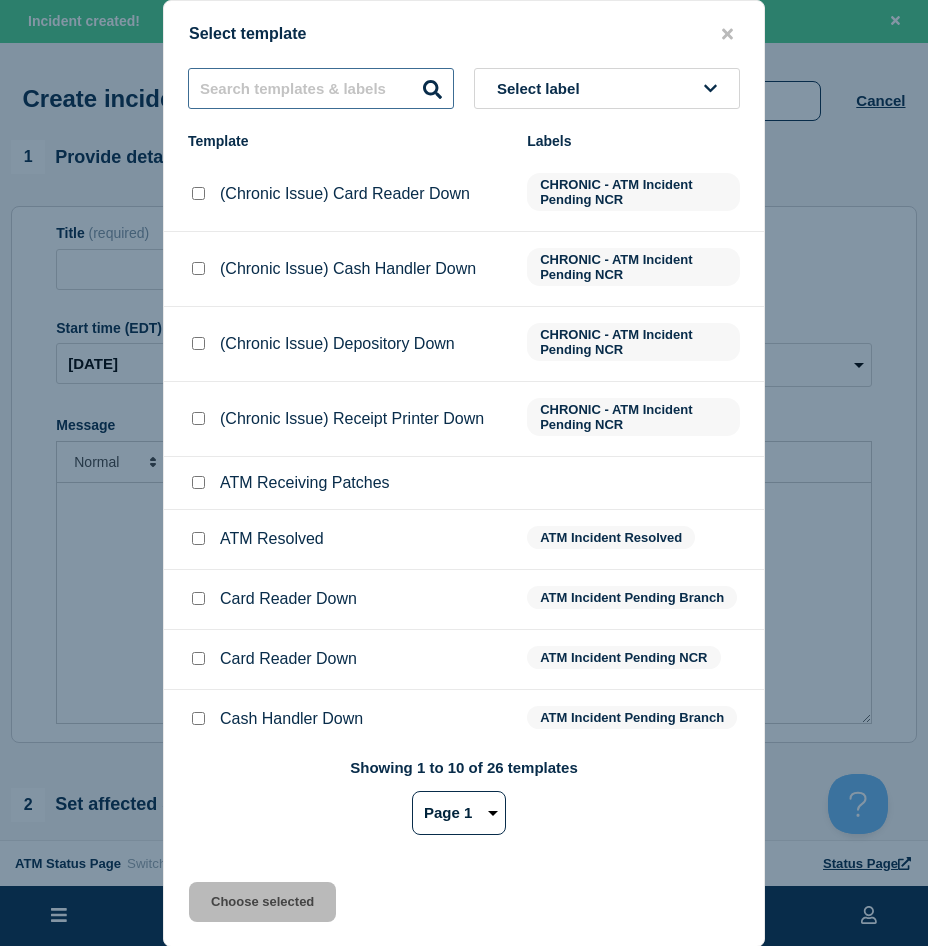 click at bounding box center (321, 88) 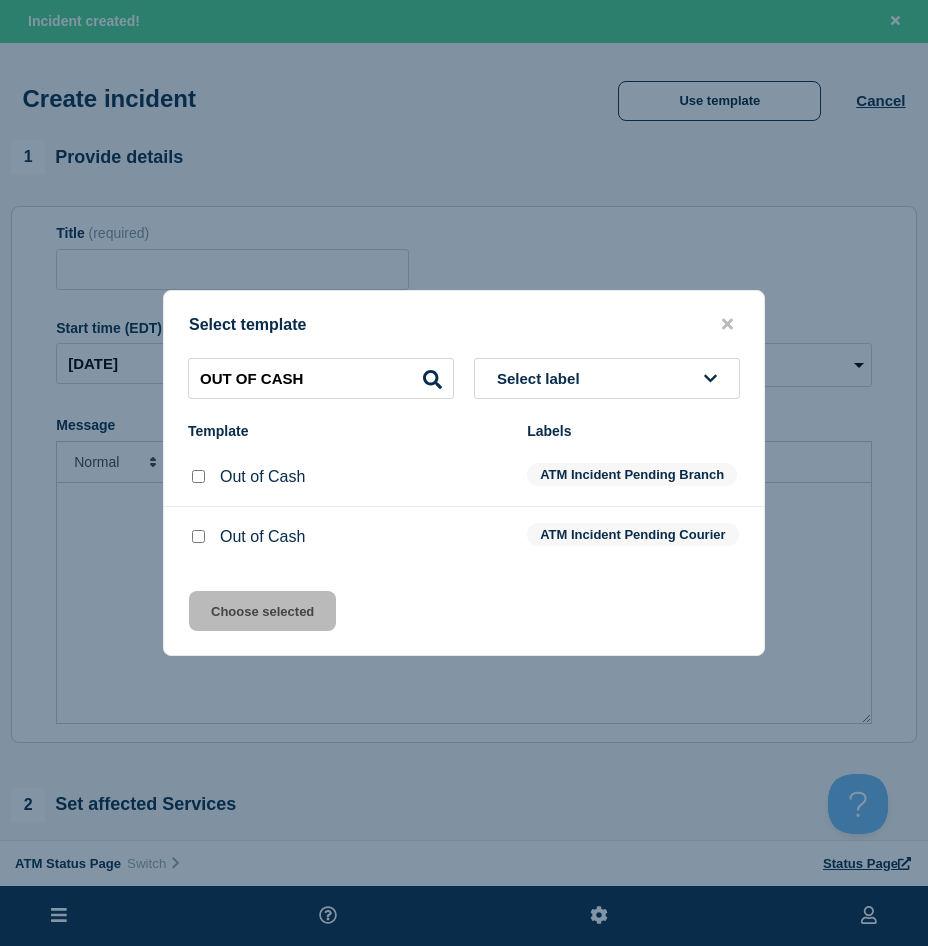 click at bounding box center (198, 476) 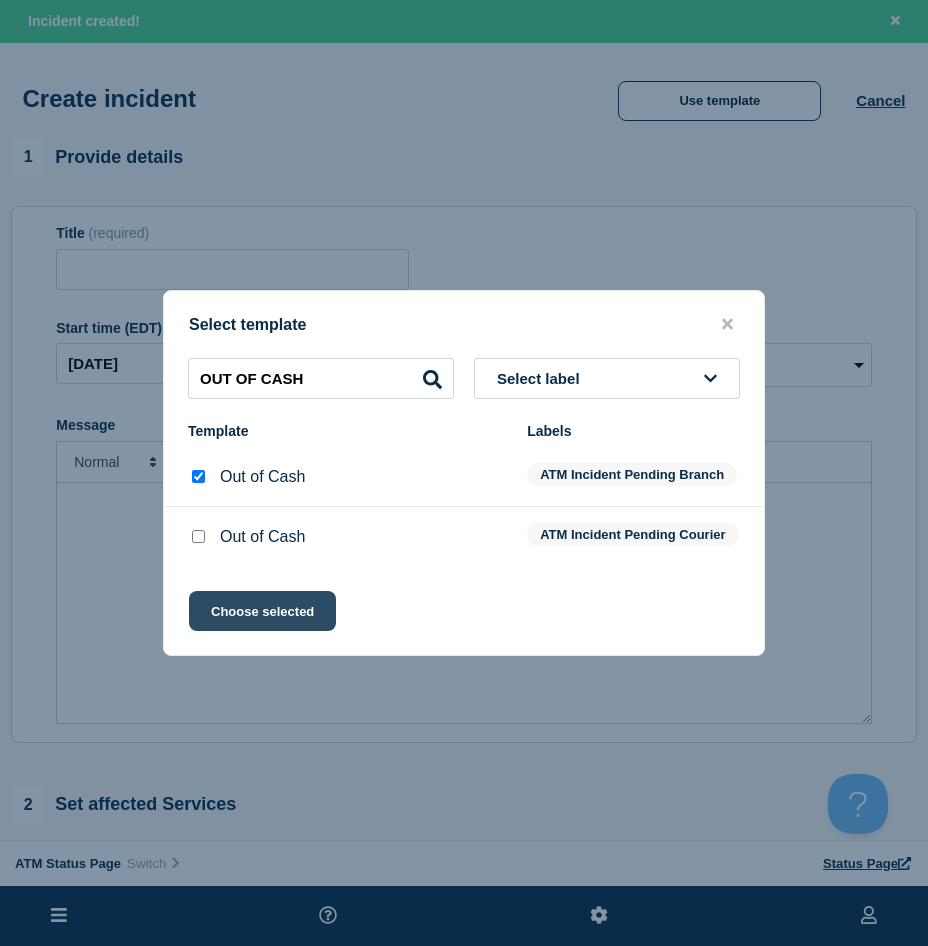 click on "Choose selected" 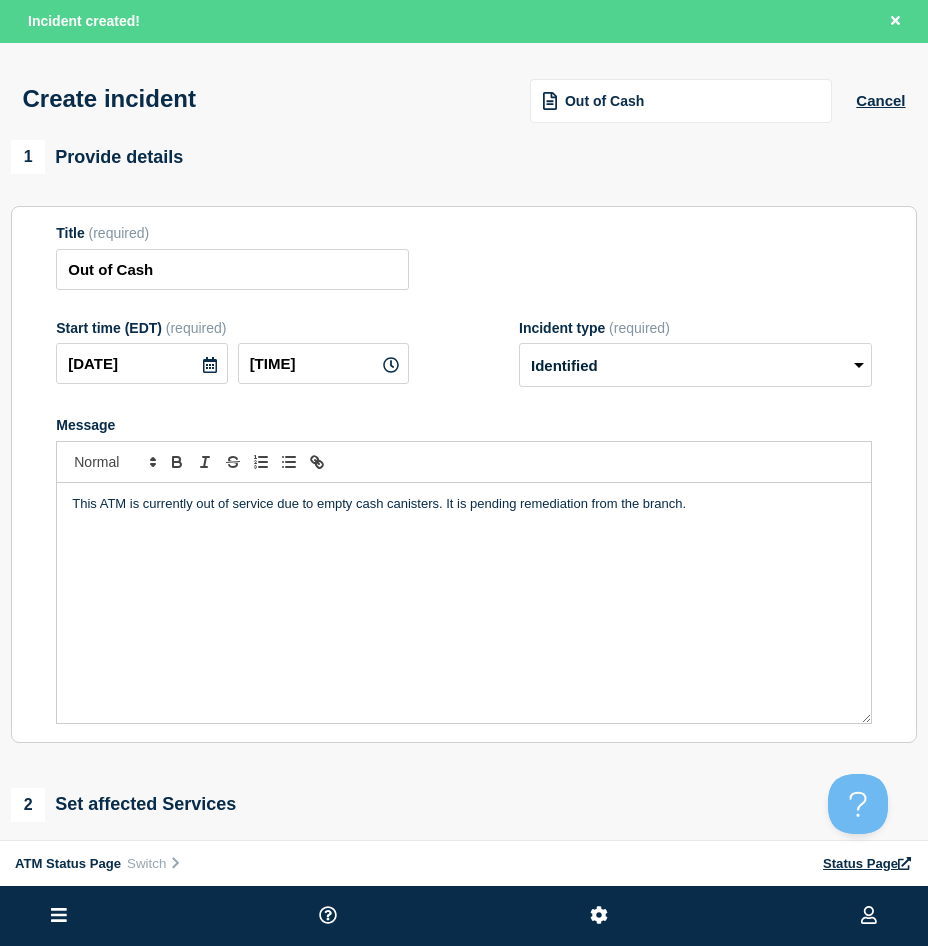 scroll, scrollTop: 200, scrollLeft: 0, axis: vertical 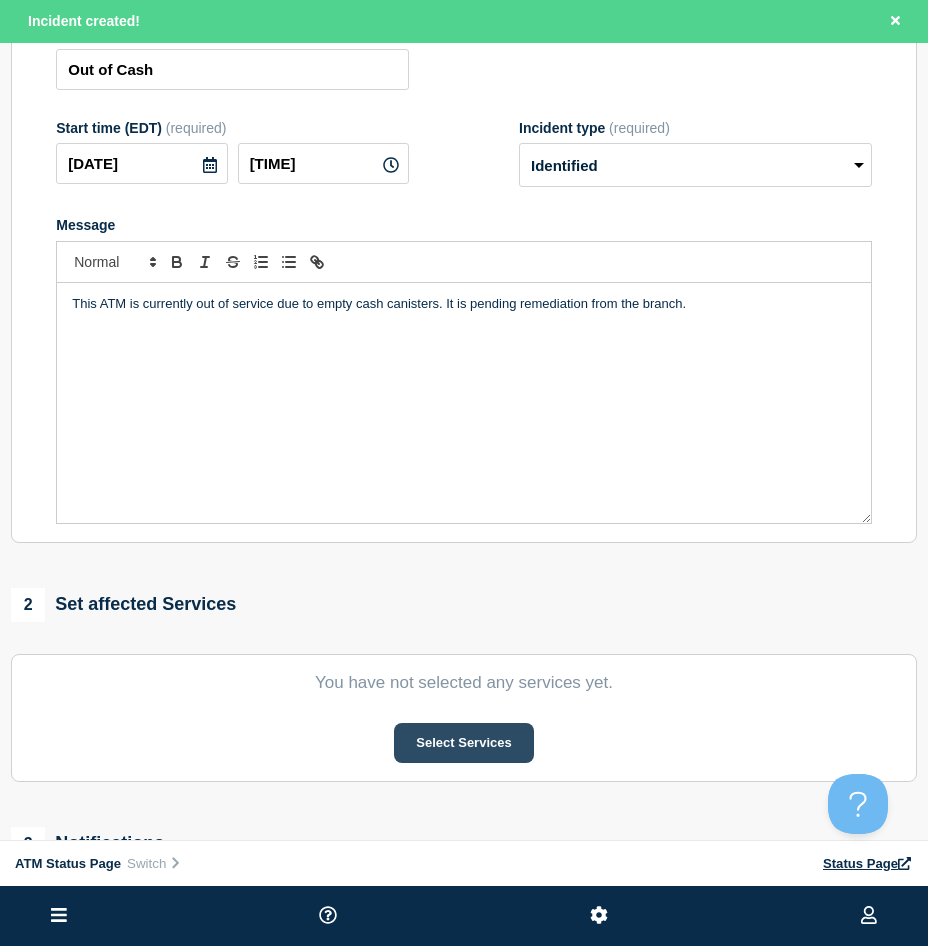 click on "Select Services" at bounding box center (463, 743) 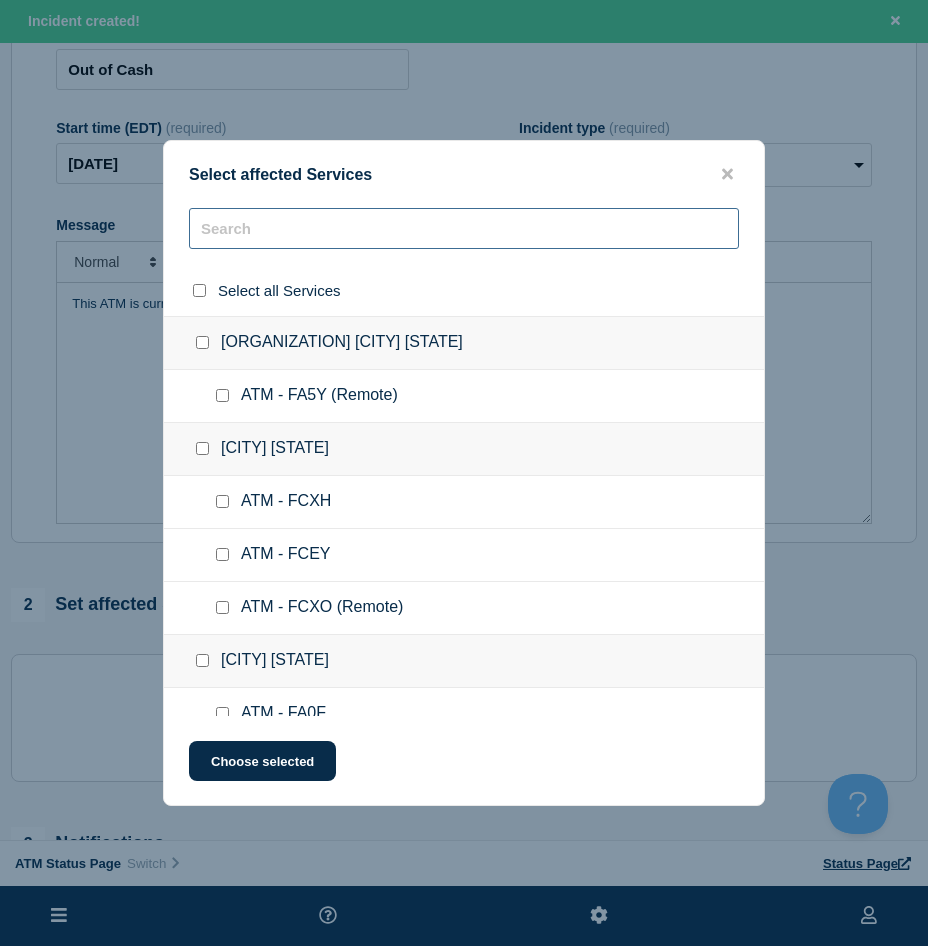 click at bounding box center [464, 228] 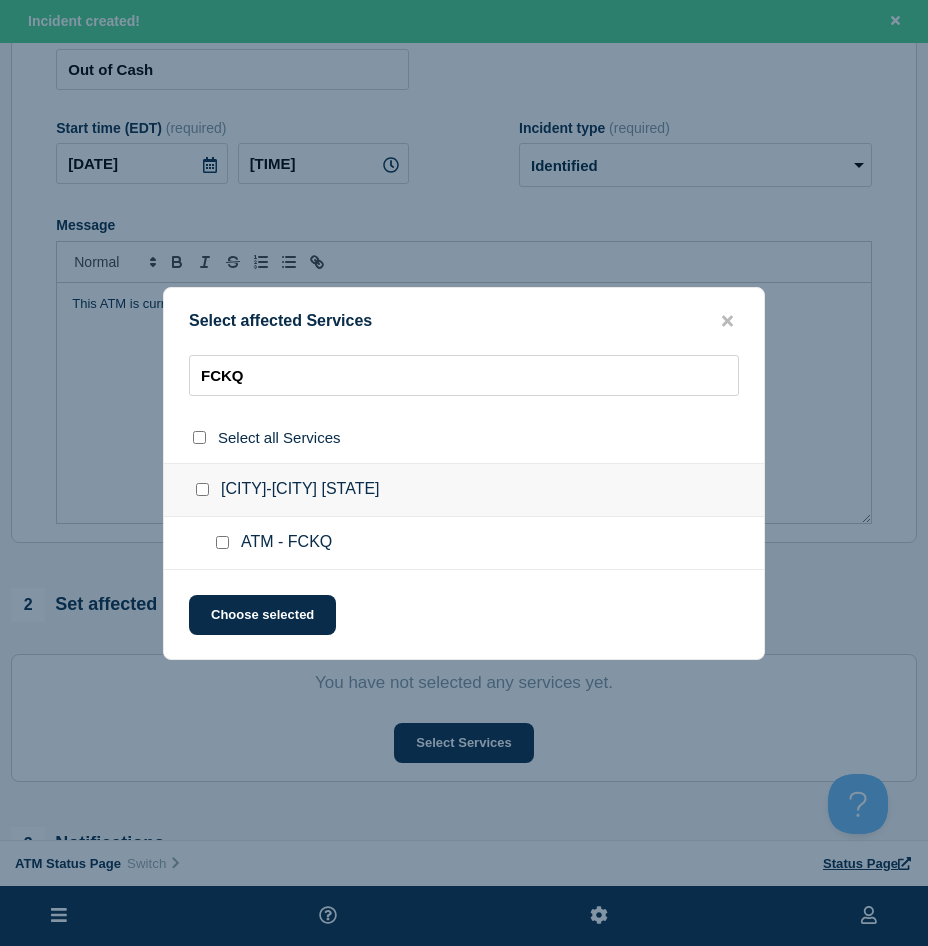 click at bounding box center [222, 542] 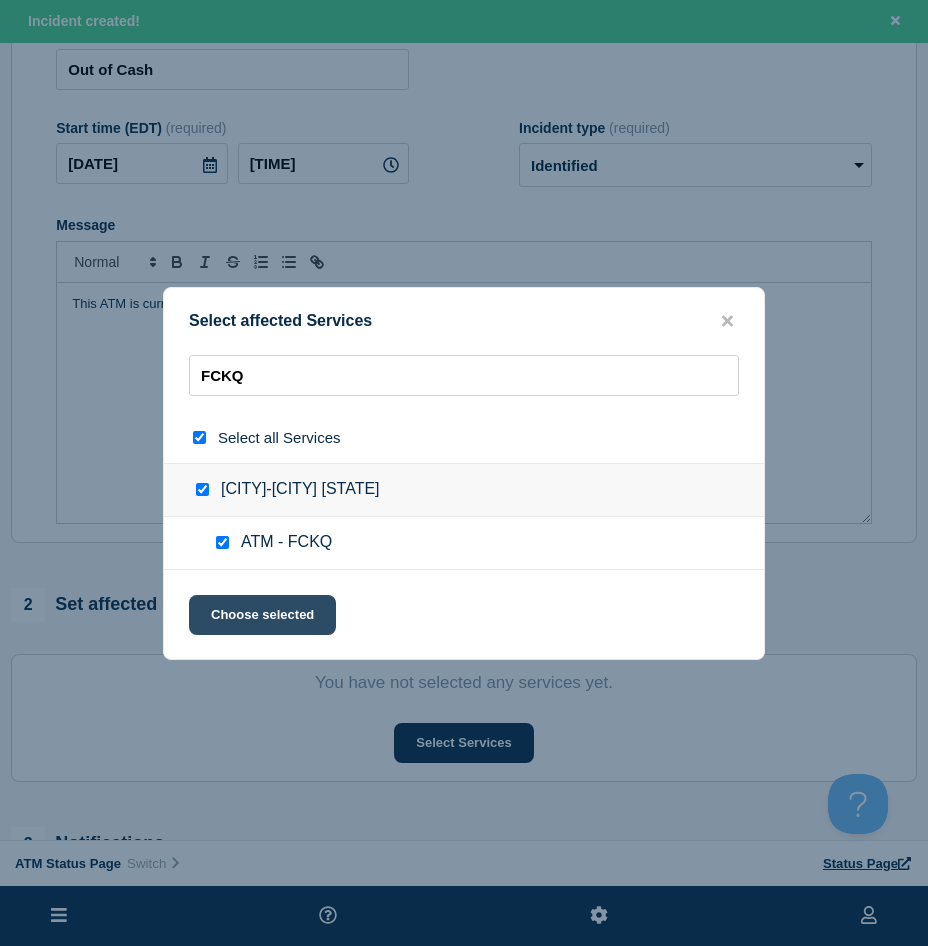 click on "Choose selected" 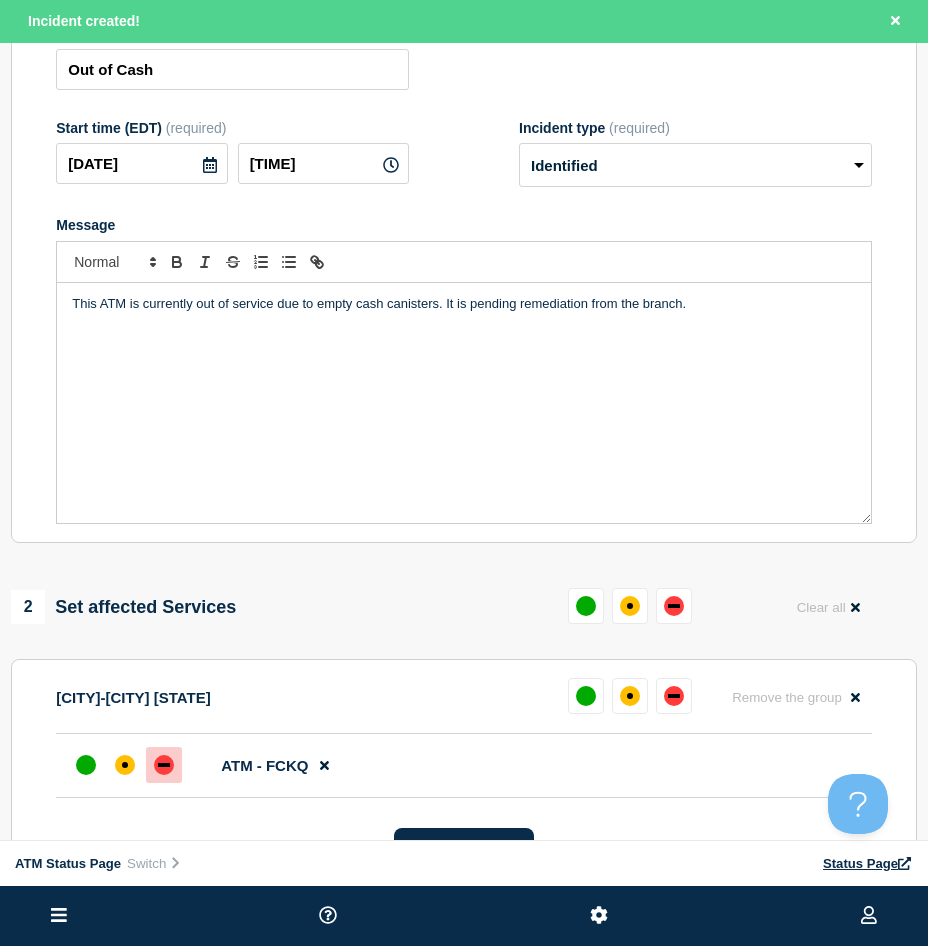 click at bounding box center (164, 765) 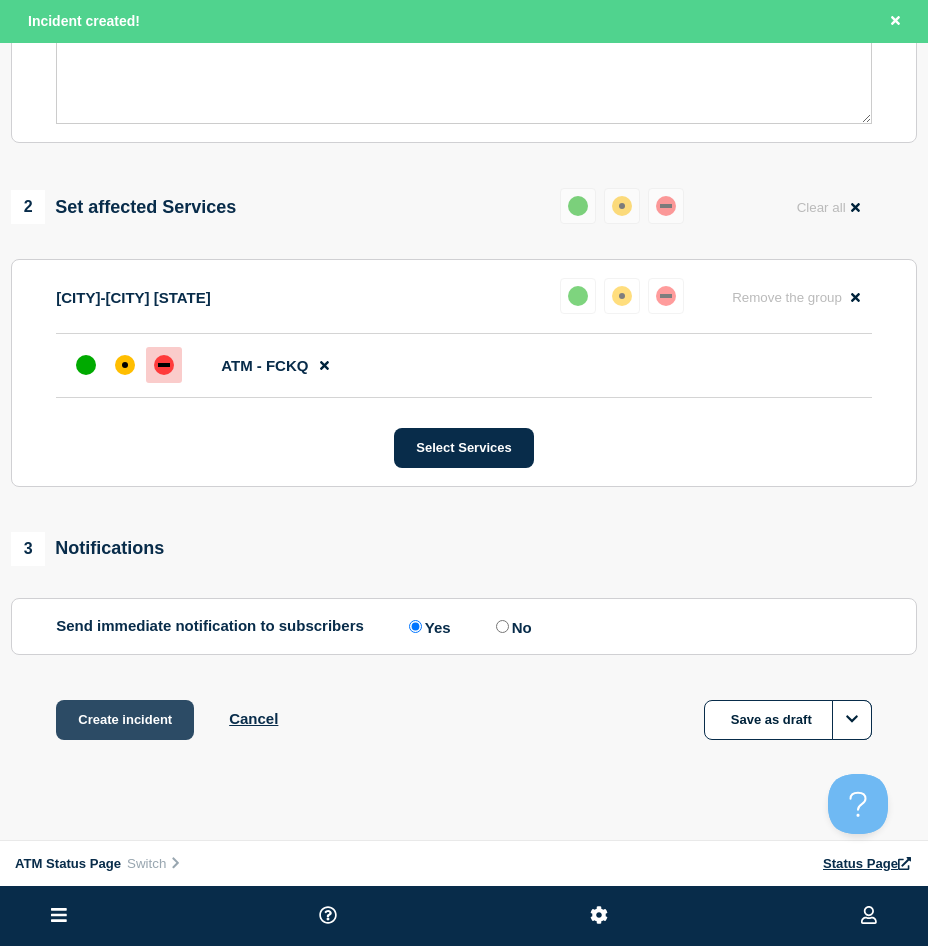 click on "Create incident" at bounding box center (125, 720) 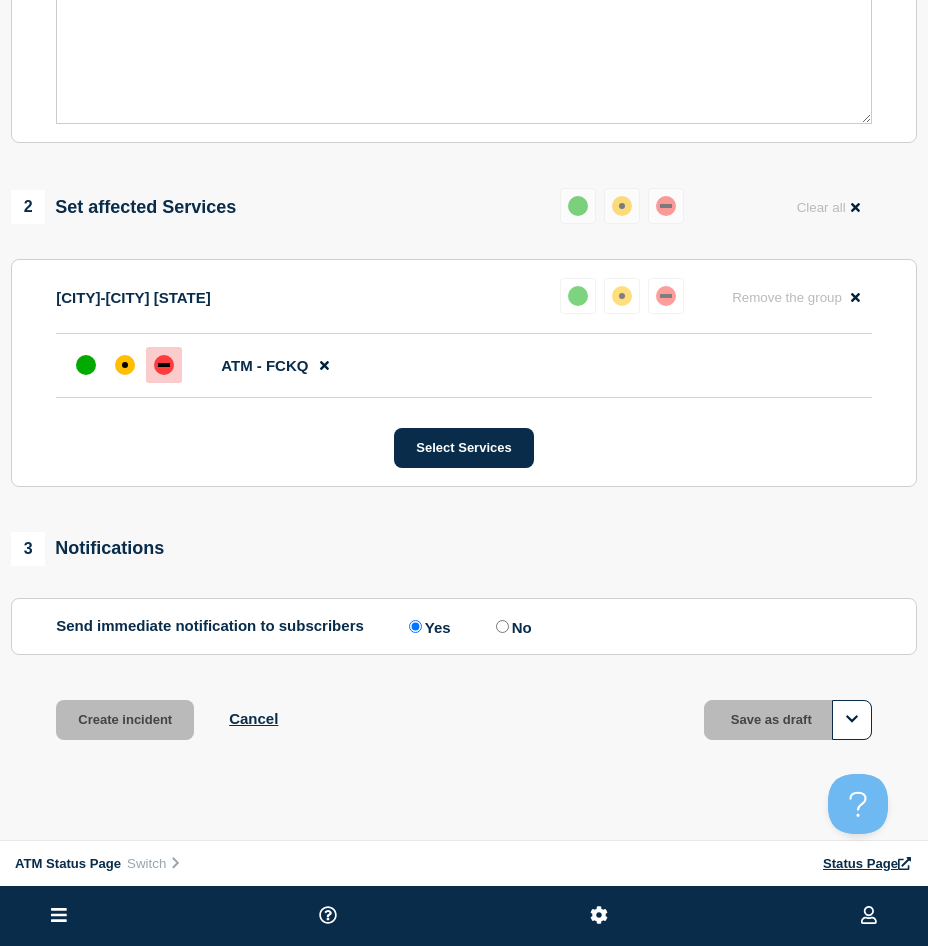 scroll, scrollTop: 557, scrollLeft: 0, axis: vertical 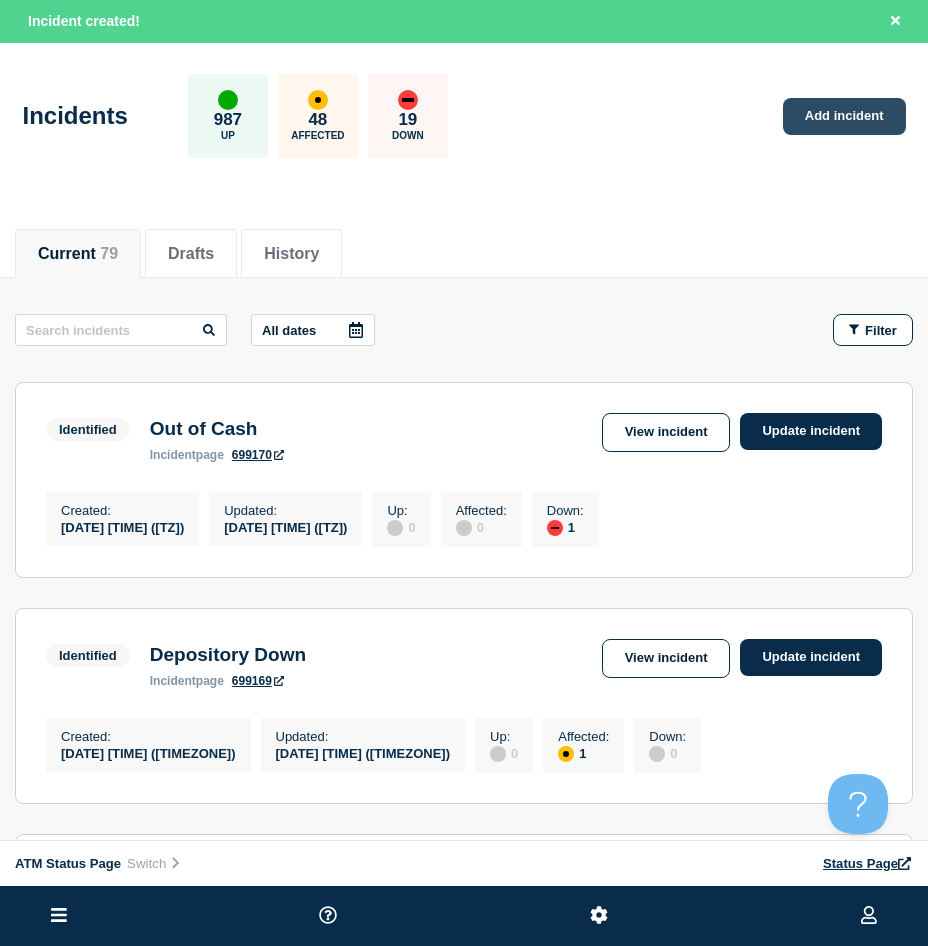 click on "Add incident" 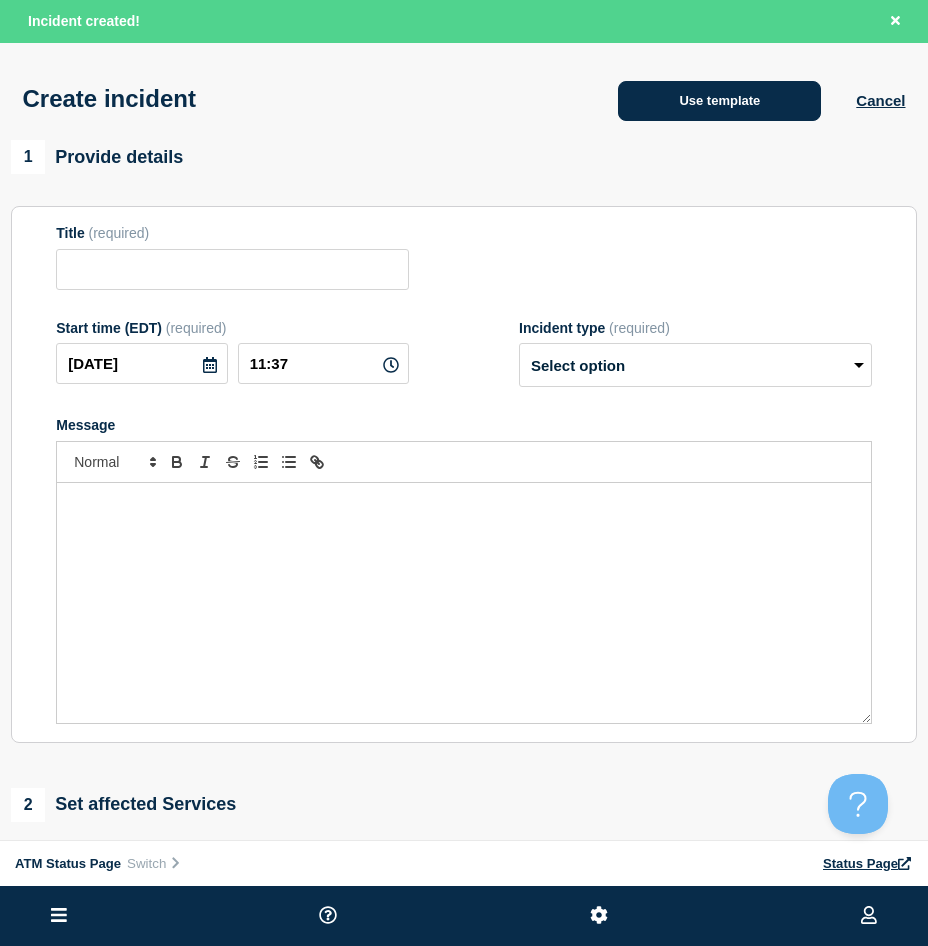 click on "Use template" at bounding box center [719, 101] 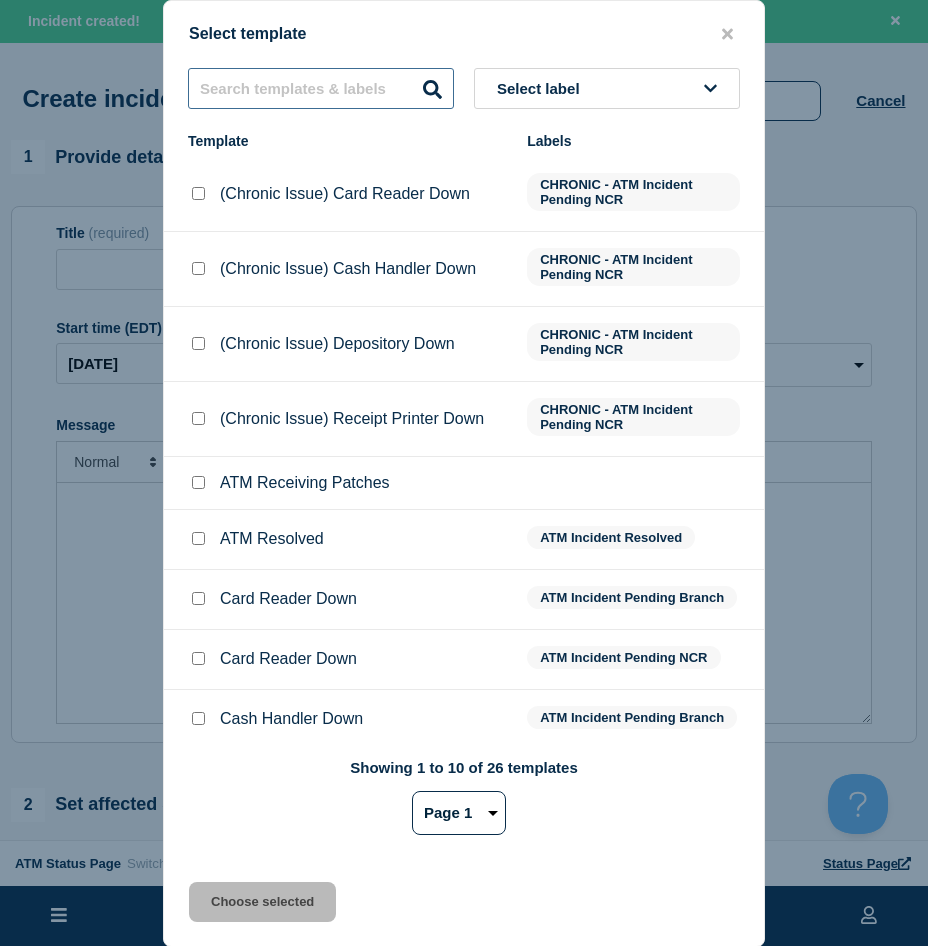 click at bounding box center [321, 88] 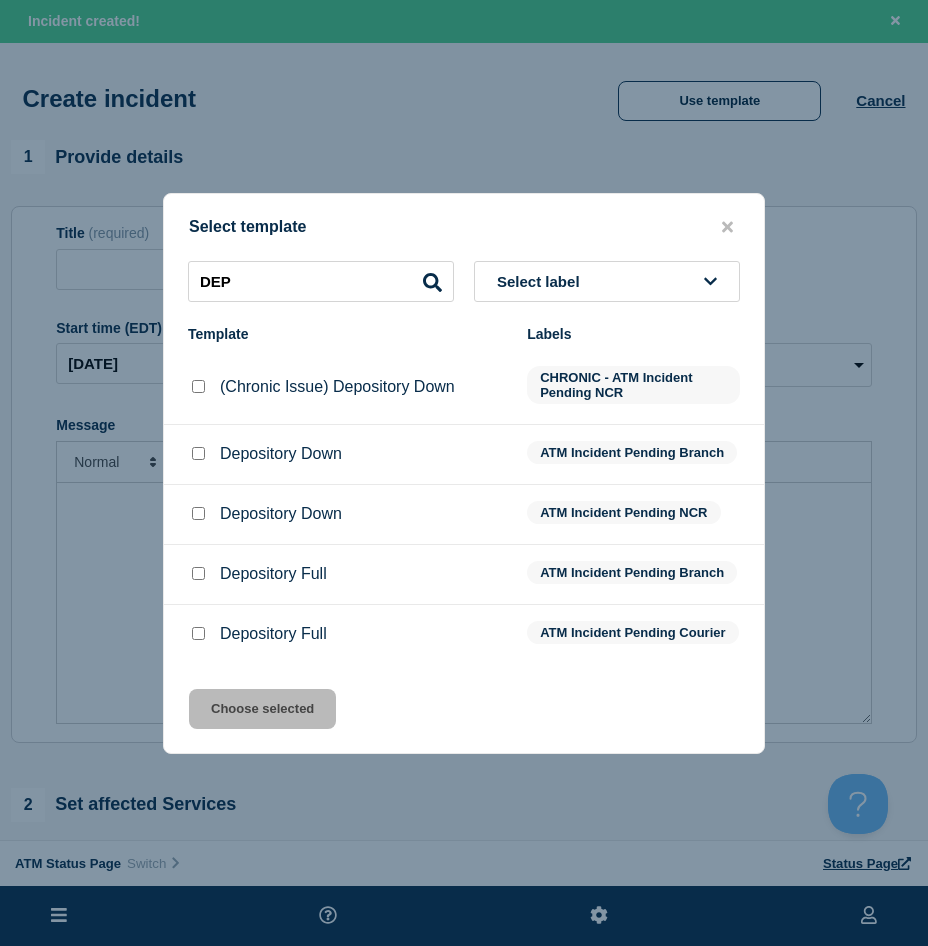 click at bounding box center (198, 453) 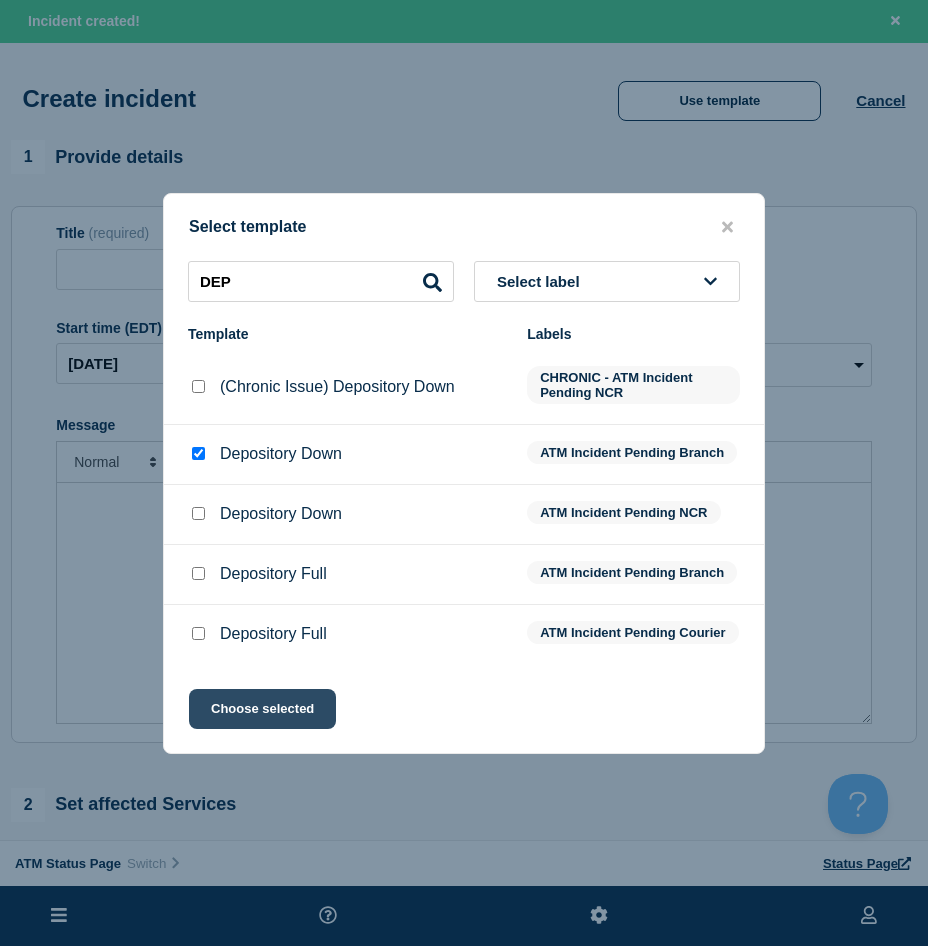 click on "Choose selected" 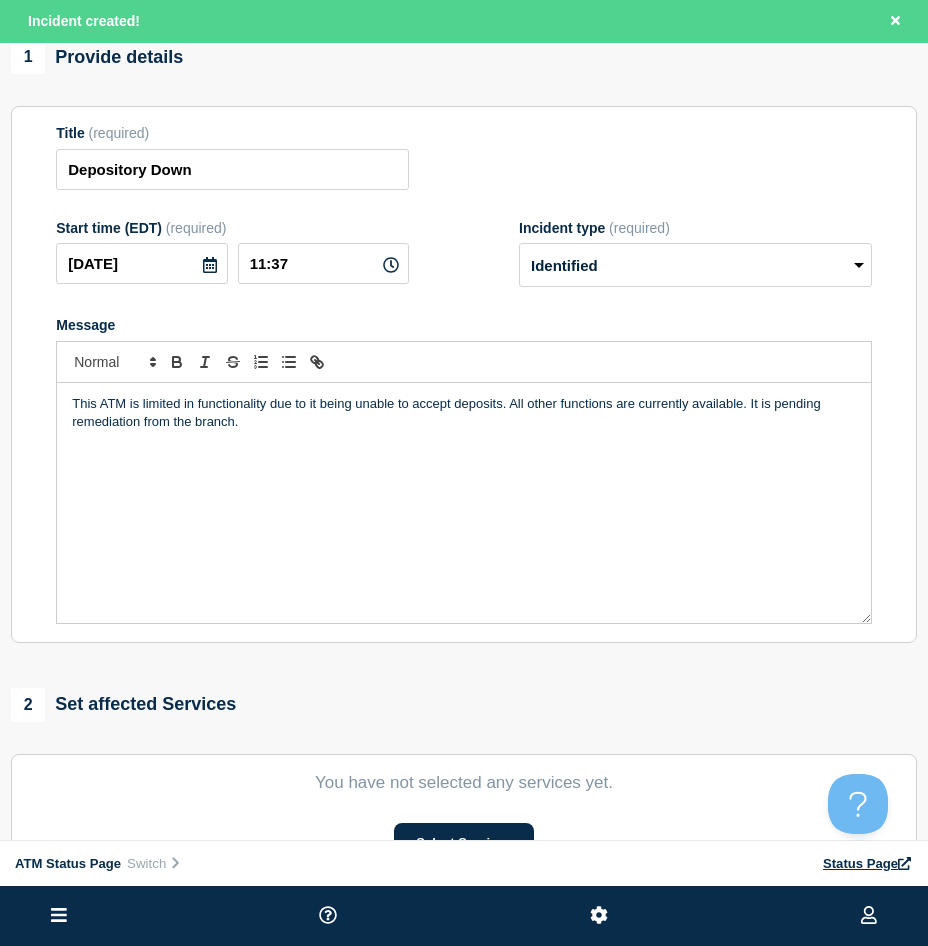 scroll, scrollTop: 200, scrollLeft: 0, axis: vertical 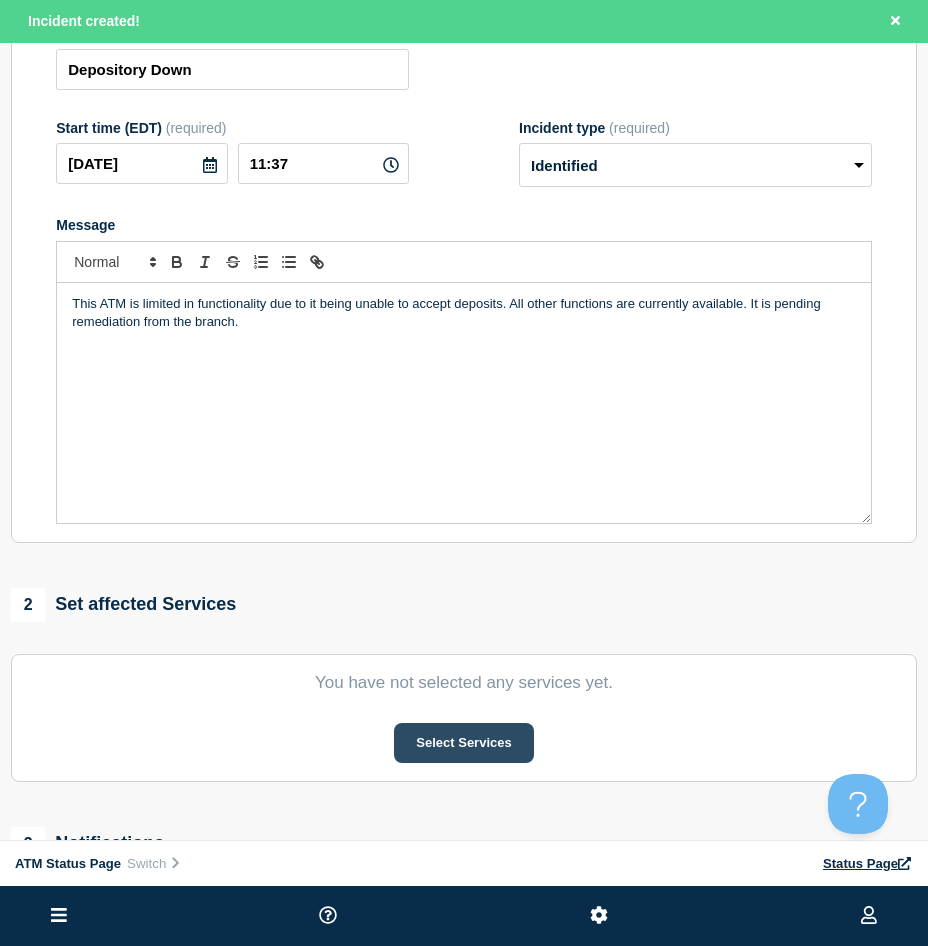 click on "Select Services" at bounding box center [463, 743] 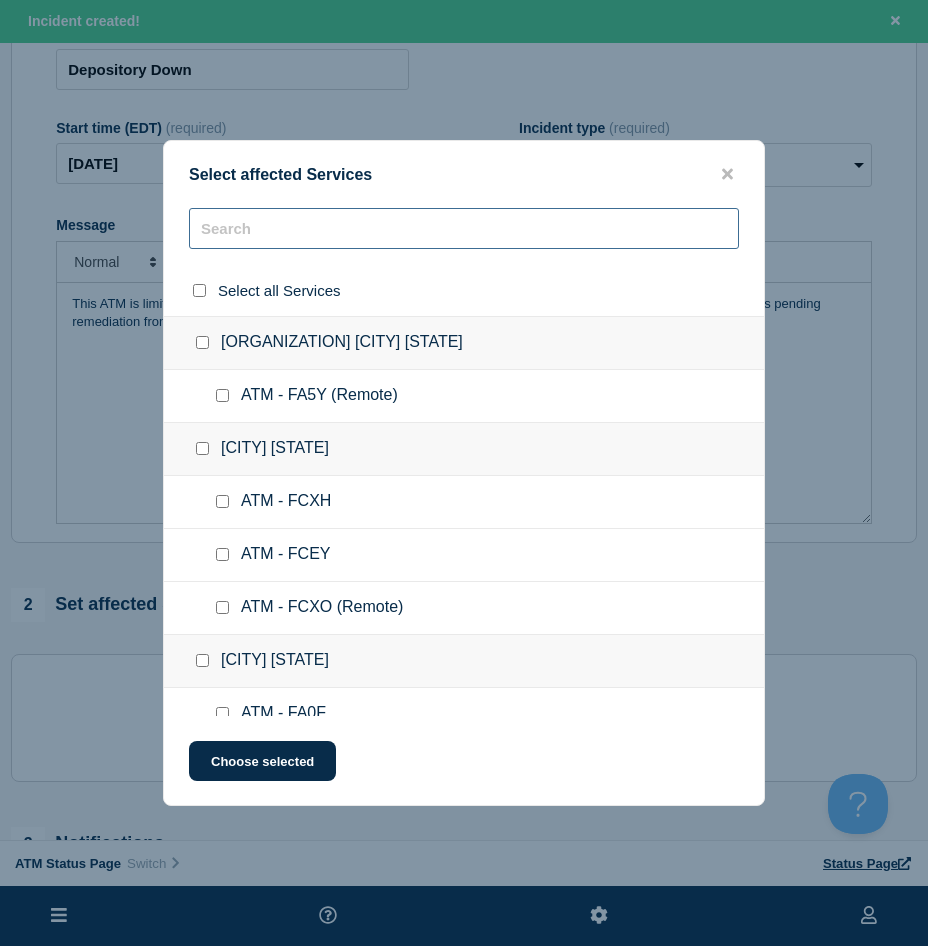 click at bounding box center [464, 228] 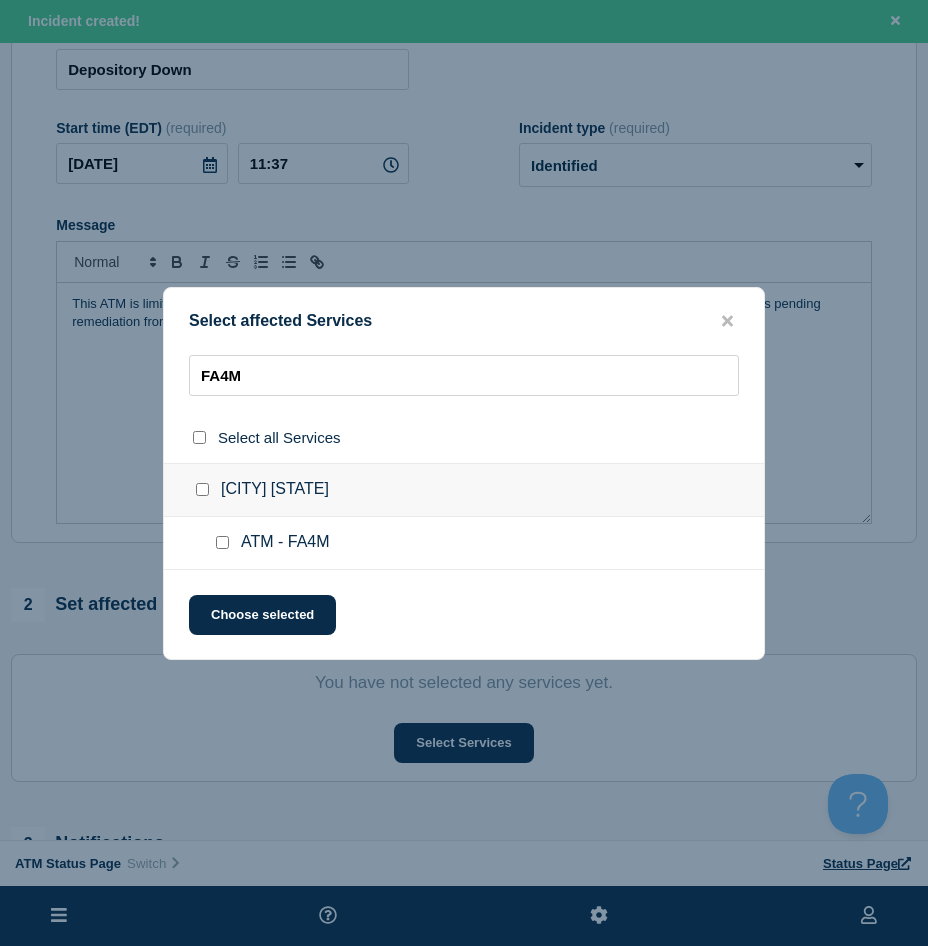 click at bounding box center [222, 542] 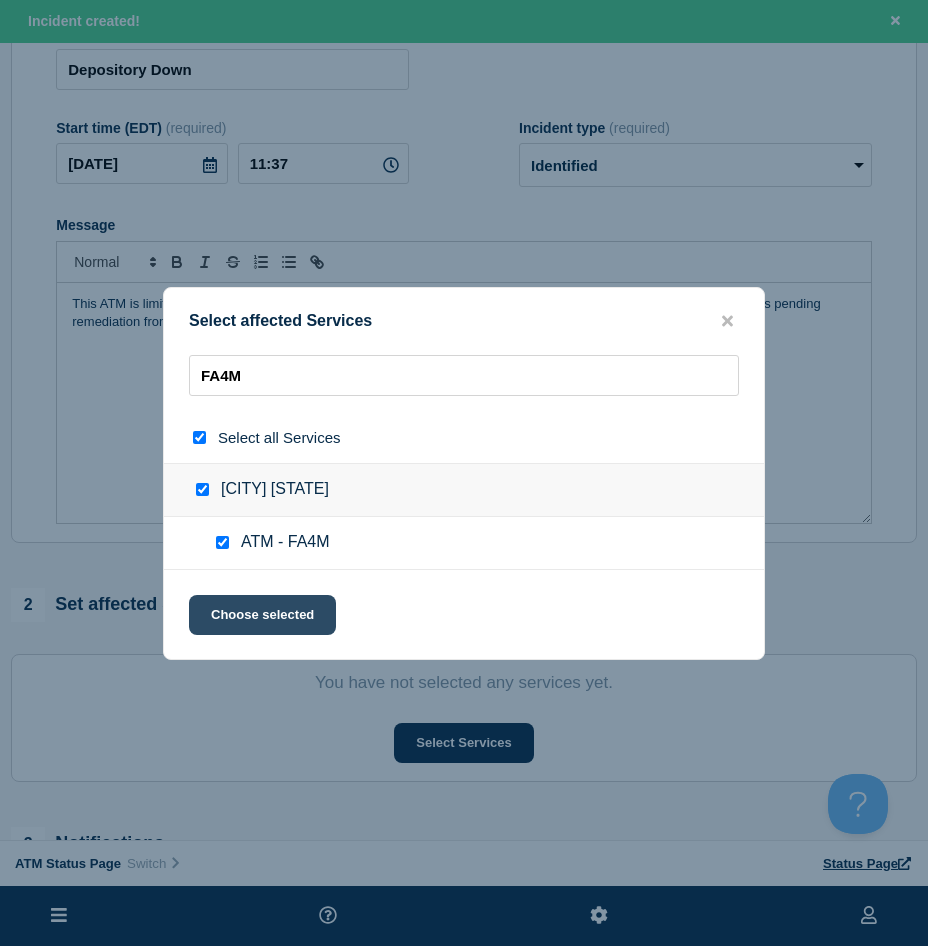 click on "Choose selected" 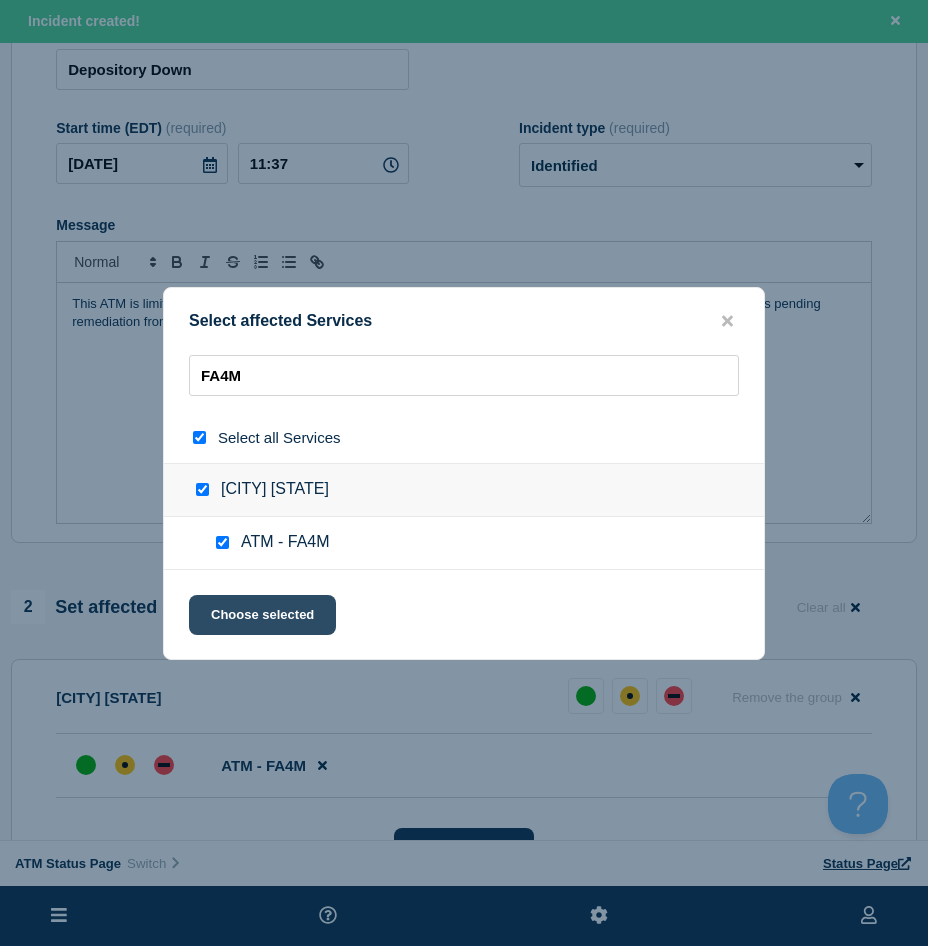 click on "Choose selected" 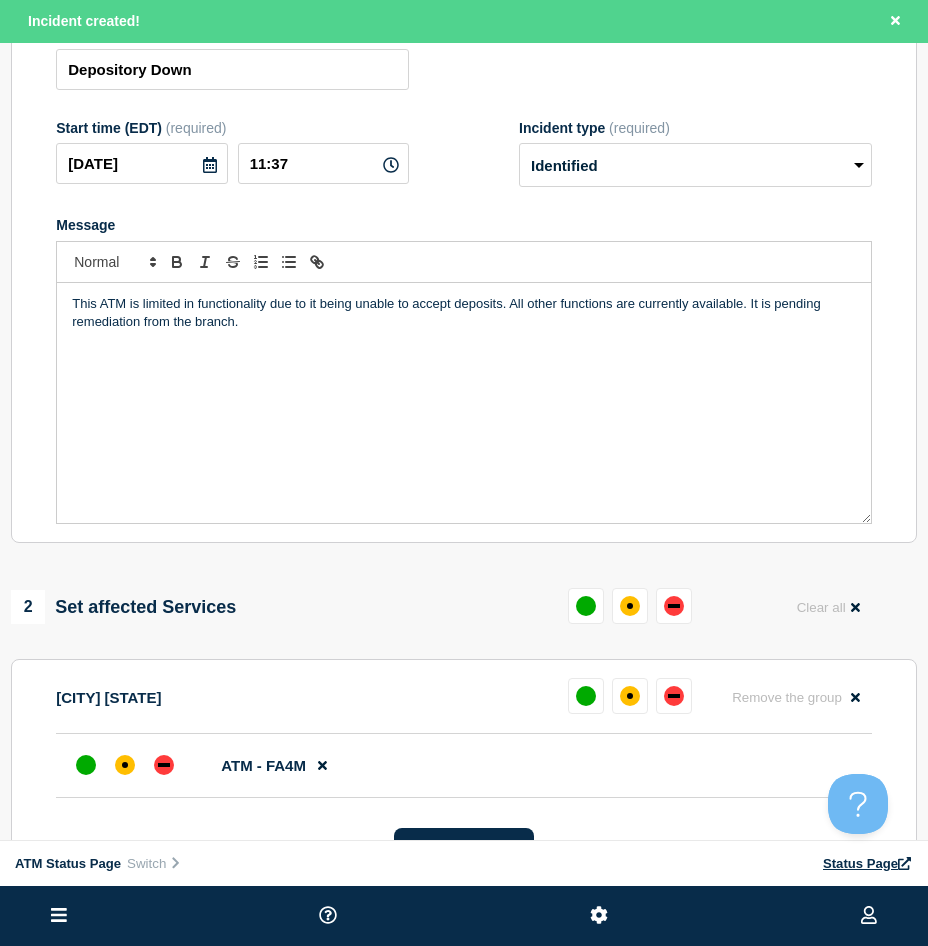 click on "ATM - FA4M" 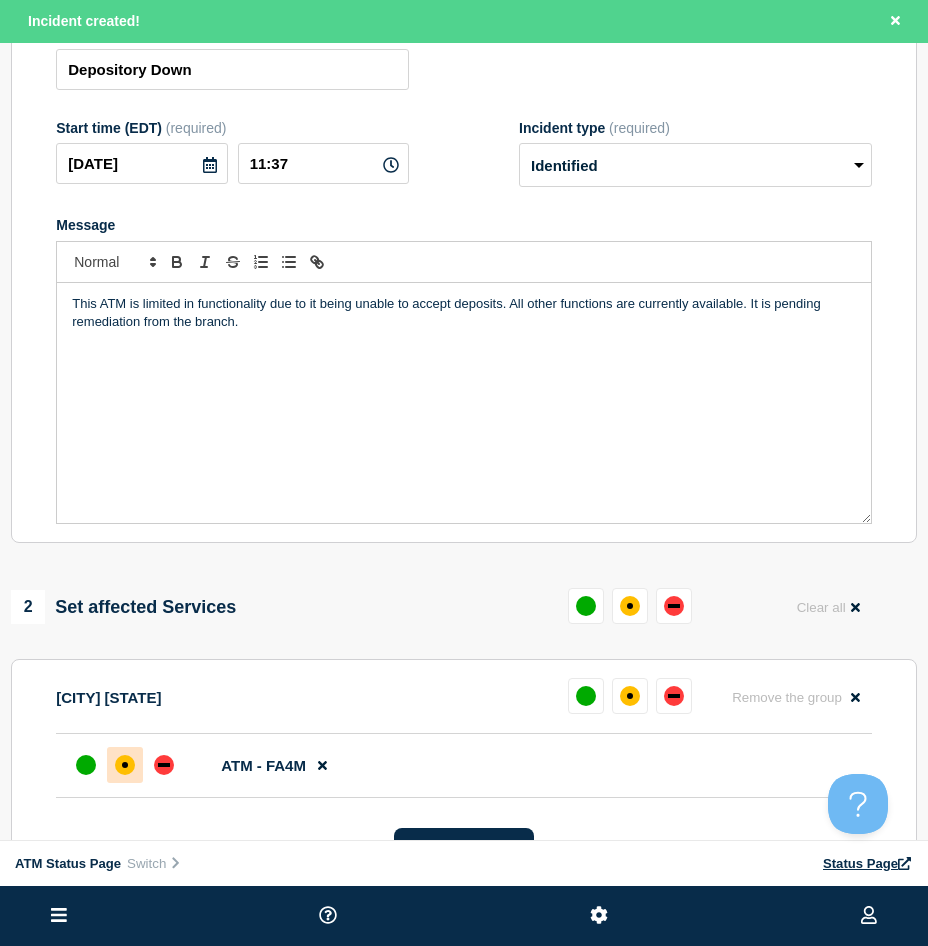 click at bounding box center (125, 765) 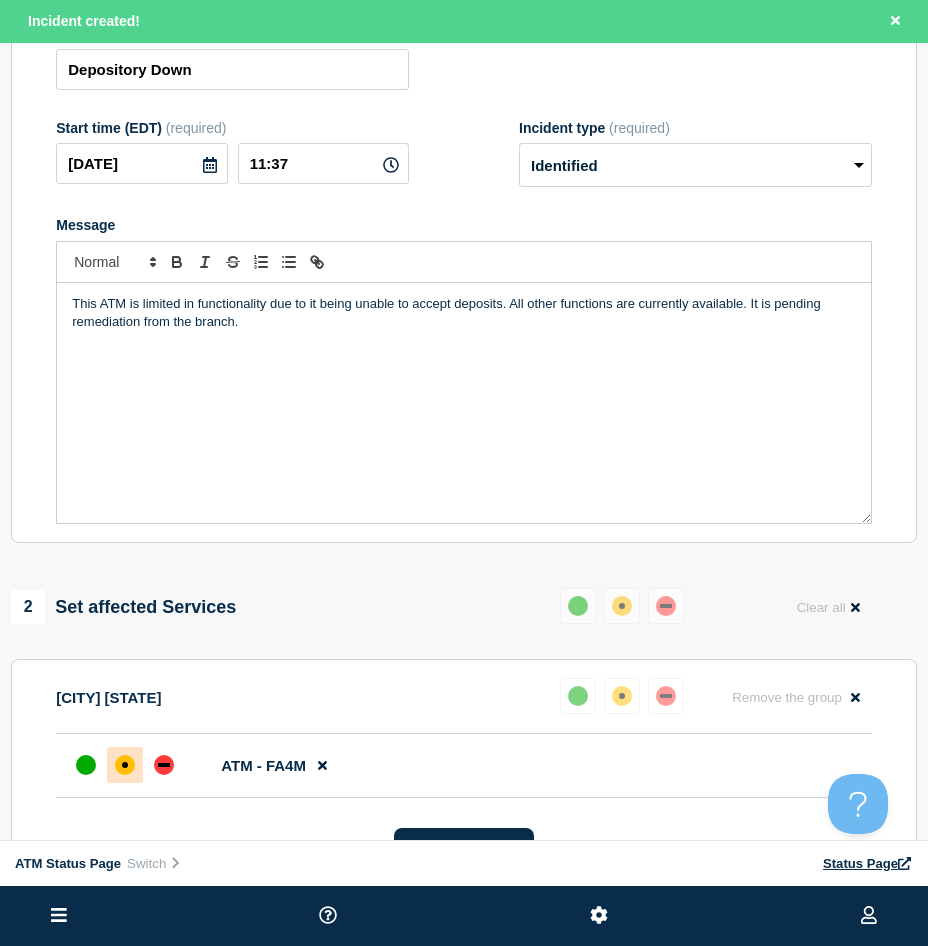 scroll, scrollTop: 500, scrollLeft: 0, axis: vertical 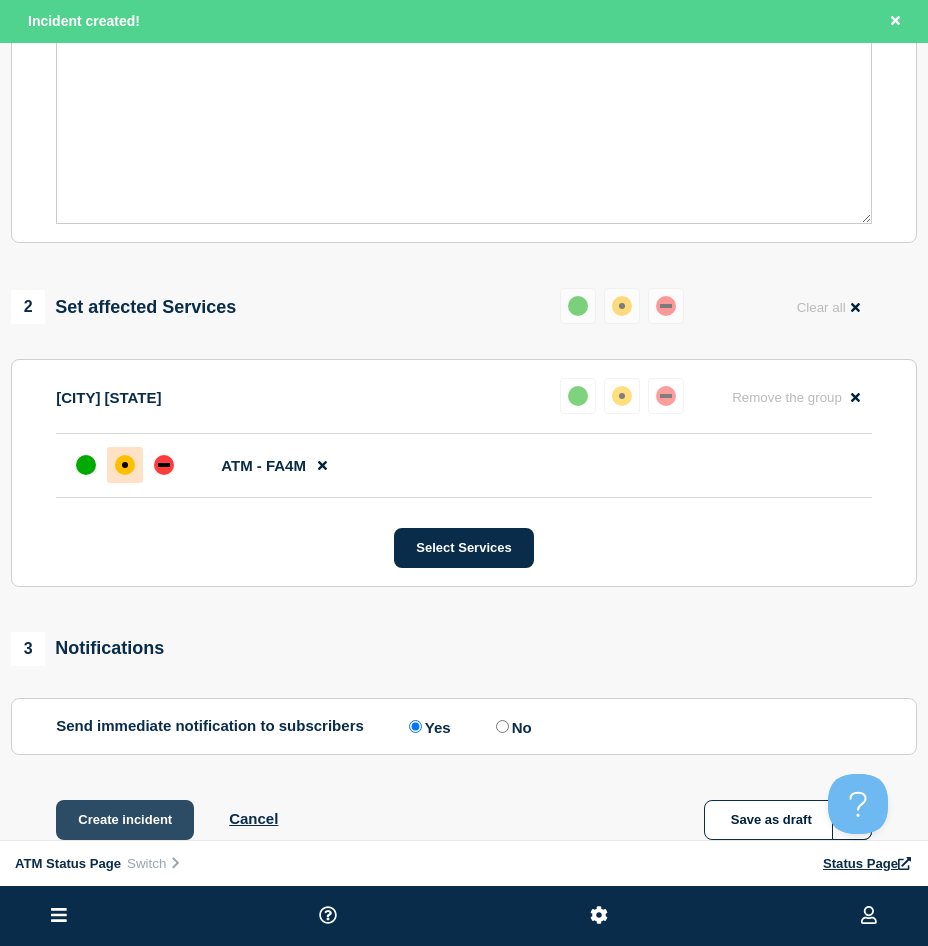 click on "Create incident" at bounding box center (125, 820) 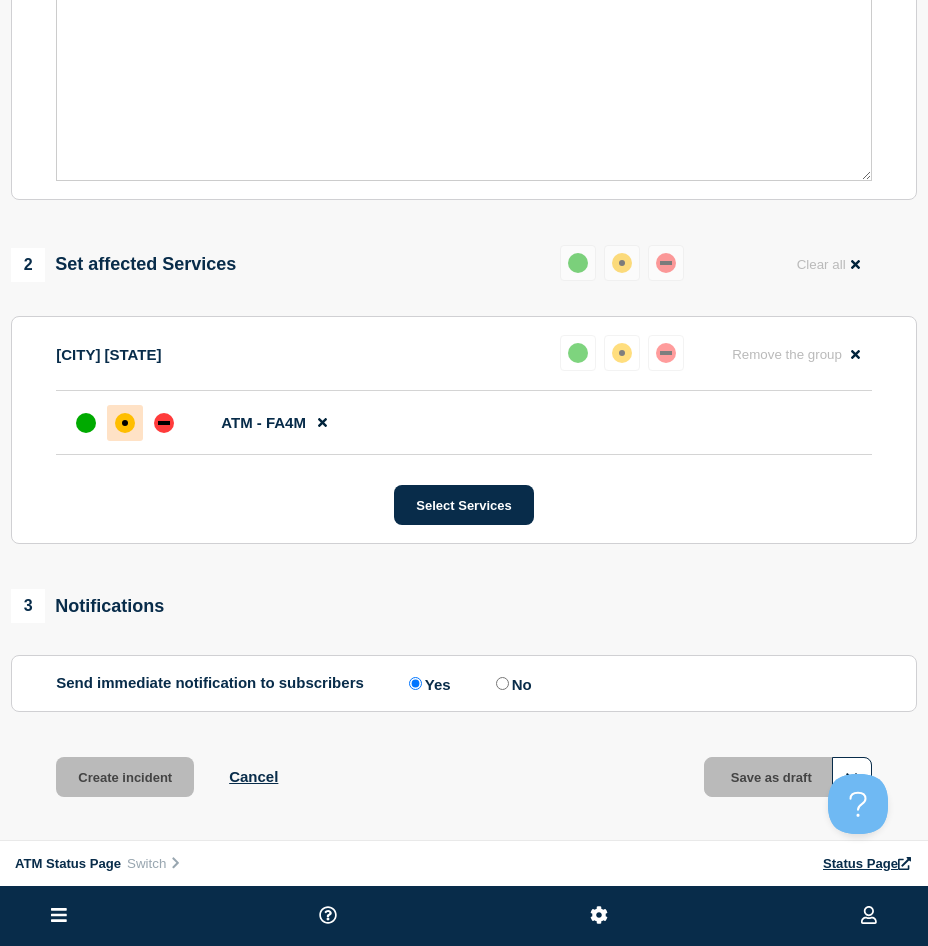 scroll, scrollTop: 457, scrollLeft: 0, axis: vertical 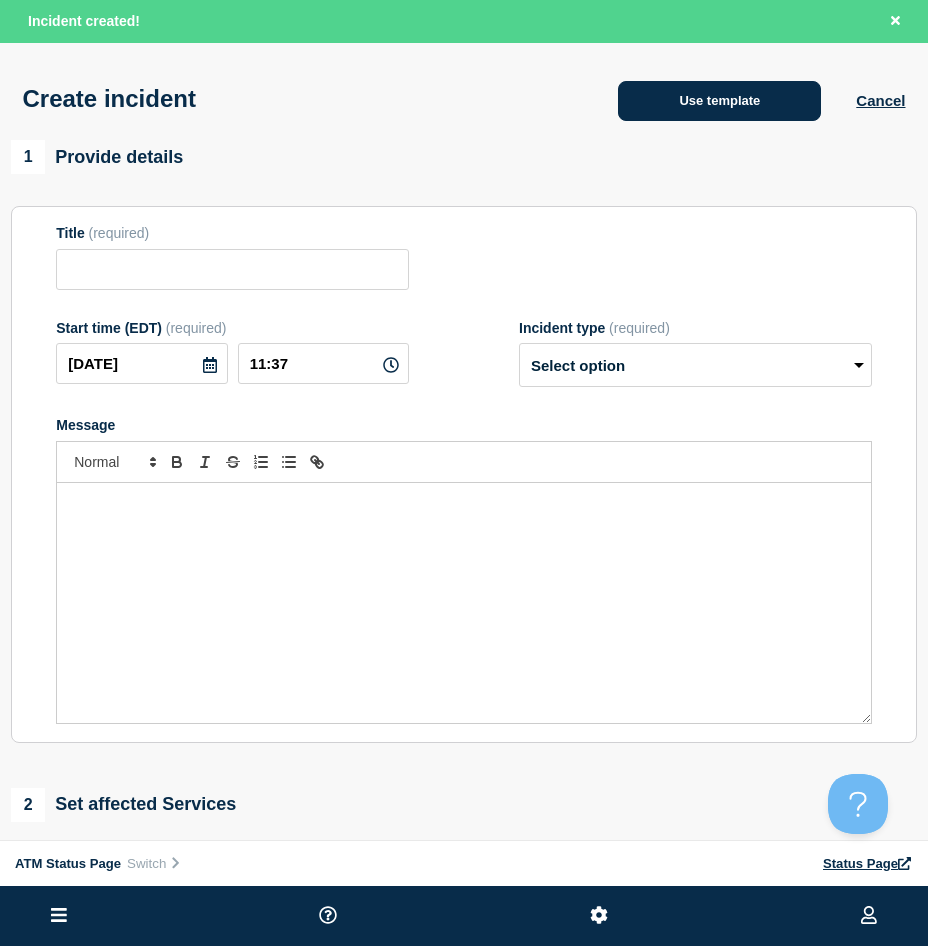 click on "Use template" at bounding box center (719, 101) 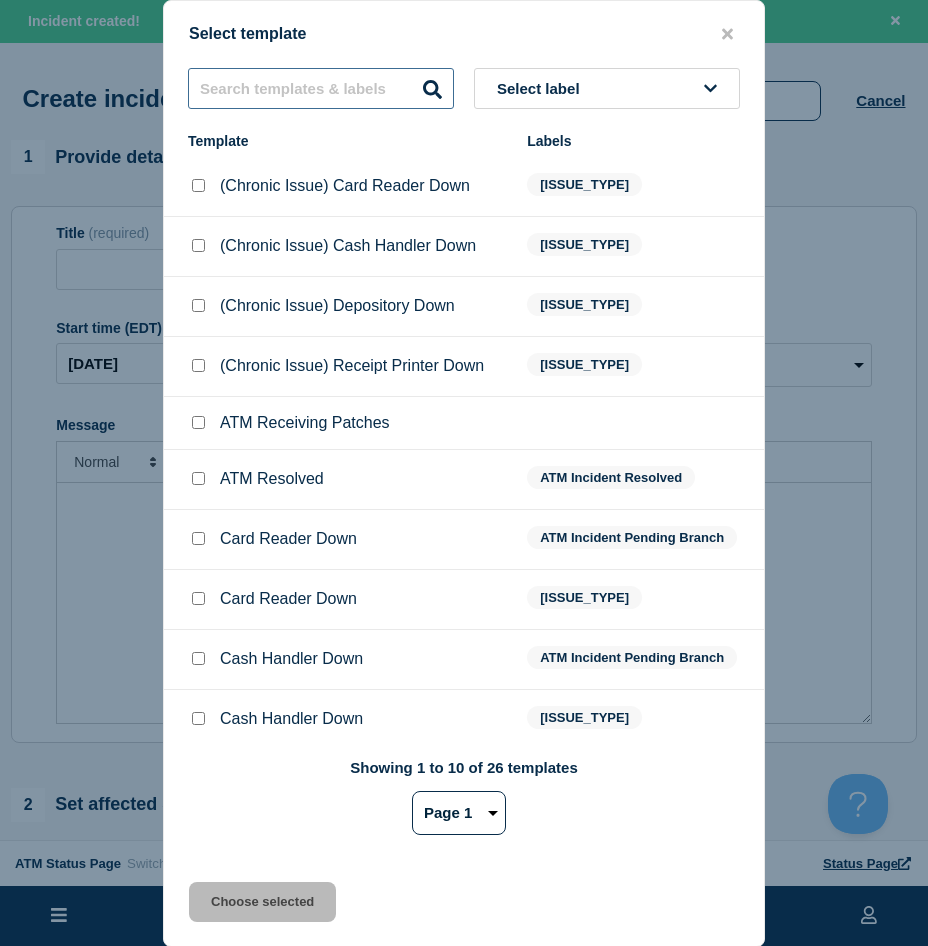 click at bounding box center [321, 88] 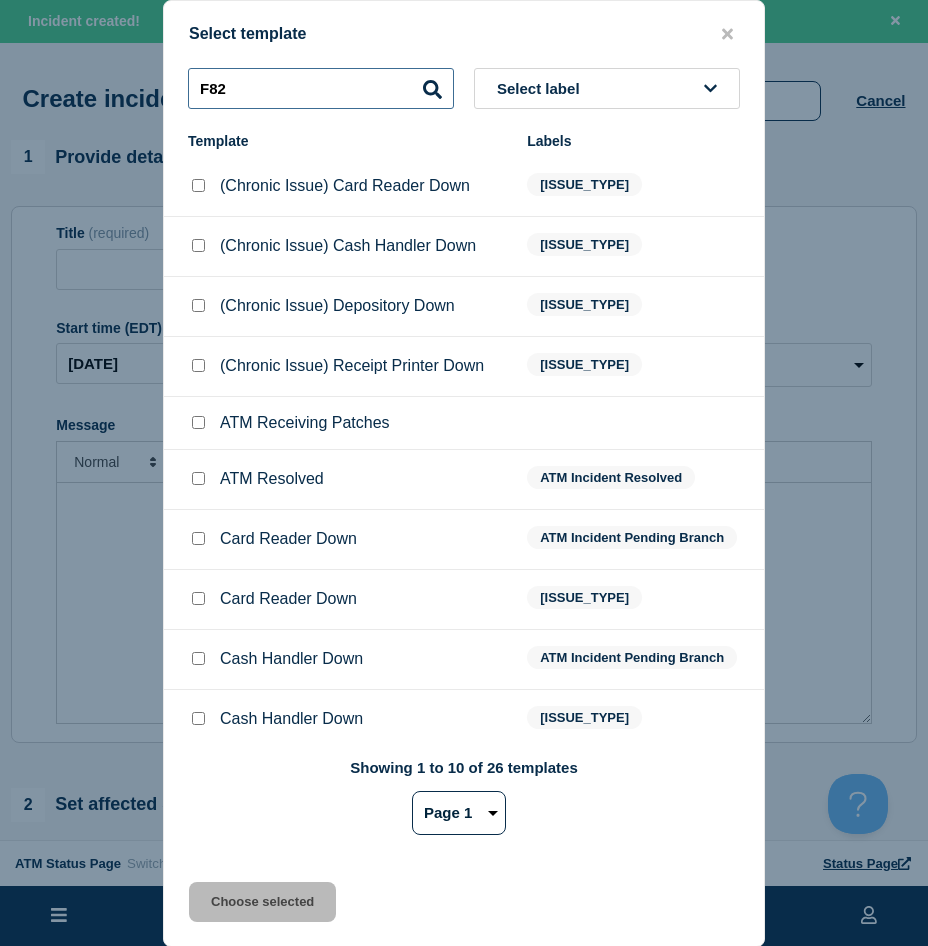 type on "F82" 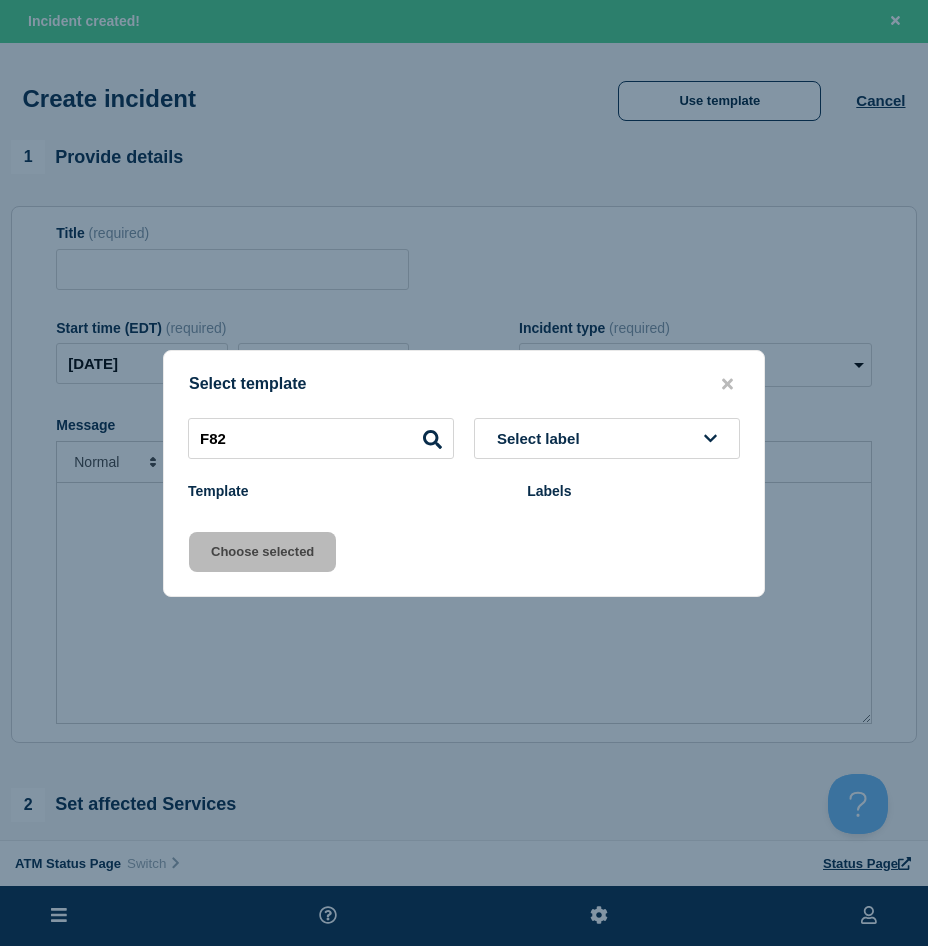 click at bounding box center [464, 473] 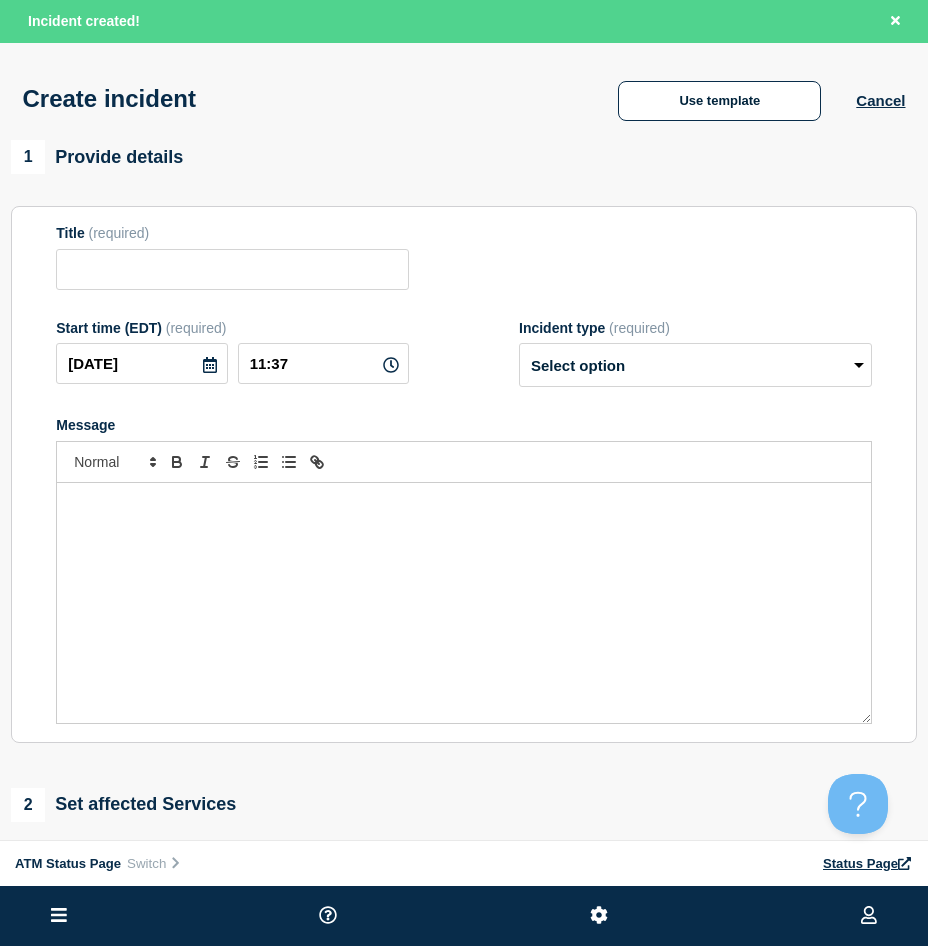 click at bounding box center (464, 463) 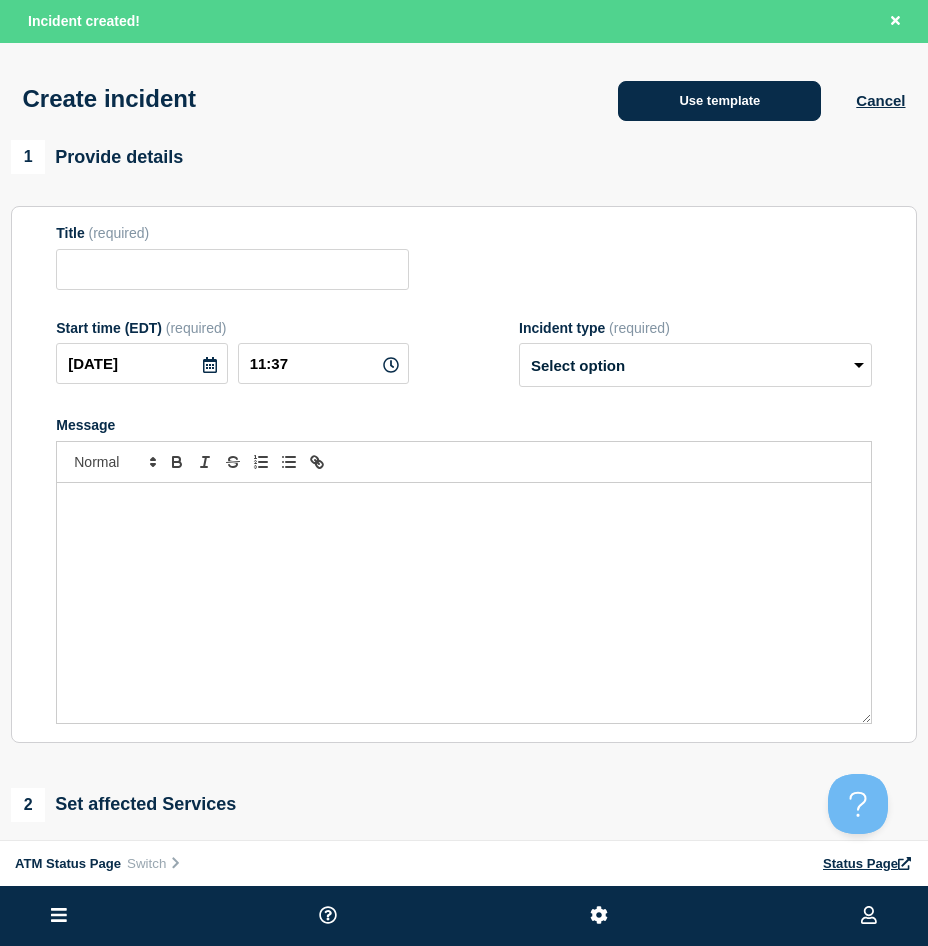 click on "Use template" at bounding box center (719, 101) 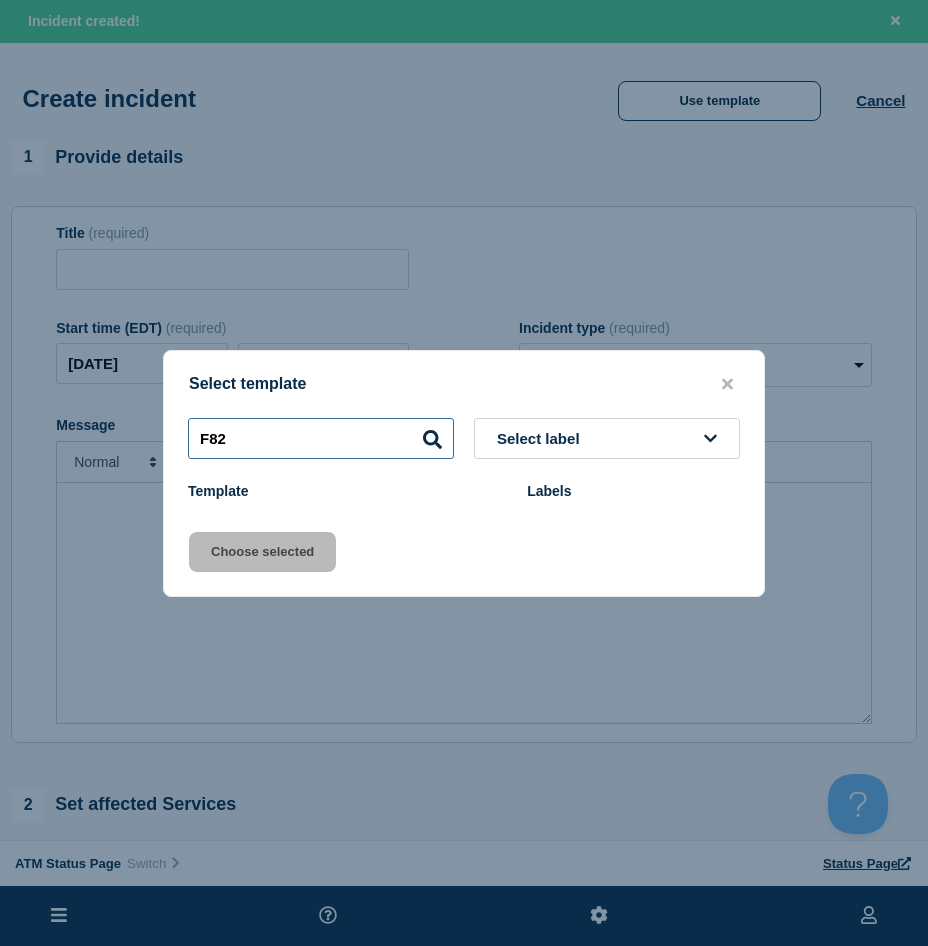 drag, startPoint x: 252, startPoint y: 439, endPoint x: 167, endPoint y: 442, distance: 85.052925 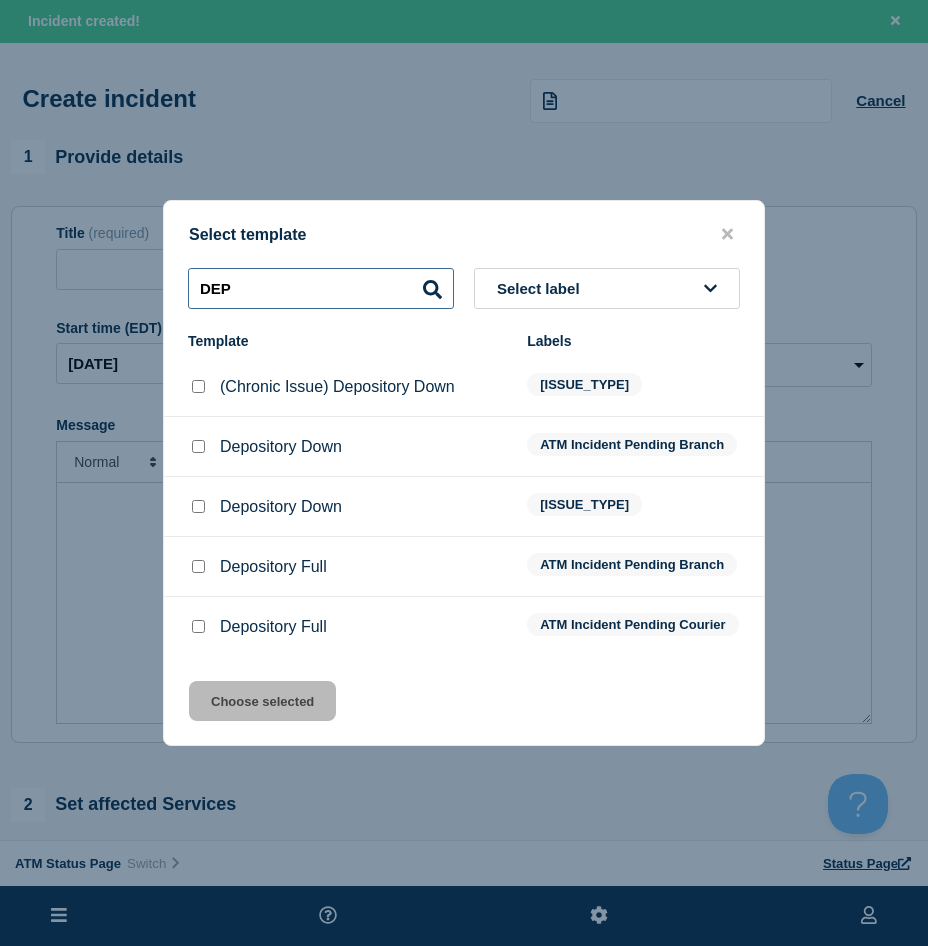 type on "DEP" 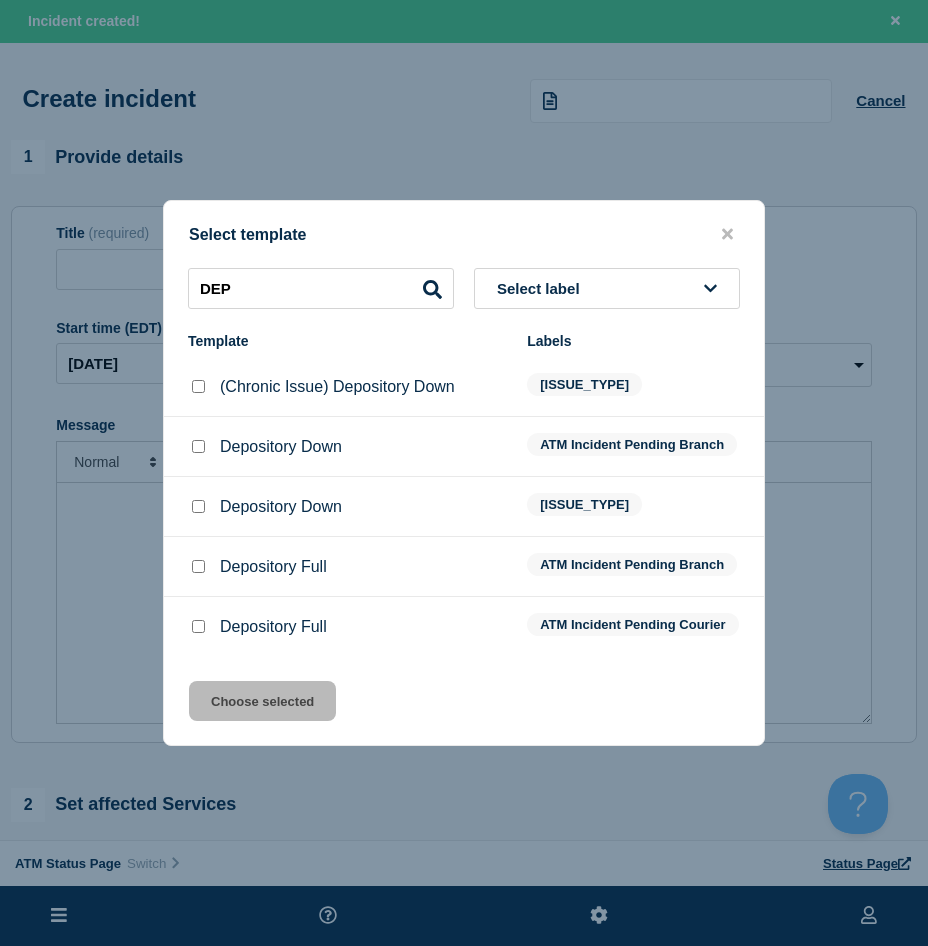 click at bounding box center [198, 446] 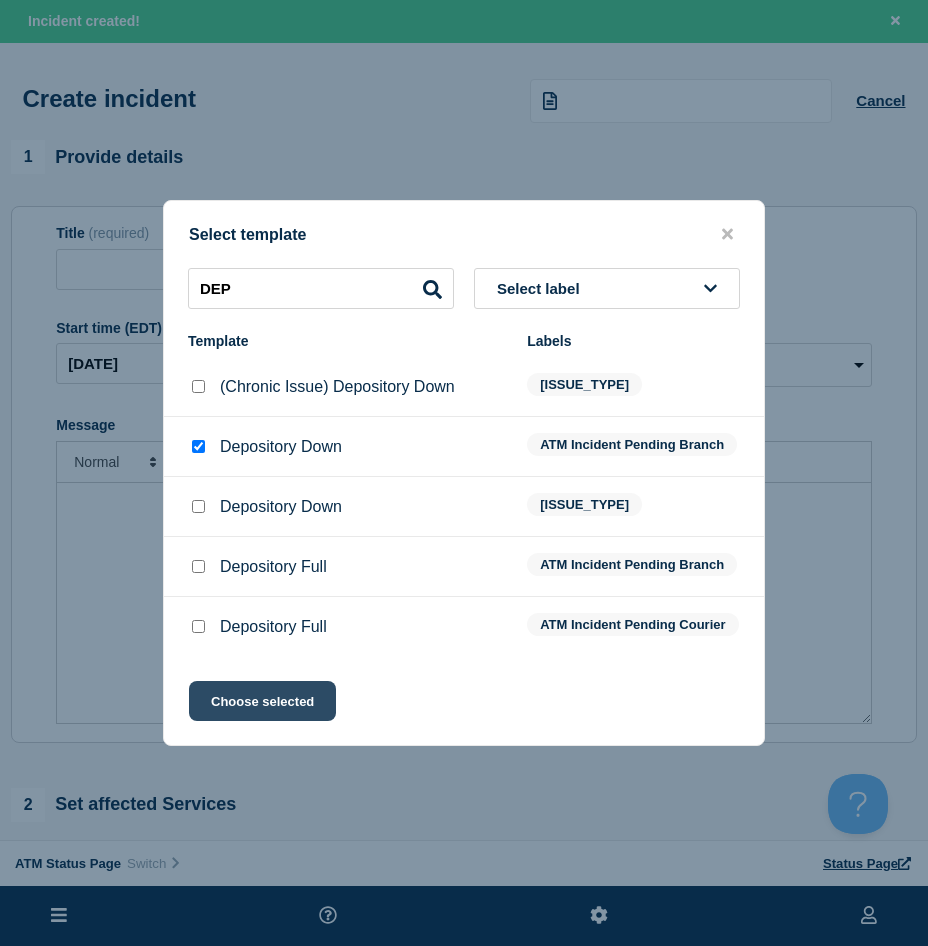 click on "Choose selected" 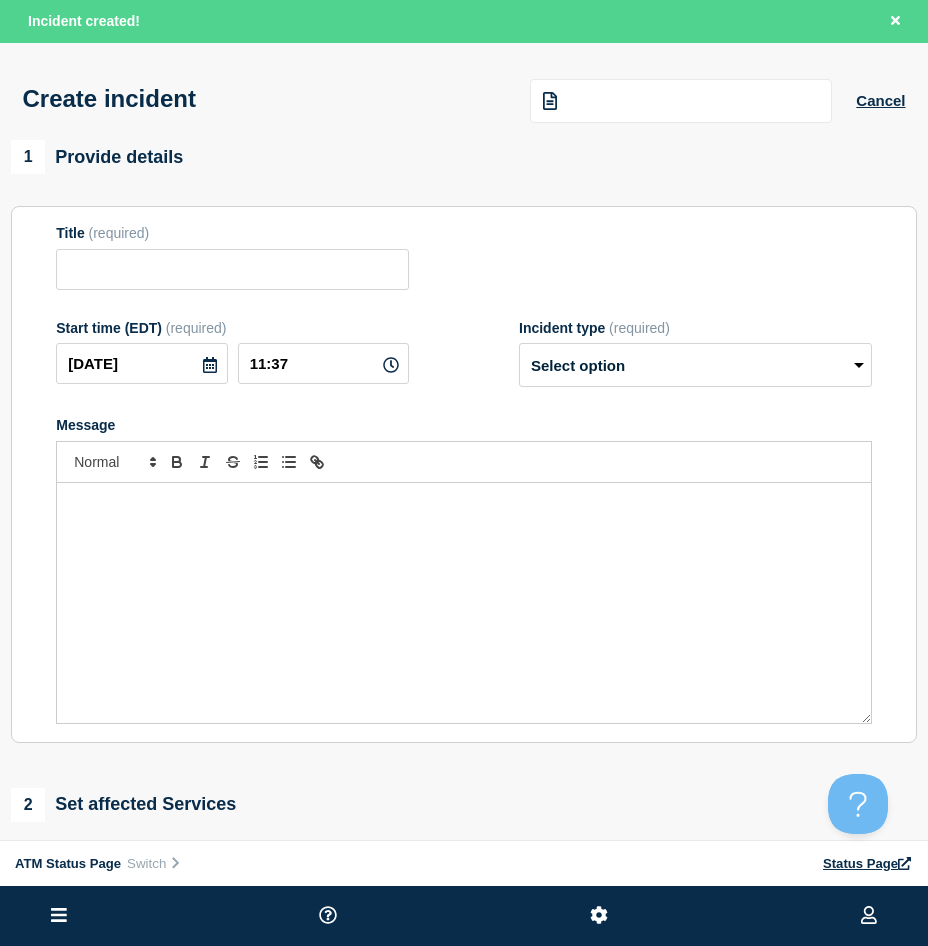 type on "Depository Down" 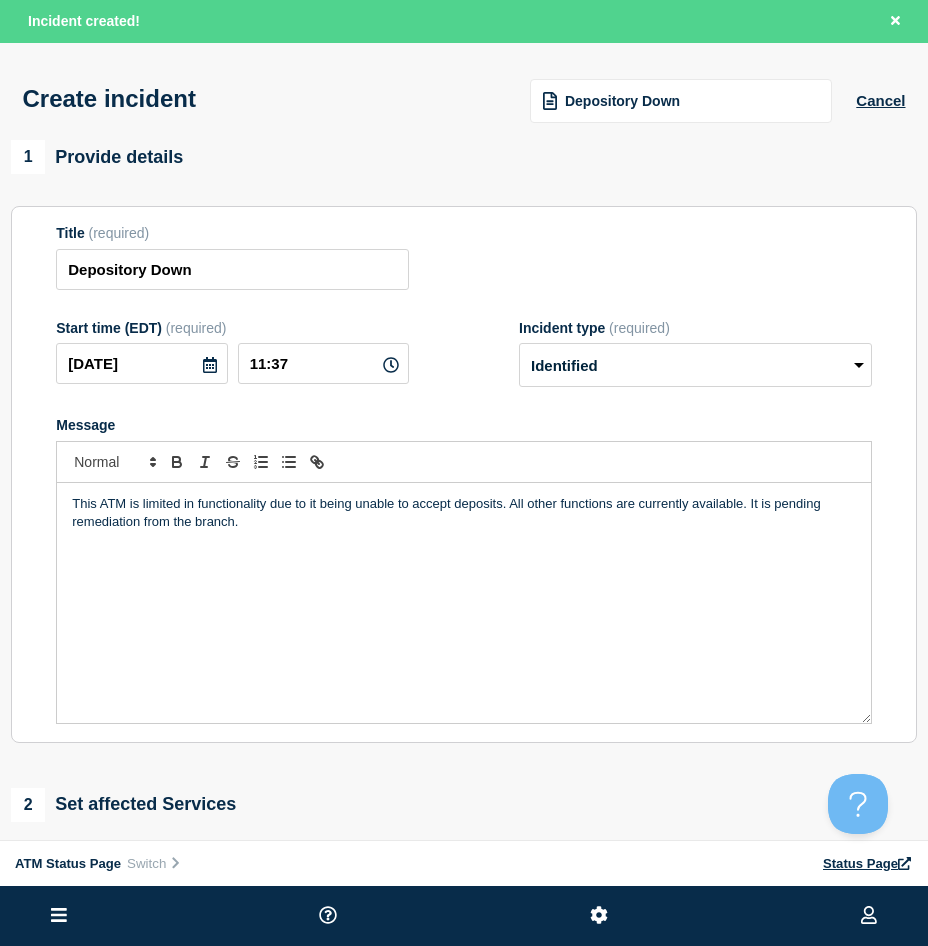 scroll, scrollTop: 200, scrollLeft: 0, axis: vertical 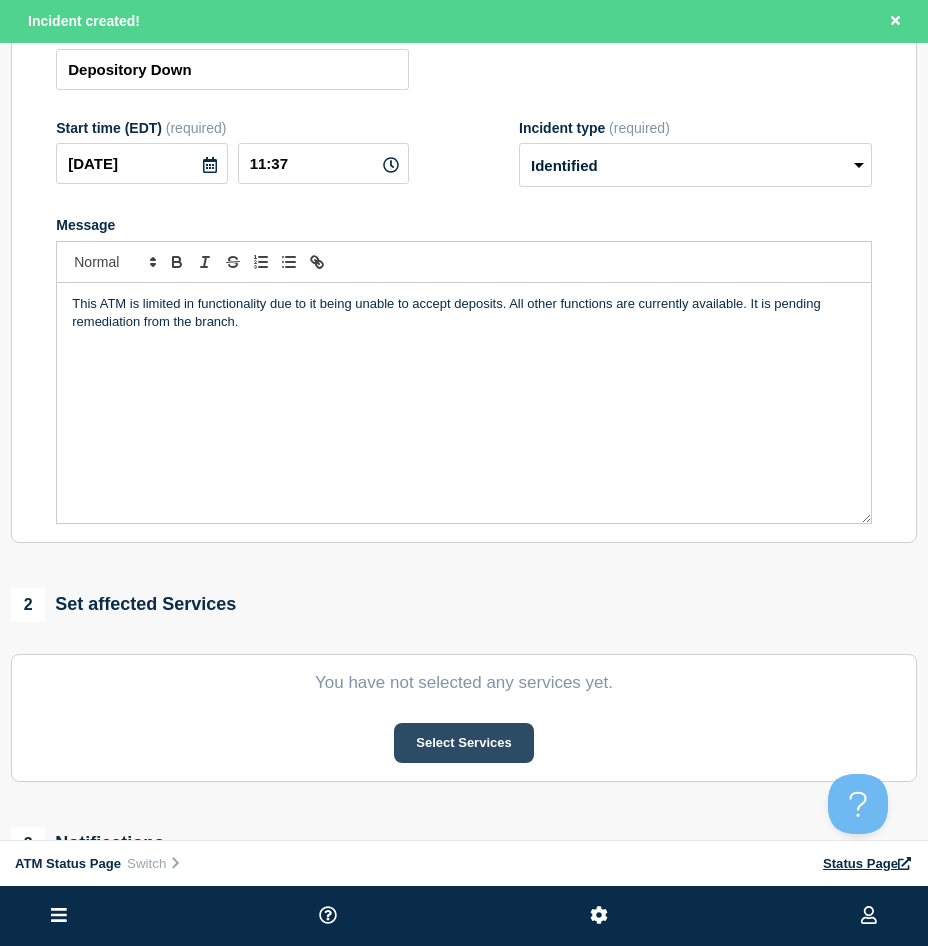 click on "Select Services" at bounding box center [463, 743] 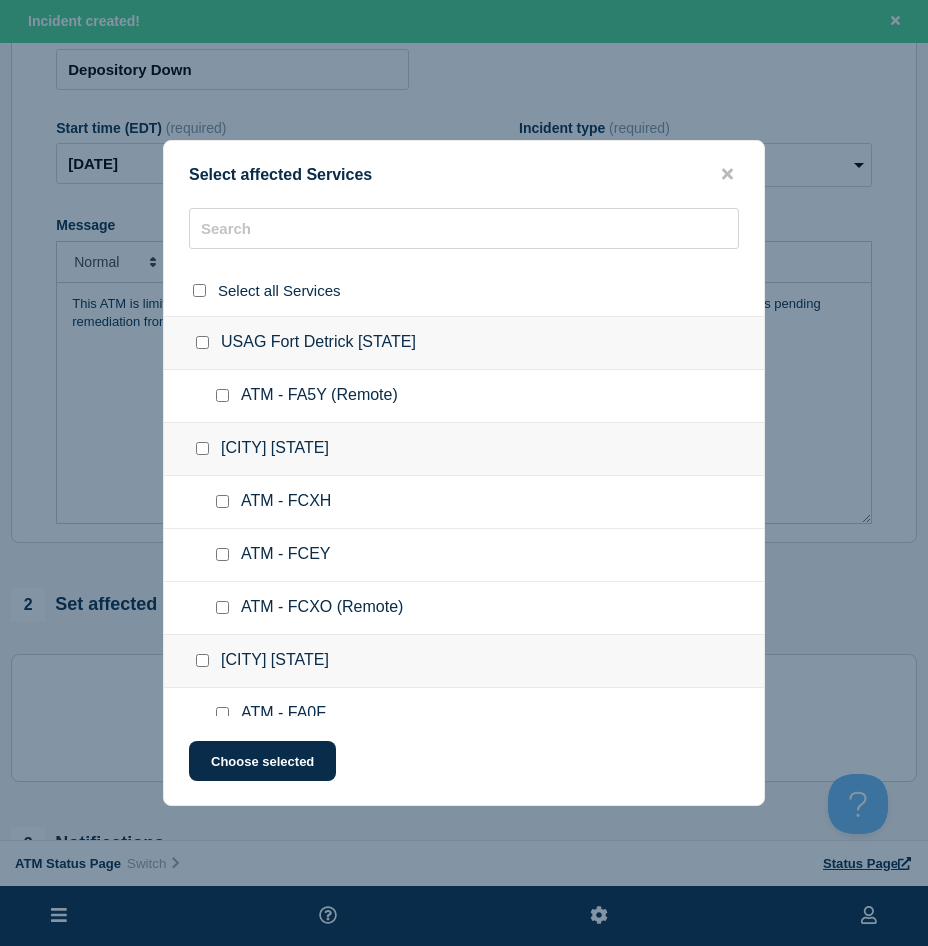 click 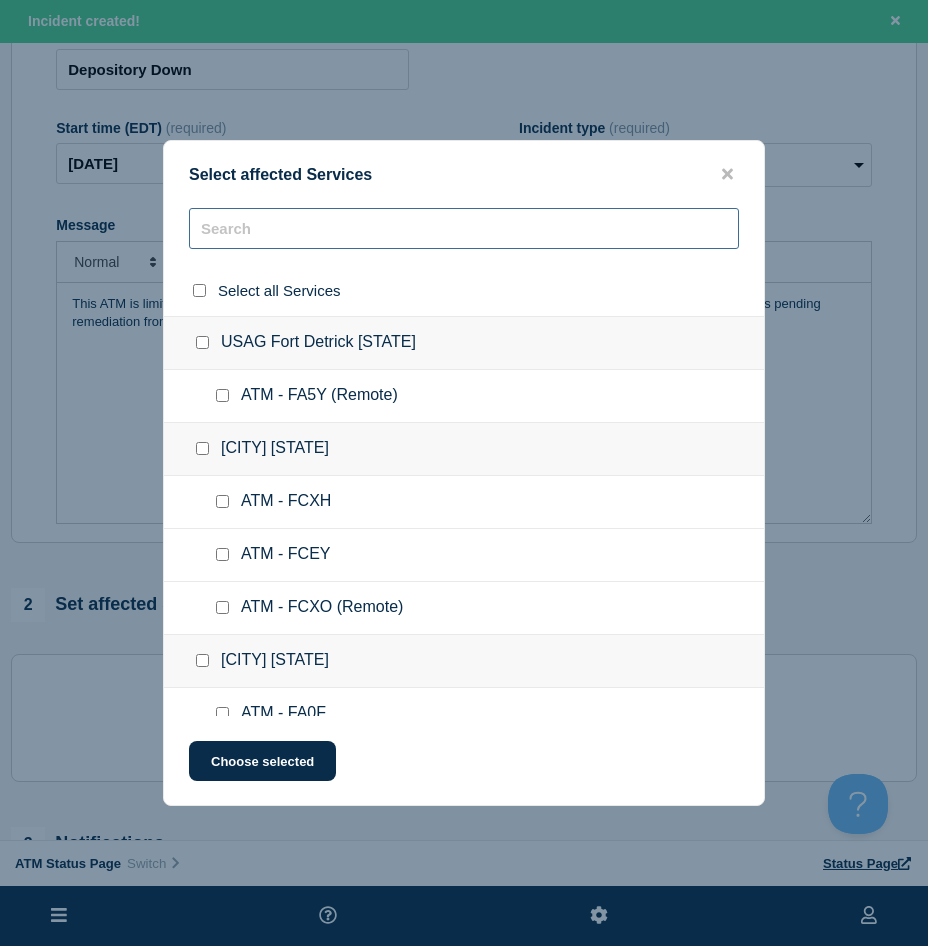 click at bounding box center (464, 228) 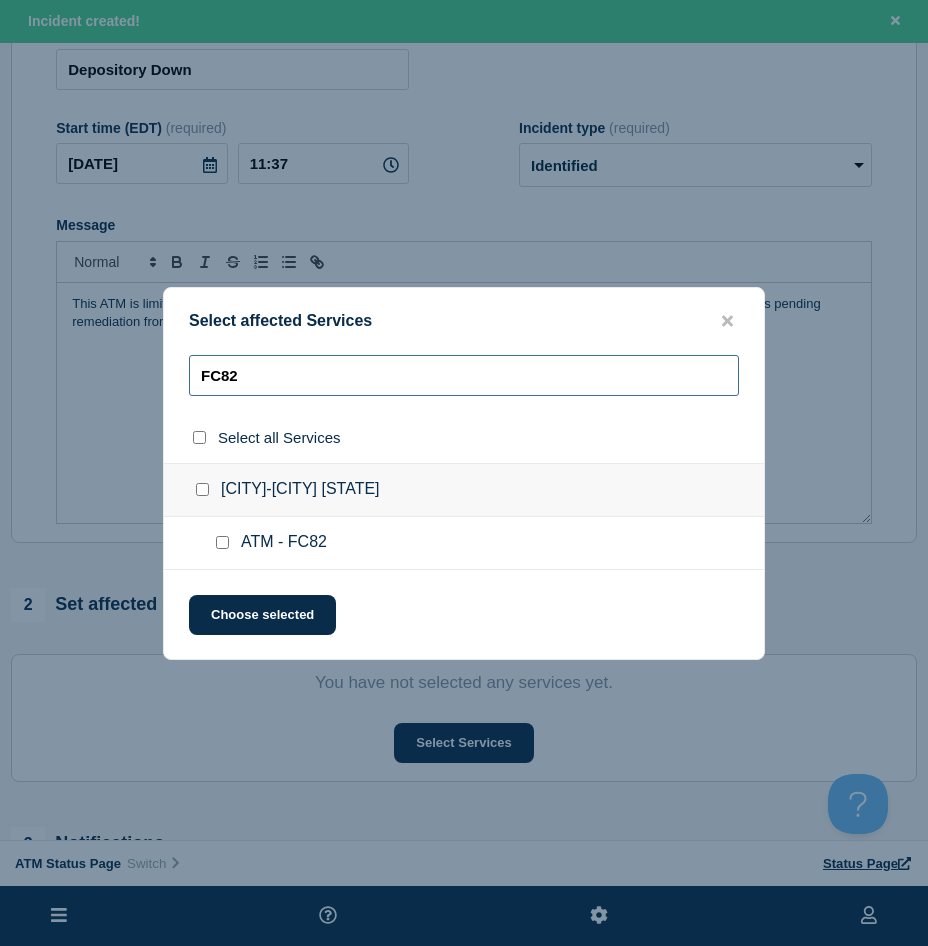 type on "FC82" 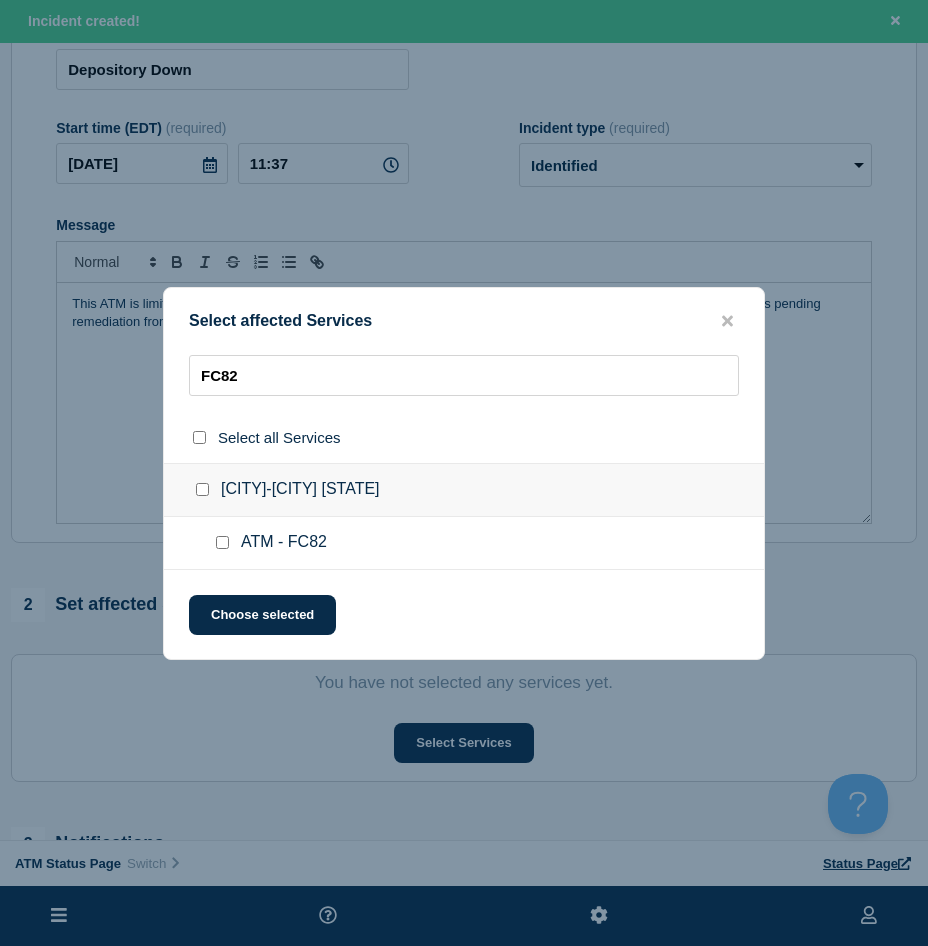 click at bounding box center [222, 542] 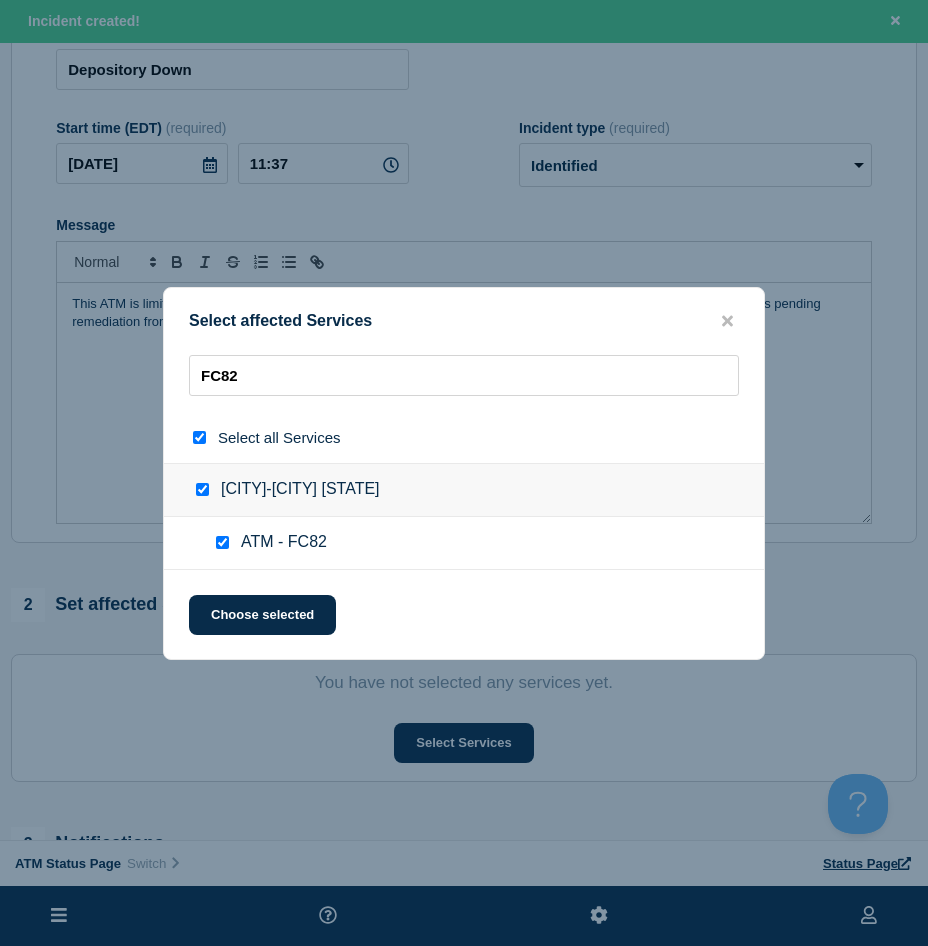 checkbox on "true" 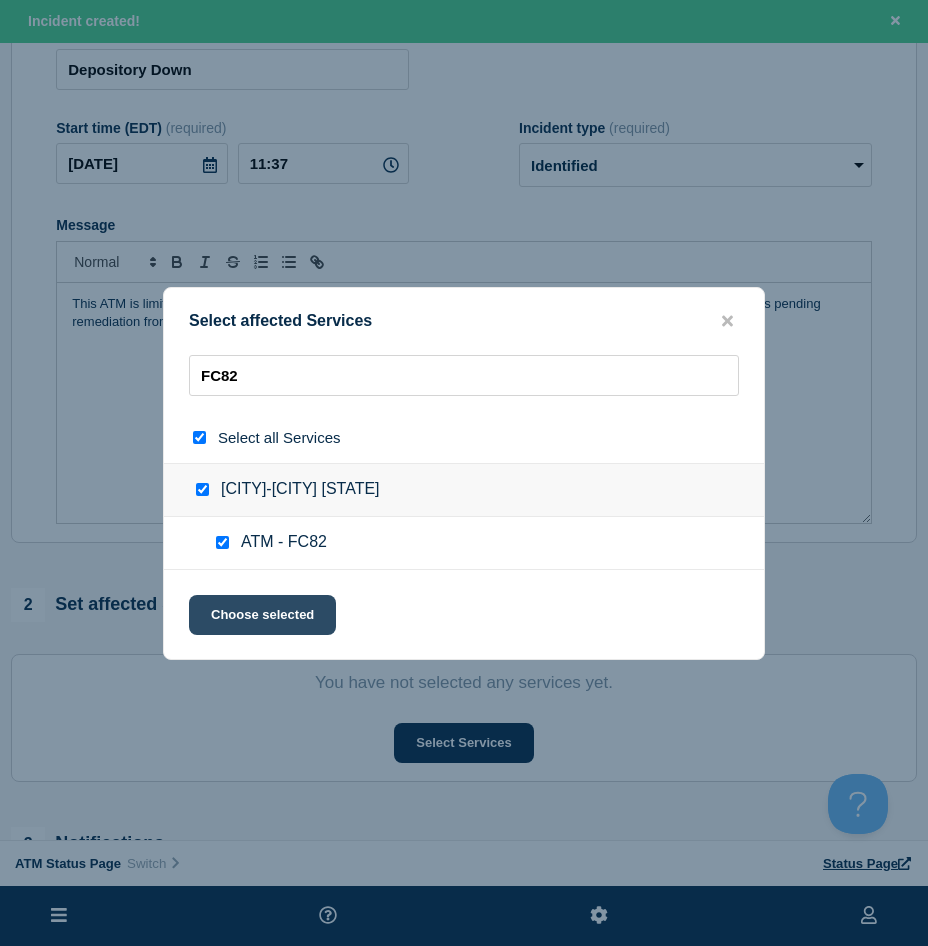 click on "Choose selected" 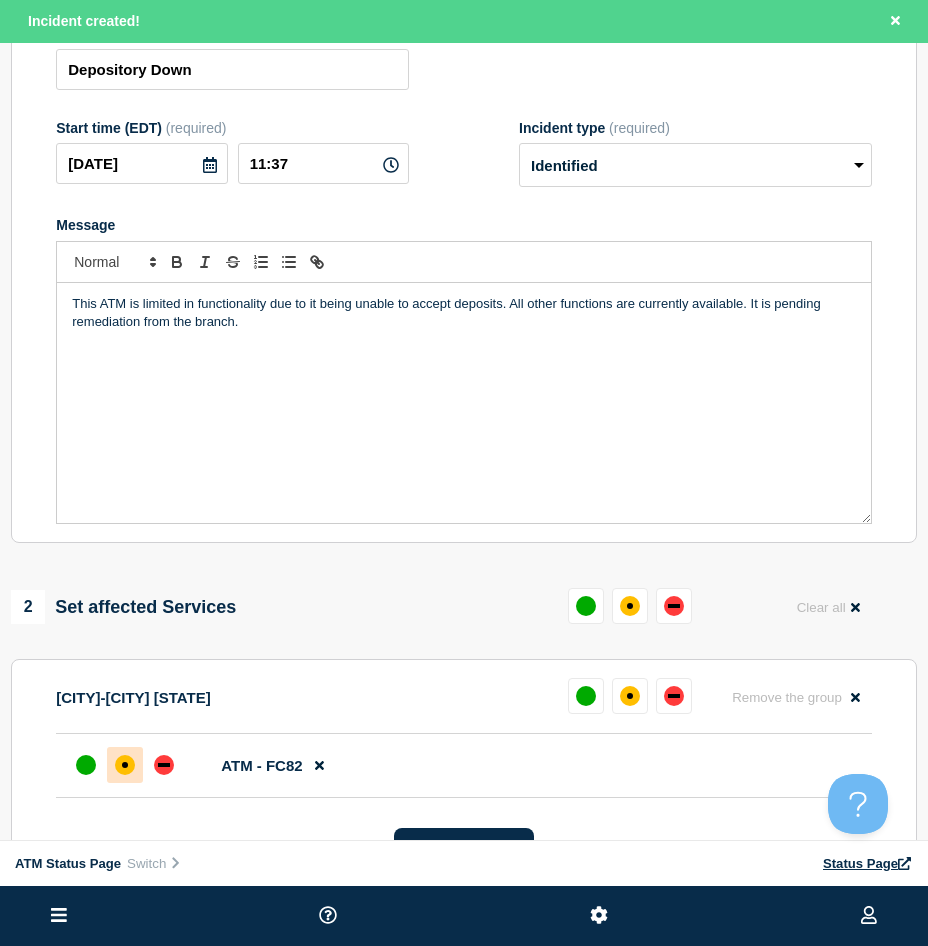 click at bounding box center [125, 765] 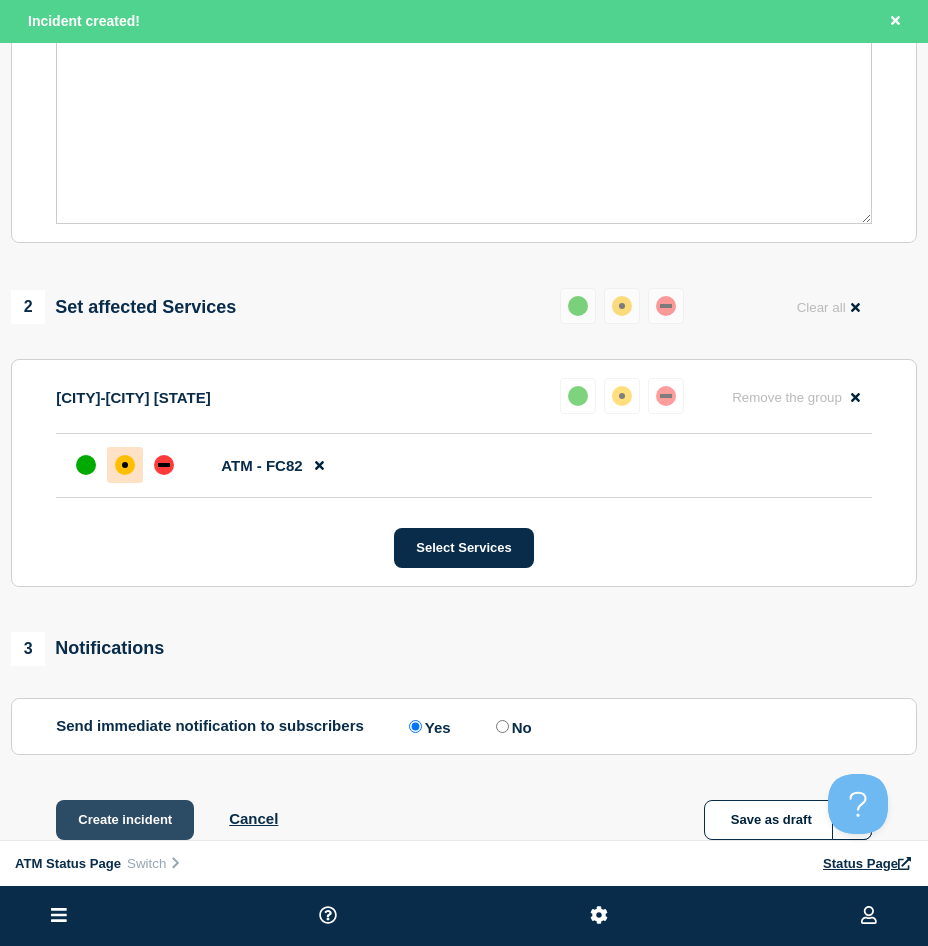 click on "Create incident" at bounding box center (125, 820) 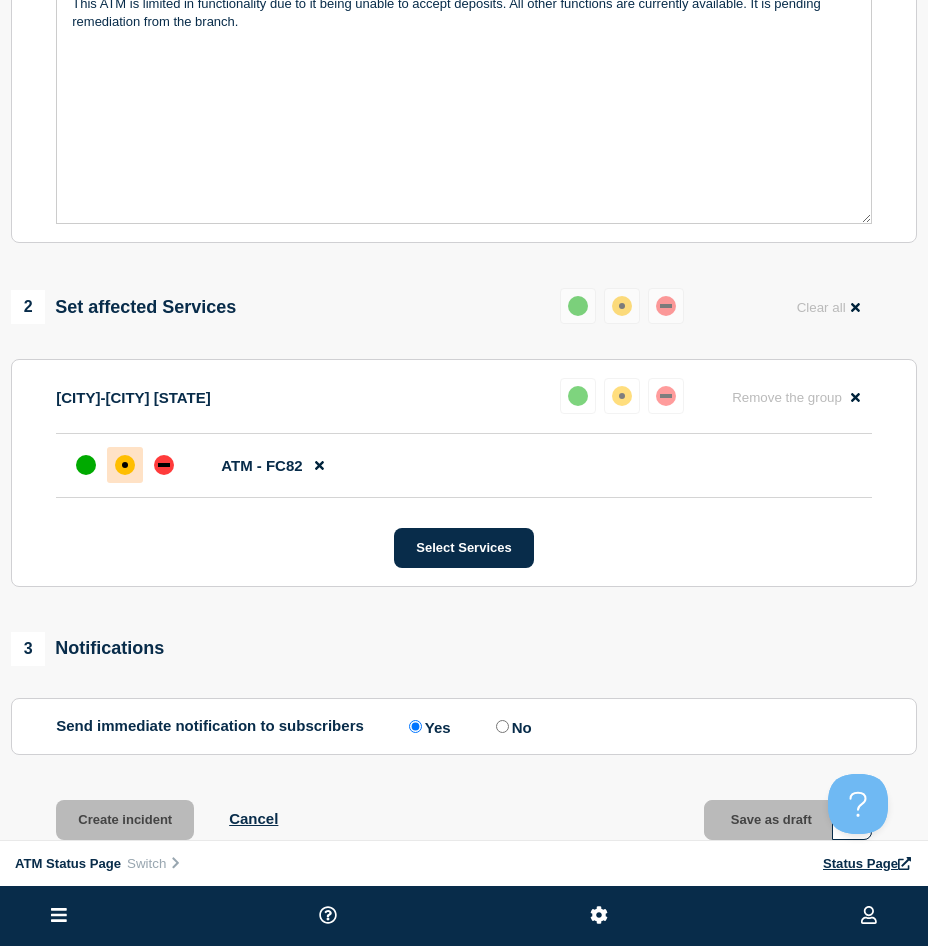 scroll, scrollTop: 457, scrollLeft: 0, axis: vertical 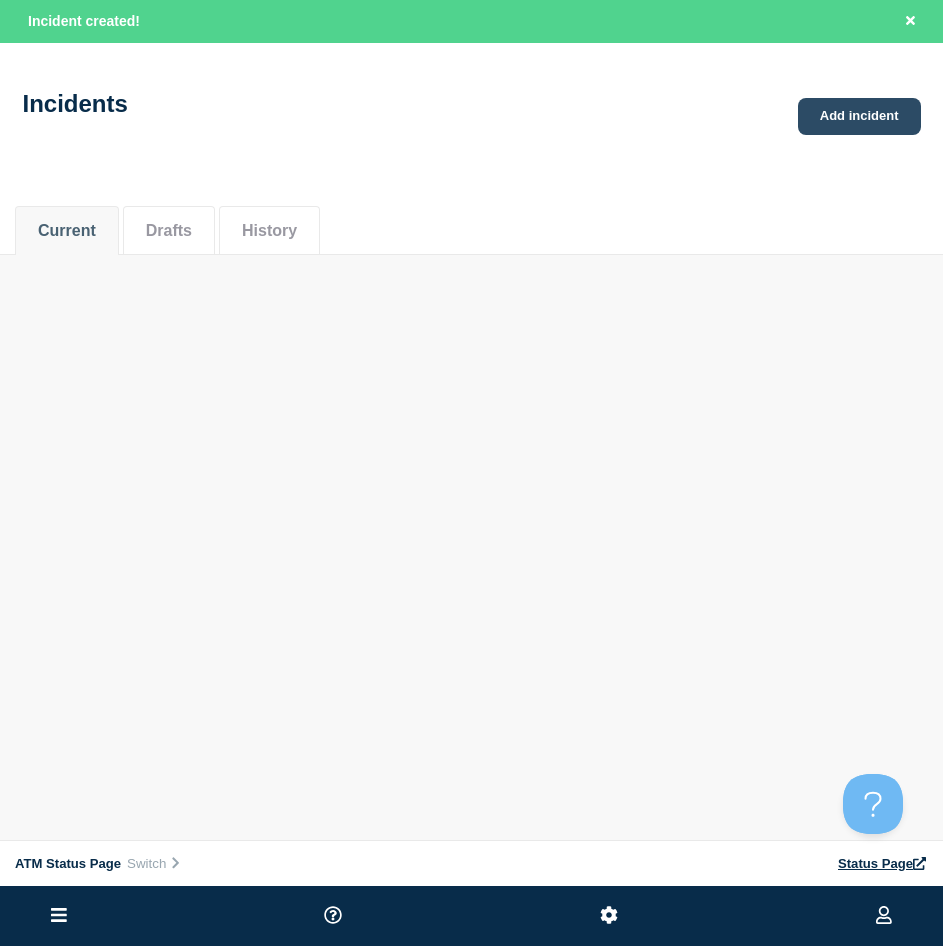 click on "Add incident" 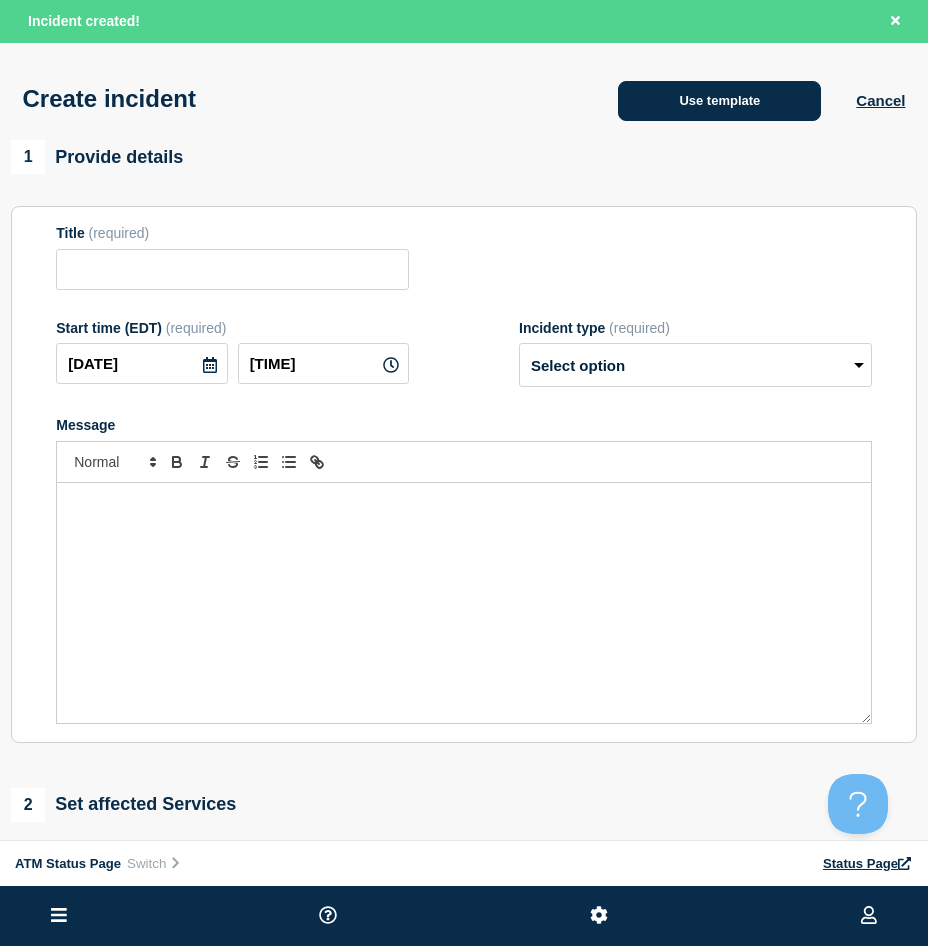 click on "Use template" at bounding box center [719, 101] 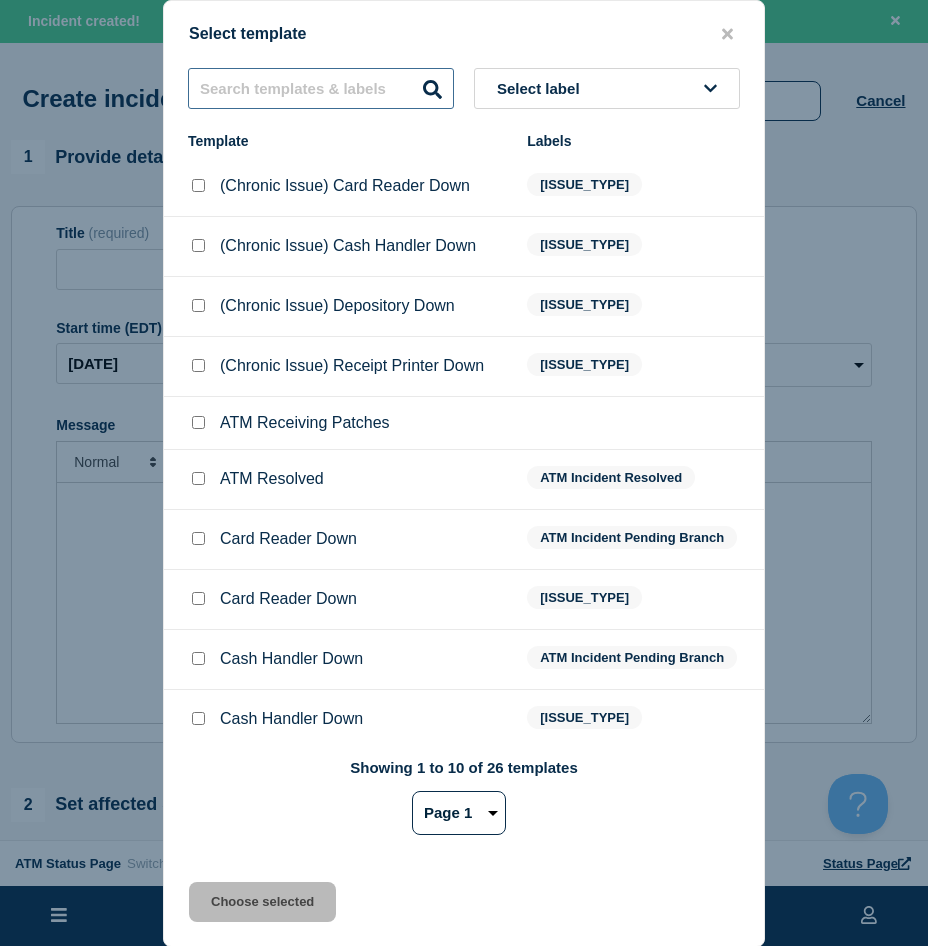 click at bounding box center (321, 88) 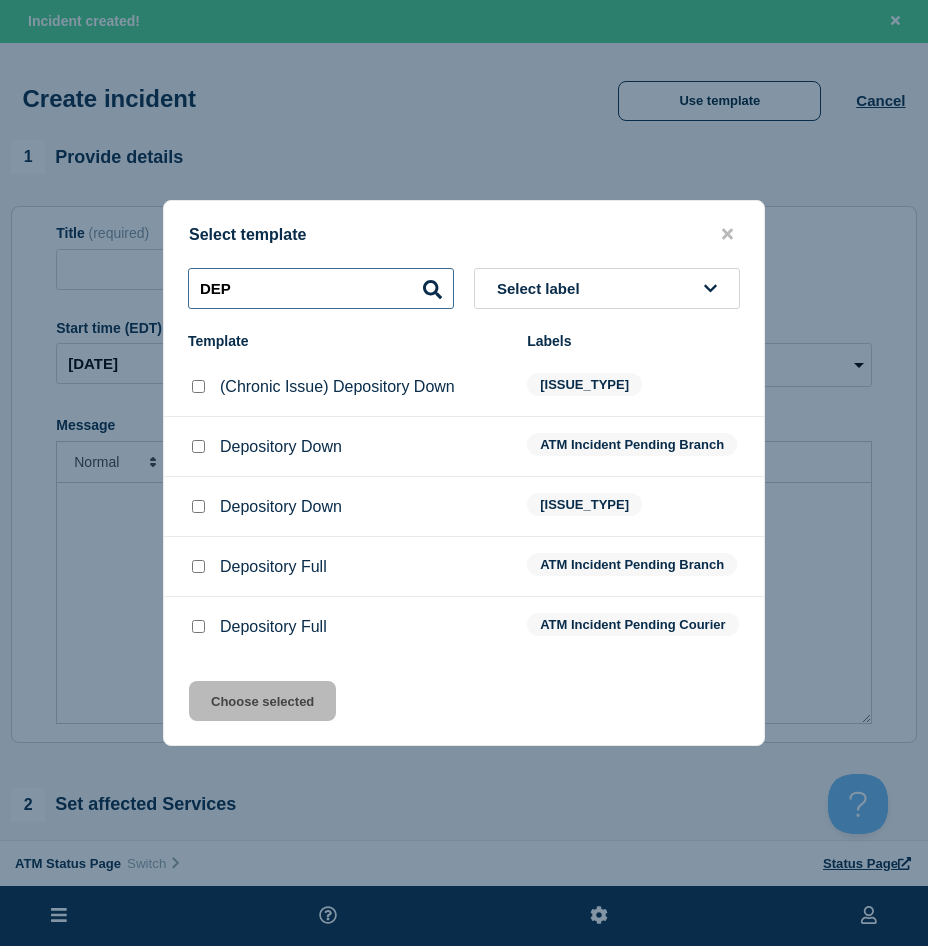type on "DEP" 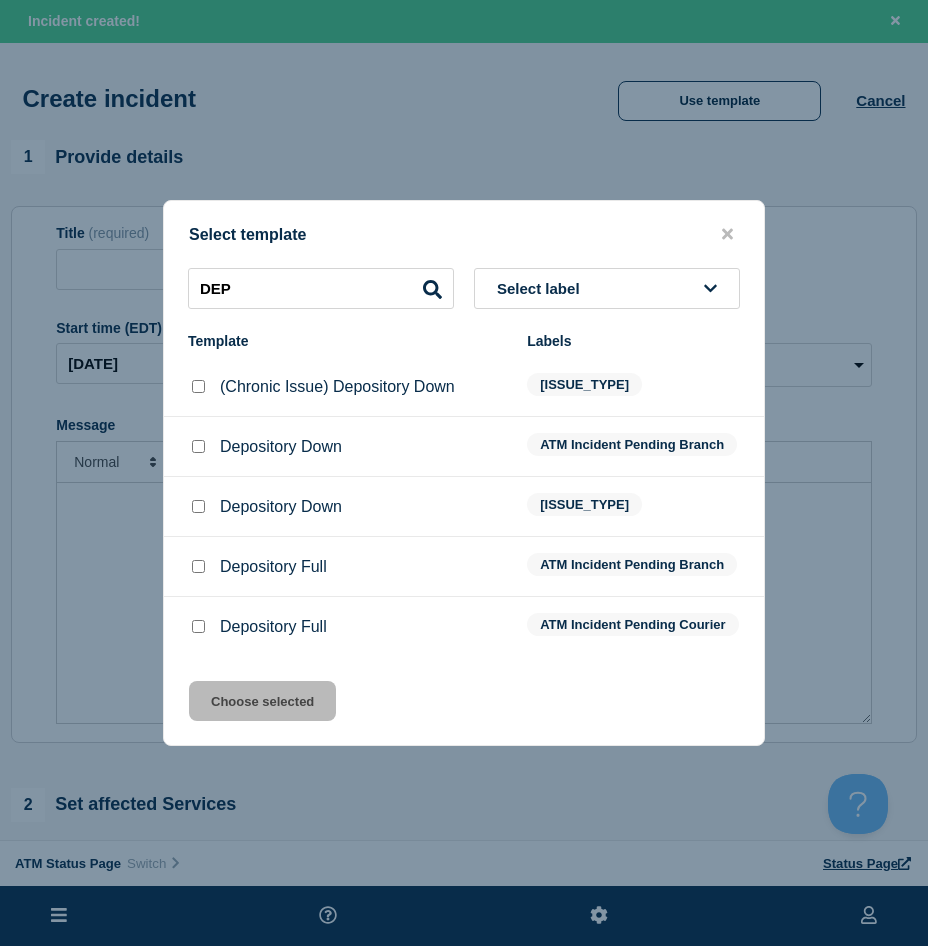 click at bounding box center [198, 447] 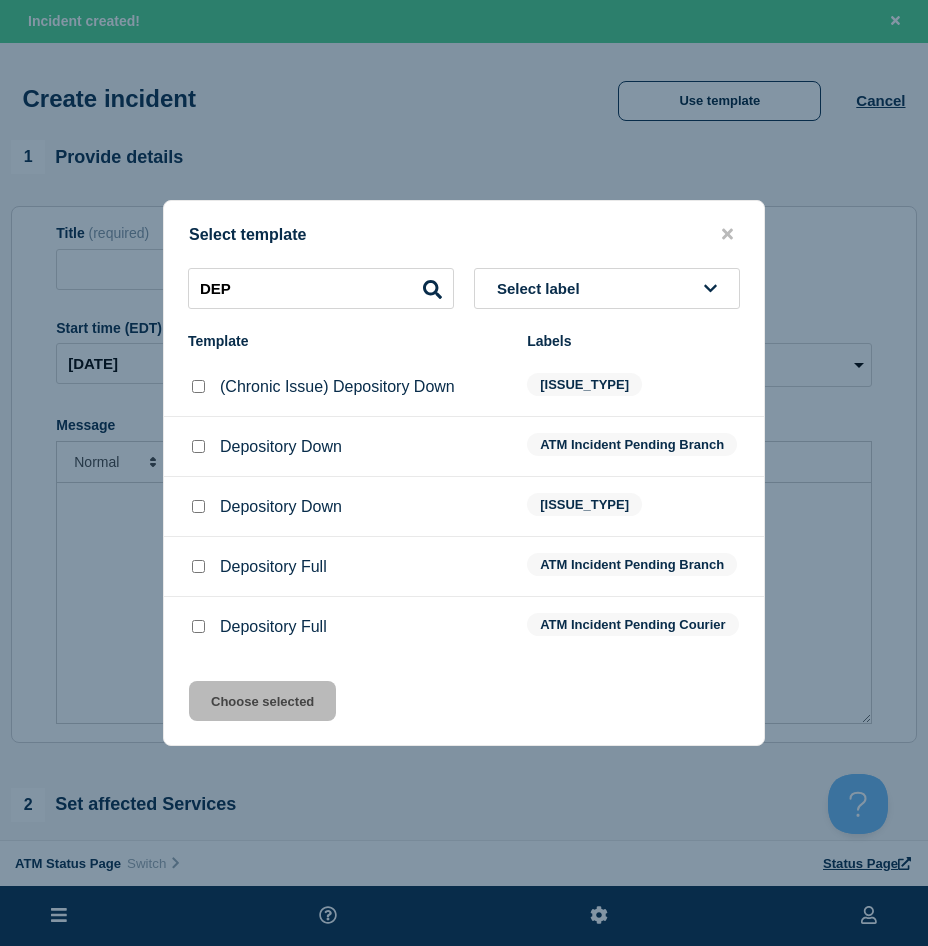 click at bounding box center (198, 446) 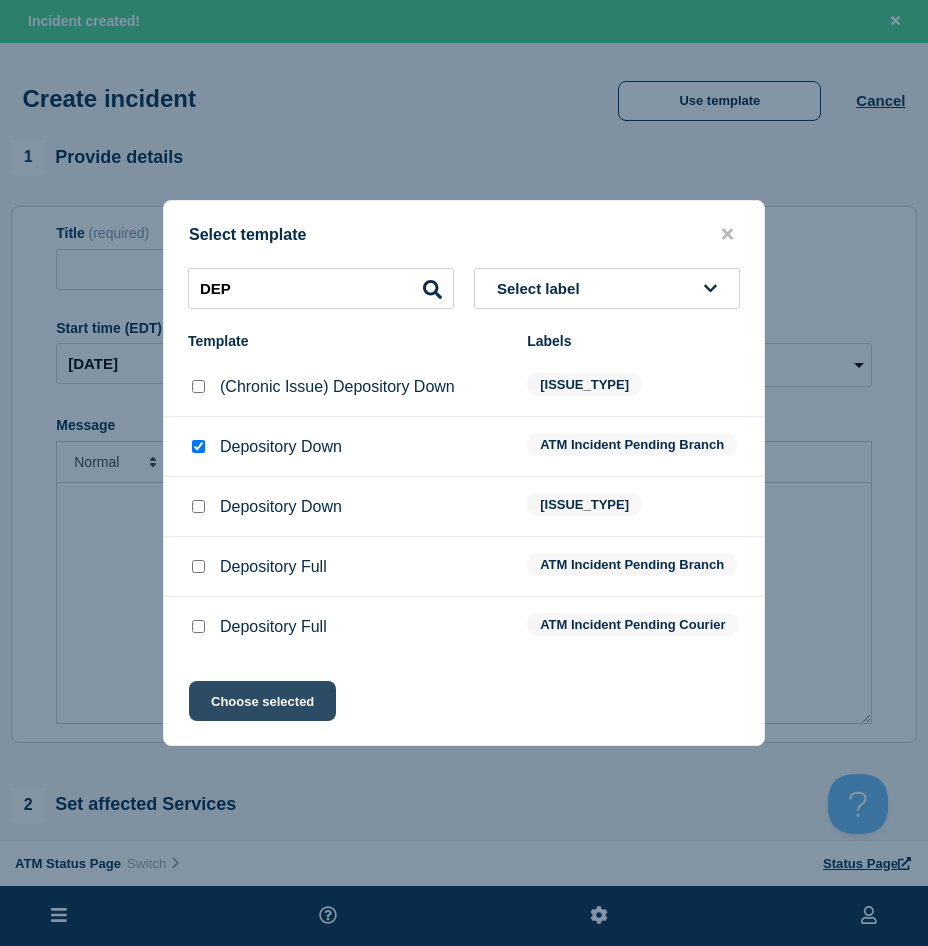 click on "Choose selected" 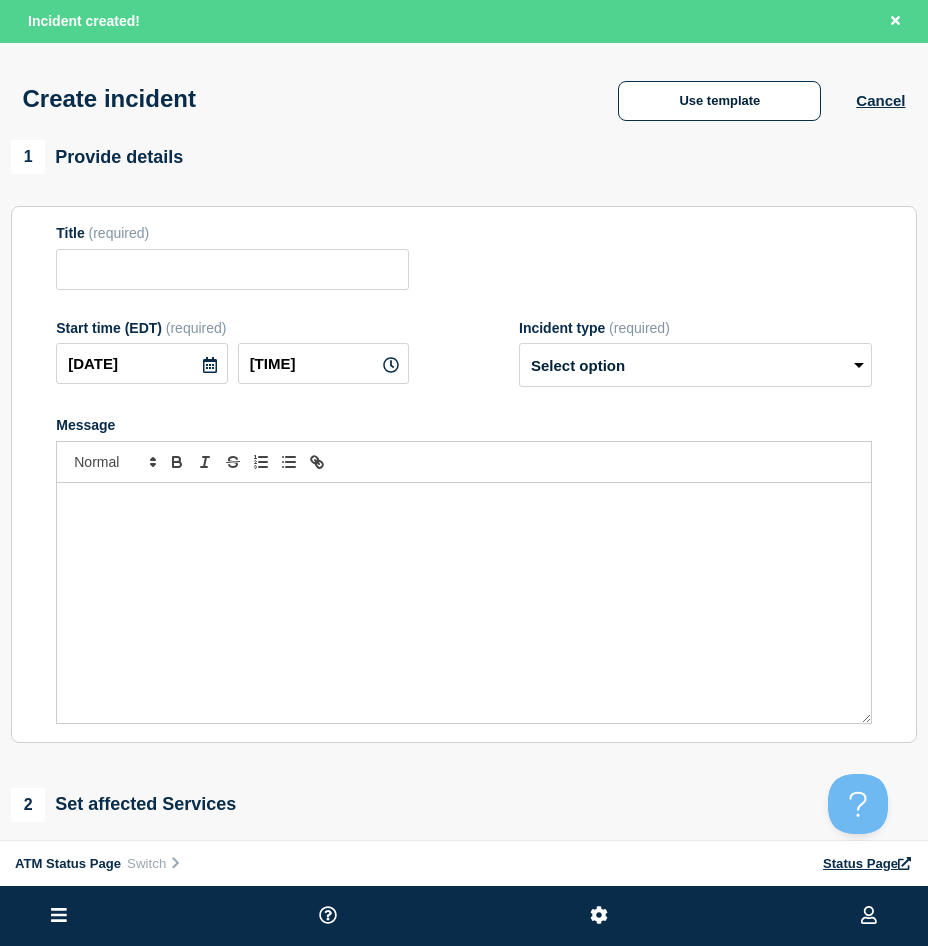 type on "Depository Down" 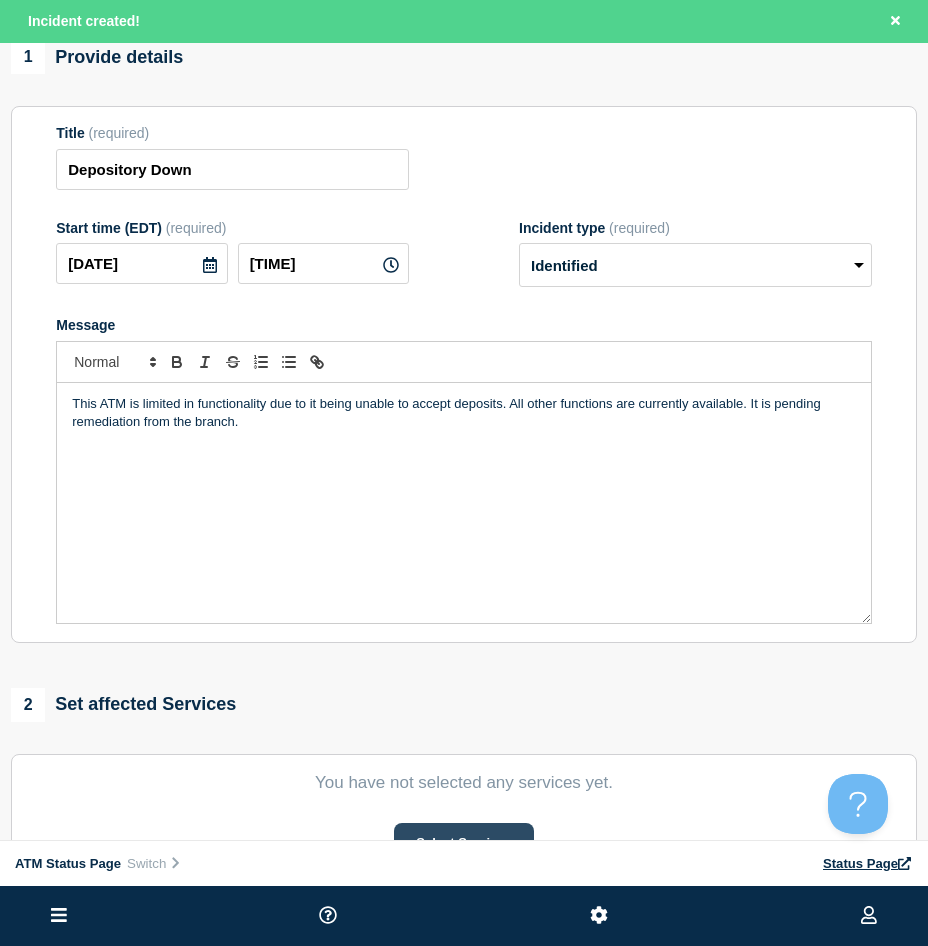 scroll, scrollTop: 200, scrollLeft: 0, axis: vertical 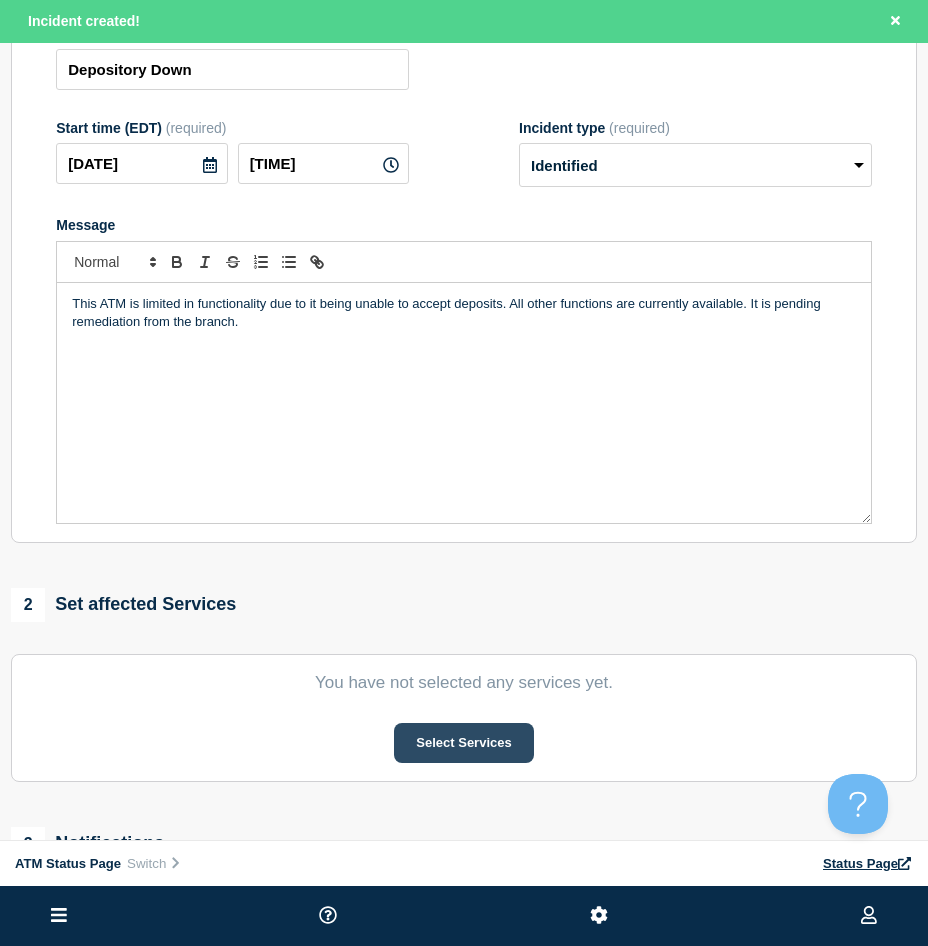click on "Select Services" at bounding box center [463, 743] 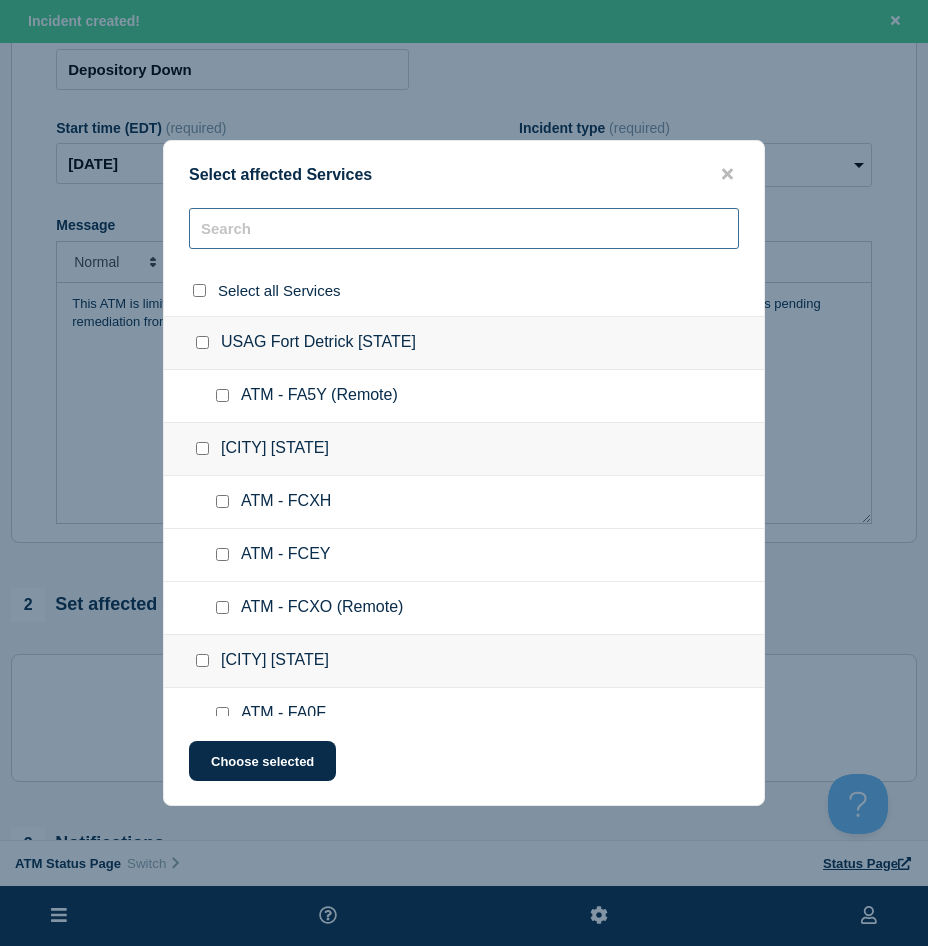 click at bounding box center (464, 228) 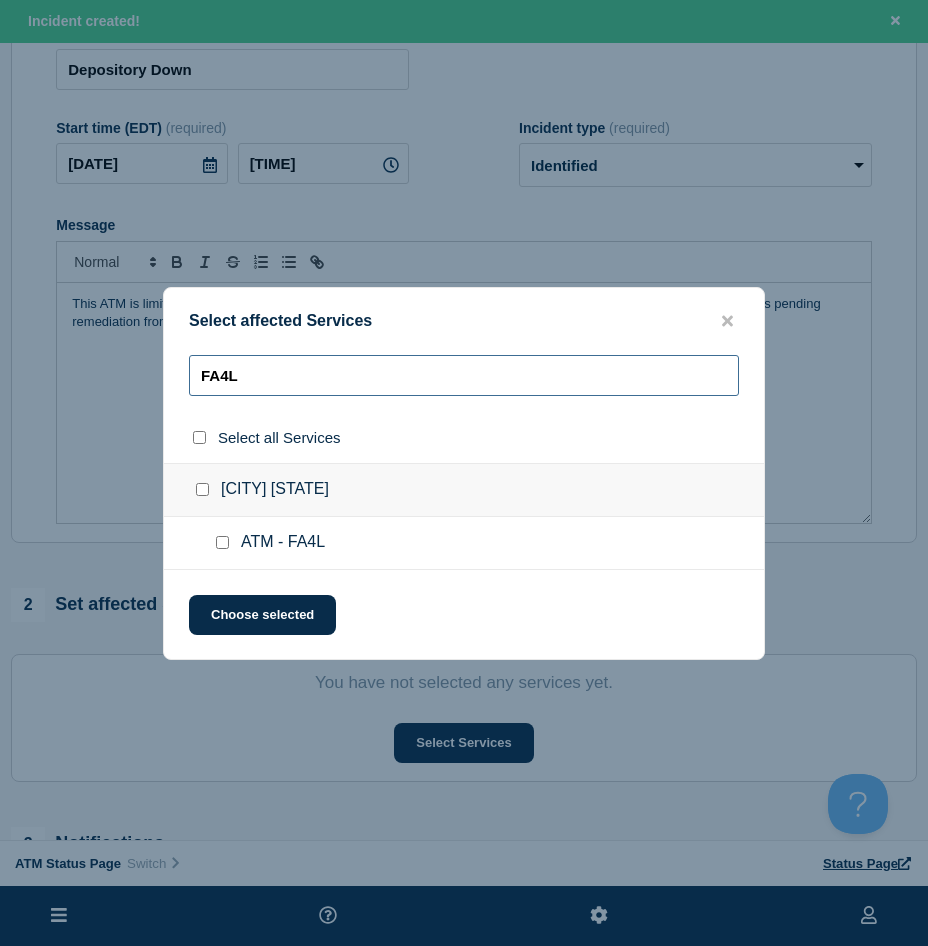 type on "FA4L" 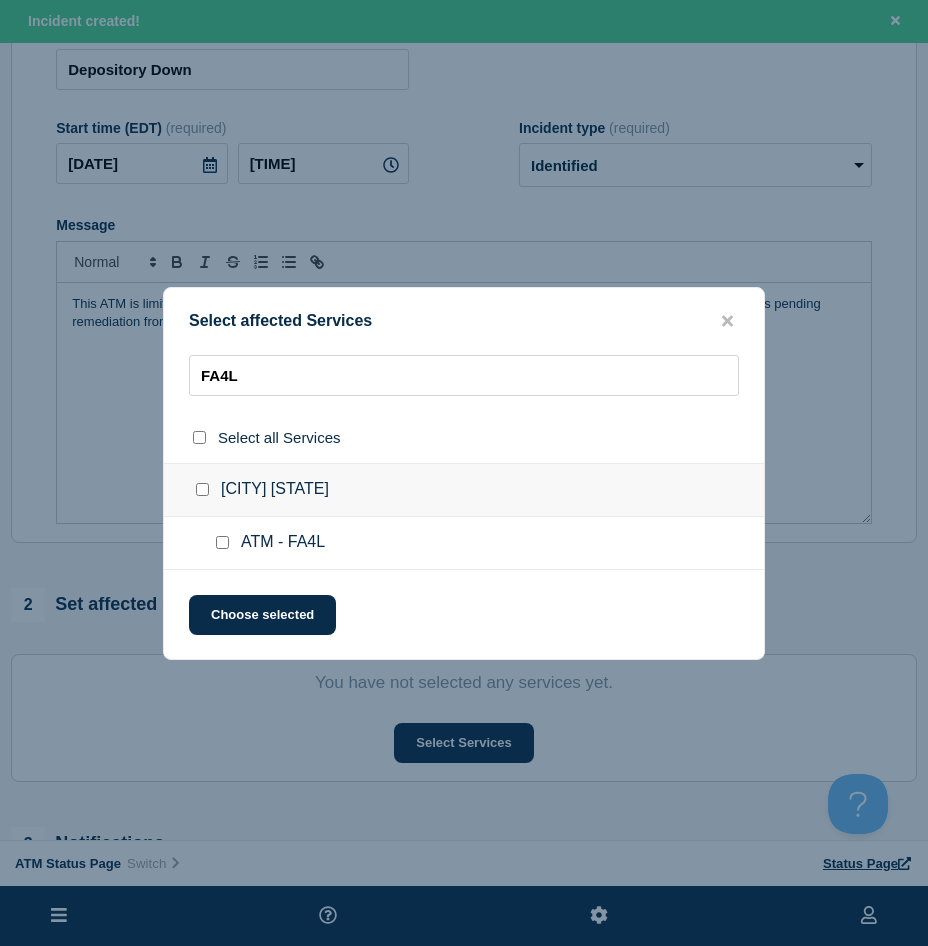 click at bounding box center [222, 542] 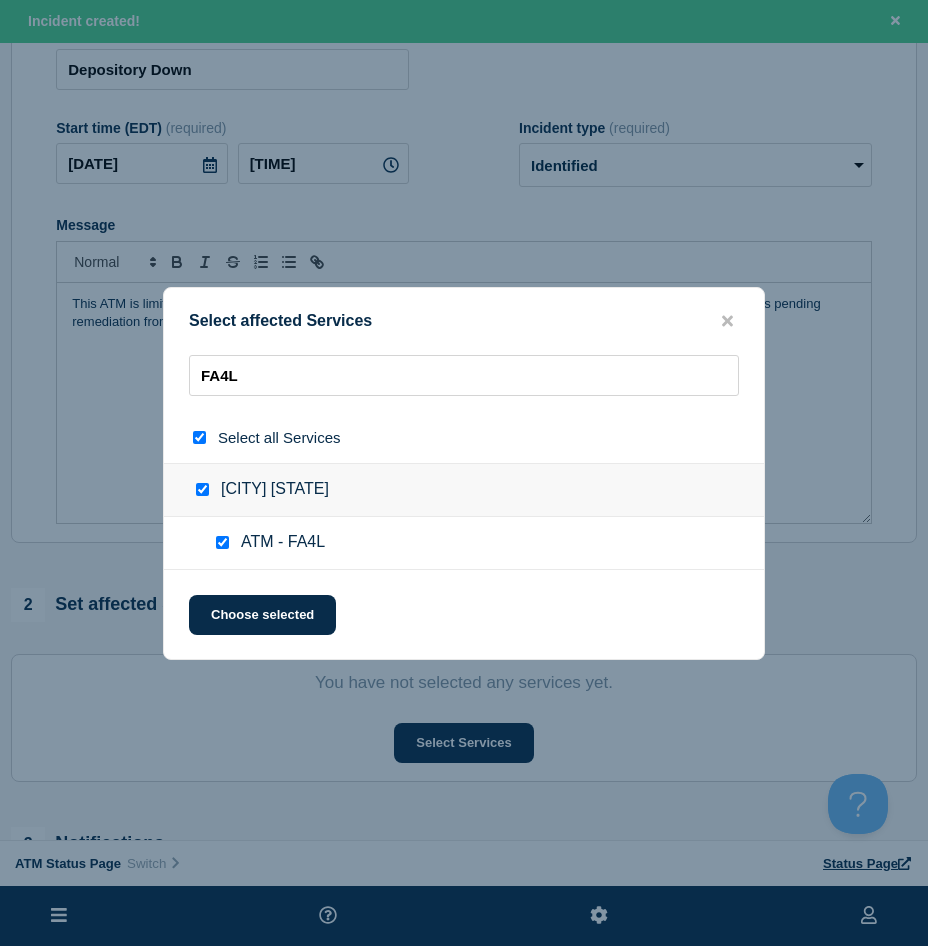 checkbox on "true" 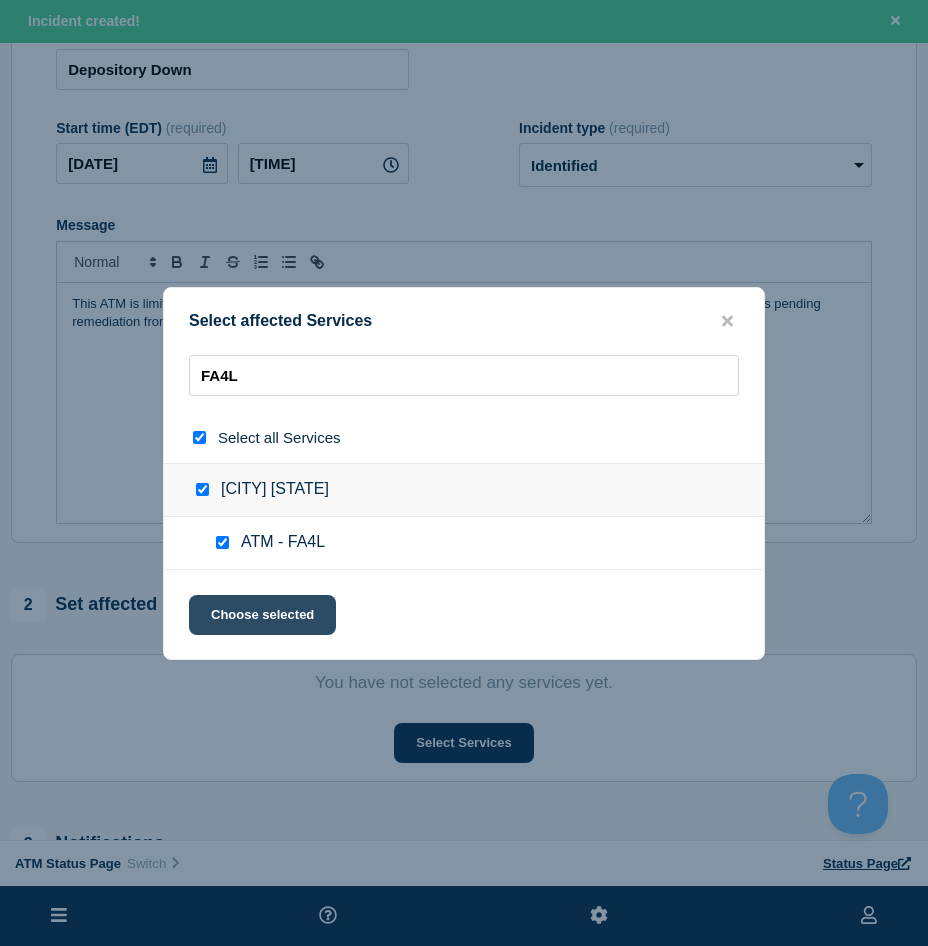 click on "Choose selected" 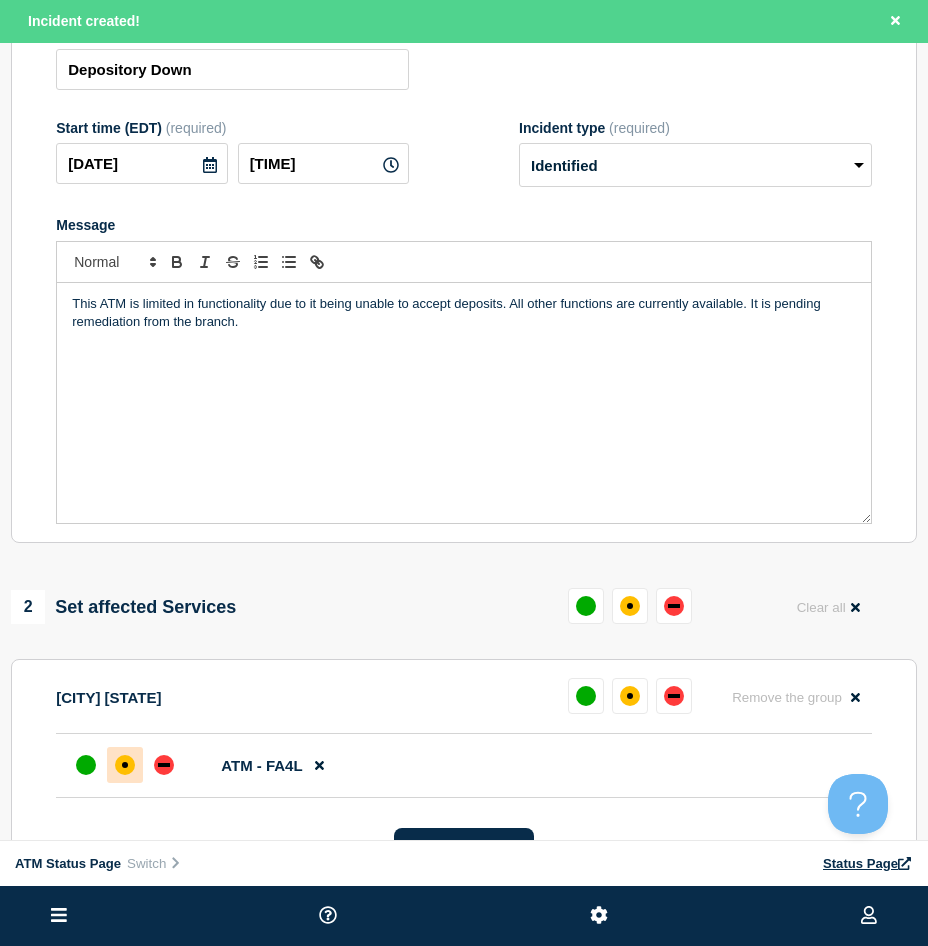 click at bounding box center (125, 765) 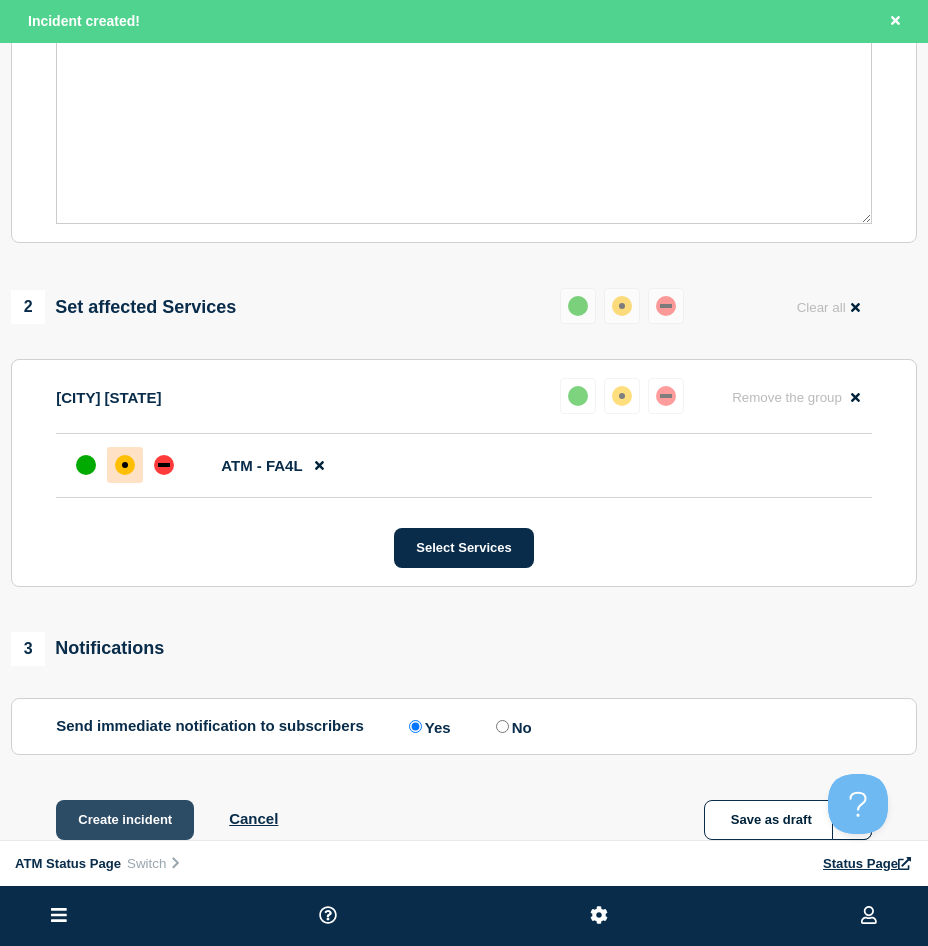 click on "Create incident" at bounding box center [125, 820] 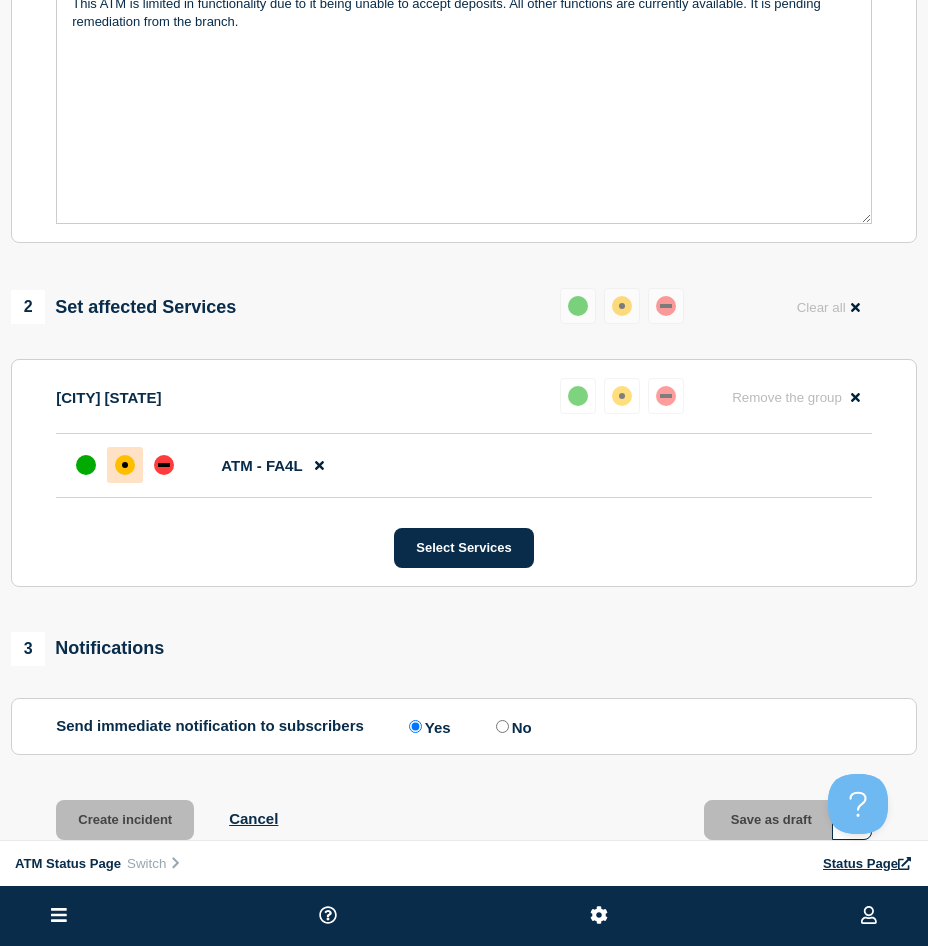 scroll, scrollTop: 457, scrollLeft: 0, axis: vertical 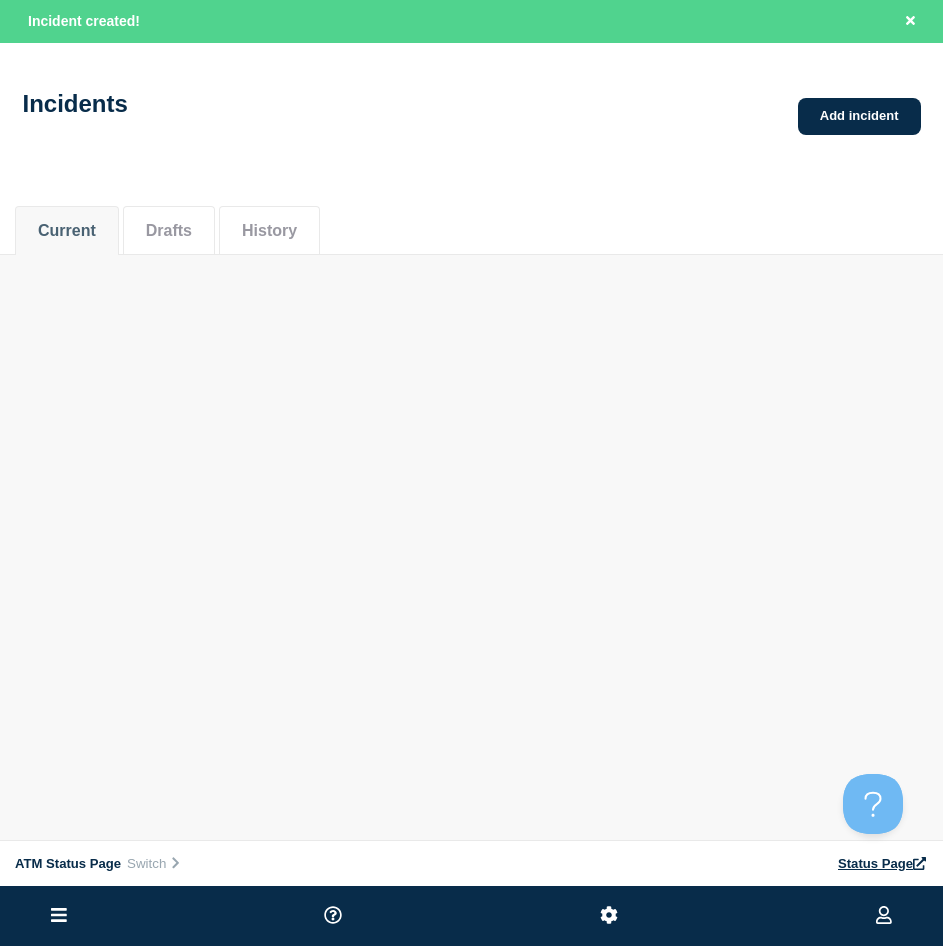 click on "Incidents Add incident" at bounding box center (471, 97) 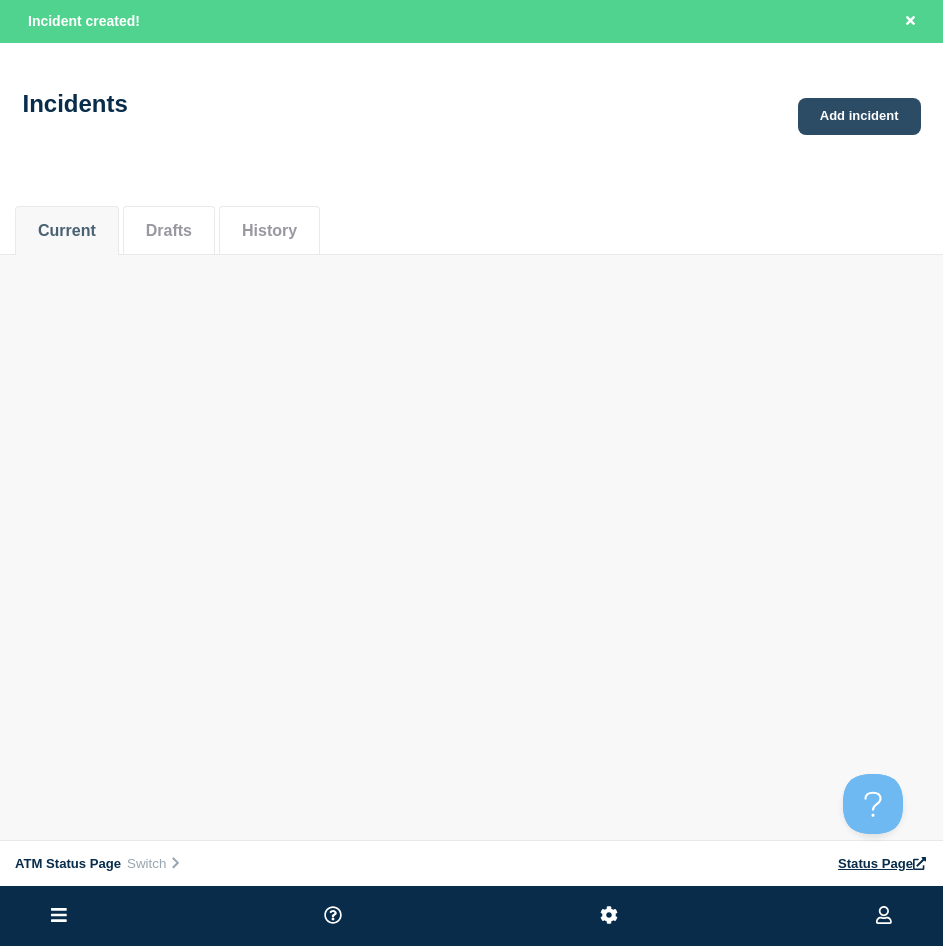 click on "Add incident" 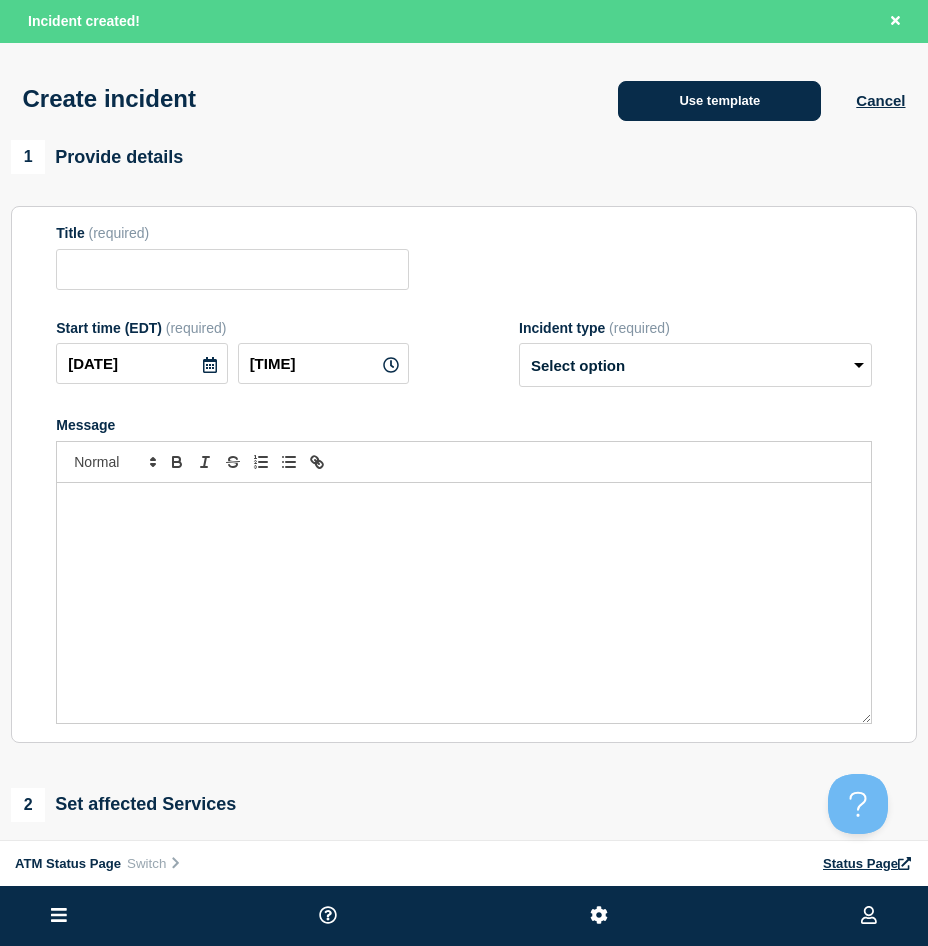click on "Use template" at bounding box center [719, 101] 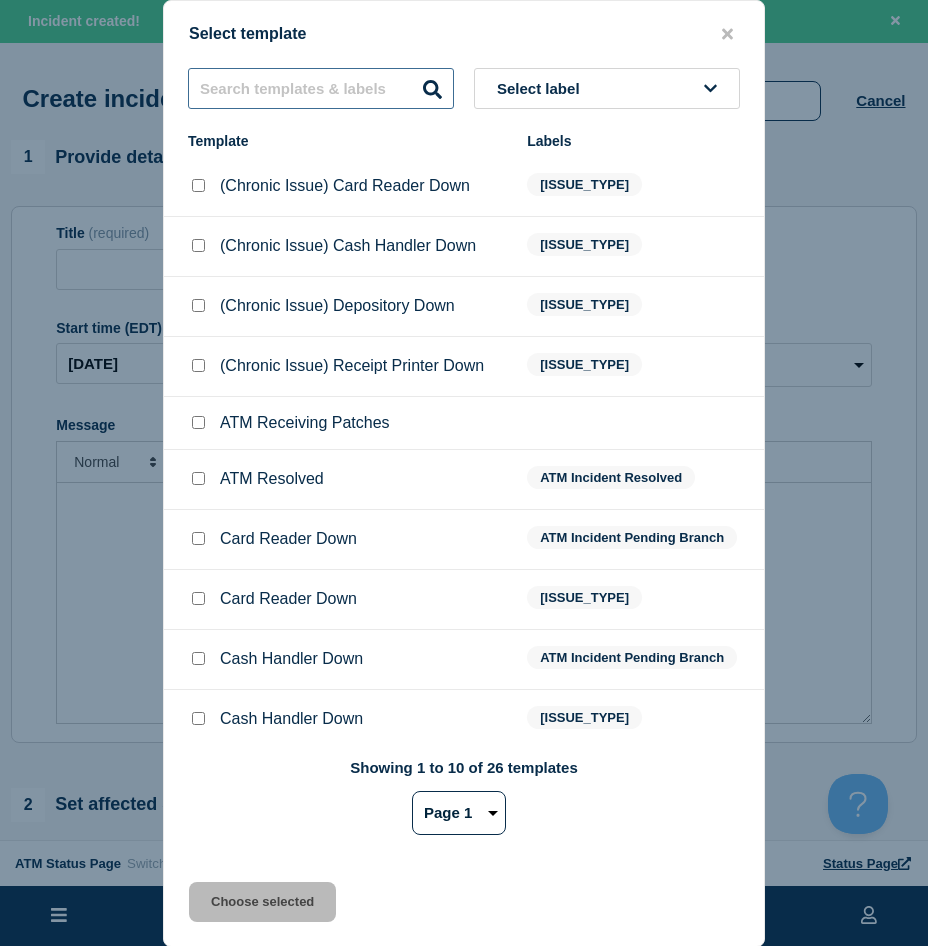 click at bounding box center (321, 88) 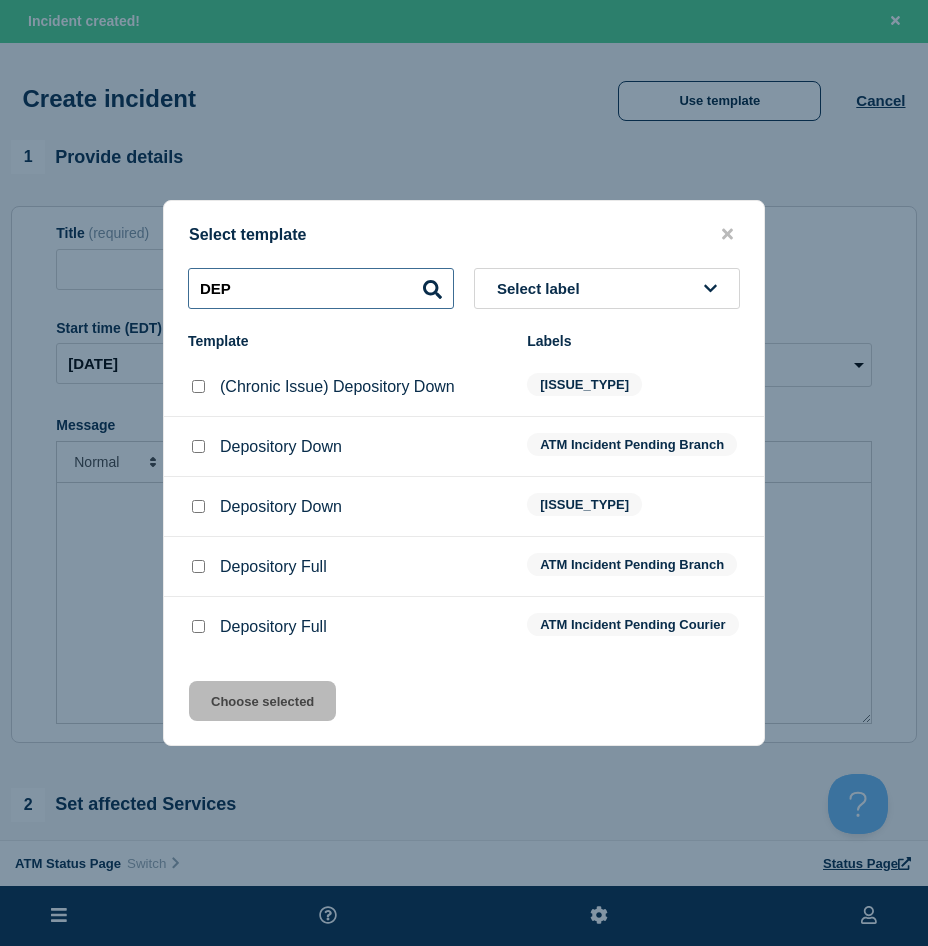 type on "DEP" 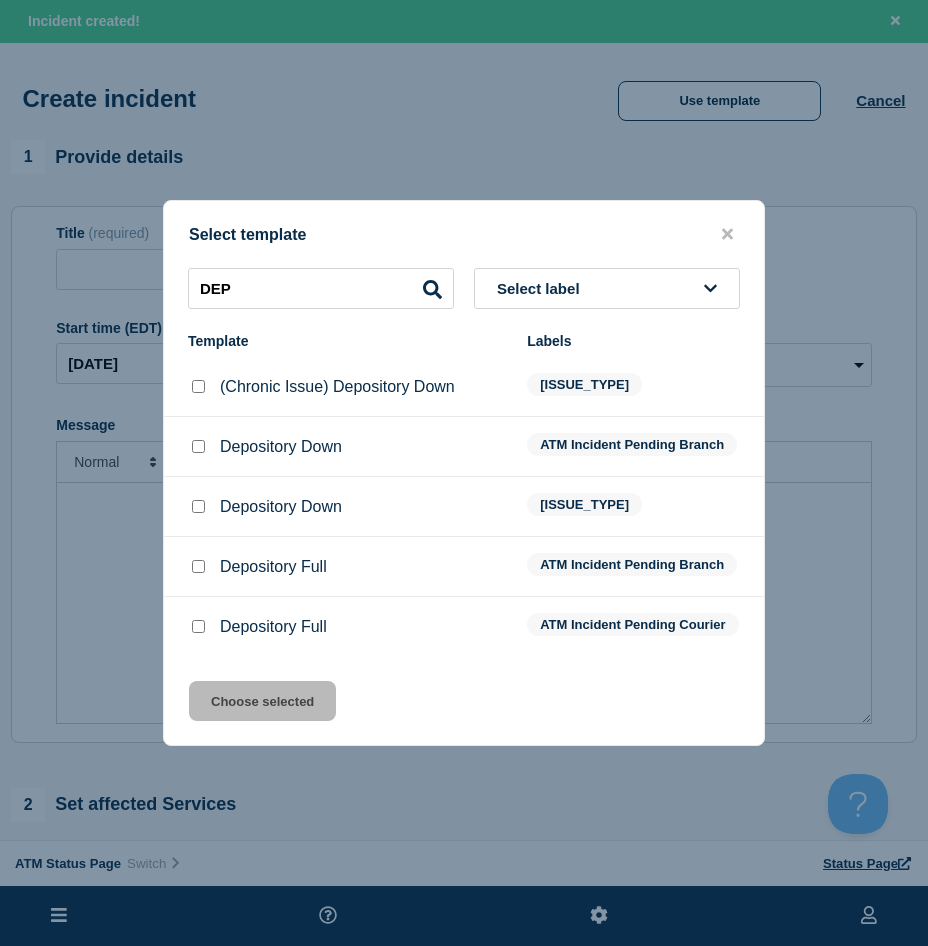 click at bounding box center [198, 446] 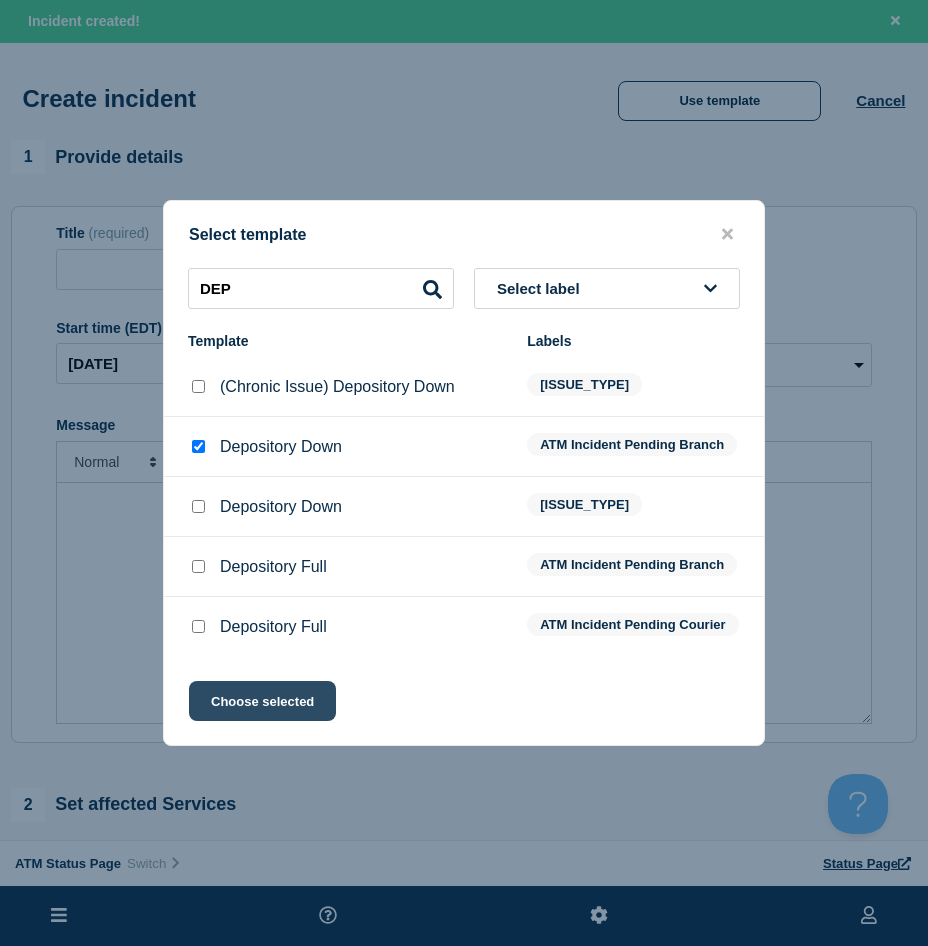 click on "Choose selected" 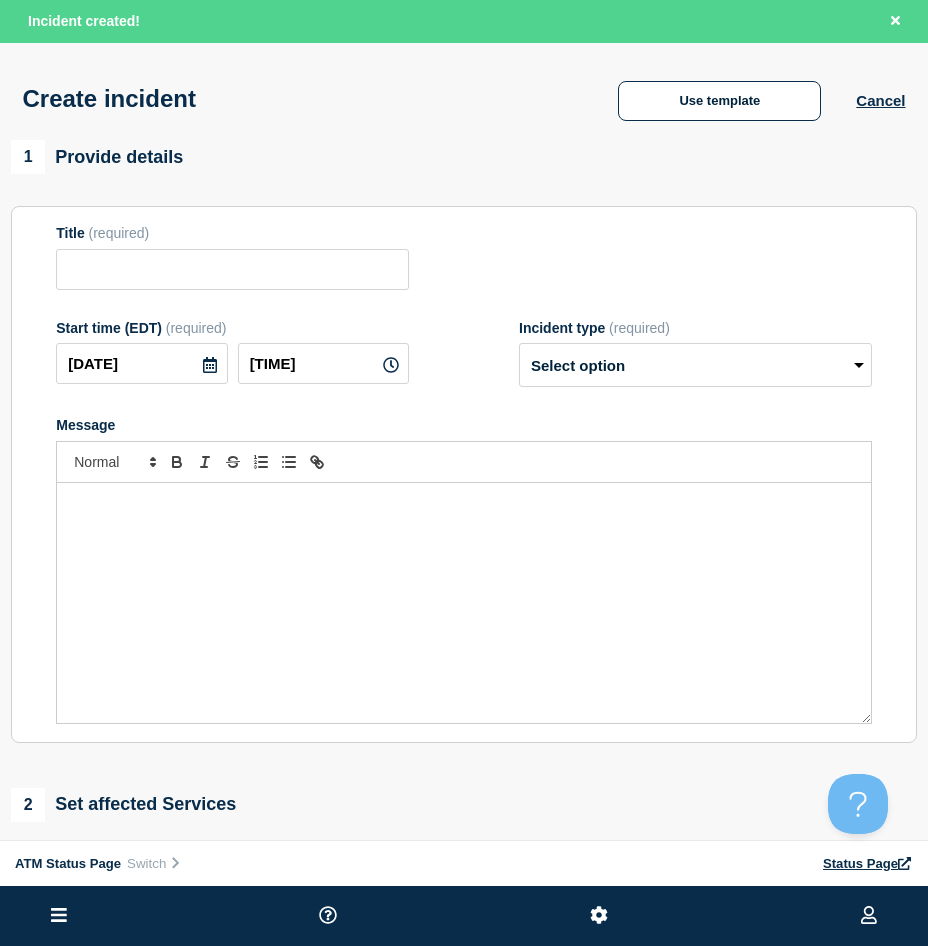 type on "Depository Down" 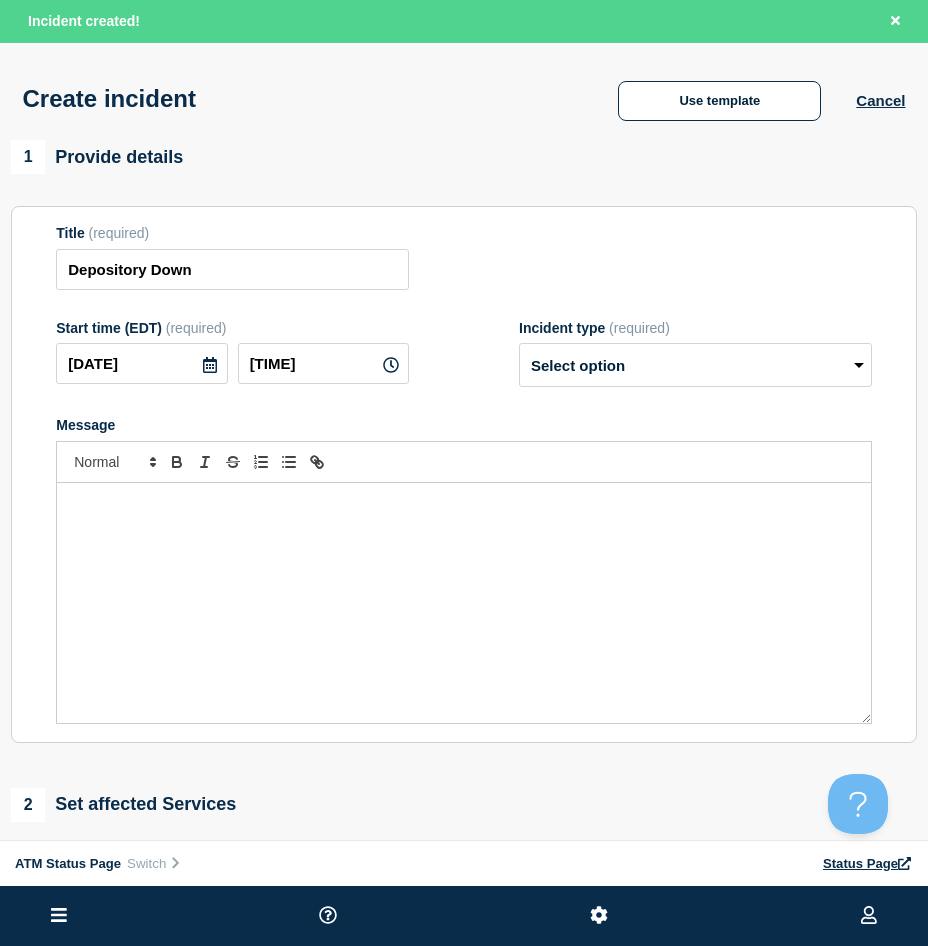 select on "identified" 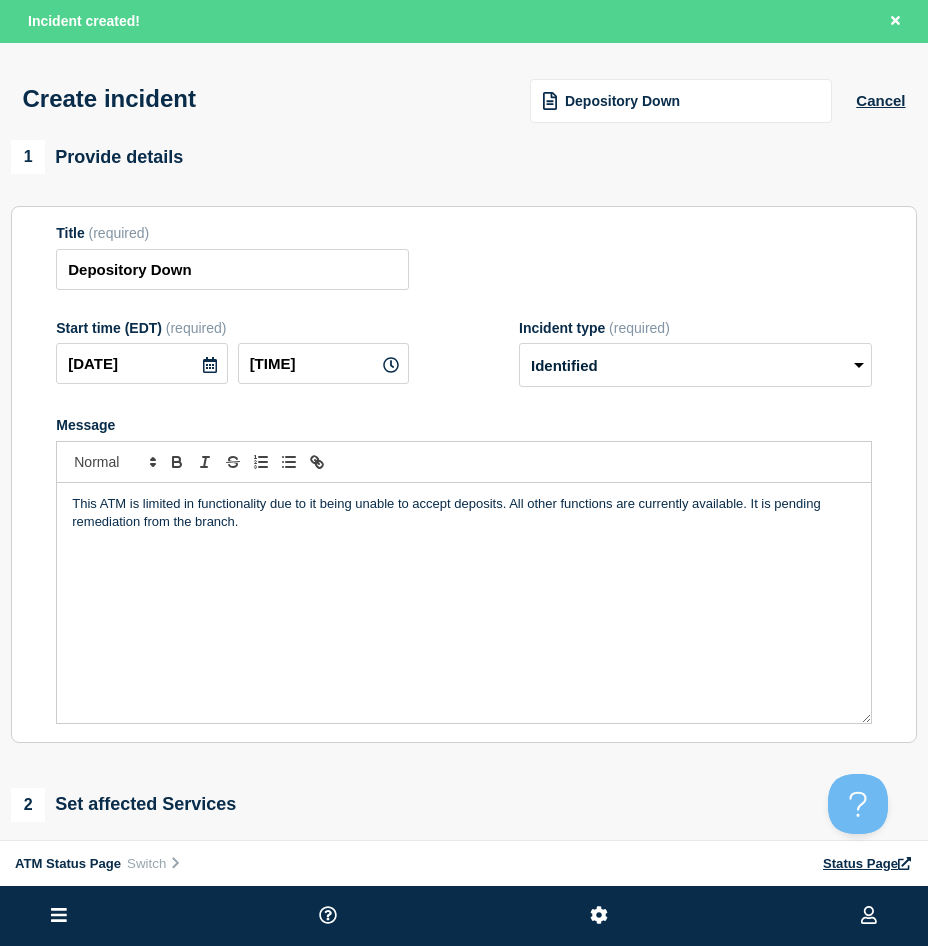 scroll, scrollTop: 200, scrollLeft: 0, axis: vertical 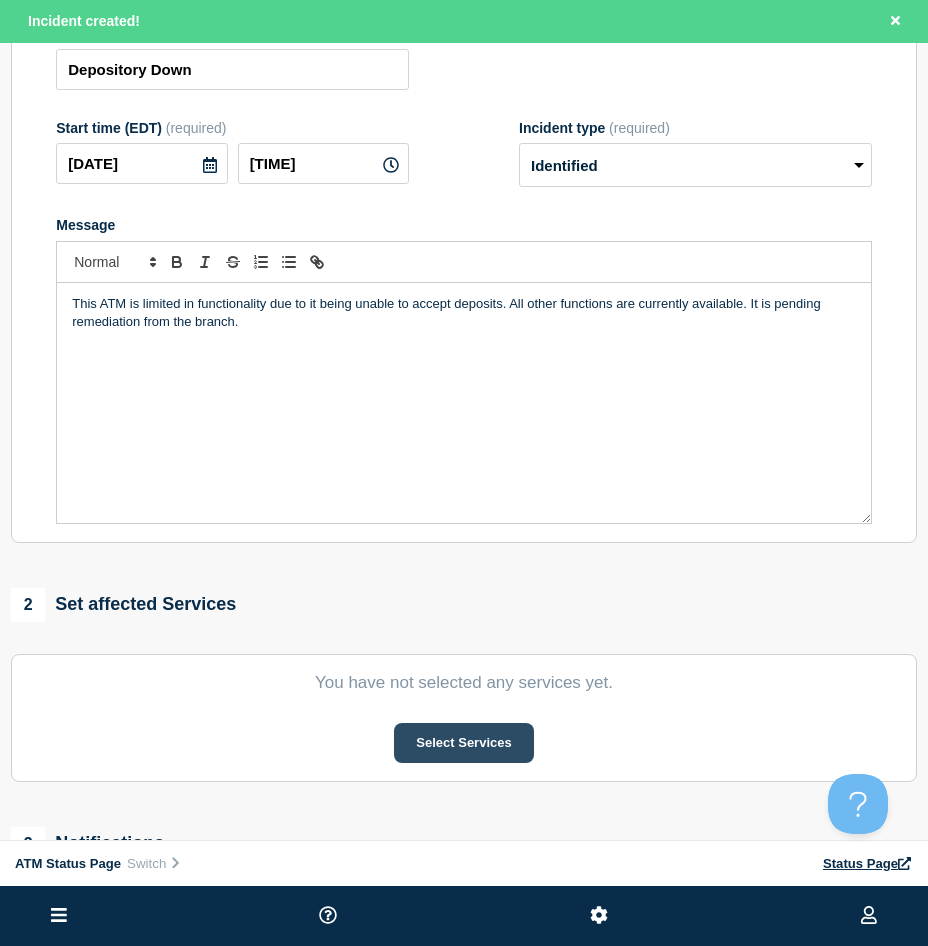 click on "Select Services" at bounding box center [463, 743] 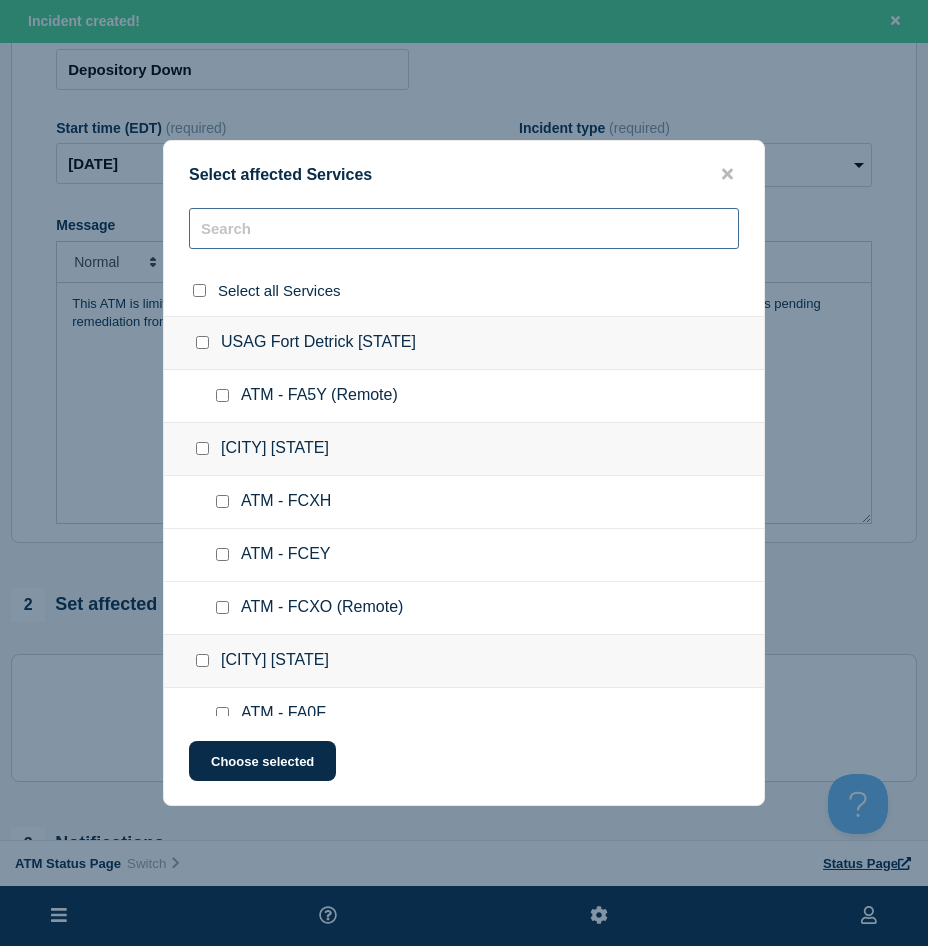 click at bounding box center (464, 228) 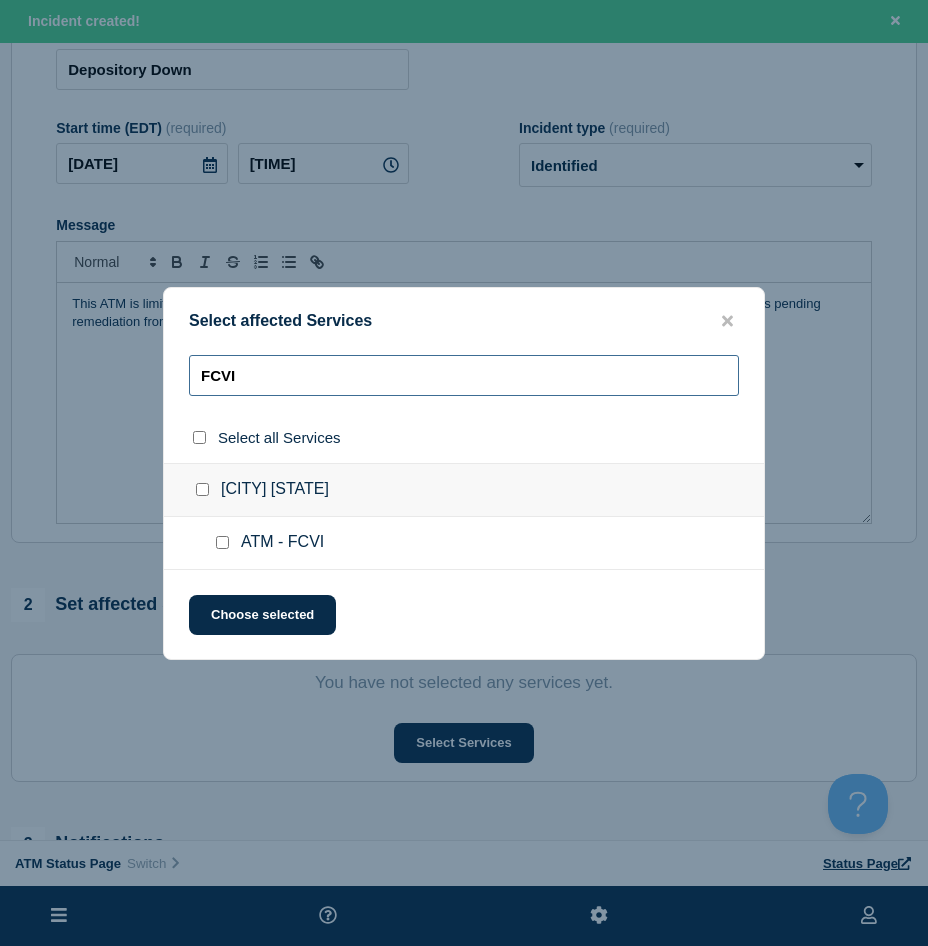 type on "FCVI" 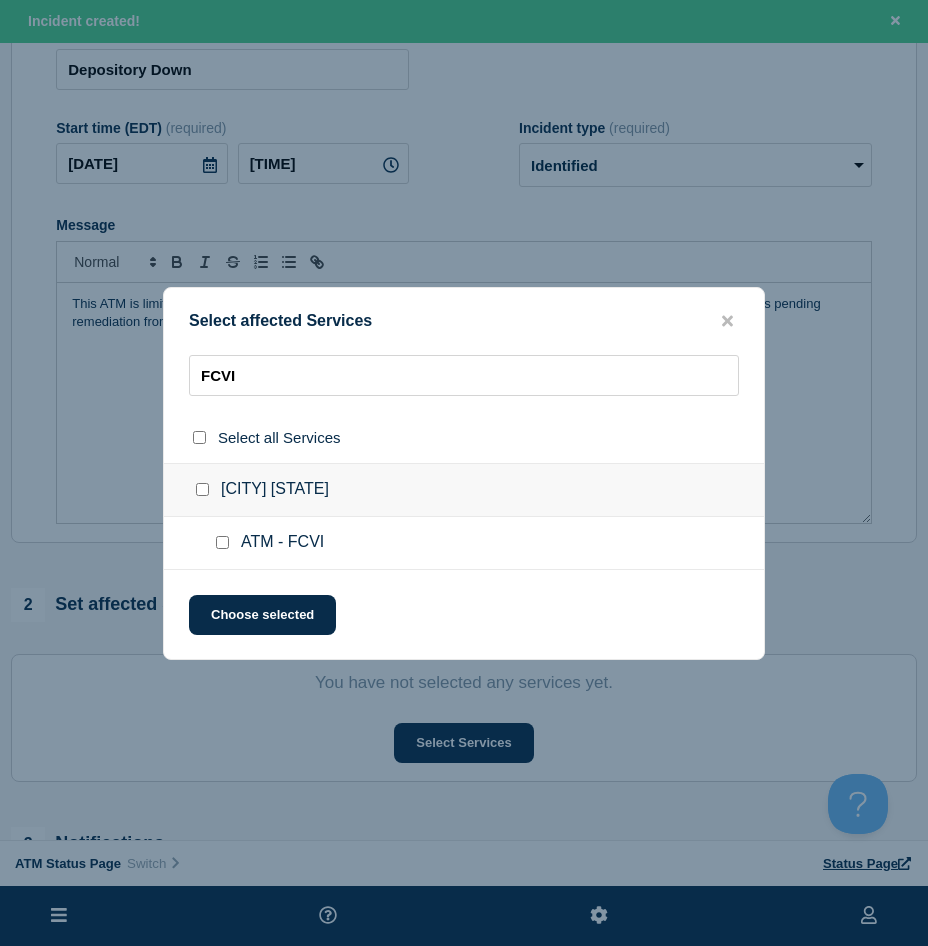 click at bounding box center (222, 542) 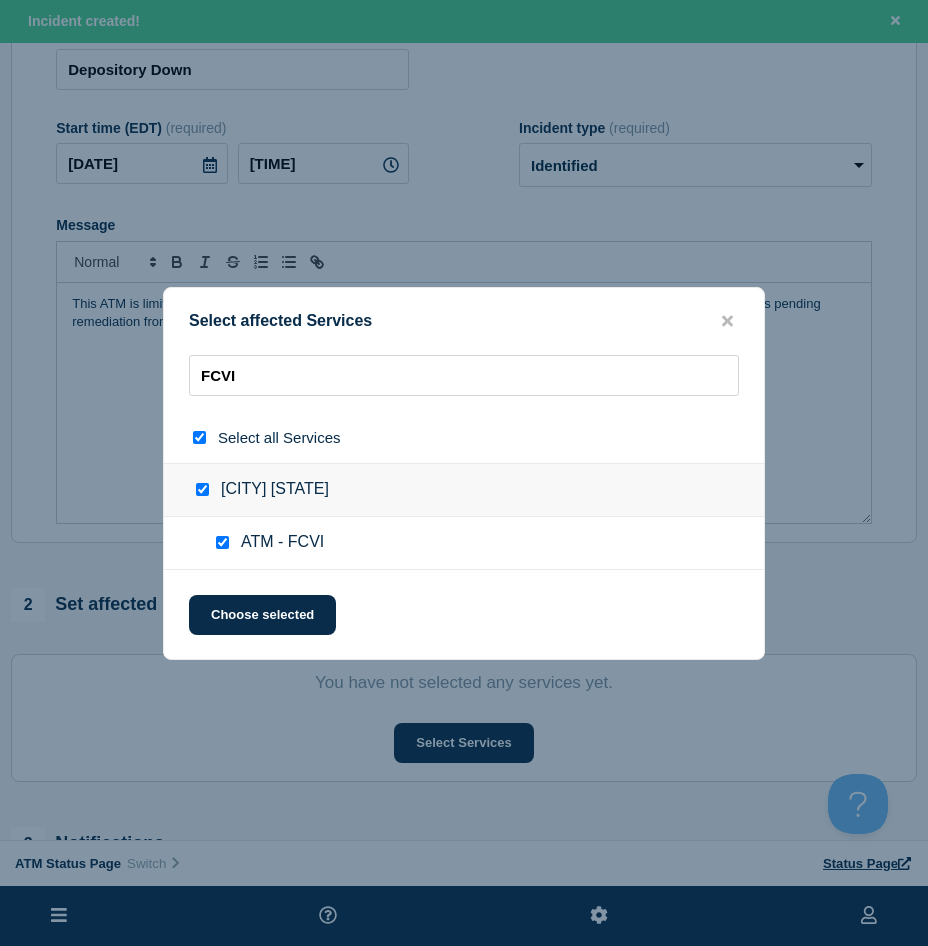 checkbox on "true" 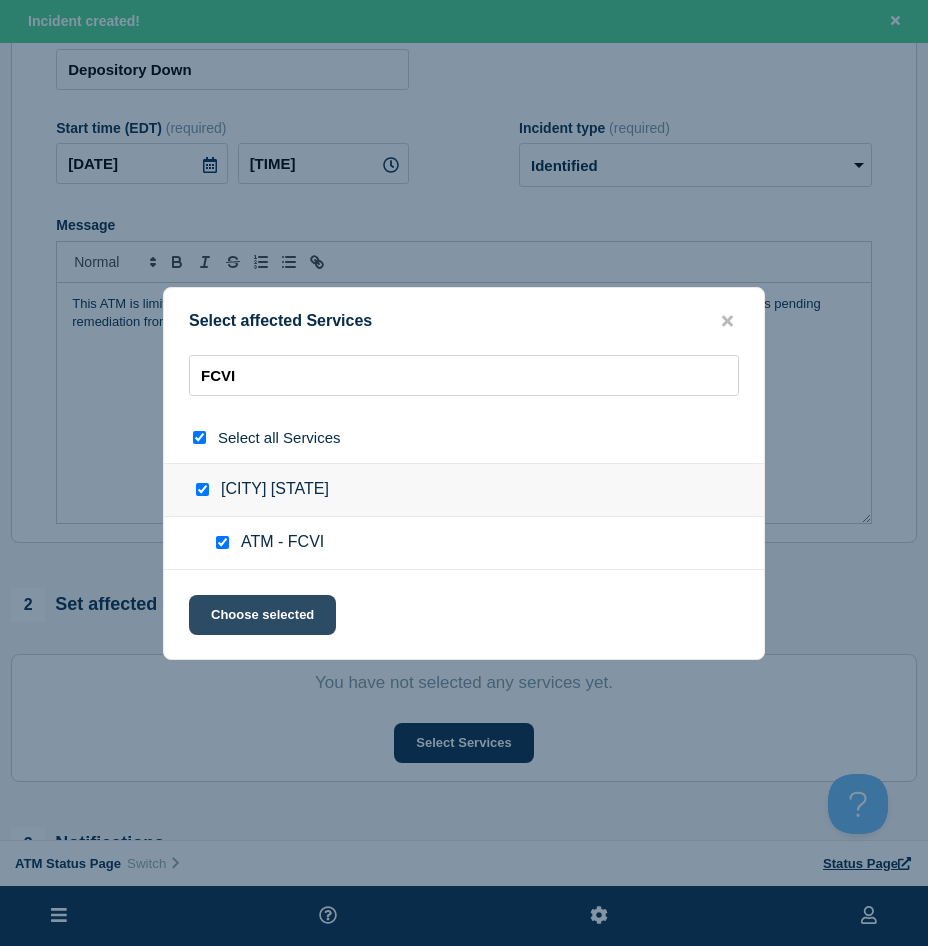 click on "Choose selected" 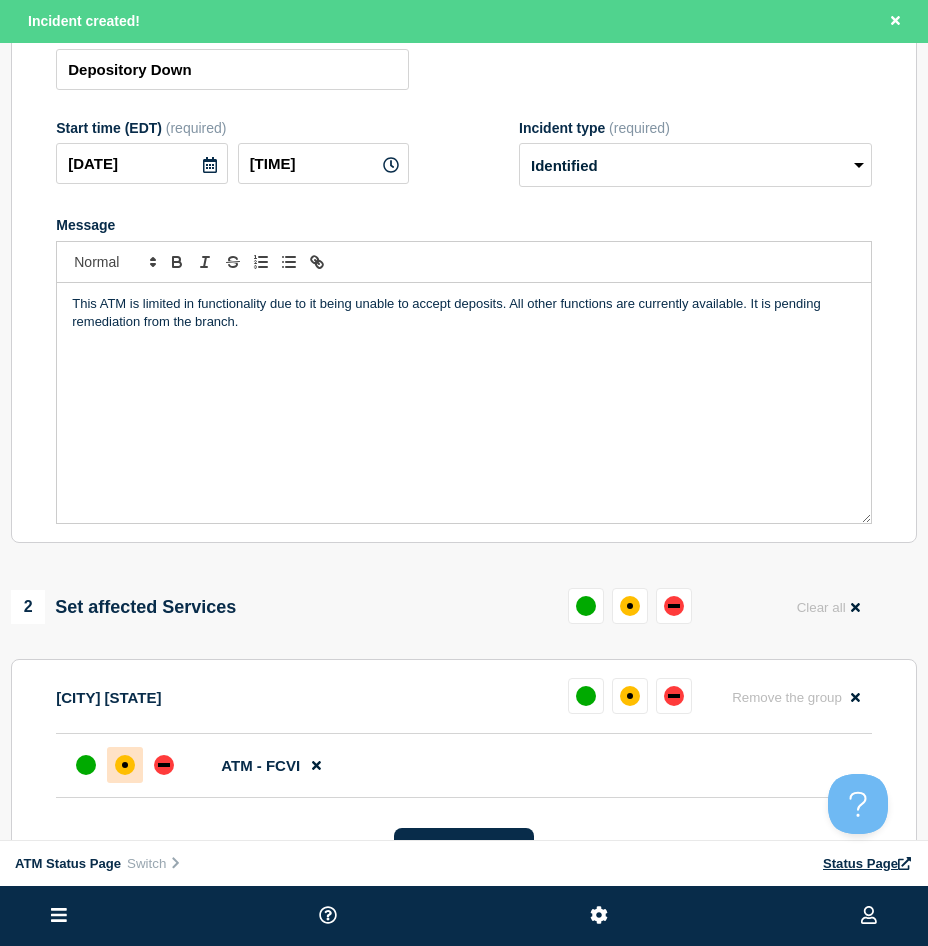 click at bounding box center [125, 765] 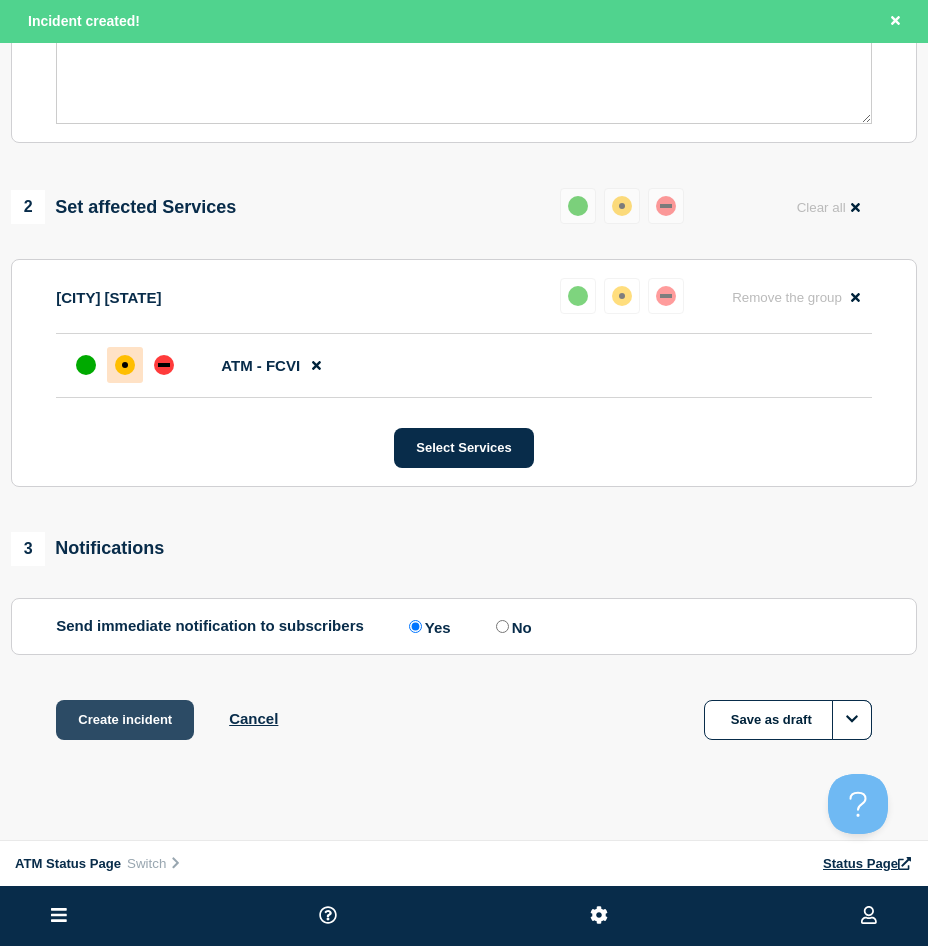 click on "Create incident" at bounding box center [125, 720] 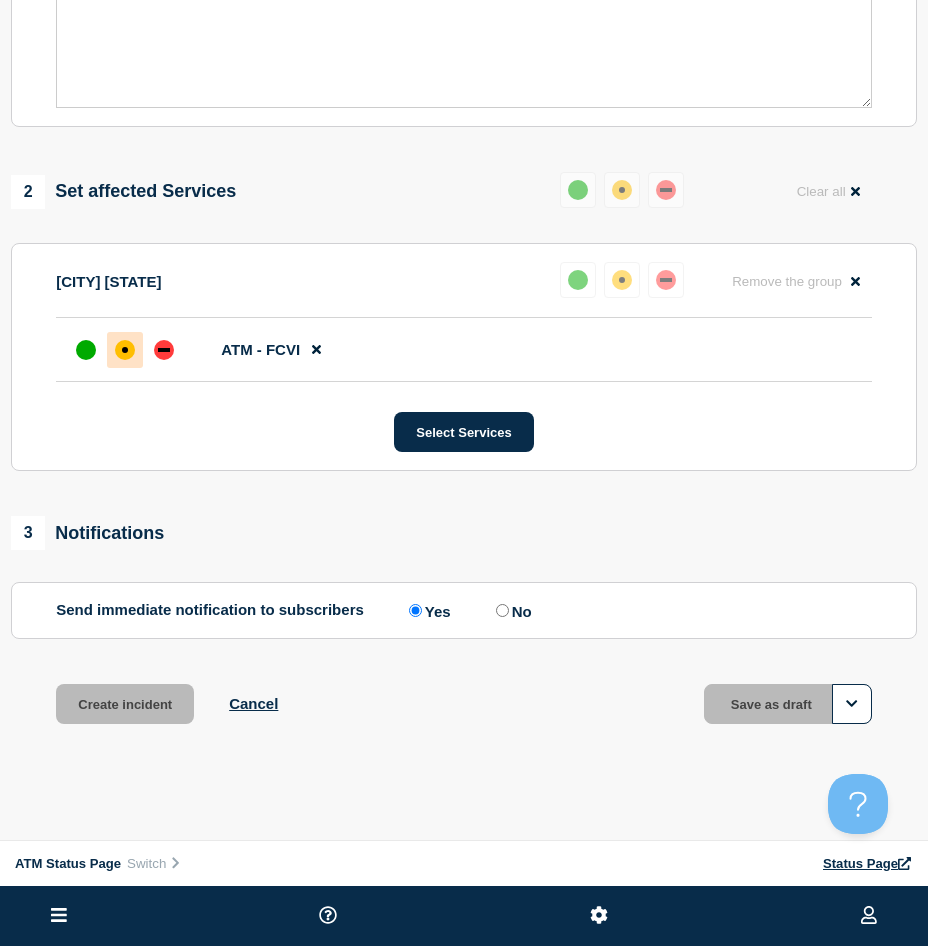scroll, scrollTop: 557, scrollLeft: 0, axis: vertical 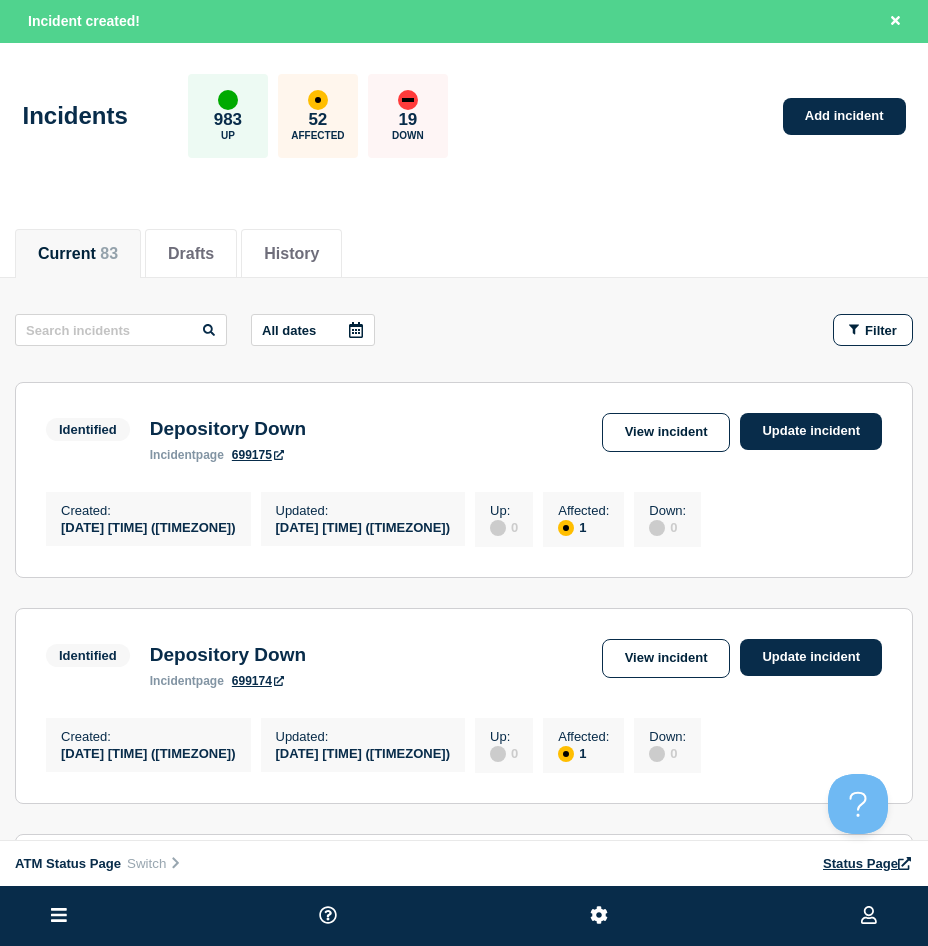 click on "Incidents 983 Up 52 Affected 19 Down" 